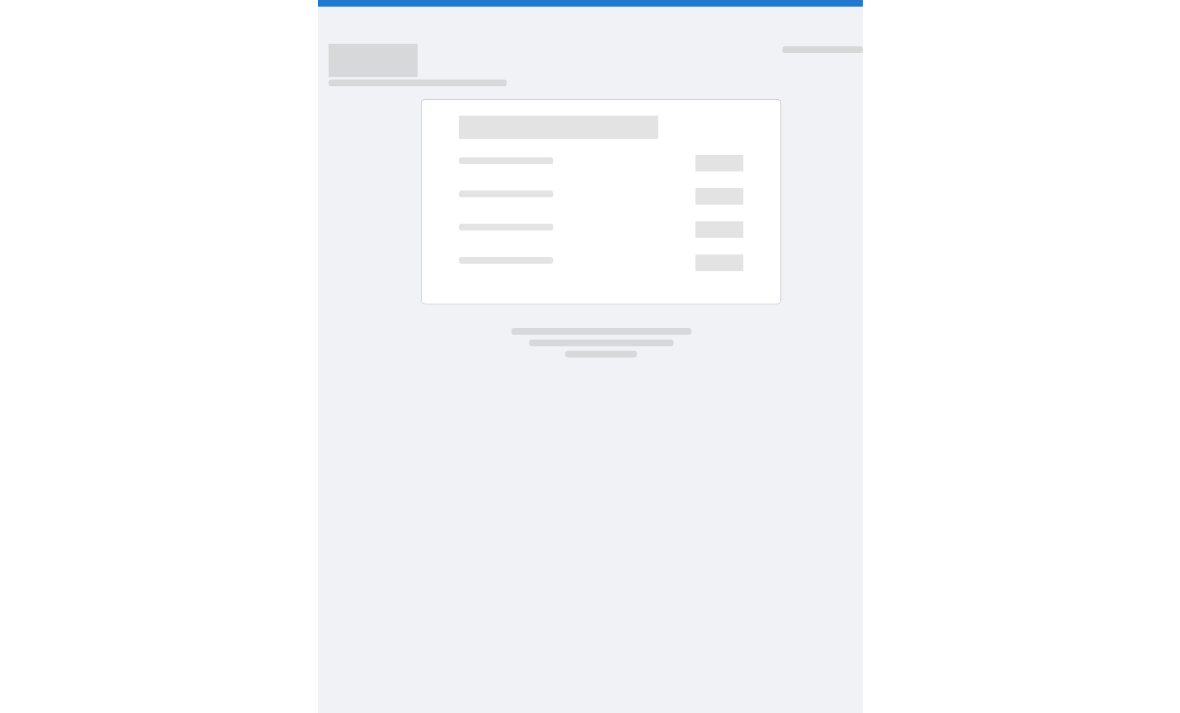 scroll, scrollTop: 0, scrollLeft: 0, axis: both 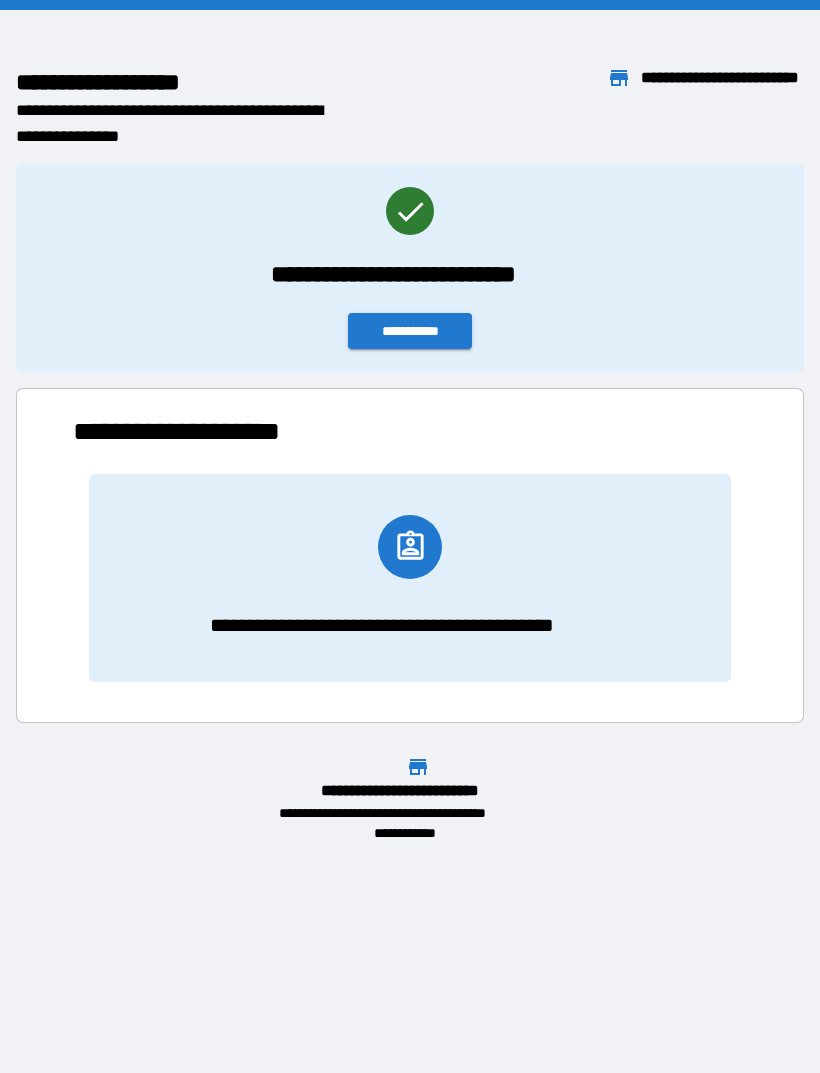 click at bounding box center [410, 547] 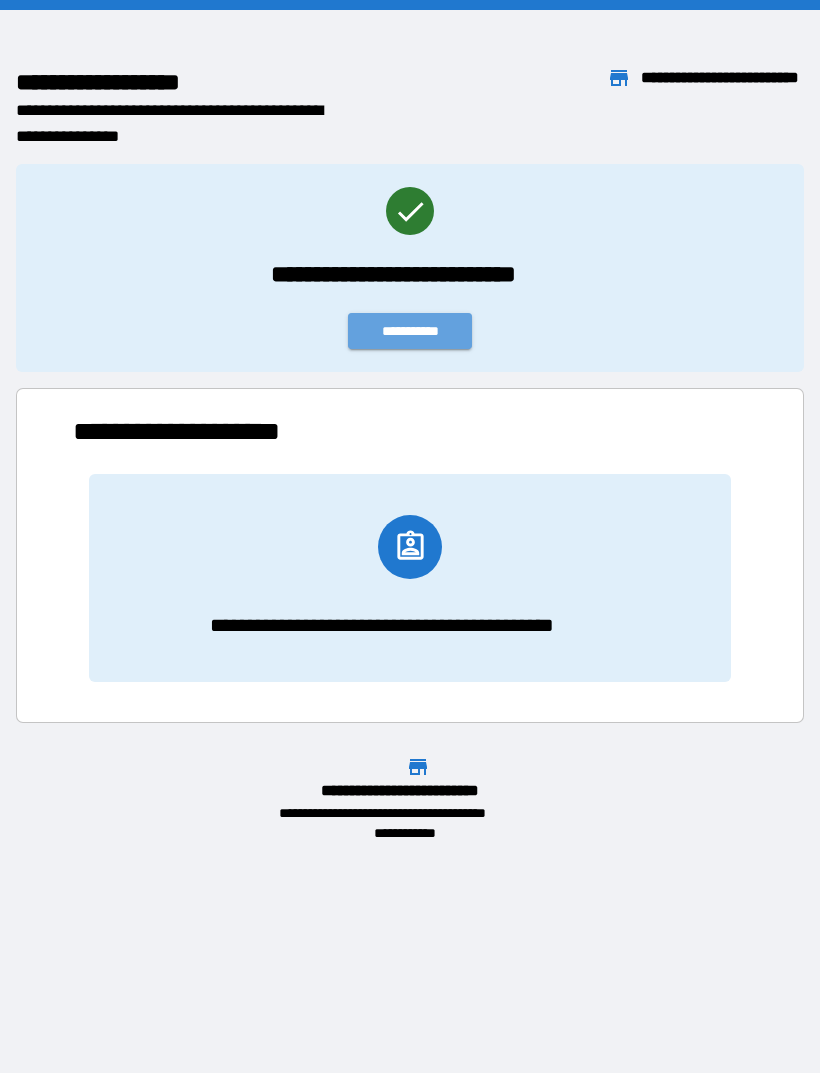 click on "**********" at bounding box center (410, 331) 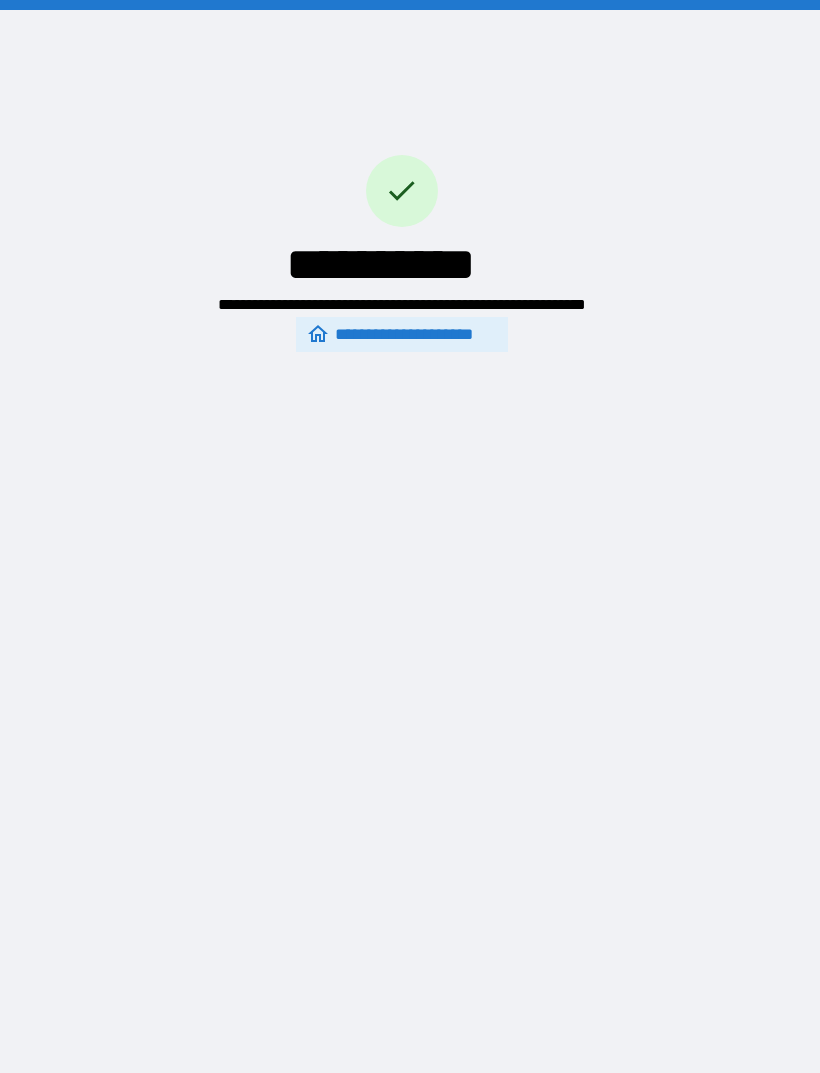 click on "**********" at bounding box center [402, 334] 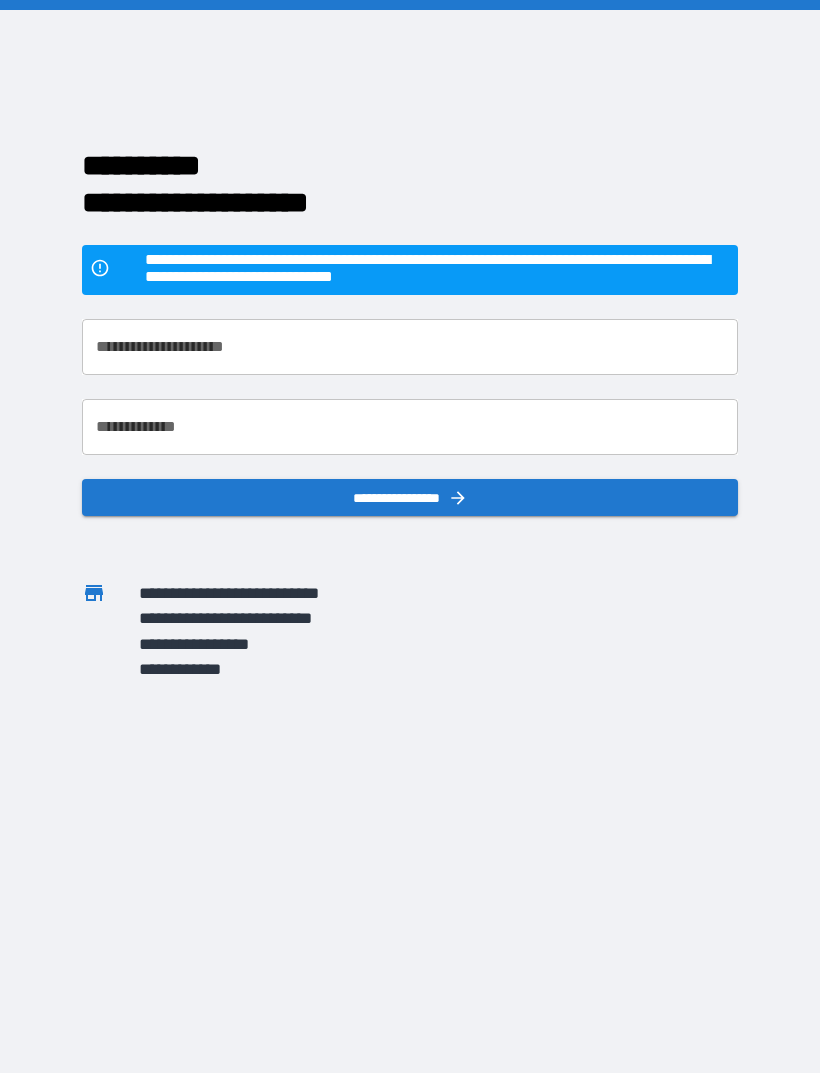 click on "**********" at bounding box center [410, 536] 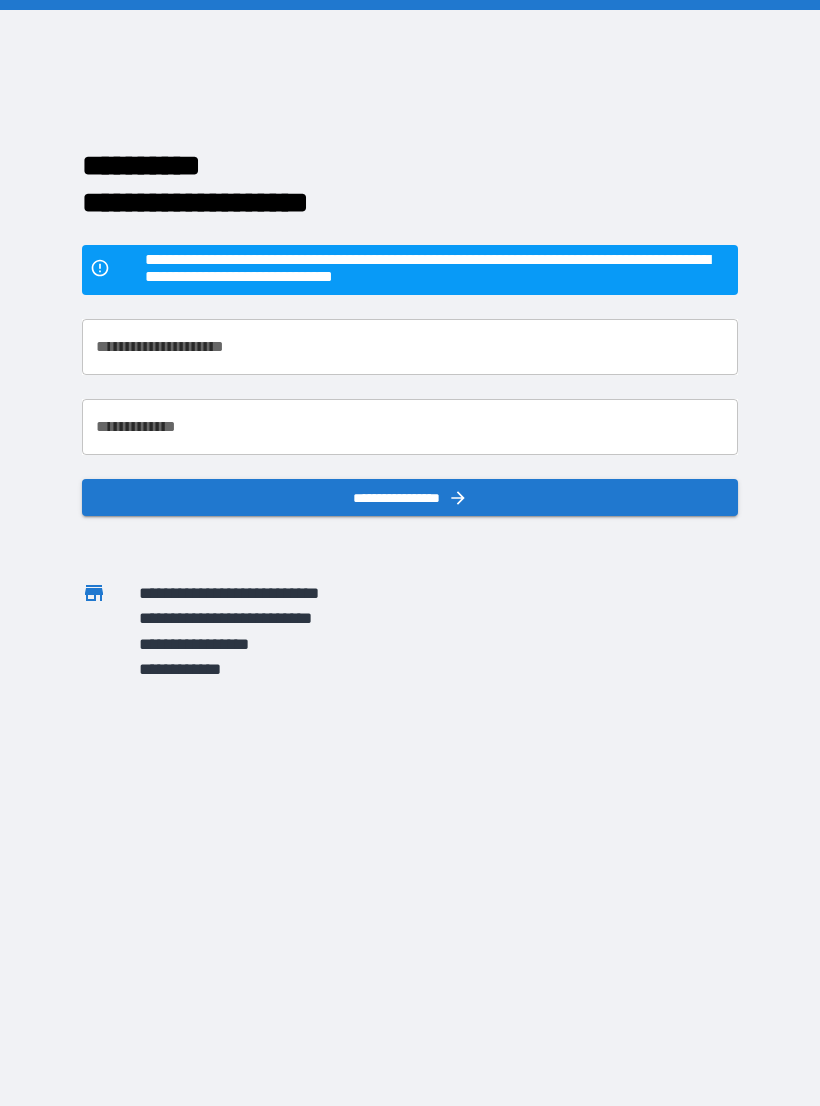 click on "**********" at bounding box center (410, 347) 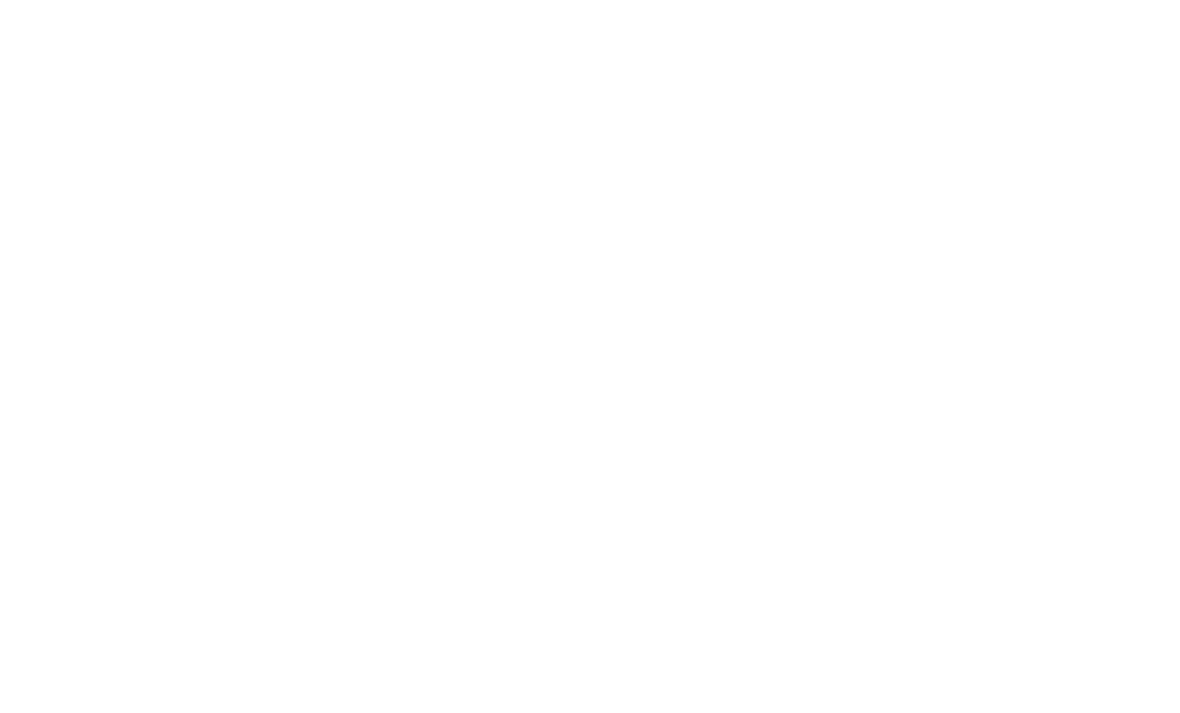 scroll, scrollTop: 0, scrollLeft: 0, axis: both 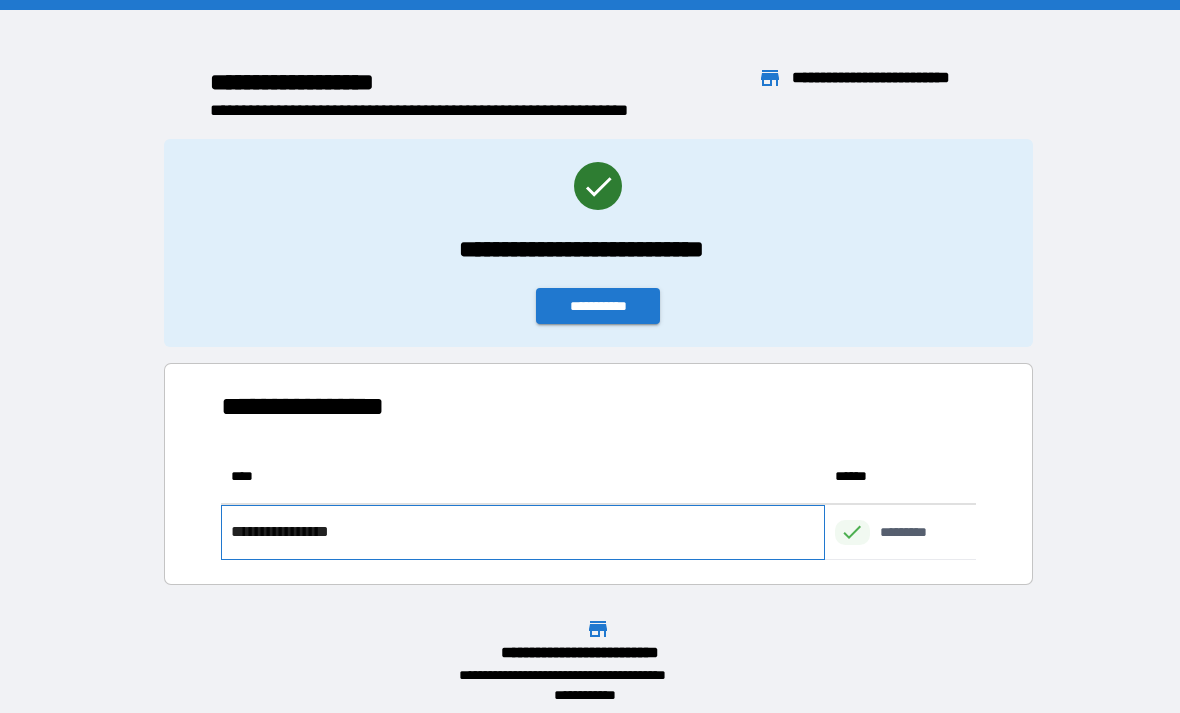 click on "**********" at bounding box center (523, 532) 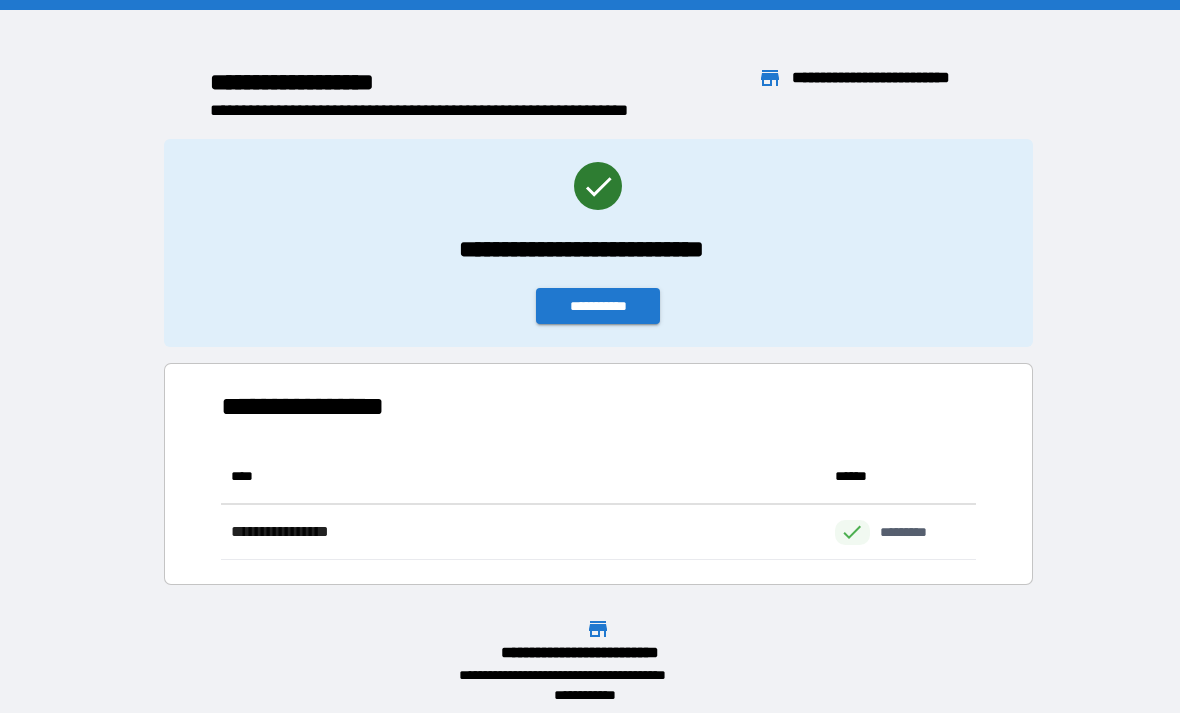 click on "**********" at bounding box center (598, 306) 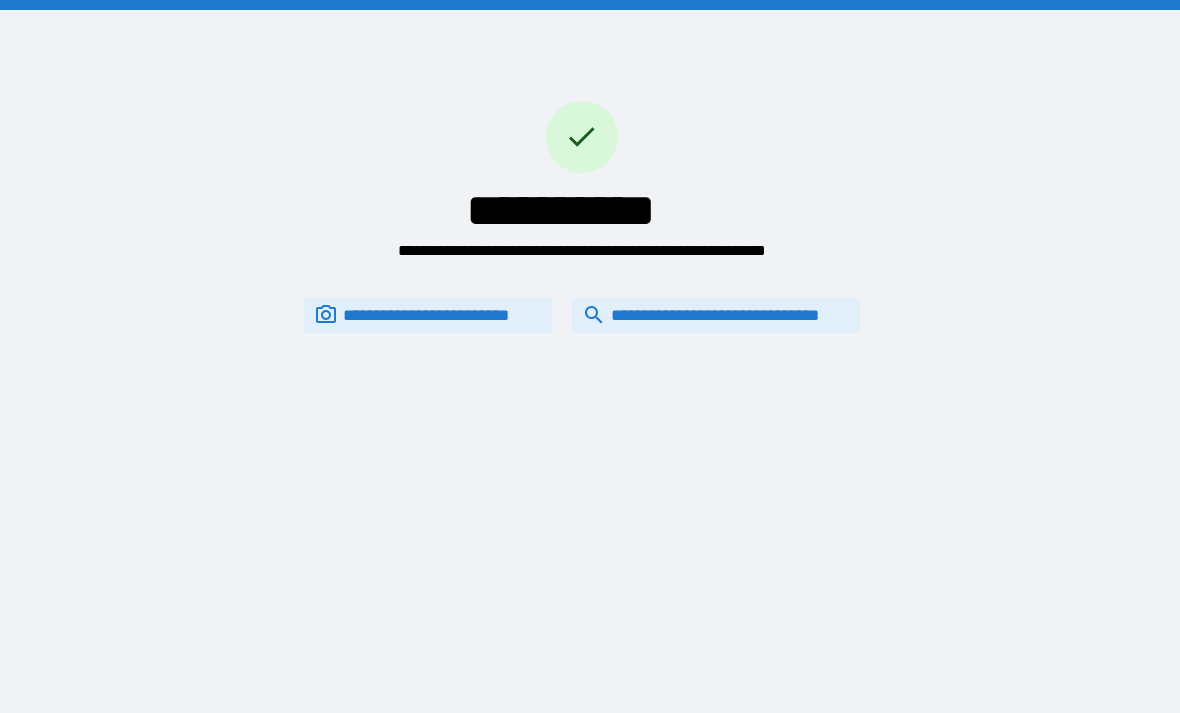 click on "**********" at bounding box center [428, 315] 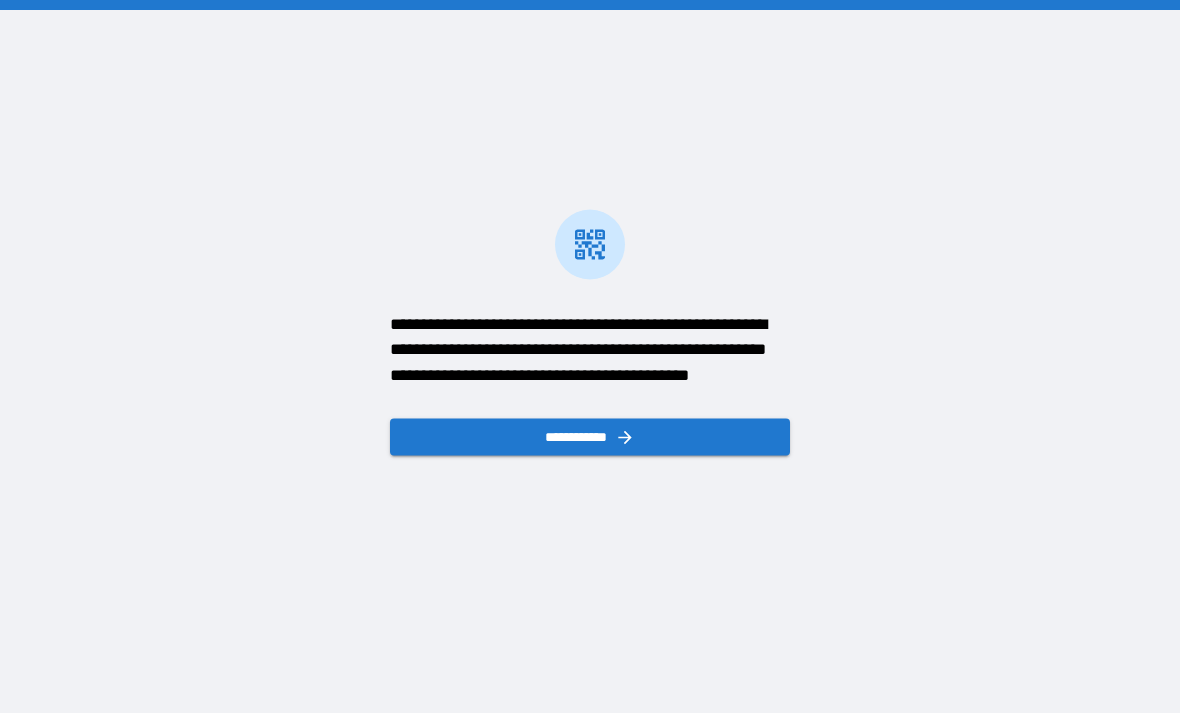 click on "**********" at bounding box center (590, 436) 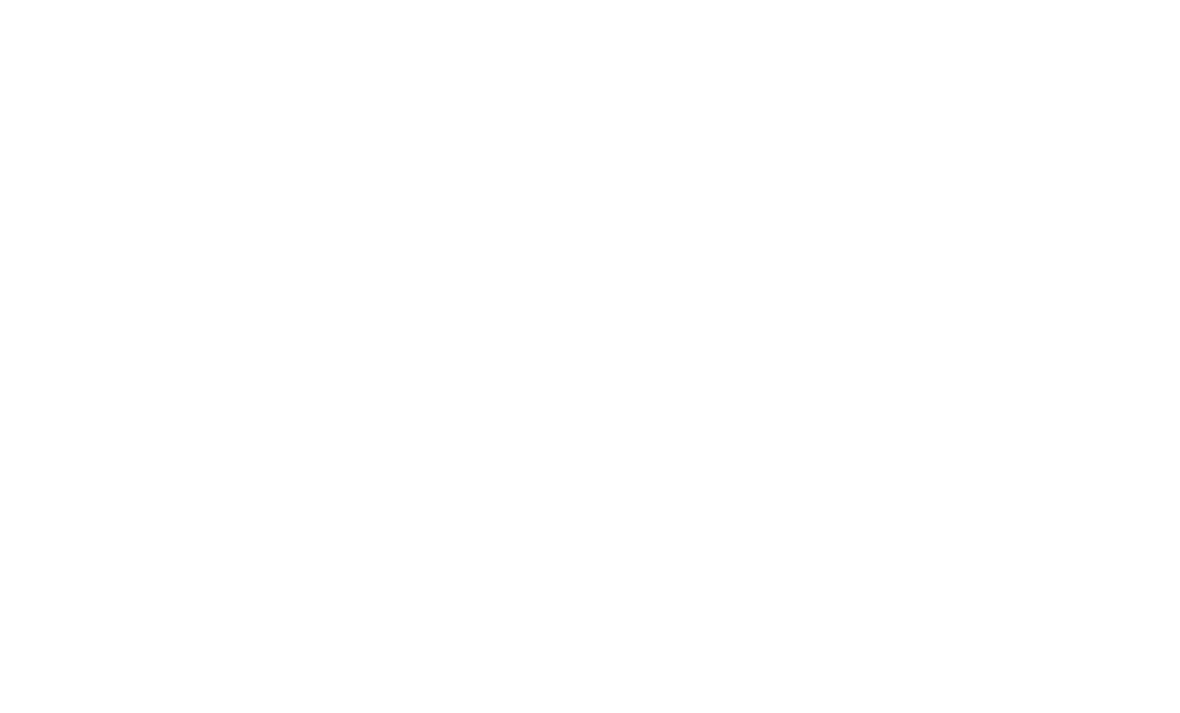 scroll, scrollTop: 0, scrollLeft: 0, axis: both 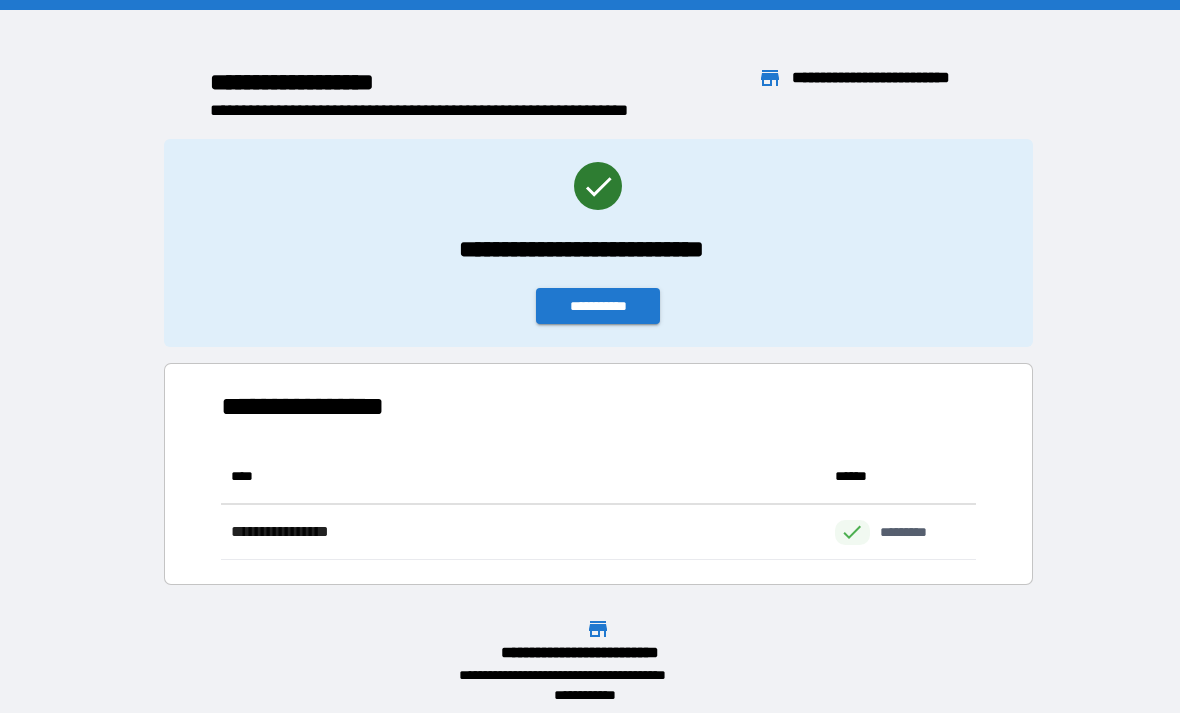 click on "**********" at bounding box center (598, 306) 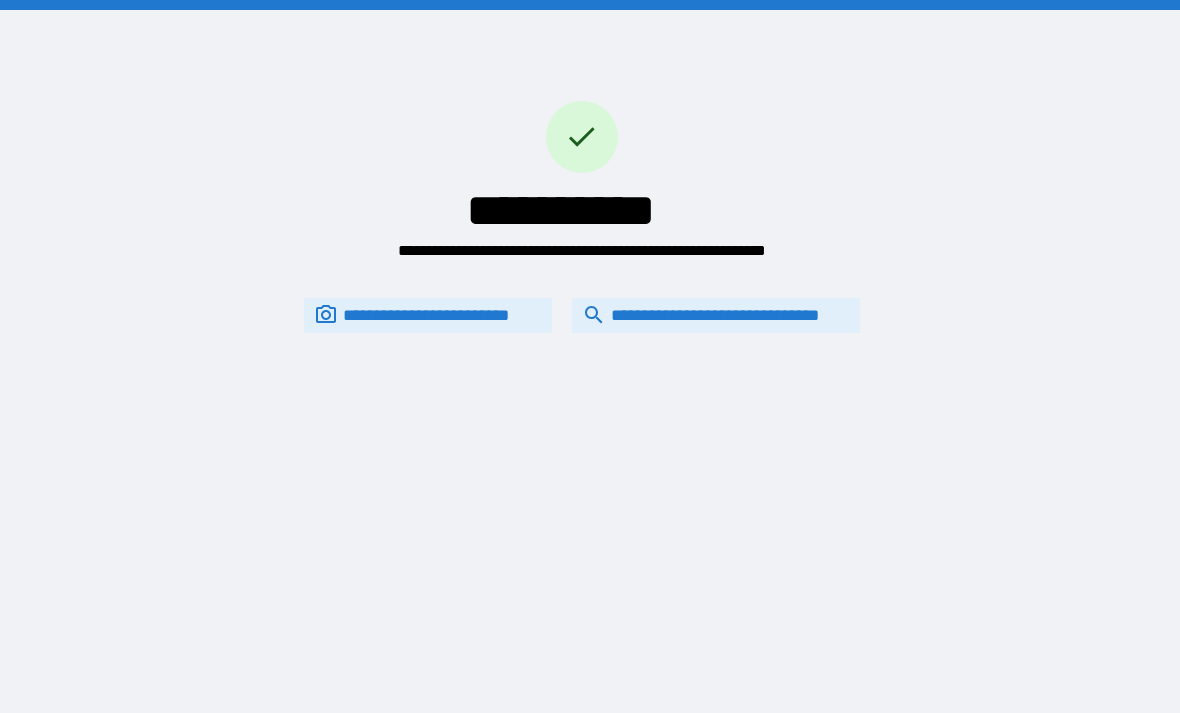 click on "**********" at bounding box center [716, 315] 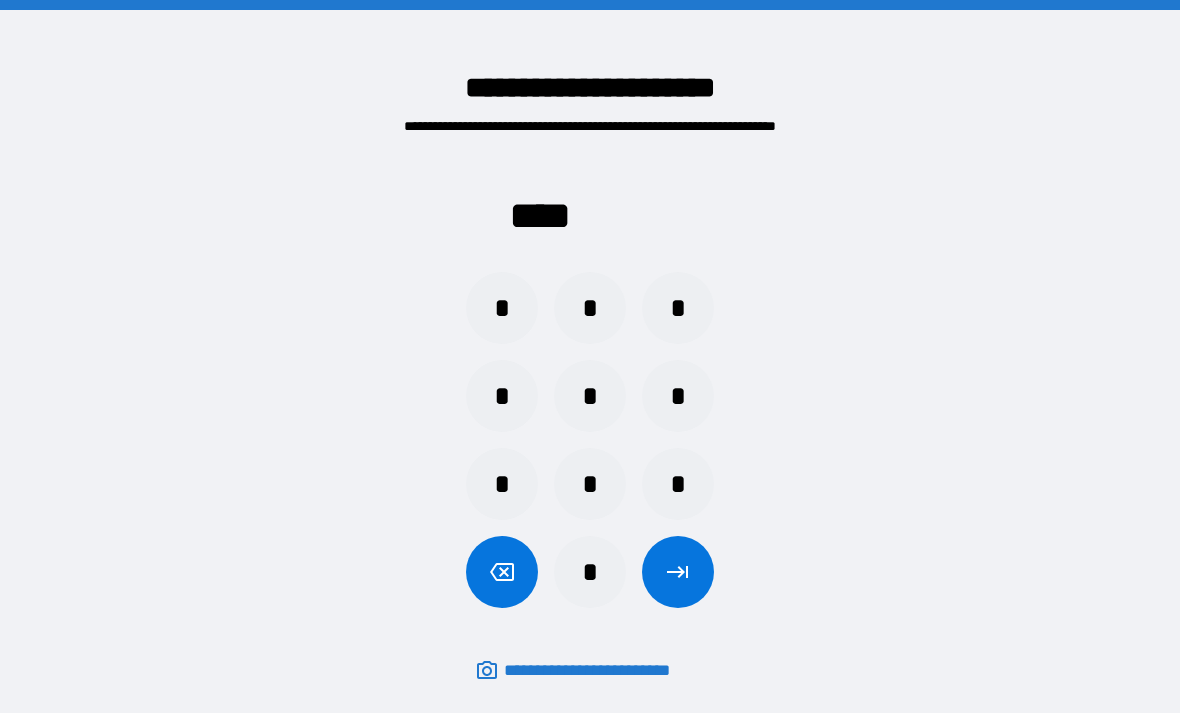 click on "*" at bounding box center [502, 308] 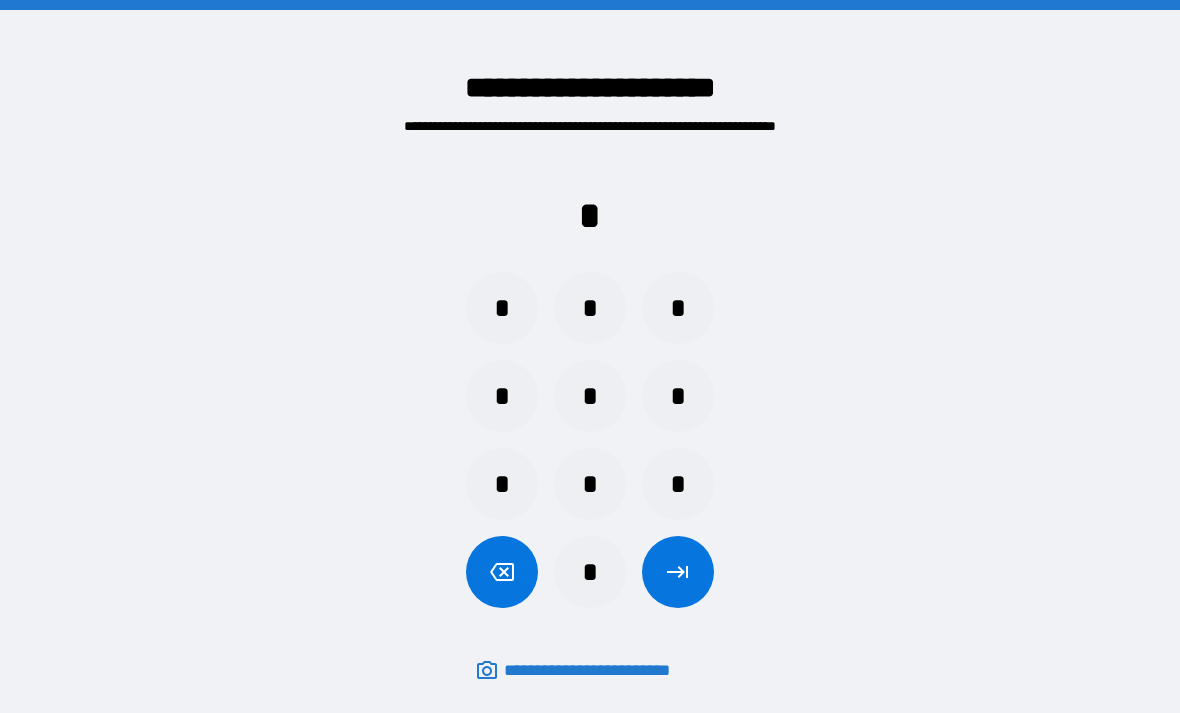 click on "*" at bounding box center (590, 308) 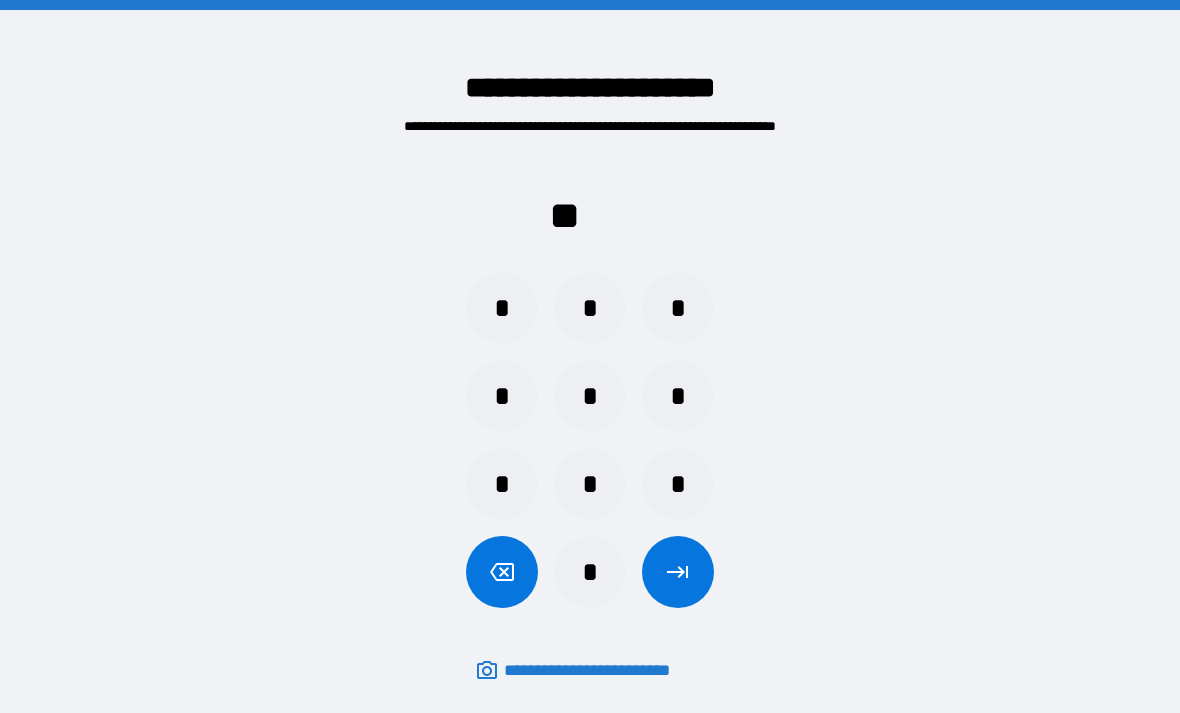 click on "*" at bounding box center (678, 484) 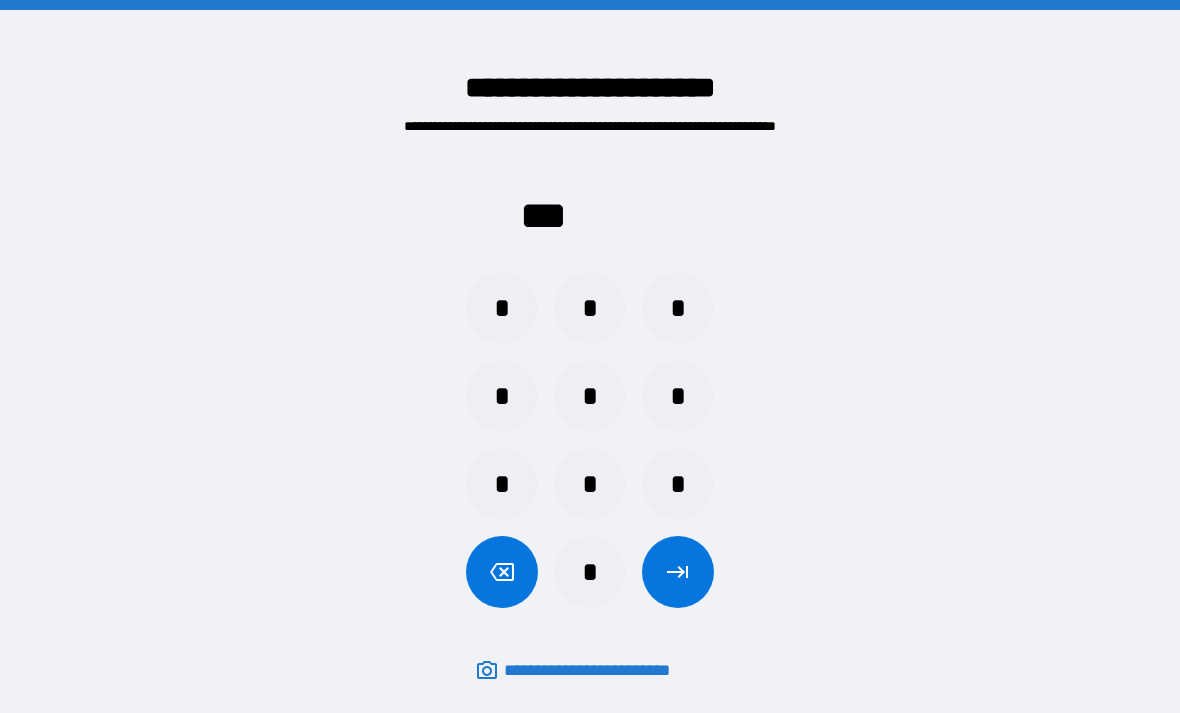 click on "*" at bounding box center [590, 396] 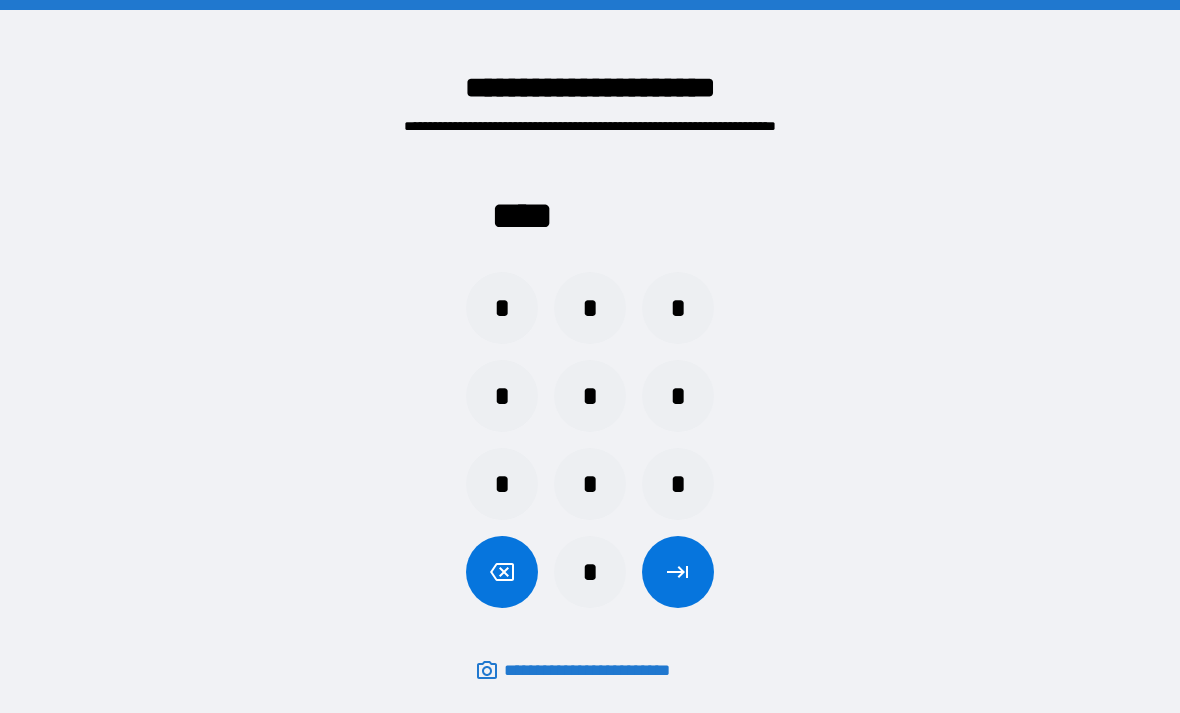 click at bounding box center [678, 572] 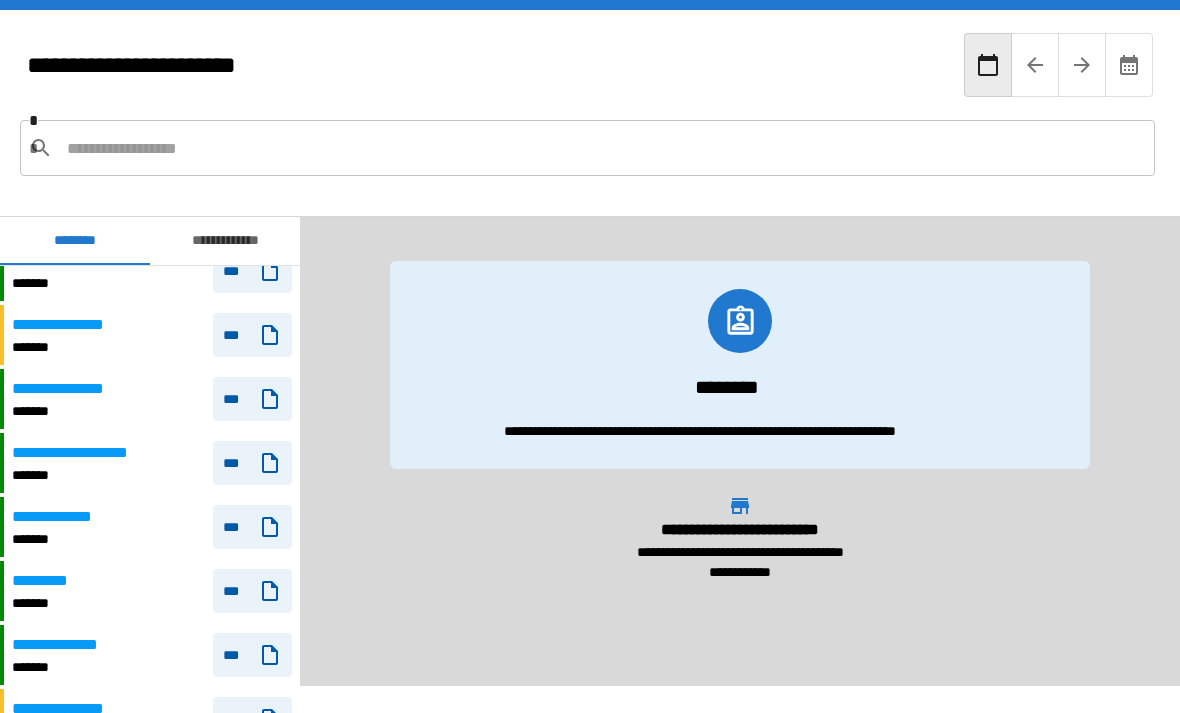 scroll, scrollTop: 3865, scrollLeft: 0, axis: vertical 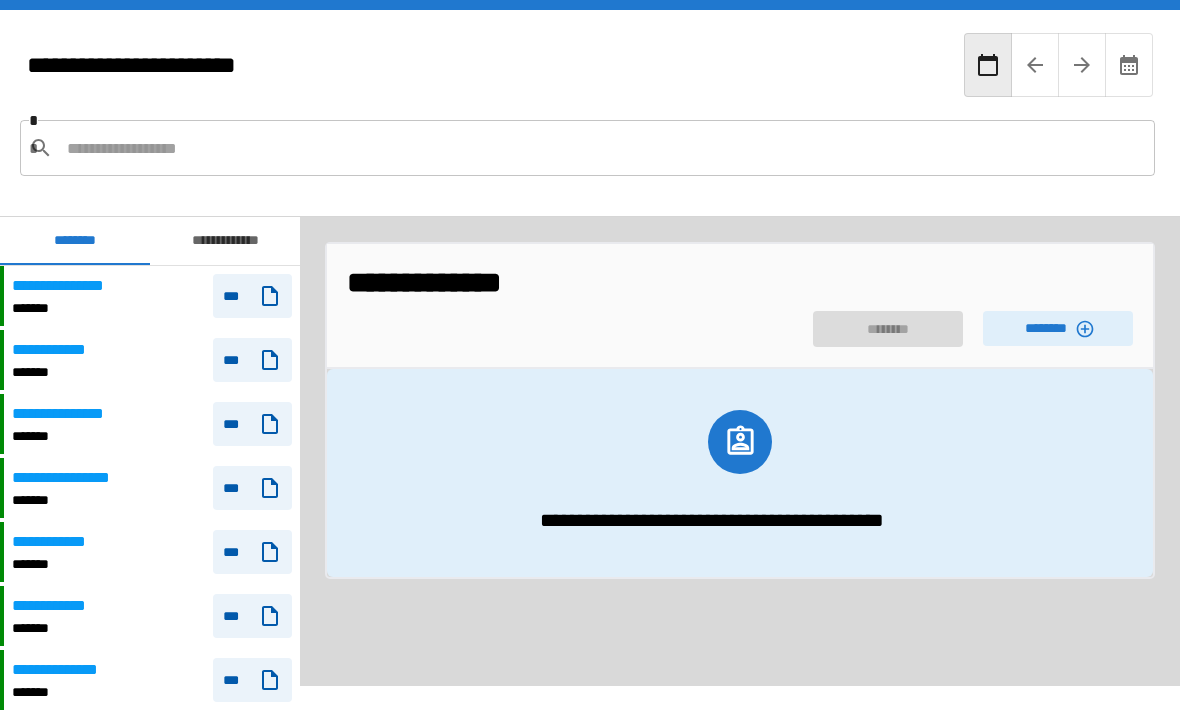 click on "**********" at bounding box center (152, 296) 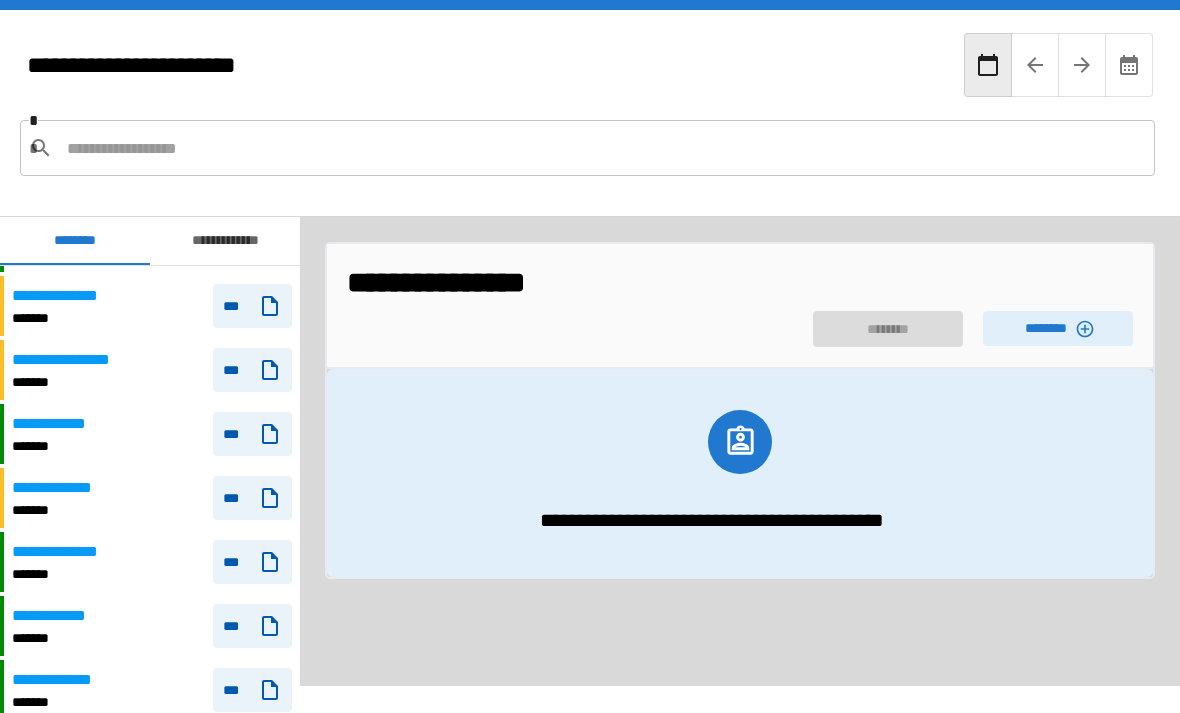 scroll, scrollTop: 2692, scrollLeft: 0, axis: vertical 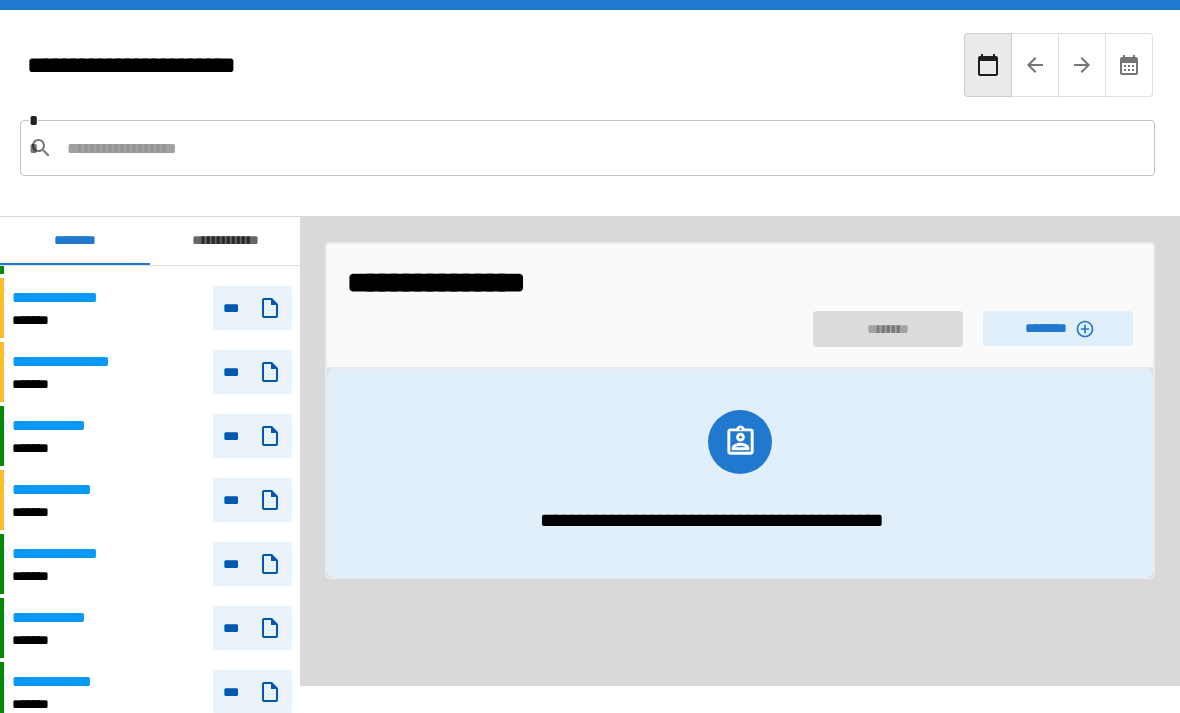 click on "**********" at bounding box center (152, 500) 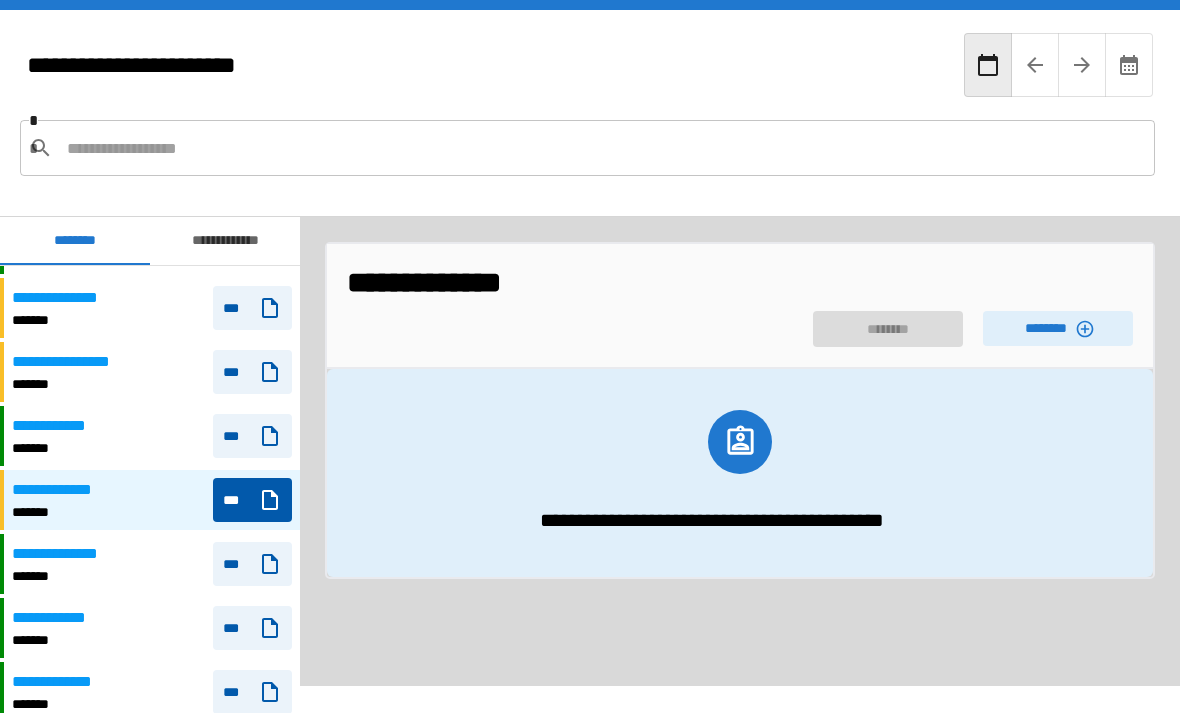 click on "********" at bounding box center [1058, 328] 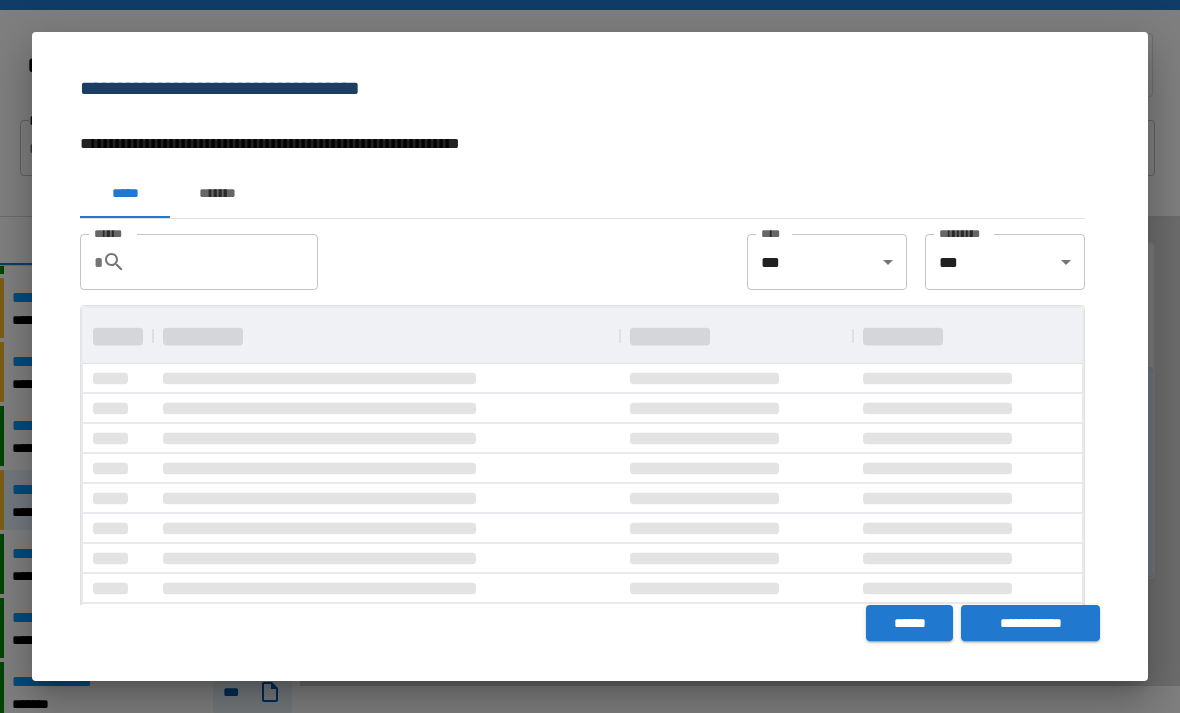 scroll, scrollTop: 0, scrollLeft: 0, axis: both 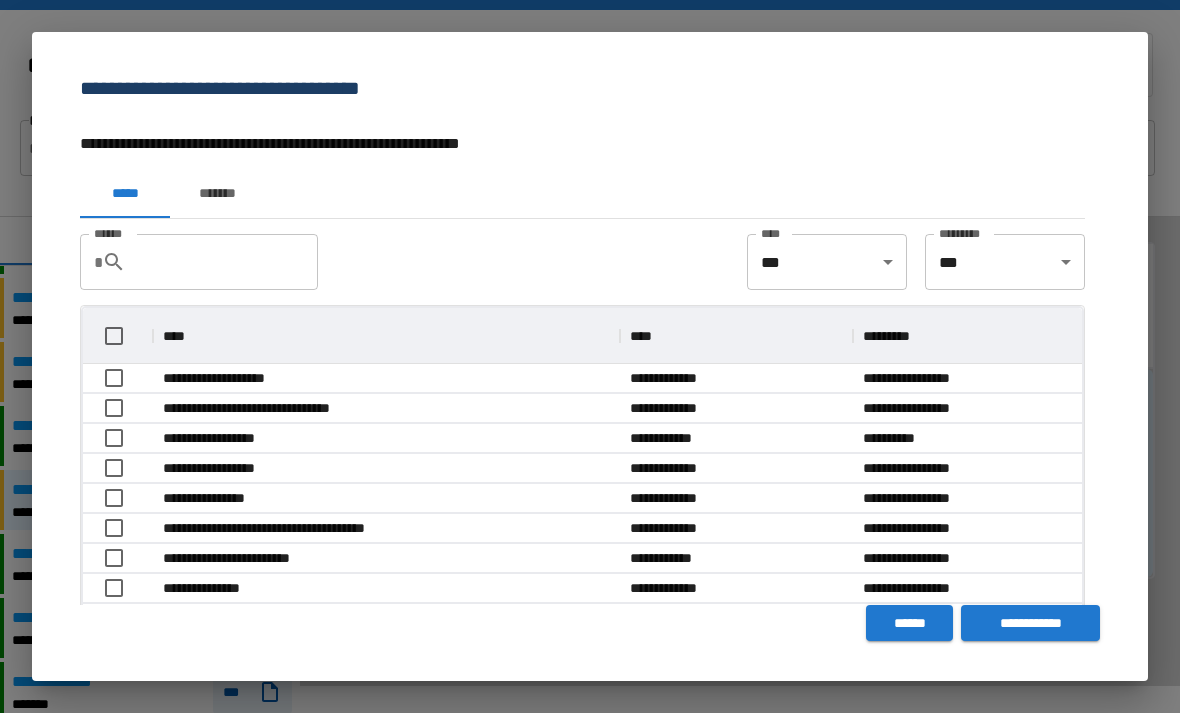 click on "*******" at bounding box center [217, 194] 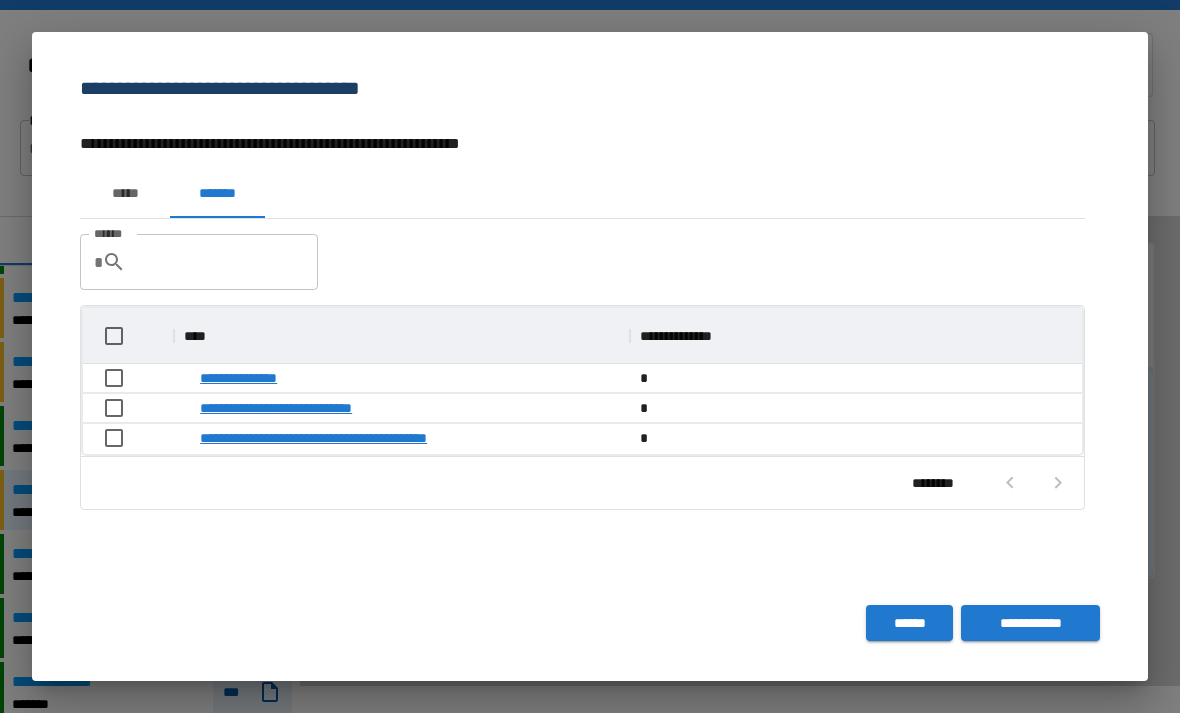 scroll, scrollTop: 1, scrollLeft: 1, axis: both 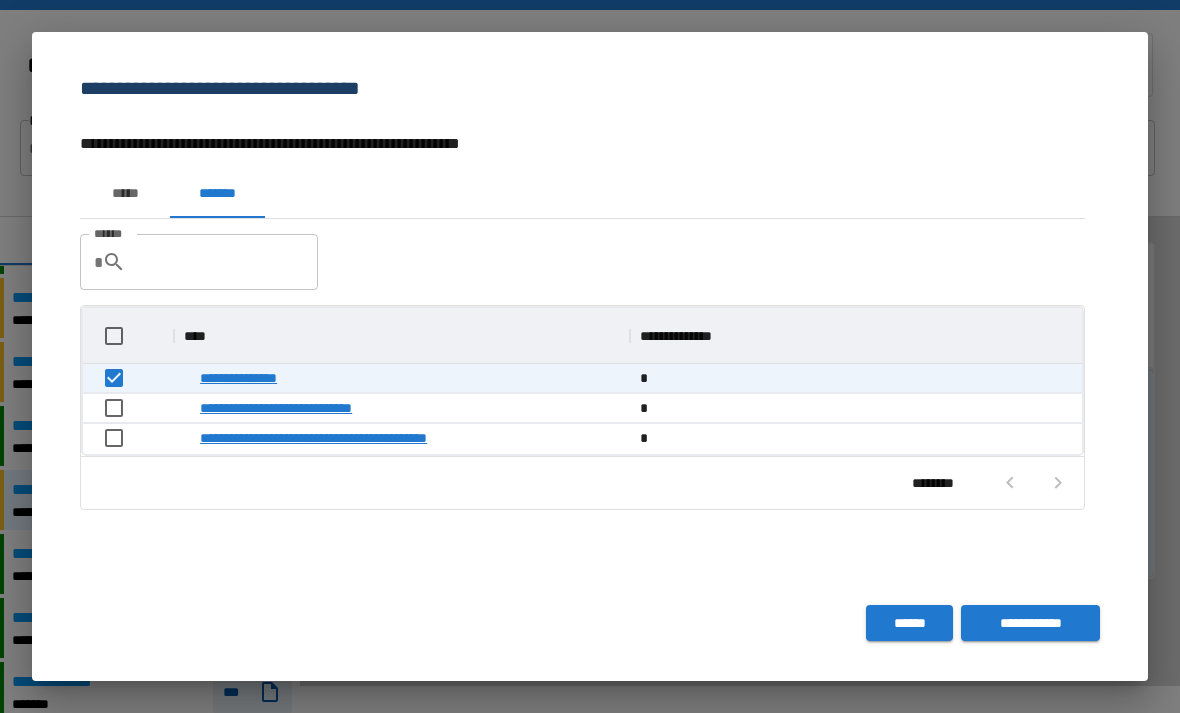 click on "**********" at bounding box center (1030, 623) 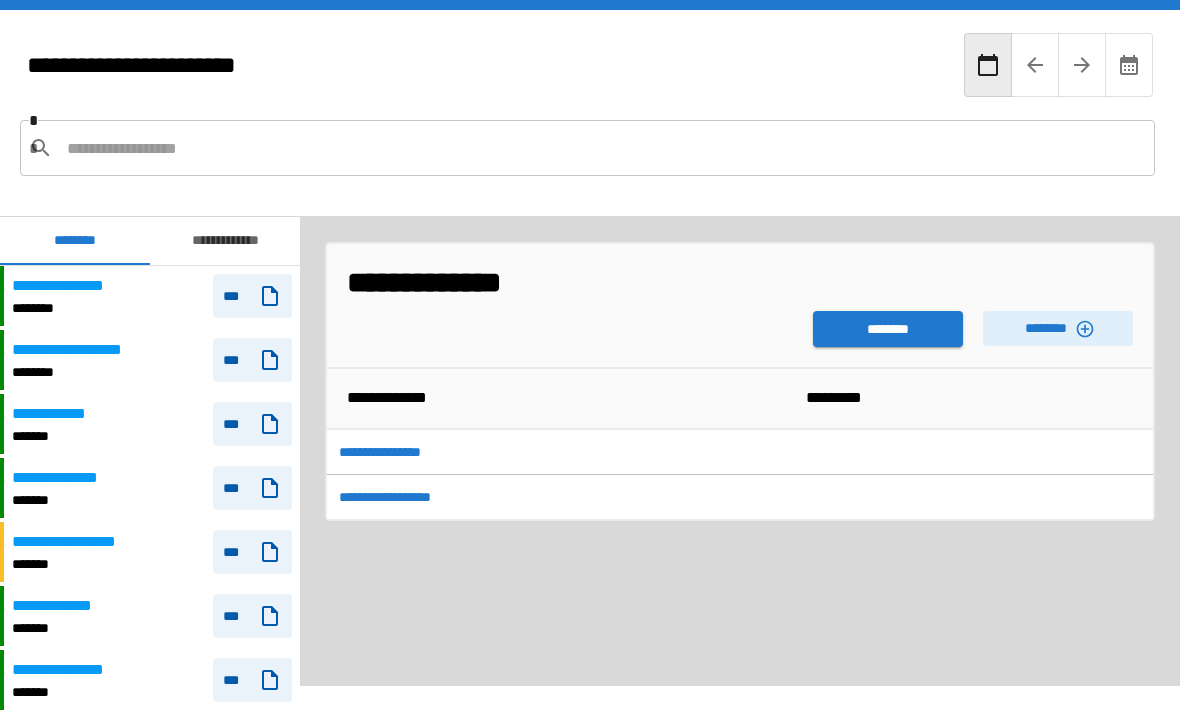 scroll, scrollTop: 2289, scrollLeft: 0, axis: vertical 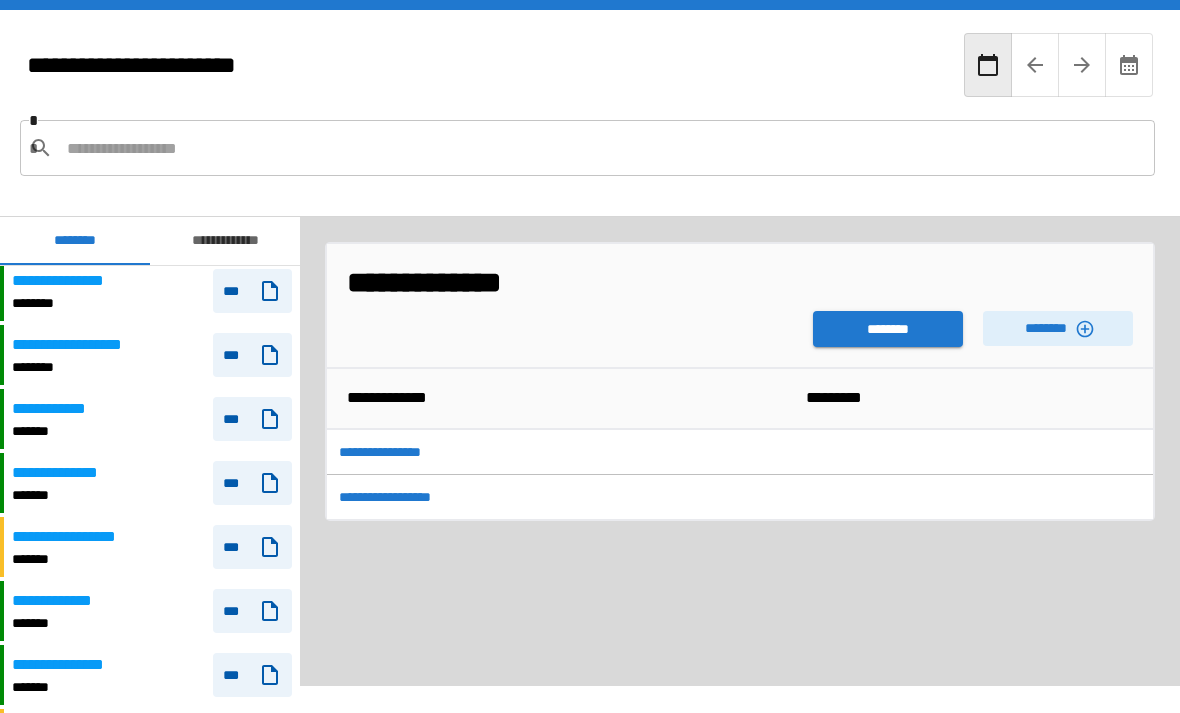 click on "**********" at bounding box center (152, 483) 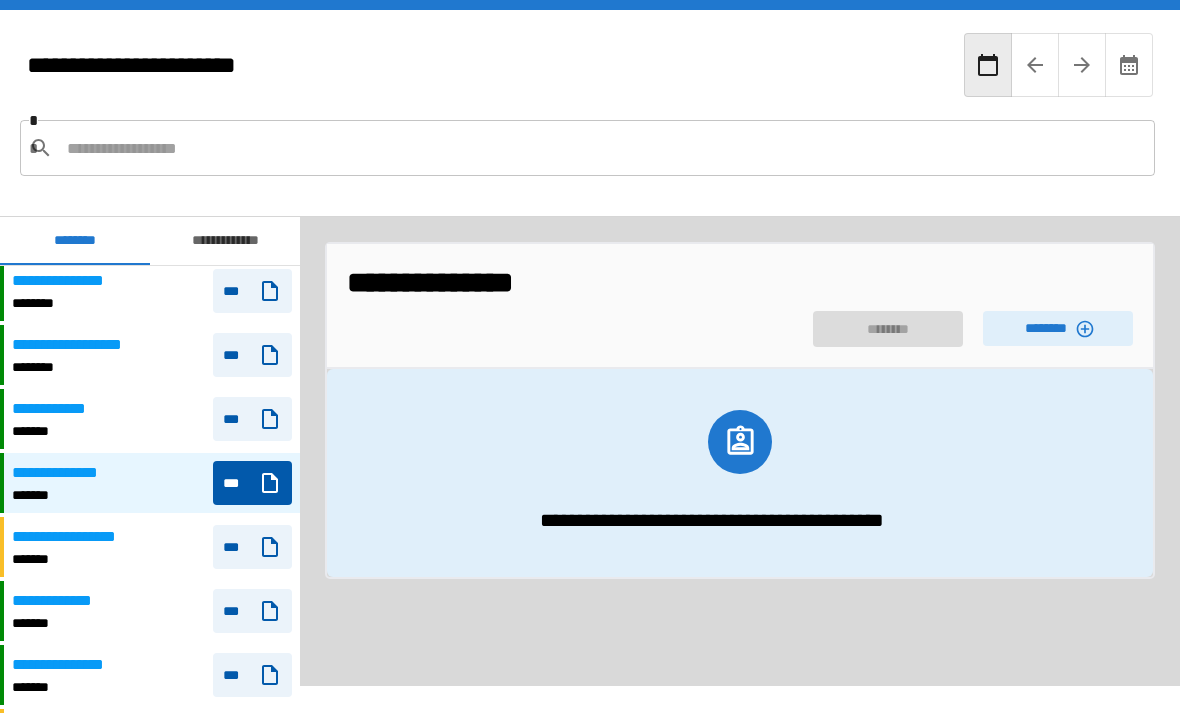 click on "********" at bounding box center [1058, 328] 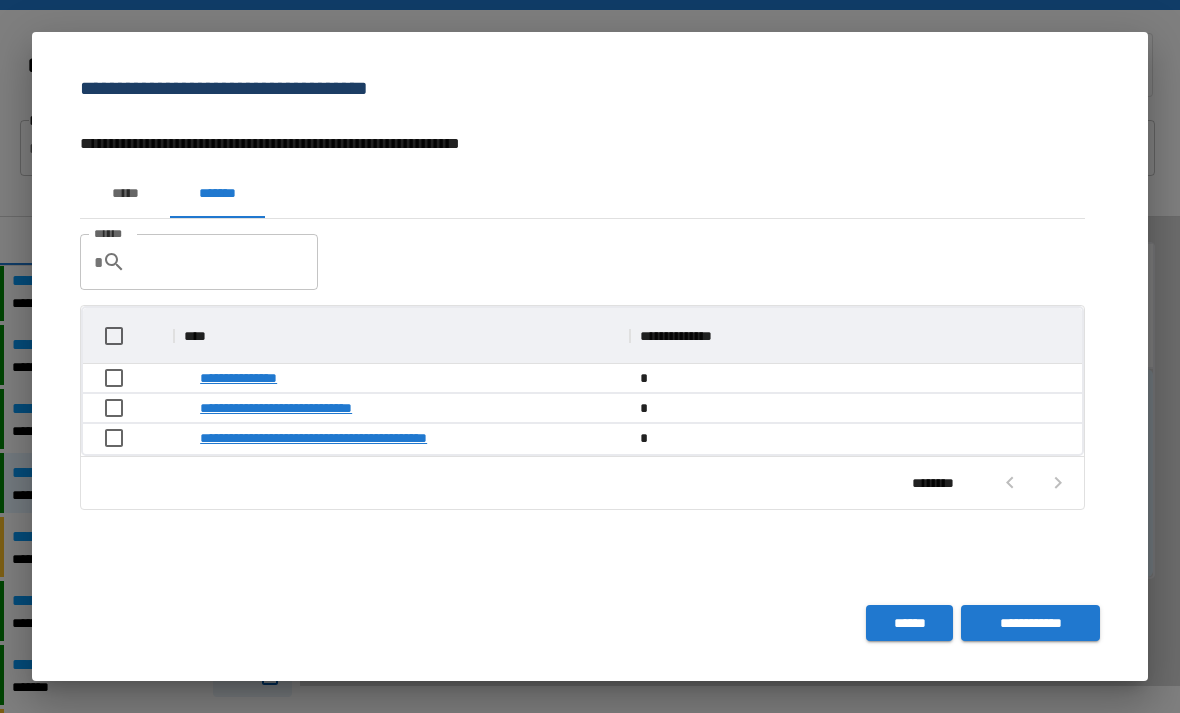 scroll, scrollTop: 1, scrollLeft: 1, axis: both 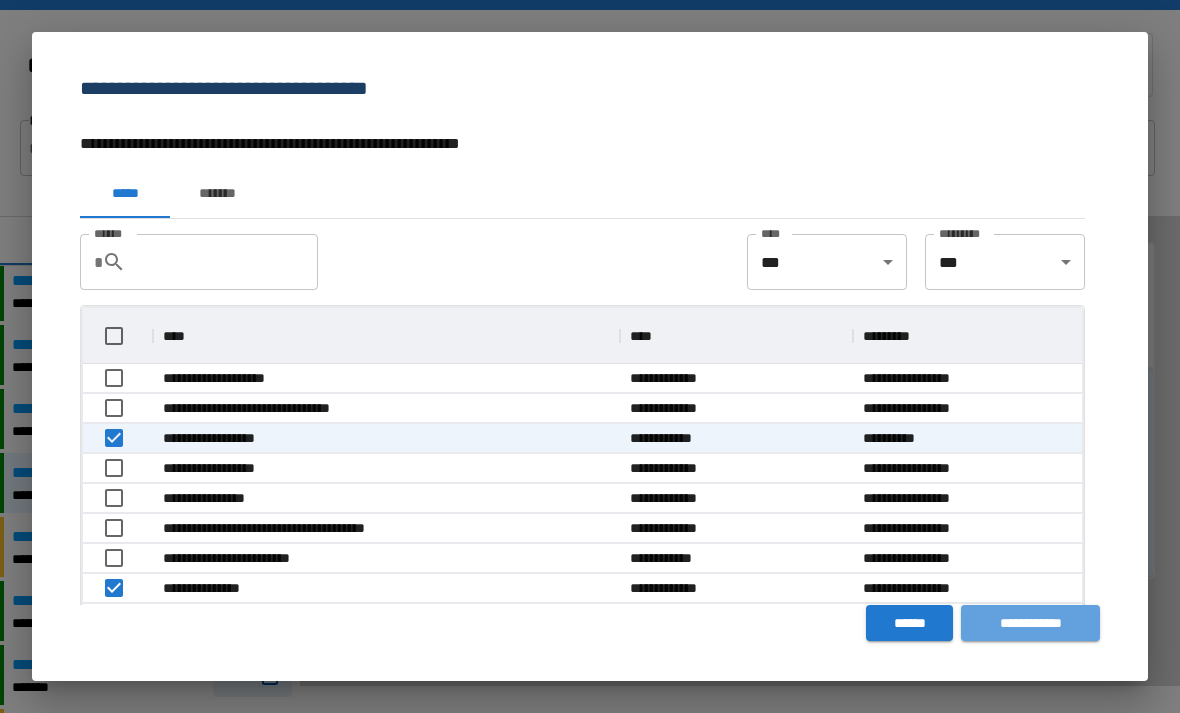 click on "**********" at bounding box center [1030, 623] 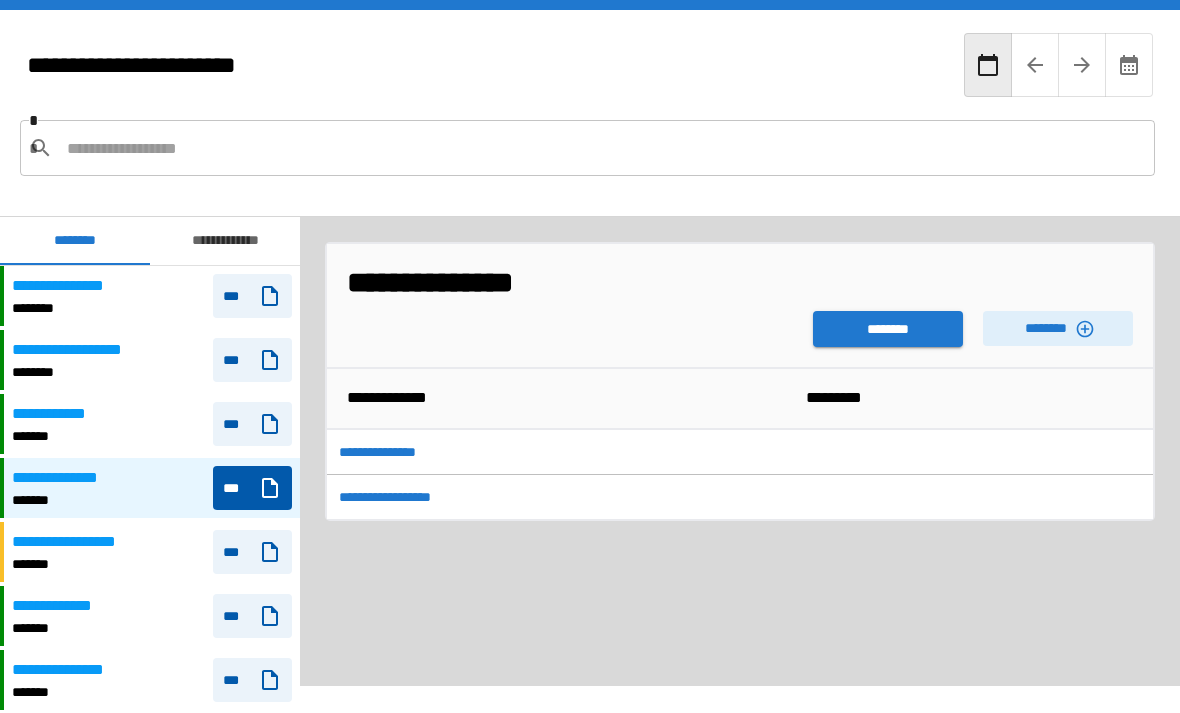scroll, scrollTop: 2335, scrollLeft: 0, axis: vertical 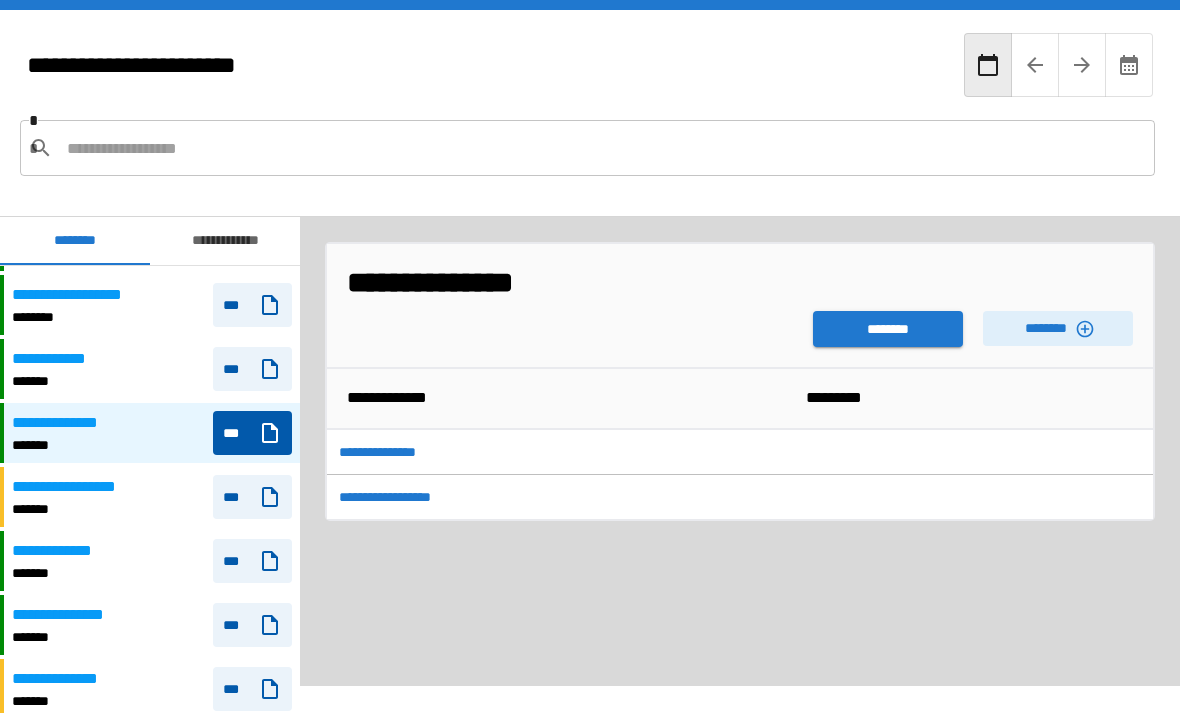 click on "*******" at bounding box center [86, 509] 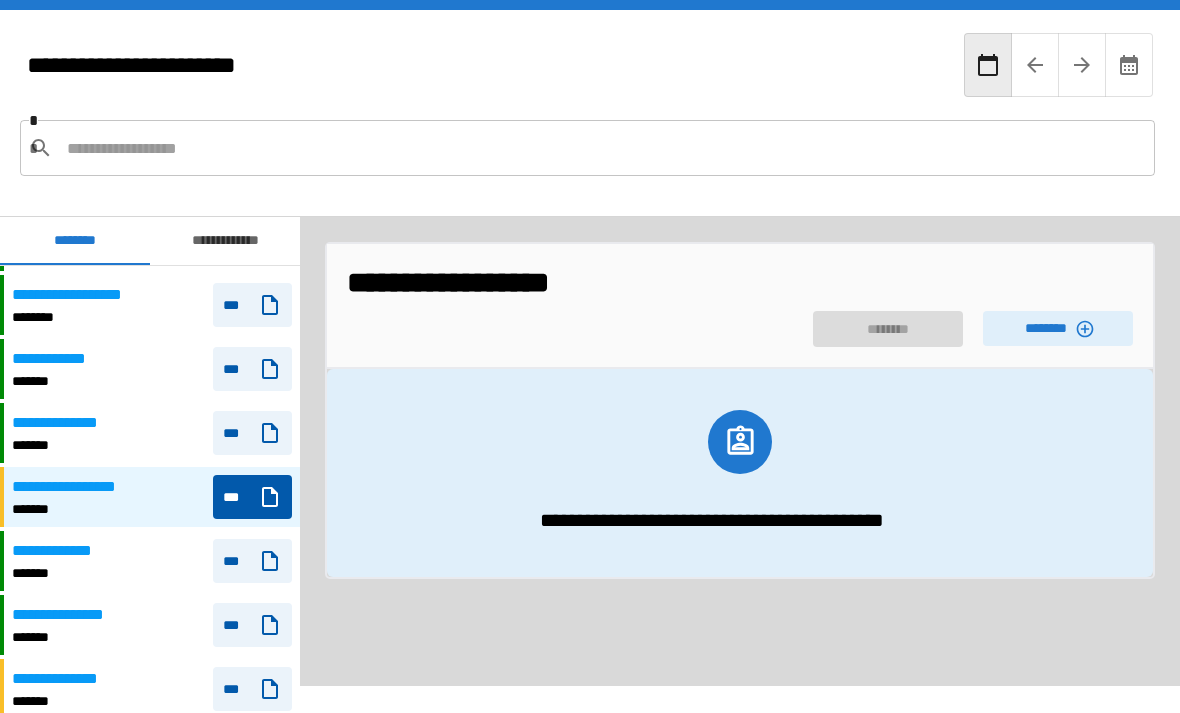click 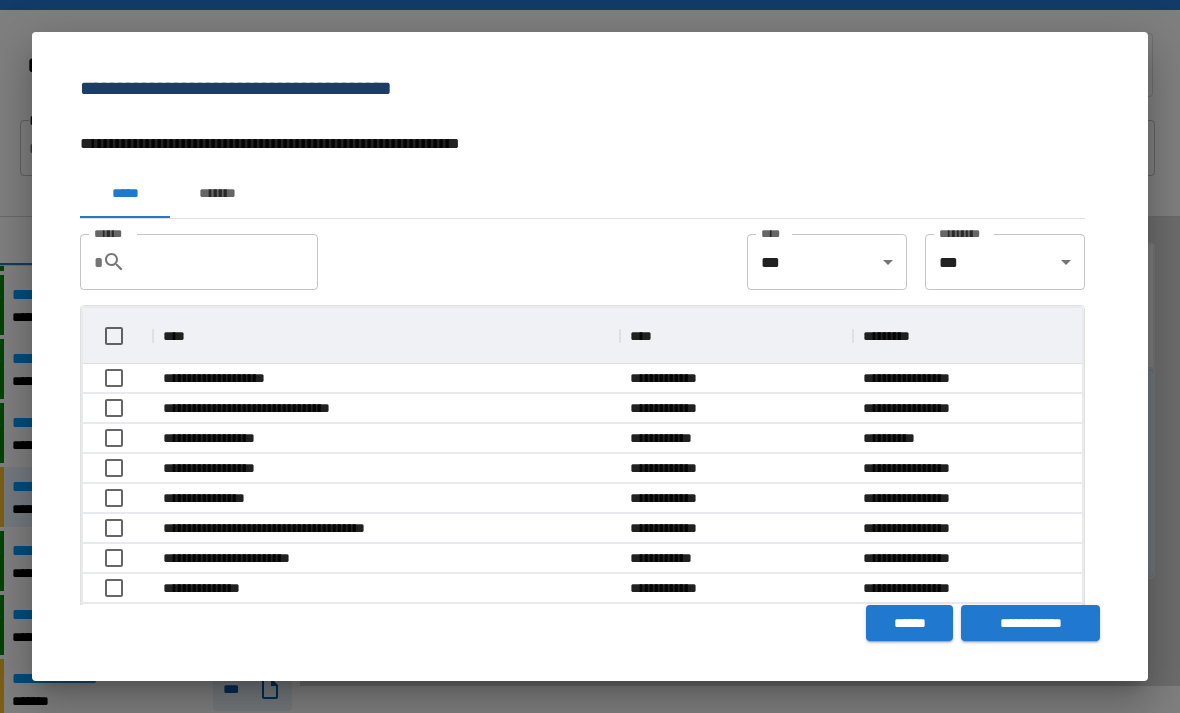 scroll, scrollTop: 1, scrollLeft: 1, axis: both 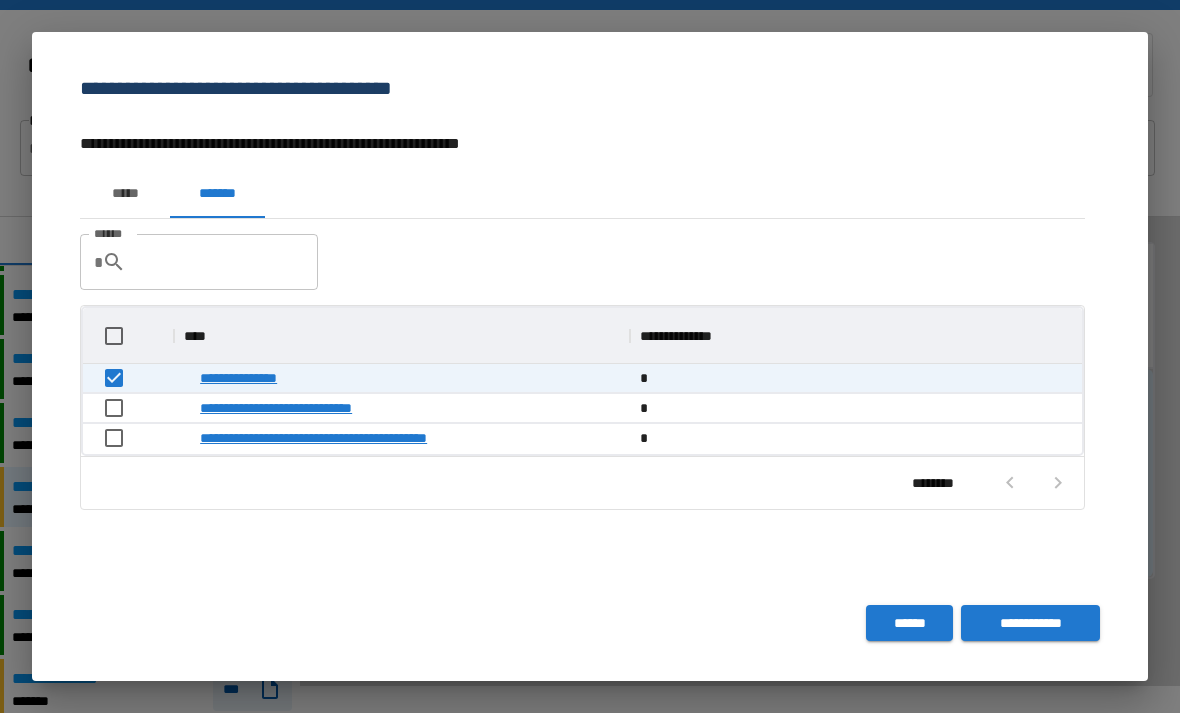 click on "**********" at bounding box center (1030, 623) 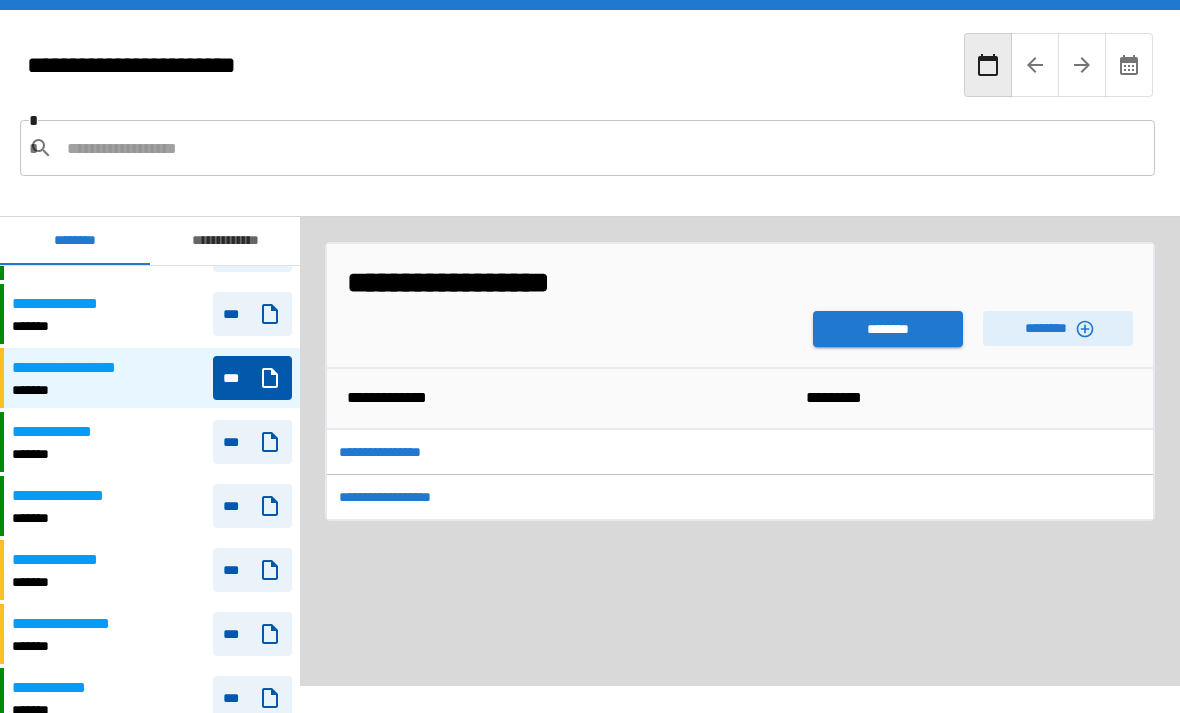 scroll, scrollTop: 2452, scrollLeft: 0, axis: vertical 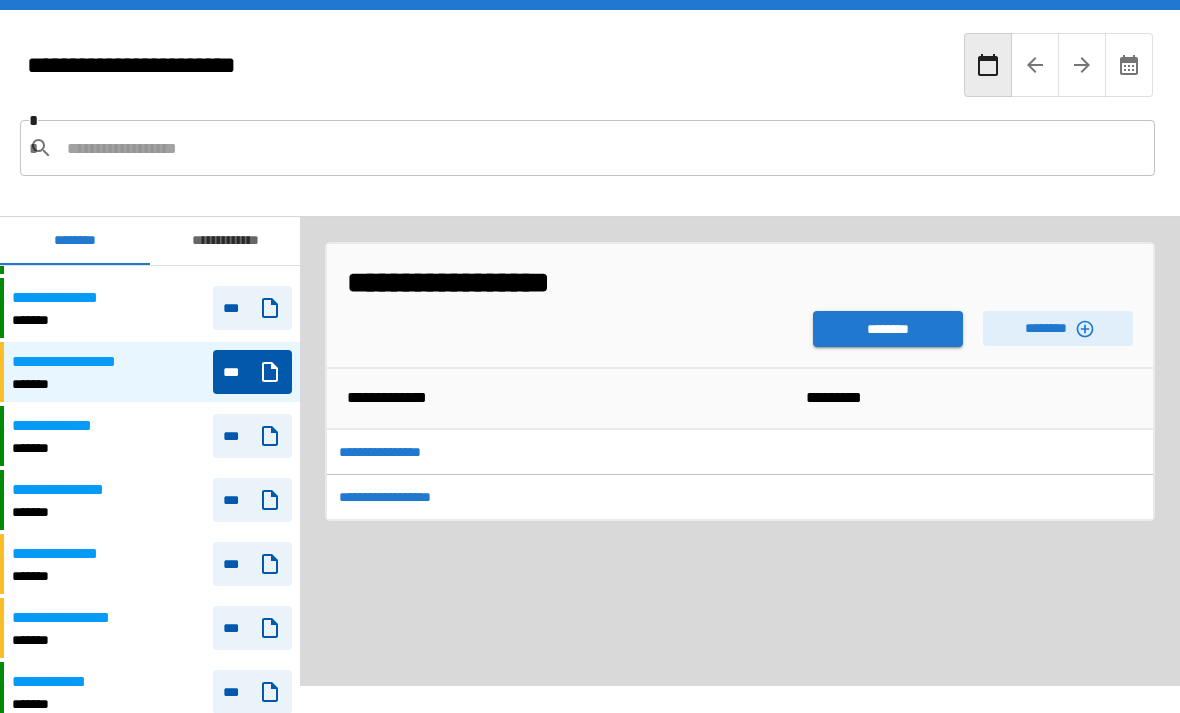 click on "**********" at bounding box center (152, 436) 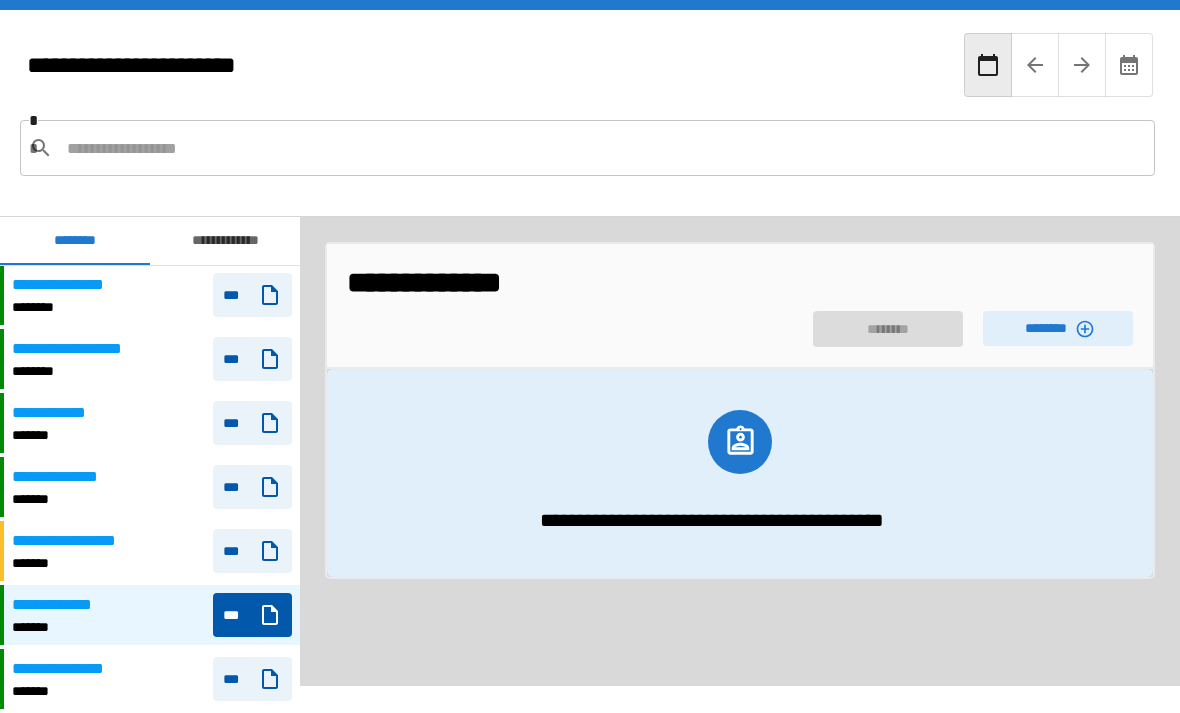 scroll, scrollTop: 2279, scrollLeft: 0, axis: vertical 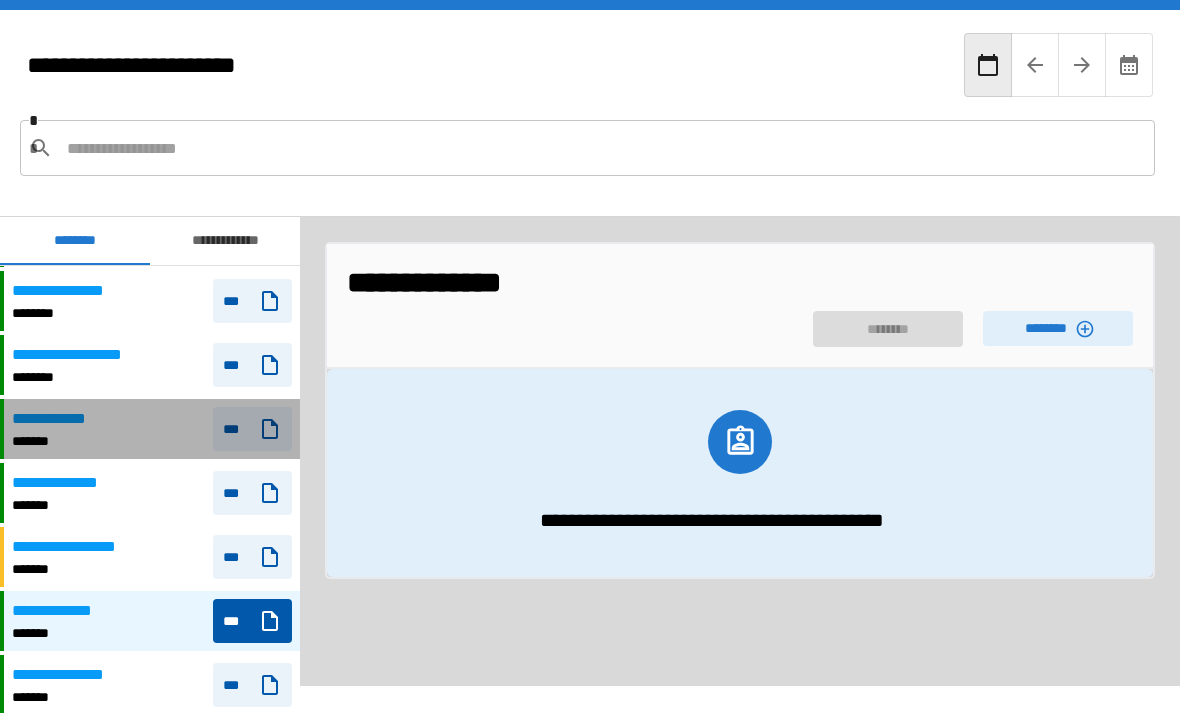 click on "**********" at bounding box center (152, 429) 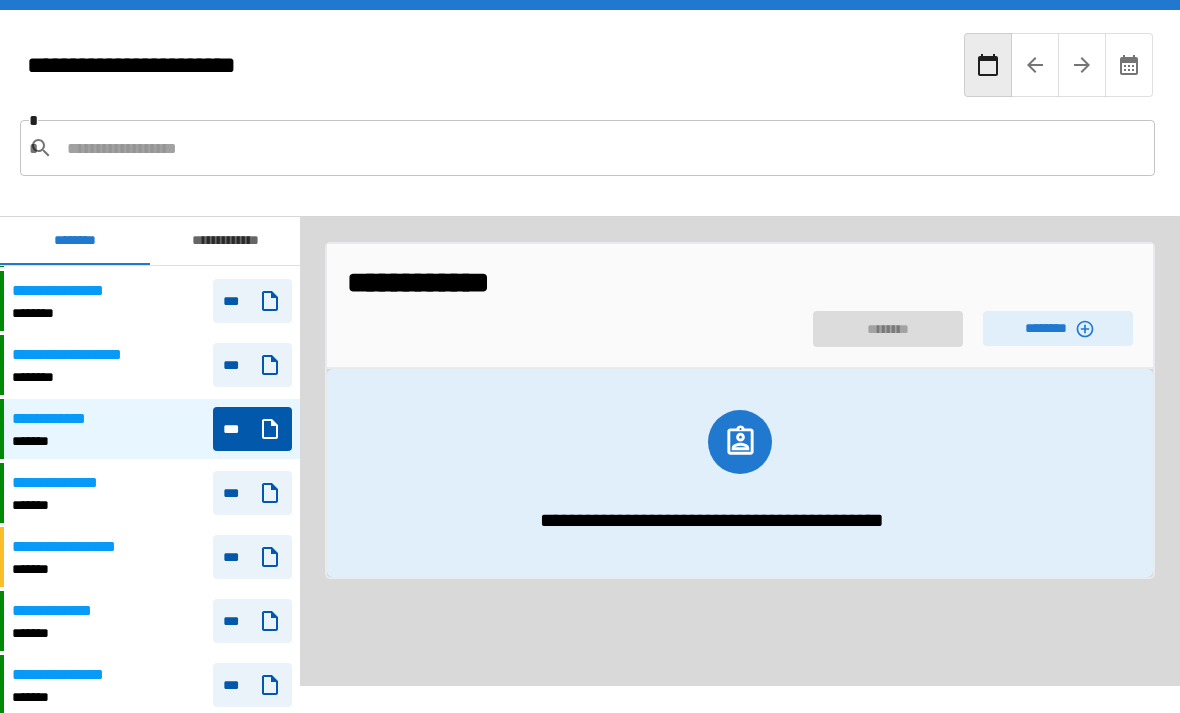 click 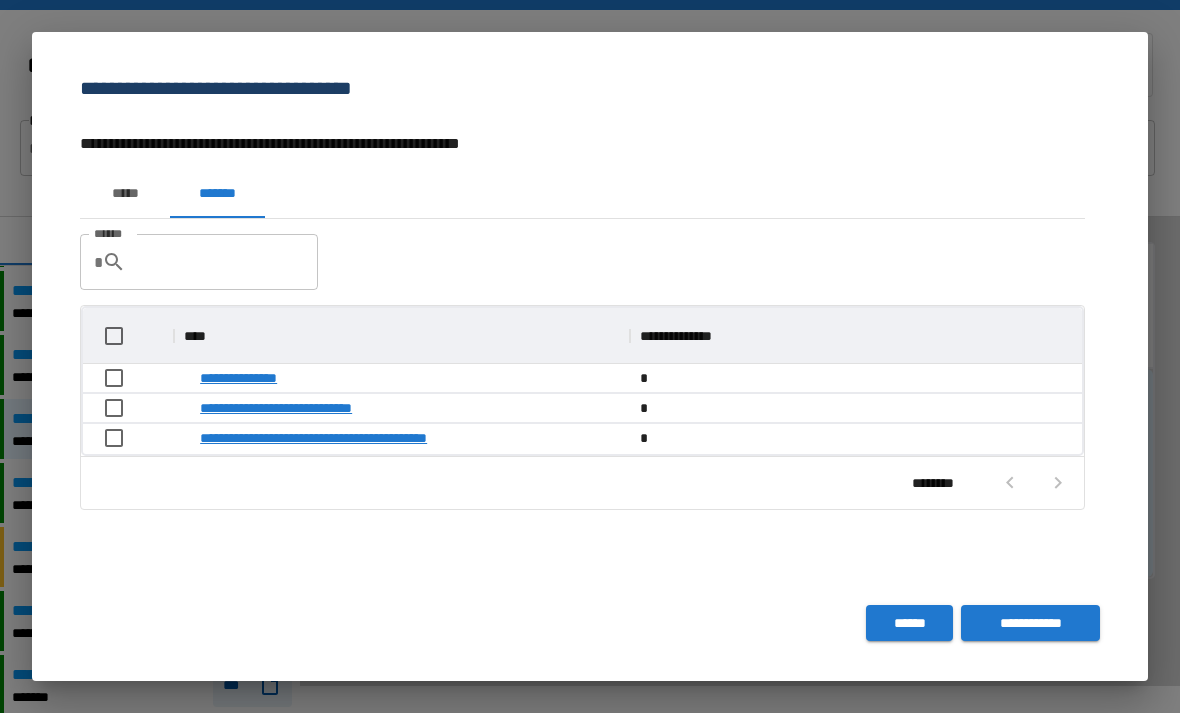 scroll, scrollTop: 1, scrollLeft: 1, axis: both 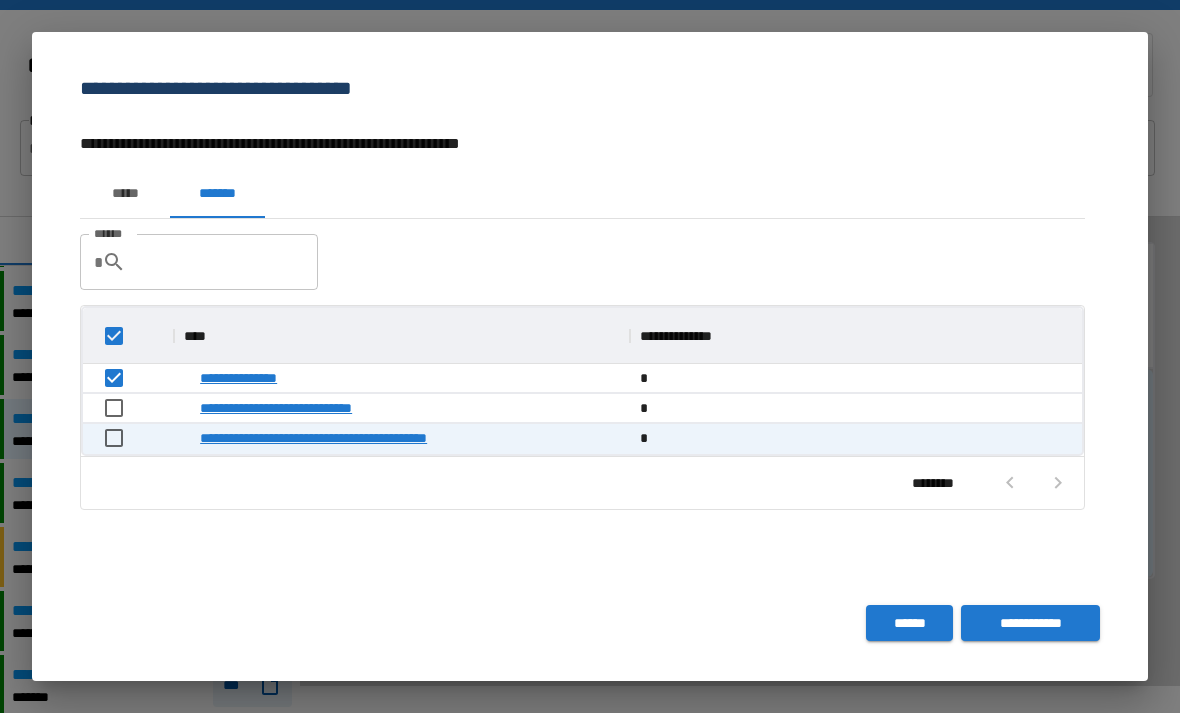 click on "**********" at bounding box center [1030, 623] 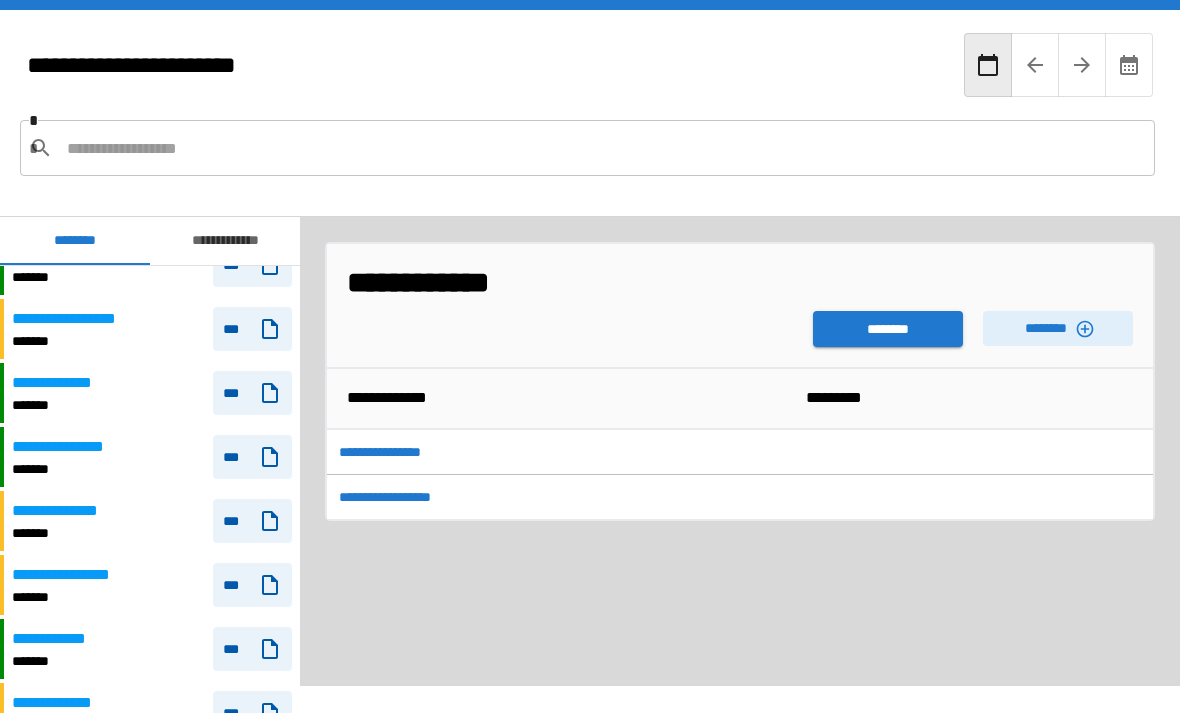 scroll, scrollTop: 2493, scrollLeft: 0, axis: vertical 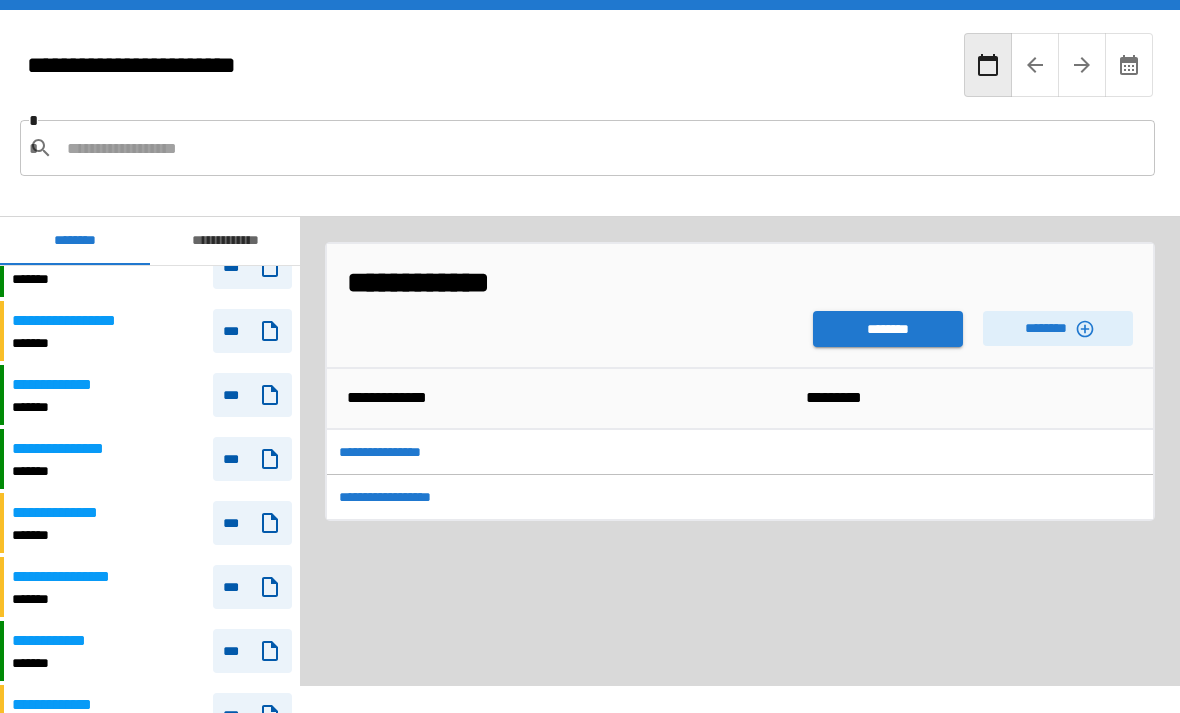 click on "**********" at bounding box center [152, 459] 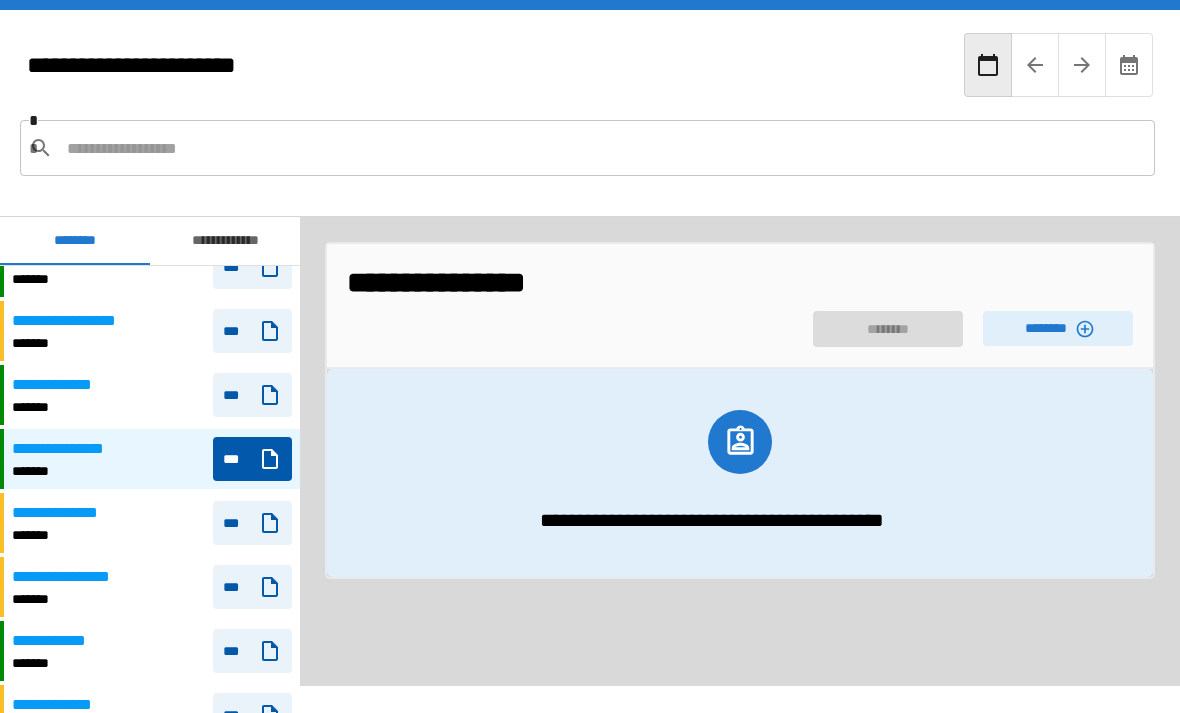 click on "********" at bounding box center [1058, 328] 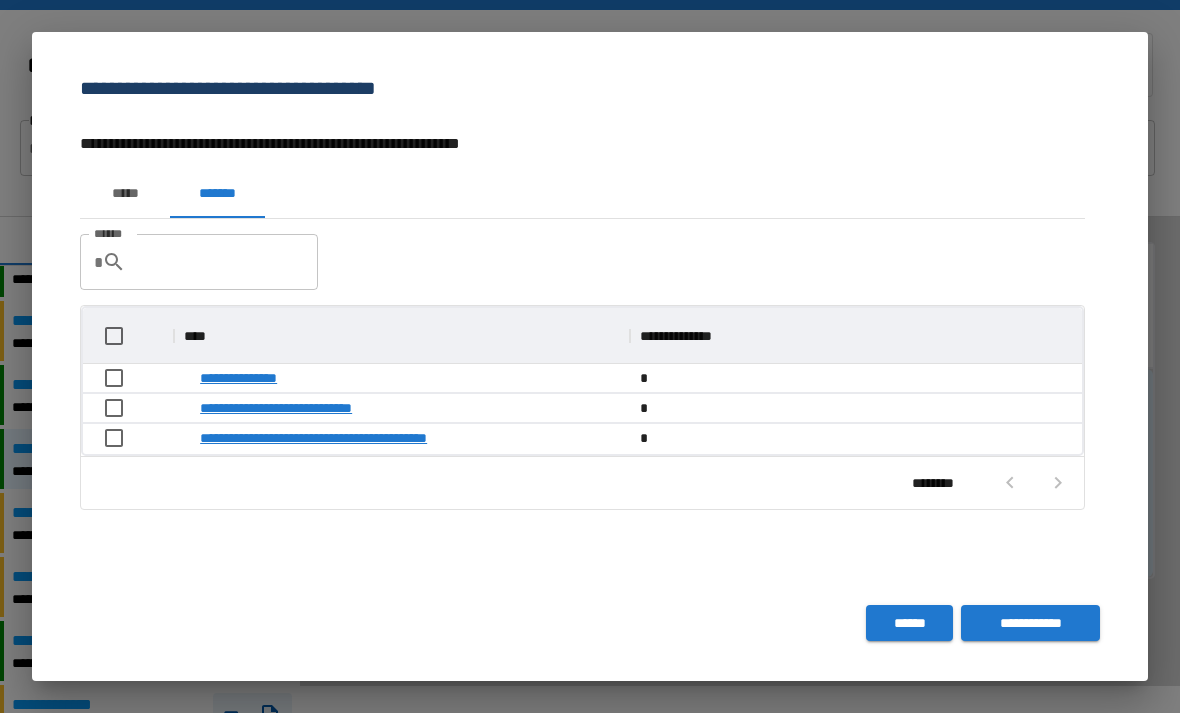 scroll, scrollTop: 1, scrollLeft: 1, axis: both 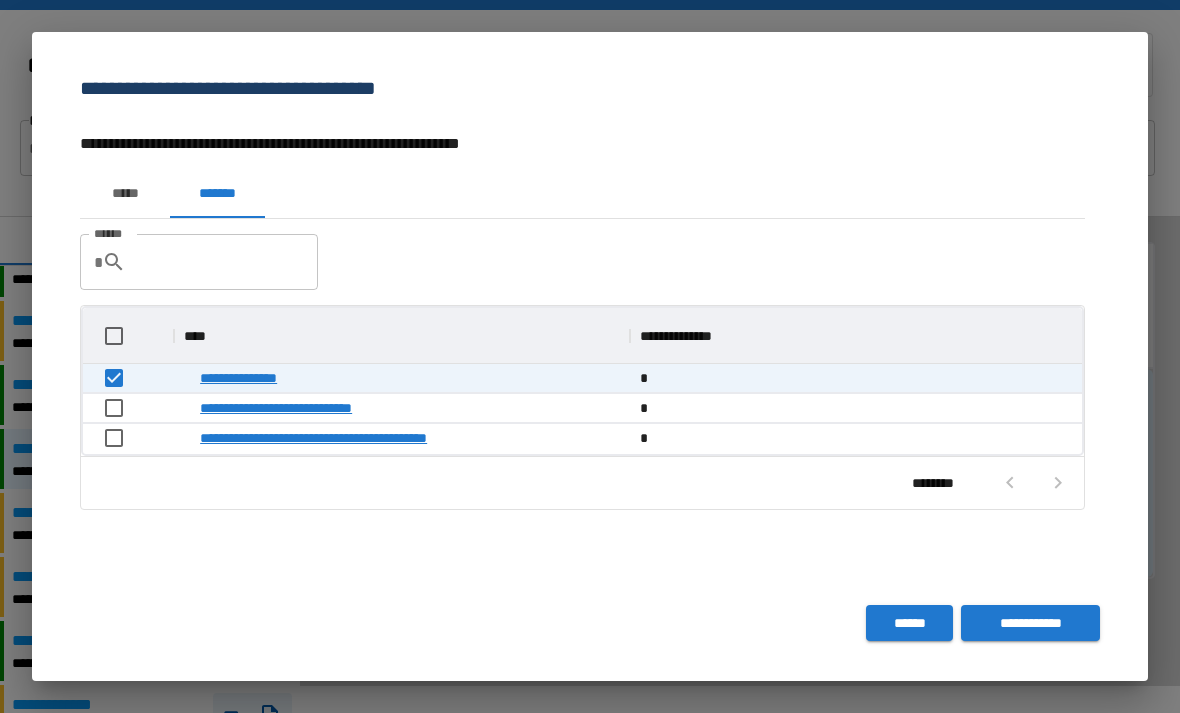 click on "**********" at bounding box center (1030, 623) 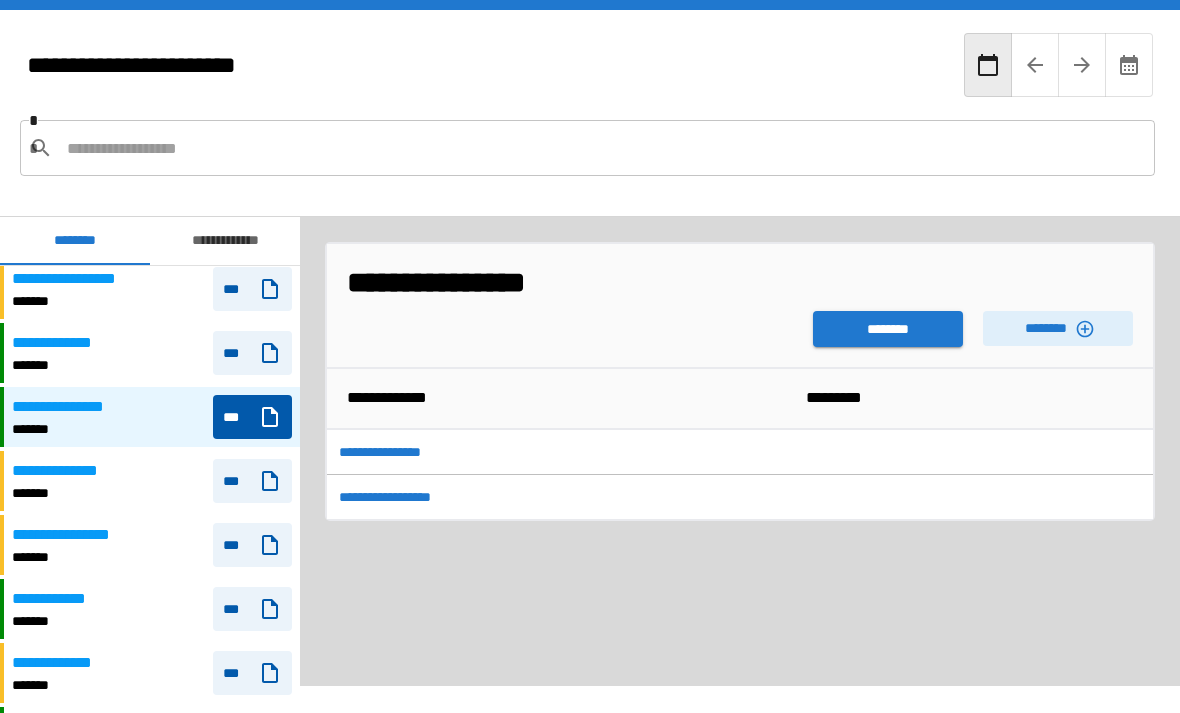 scroll, scrollTop: 2523, scrollLeft: 0, axis: vertical 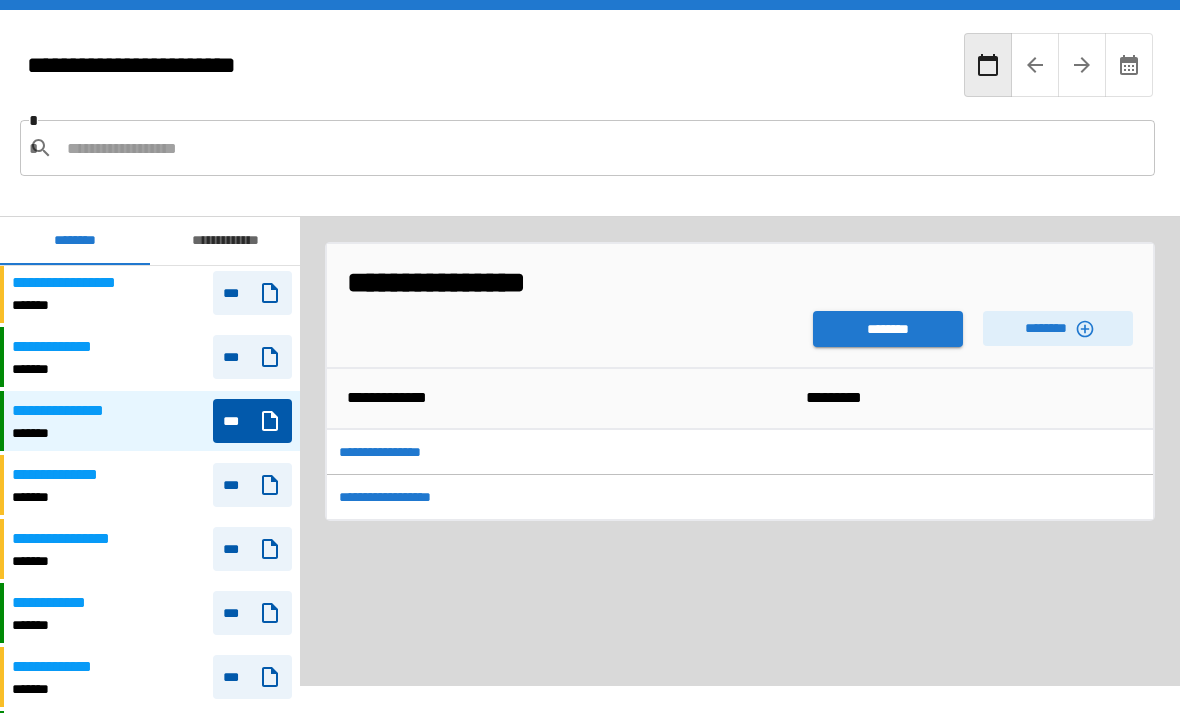 click on "**********" at bounding box center (152, 485) 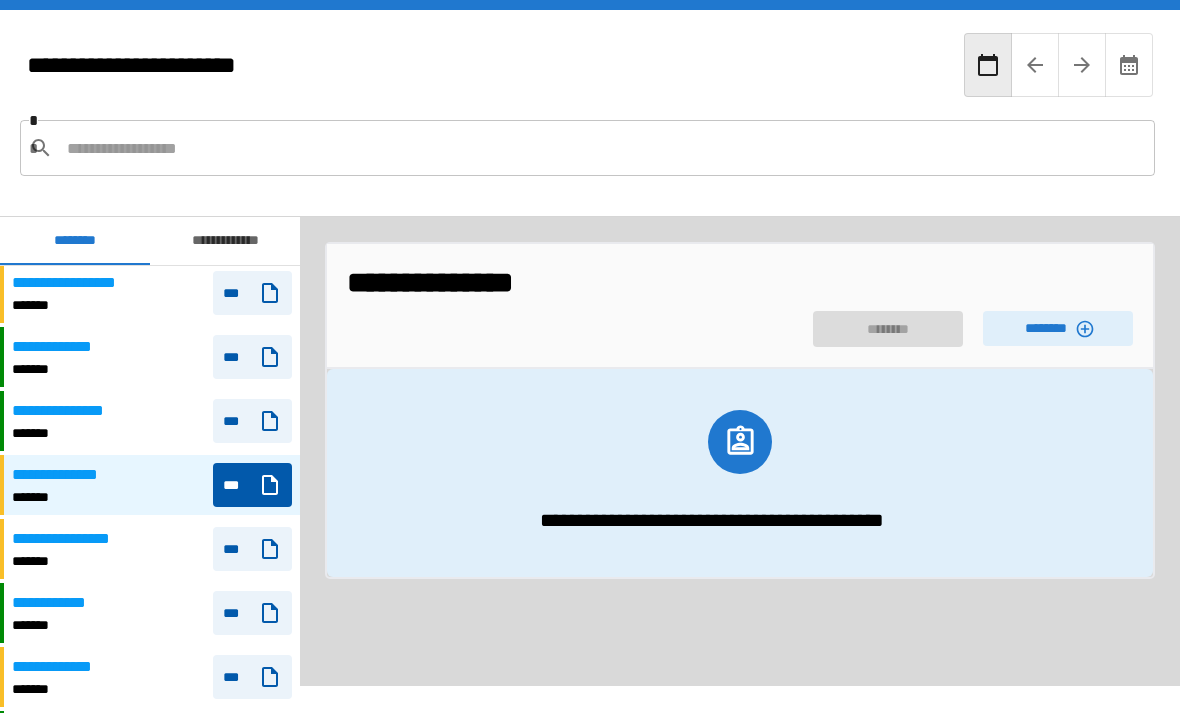 click on "**********" at bounding box center (152, 357) 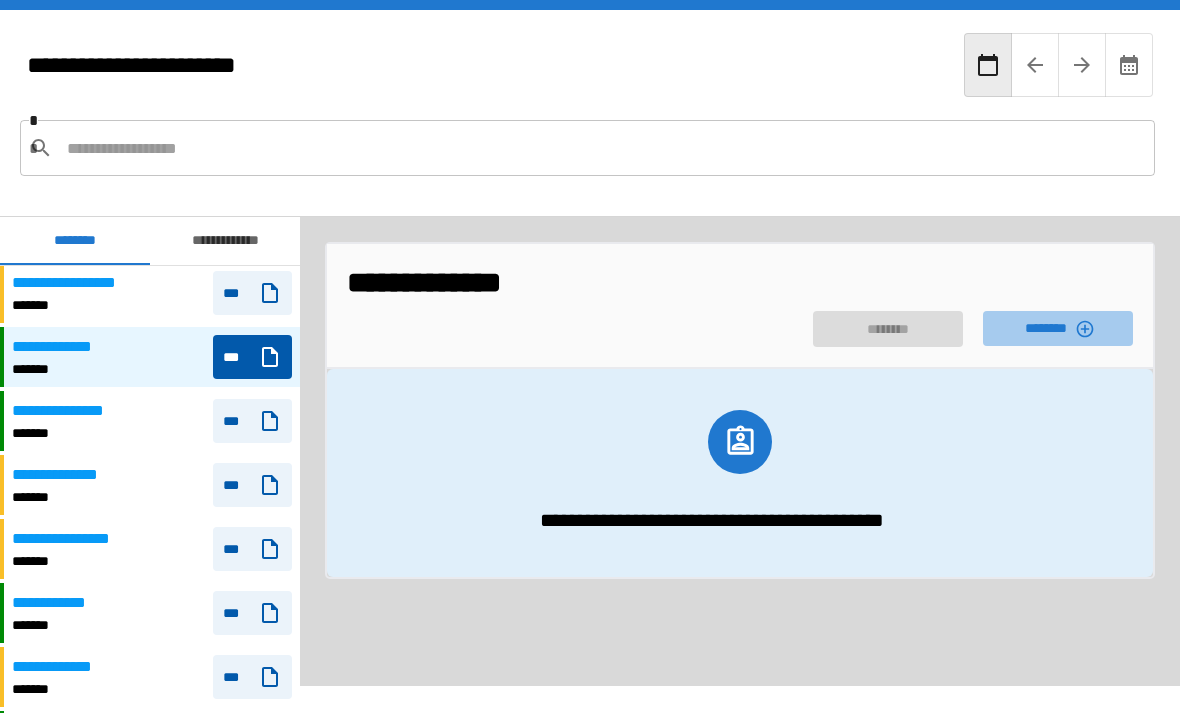 click on "********" at bounding box center [1058, 328] 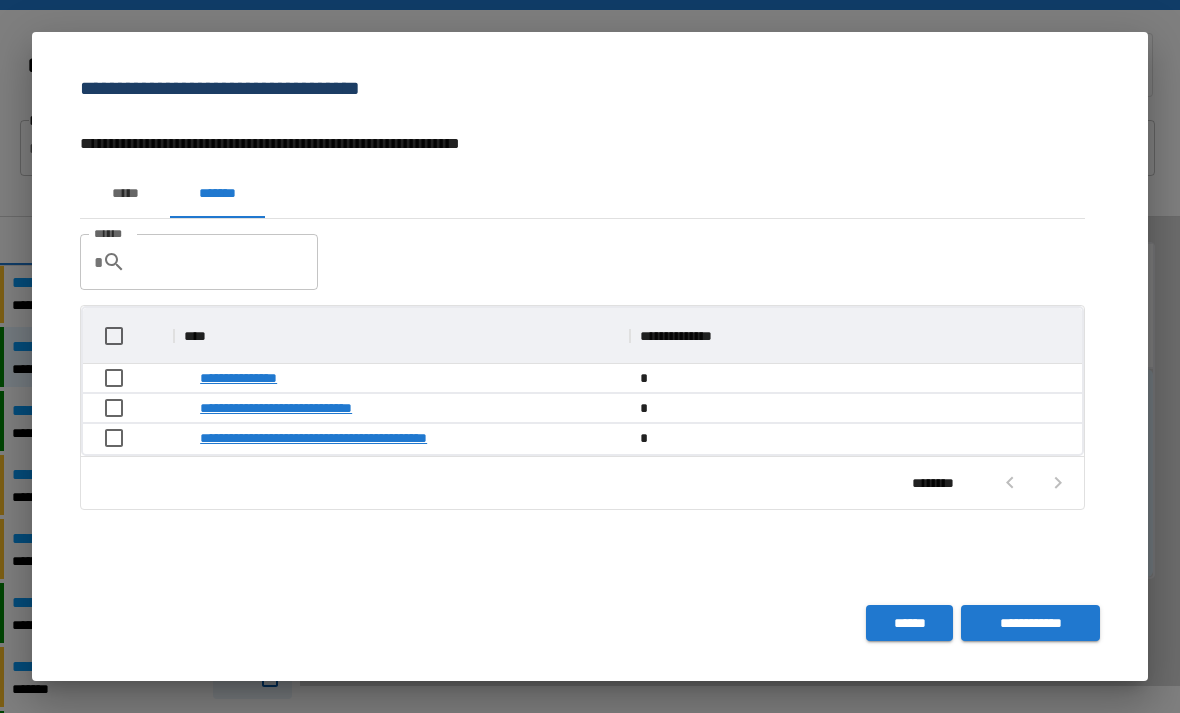scroll, scrollTop: 1, scrollLeft: 1, axis: both 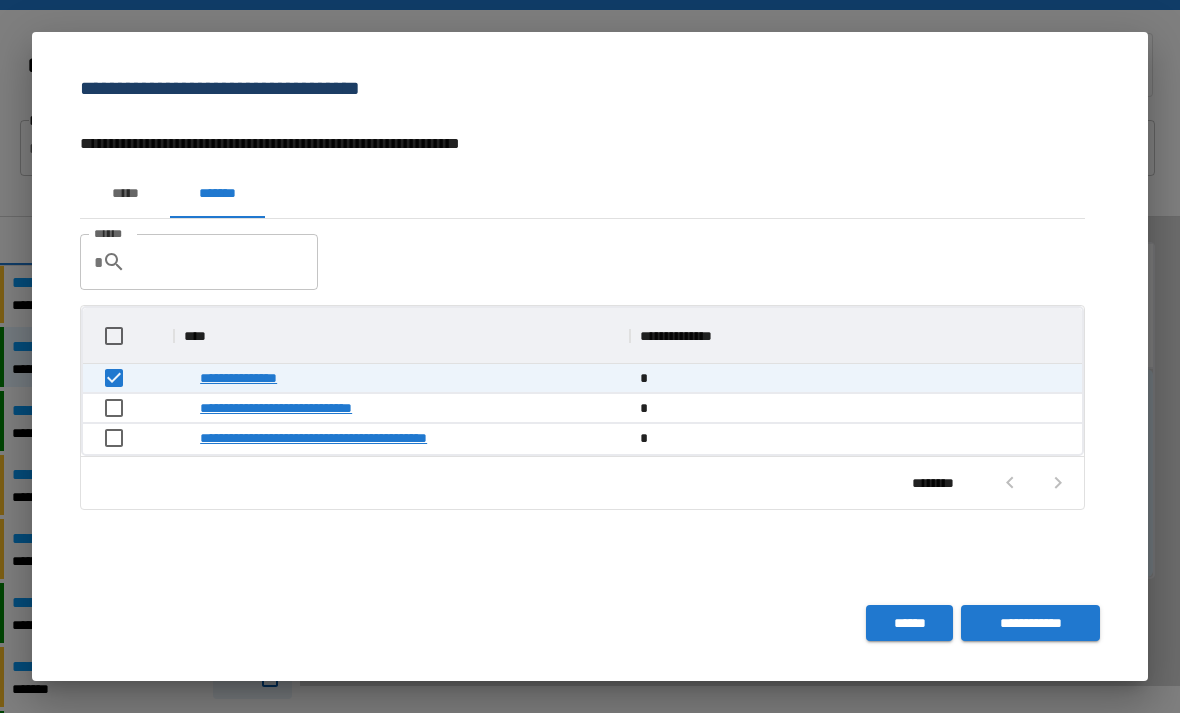 click on "**********" at bounding box center [1030, 623] 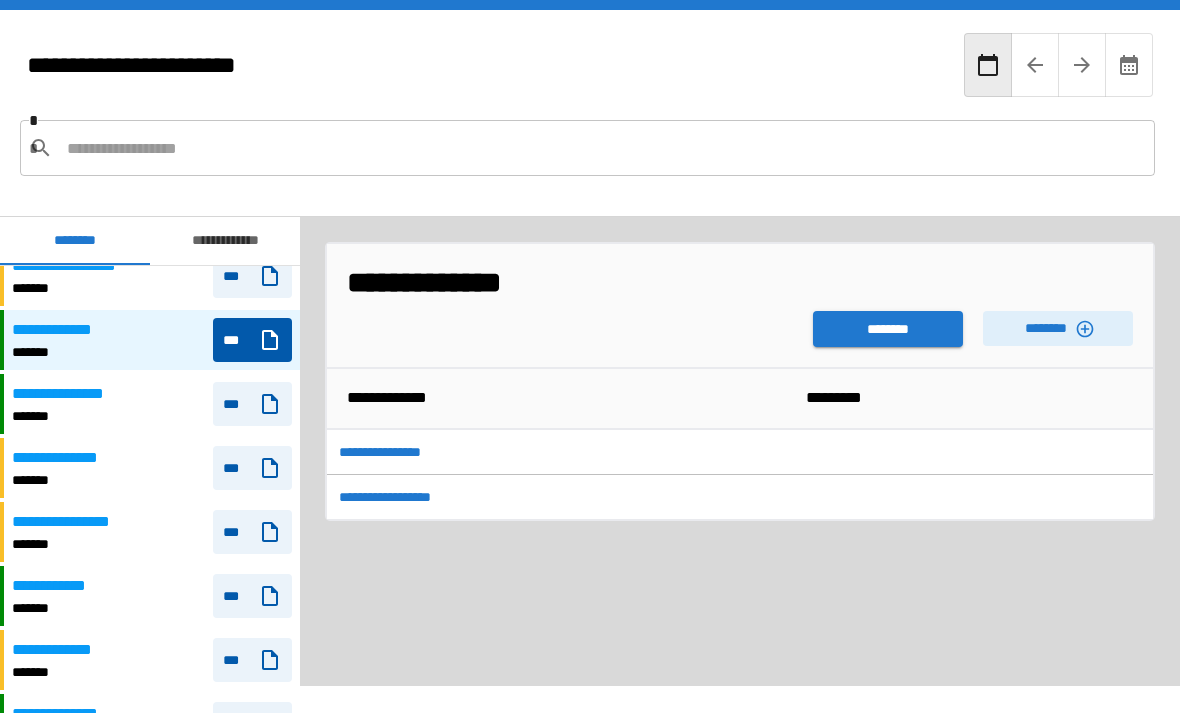 scroll, scrollTop: 2535, scrollLeft: 0, axis: vertical 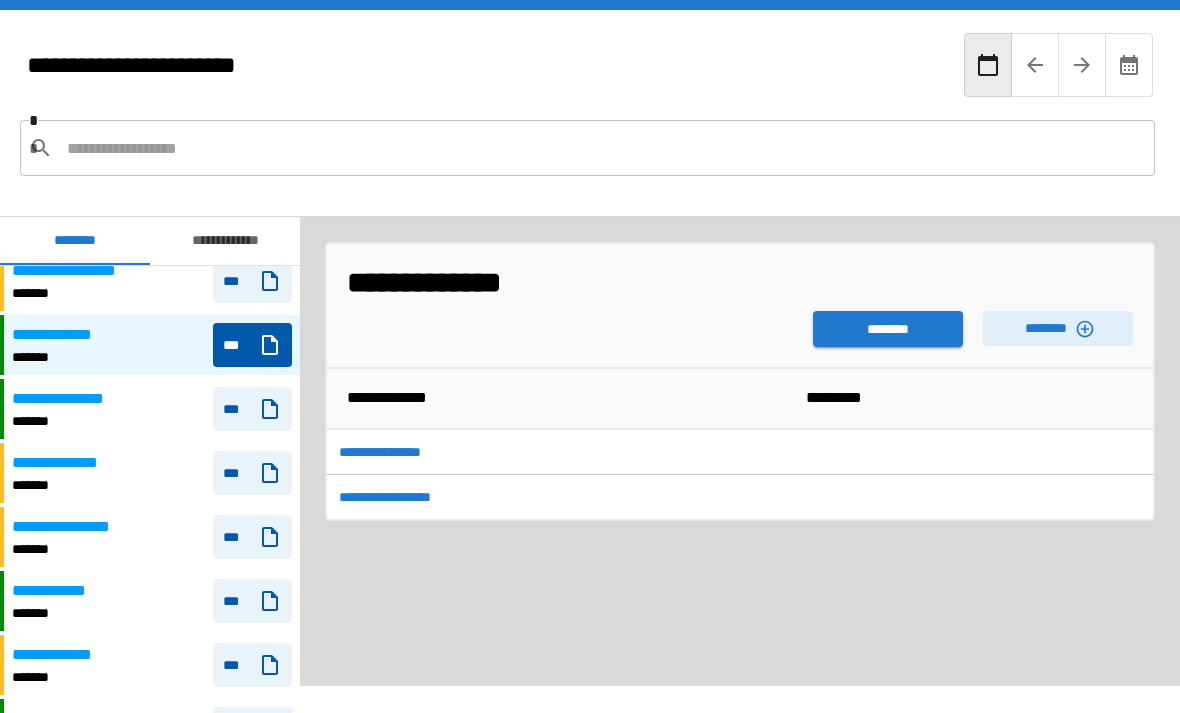 click on "**********" at bounding box center (68, 527) 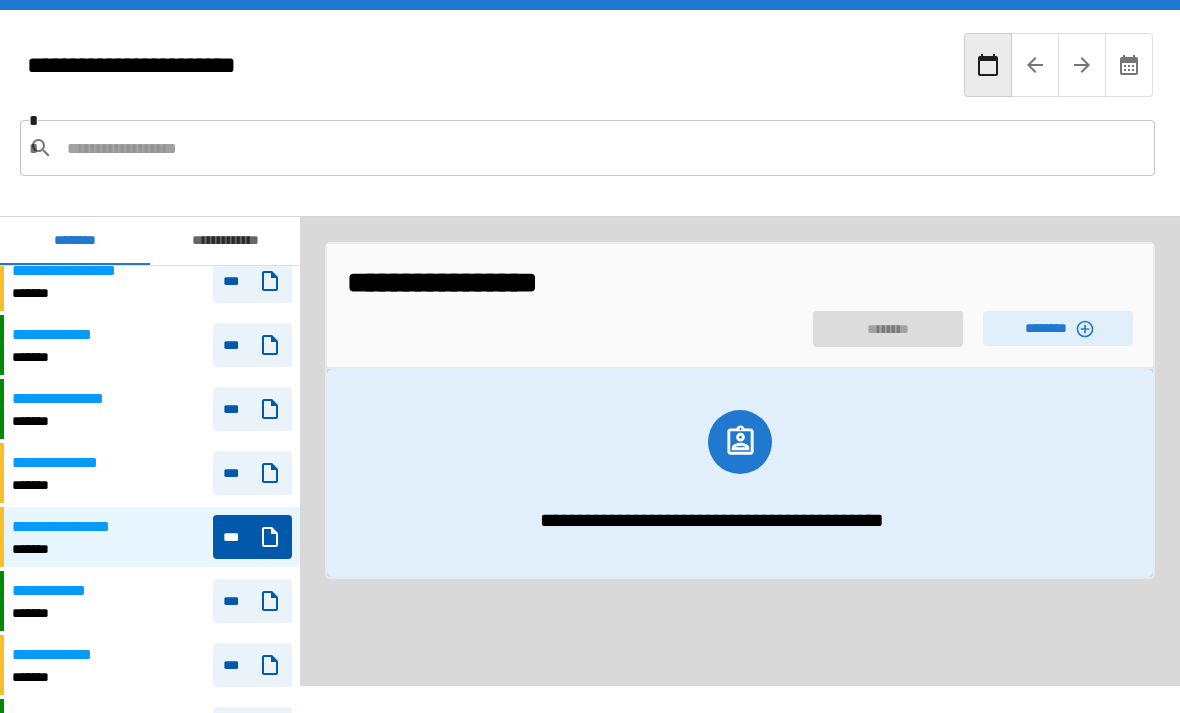 click on "********" at bounding box center (1058, 328) 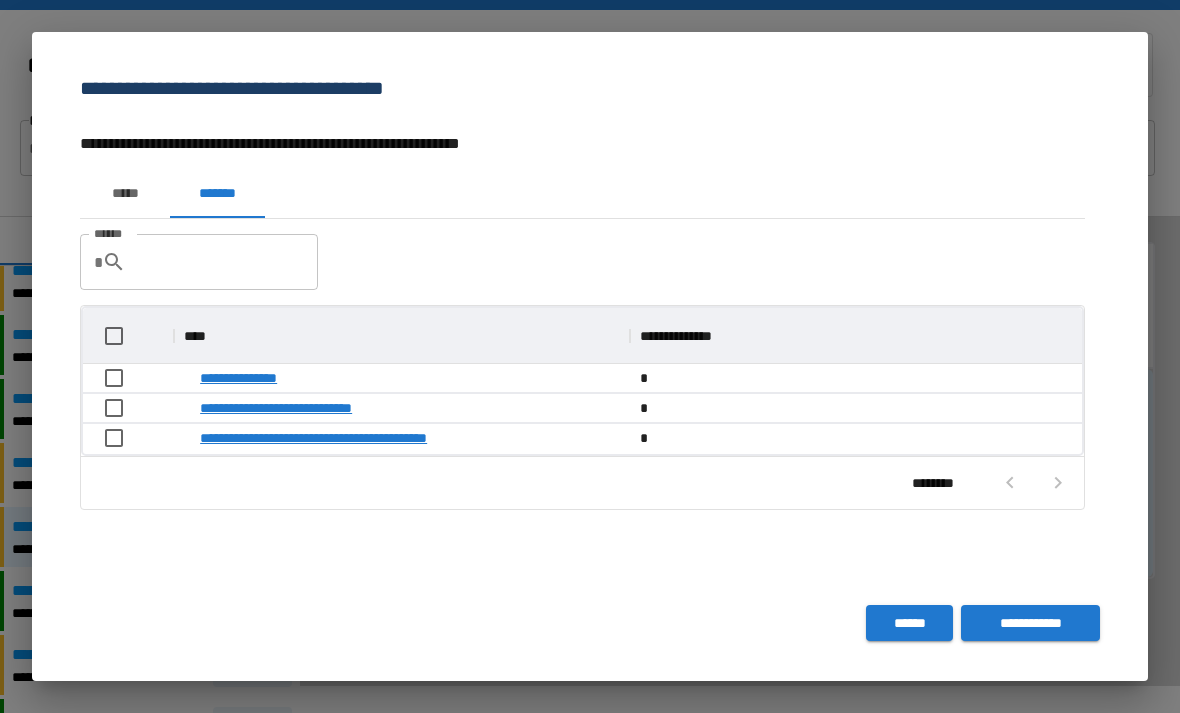 scroll, scrollTop: 1, scrollLeft: 1, axis: both 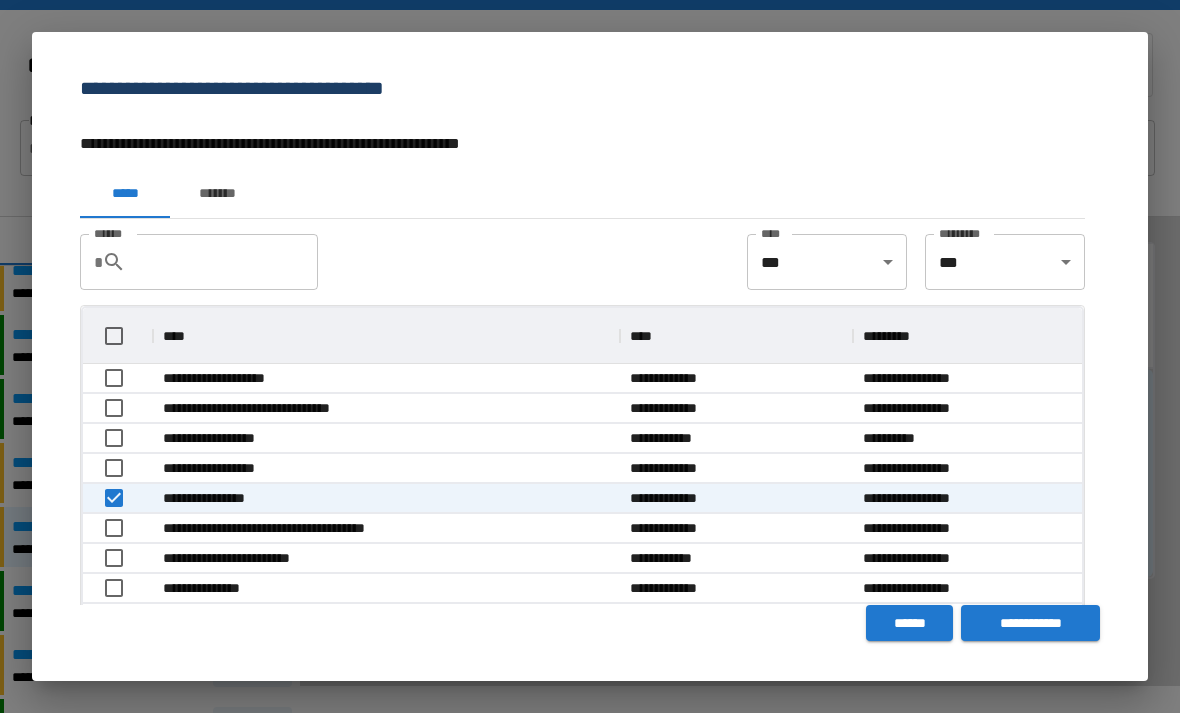 click on "**********" at bounding box center [1030, 623] 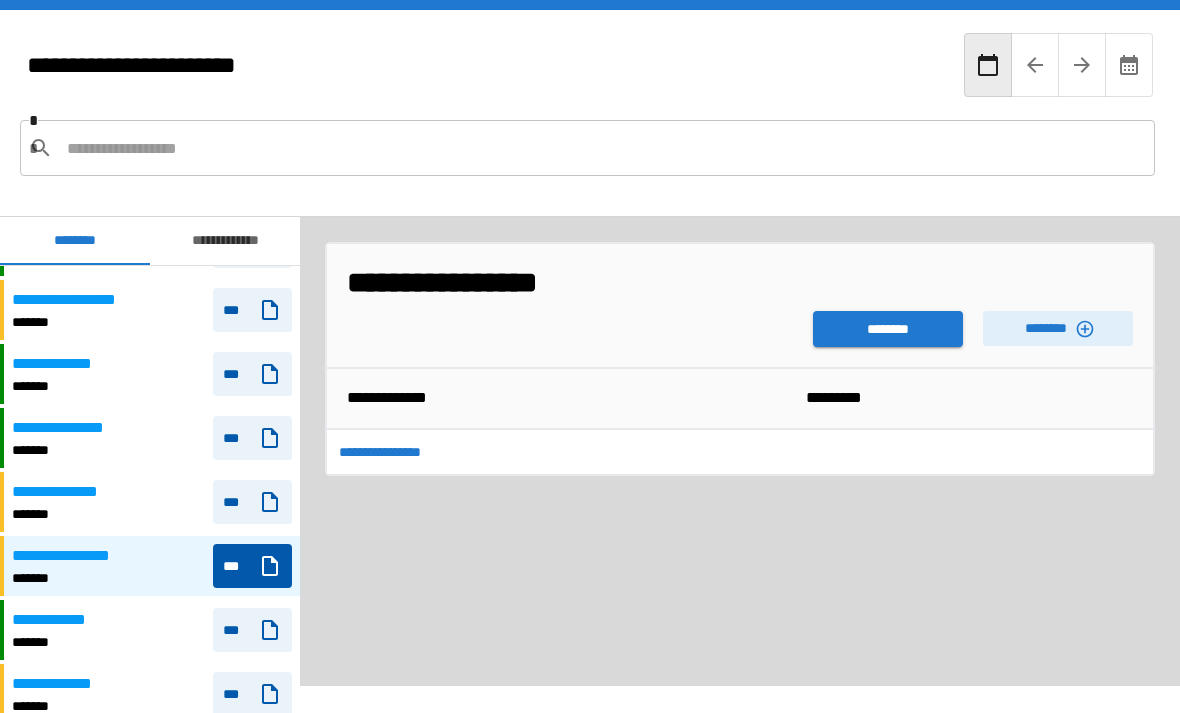scroll, scrollTop: 2498, scrollLeft: 0, axis: vertical 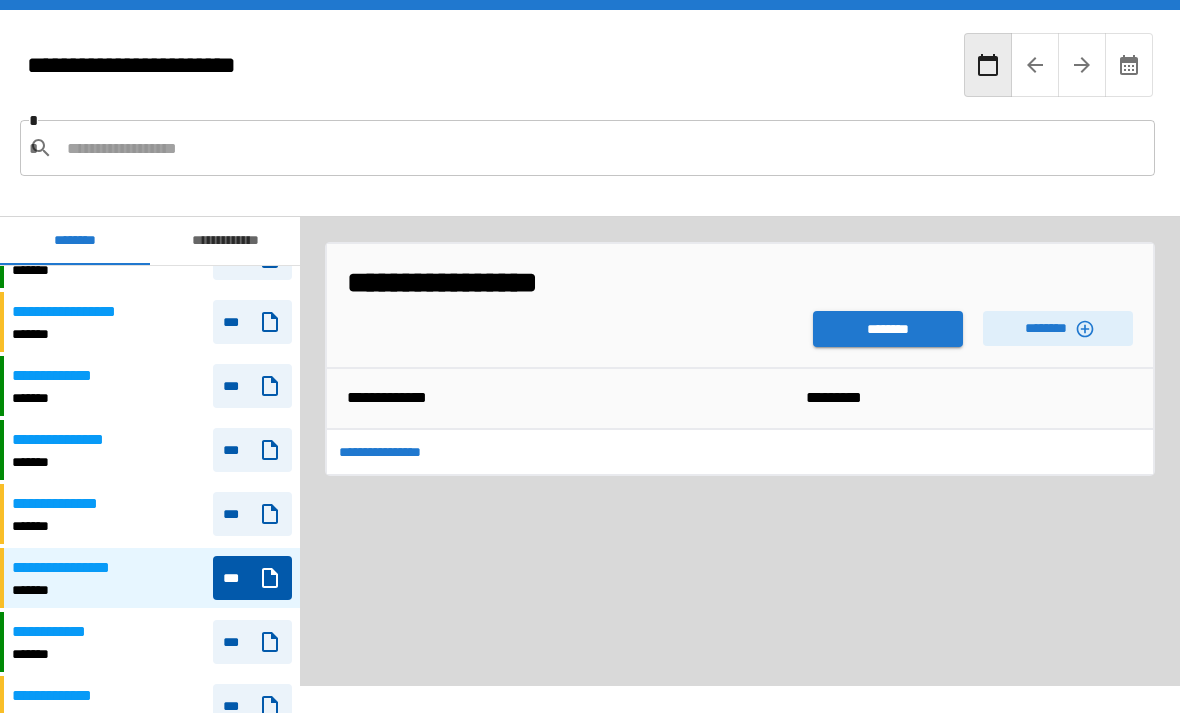 click on "**********" at bounding box center (152, 514) 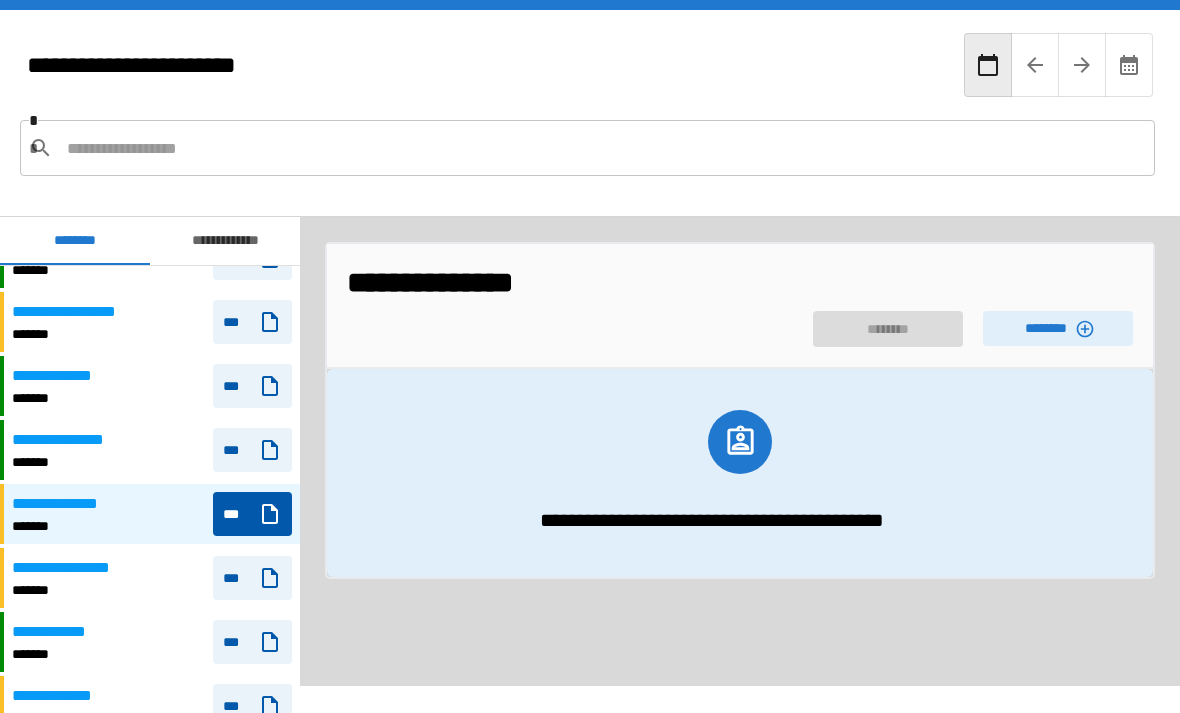 click on "********" at bounding box center (1058, 328) 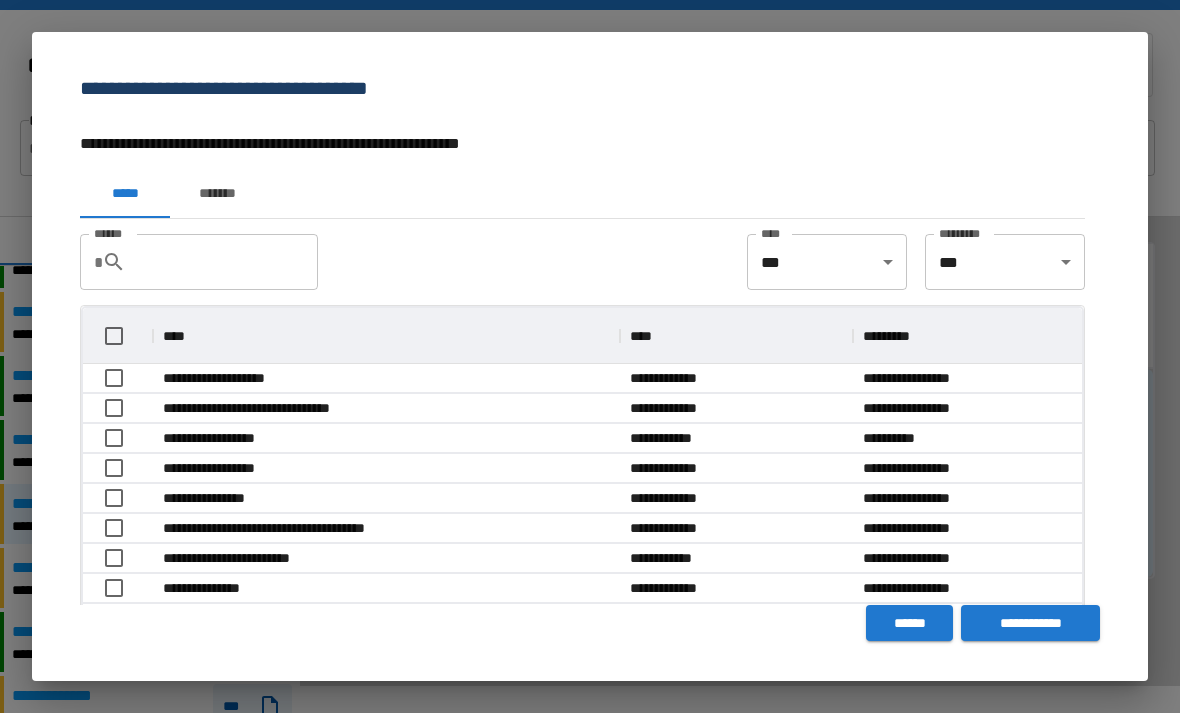 scroll, scrollTop: 1, scrollLeft: 1, axis: both 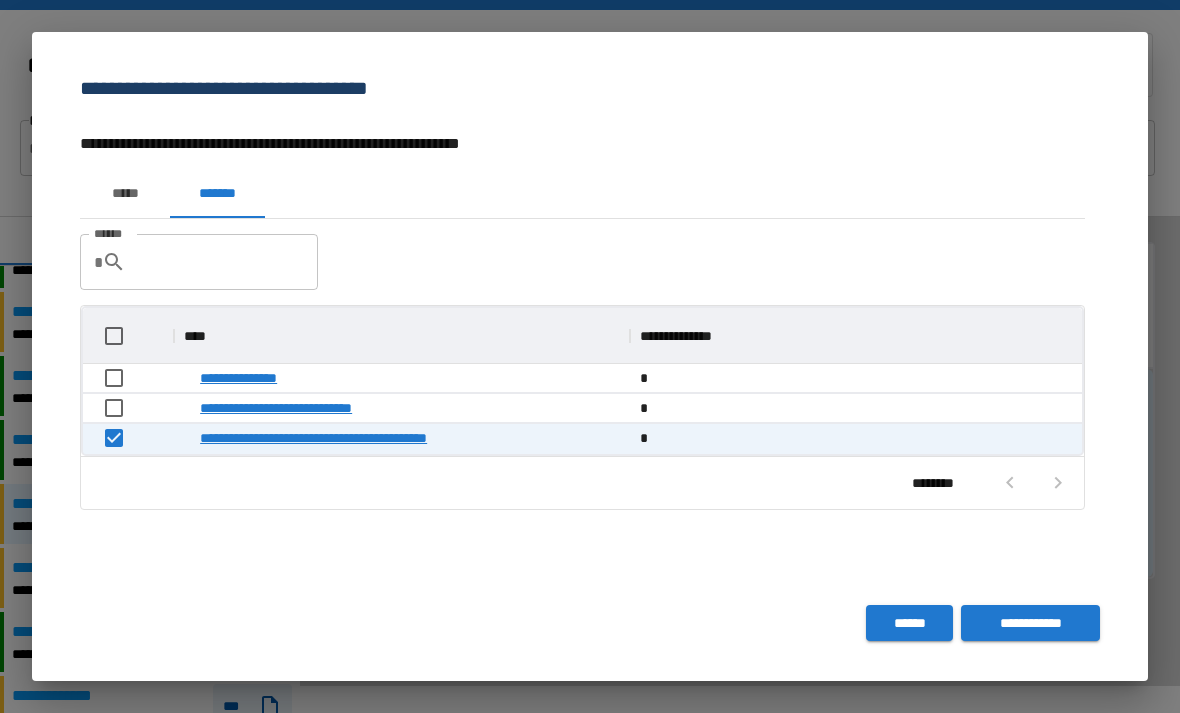click on "**********" at bounding box center (1030, 623) 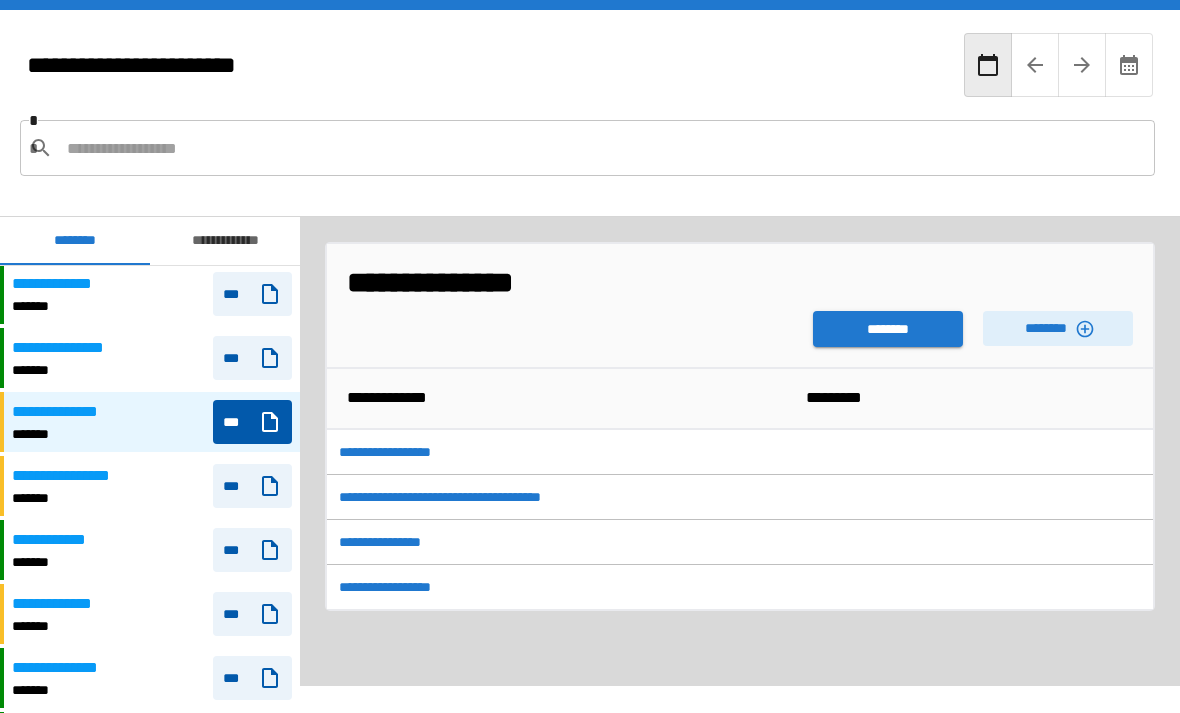scroll, scrollTop: 2616, scrollLeft: 0, axis: vertical 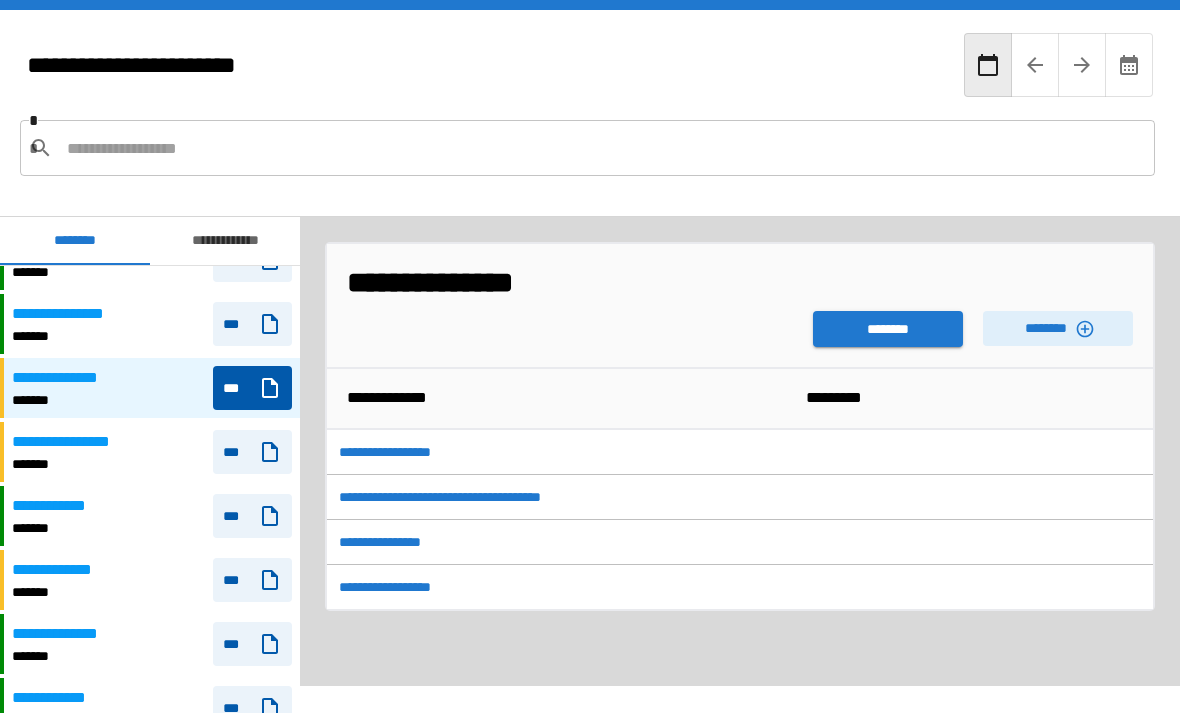 click on "**********" at bounding box center (152, 388) 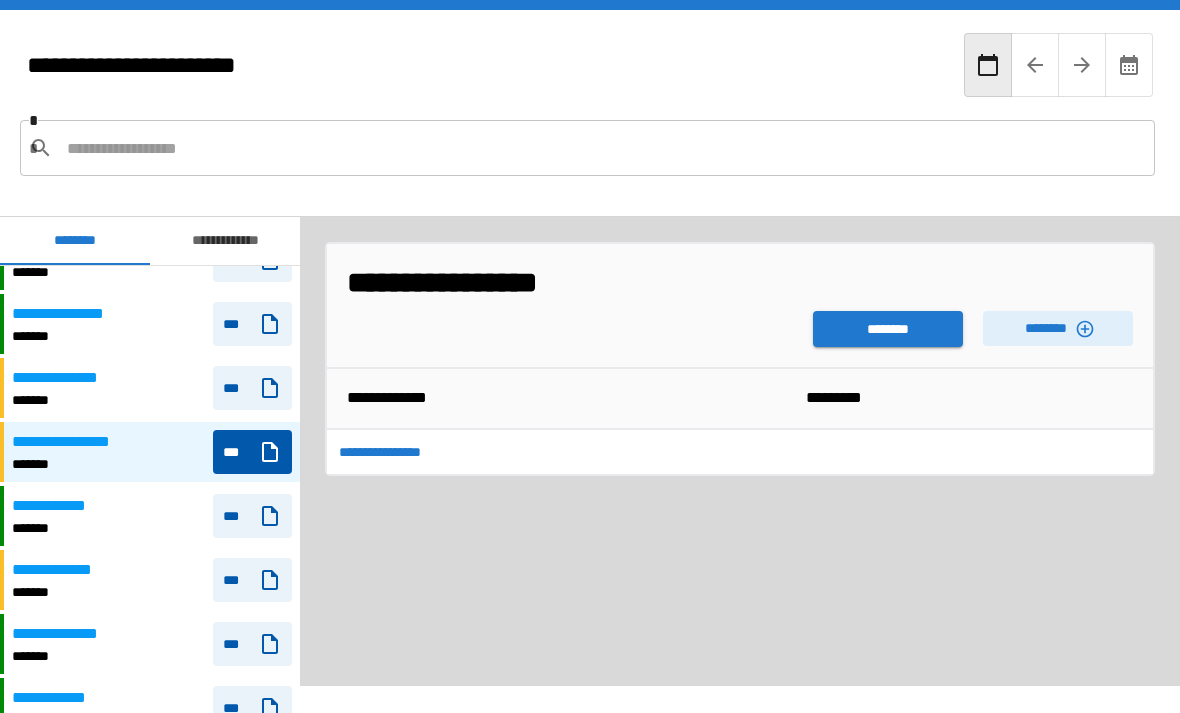 click on "**********" at bounding box center (152, 388) 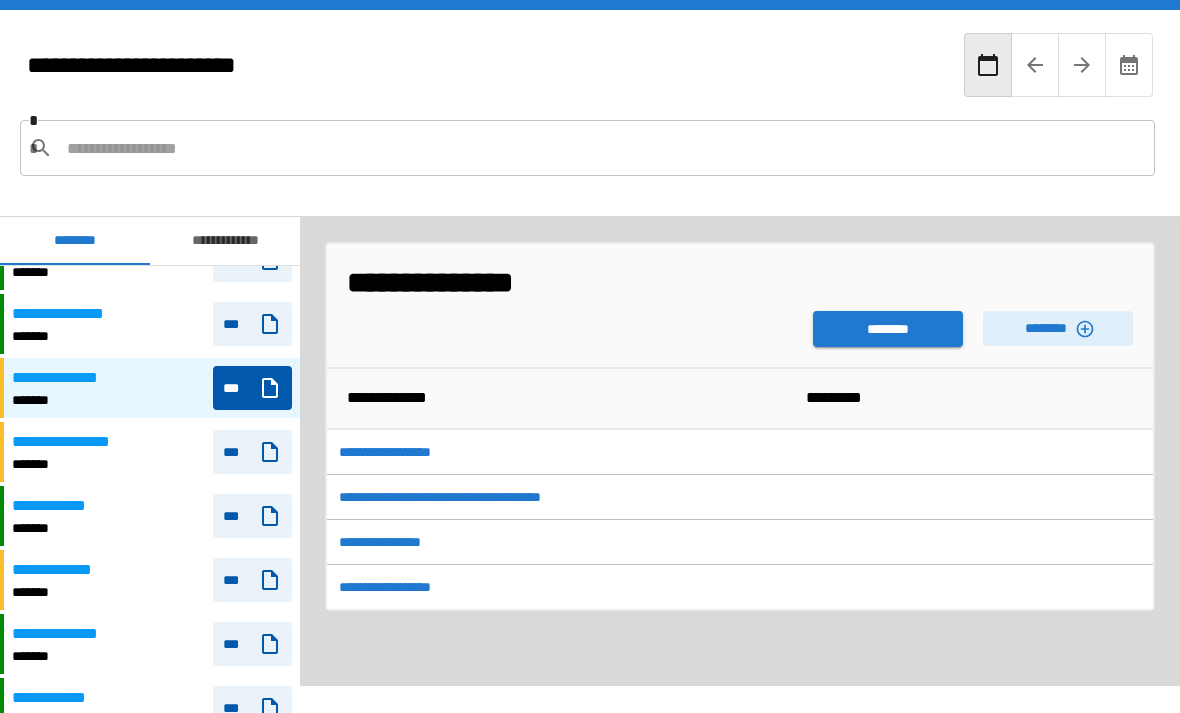 click on "**********" at bounding box center (152, 516) 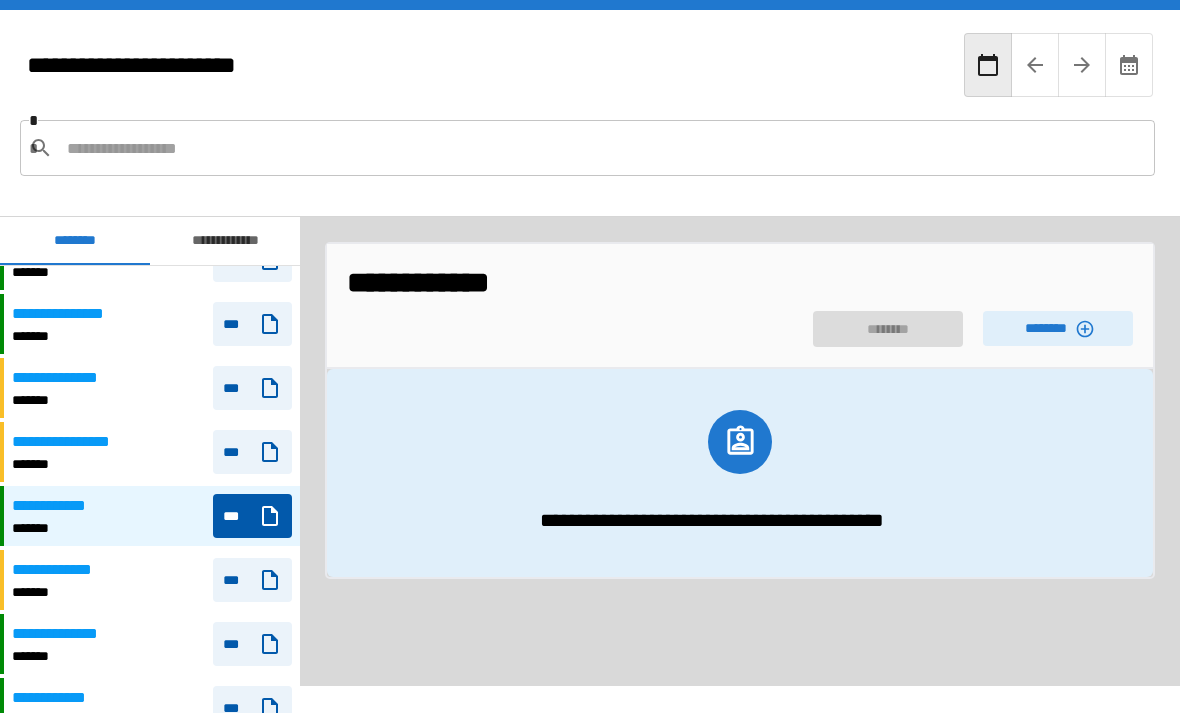 click 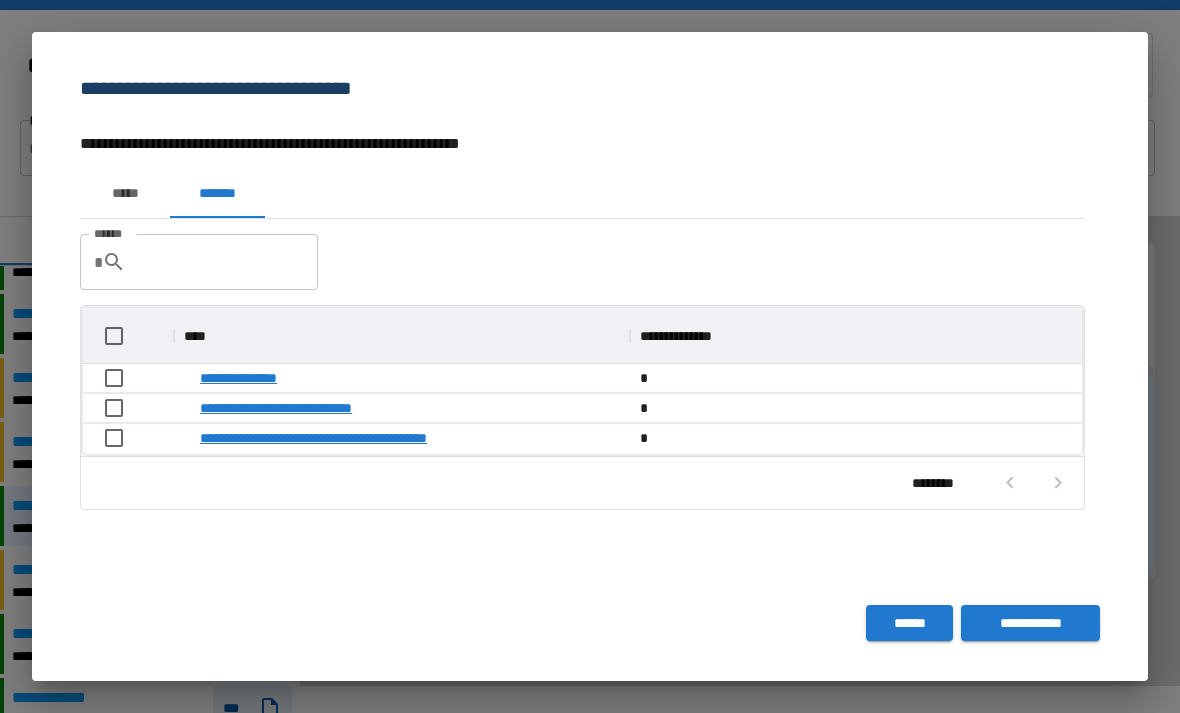 scroll, scrollTop: 1, scrollLeft: 1, axis: both 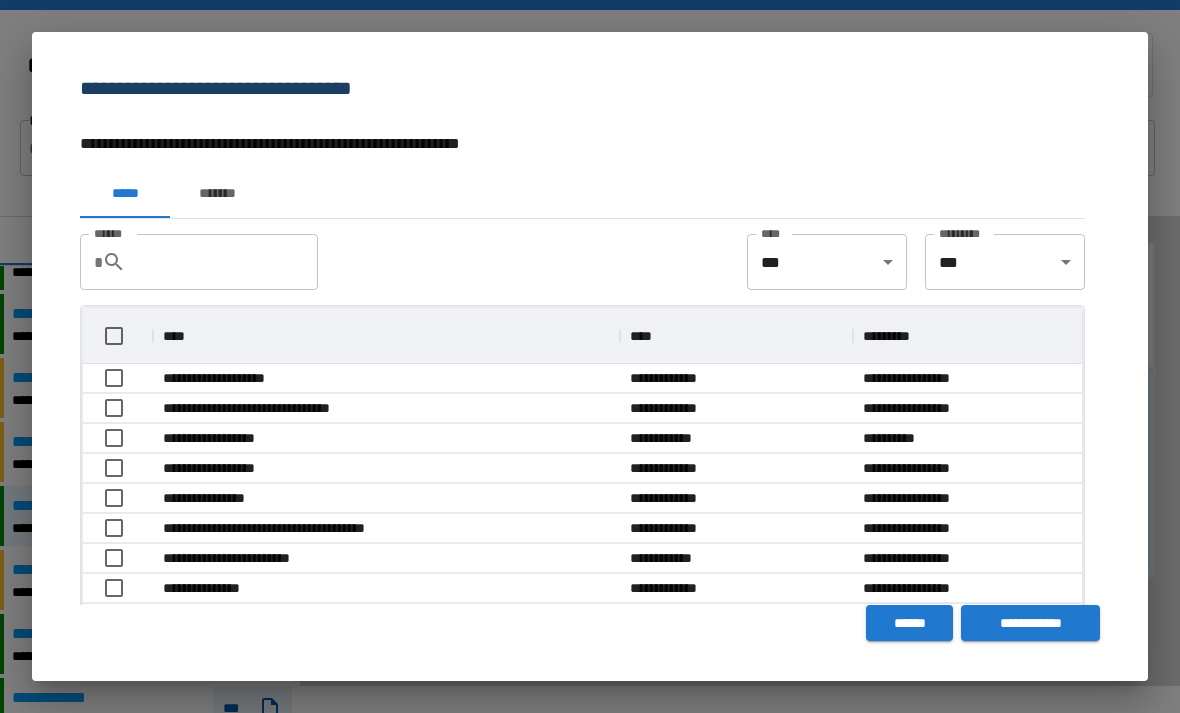 click on "*******" at bounding box center [217, 194] 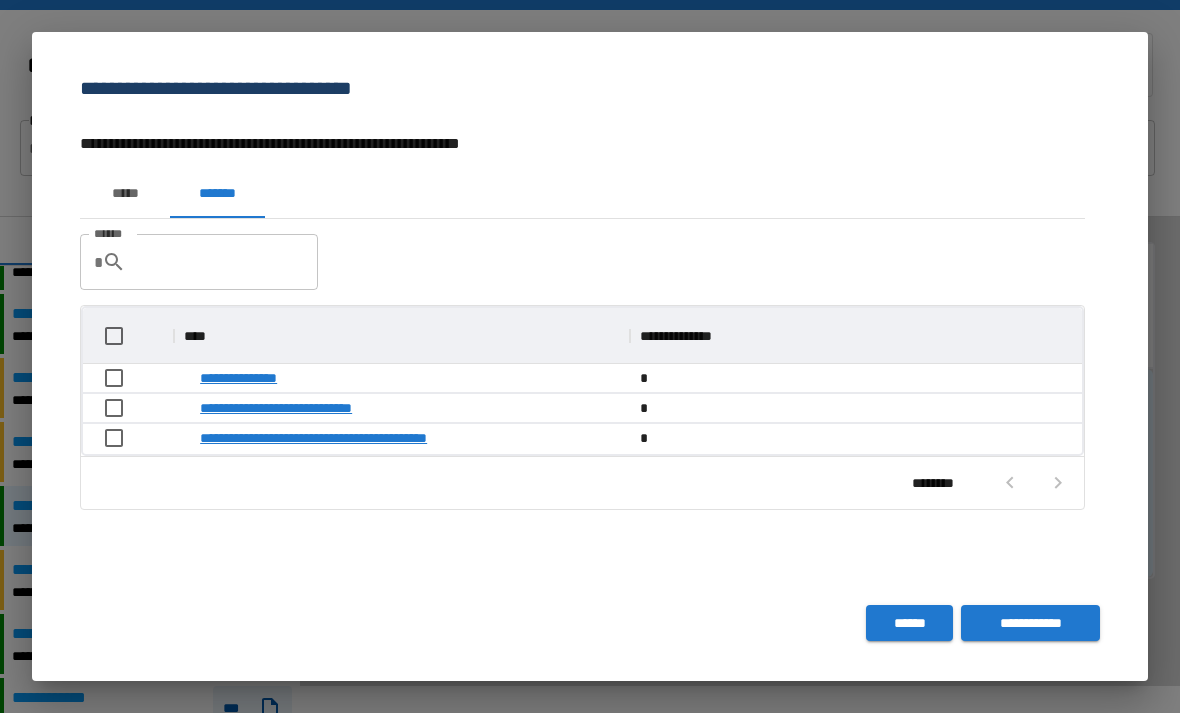 scroll, scrollTop: 1, scrollLeft: 1, axis: both 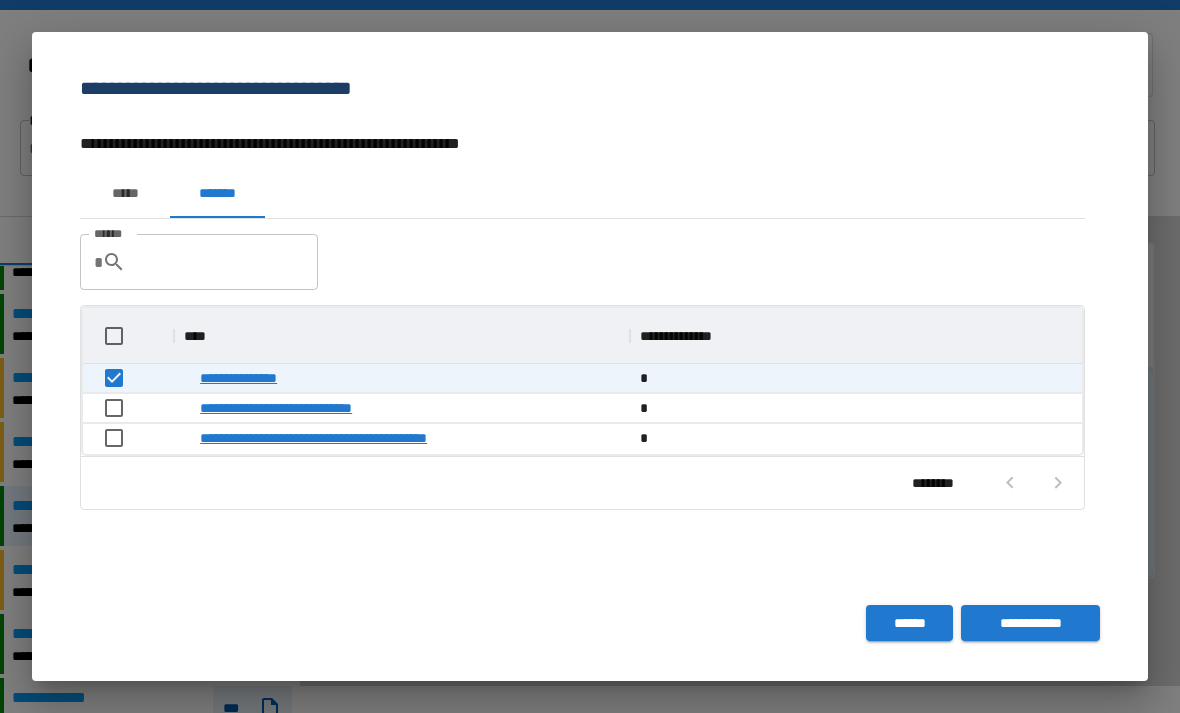 click on "**********" at bounding box center [1030, 623] 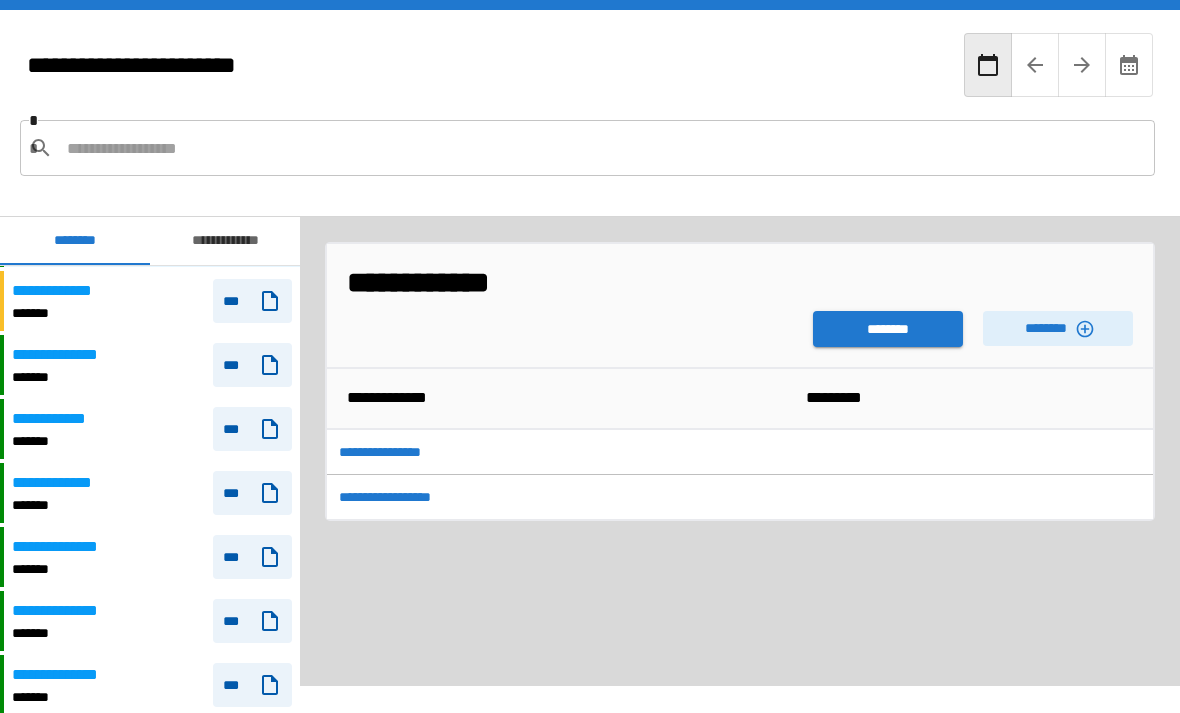 scroll, scrollTop: 2875, scrollLeft: 0, axis: vertical 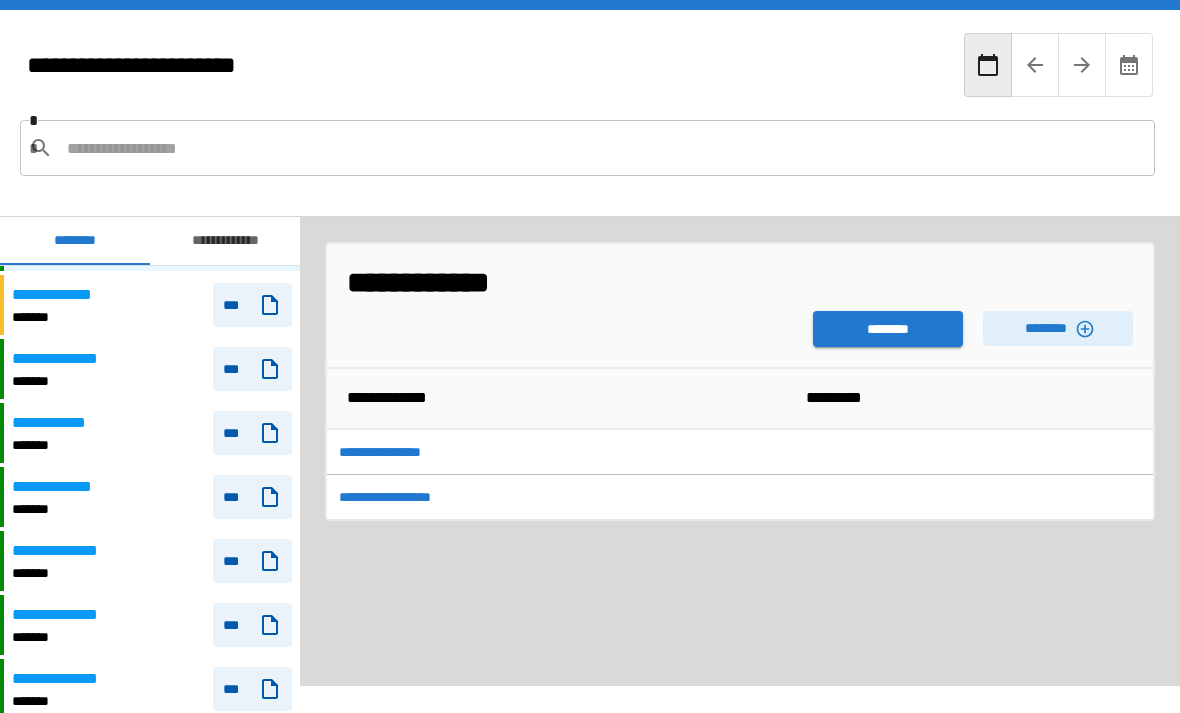 click on "**********" at bounding box center (152, 433) 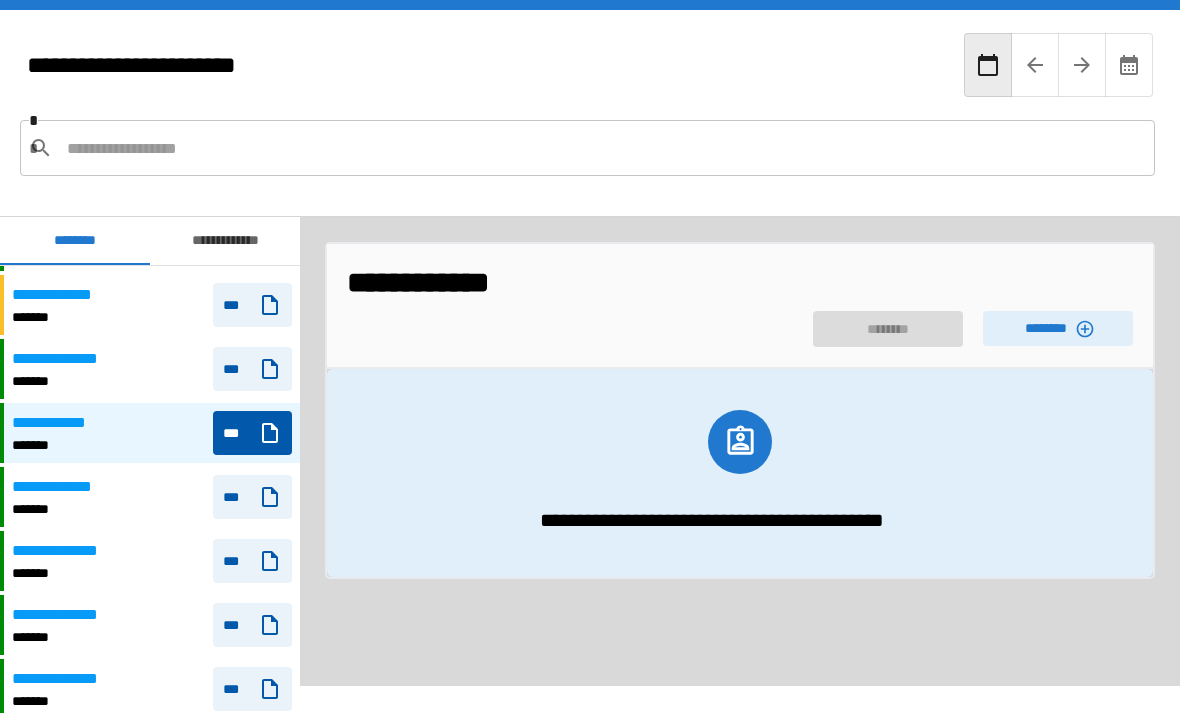 click on "********" at bounding box center [1058, 328] 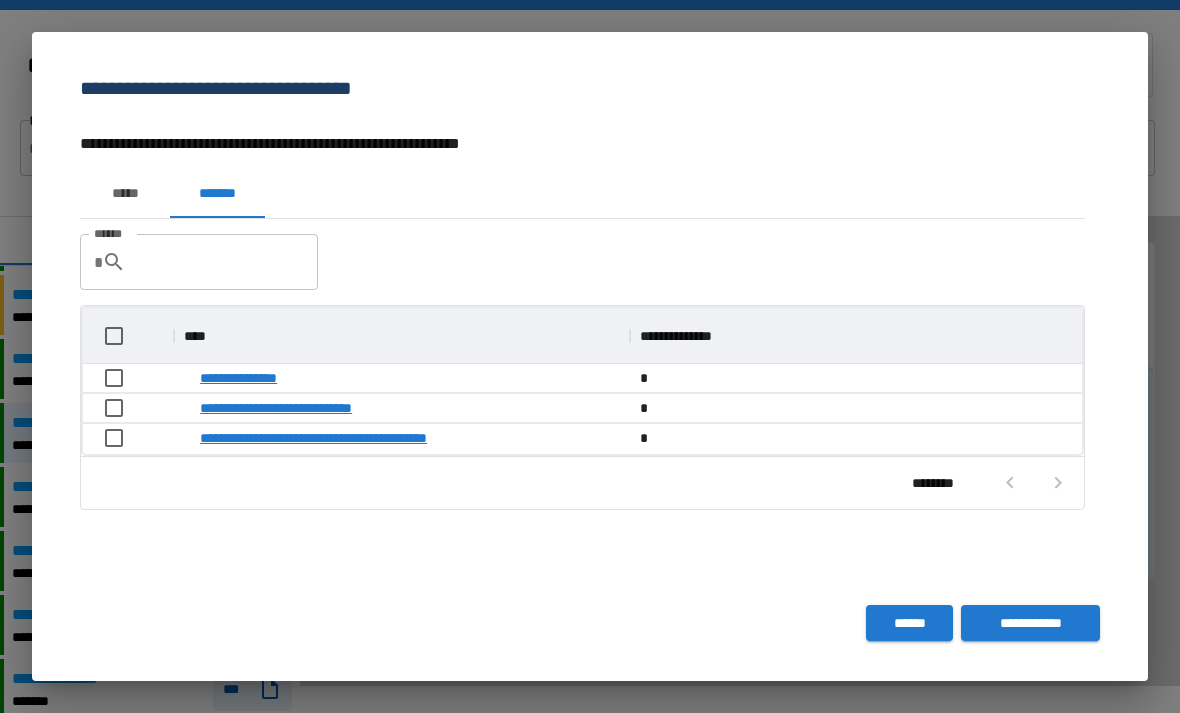 scroll, scrollTop: 1, scrollLeft: 1, axis: both 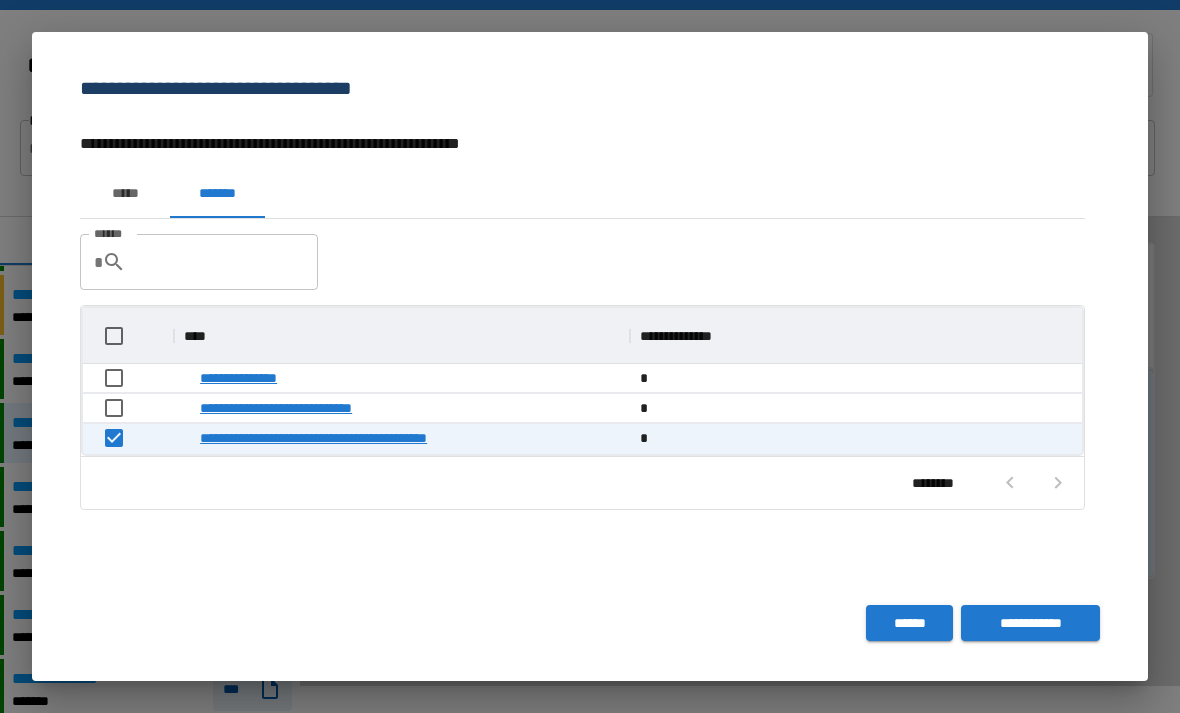 click on "**********" at bounding box center (1030, 623) 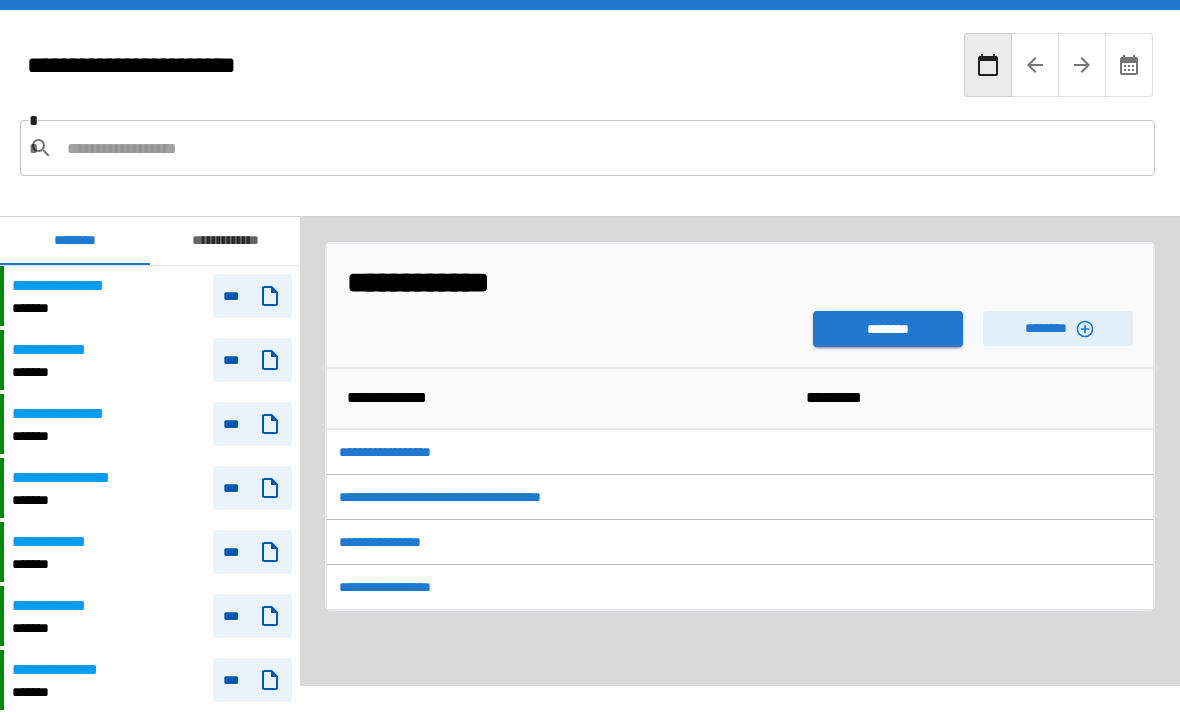 scroll, scrollTop: 0, scrollLeft: 0, axis: both 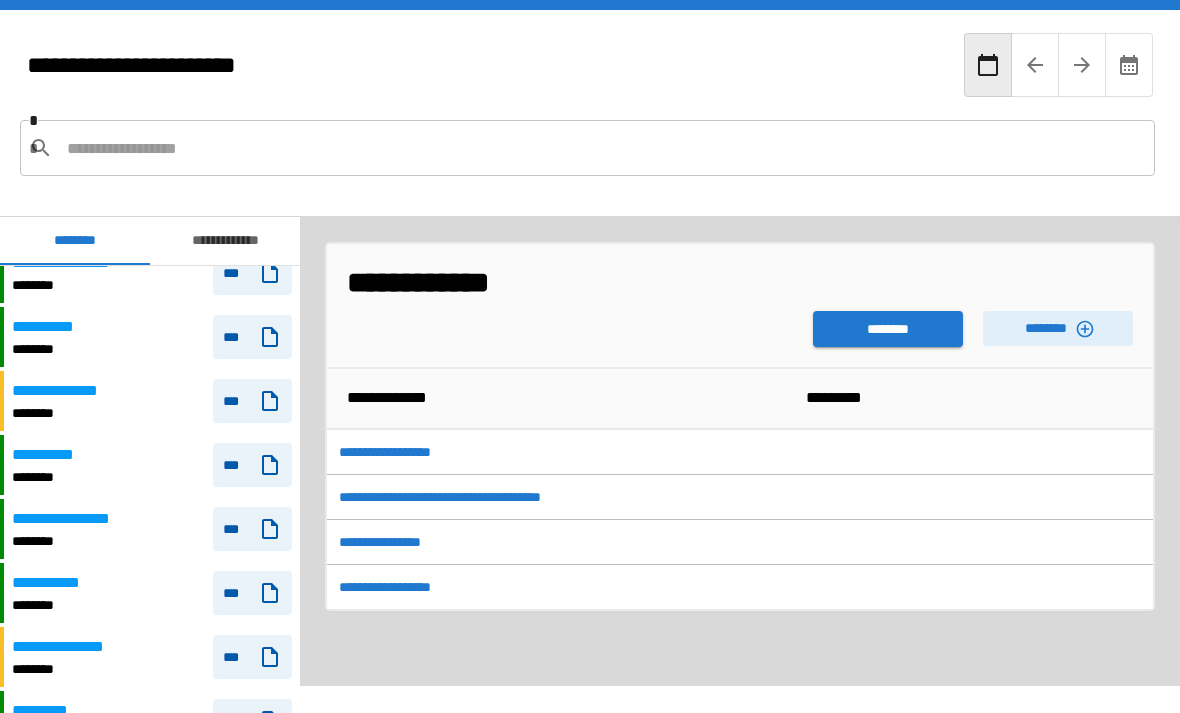 click on "**********" at bounding box center (225, 241) 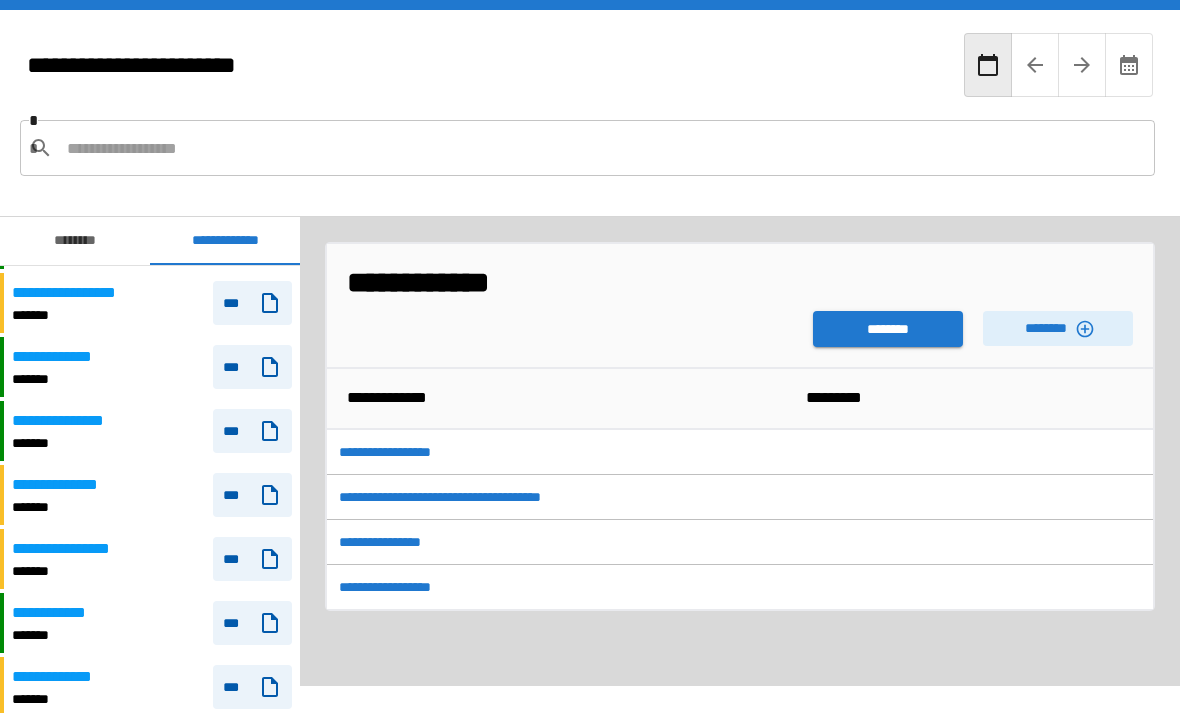 click on "********" at bounding box center [75, 241] 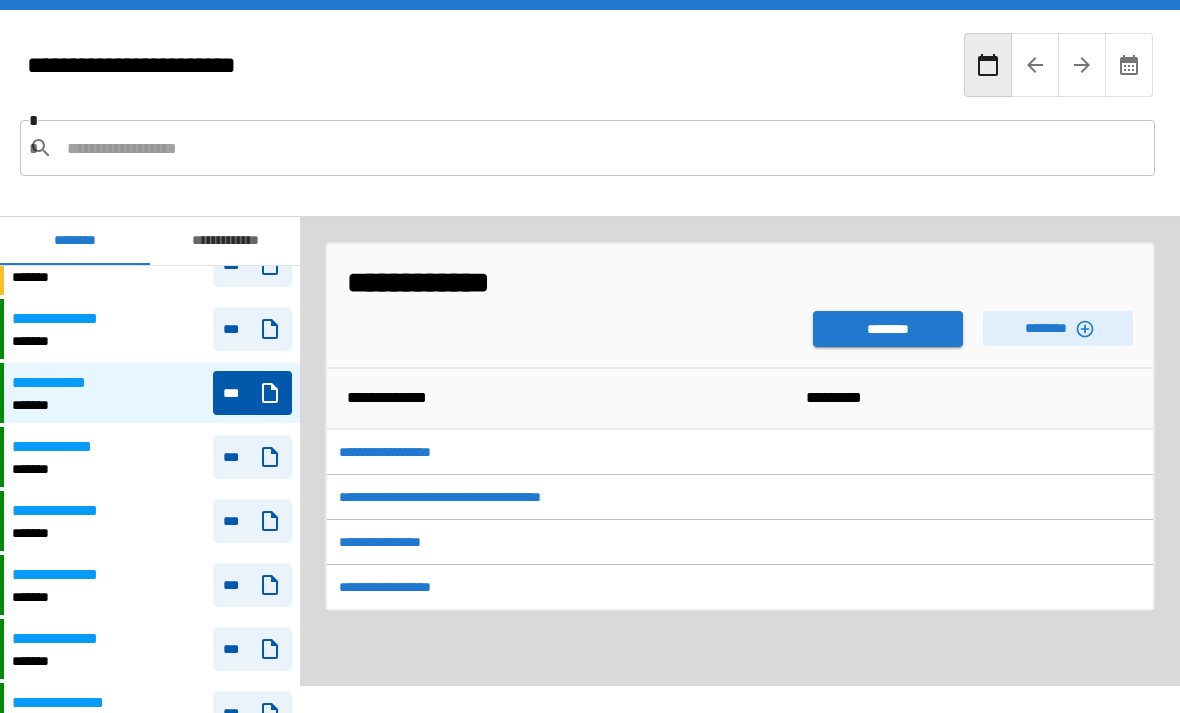 scroll, scrollTop: 2936, scrollLeft: 0, axis: vertical 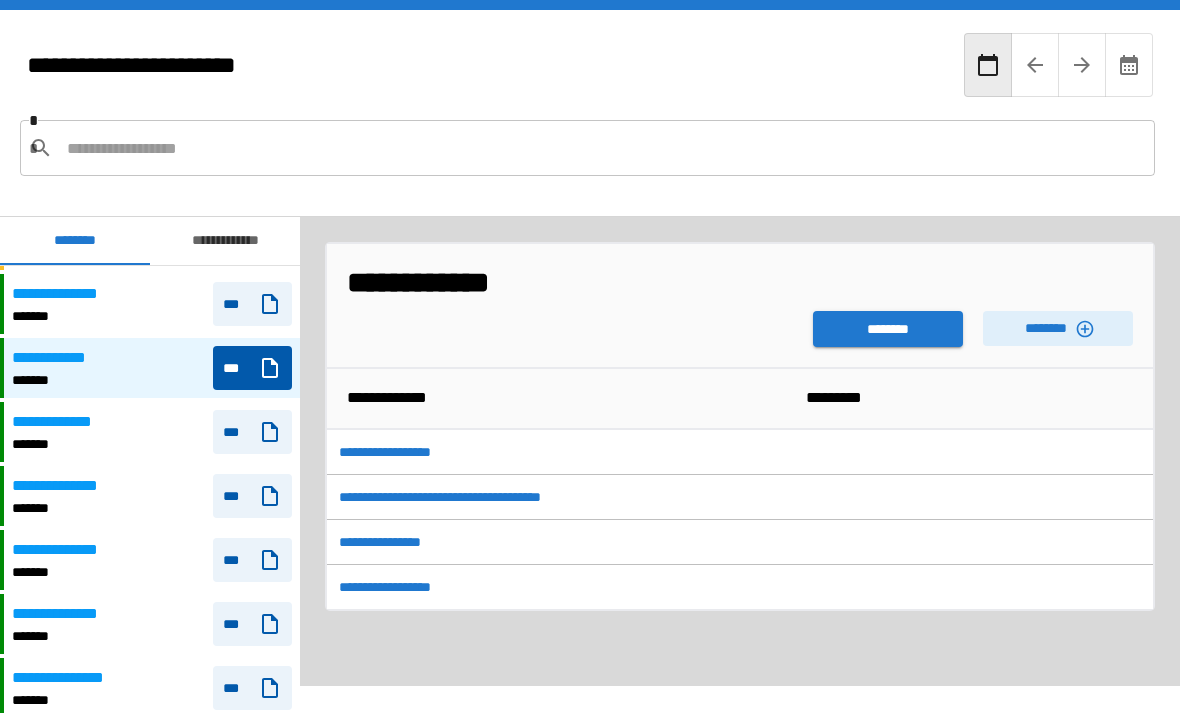 click on "********" at bounding box center (888, 329) 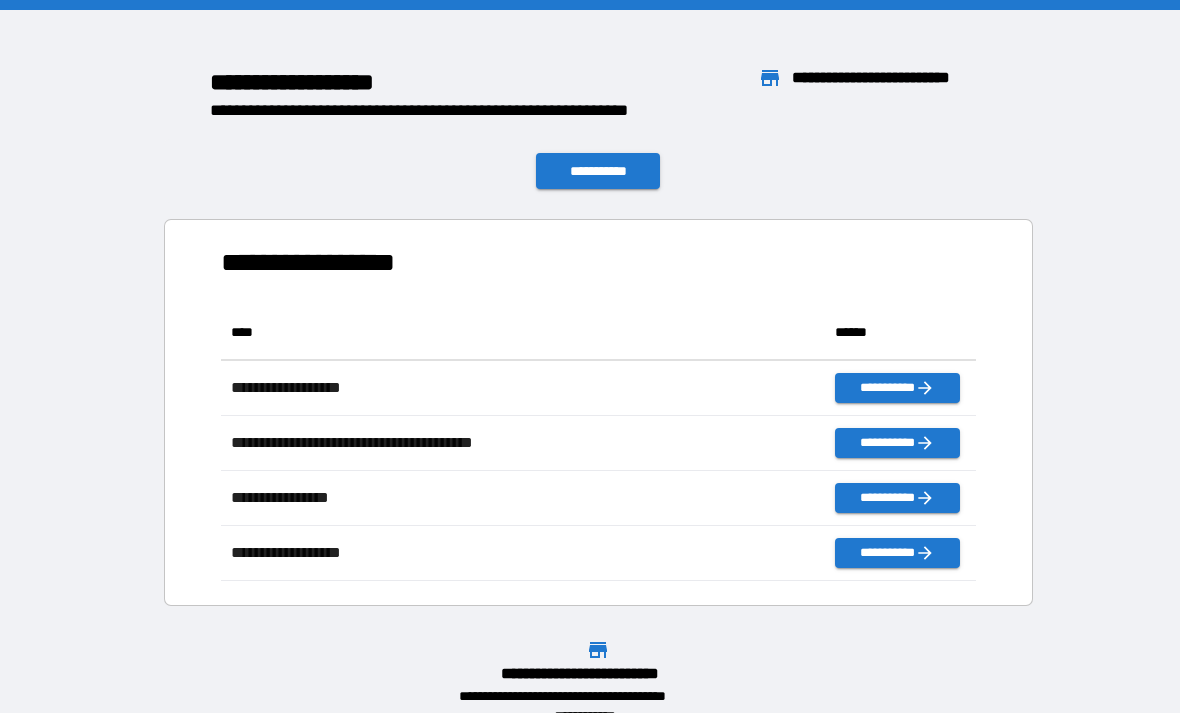 scroll, scrollTop: 1, scrollLeft: 1, axis: both 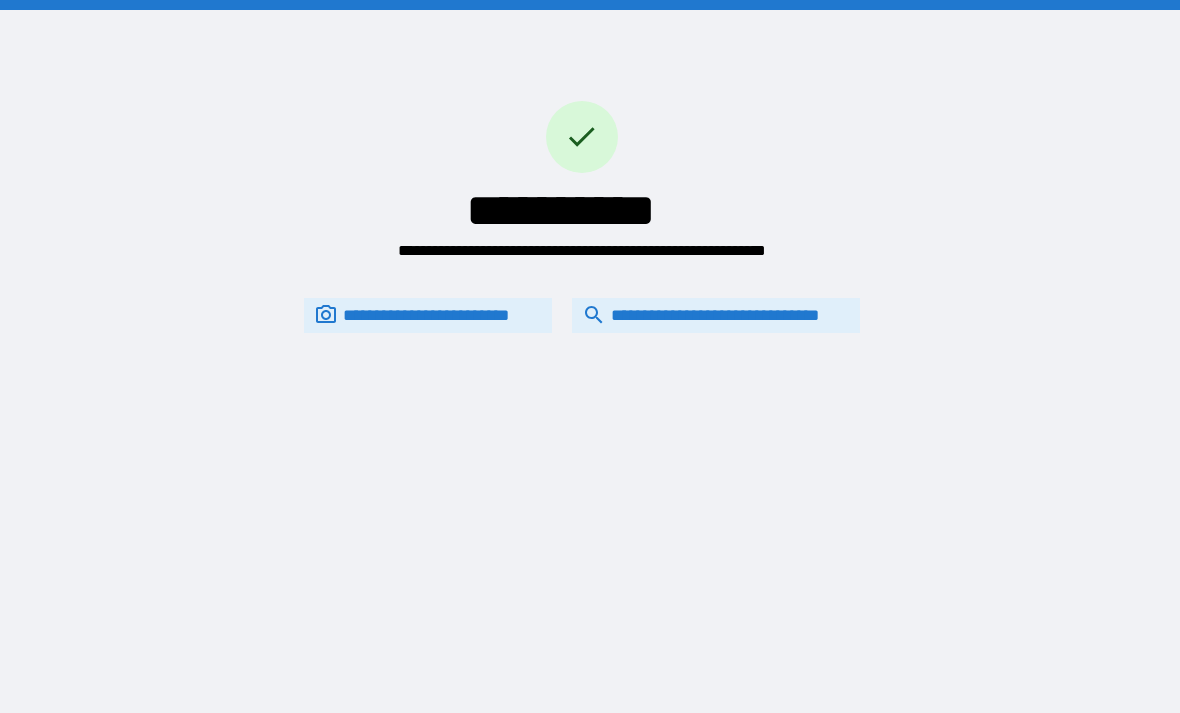 click on "**********" at bounding box center [716, 315] 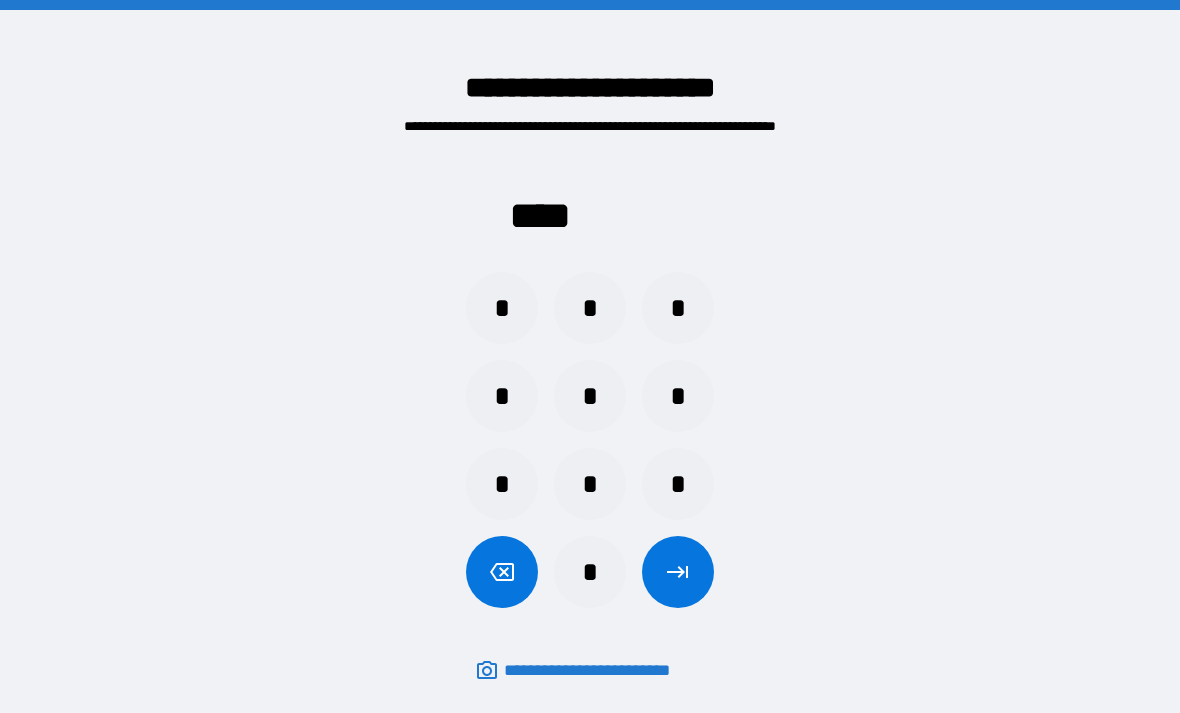 click on "*" at bounding box center [502, 308] 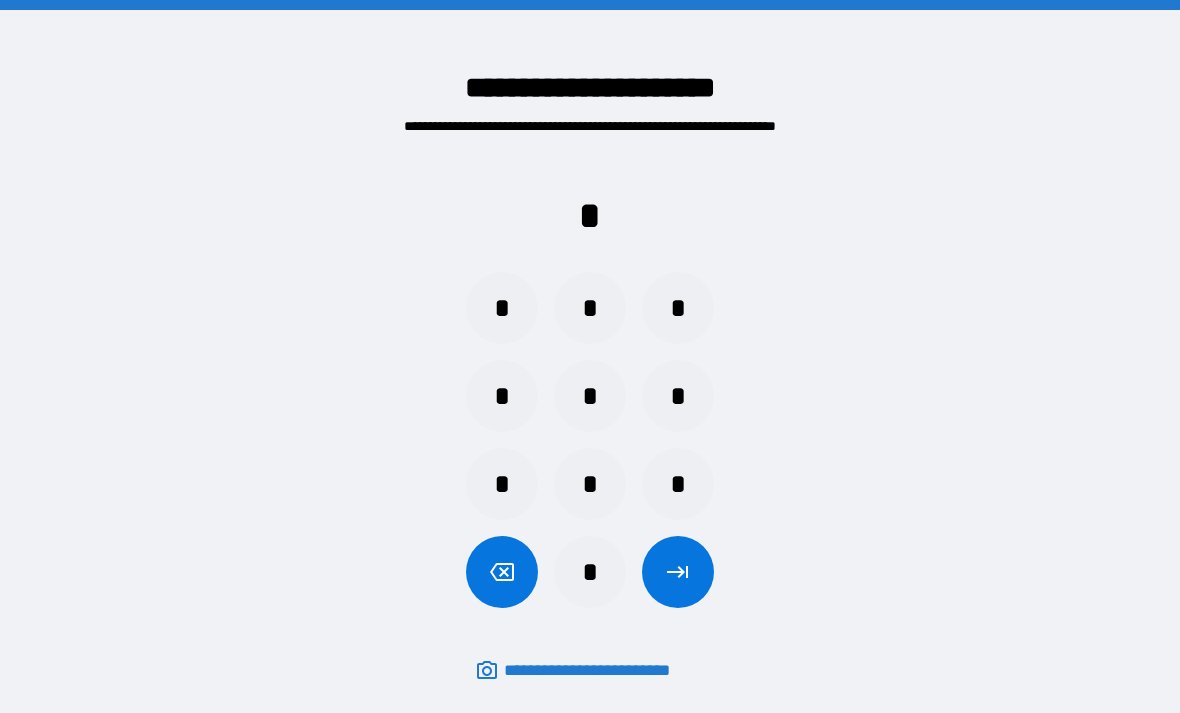 click on "*" at bounding box center [590, 308] 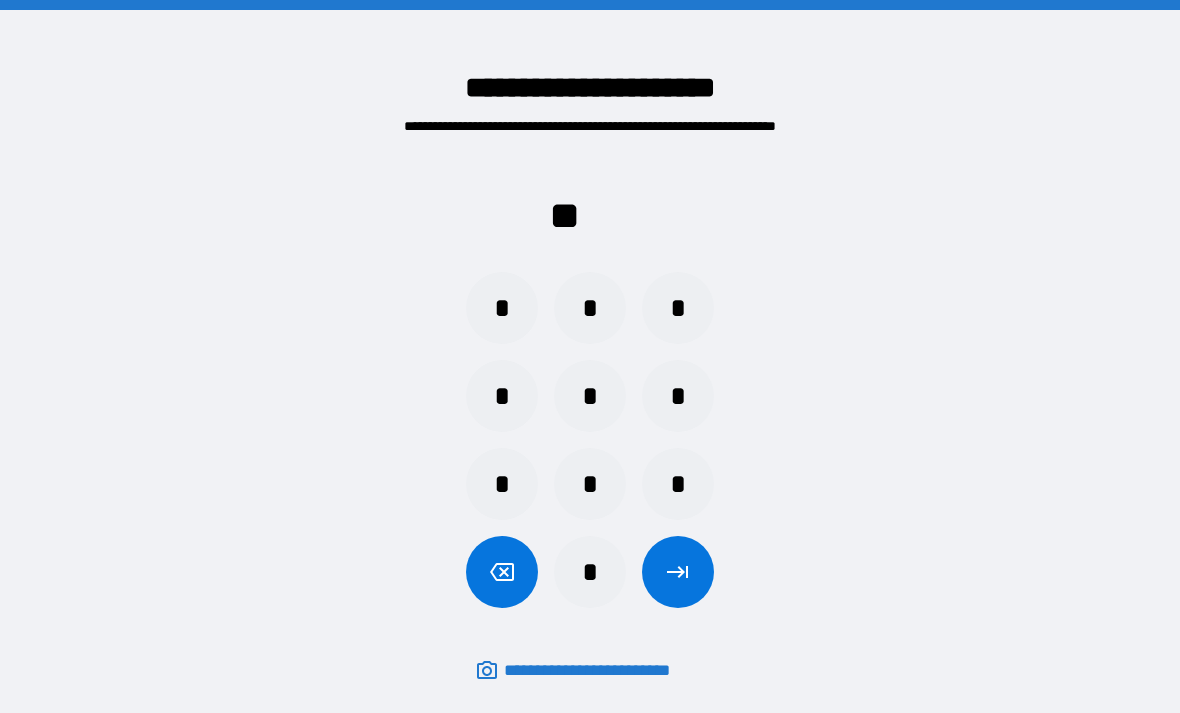 click on "*" at bounding box center (678, 484) 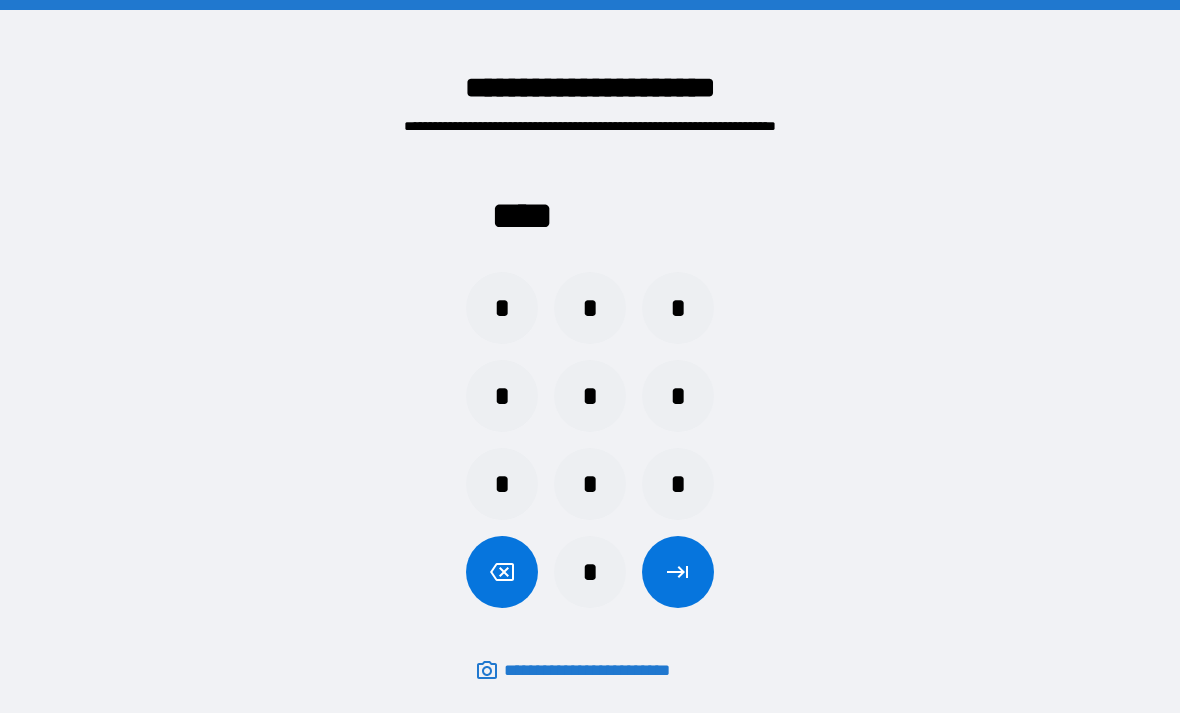 click 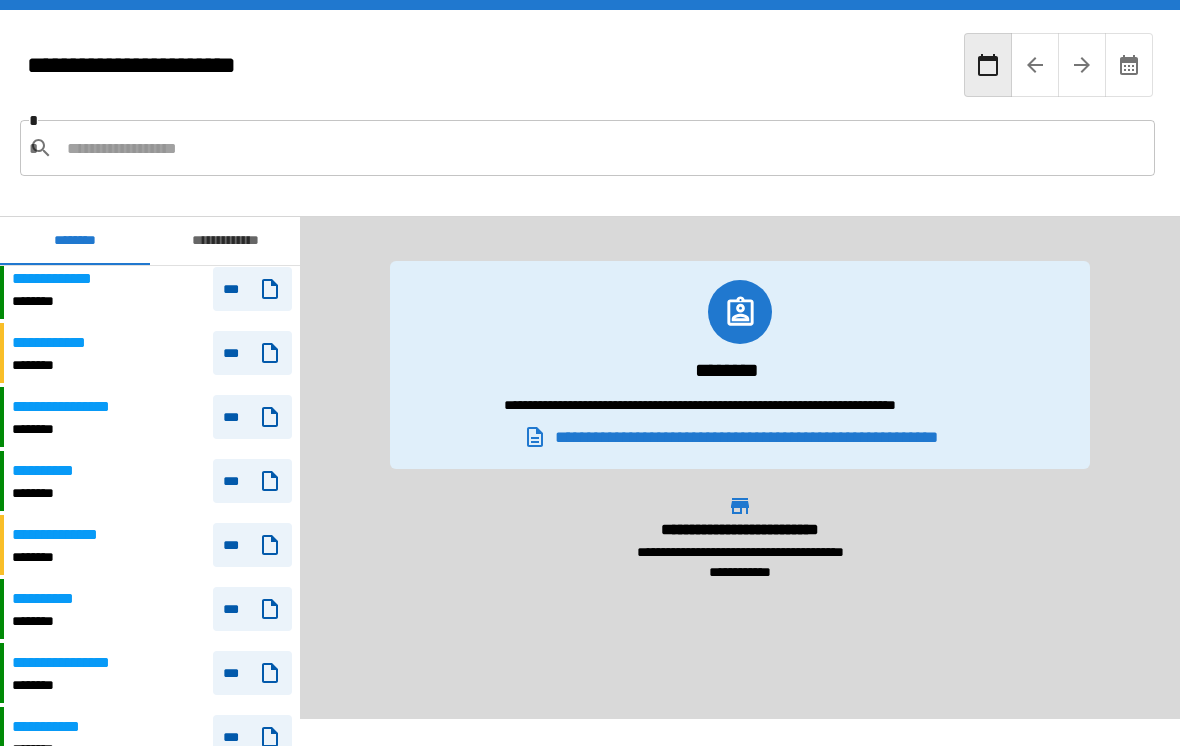 scroll, scrollTop: 1457, scrollLeft: 0, axis: vertical 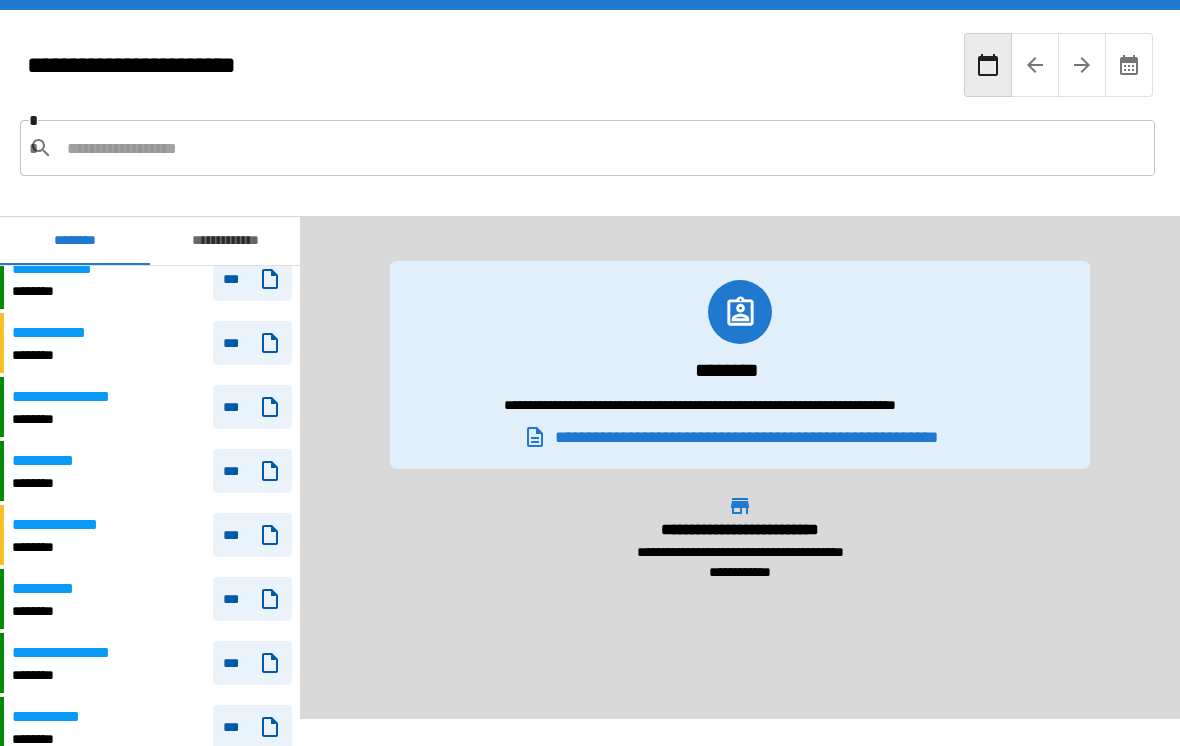 click on "********" at bounding box center (59, 355) 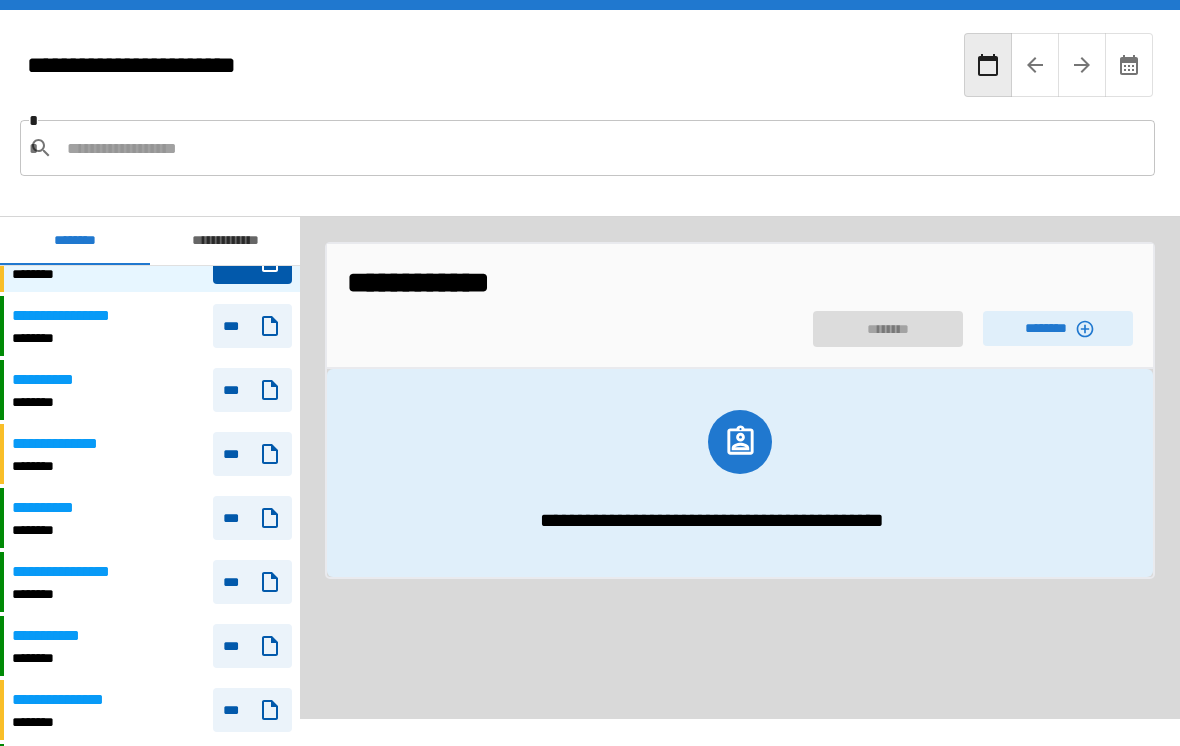 scroll, scrollTop: 1533, scrollLeft: 0, axis: vertical 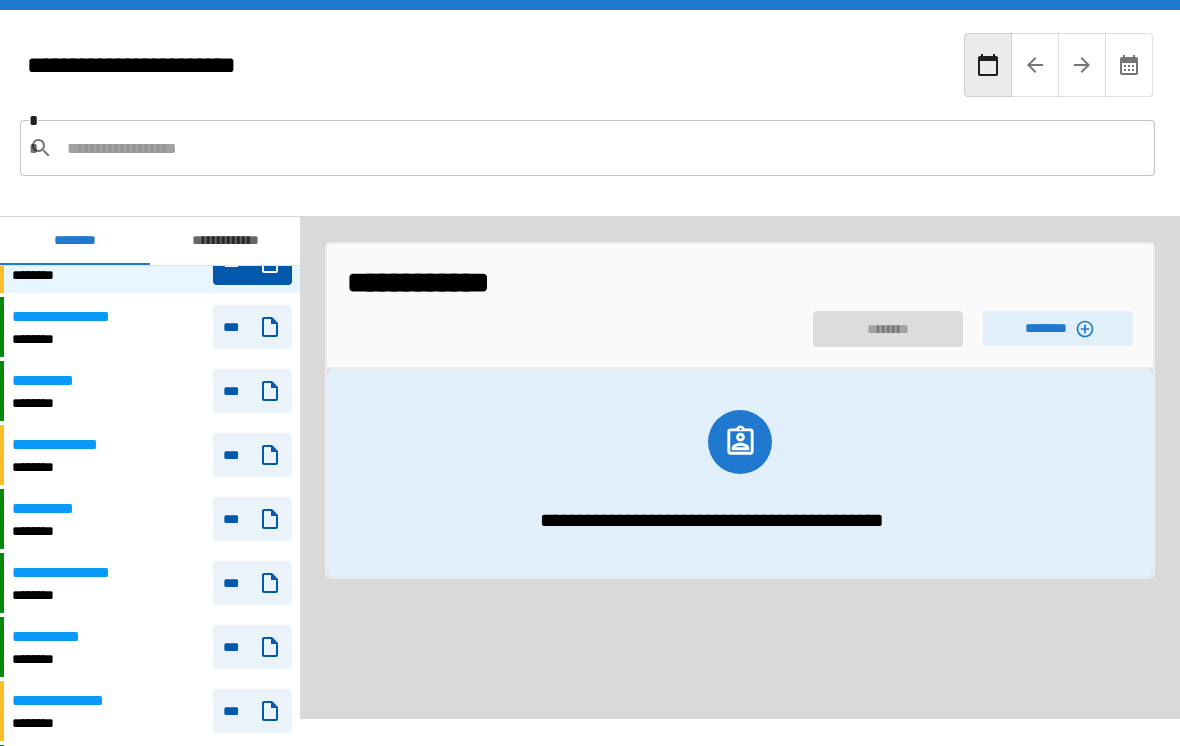 click on "********" at bounding box center (71, 467) 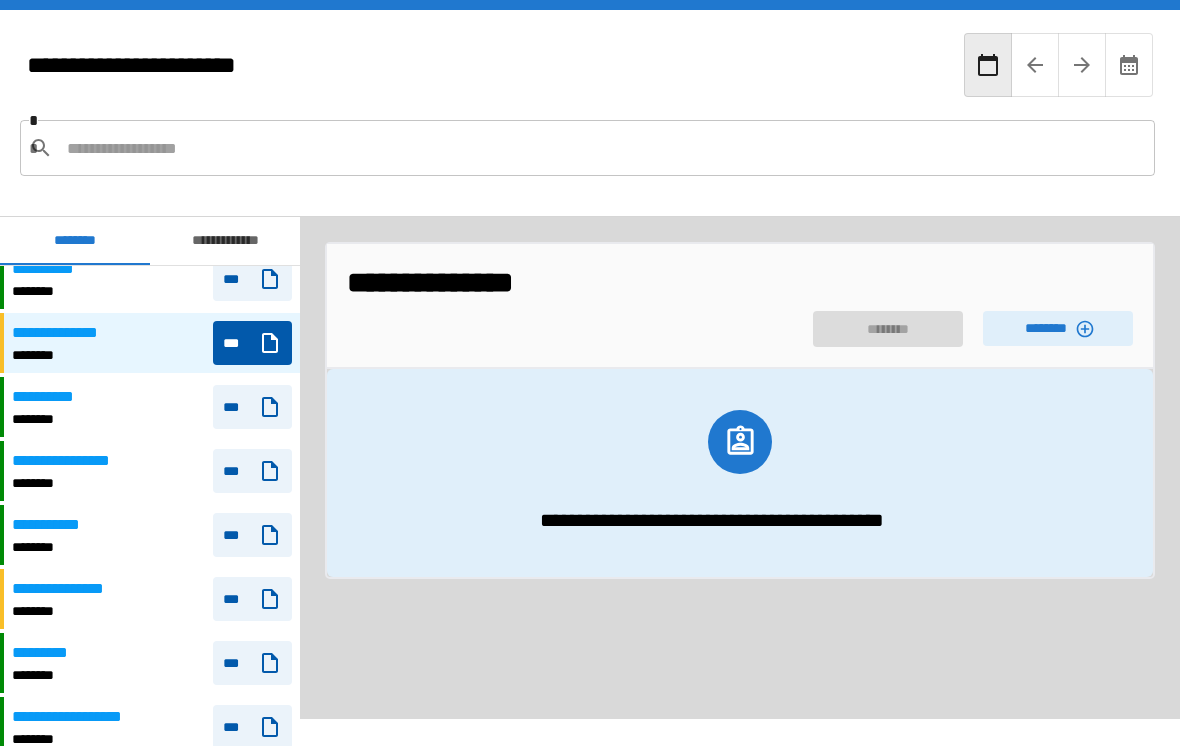 scroll, scrollTop: 1727, scrollLeft: 0, axis: vertical 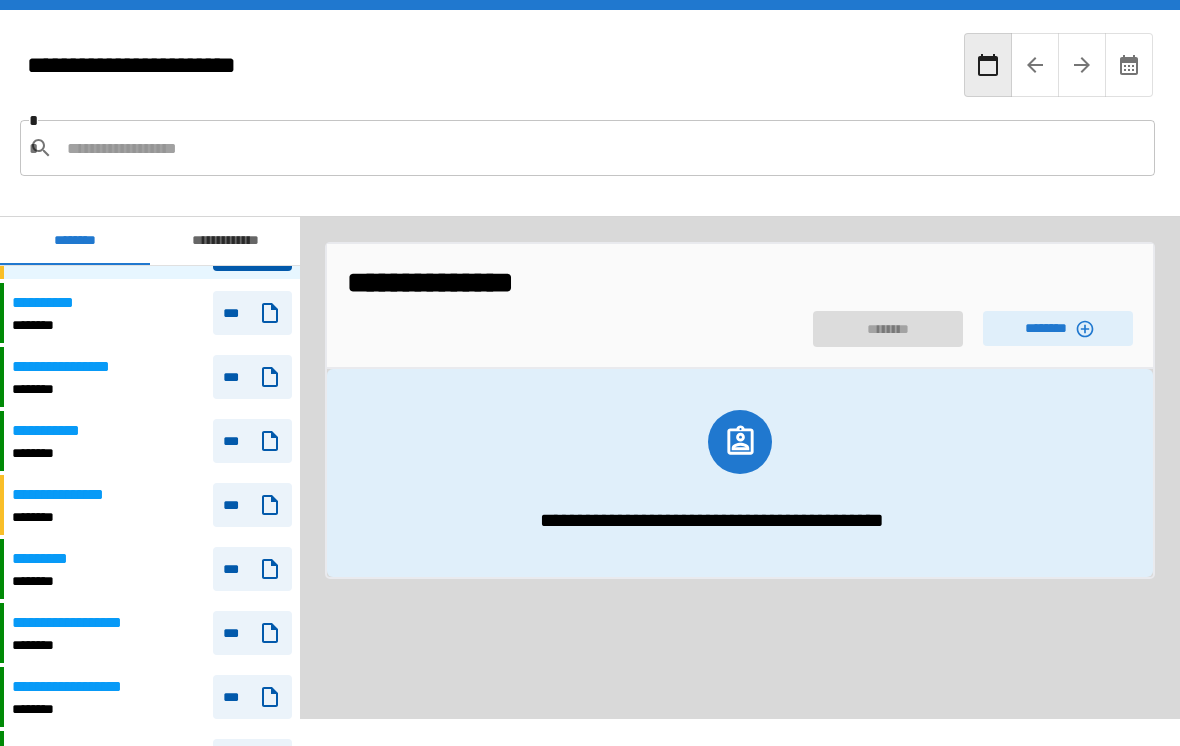 click on "********" at bounding box center (1058, 328) 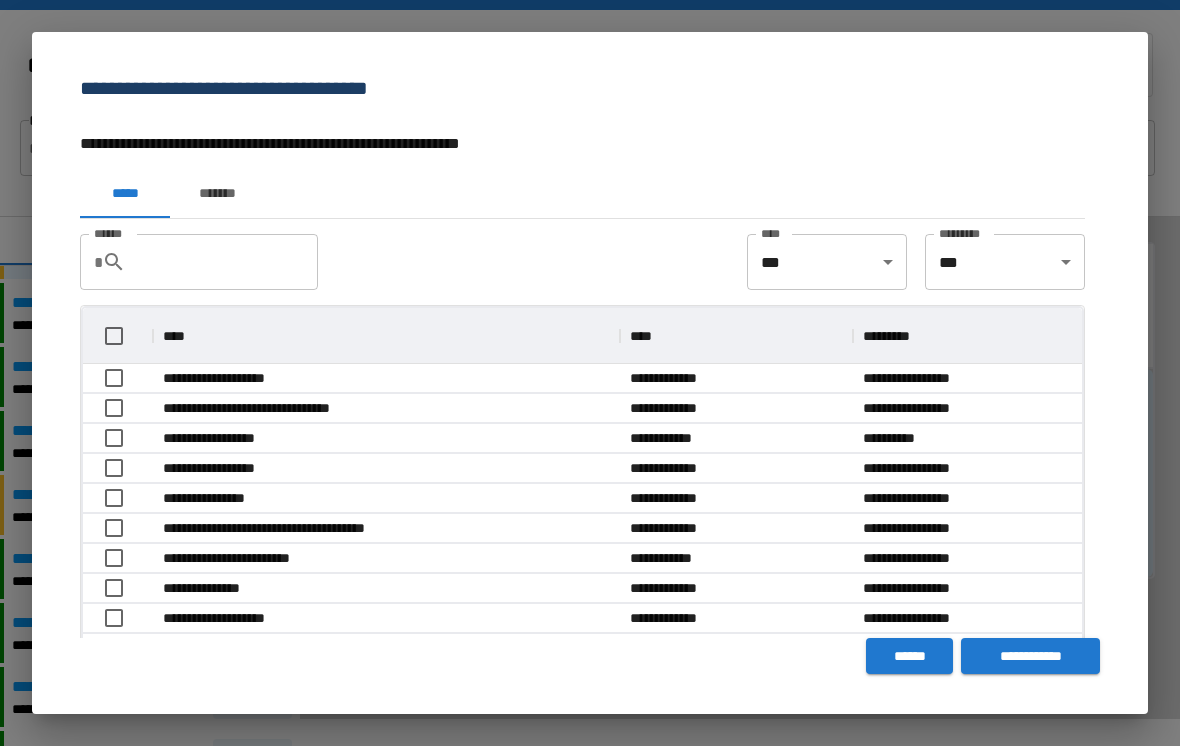 scroll, scrollTop: 1, scrollLeft: 1, axis: both 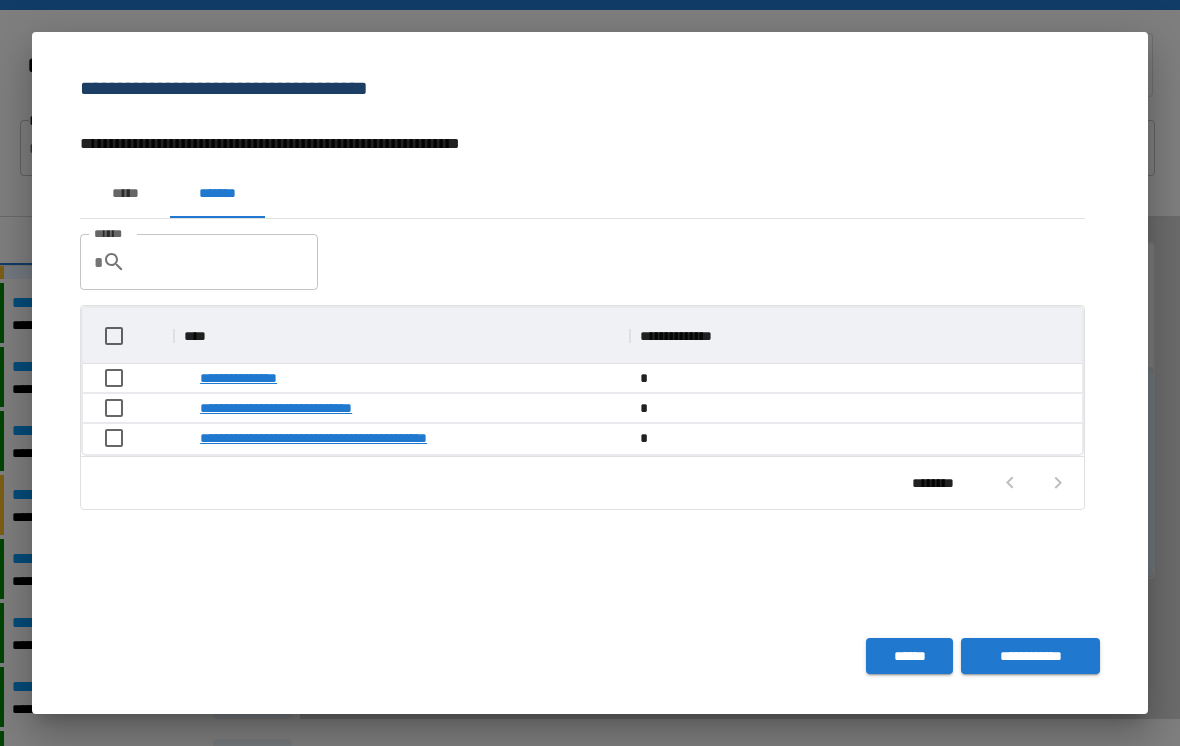 click on "******" at bounding box center (909, 656) 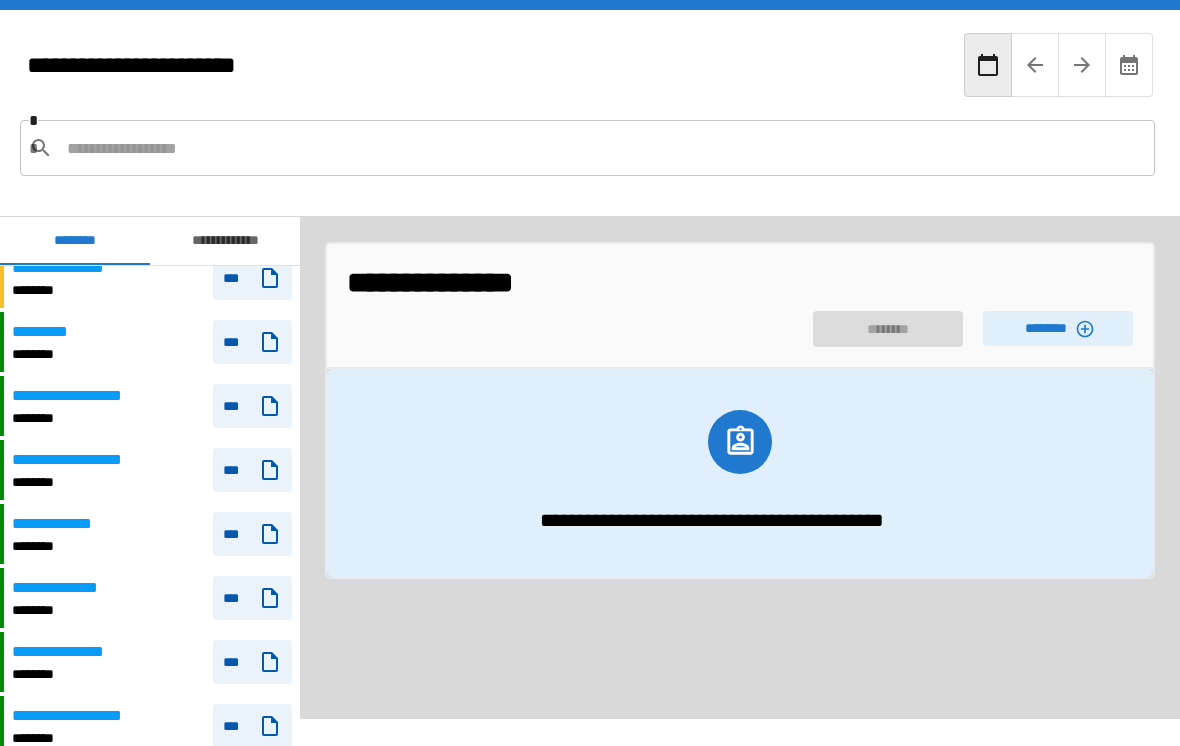 scroll, scrollTop: 1987, scrollLeft: 0, axis: vertical 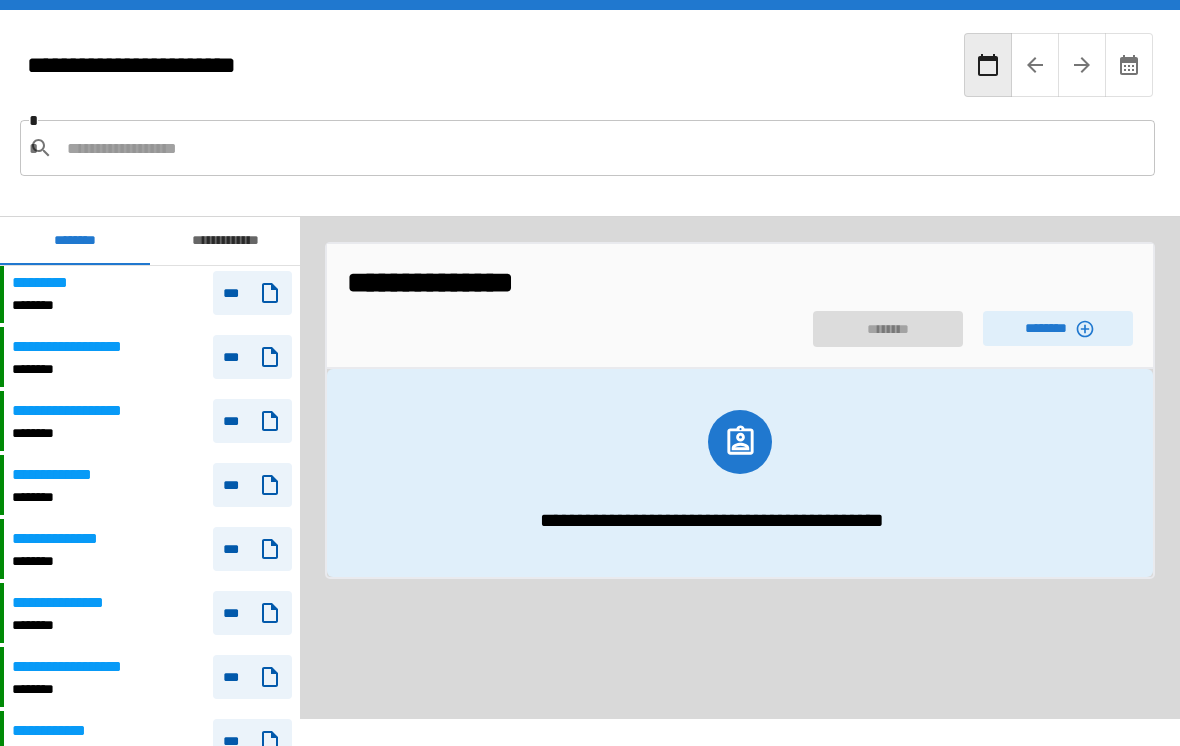 click on "**********" at bounding box center [71, 539] 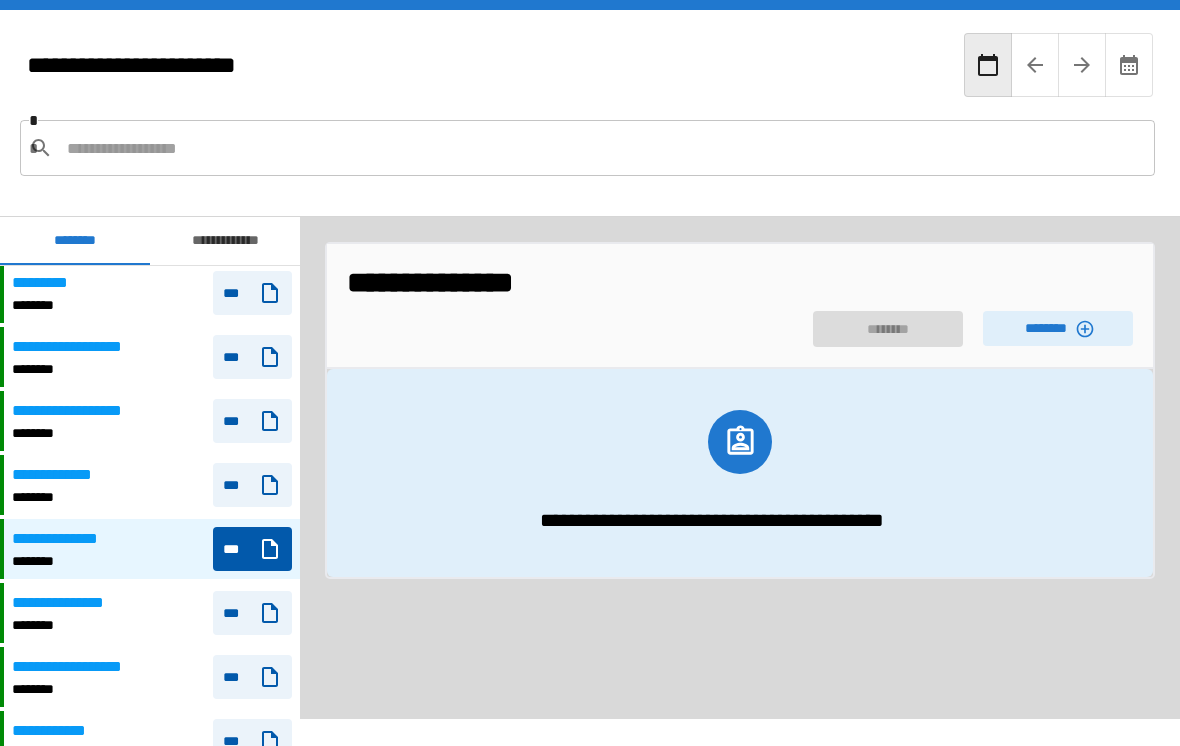 click on "********" at bounding box center [1058, 328] 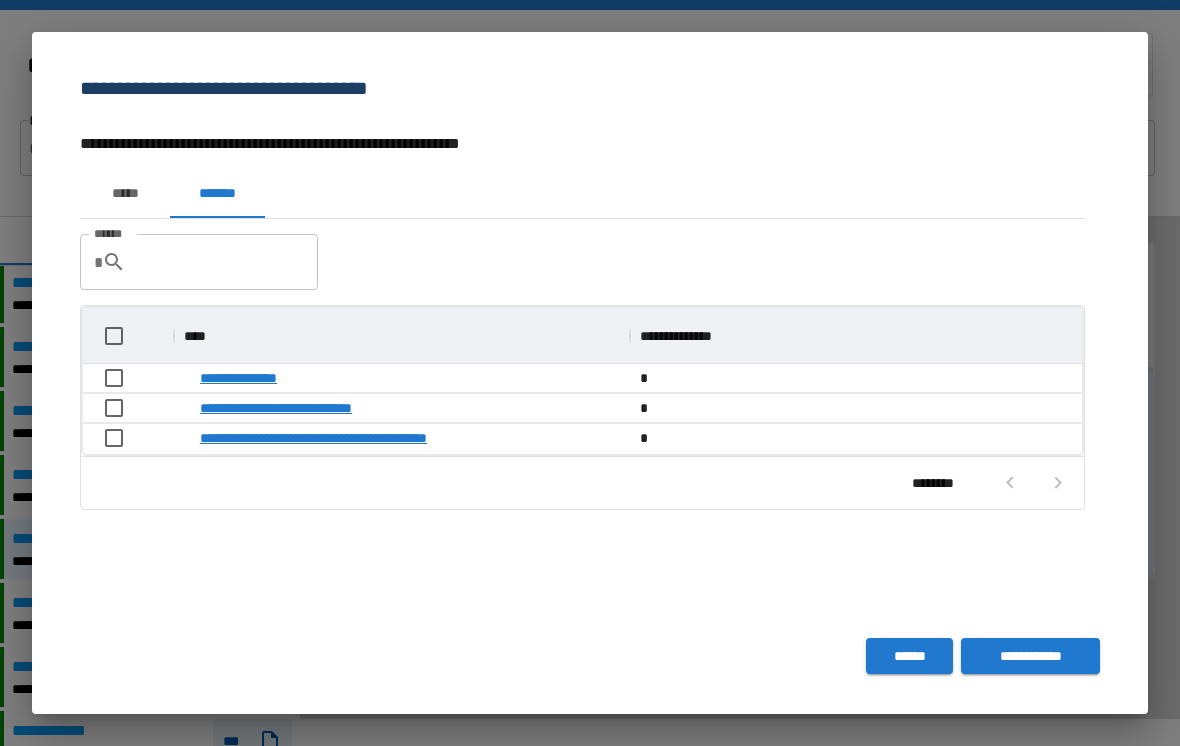 scroll, scrollTop: 1, scrollLeft: 1, axis: both 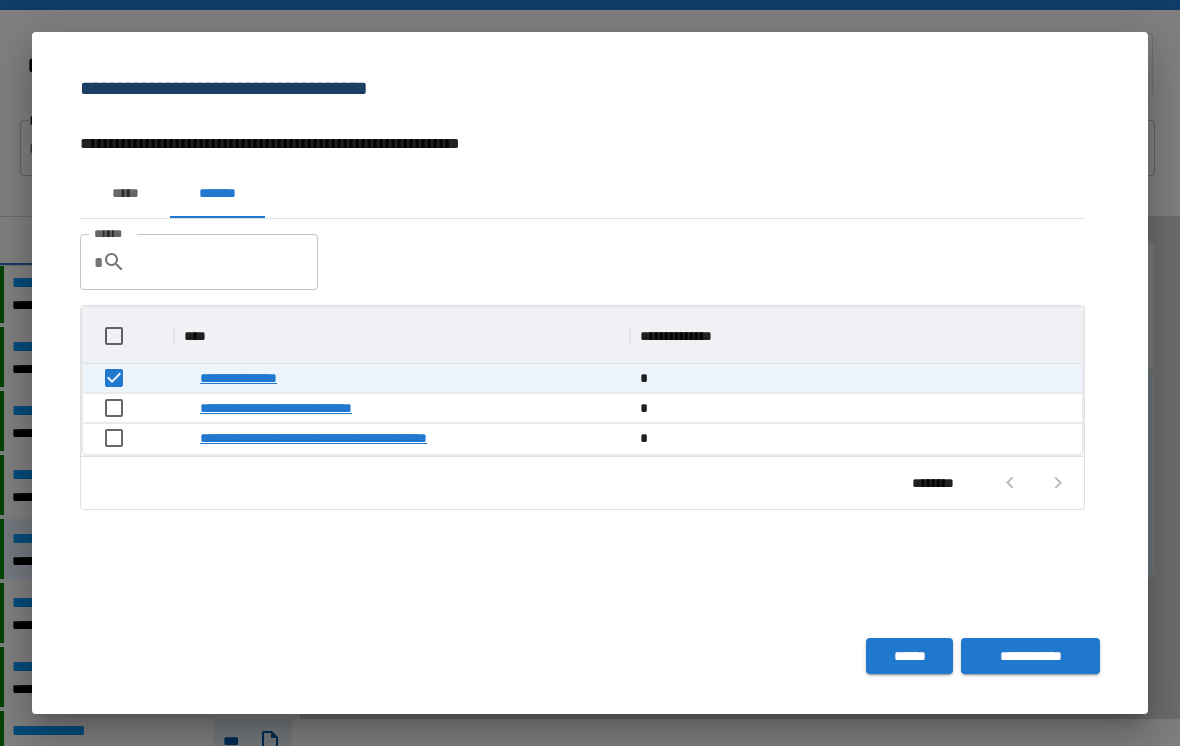 click on "**********" at bounding box center (1030, 656) 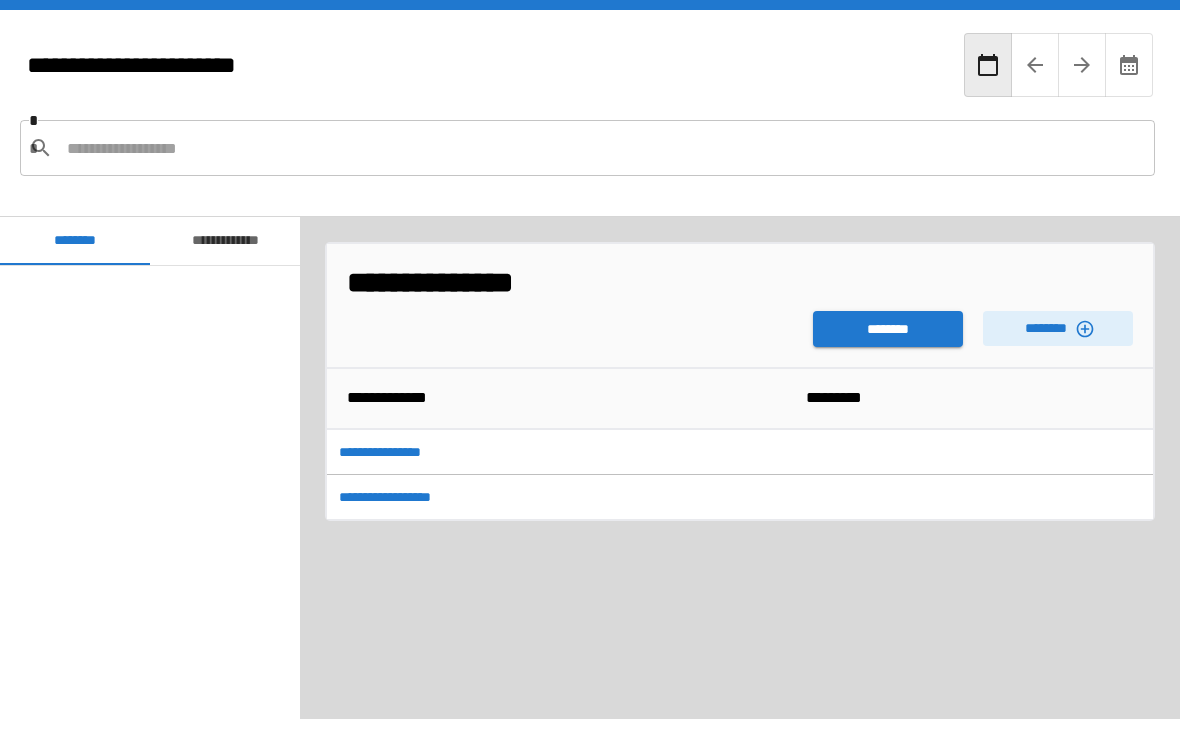scroll, scrollTop: 2100, scrollLeft: 0, axis: vertical 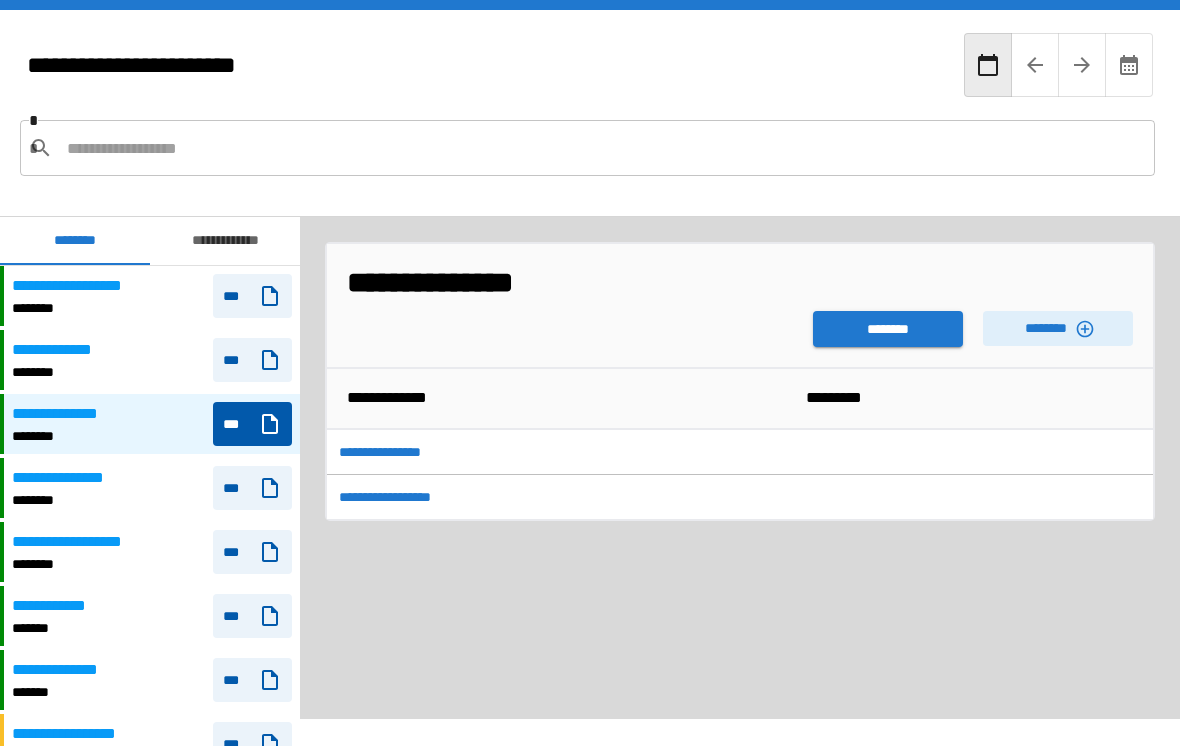 click on "********" at bounding box center [888, 329] 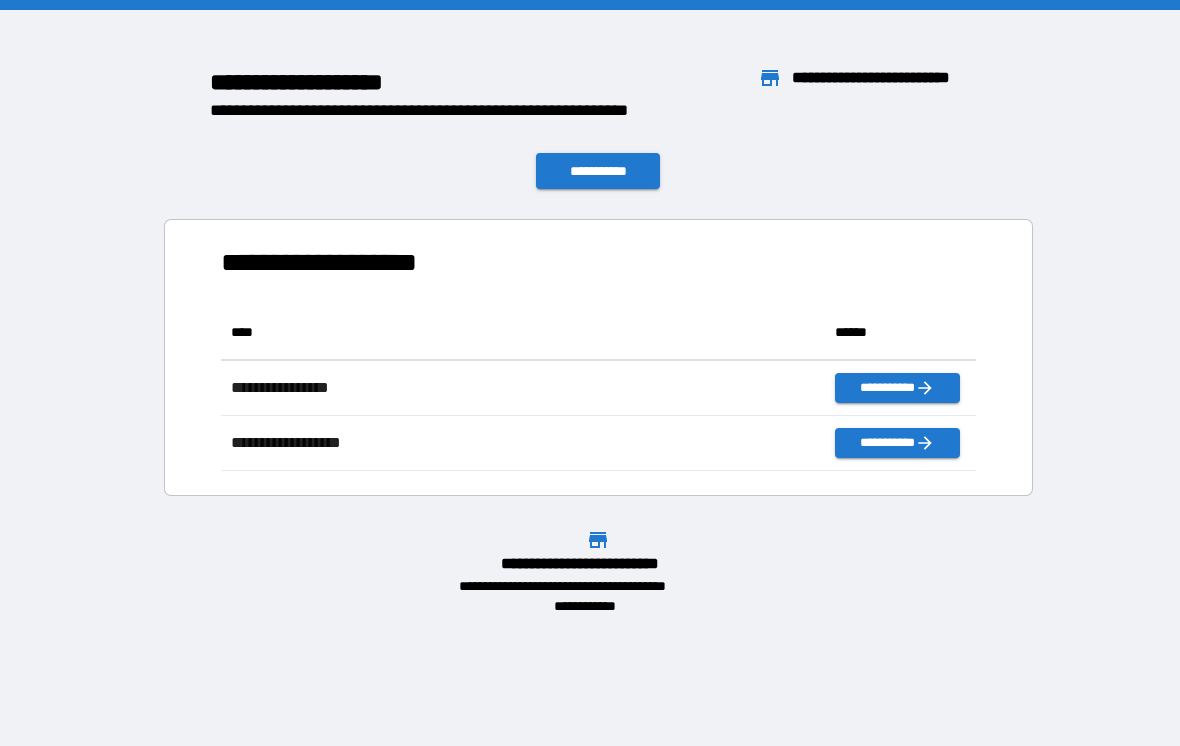 scroll, scrollTop: 1, scrollLeft: 1, axis: both 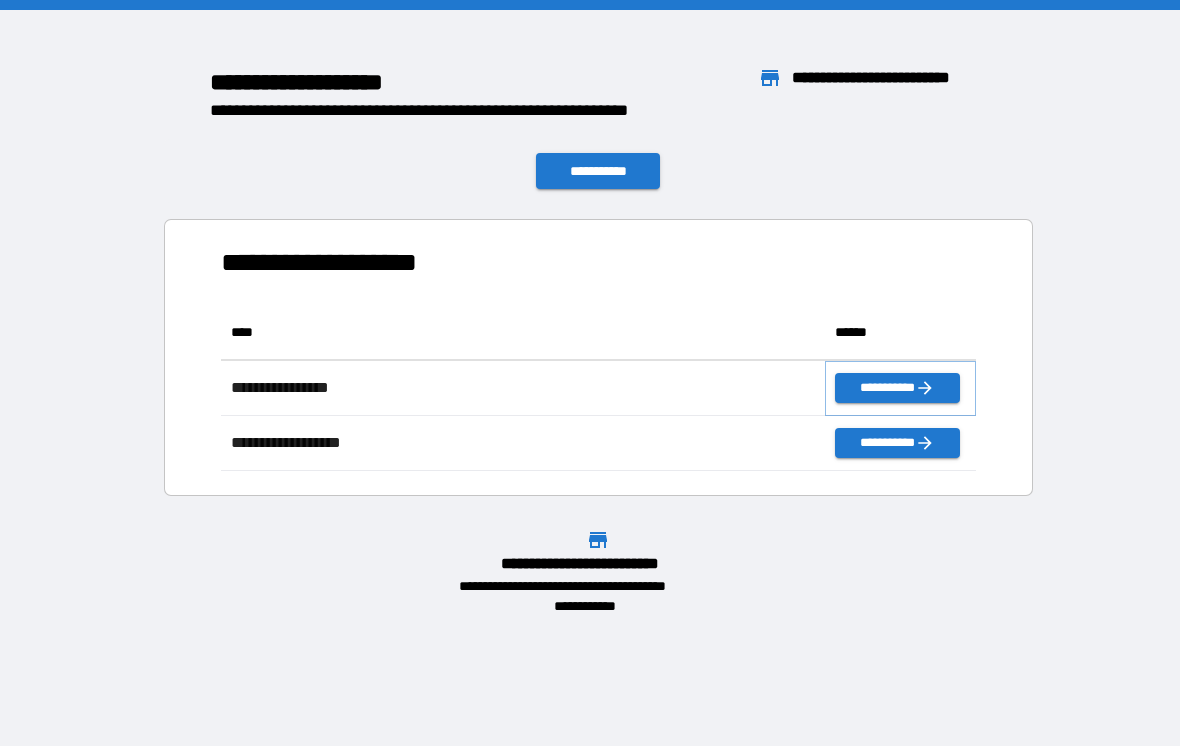 click on "**********" at bounding box center [897, 388] 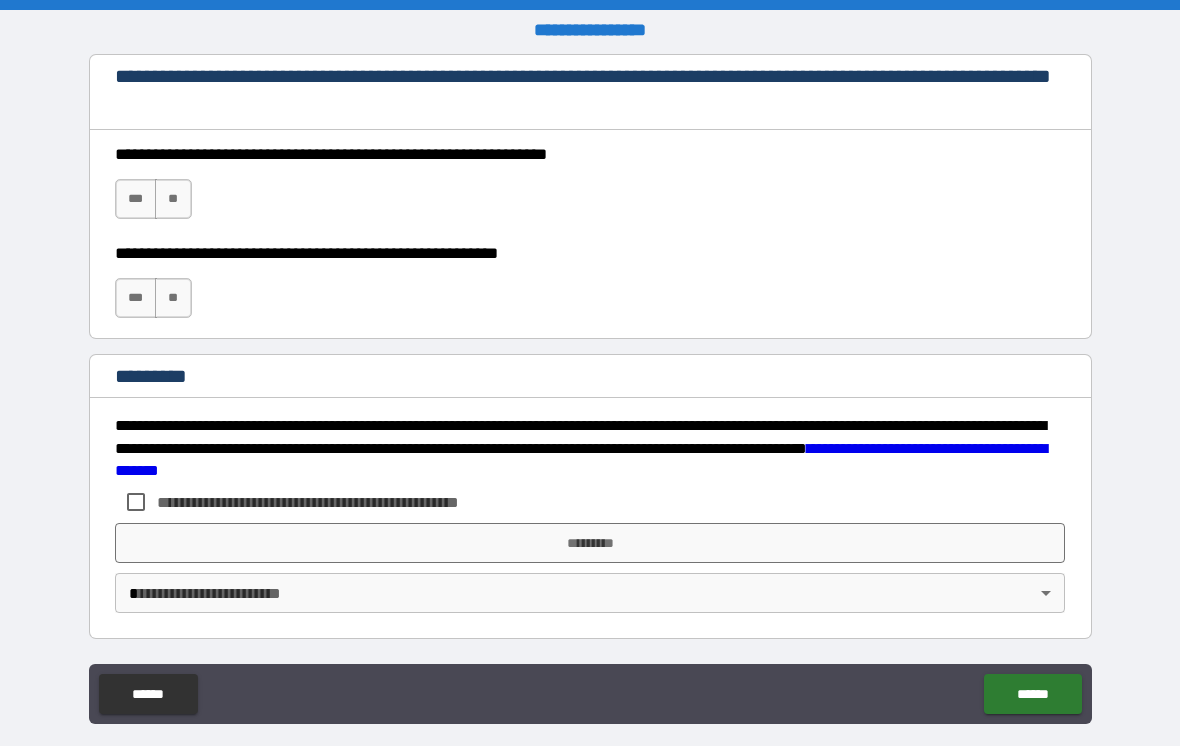 scroll, scrollTop: 2960, scrollLeft: 0, axis: vertical 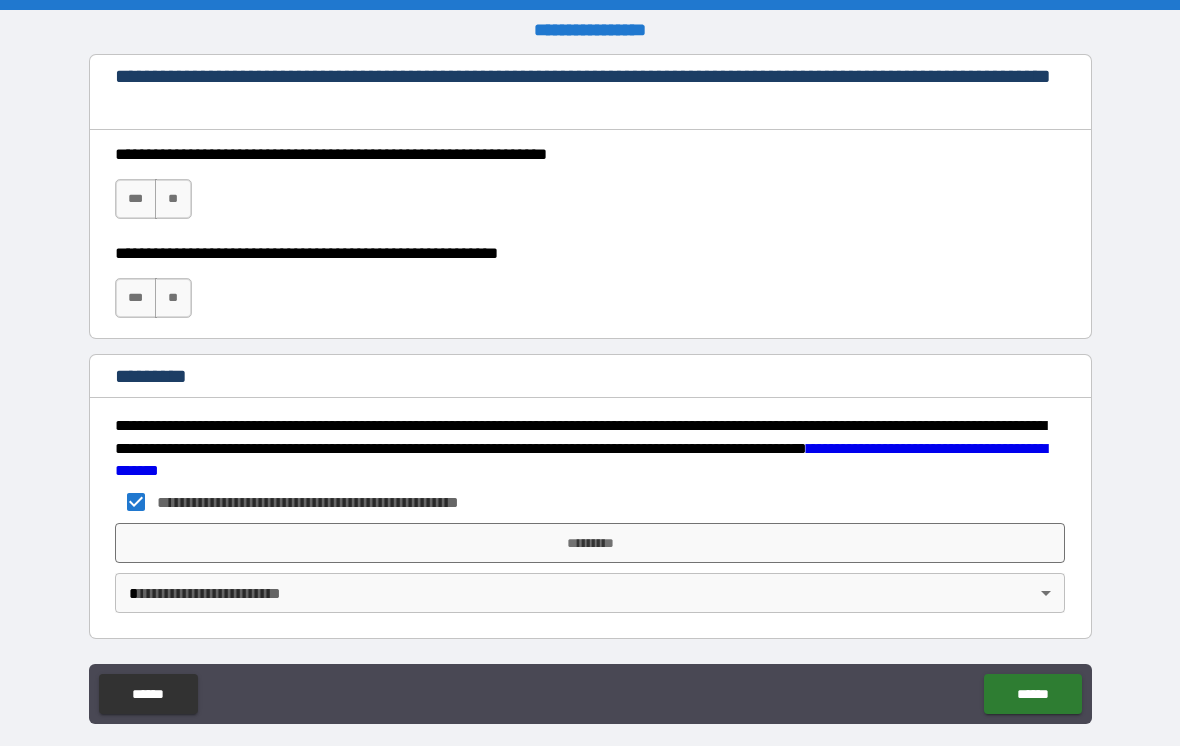click on "*********" at bounding box center (590, 543) 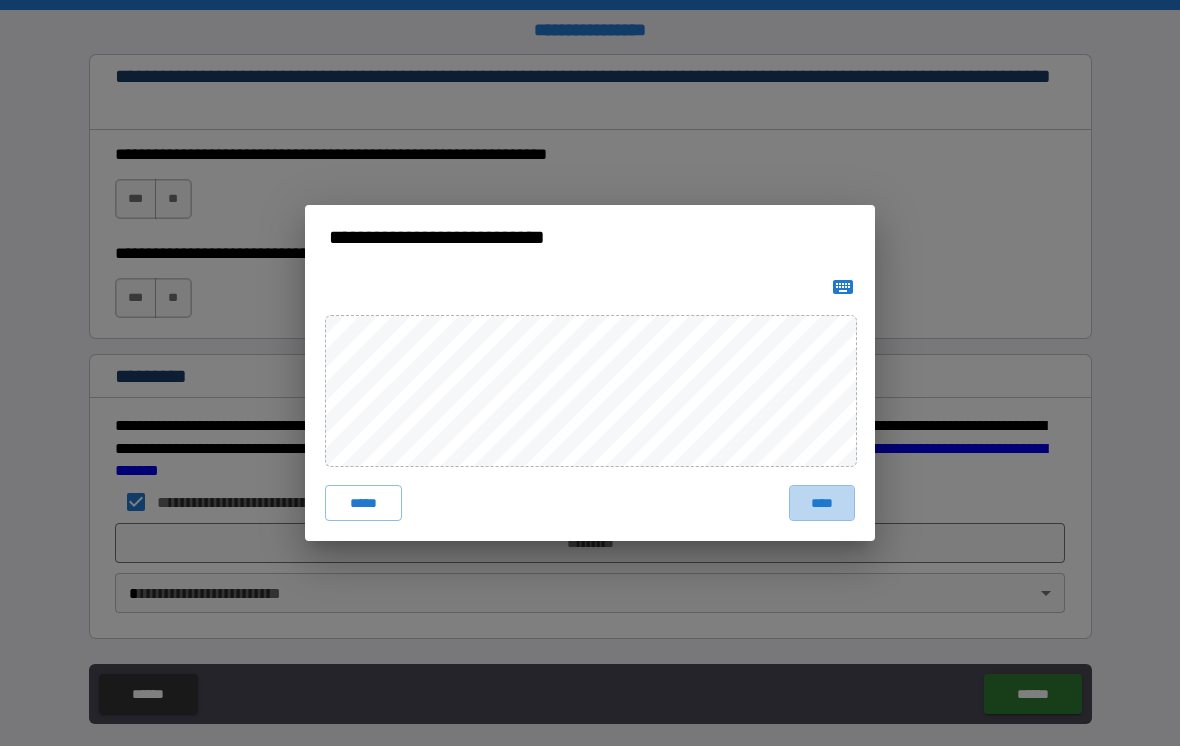 click on "****" at bounding box center [822, 503] 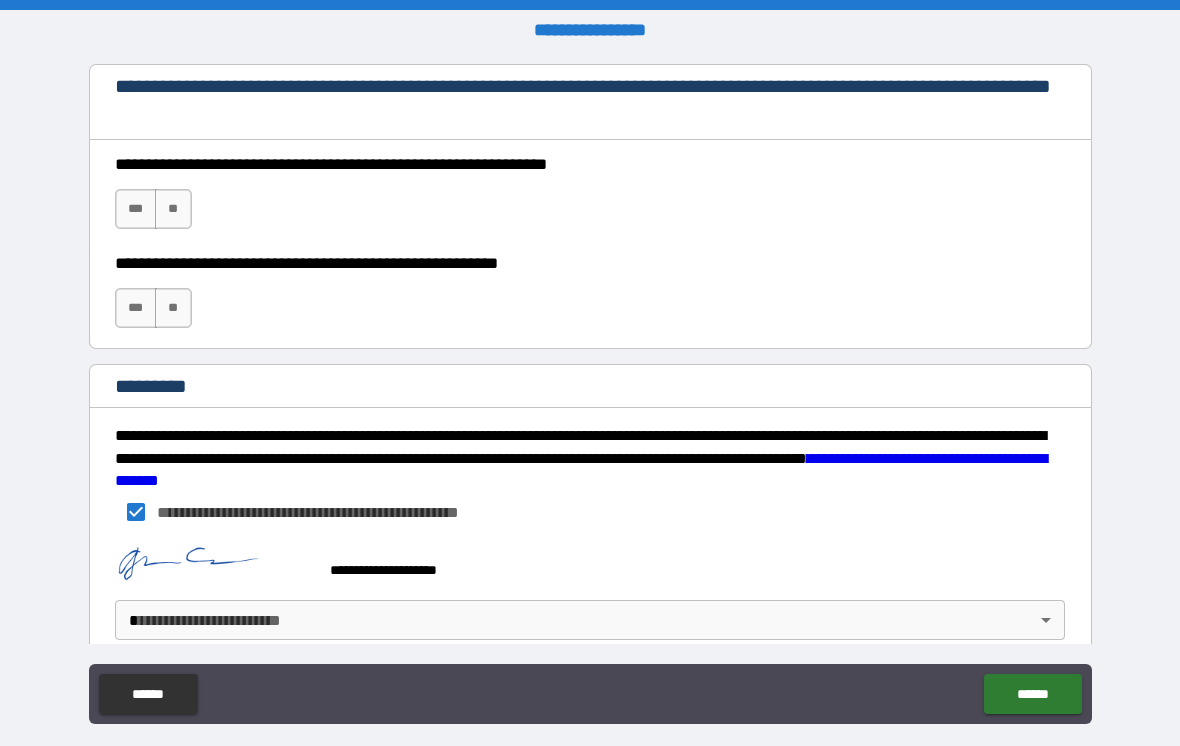 click on "**********" at bounding box center (590, 388) 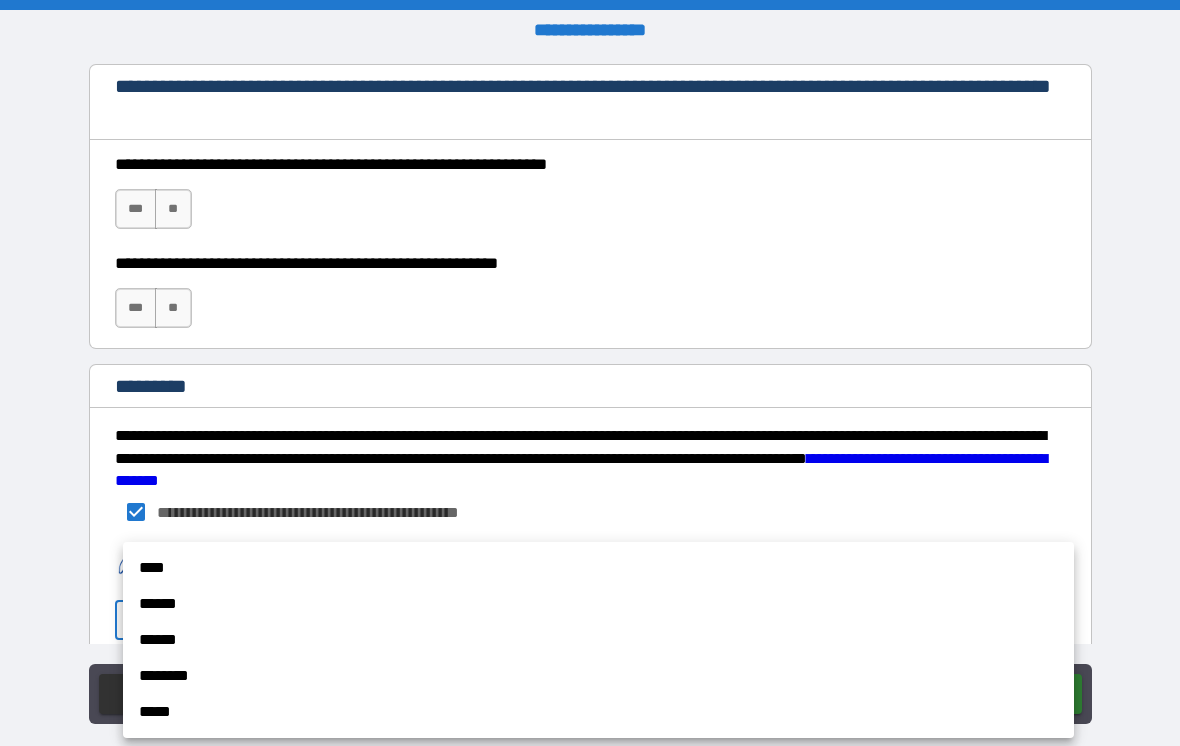 click on "**** ****** ****** ******** *****" at bounding box center (598, 640) 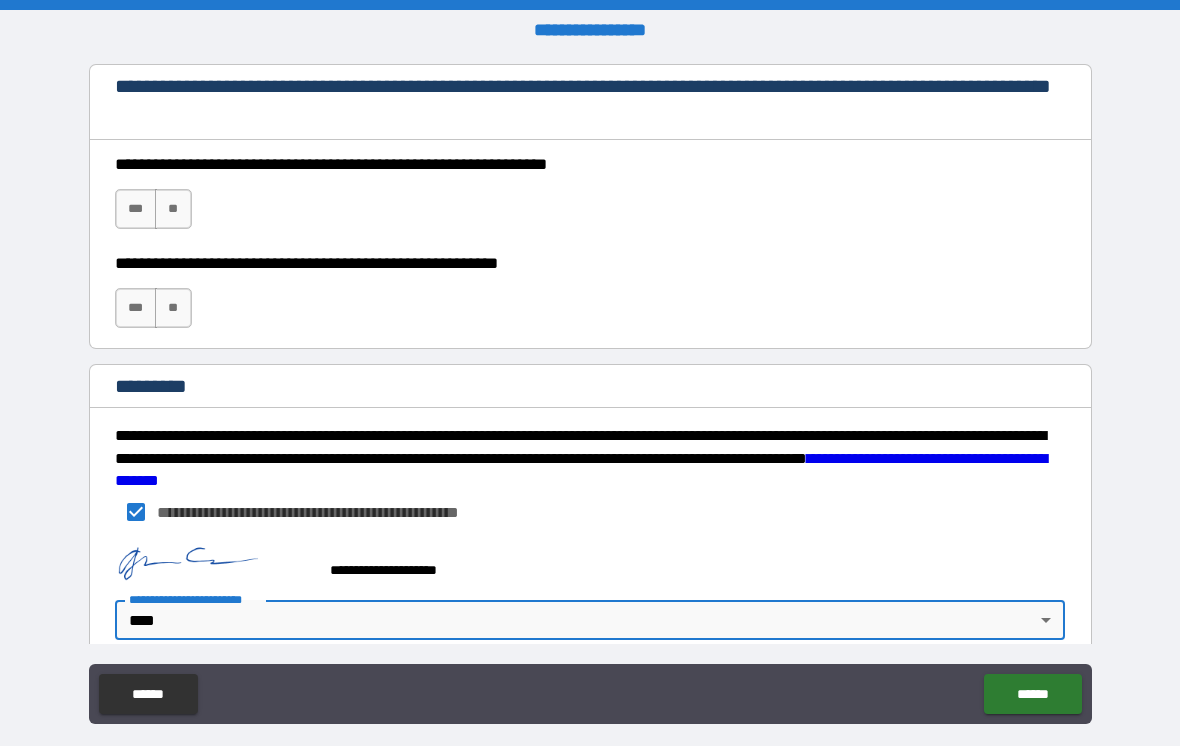 click on "******" at bounding box center [1032, 694] 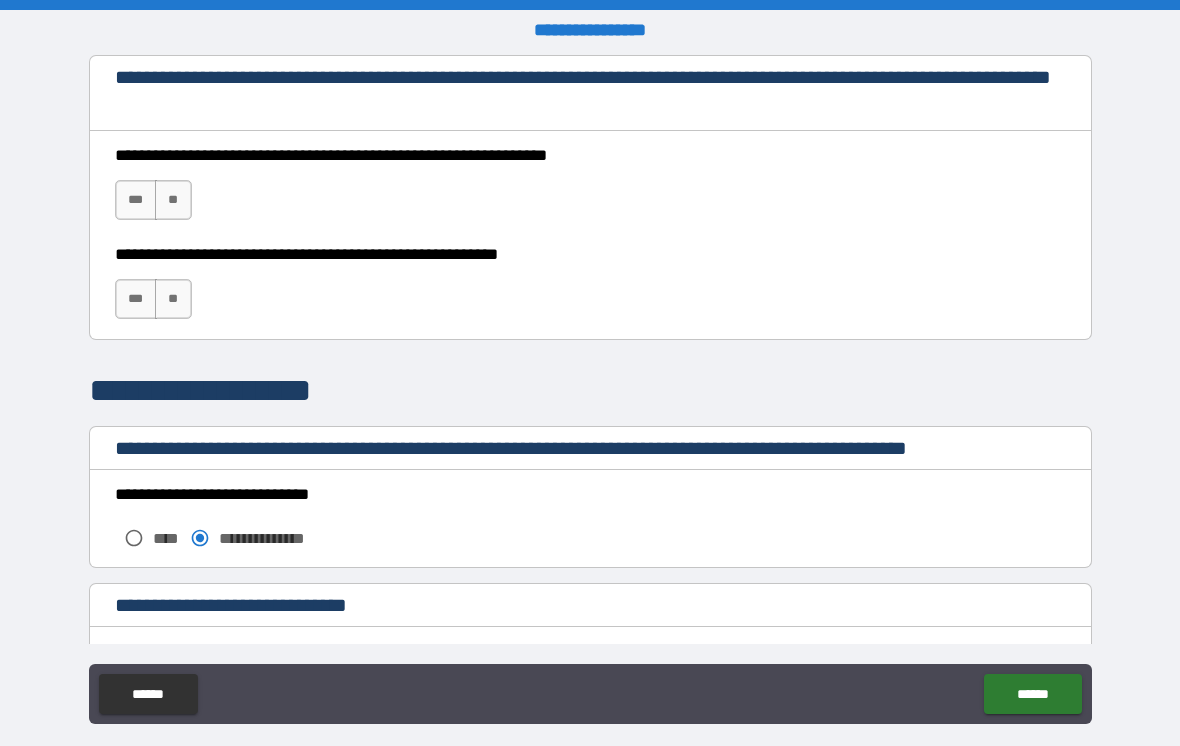 scroll, scrollTop: 1354, scrollLeft: 0, axis: vertical 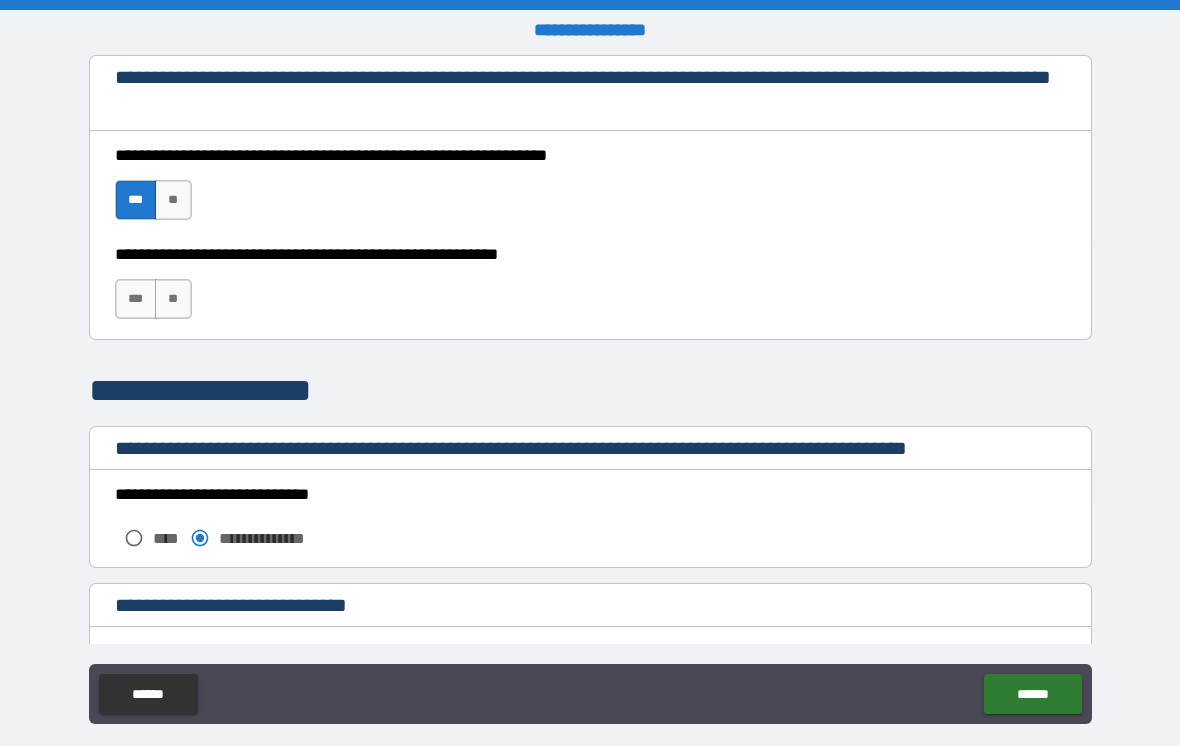 click on "***" at bounding box center [136, 299] 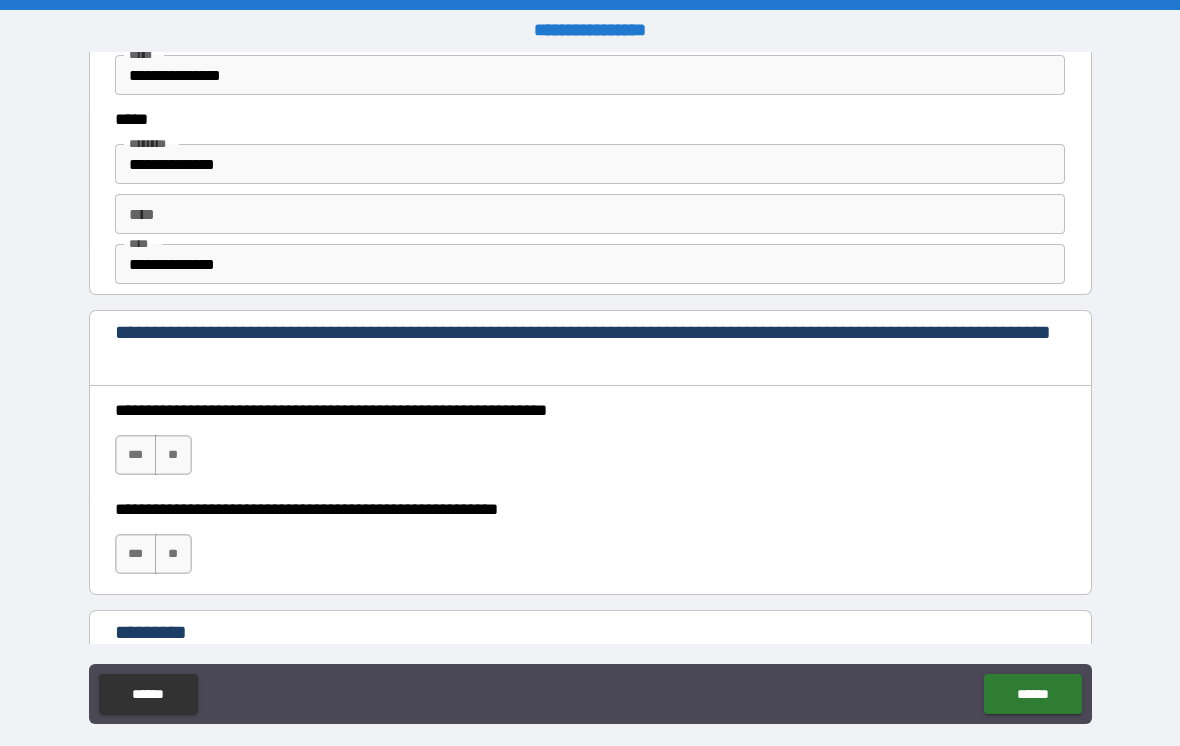 scroll, scrollTop: 2733, scrollLeft: 0, axis: vertical 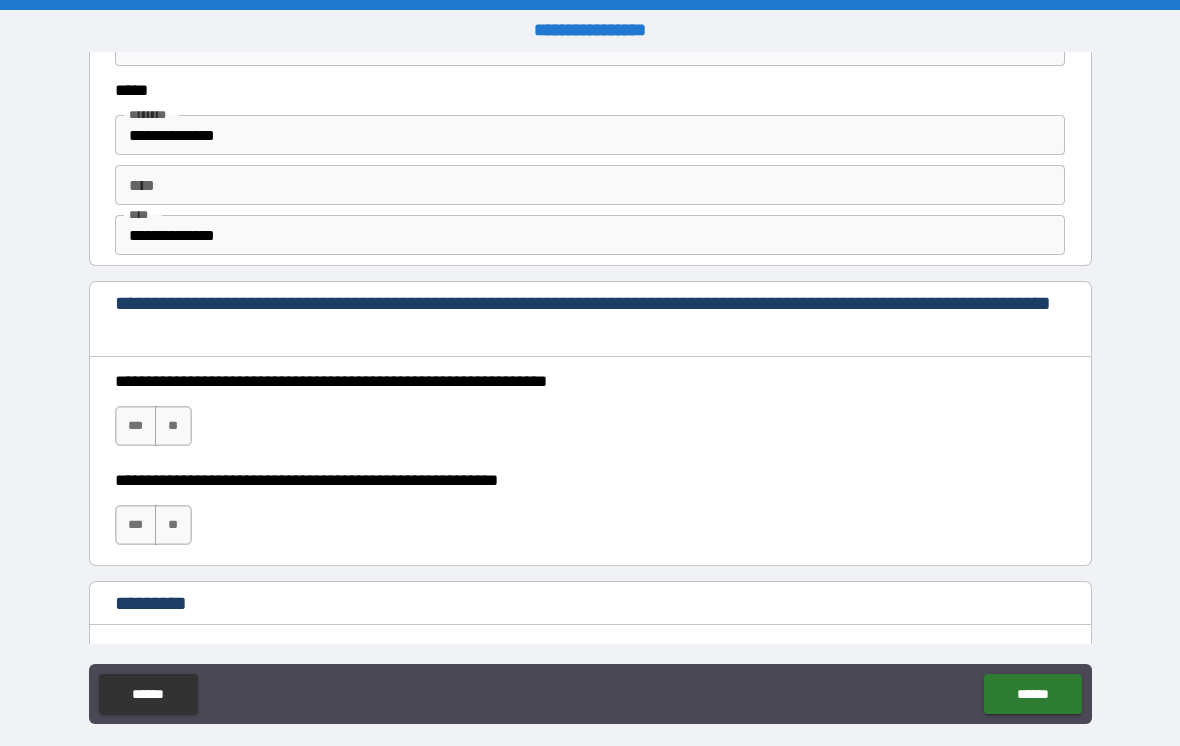 click on "***" at bounding box center (136, 426) 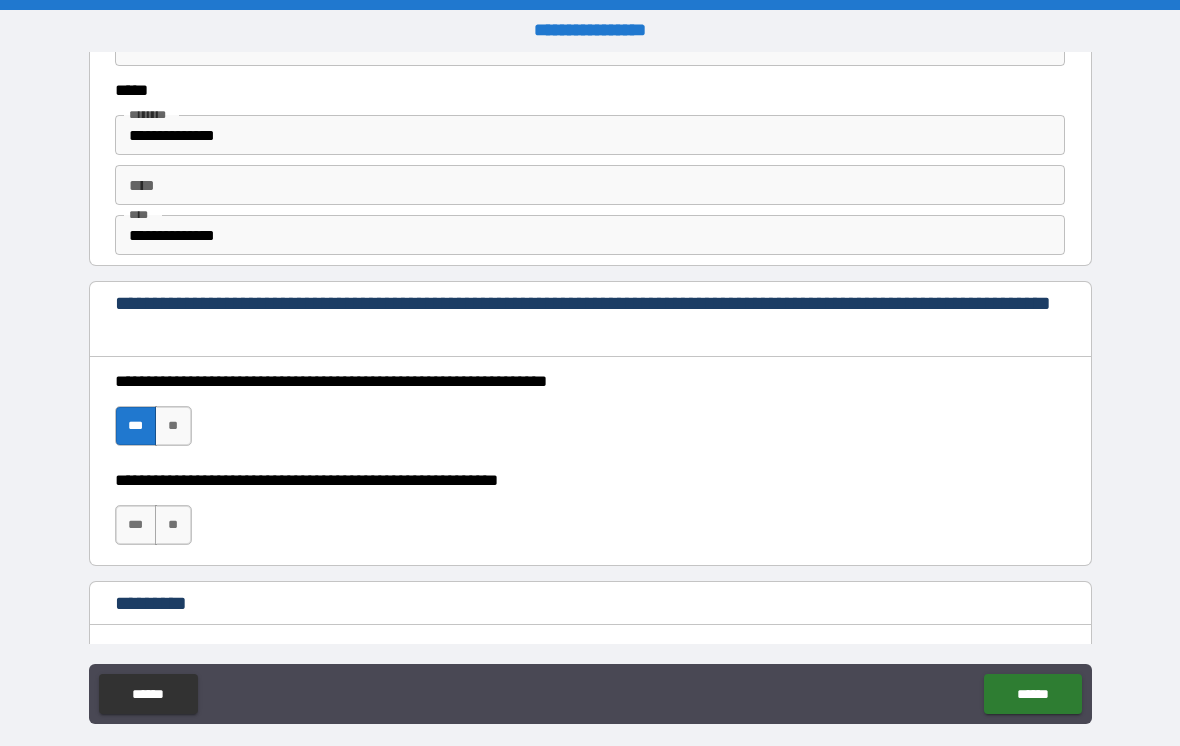 click on "***" at bounding box center [136, 525] 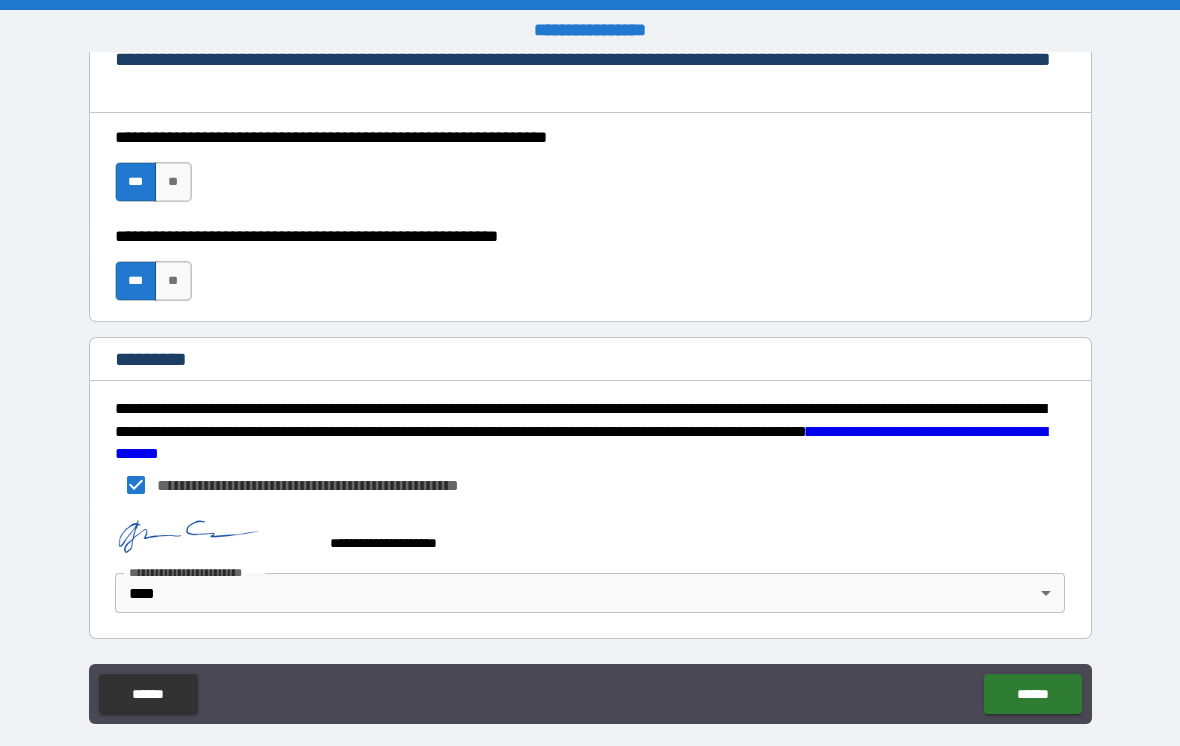 scroll, scrollTop: 2977, scrollLeft: 0, axis: vertical 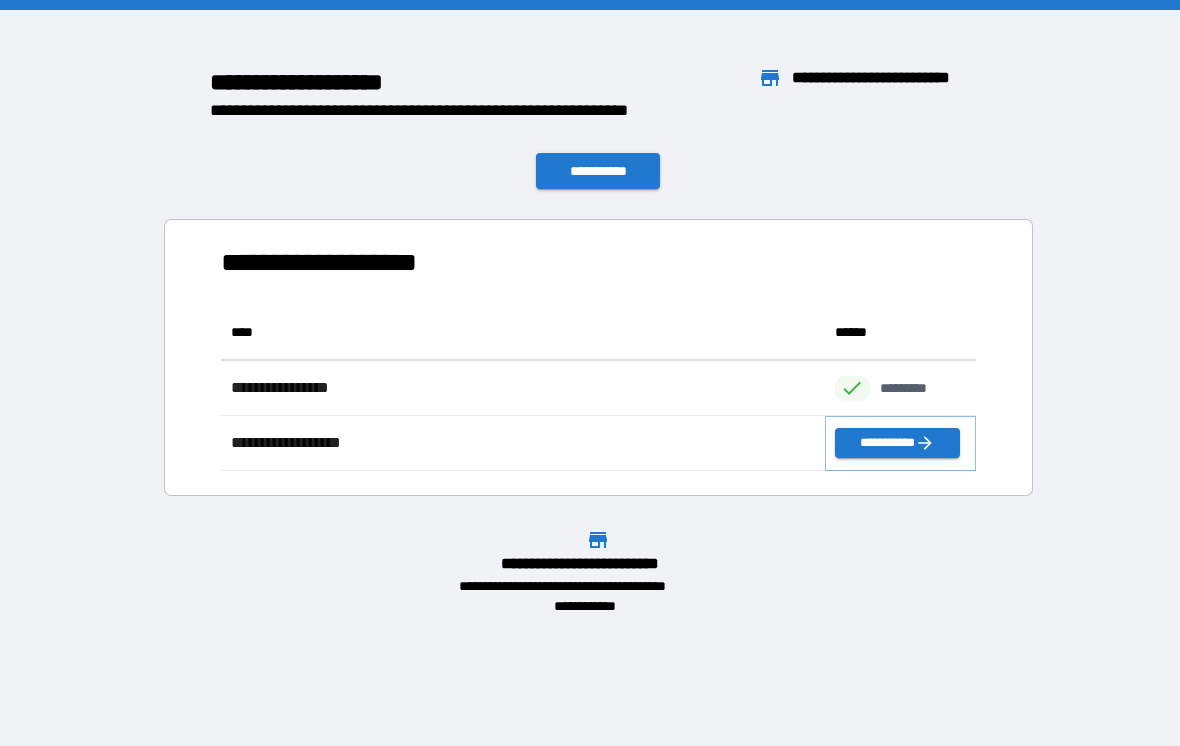 click on "**********" at bounding box center (897, 443) 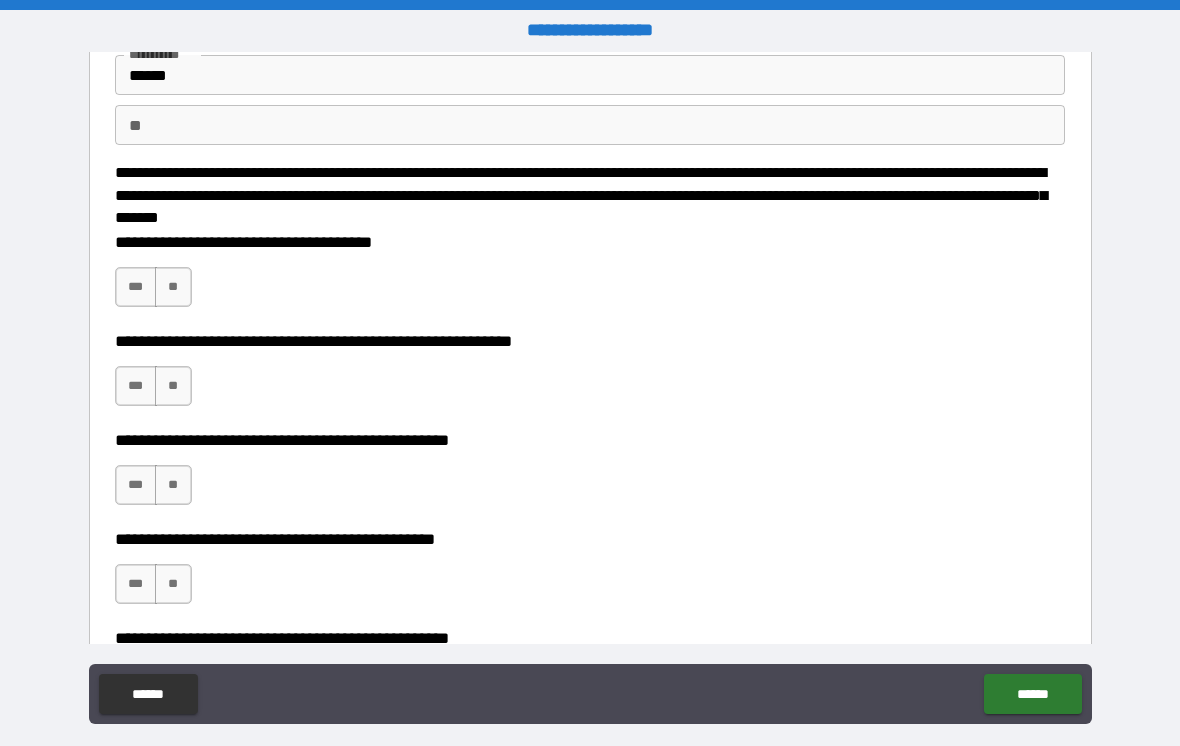 scroll, scrollTop: 144, scrollLeft: 0, axis: vertical 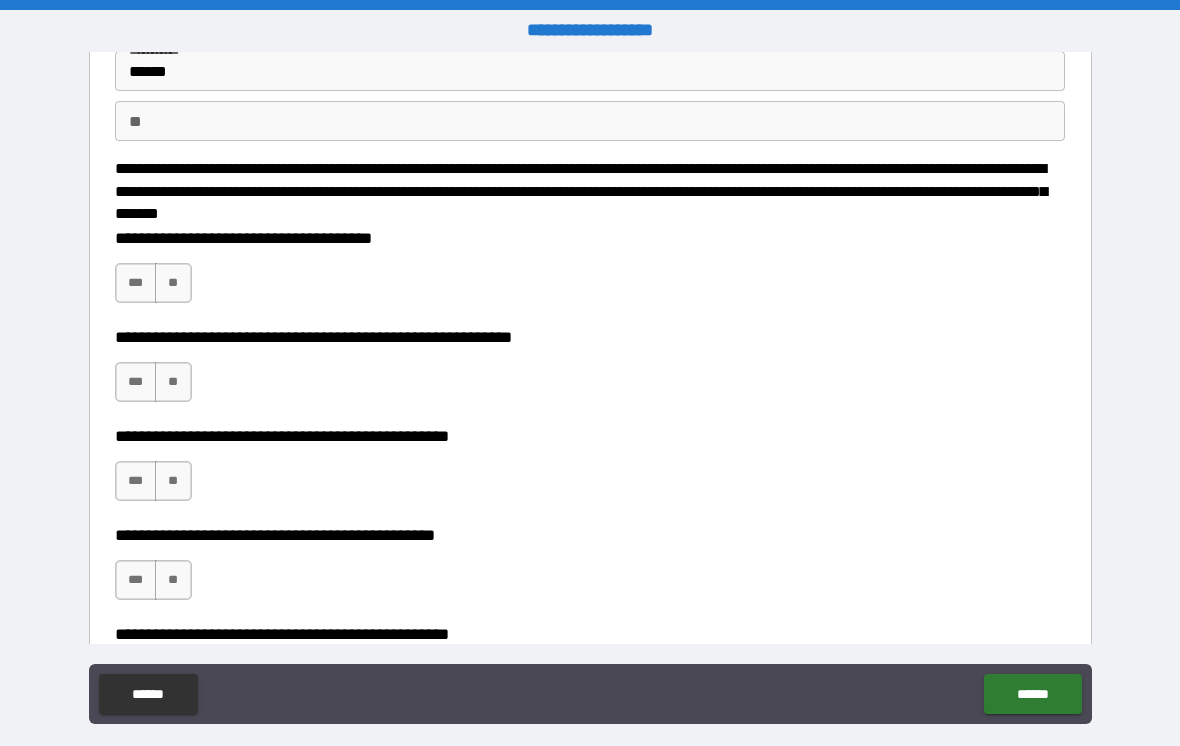 click on "******" at bounding box center [1032, 694] 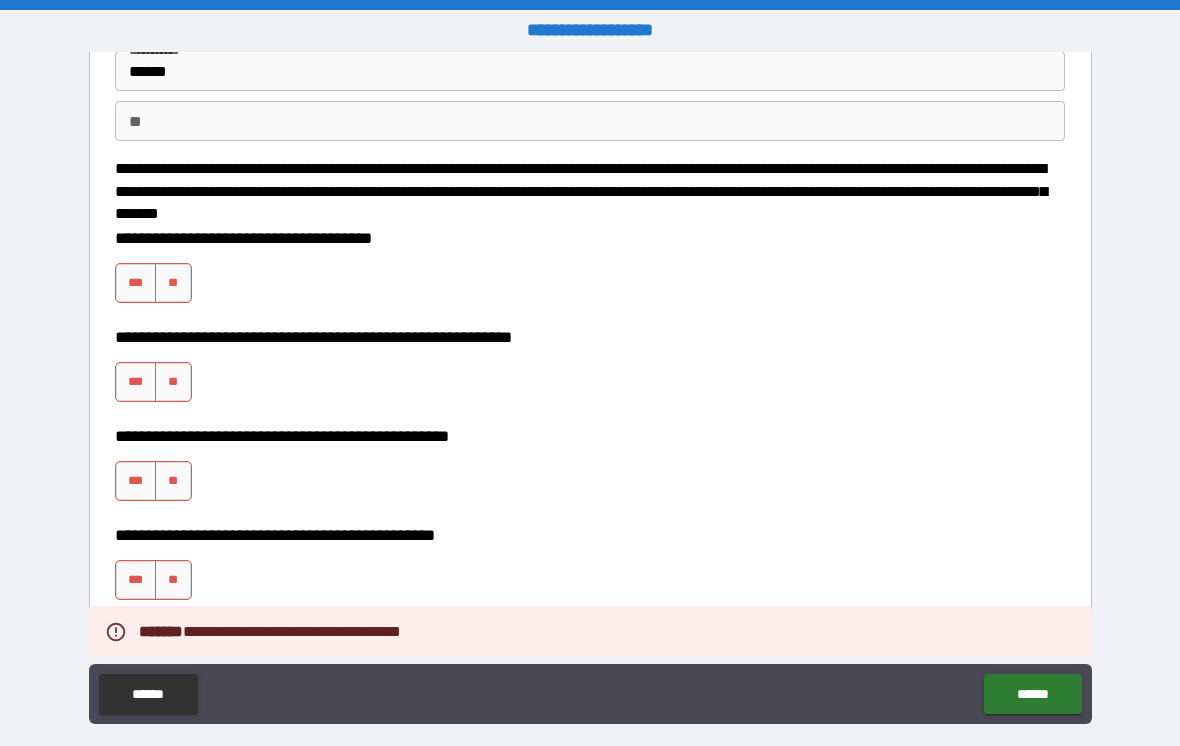 click on "***" at bounding box center (136, 283) 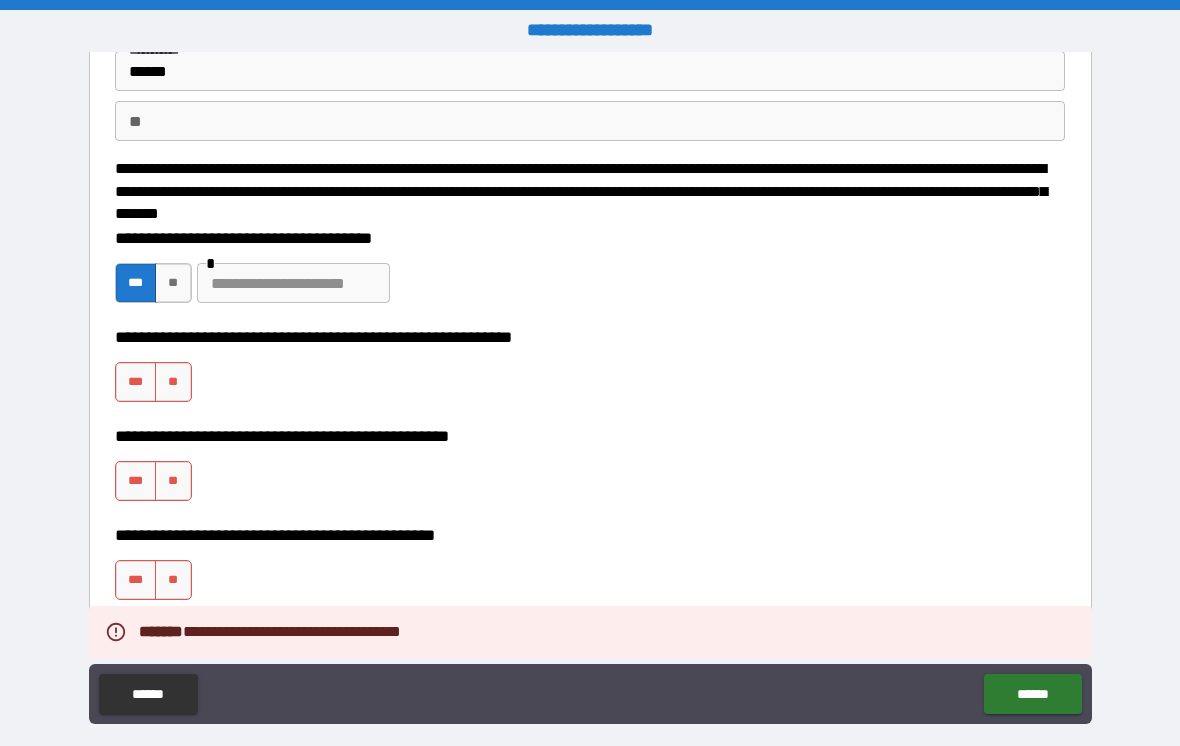 click on "**" at bounding box center (173, 382) 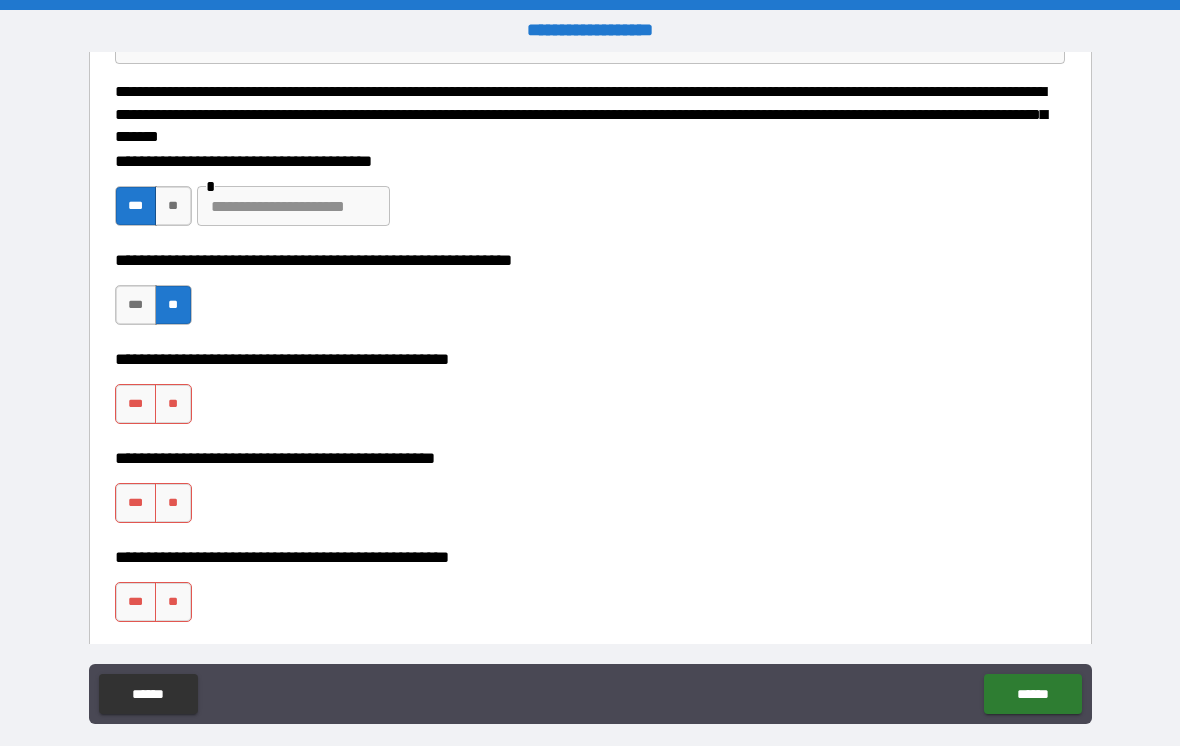 scroll, scrollTop: 222, scrollLeft: 0, axis: vertical 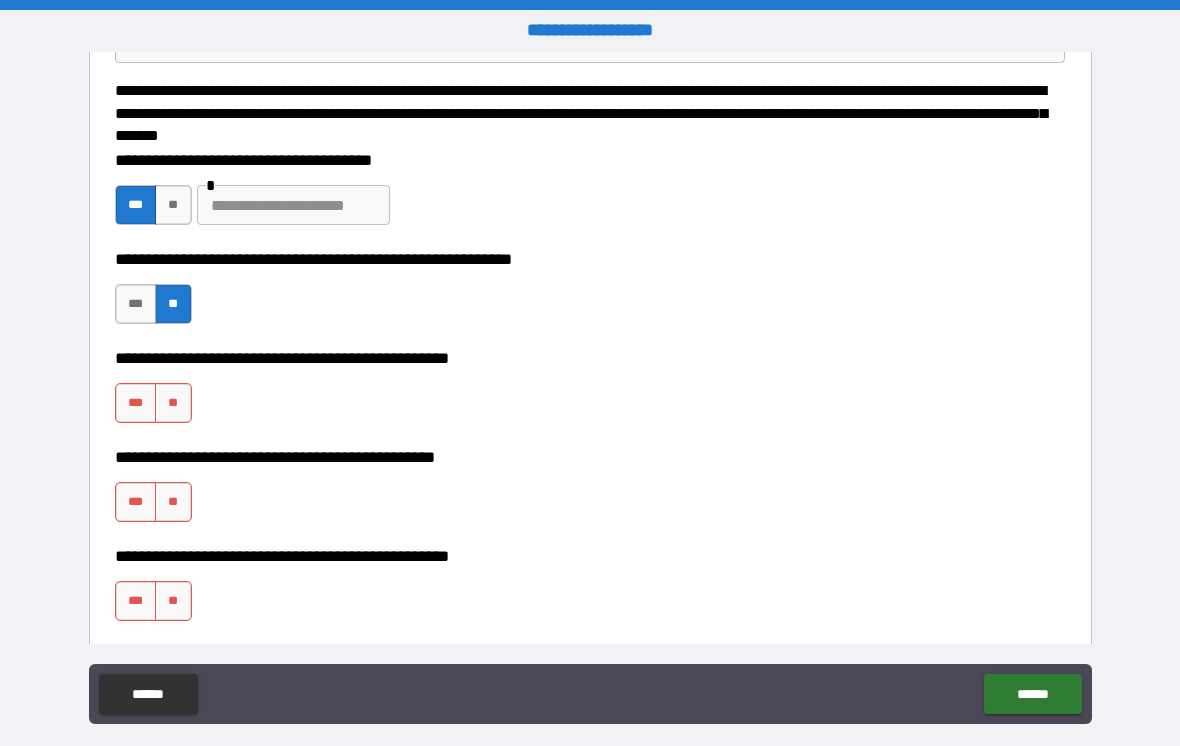 click on "**" at bounding box center (173, 403) 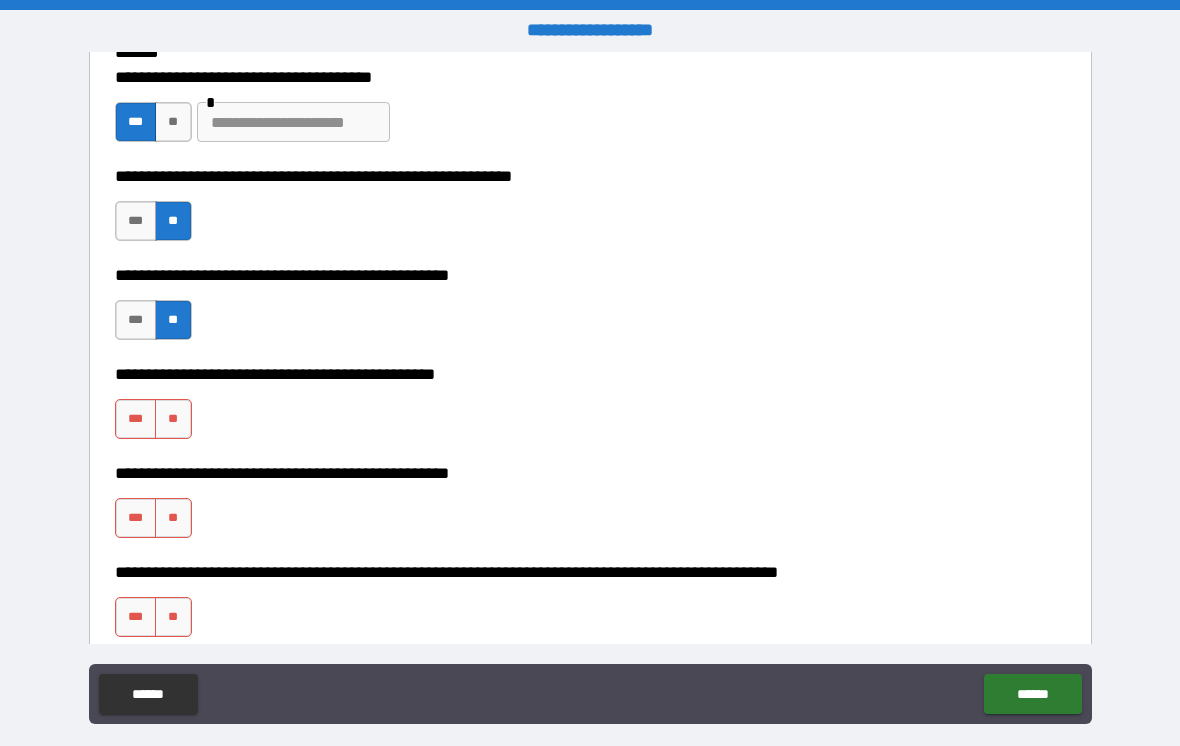scroll, scrollTop: 312, scrollLeft: 0, axis: vertical 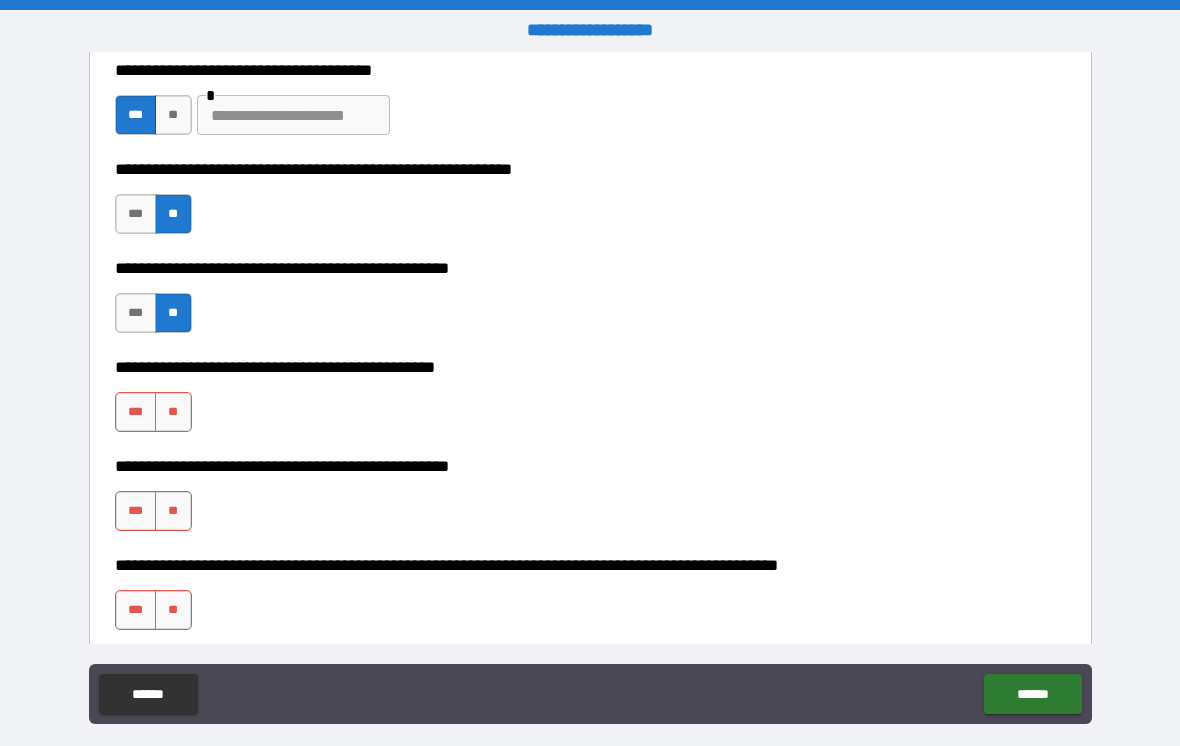 click on "***" at bounding box center (136, 412) 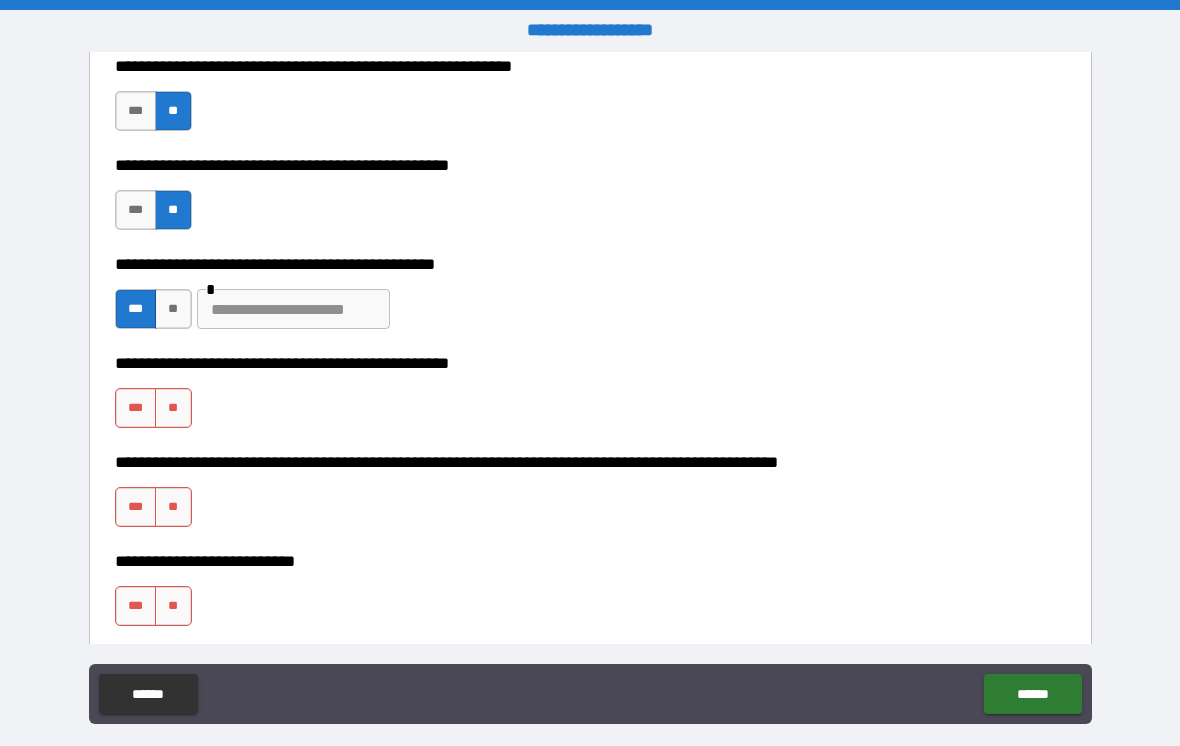 scroll, scrollTop: 420, scrollLeft: 0, axis: vertical 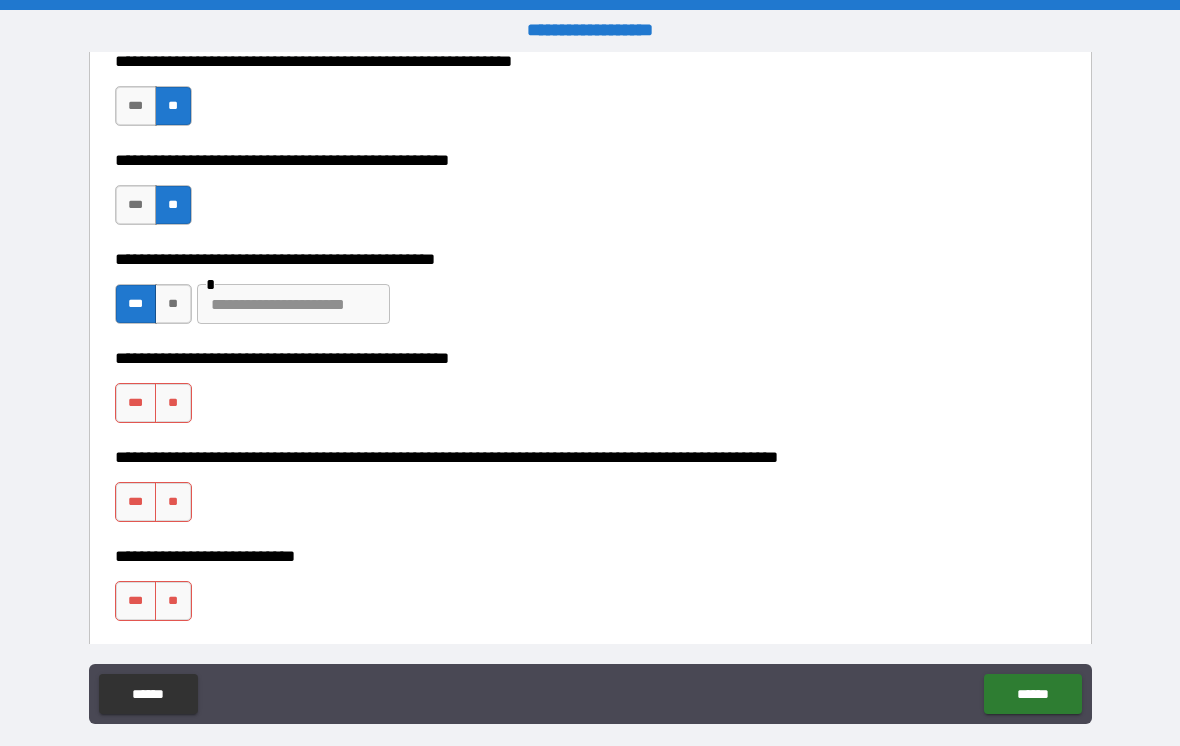 click on "**" at bounding box center [173, 403] 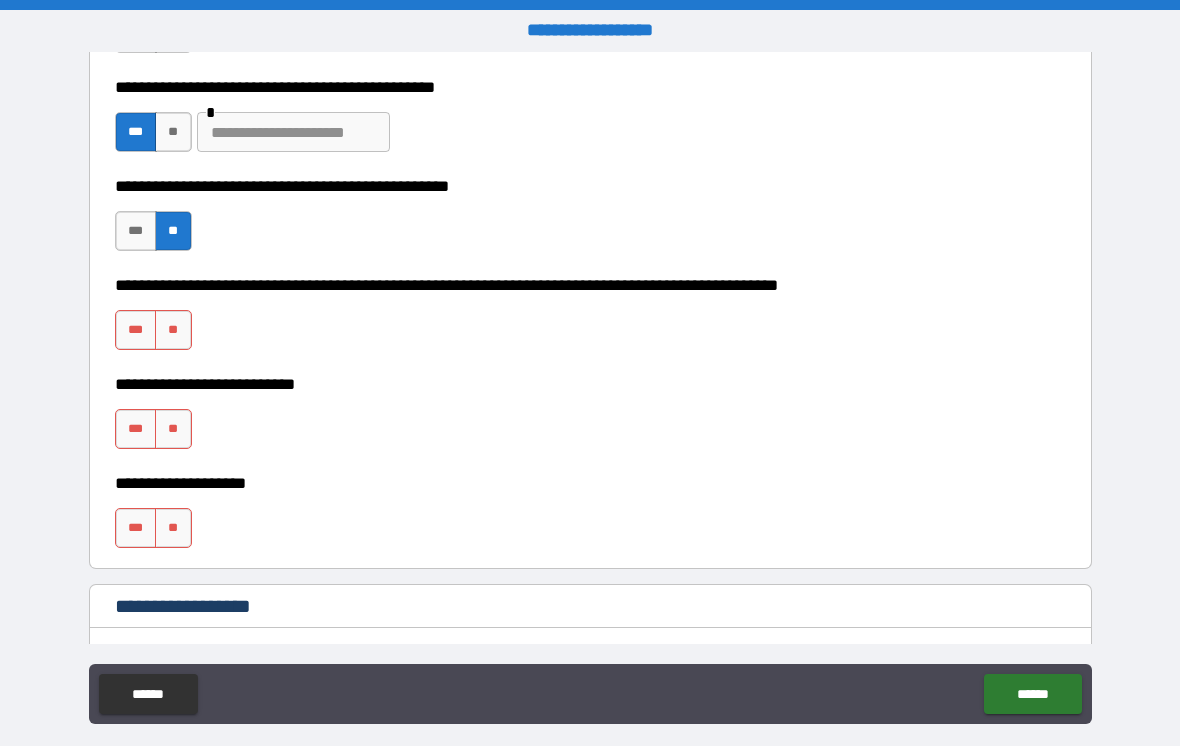 scroll, scrollTop: 591, scrollLeft: 0, axis: vertical 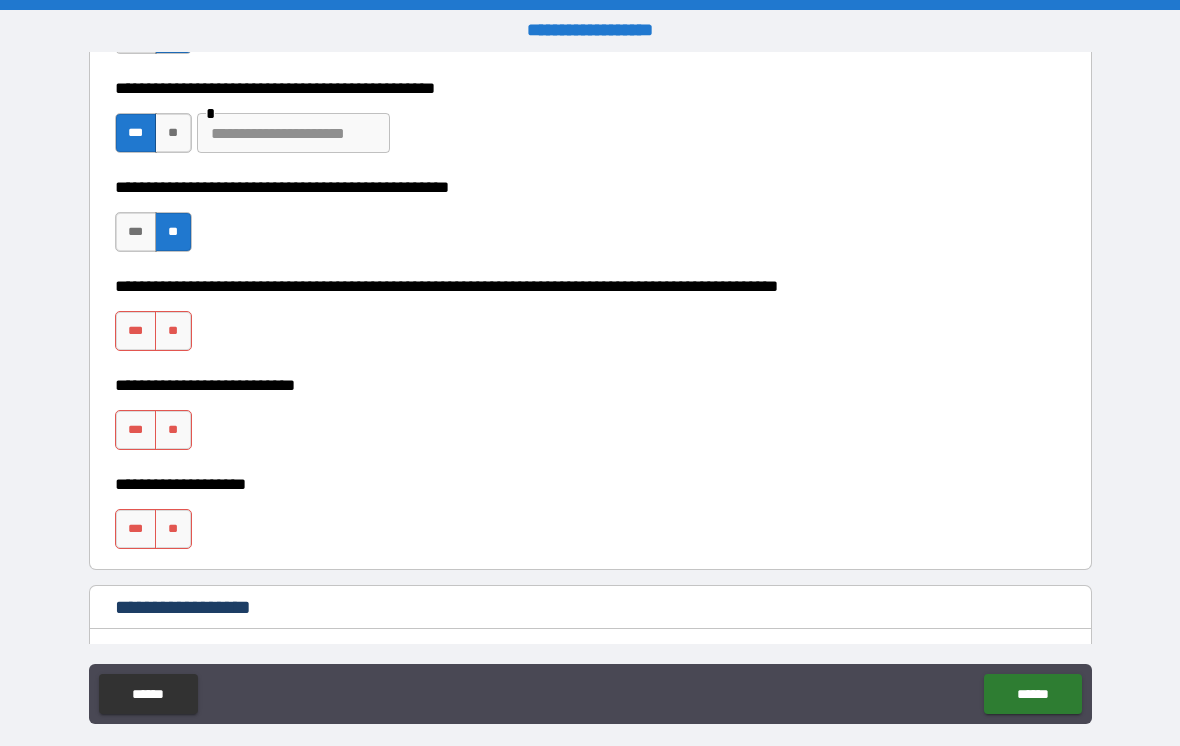 click on "**" at bounding box center (173, 331) 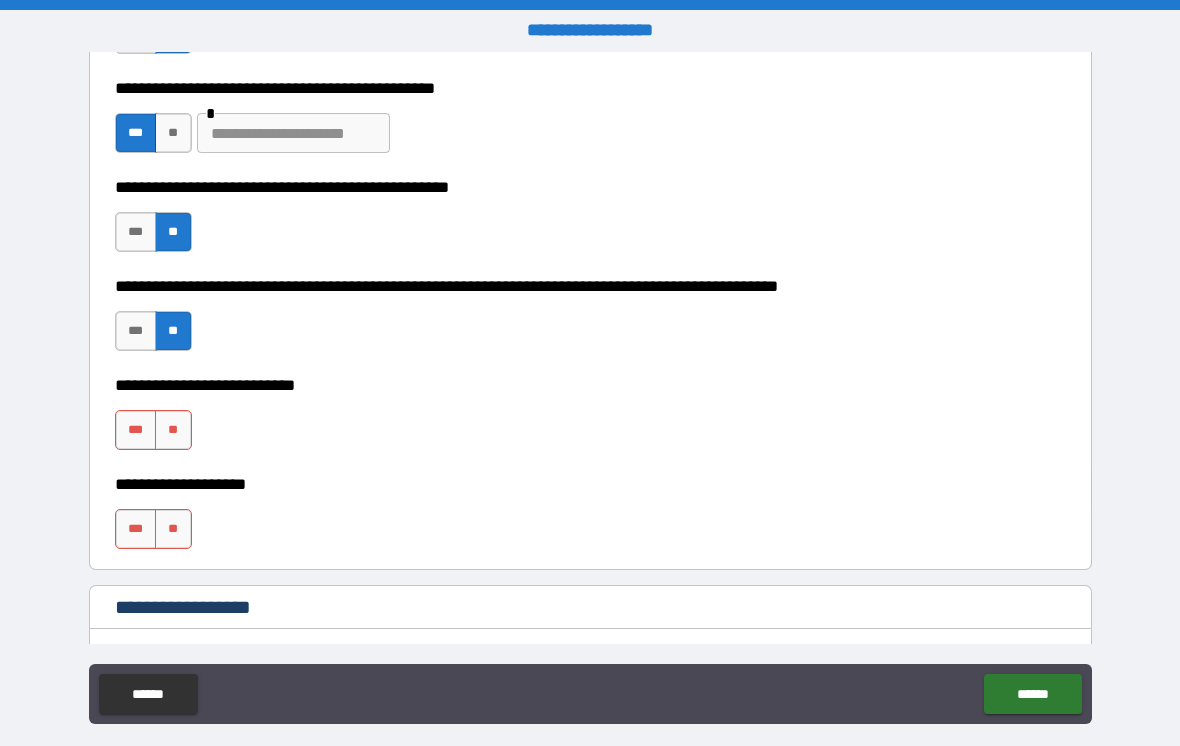 click on "**" at bounding box center (173, 430) 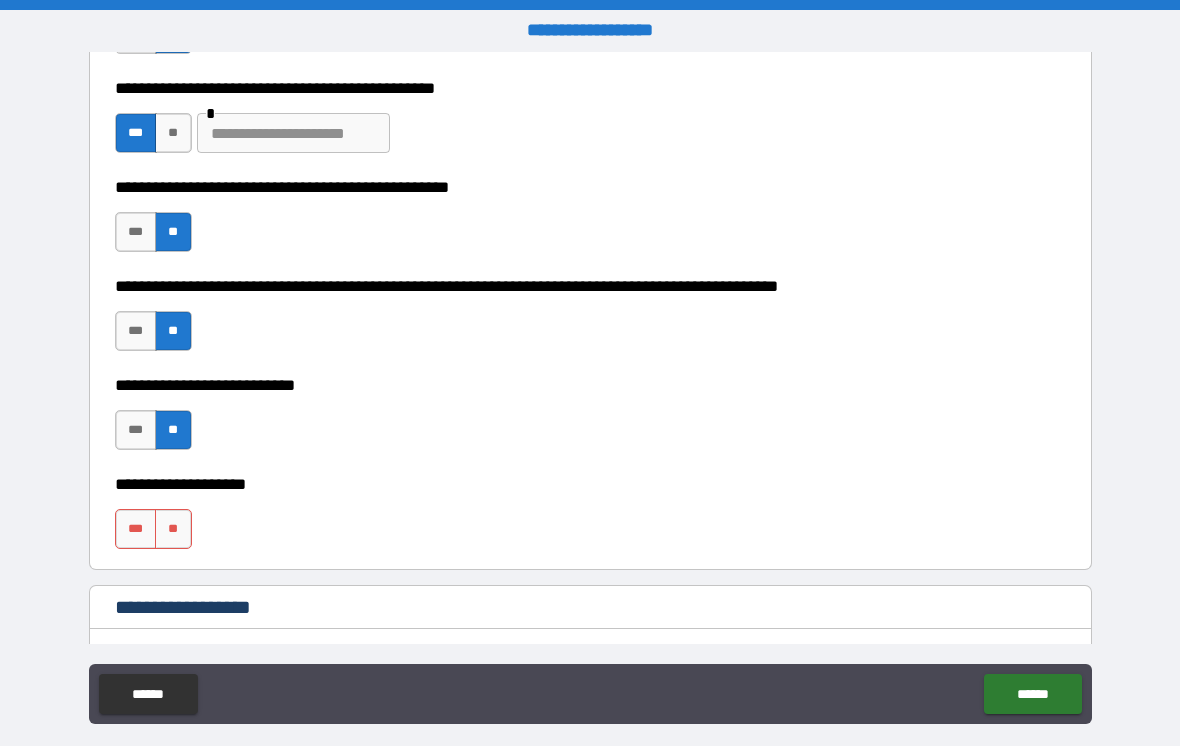 click on "**" at bounding box center (173, 529) 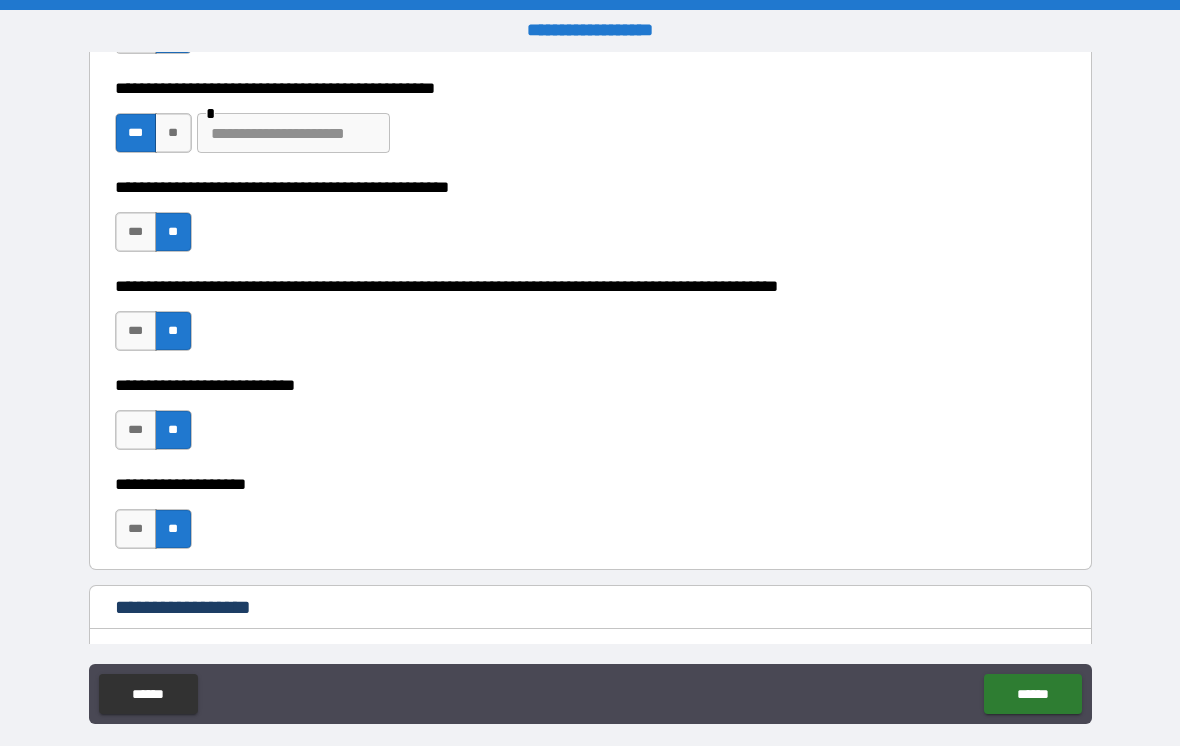 click on "**" at bounding box center (173, 133) 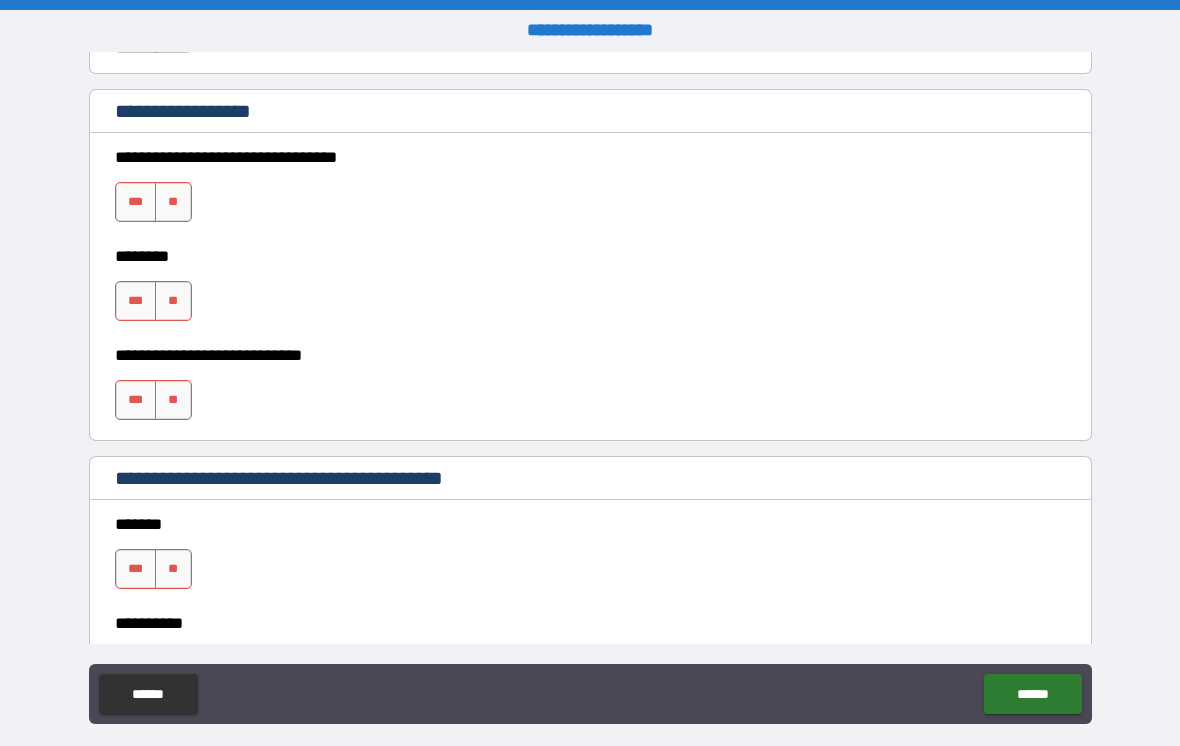 scroll, scrollTop: 1092, scrollLeft: 0, axis: vertical 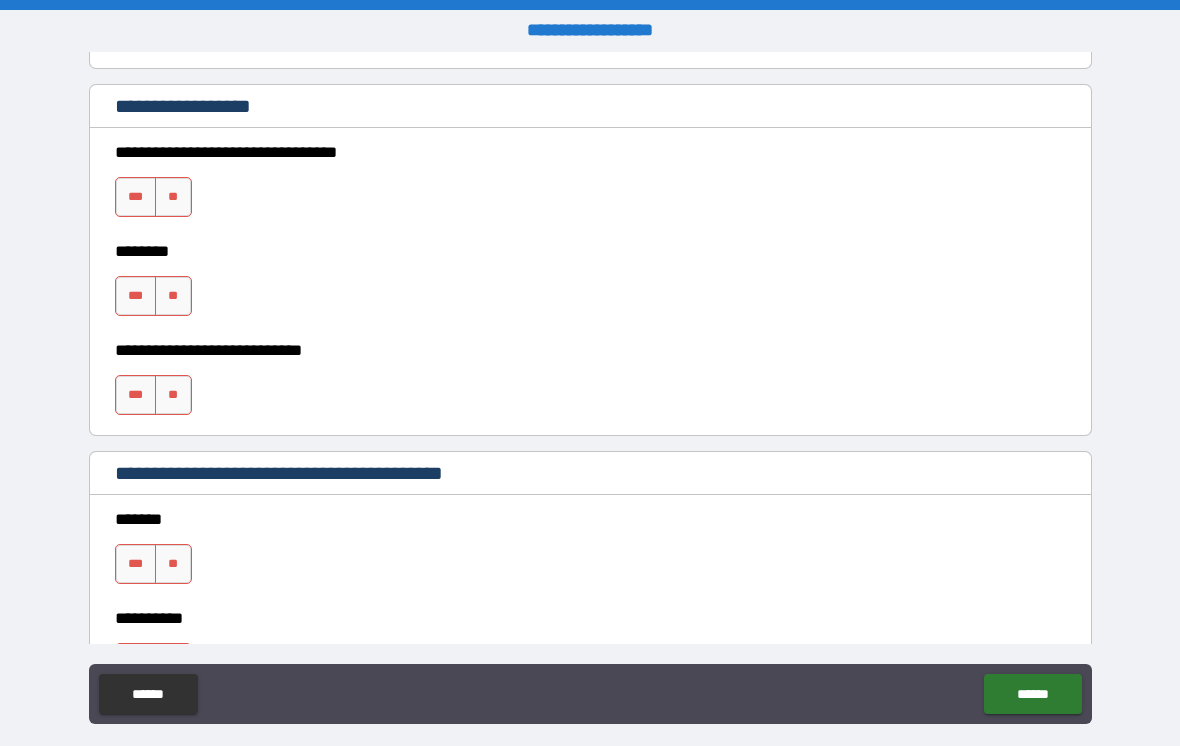 click on "**" at bounding box center [173, 197] 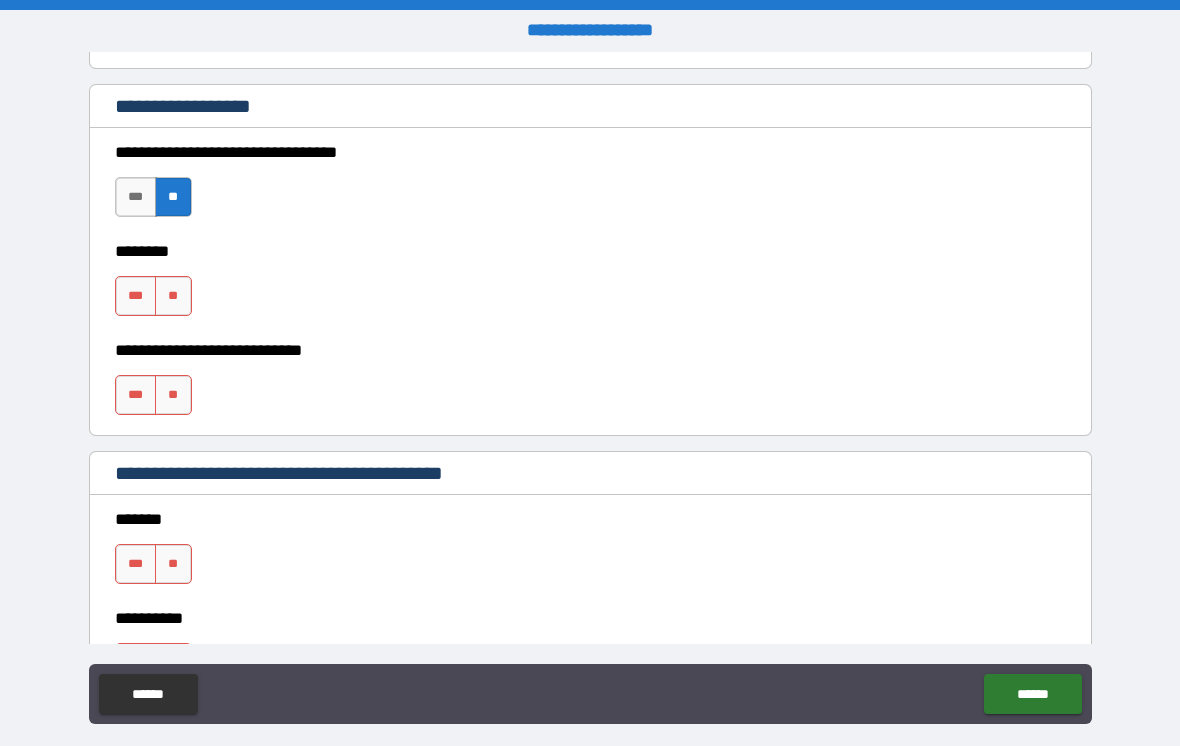 click on "**" at bounding box center [173, 296] 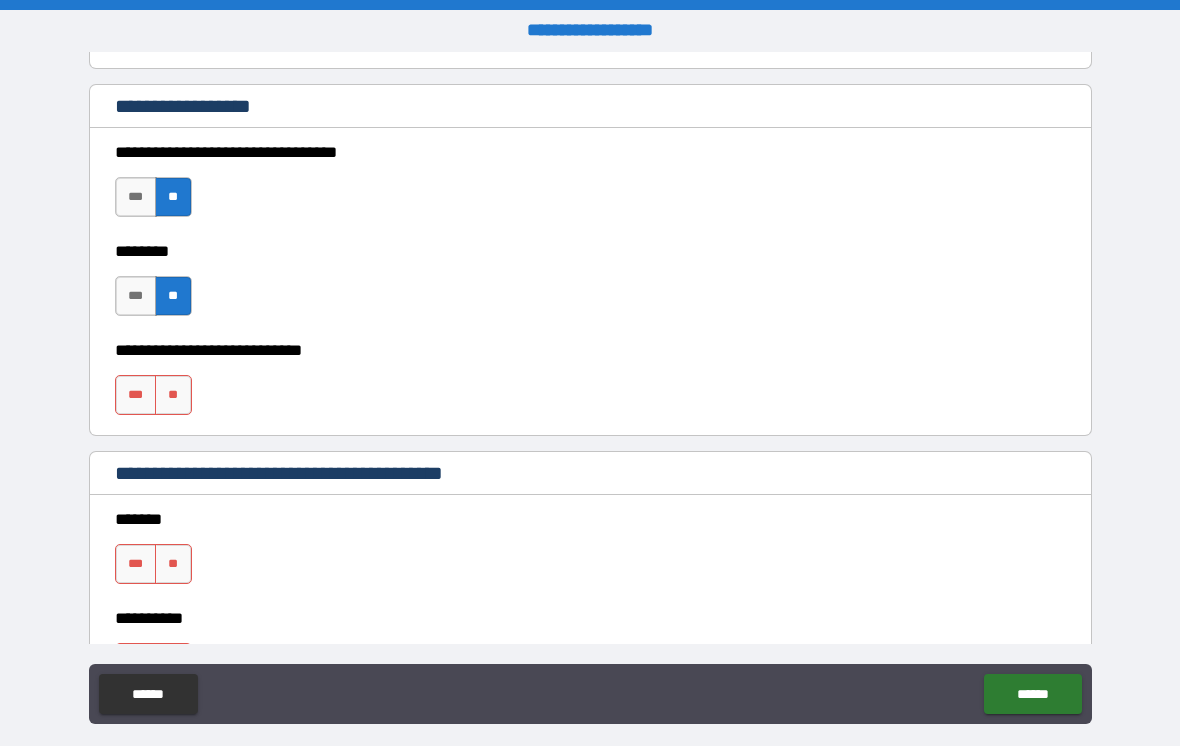 click on "**" at bounding box center (173, 395) 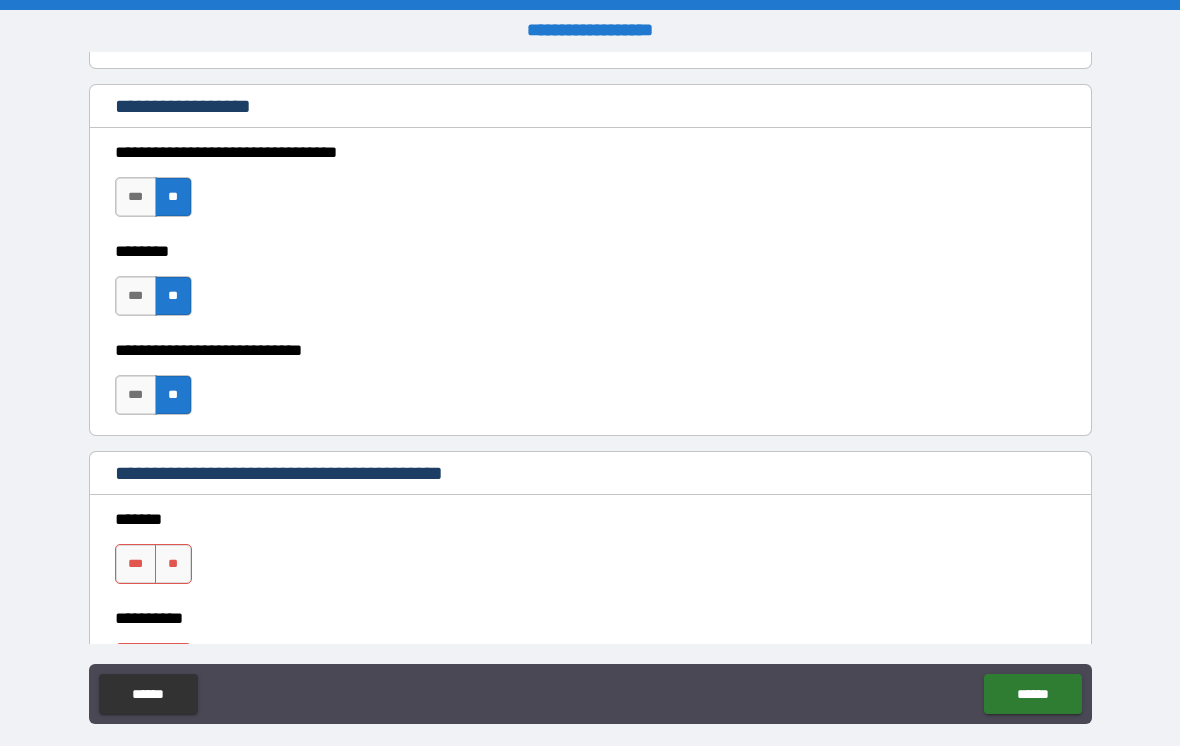 click on "**********" at bounding box center [590, 385] 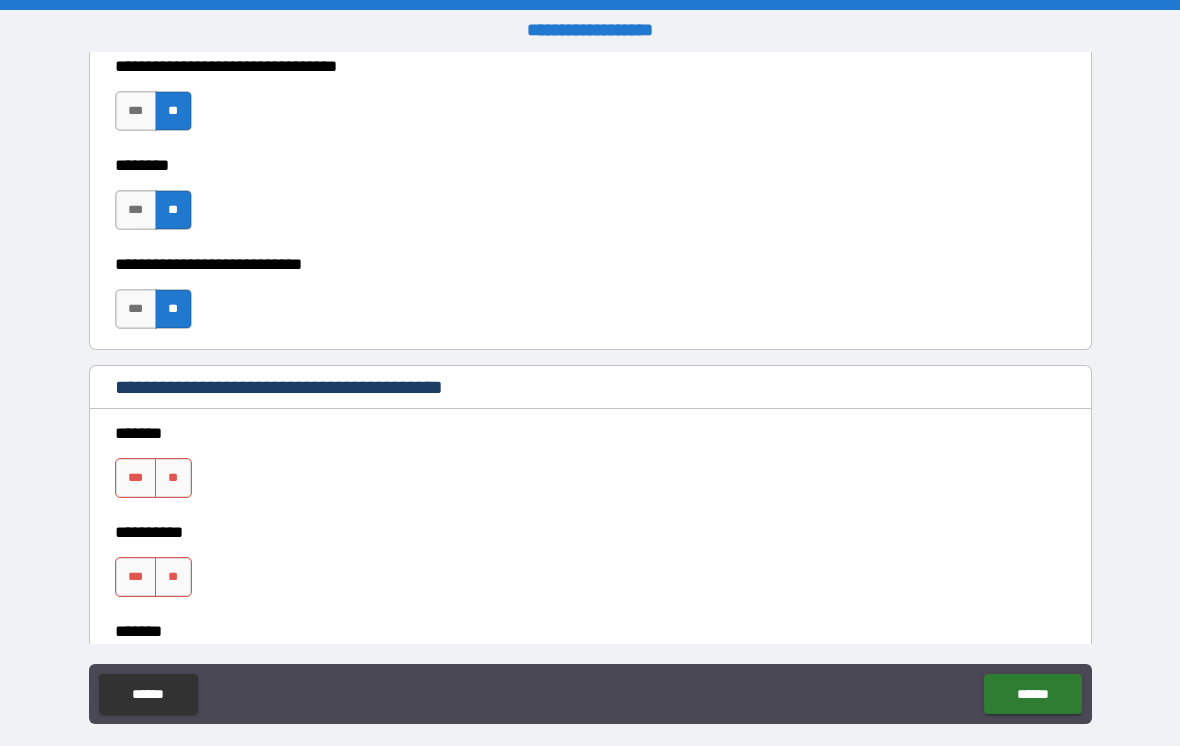scroll, scrollTop: 1166, scrollLeft: 0, axis: vertical 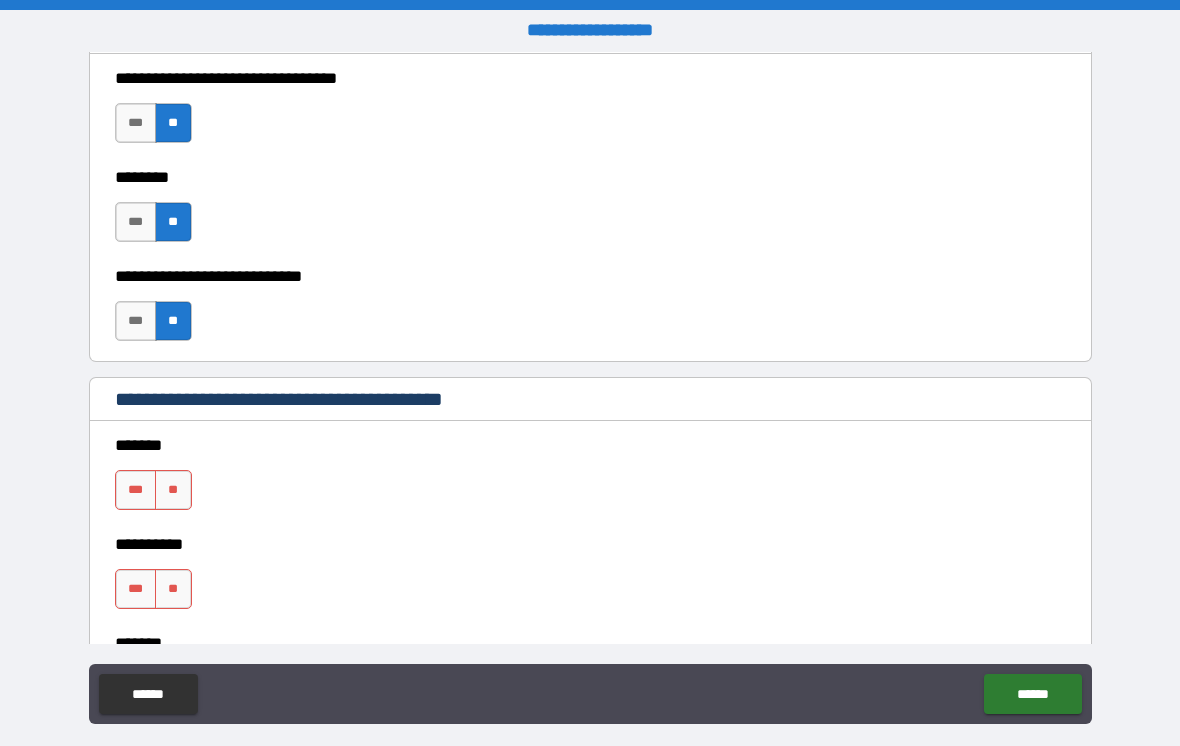 click on "***" at bounding box center [136, 321] 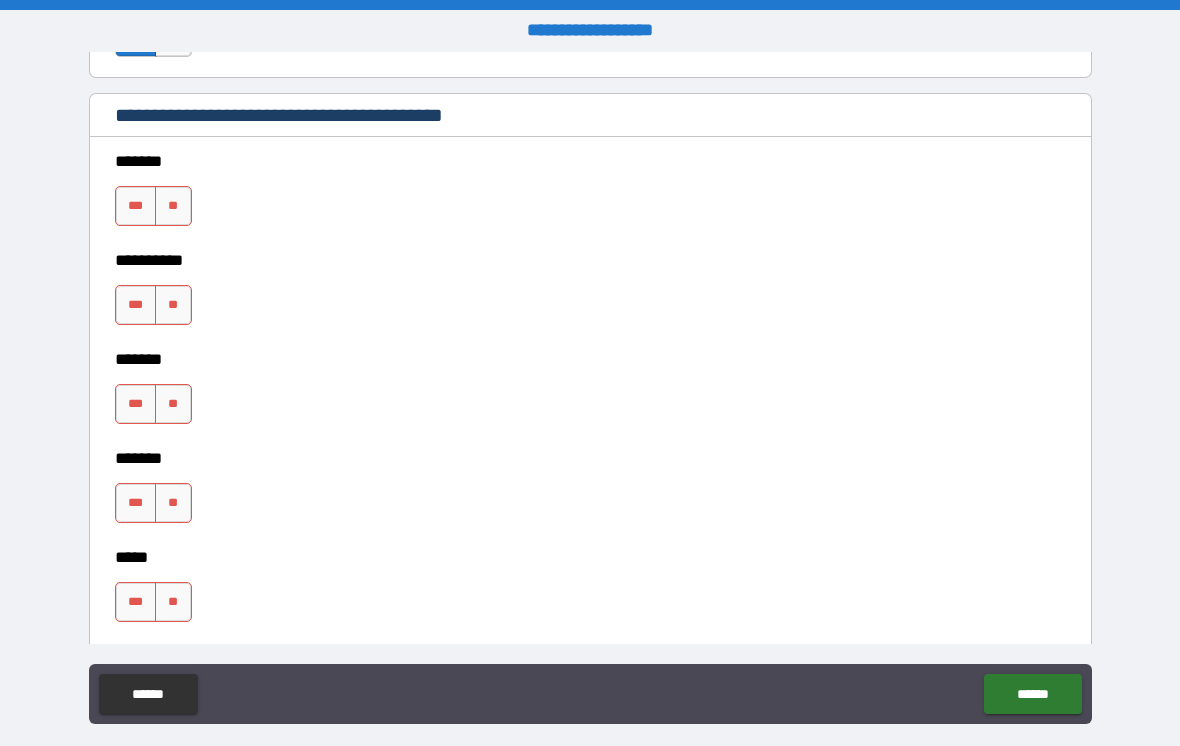 scroll, scrollTop: 1461, scrollLeft: 0, axis: vertical 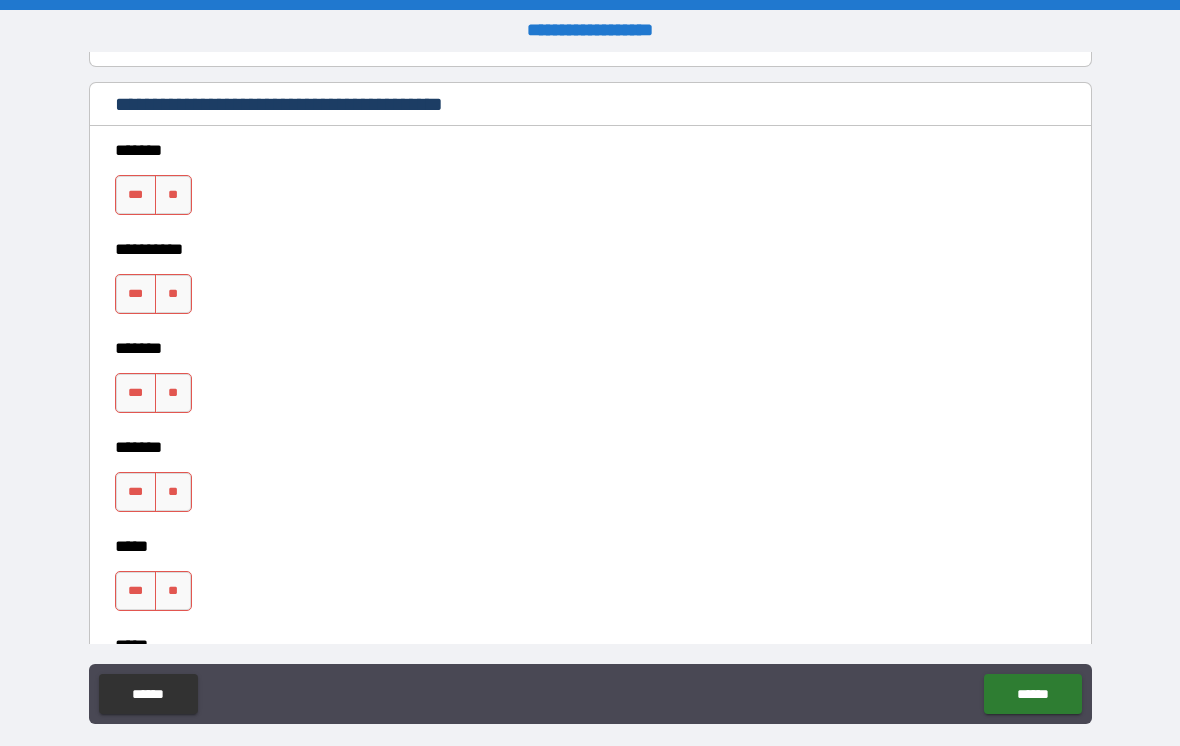 click on "**" at bounding box center (173, 195) 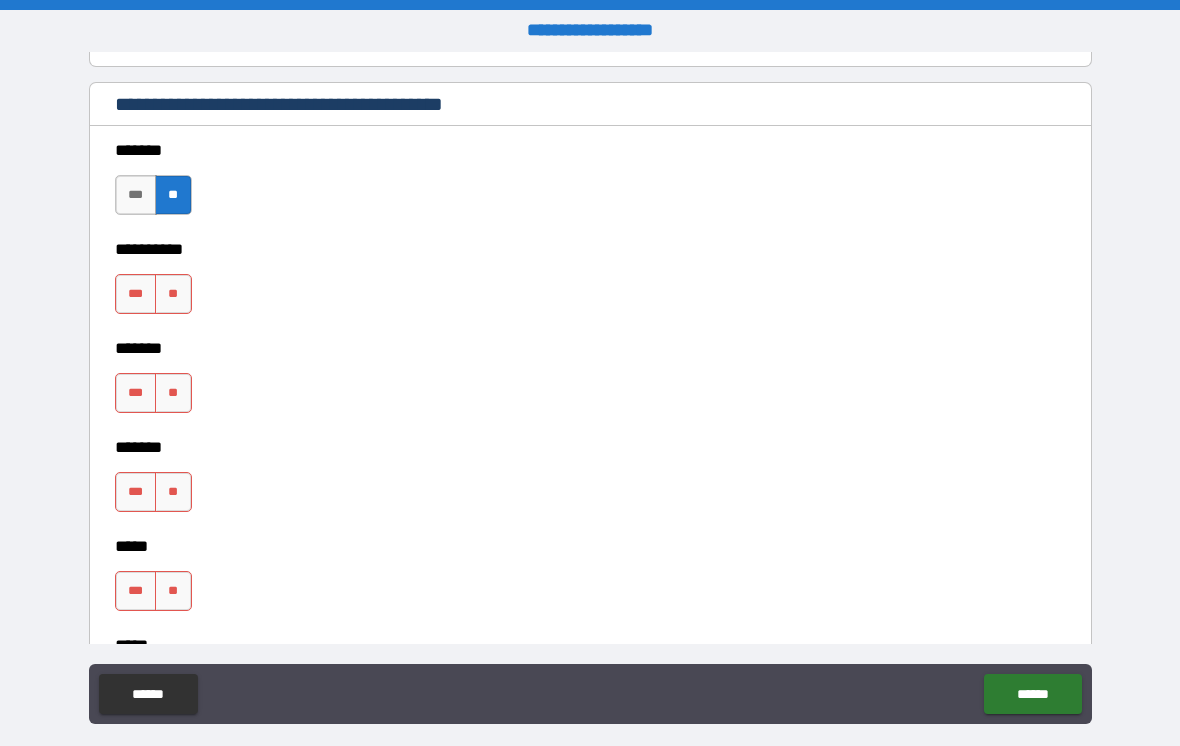 click on "**" at bounding box center (173, 294) 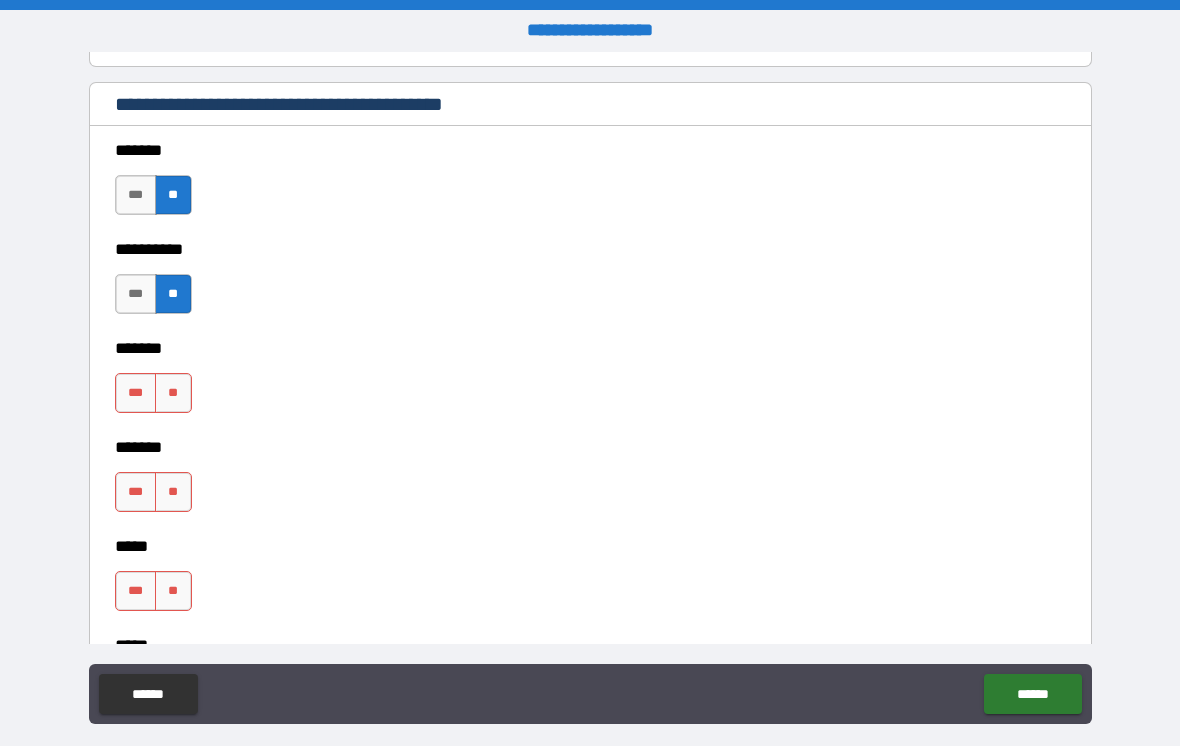 click on "**" at bounding box center [173, 393] 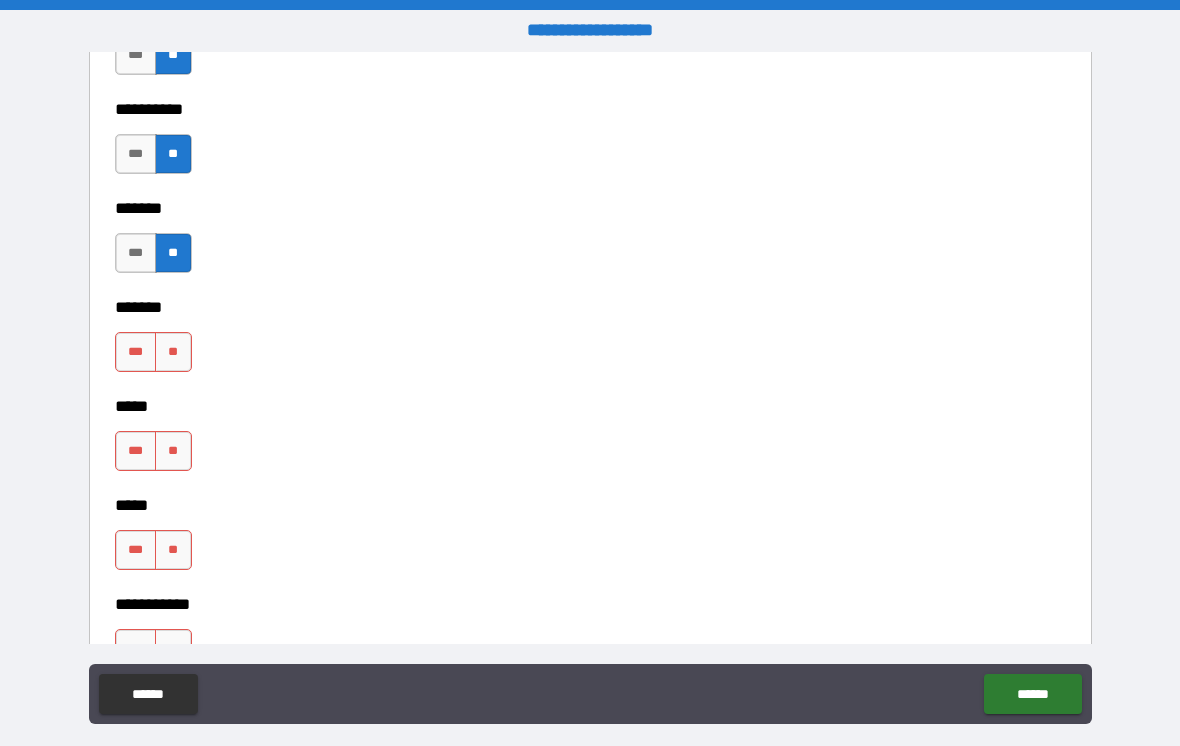 click on "**" at bounding box center [173, 352] 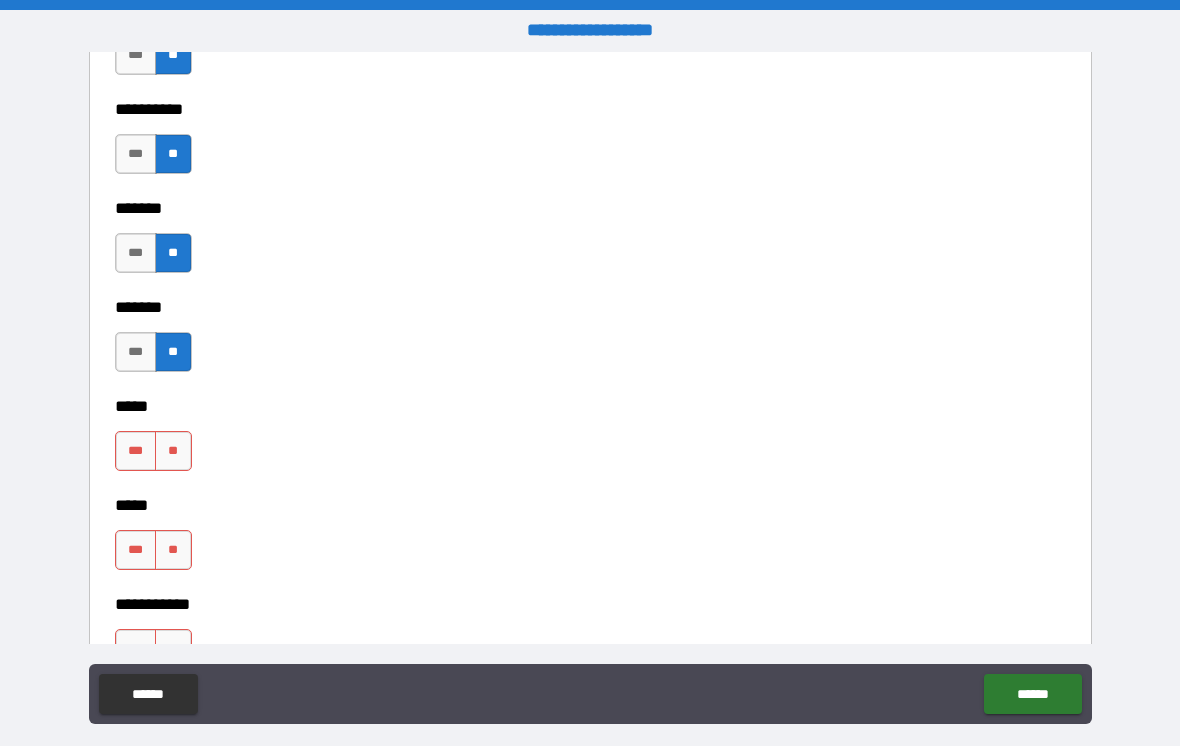click on "**" at bounding box center (173, 451) 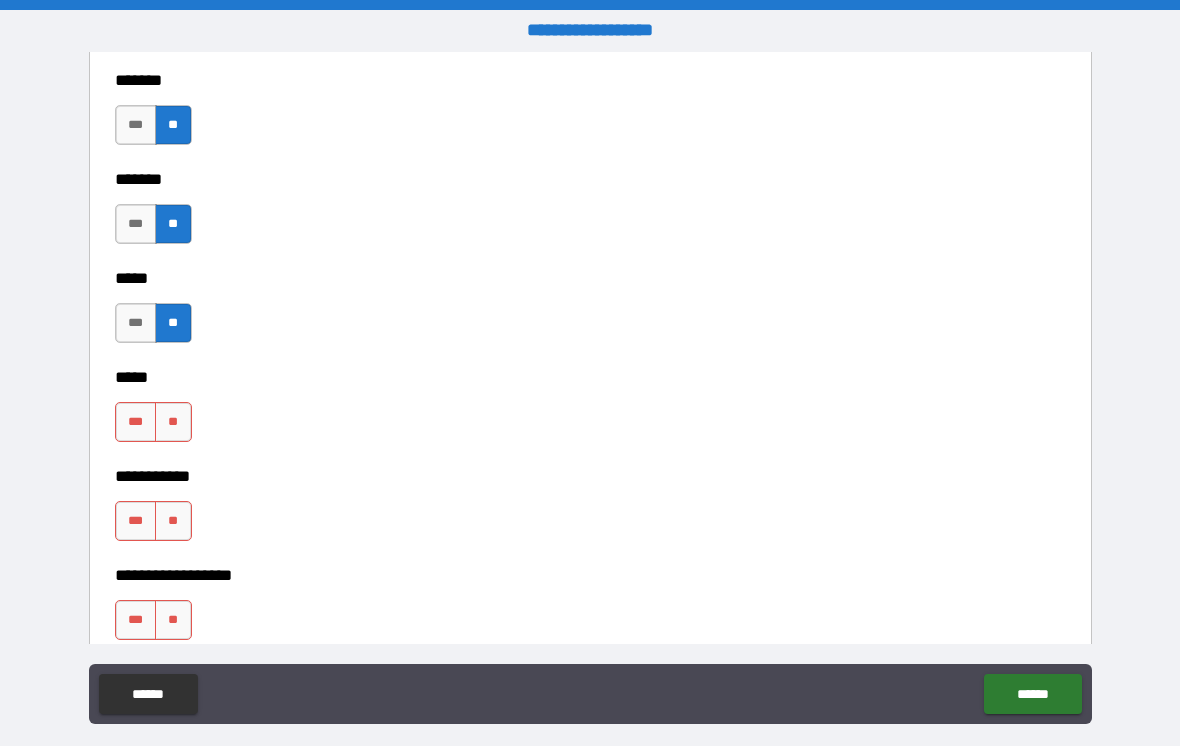 scroll, scrollTop: 1851, scrollLeft: 0, axis: vertical 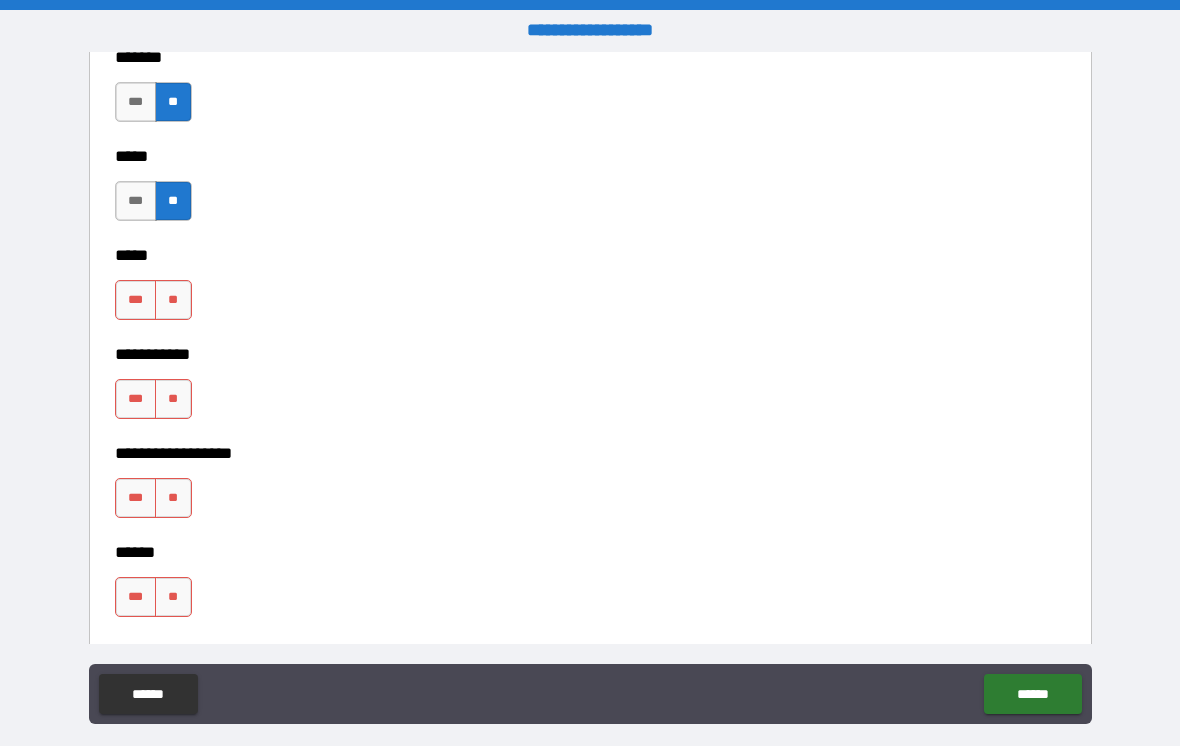 click on "**" at bounding box center (173, 300) 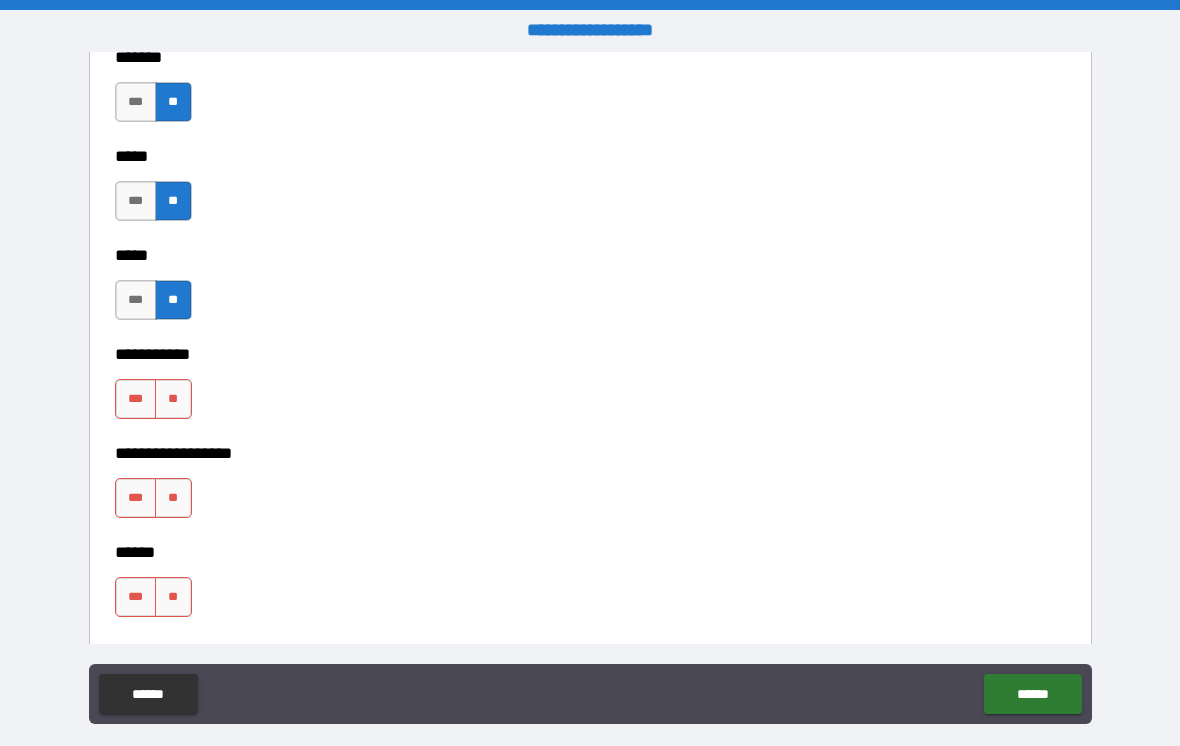 click on "**" at bounding box center (173, 399) 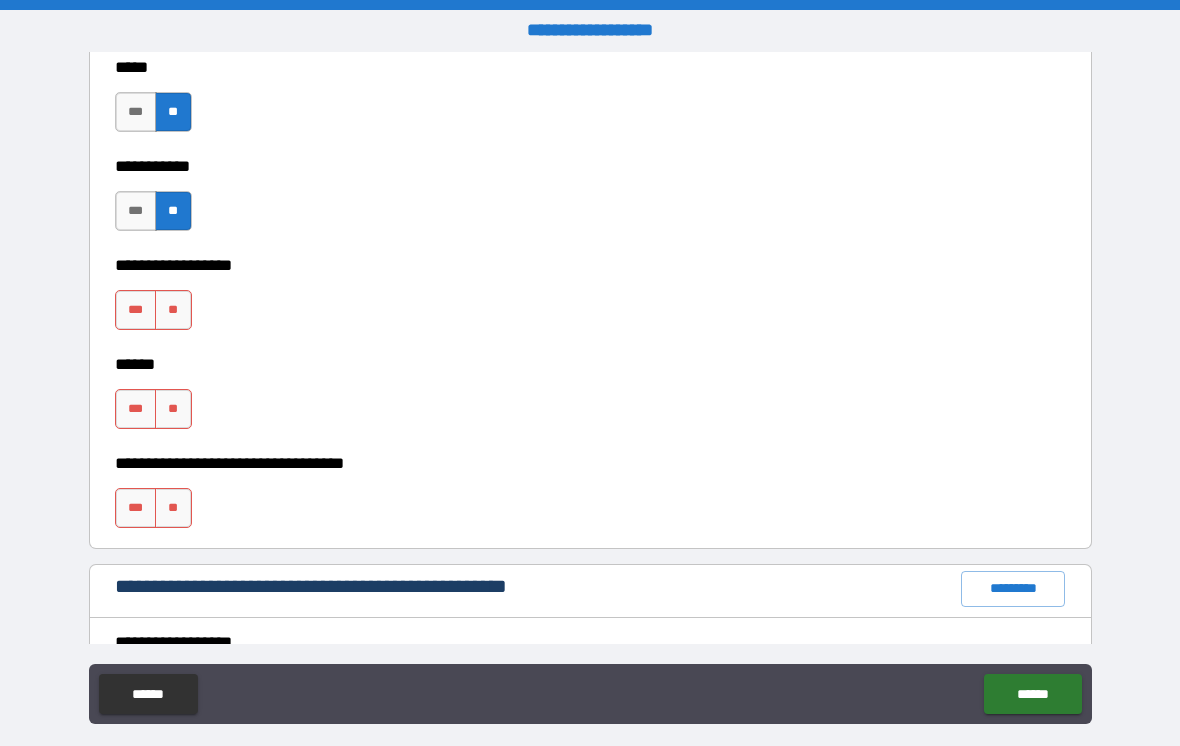 scroll, scrollTop: 2055, scrollLeft: 0, axis: vertical 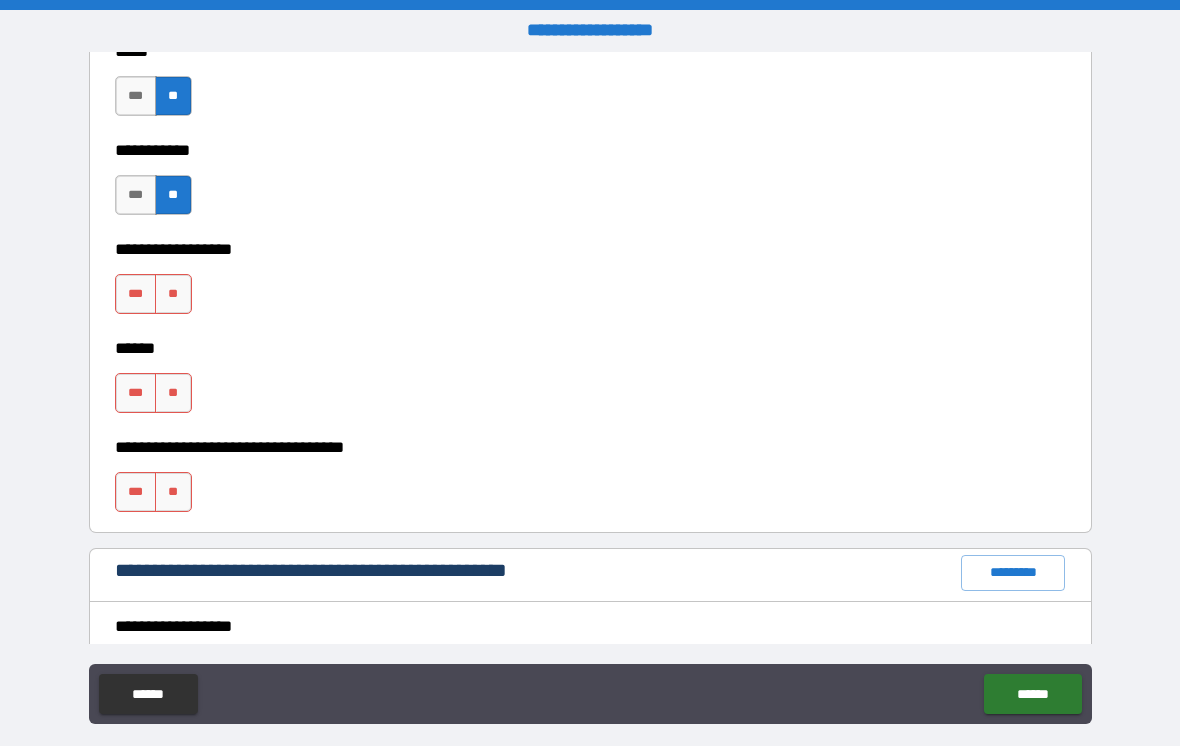 click on "**" at bounding box center (173, 294) 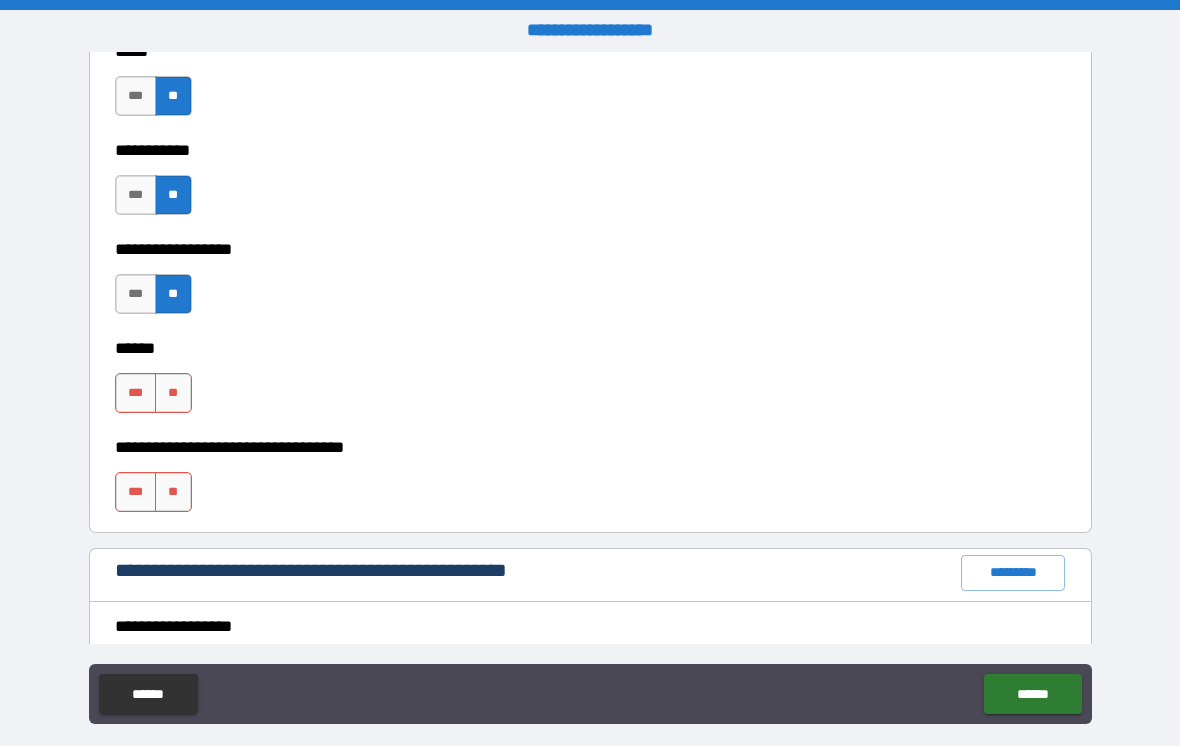 click on "**" at bounding box center [173, 393] 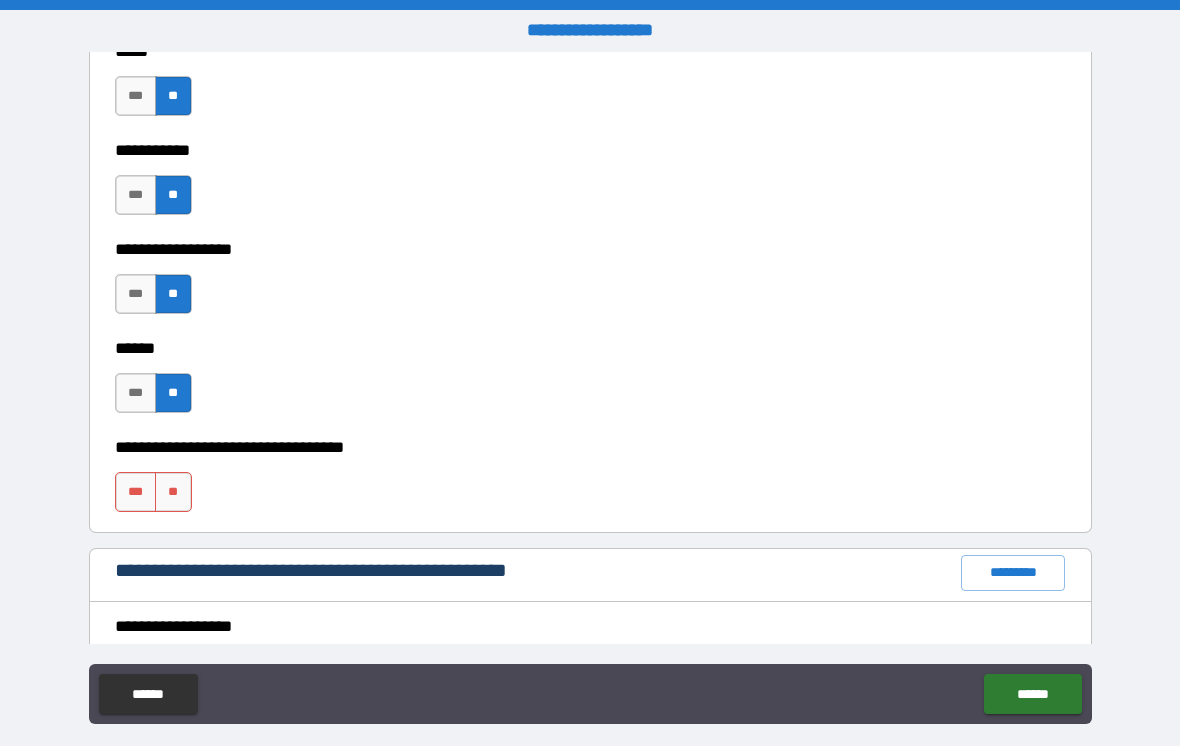 click on "**" at bounding box center [173, 492] 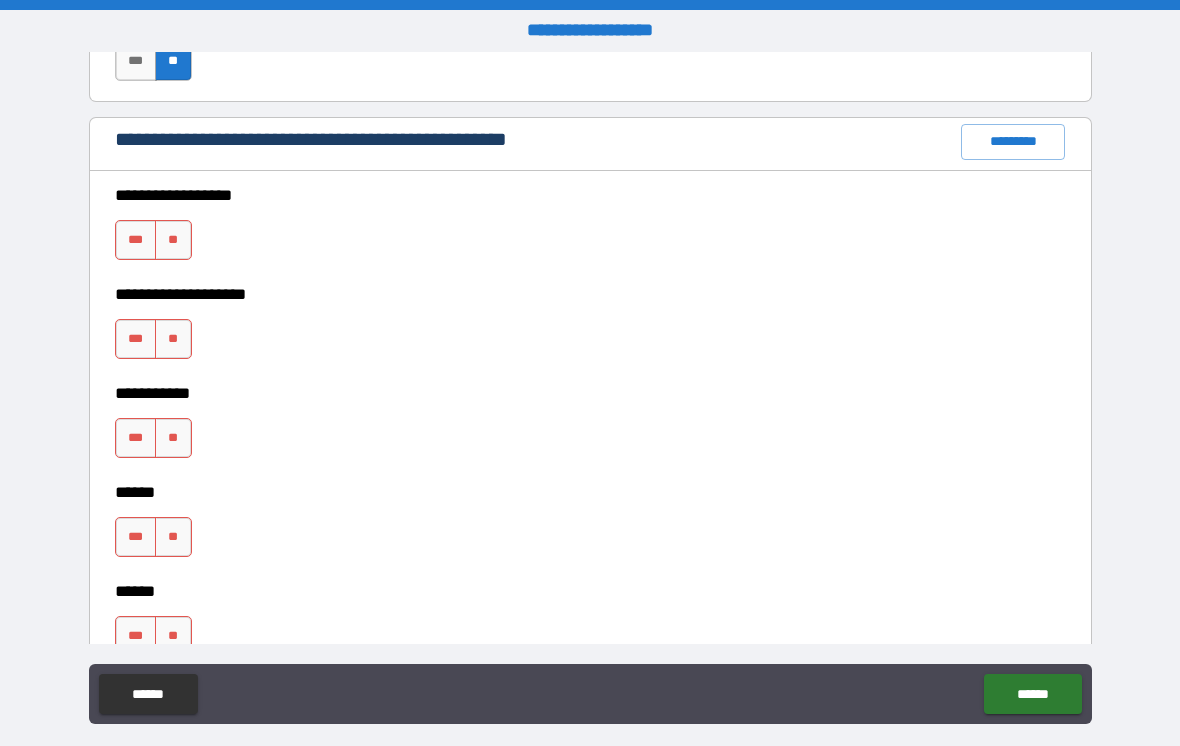 scroll, scrollTop: 2489, scrollLeft: 0, axis: vertical 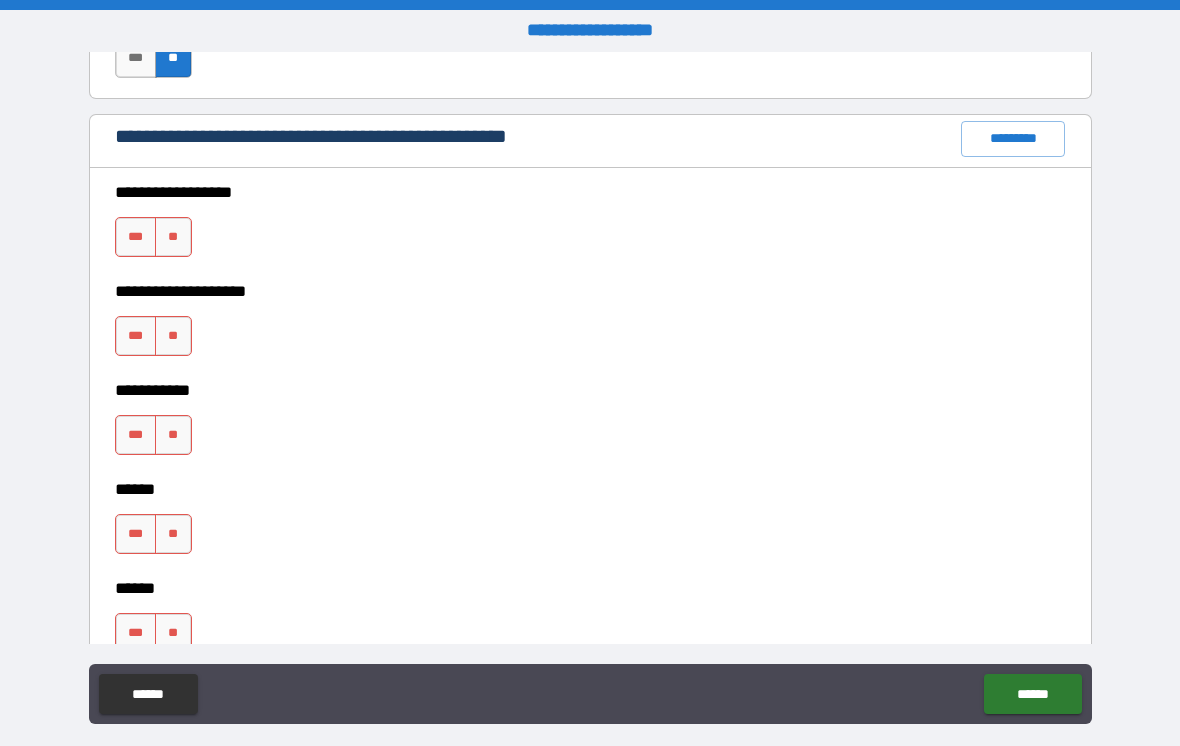 click on "**" at bounding box center [173, 237] 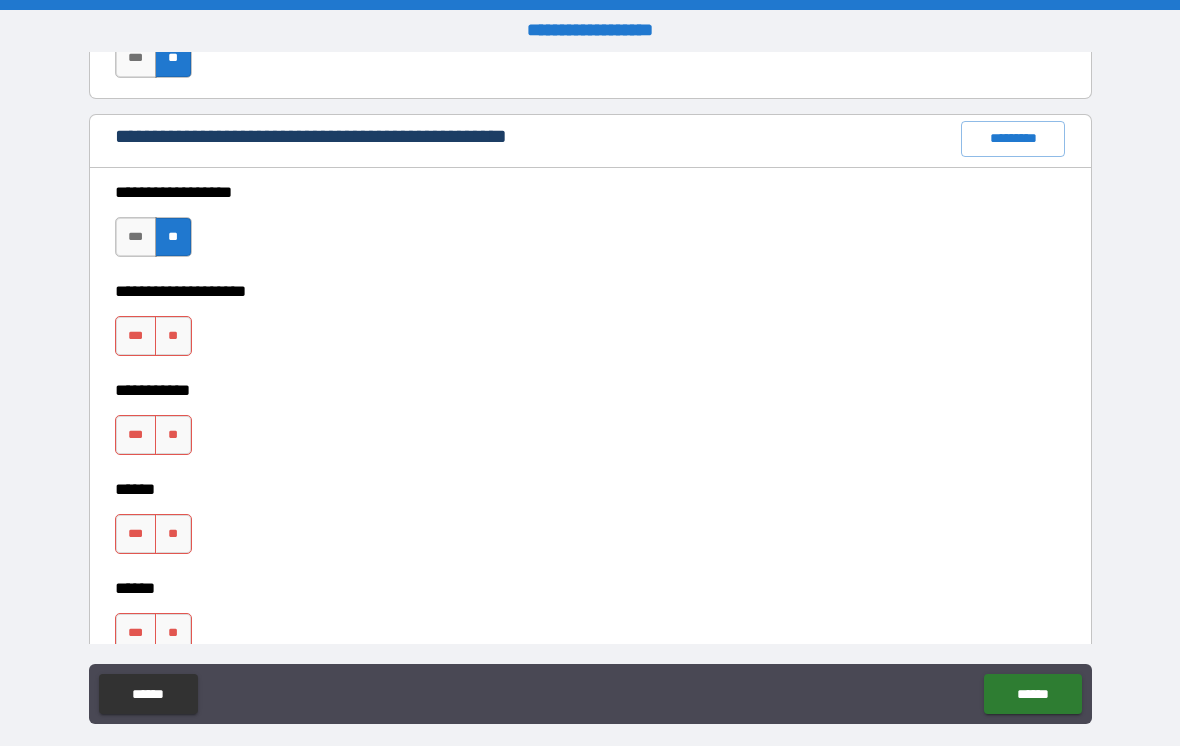 click on "**" at bounding box center (173, 336) 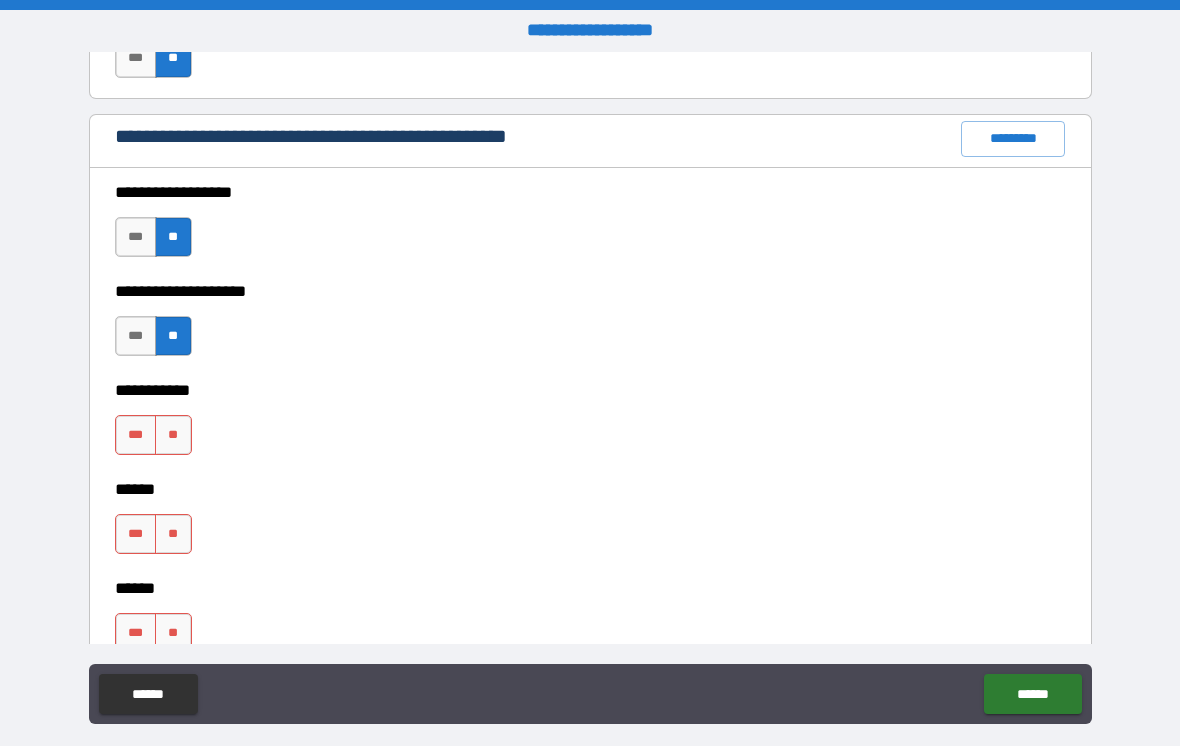click on "**" at bounding box center [173, 435] 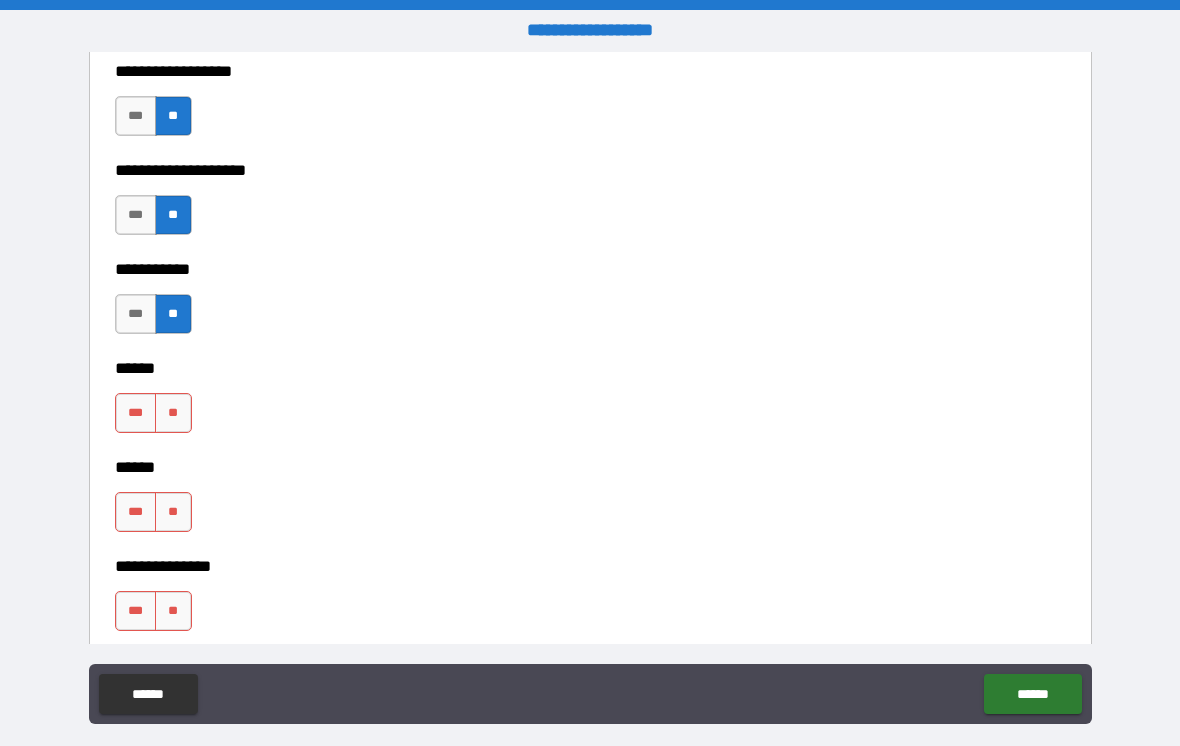 click on "**" at bounding box center [173, 413] 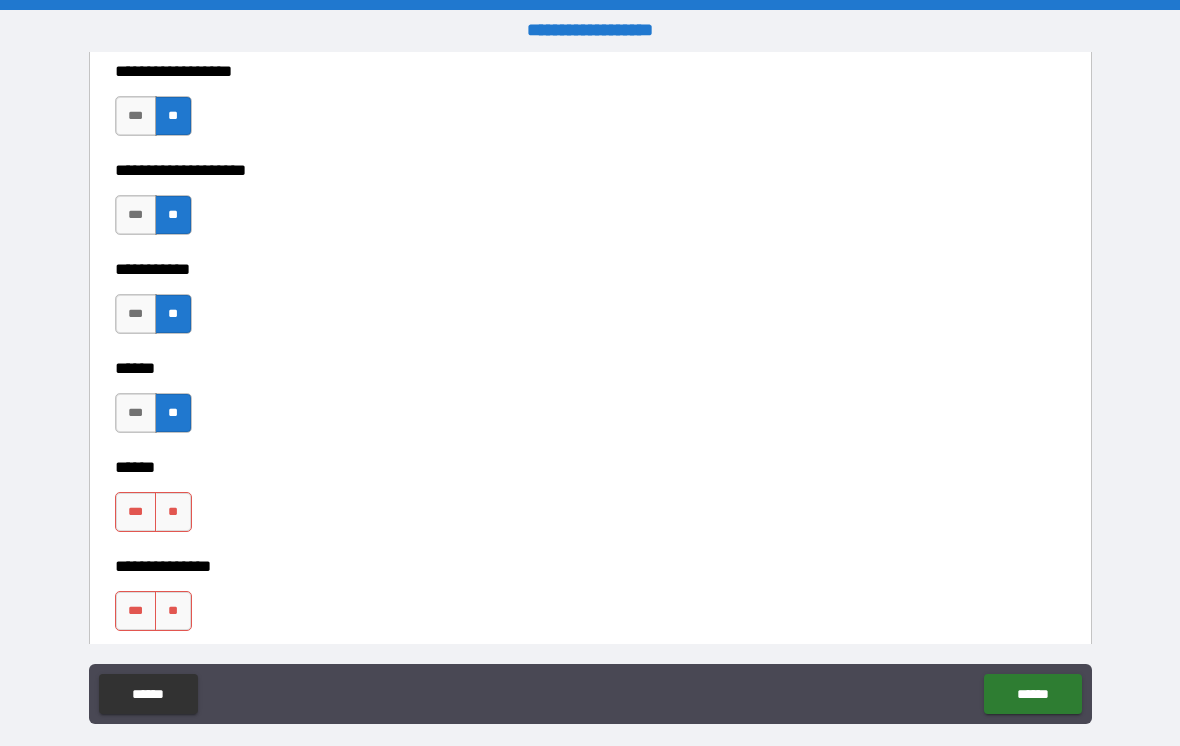 click on "**" at bounding box center [173, 512] 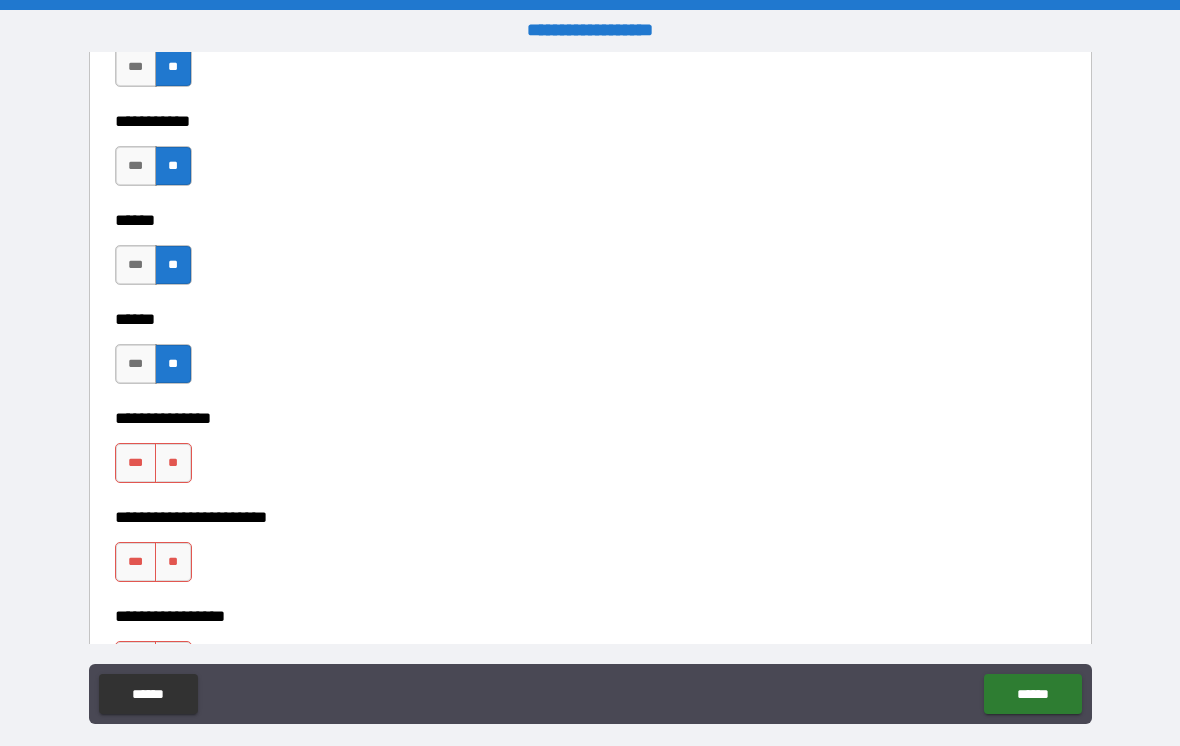 scroll, scrollTop: 2868, scrollLeft: 0, axis: vertical 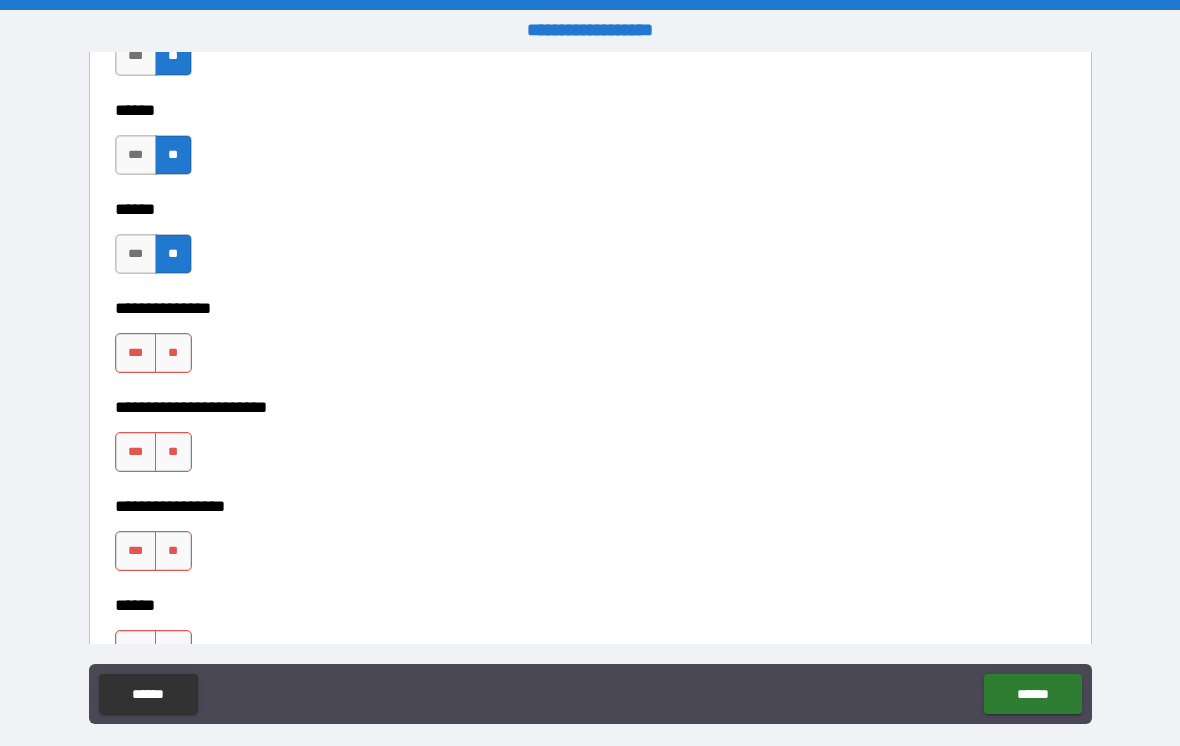click on "**" at bounding box center [173, 353] 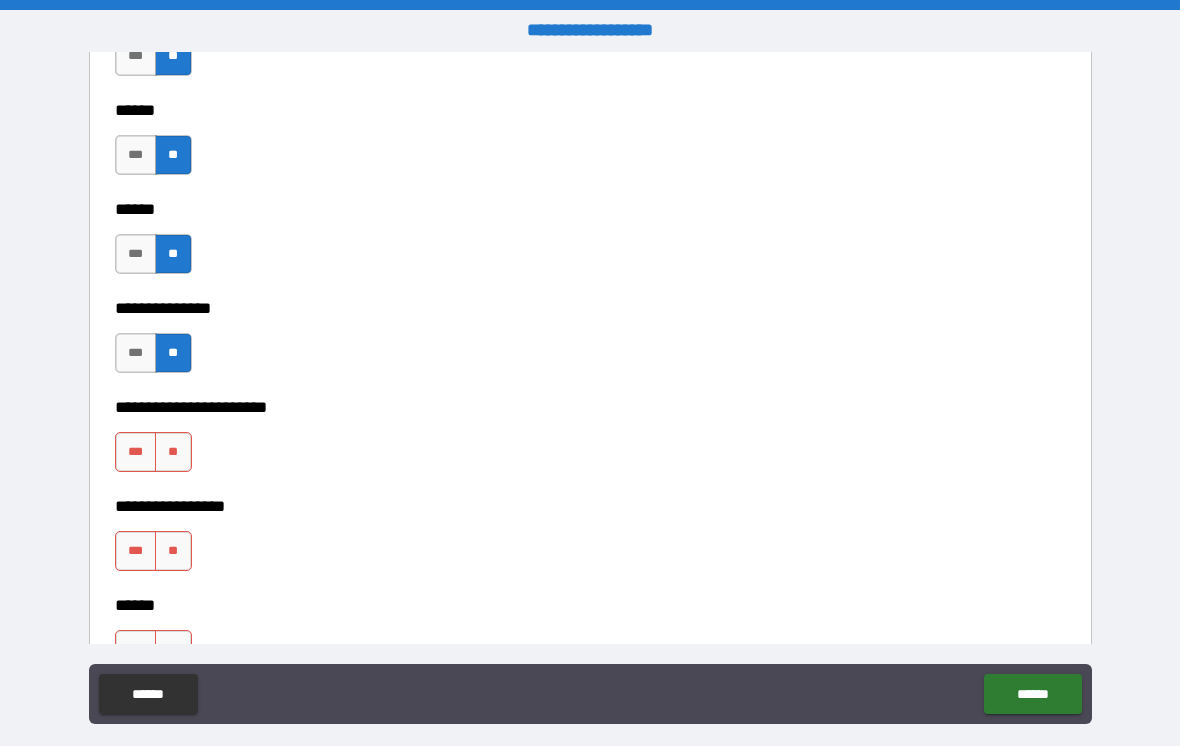 click on "**" at bounding box center (173, 452) 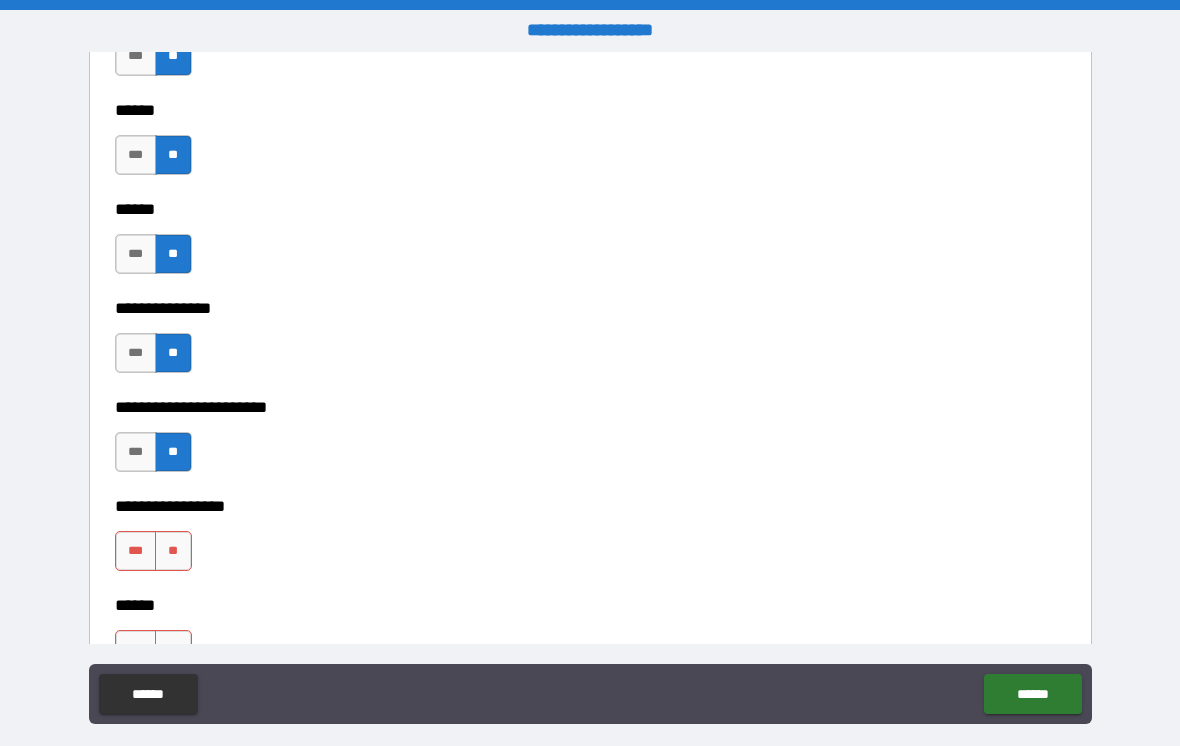 click on "**" at bounding box center (173, 551) 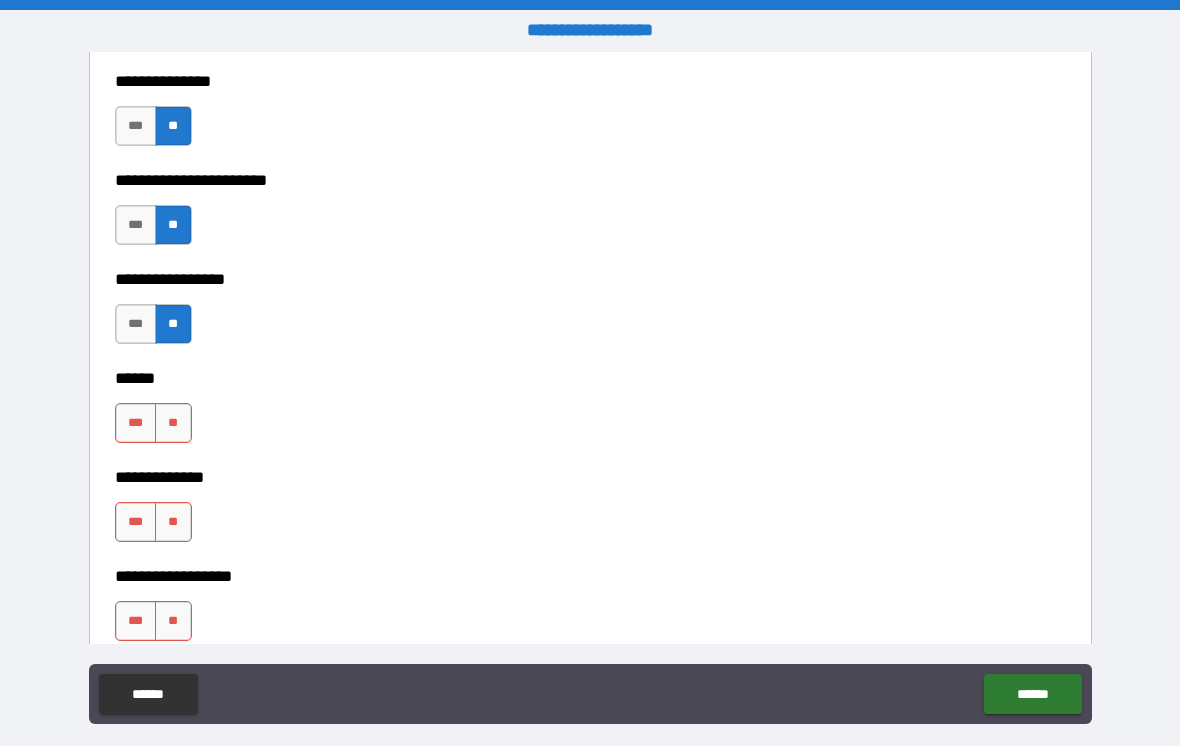 scroll, scrollTop: 3122, scrollLeft: 0, axis: vertical 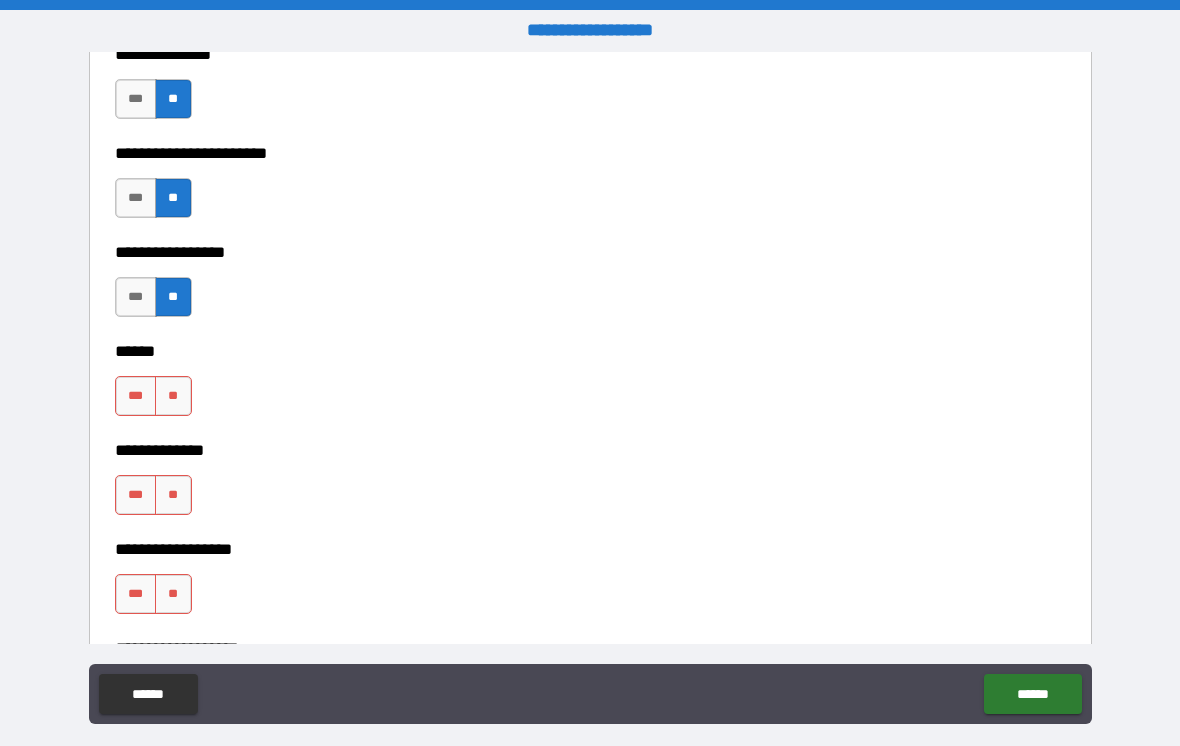 click on "**" at bounding box center (173, 396) 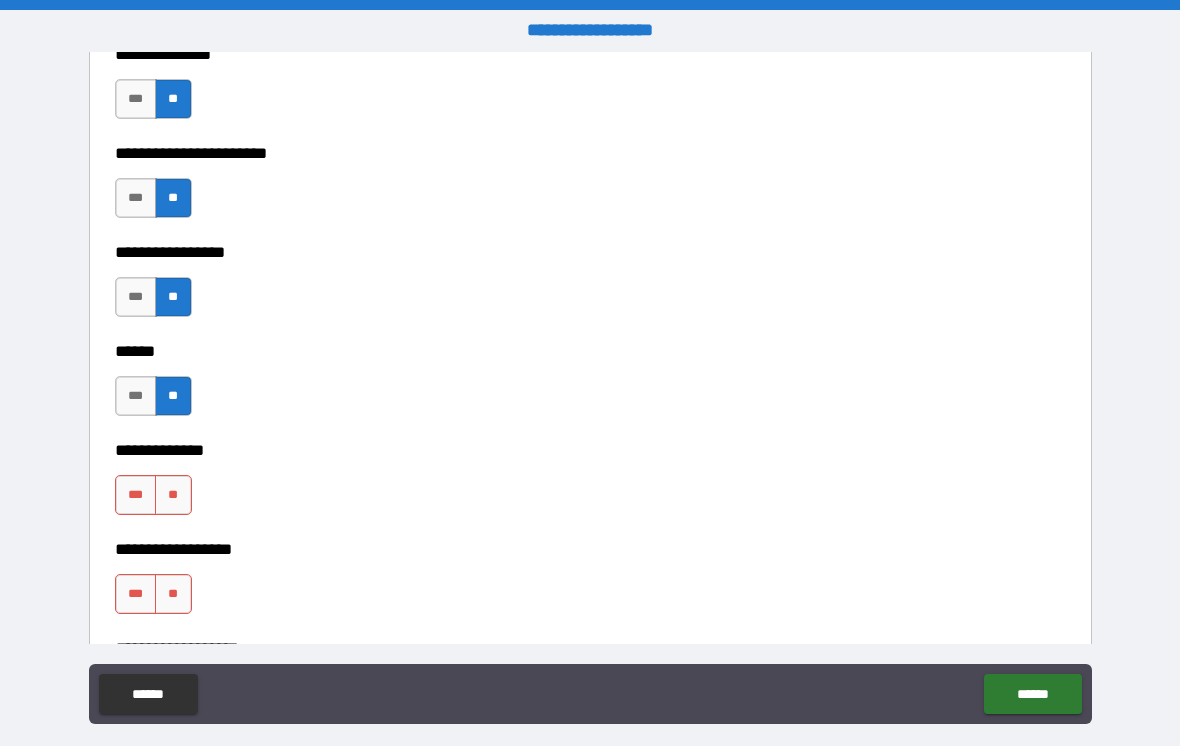 click on "**" at bounding box center [173, 495] 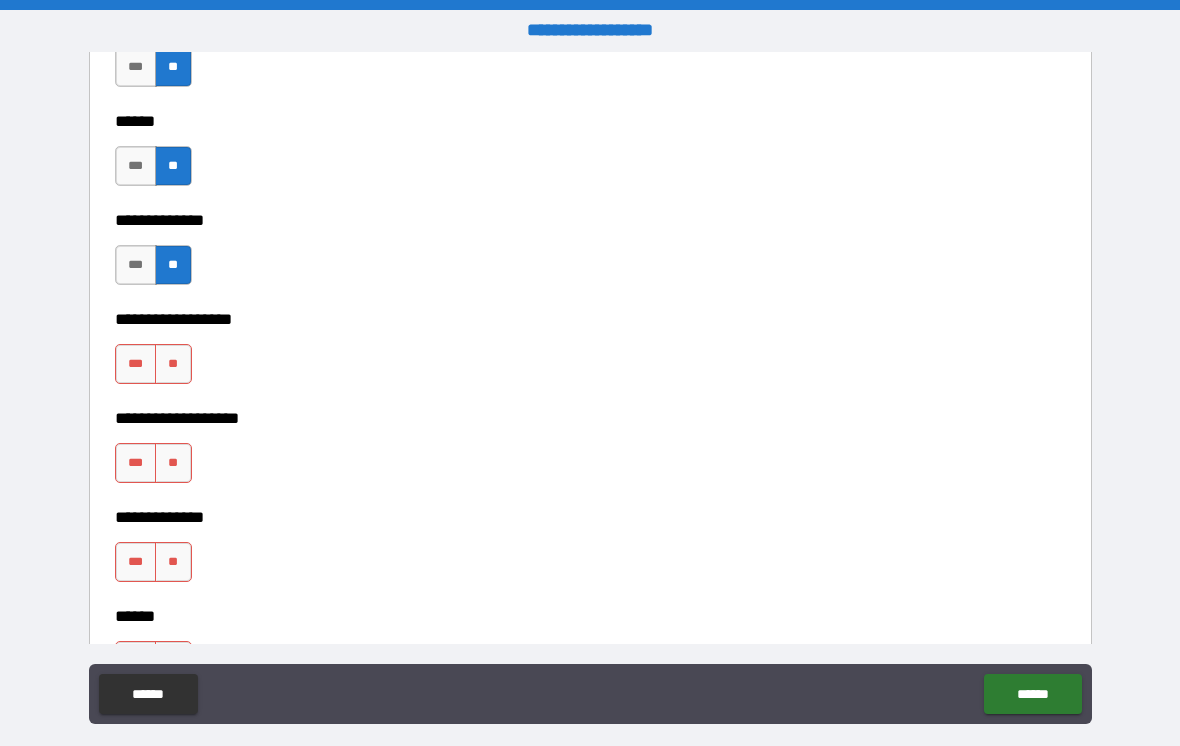 click on "**" at bounding box center [173, 364] 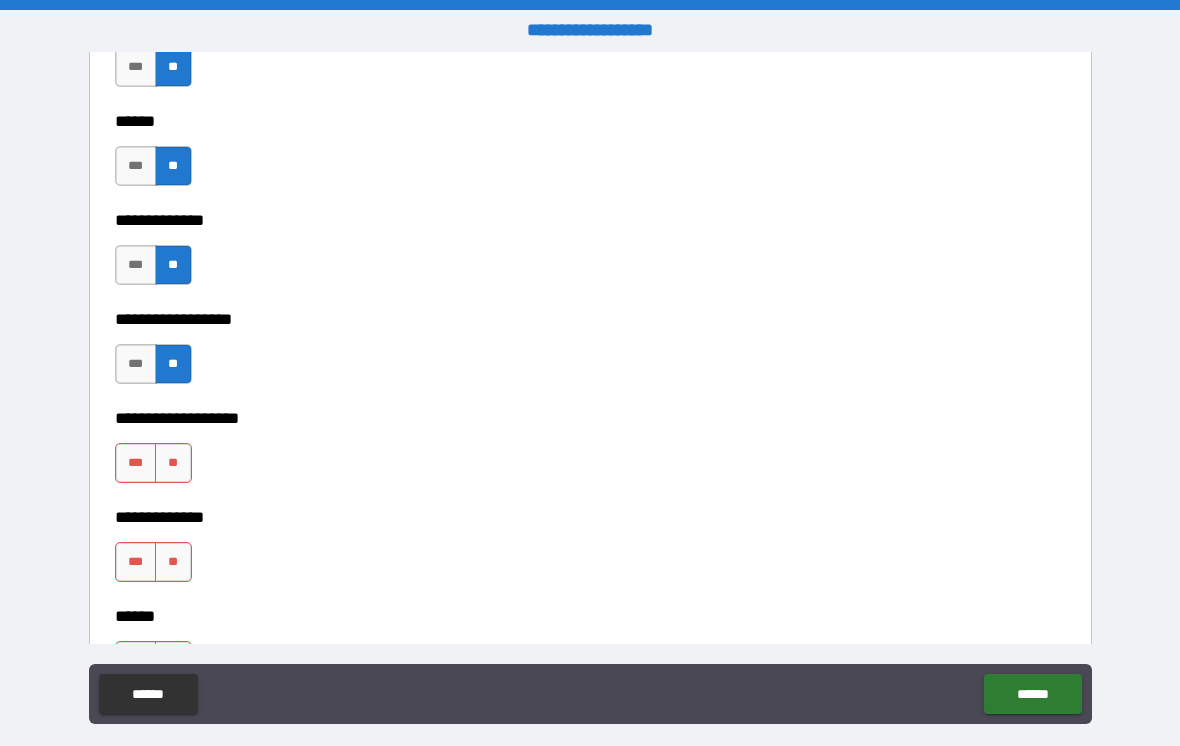 click on "**" at bounding box center [173, 463] 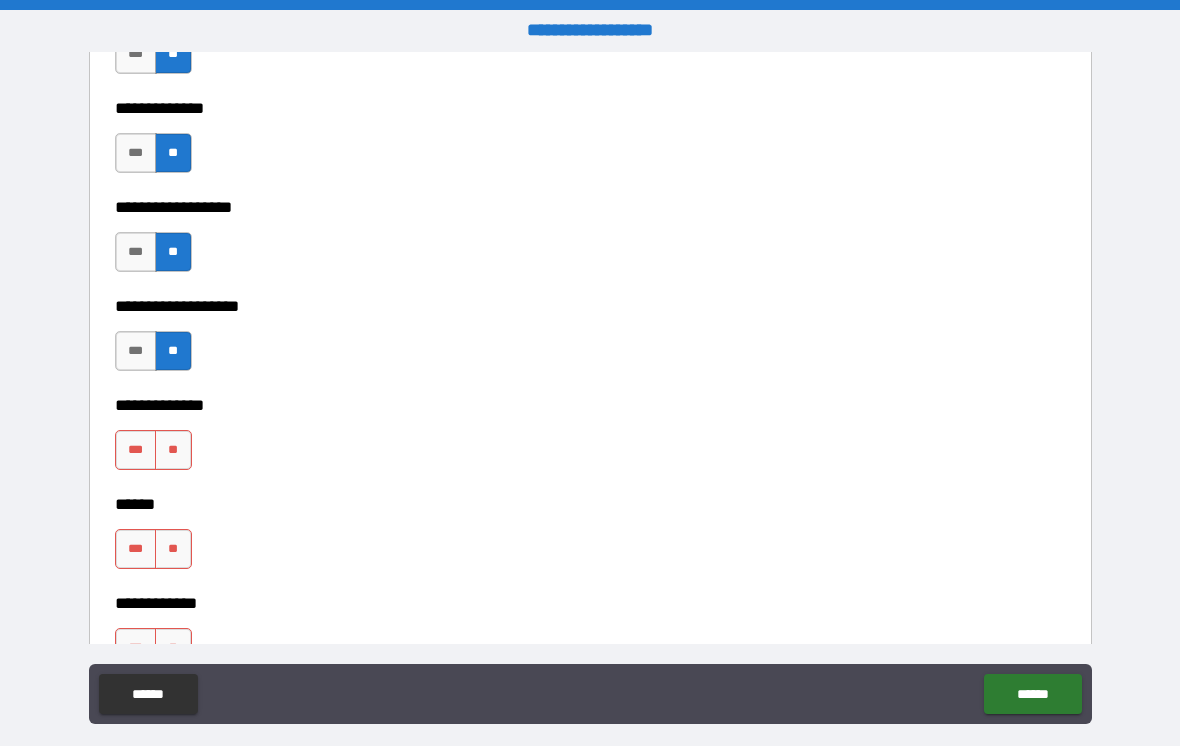 scroll, scrollTop: 3557, scrollLeft: 0, axis: vertical 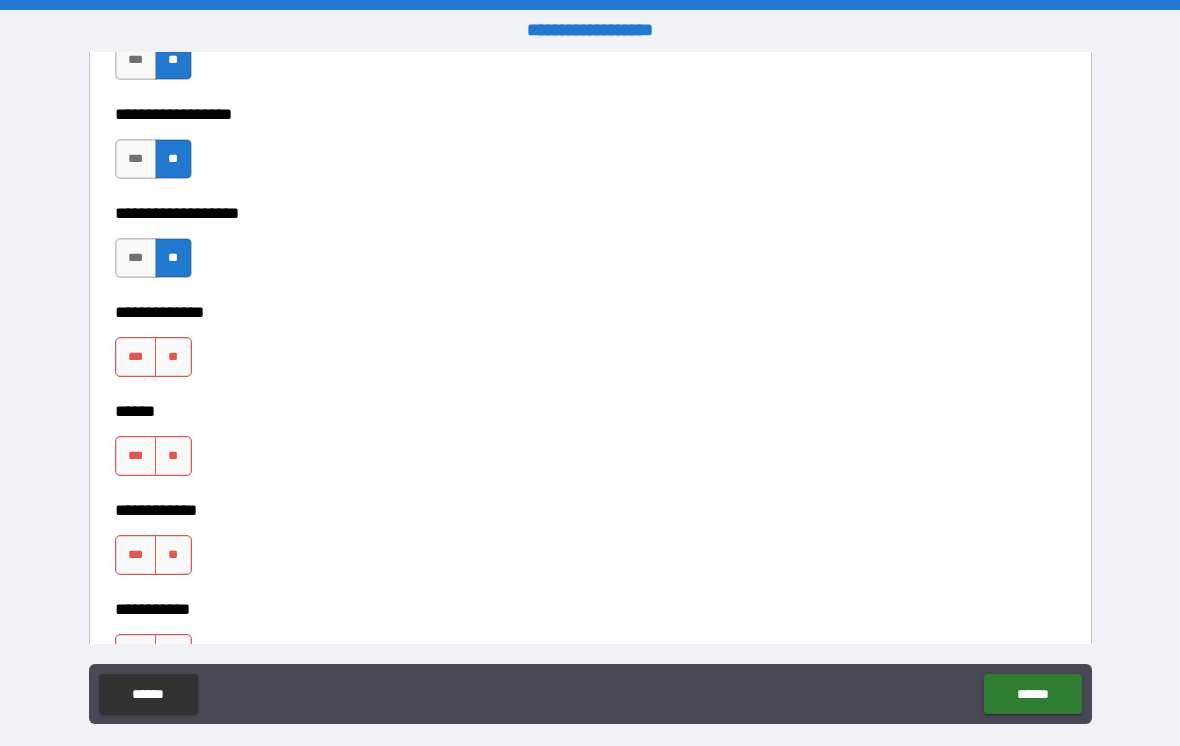 click on "**" at bounding box center [173, 357] 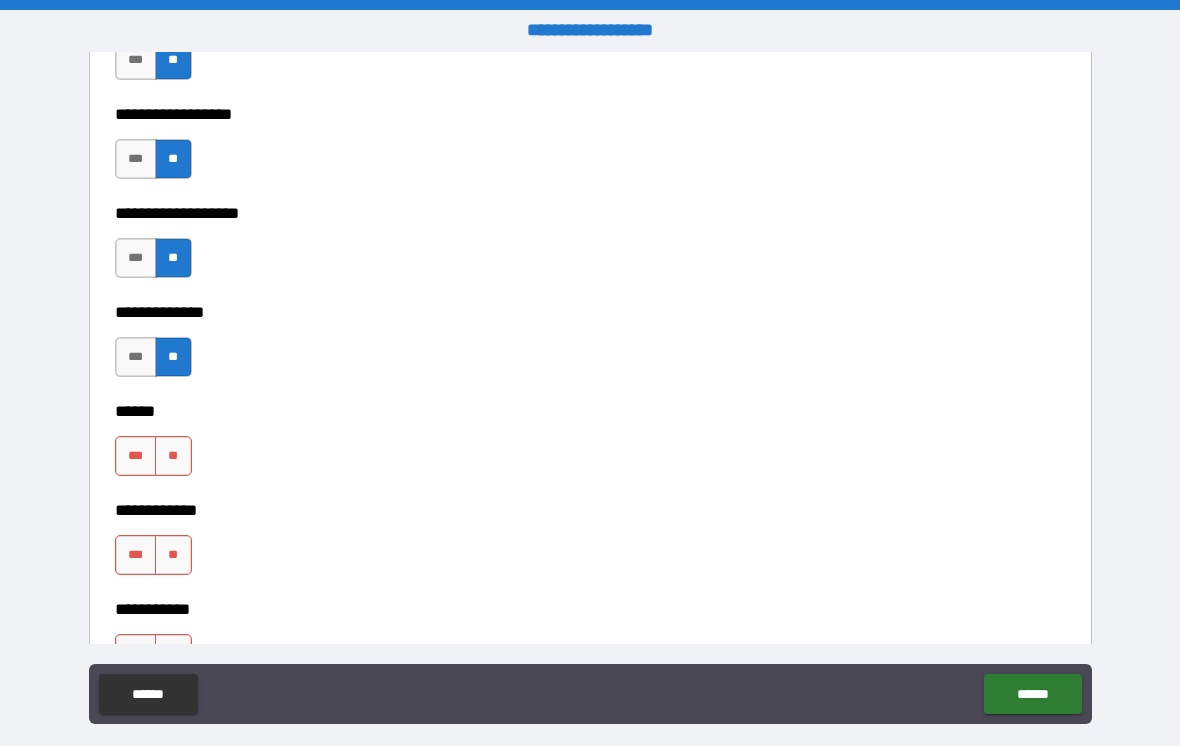 click on "**" at bounding box center [173, 456] 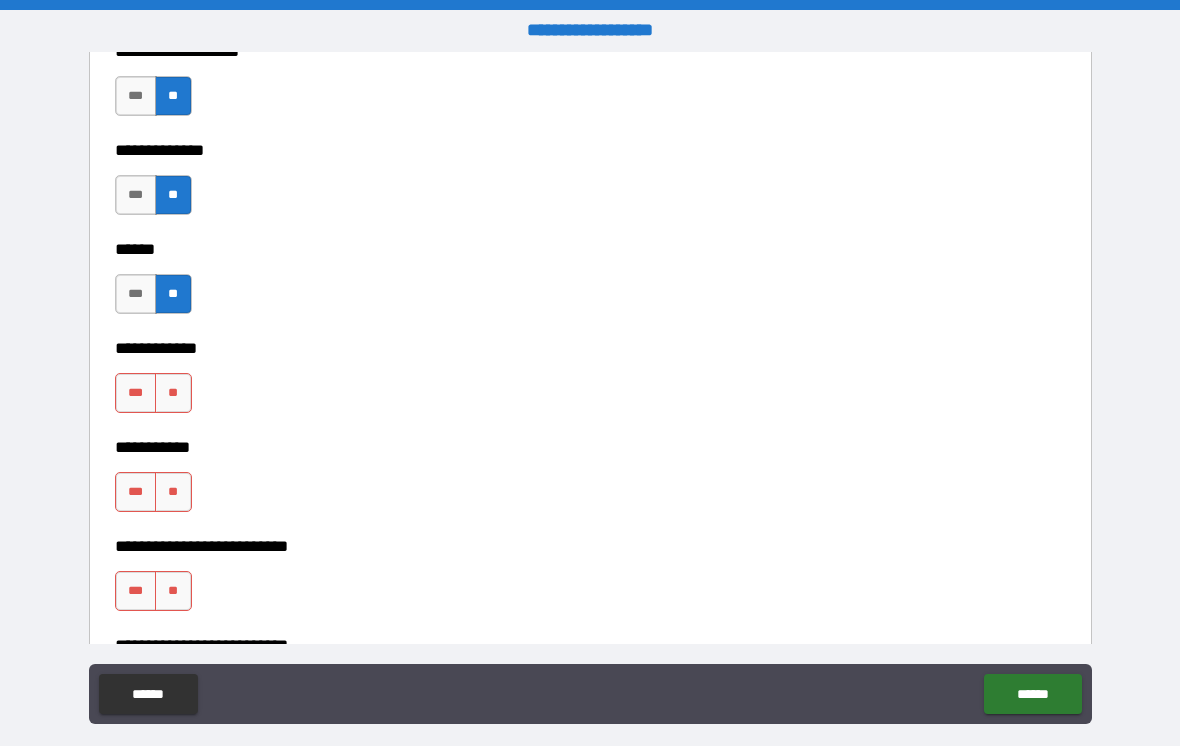click on "**" at bounding box center (173, 393) 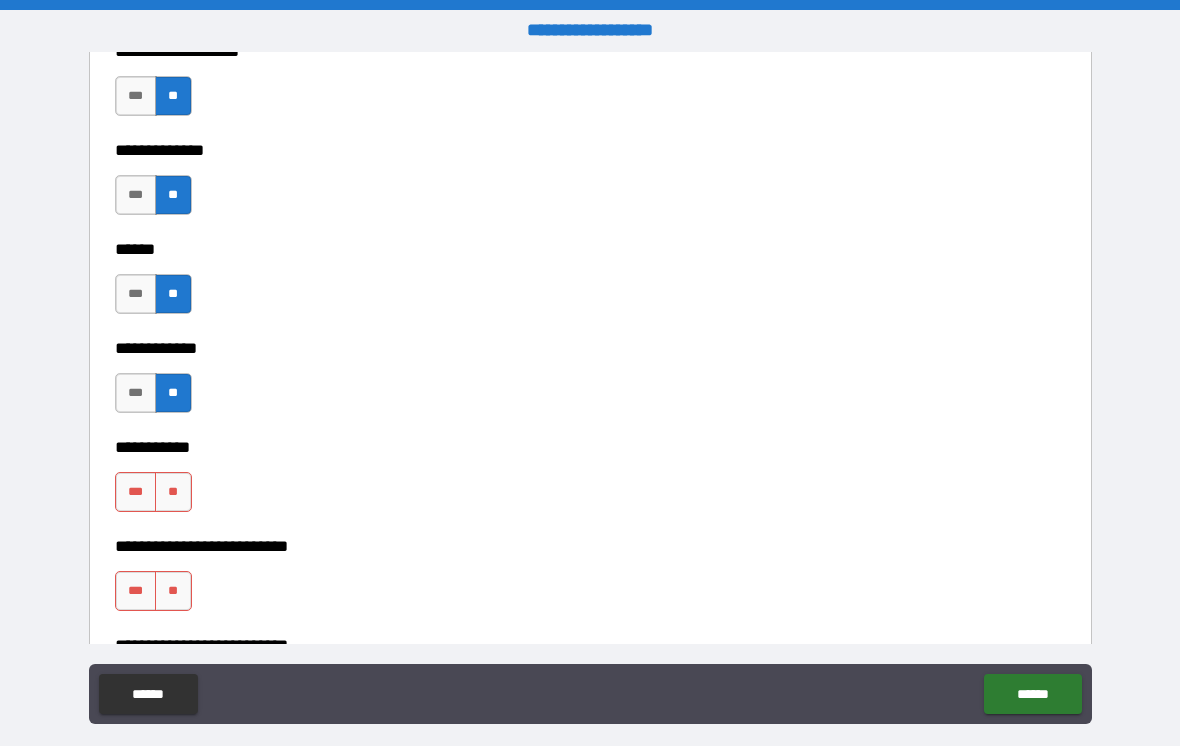 click on "**" at bounding box center [173, 492] 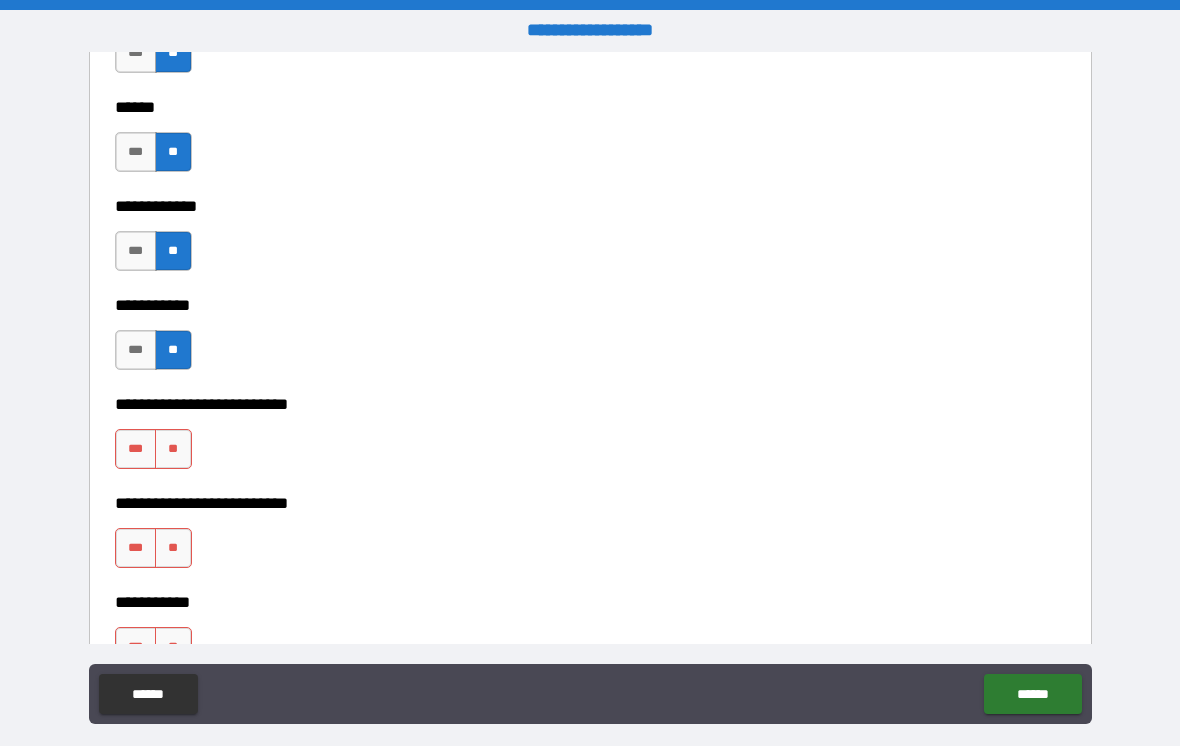 scroll, scrollTop: 3950, scrollLeft: 0, axis: vertical 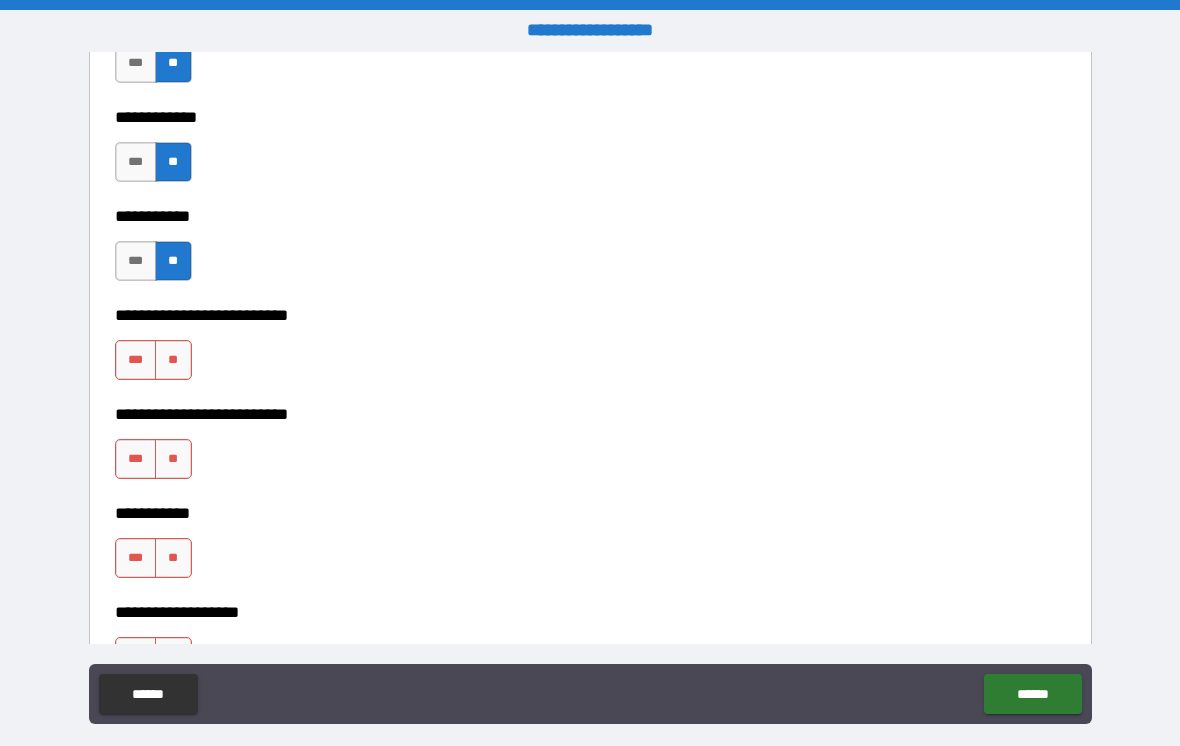 click on "**" at bounding box center [173, 360] 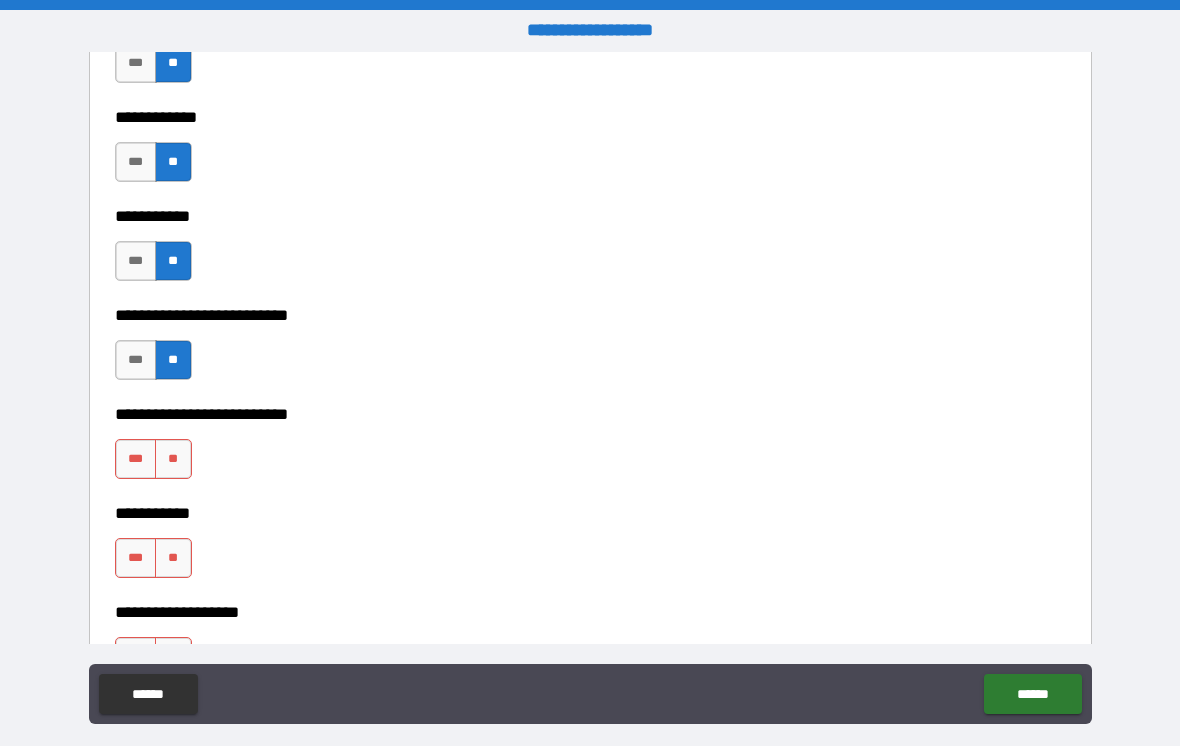 click on "**" at bounding box center [173, 459] 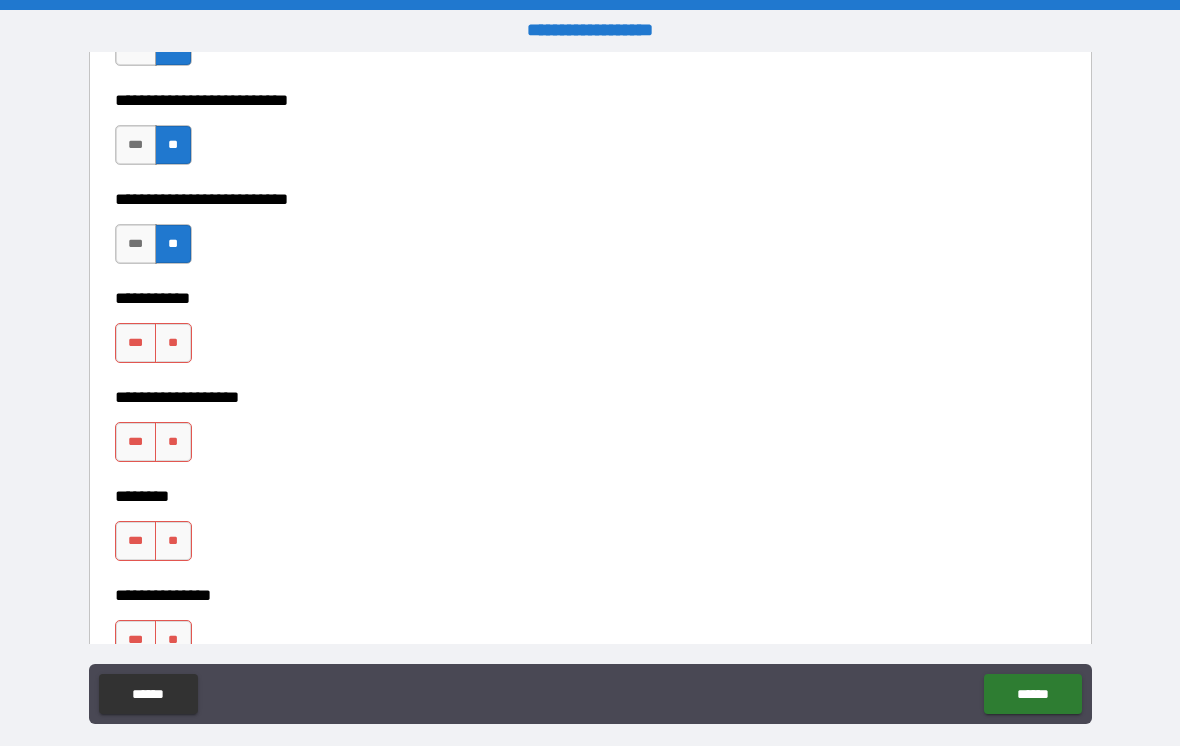 click on "**" at bounding box center (173, 343) 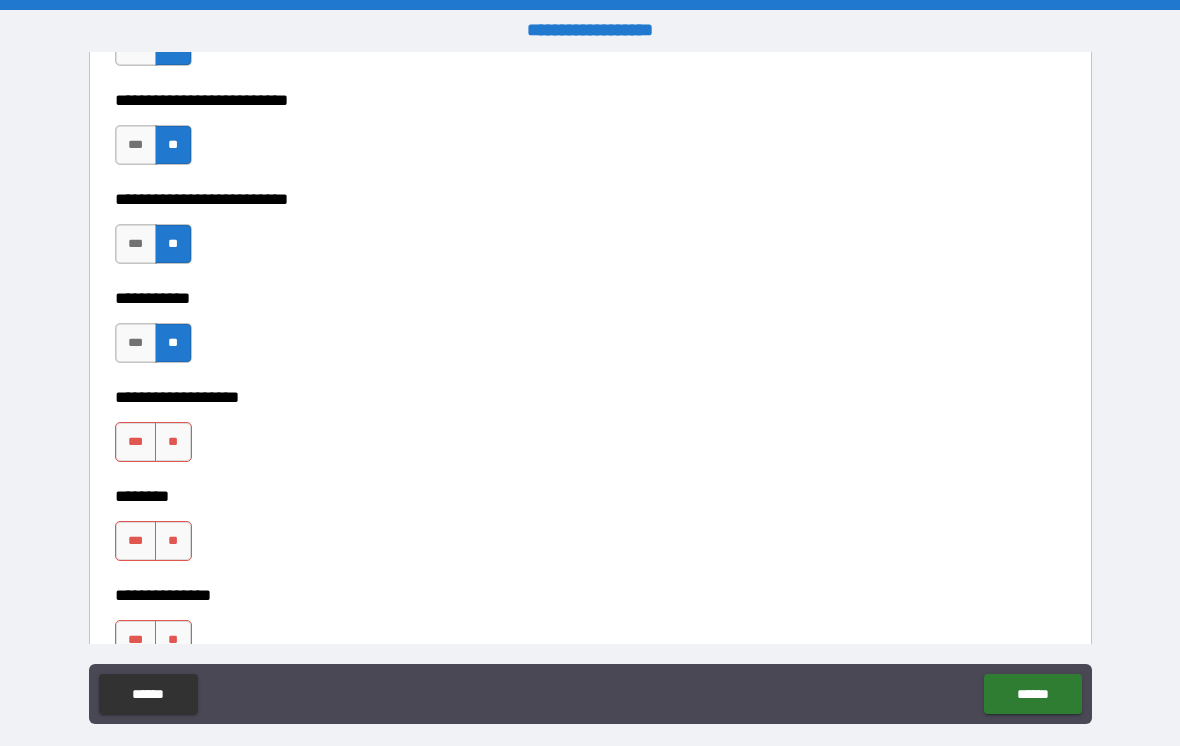 click on "**" at bounding box center [173, 442] 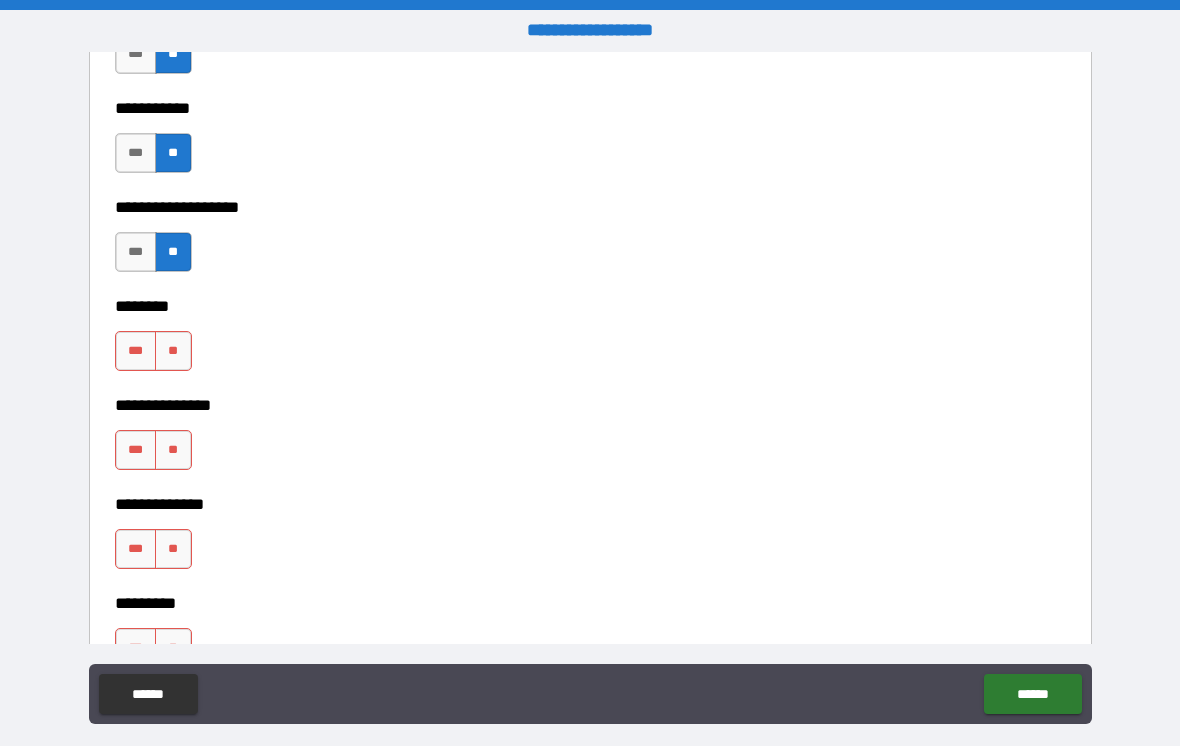 scroll, scrollTop: 4361, scrollLeft: 0, axis: vertical 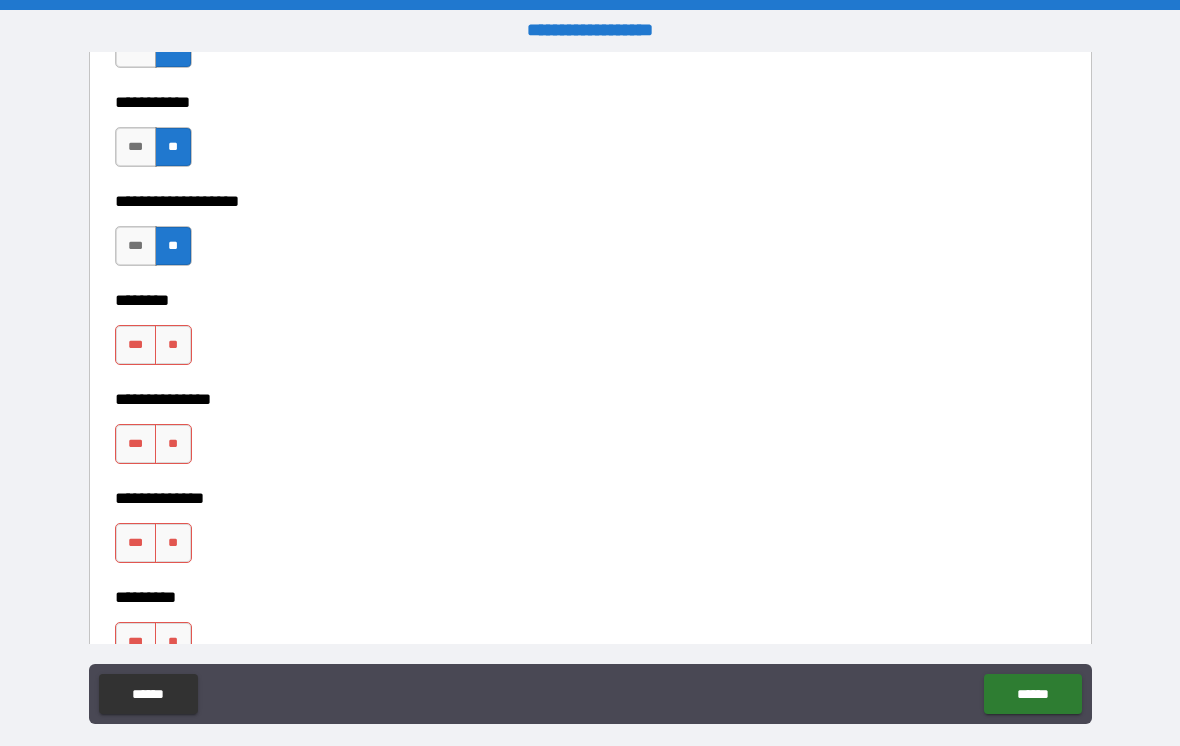 click on "**" at bounding box center [173, 345] 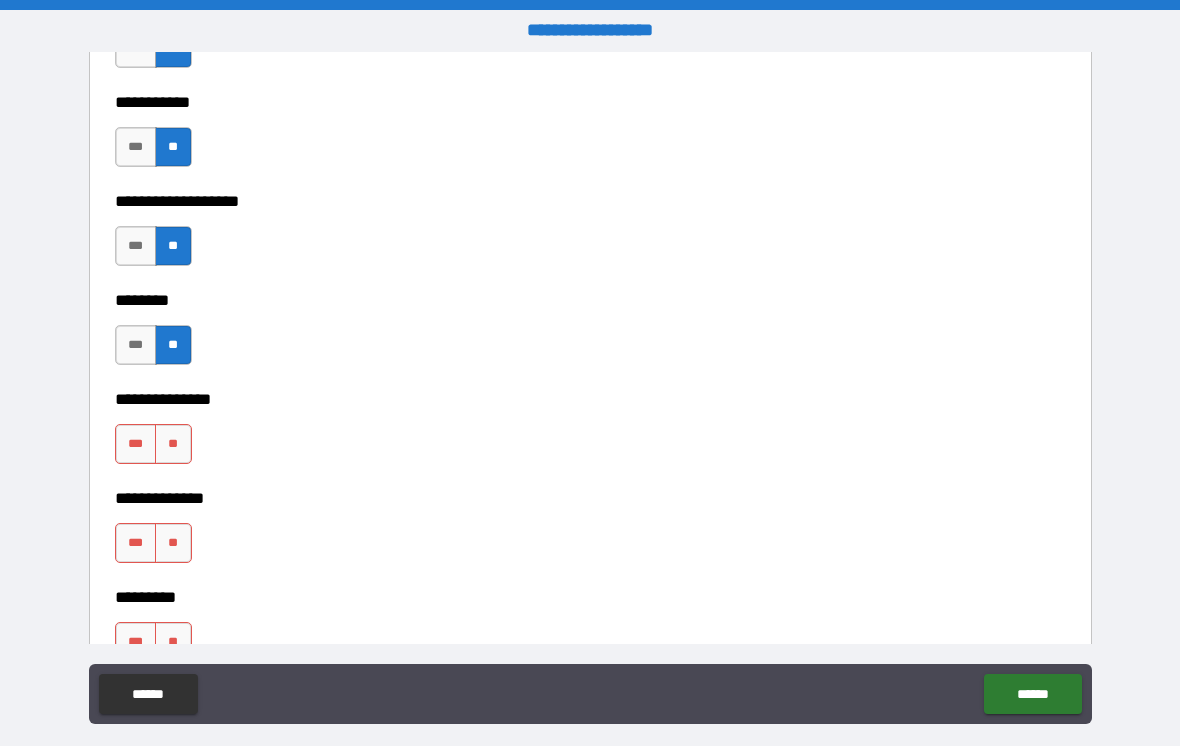 click on "**" at bounding box center (173, 444) 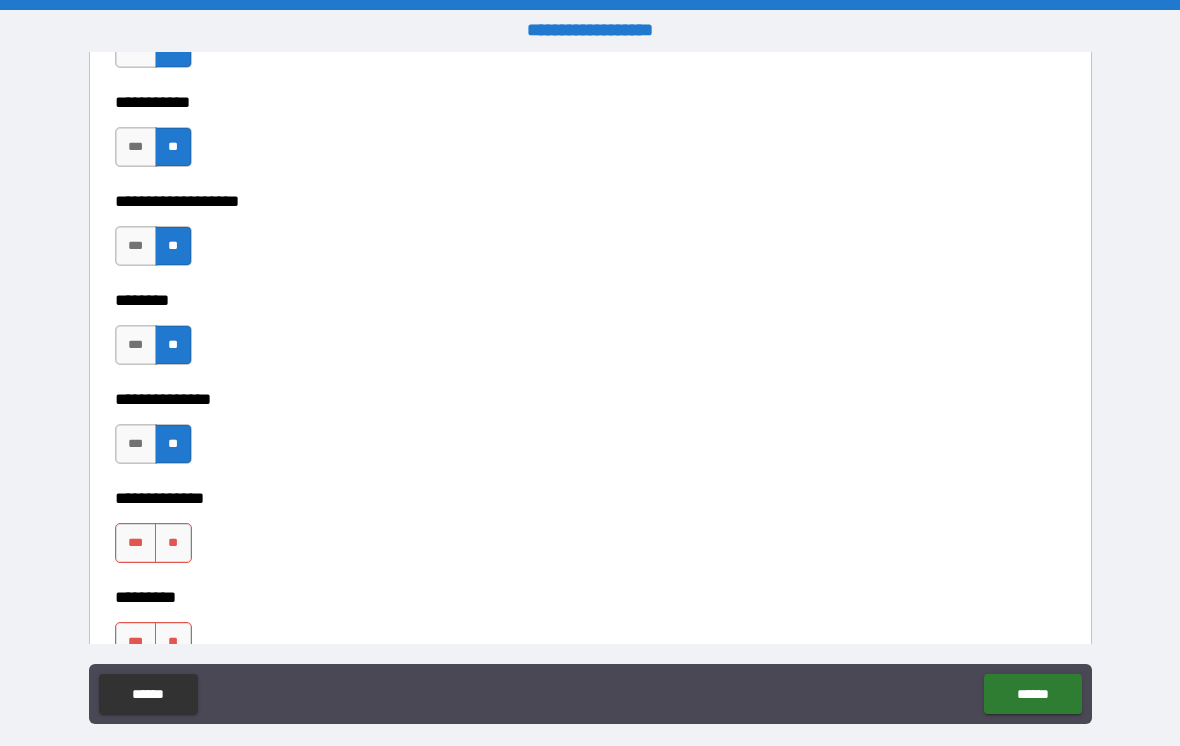 click on "**" at bounding box center [173, 543] 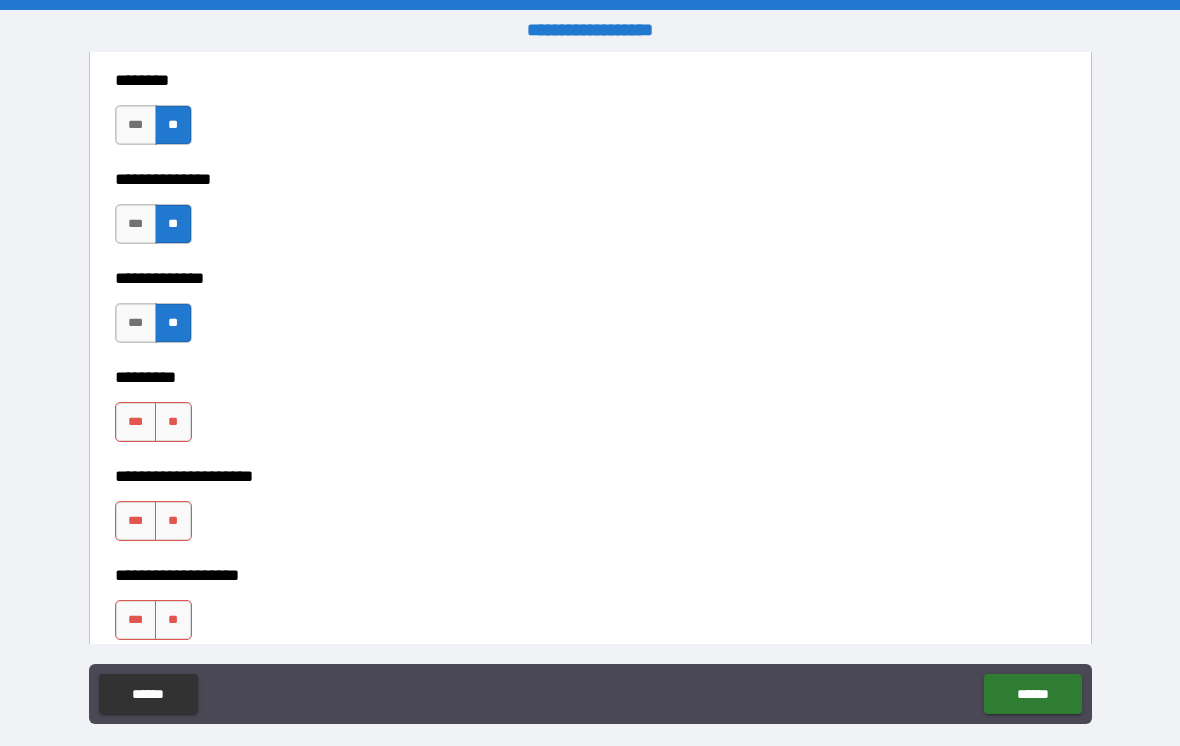 click on "**" at bounding box center (173, 422) 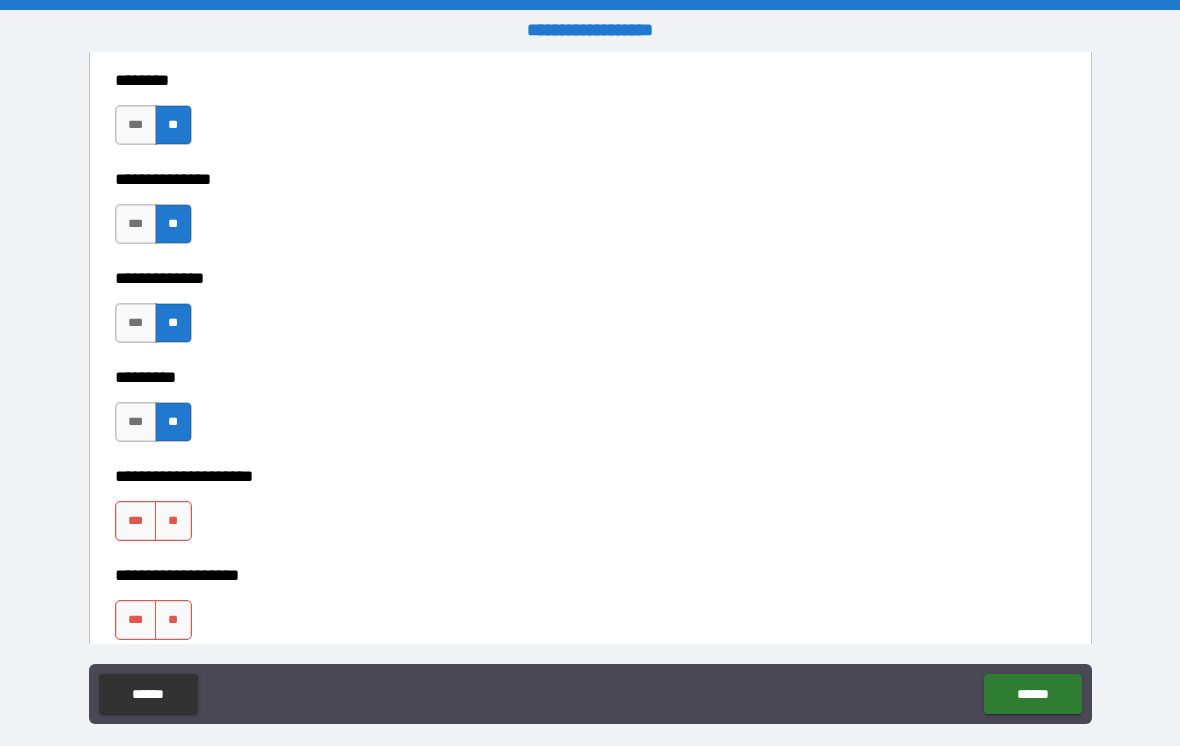 click on "**" at bounding box center [173, 521] 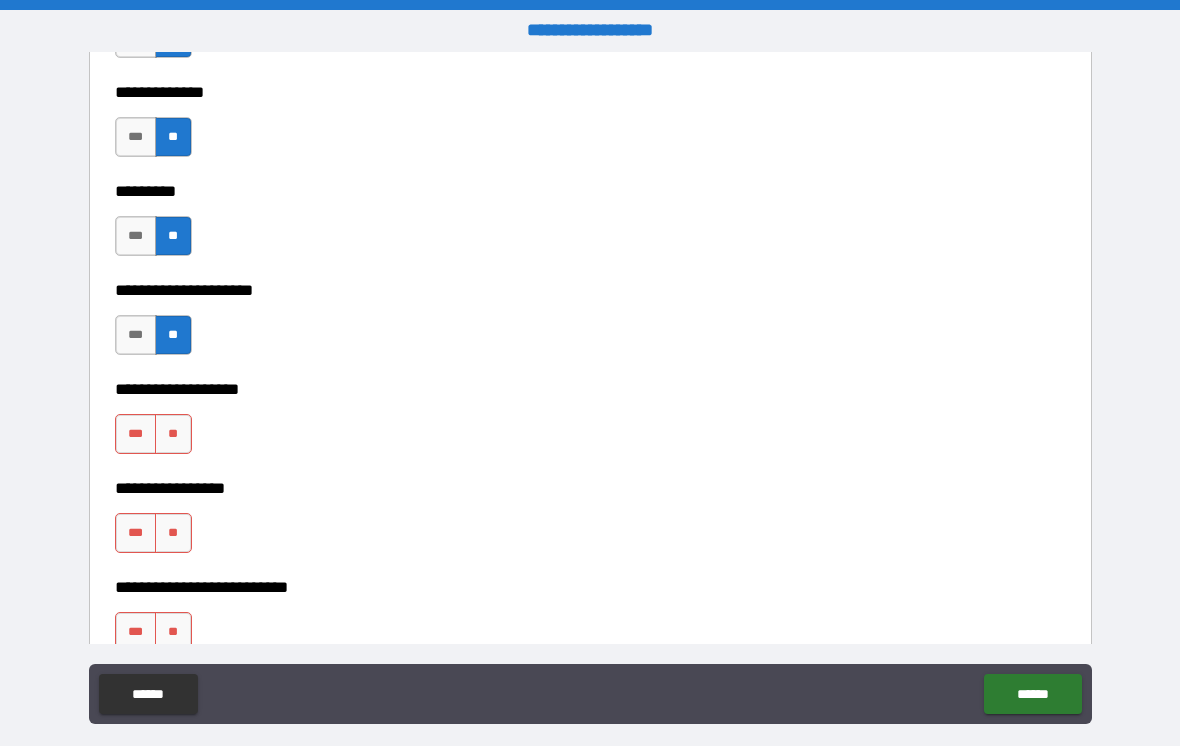 scroll, scrollTop: 4833, scrollLeft: 0, axis: vertical 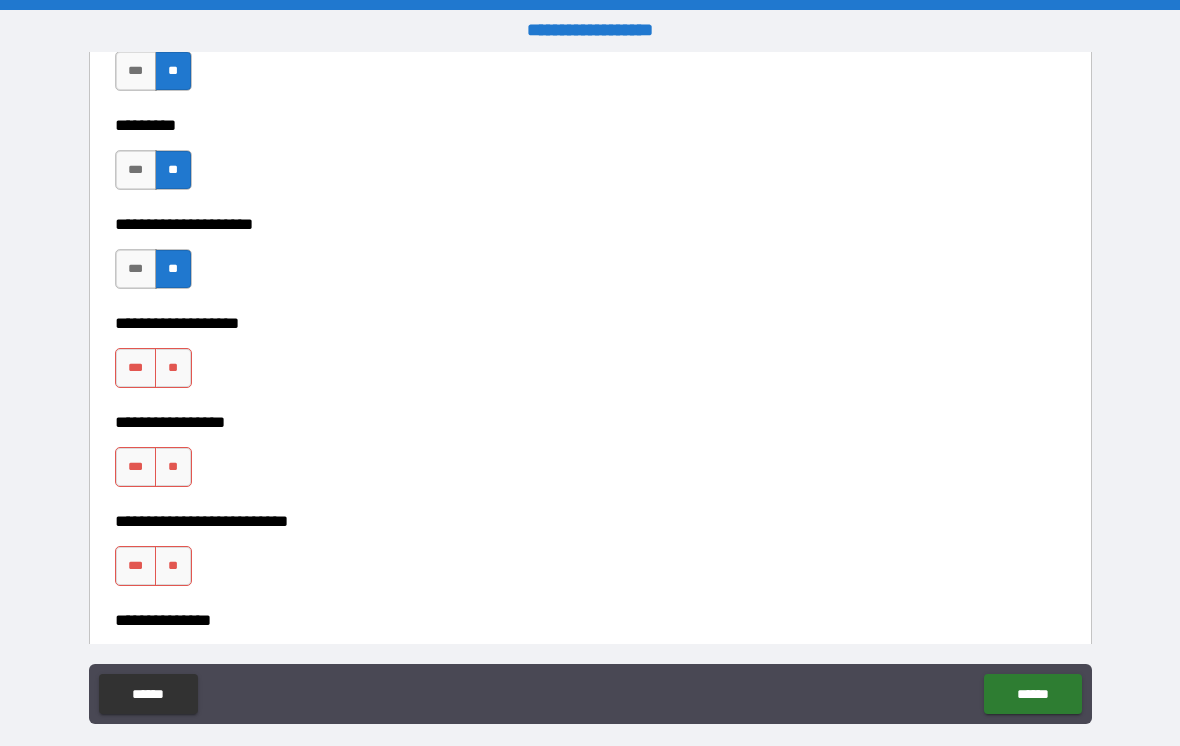 click on "**" at bounding box center [173, 368] 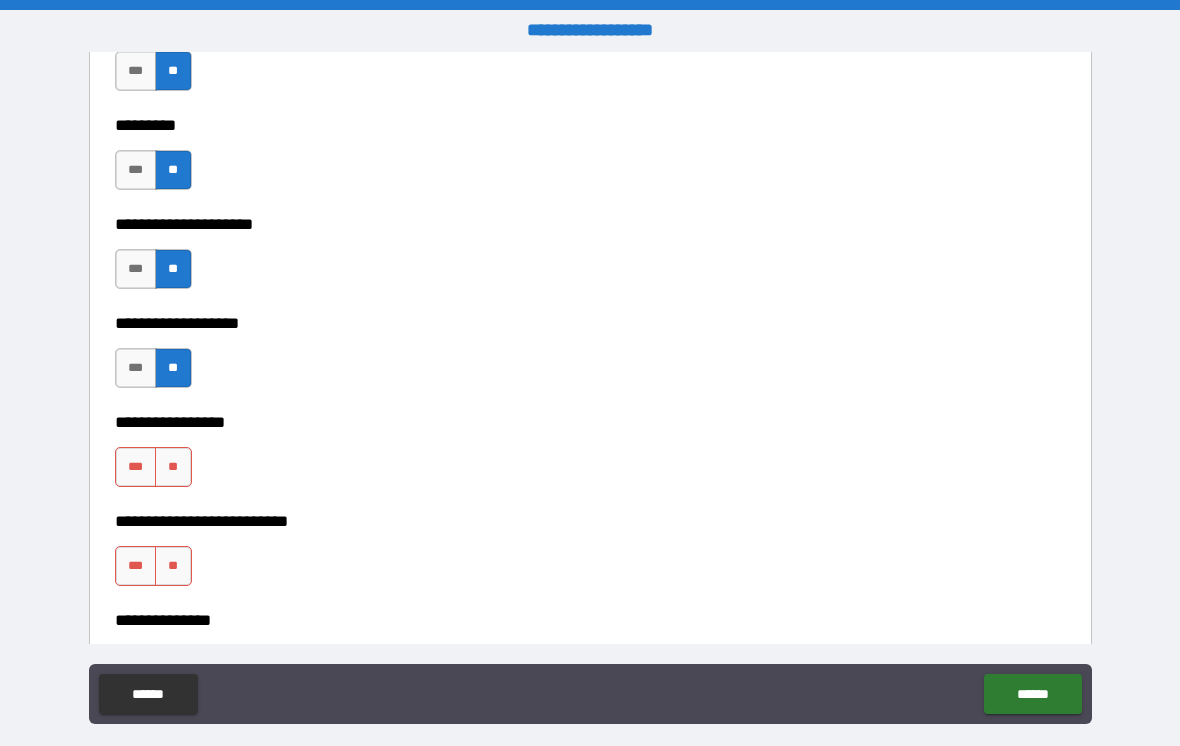 click on "**" at bounding box center [173, 467] 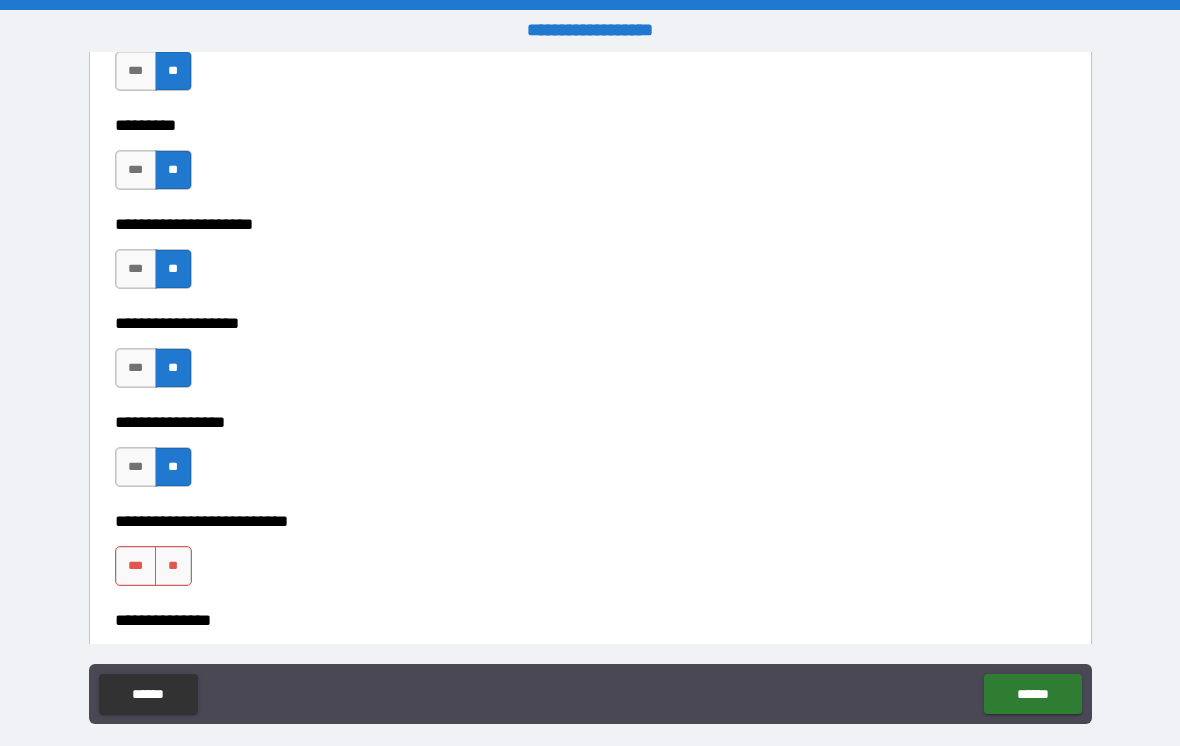 click on "**" at bounding box center (173, 566) 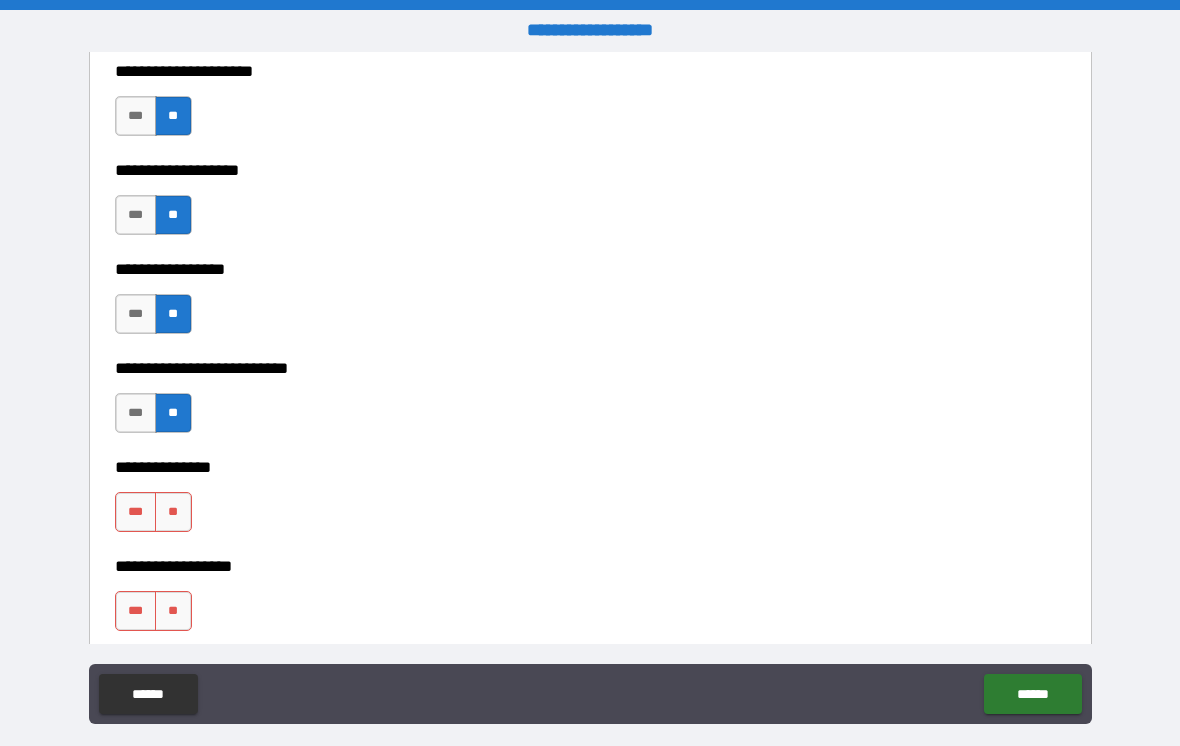 scroll, scrollTop: 4990, scrollLeft: 0, axis: vertical 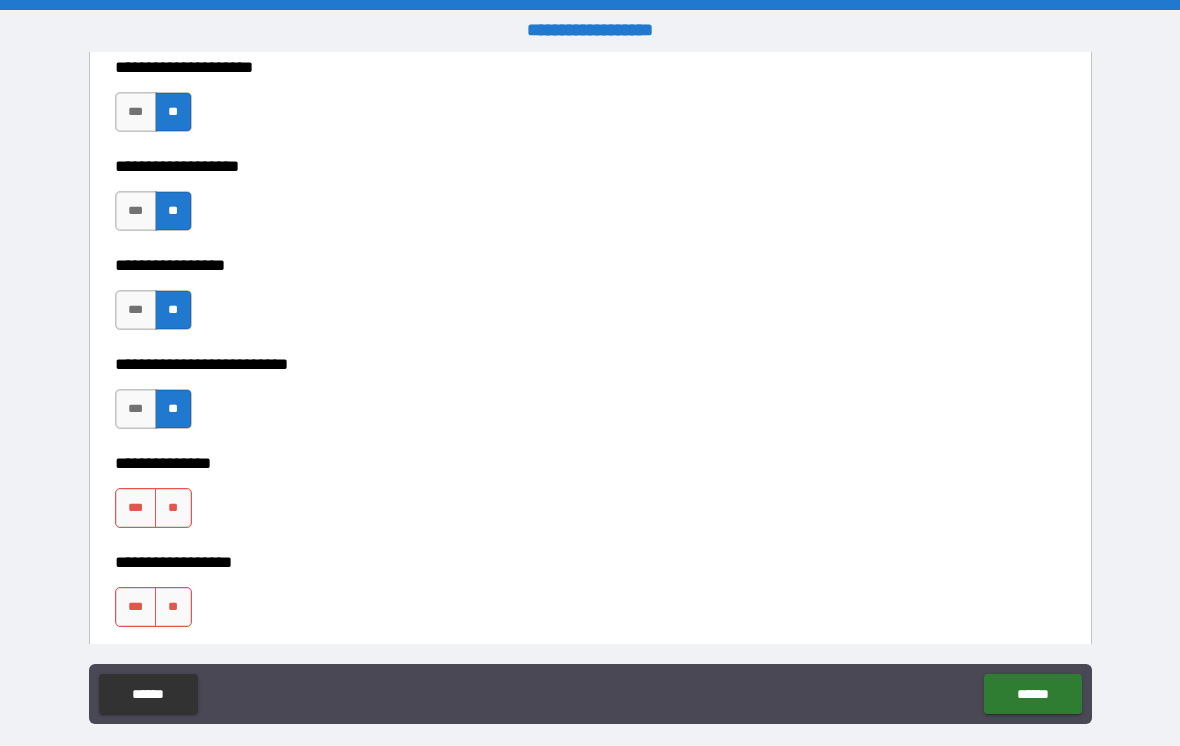 click on "**" at bounding box center [173, 508] 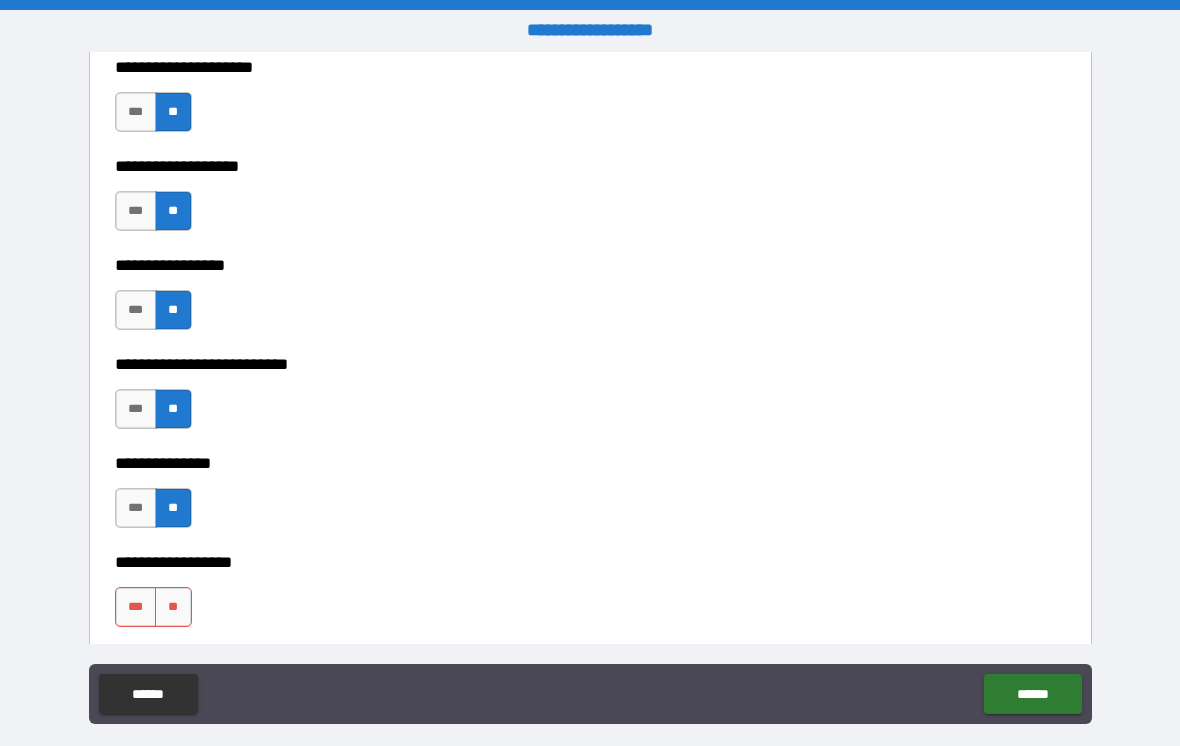 click on "**" at bounding box center [173, 607] 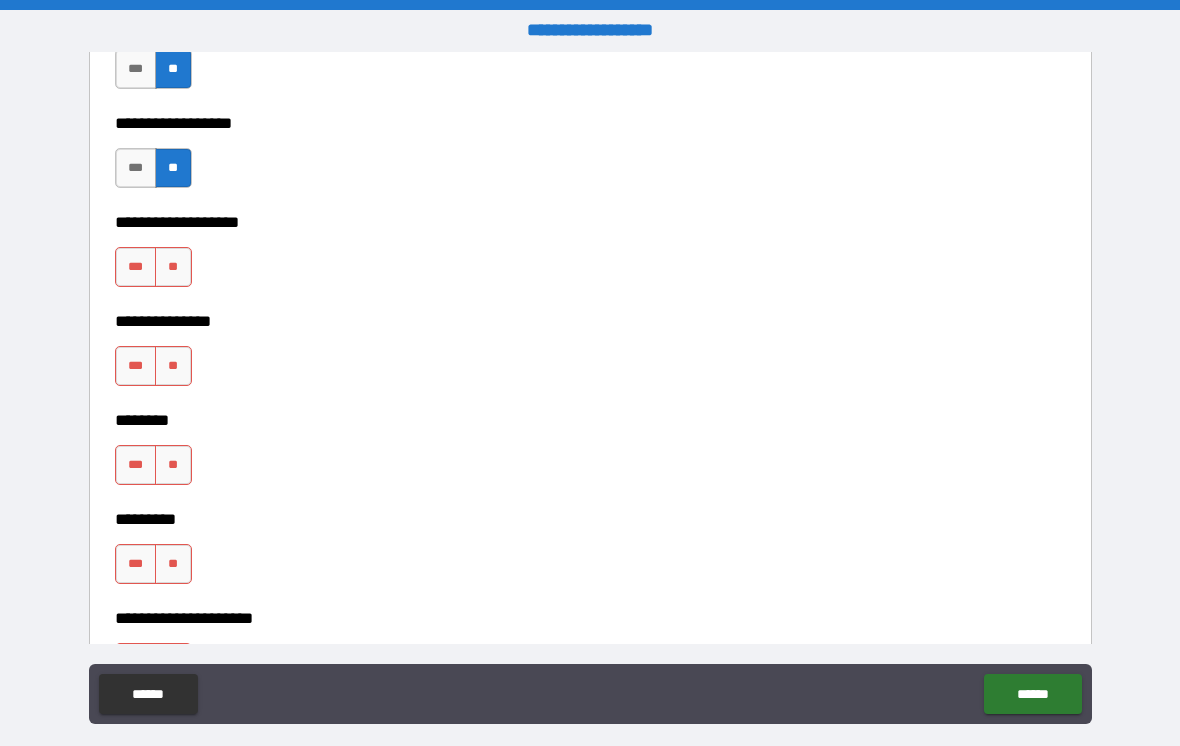 scroll, scrollTop: 5452, scrollLeft: 0, axis: vertical 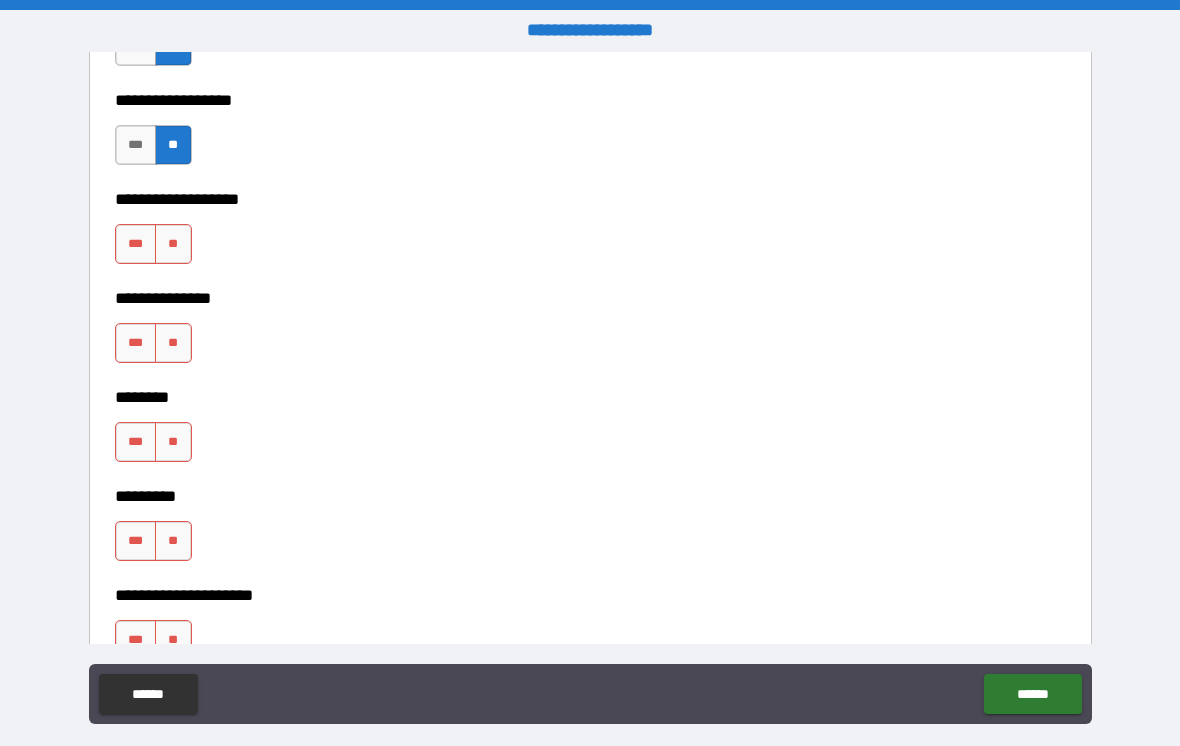 click on "**" at bounding box center [173, 244] 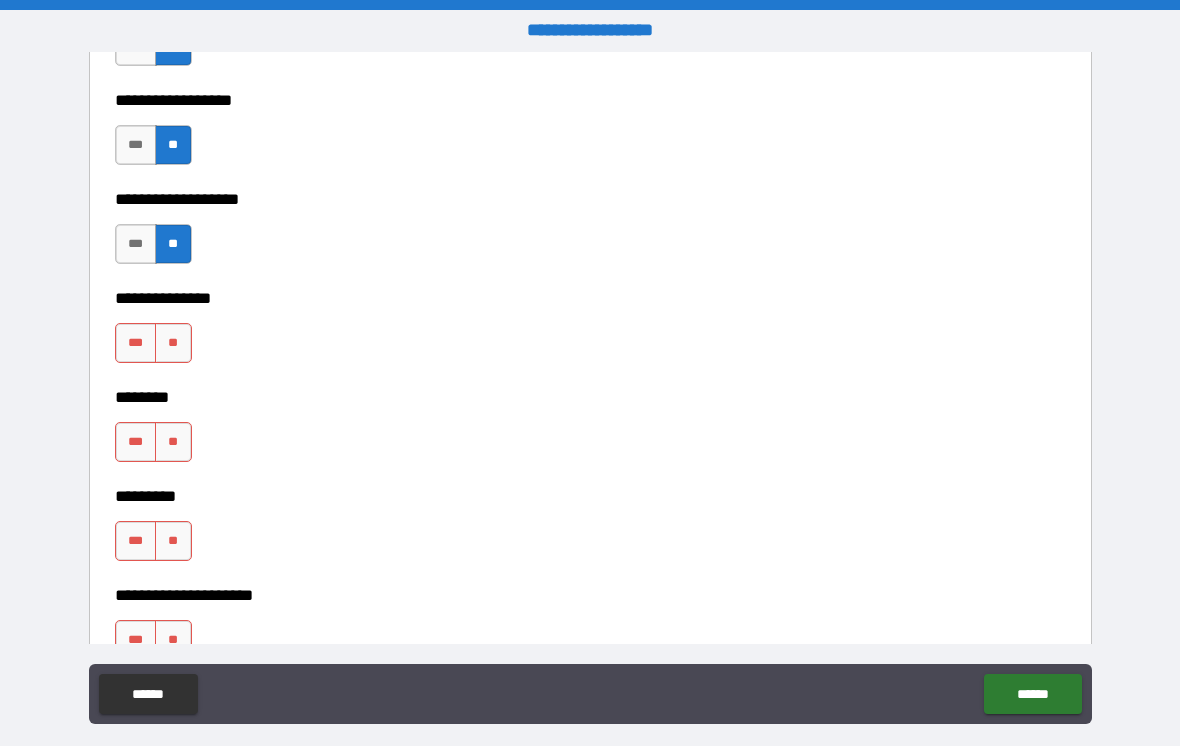 click on "**" at bounding box center [173, 343] 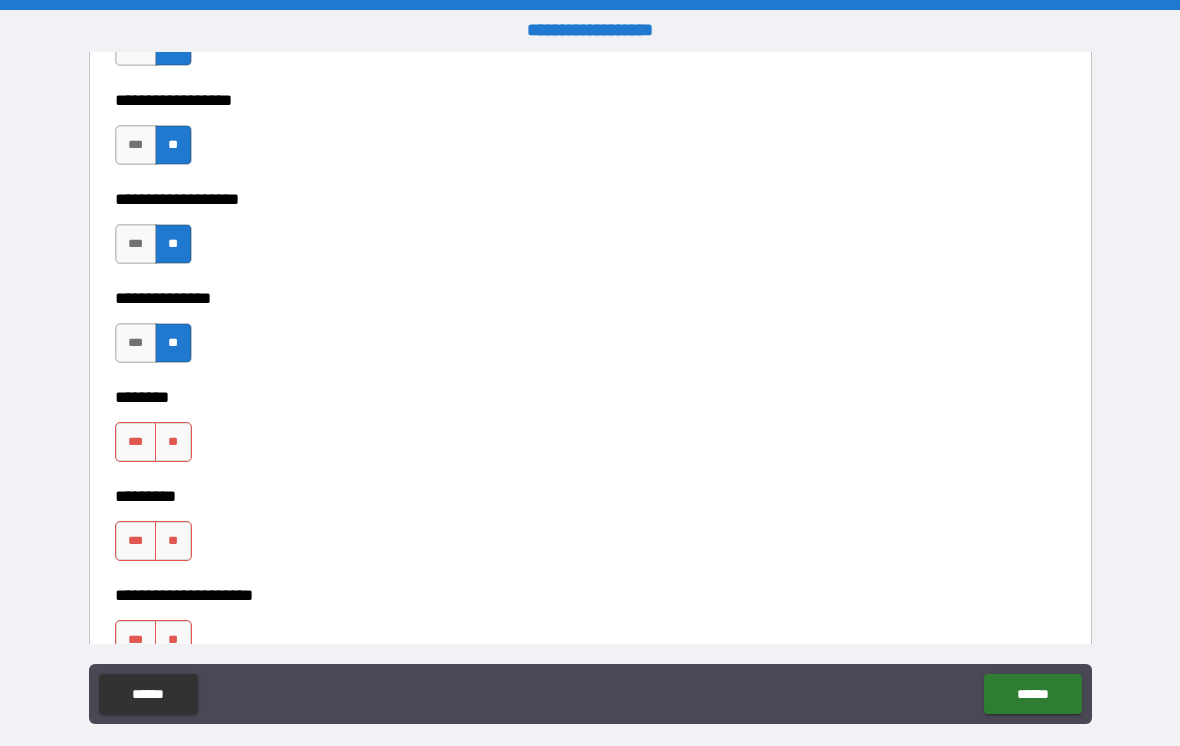 click on "**" at bounding box center [173, 442] 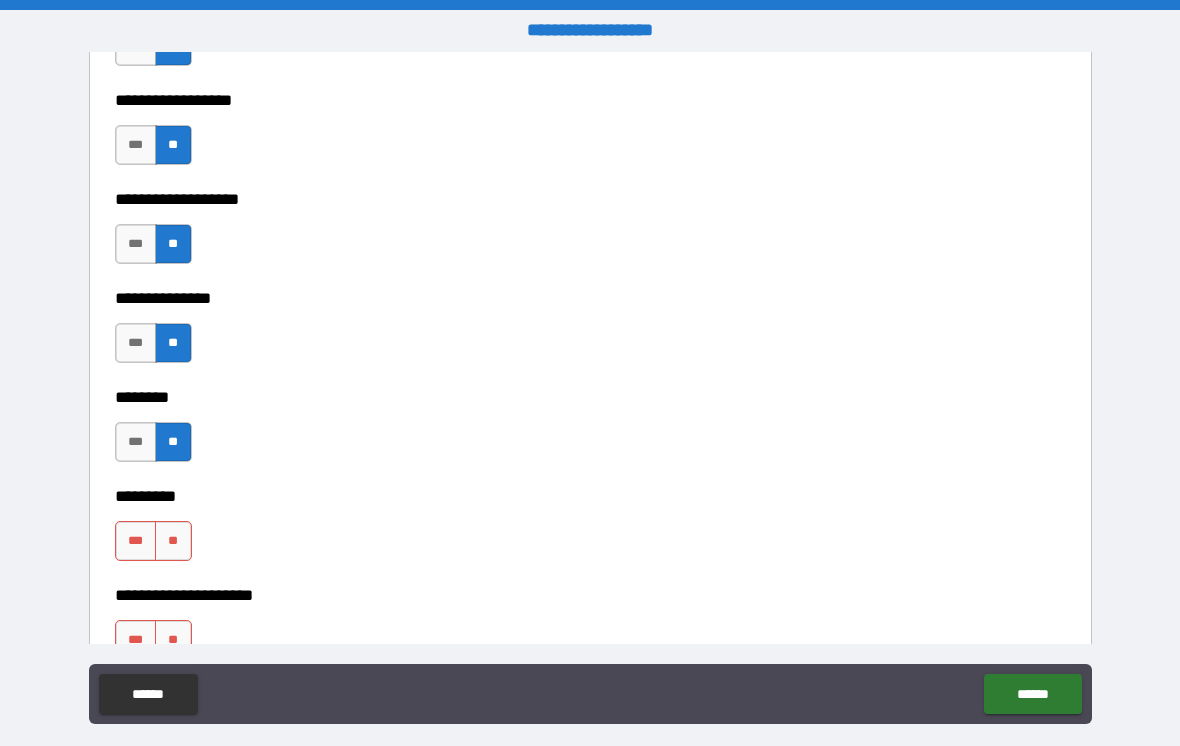 click on "**" at bounding box center (173, 541) 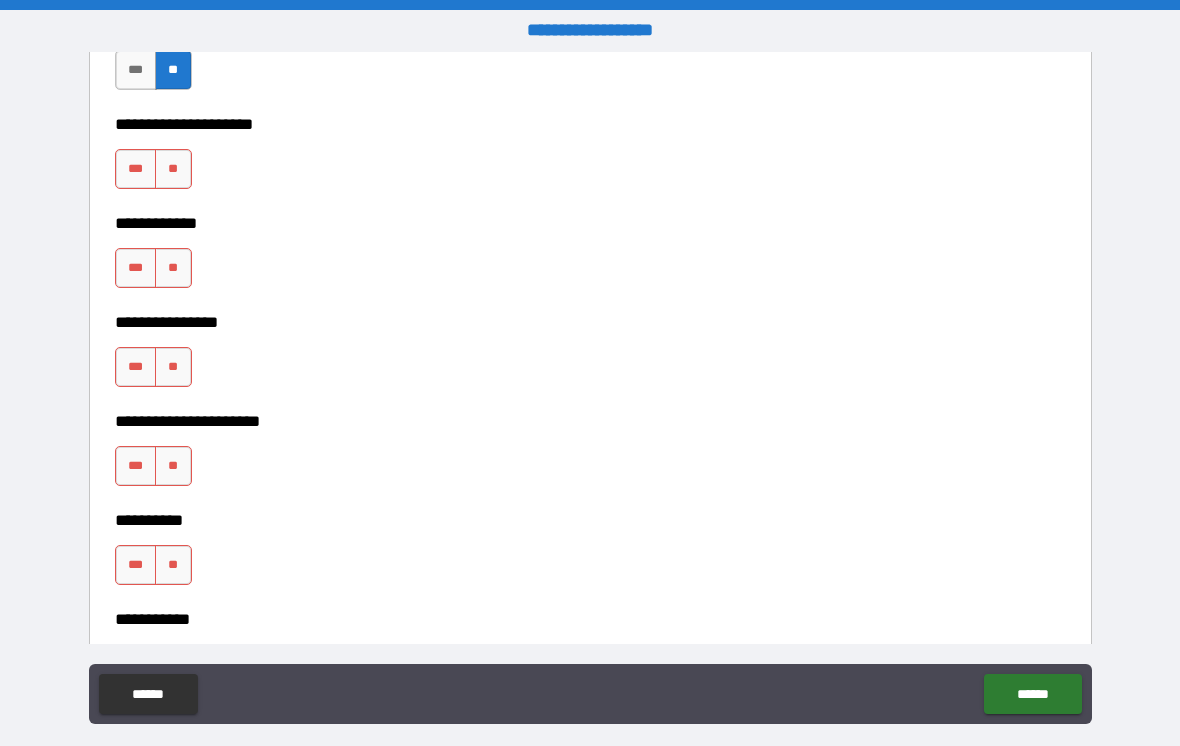 scroll, scrollTop: 5924, scrollLeft: 0, axis: vertical 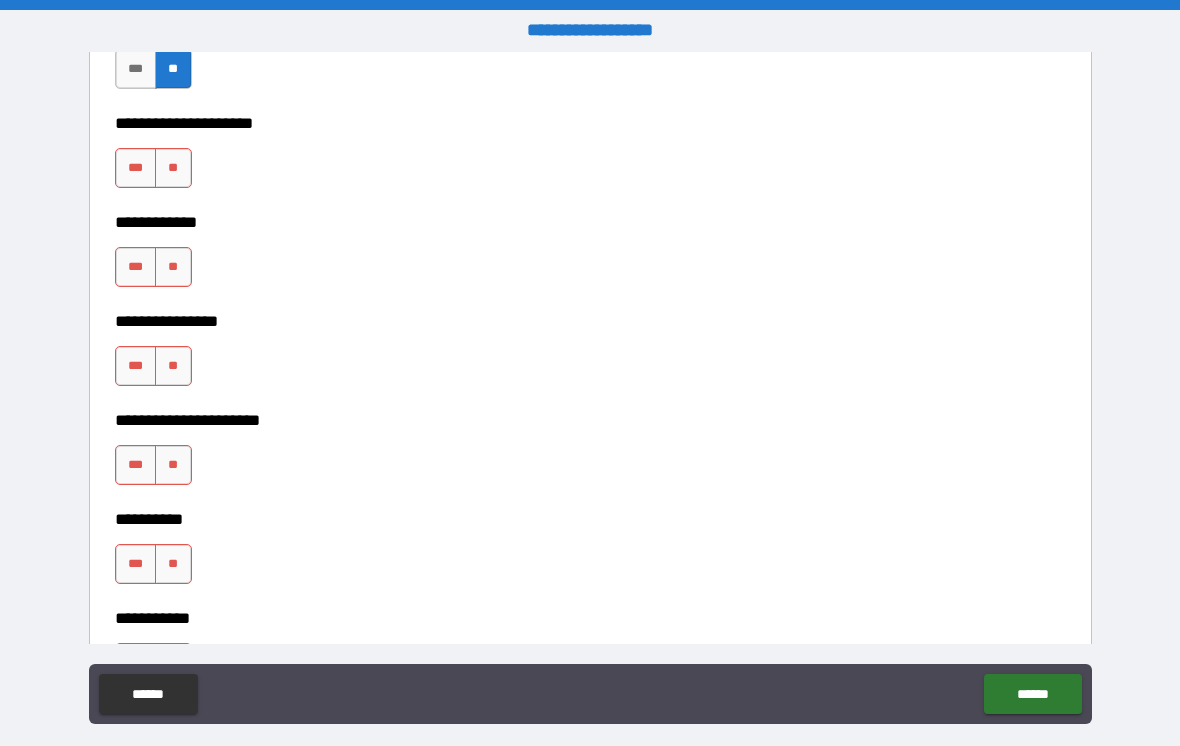 click on "**" at bounding box center [173, 168] 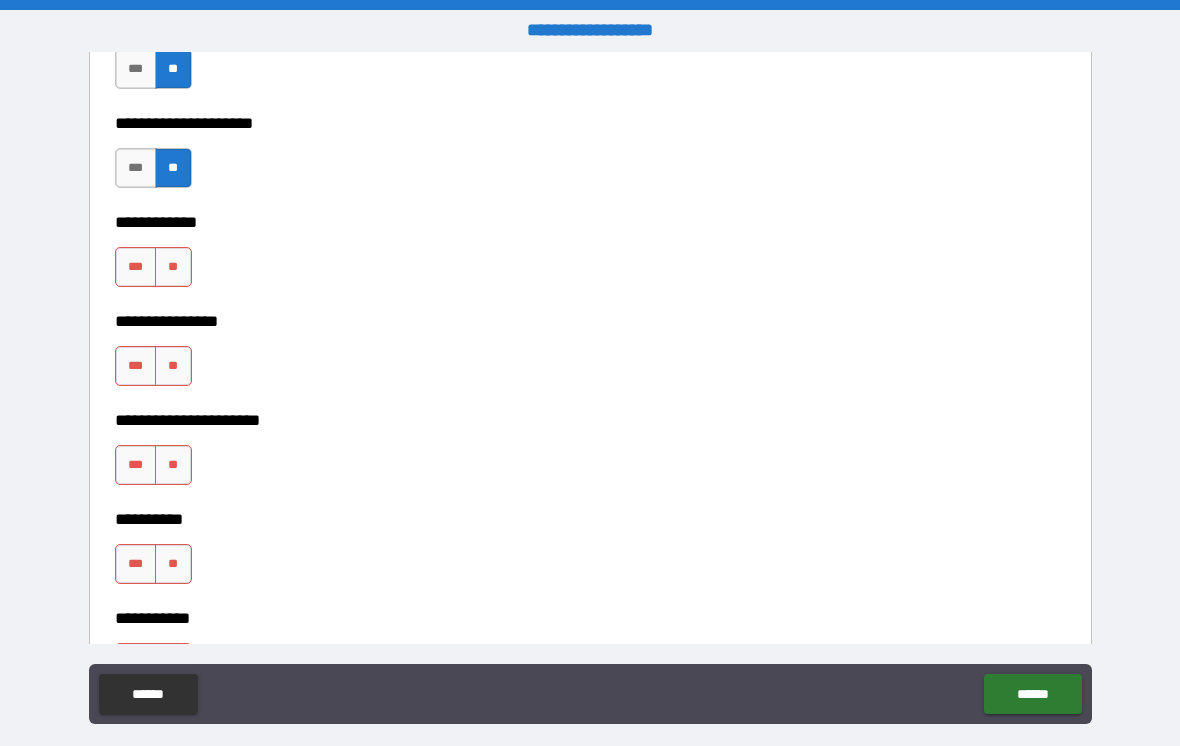 click on "**" at bounding box center (173, 267) 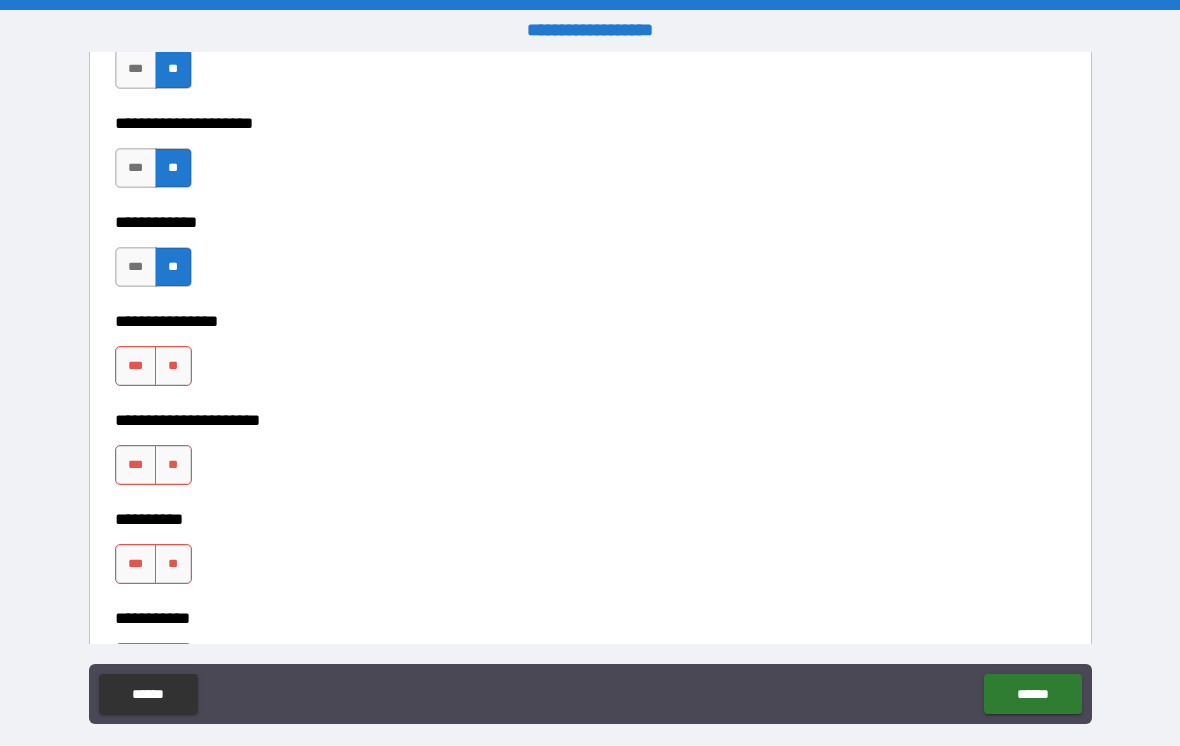 click on "**" at bounding box center [173, 366] 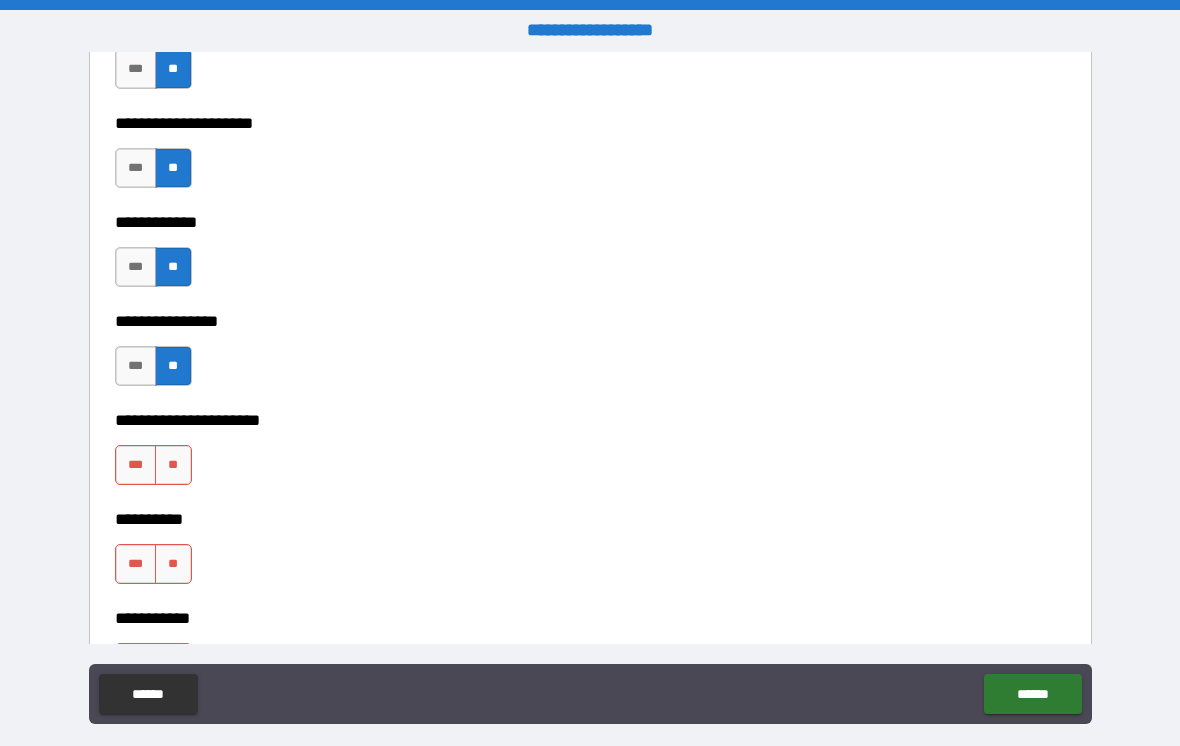 click on "**" at bounding box center (173, 465) 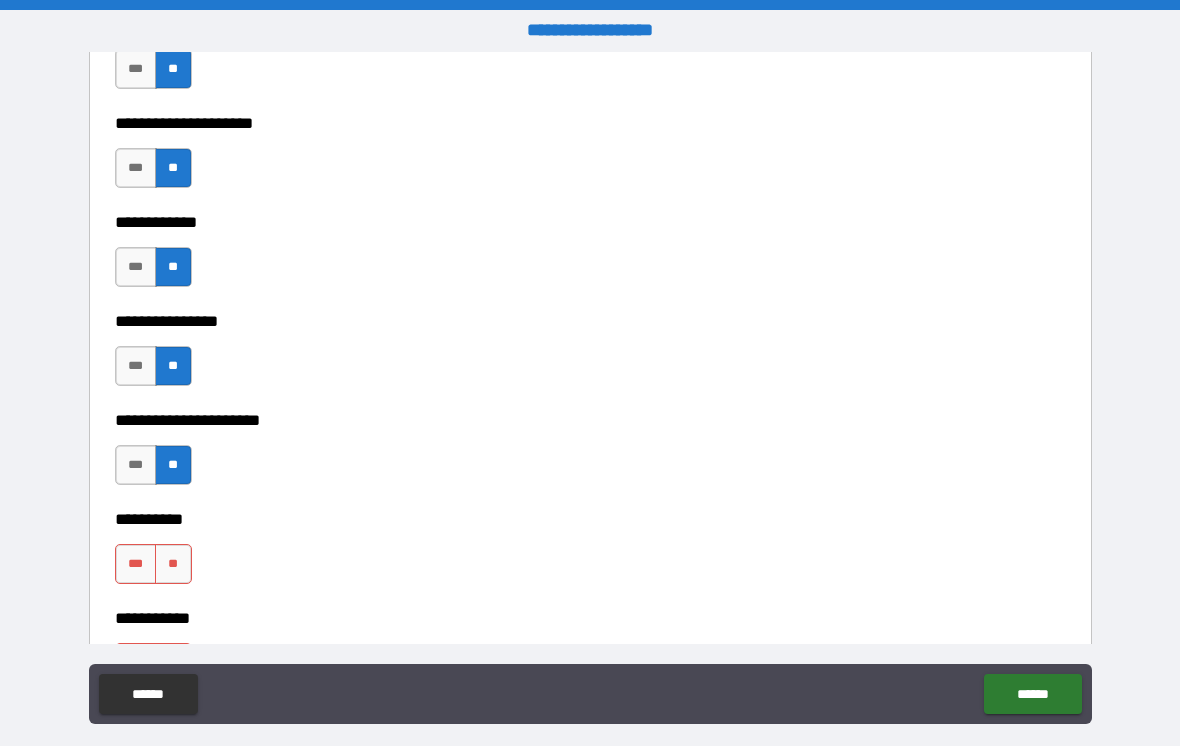 click on "**" at bounding box center (173, 564) 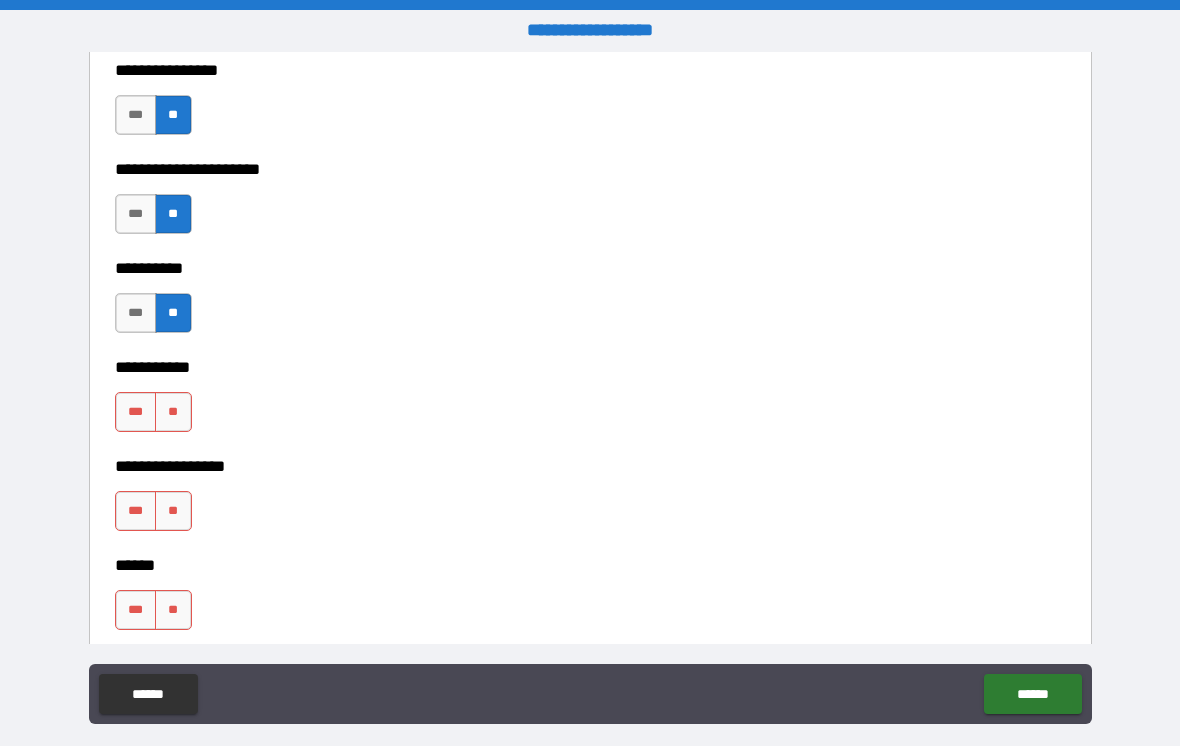 scroll, scrollTop: 6173, scrollLeft: 0, axis: vertical 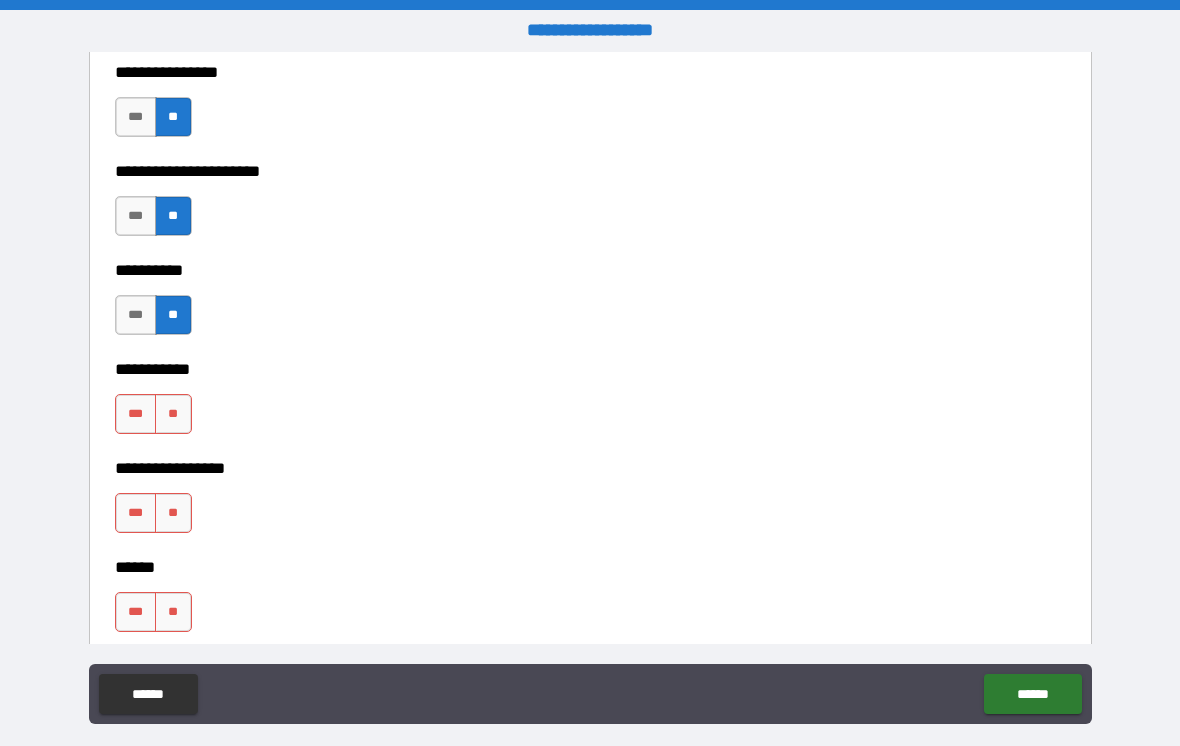 click on "**" at bounding box center [173, 414] 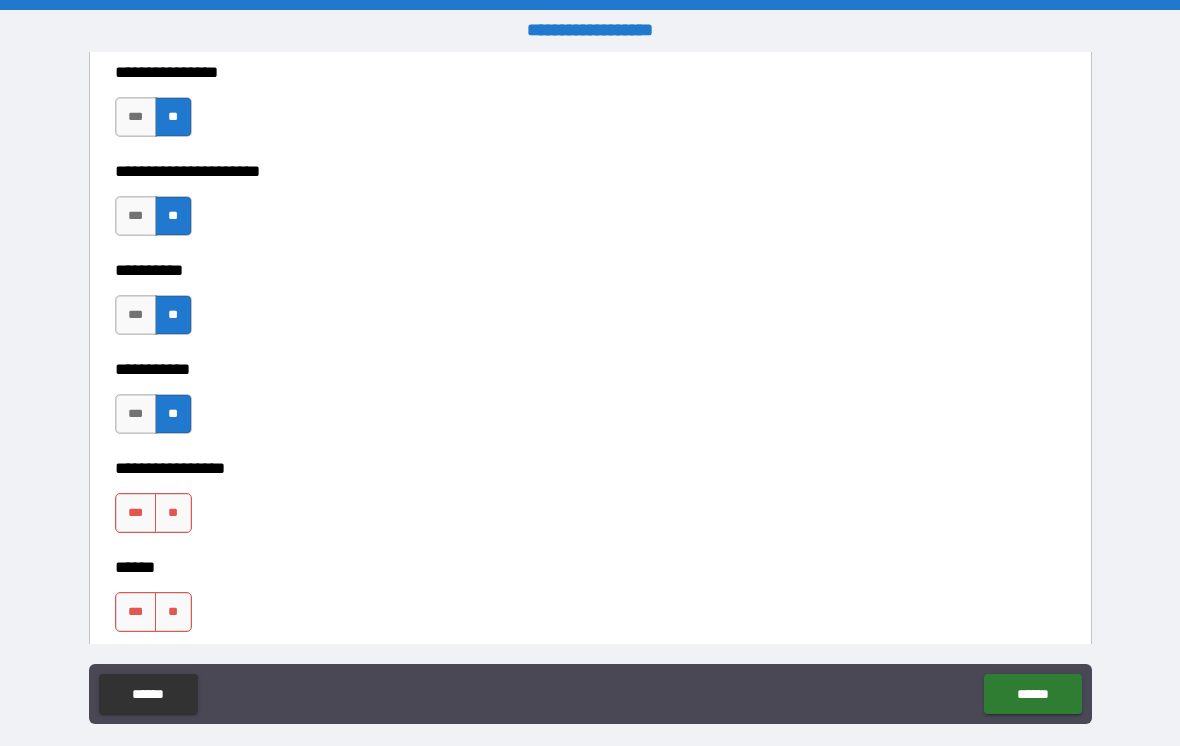 click on "**" at bounding box center (173, 513) 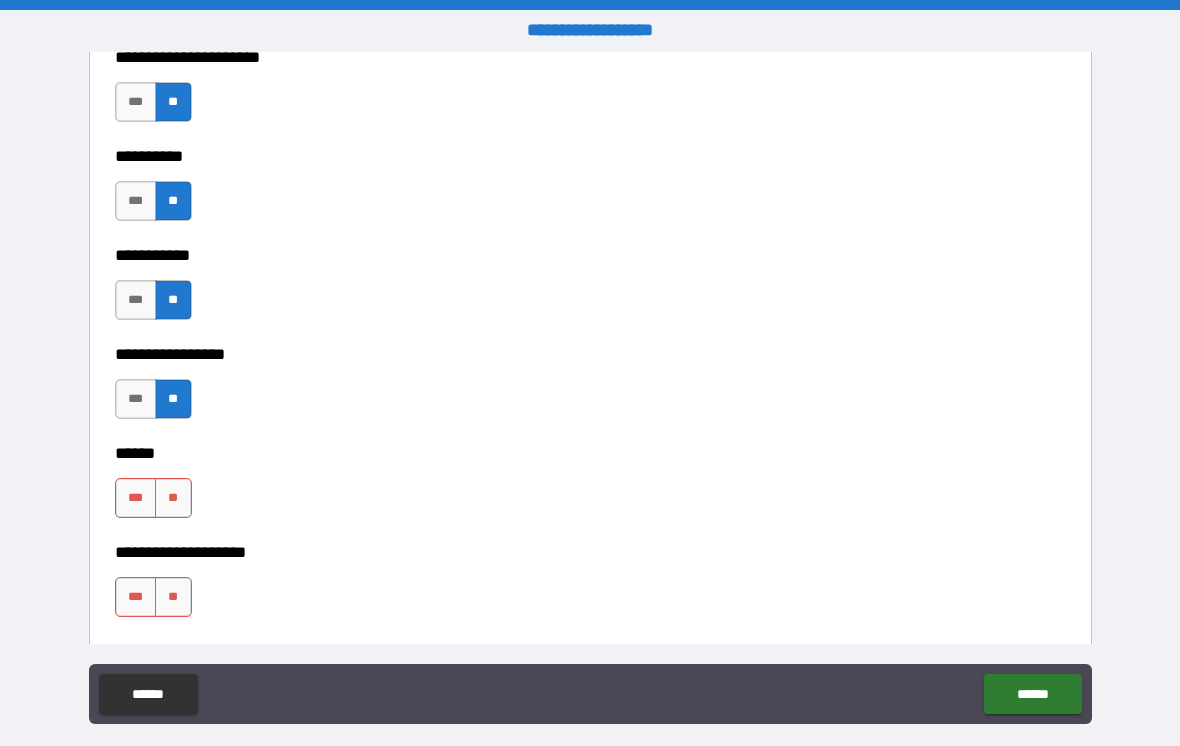 scroll, scrollTop: 6392, scrollLeft: 0, axis: vertical 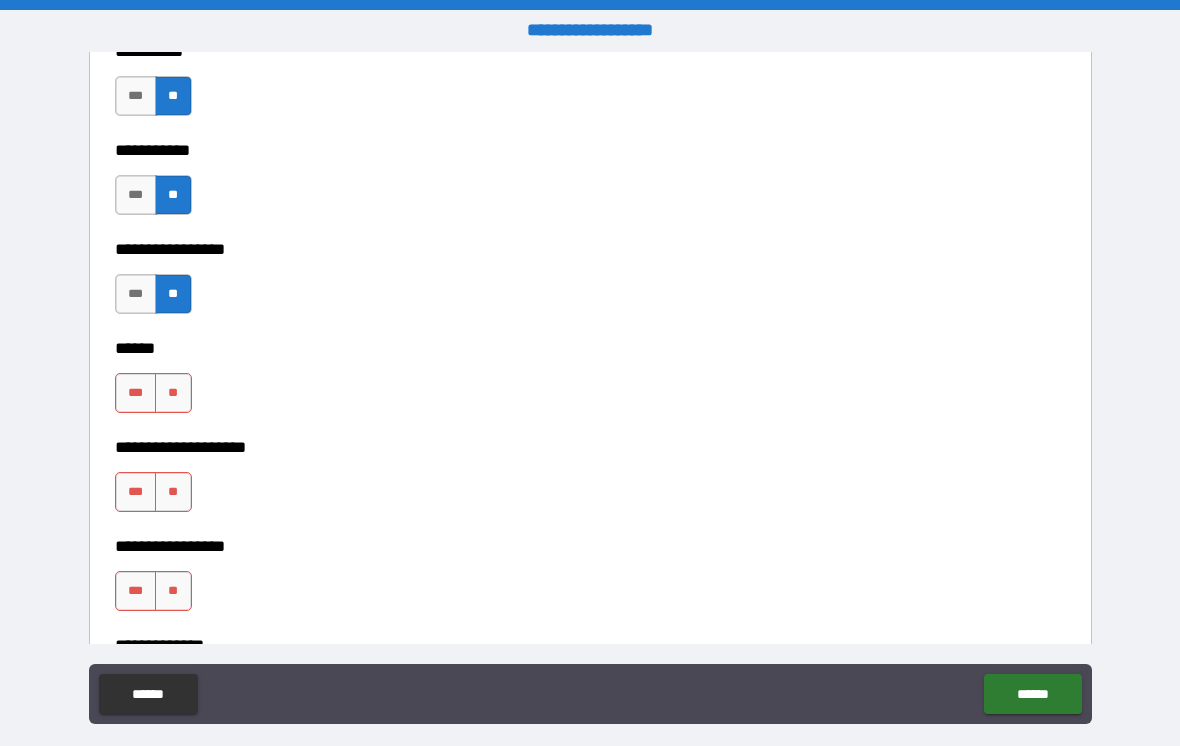 click on "**" at bounding box center (173, 393) 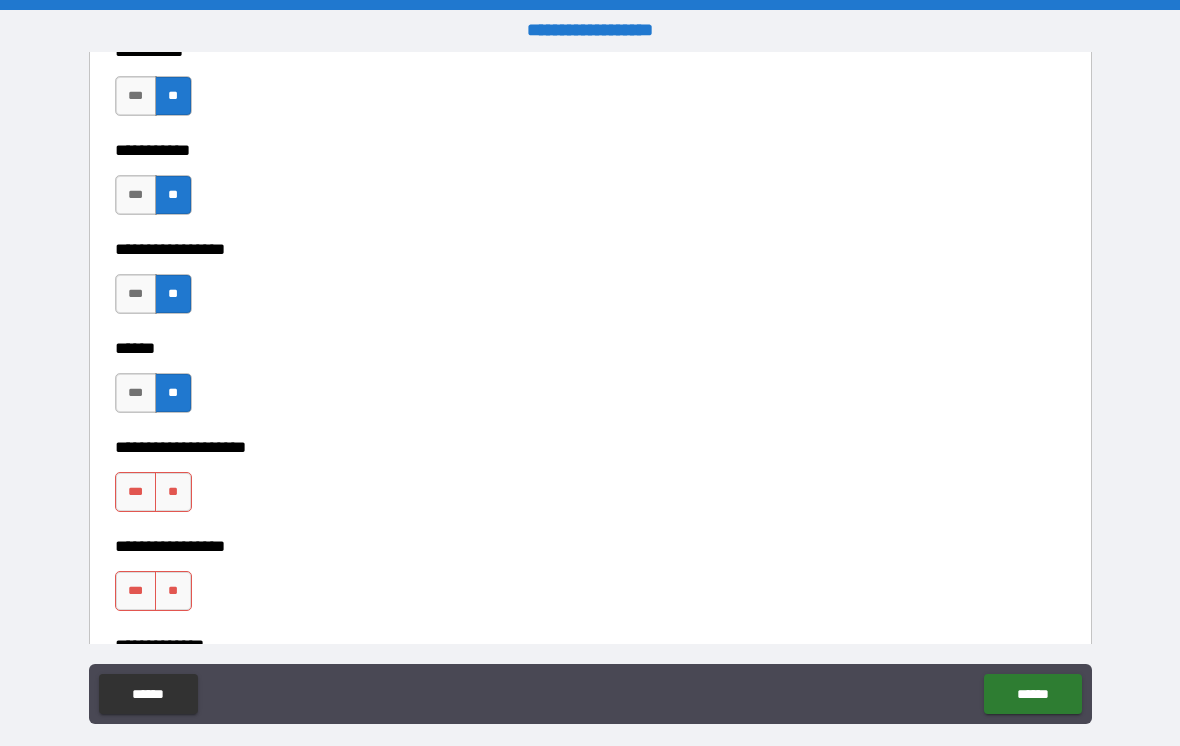 click on "**" at bounding box center (173, 492) 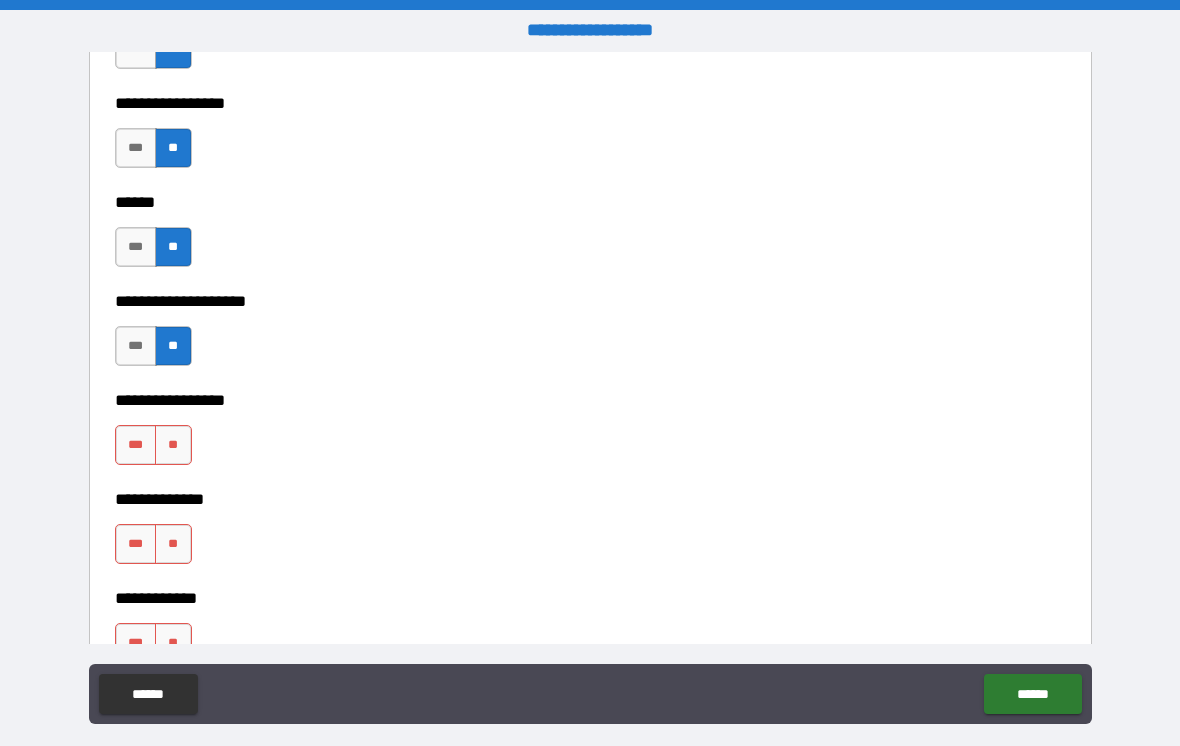 scroll, scrollTop: 6556, scrollLeft: 0, axis: vertical 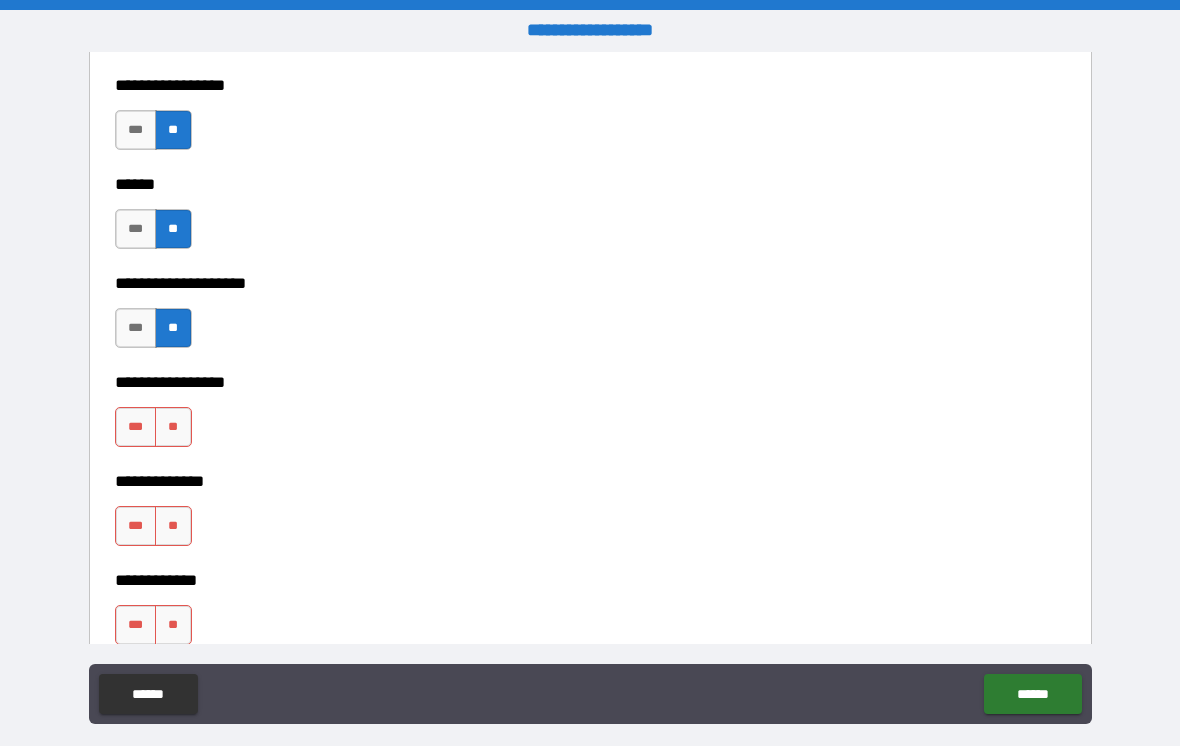 click on "**" at bounding box center [173, 427] 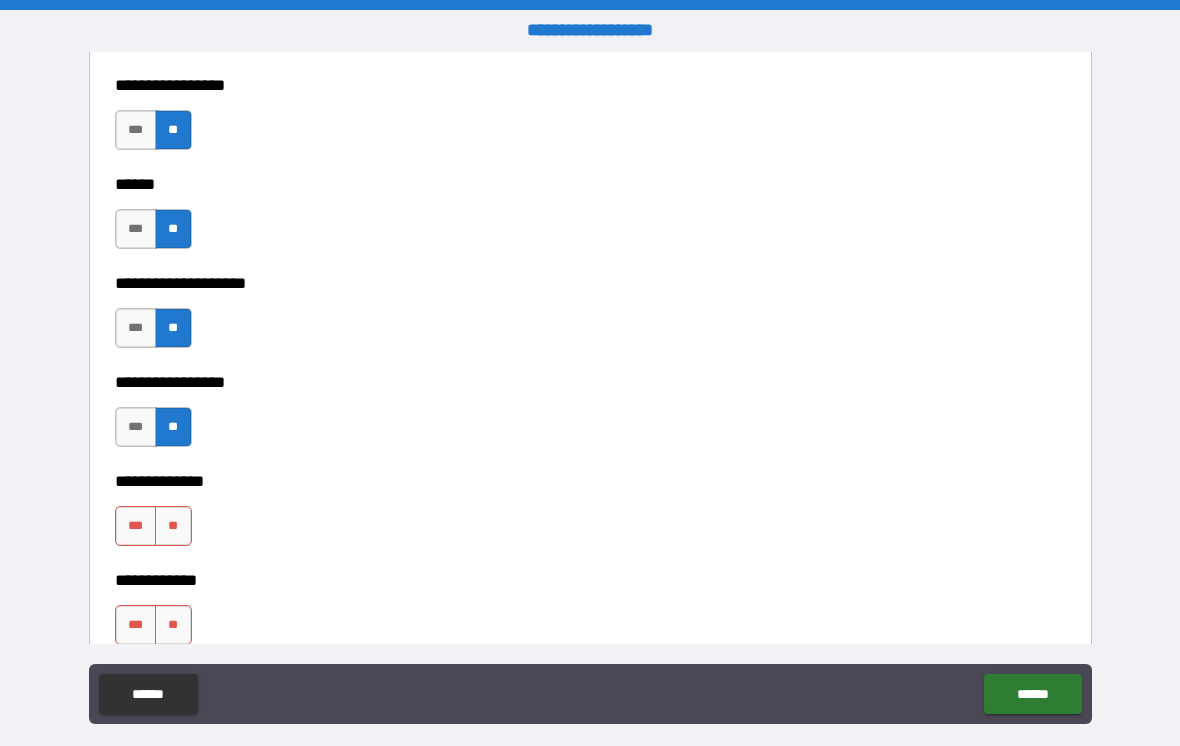 click on "**" at bounding box center (173, 526) 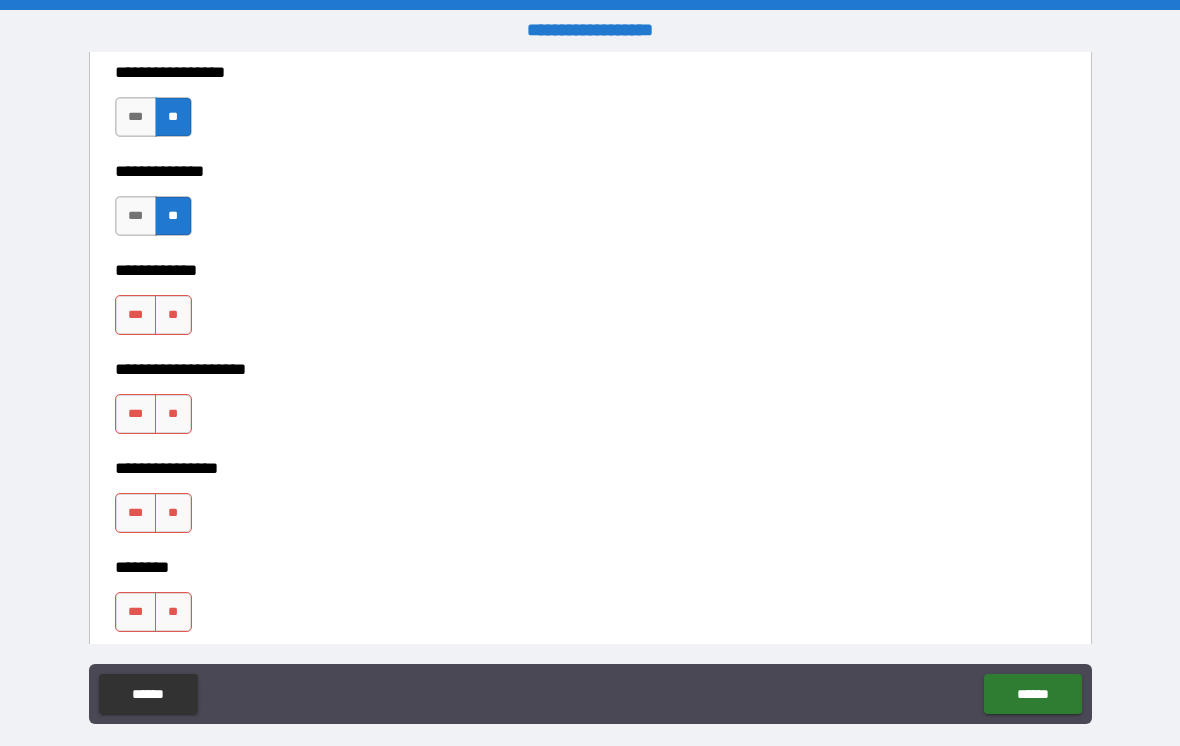 scroll, scrollTop: 6869, scrollLeft: 0, axis: vertical 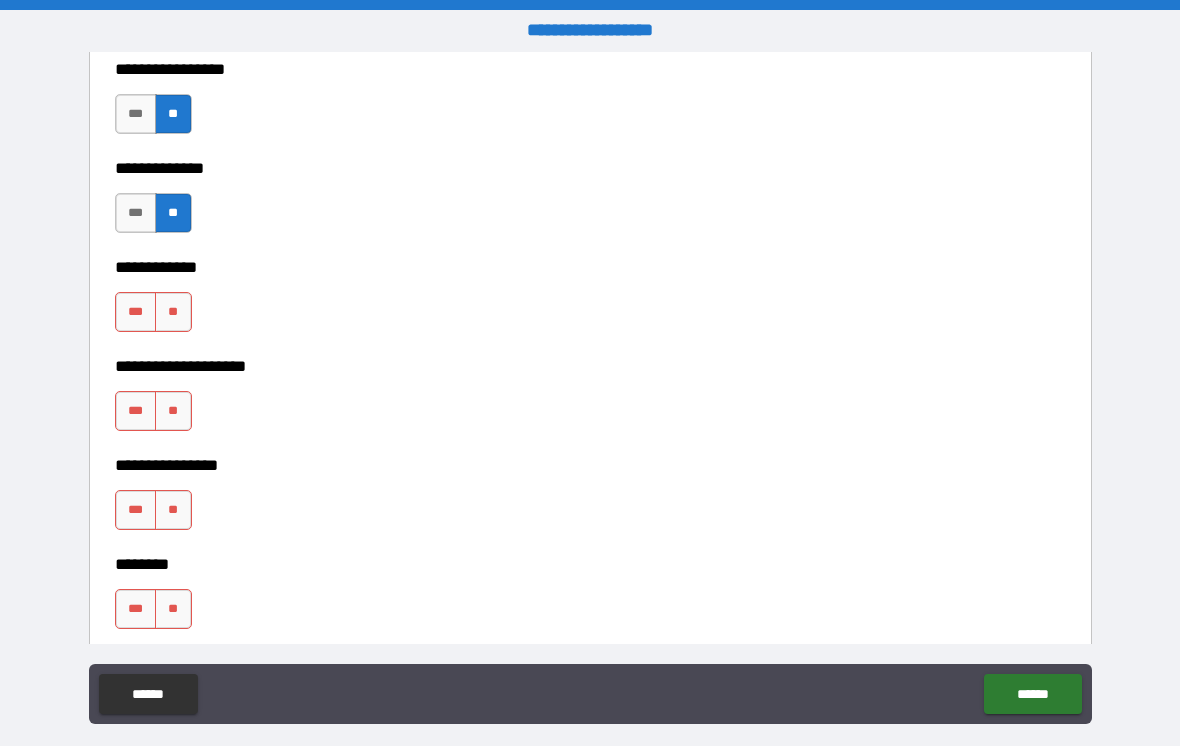 click on "**" at bounding box center [173, 312] 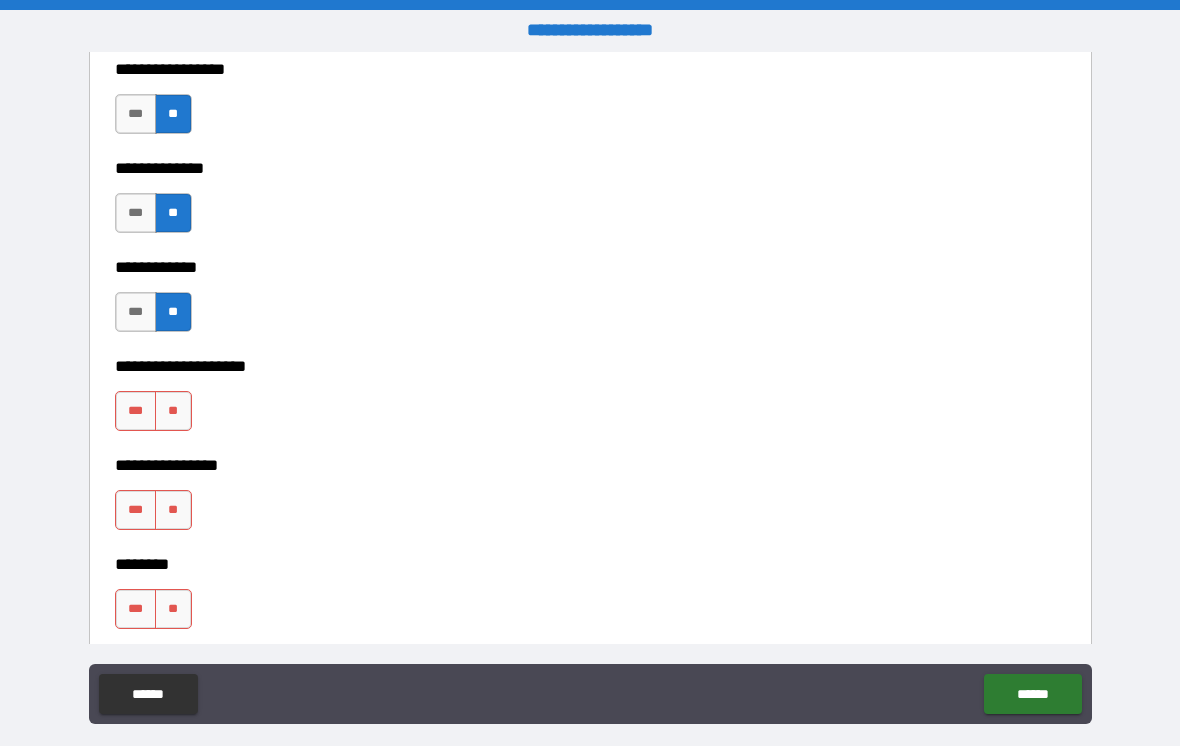 click on "**" at bounding box center (173, 411) 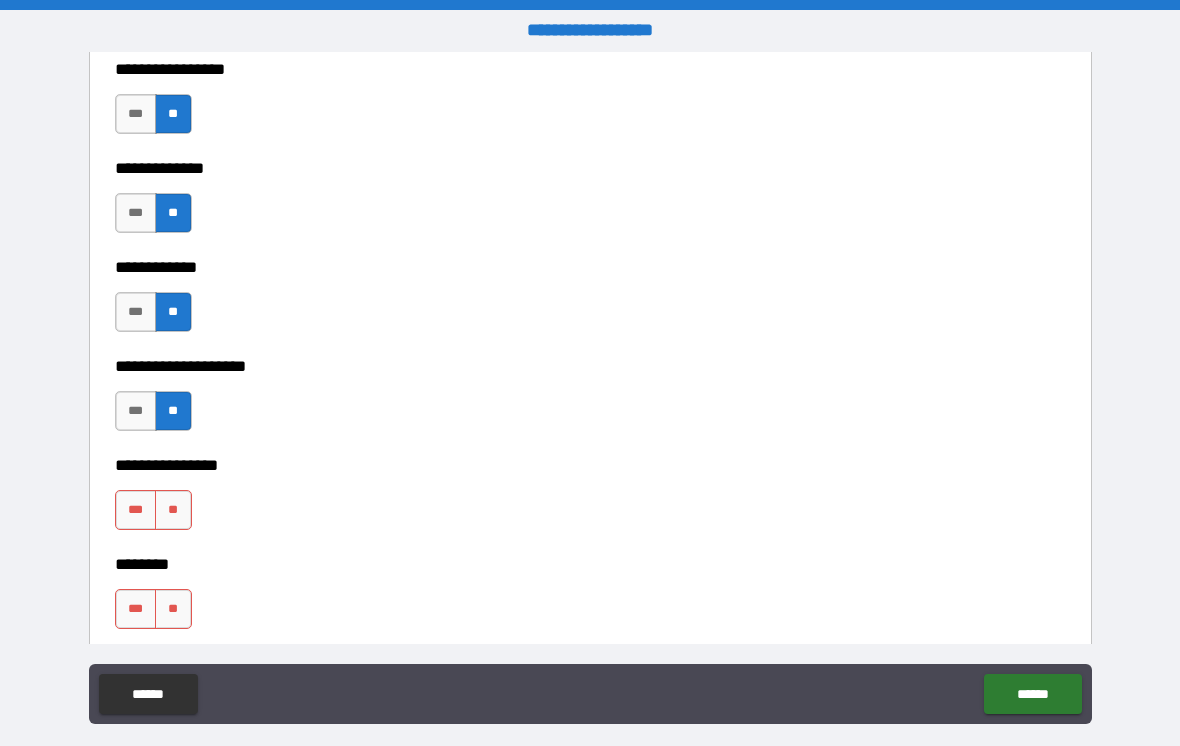 click on "**" at bounding box center (173, 510) 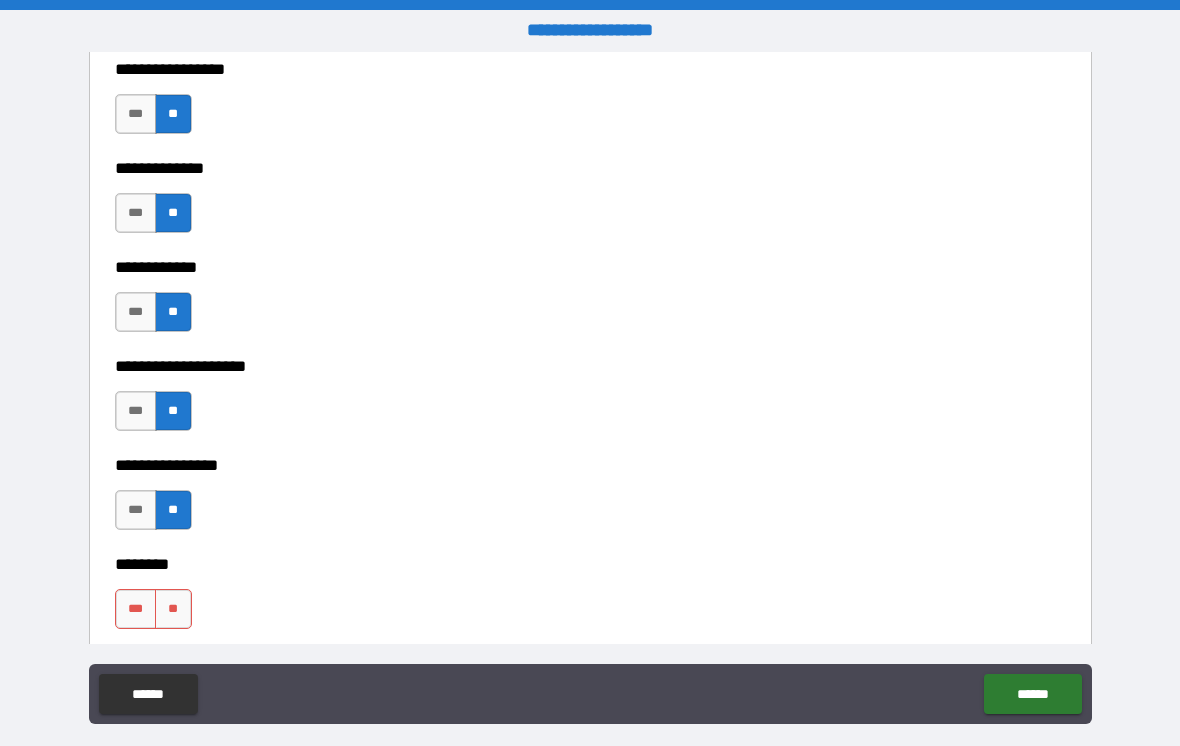 scroll, scrollTop: 7037, scrollLeft: 0, axis: vertical 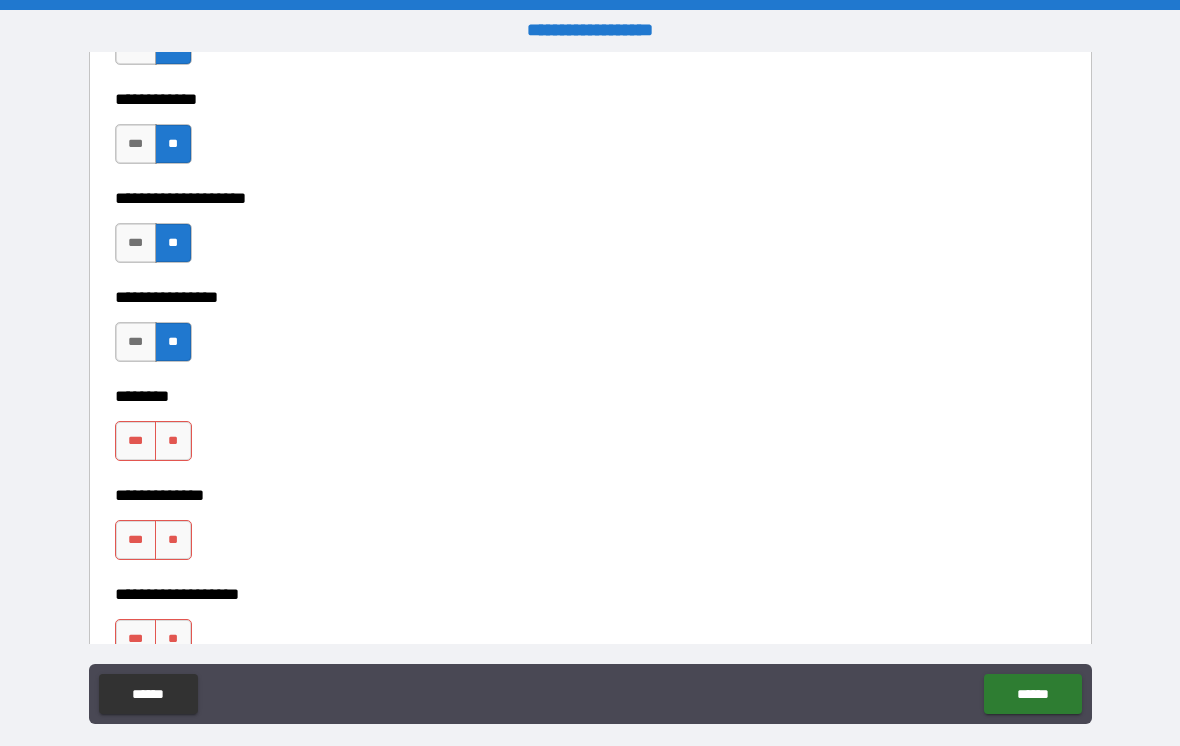 click on "**" at bounding box center [173, 441] 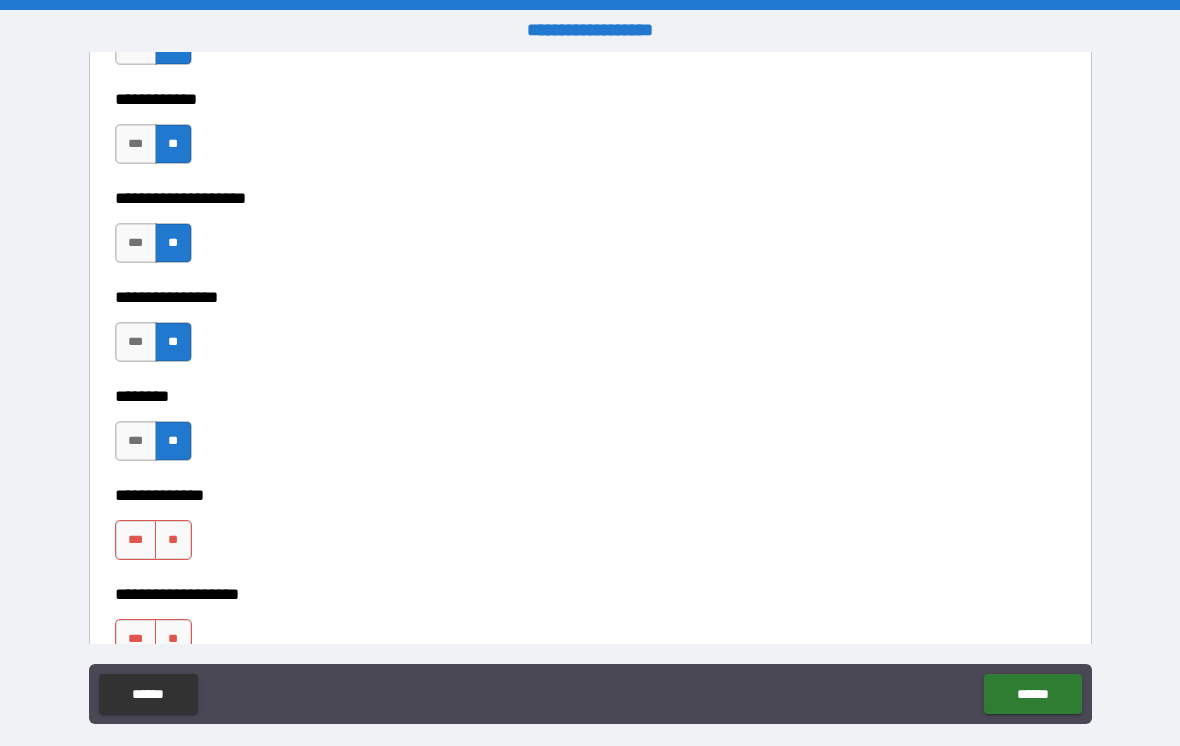 click on "**" at bounding box center [173, 540] 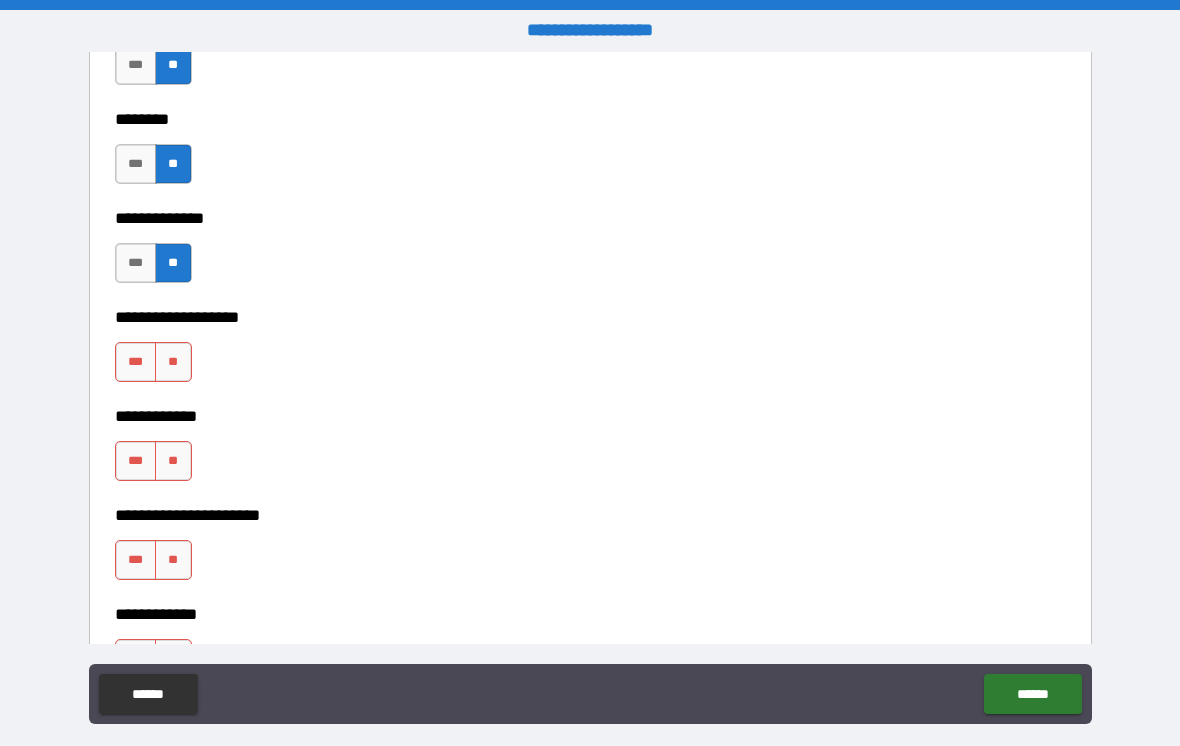 scroll, scrollTop: 7326, scrollLeft: 0, axis: vertical 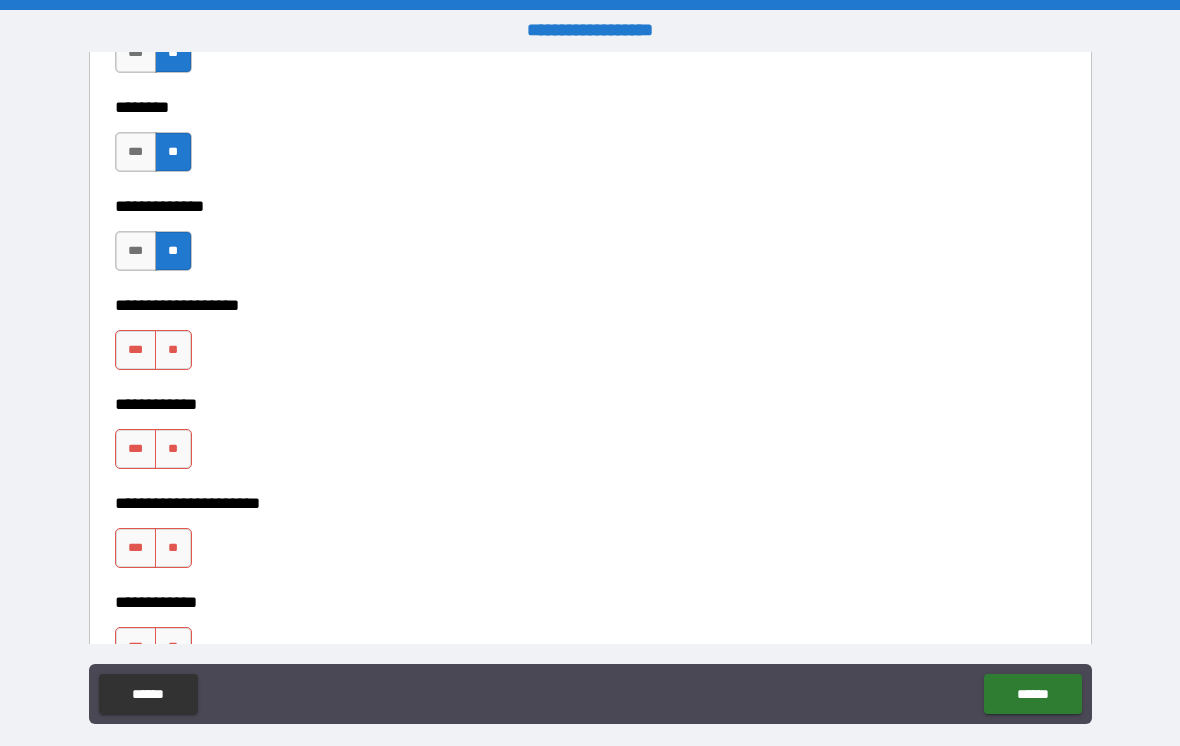 click on "**" at bounding box center [173, 350] 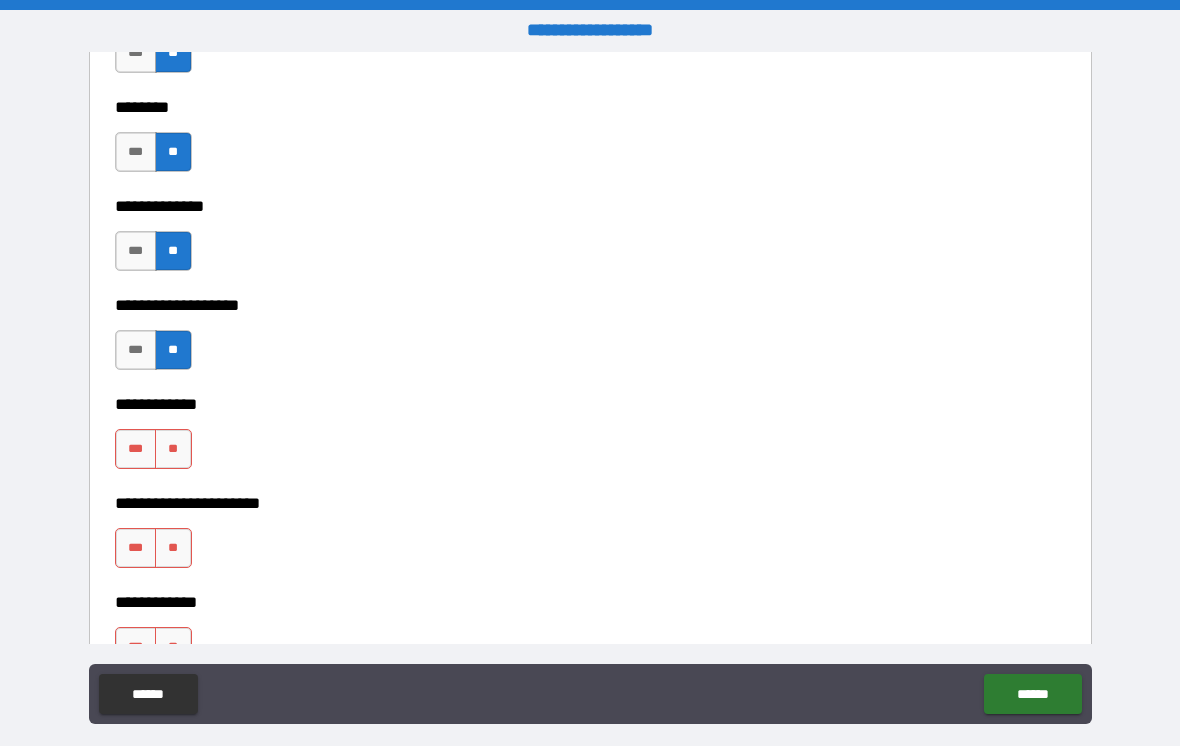 click on "**" at bounding box center [173, 449] 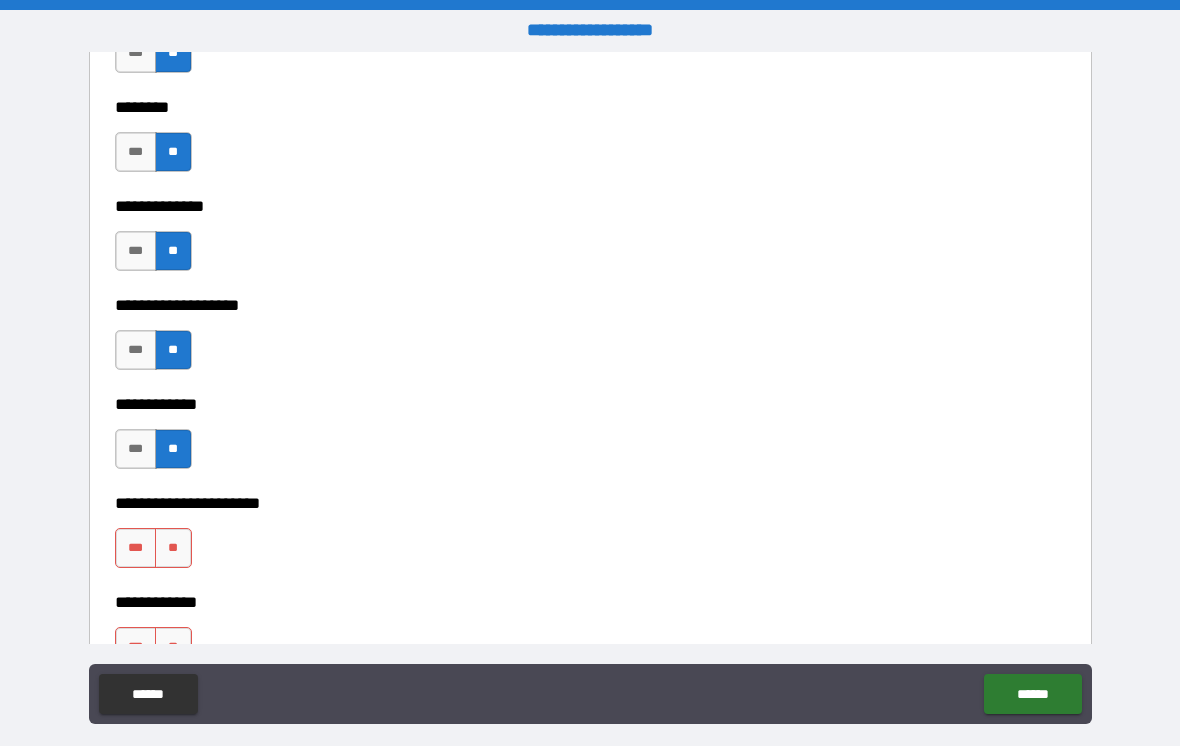 click on "**" at bounding box center [173, 548] 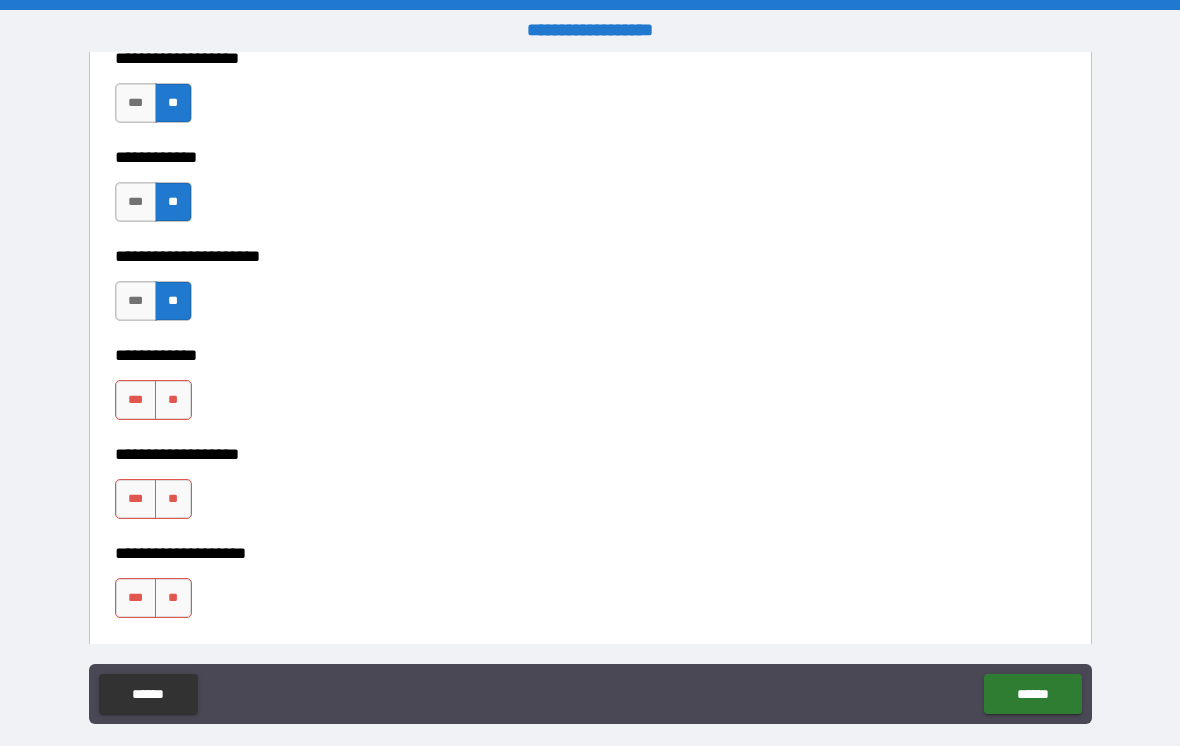 scroll, scrollTop: 7572, scrollLeft: 0, axis: vertical 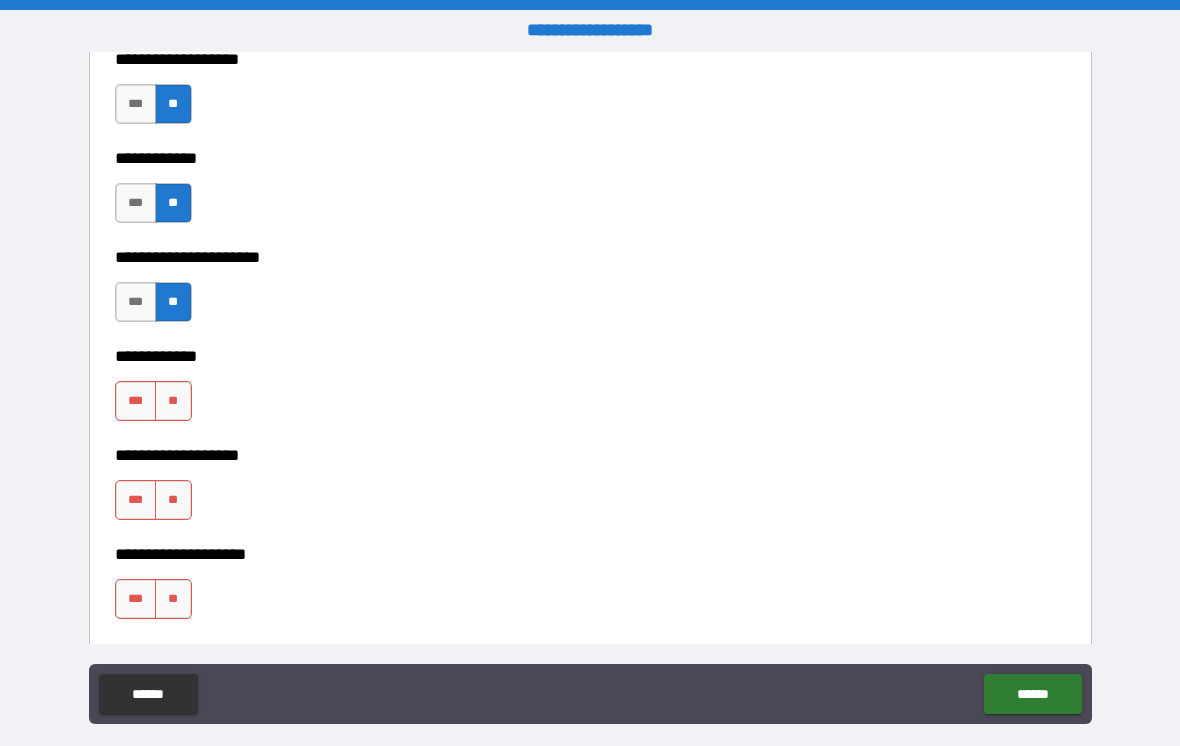 click on "**" at bounding box center [173, 401] 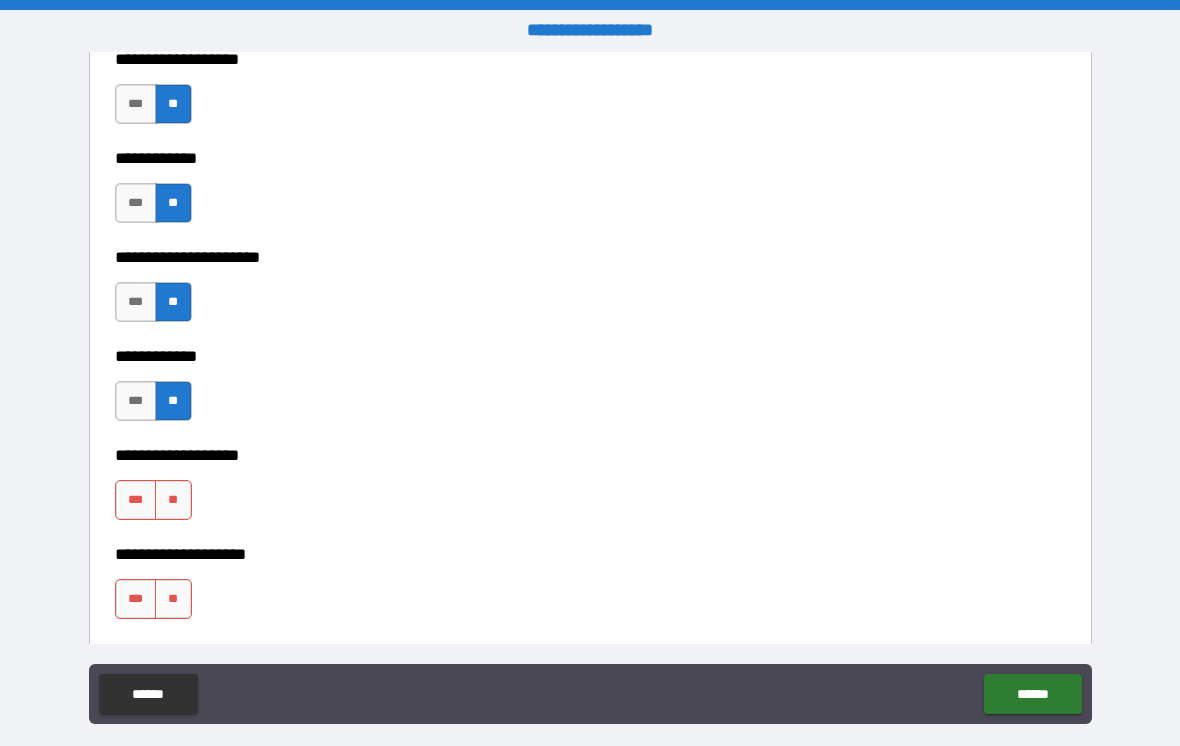 click on "**" at bounding box center [173, 500] 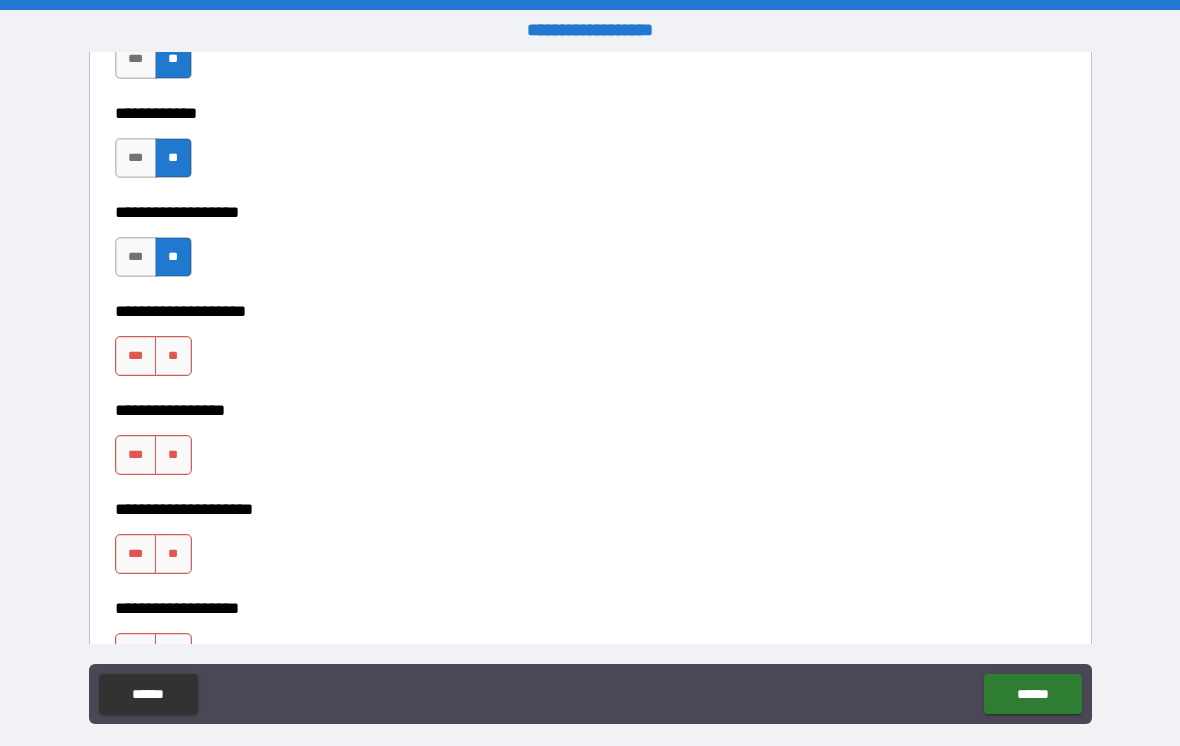 scroll, scrollTop: 7822, scrollLeft: 0, axis: vertical 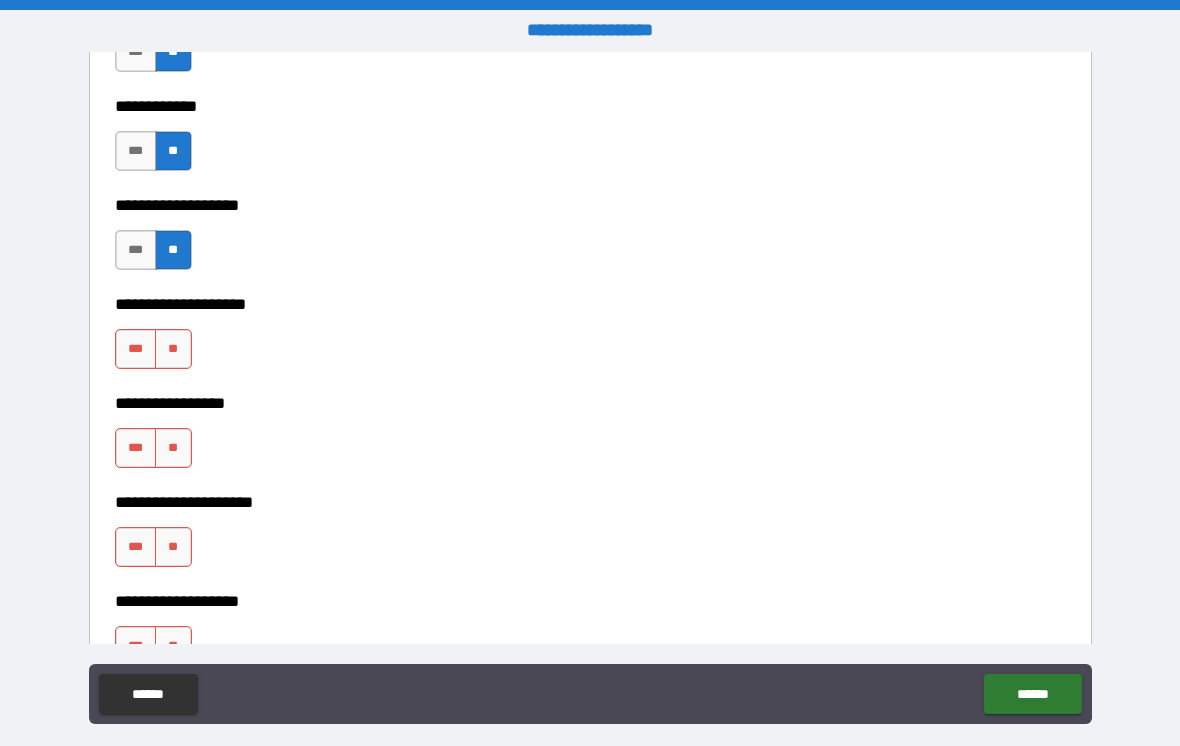 click on "**" at bounding box center [173, 349] 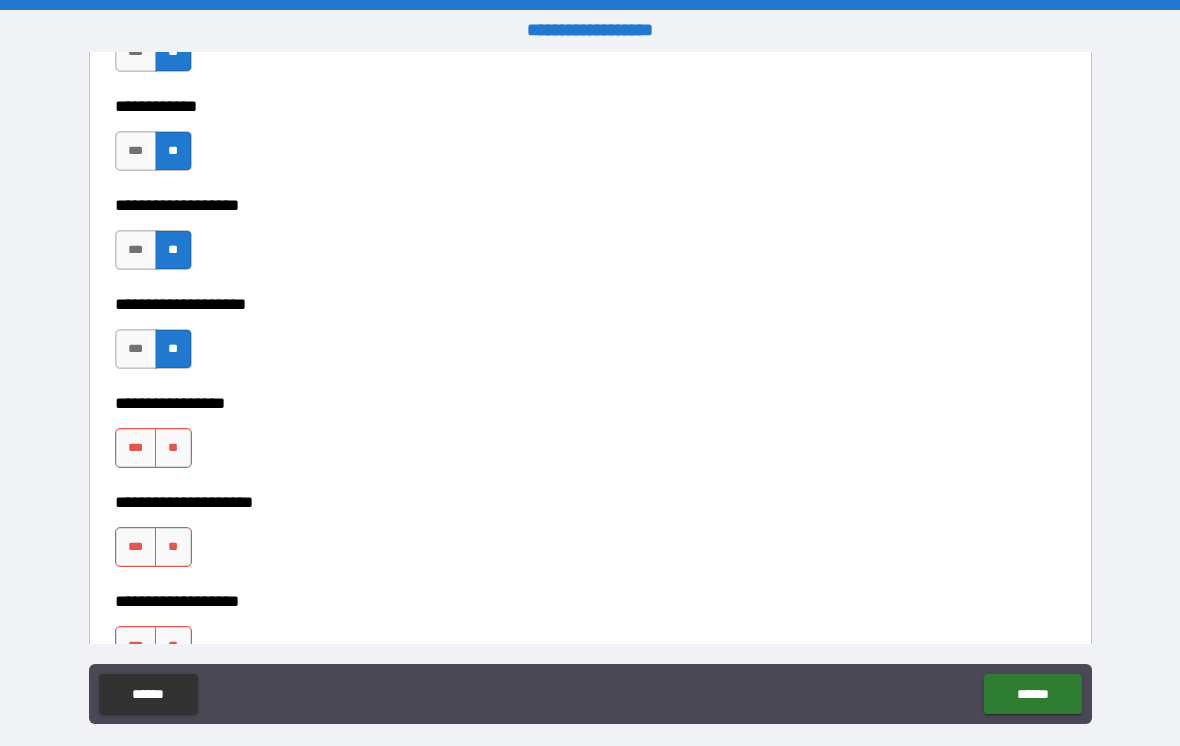 click on "**" at bounding box center (173, 448) 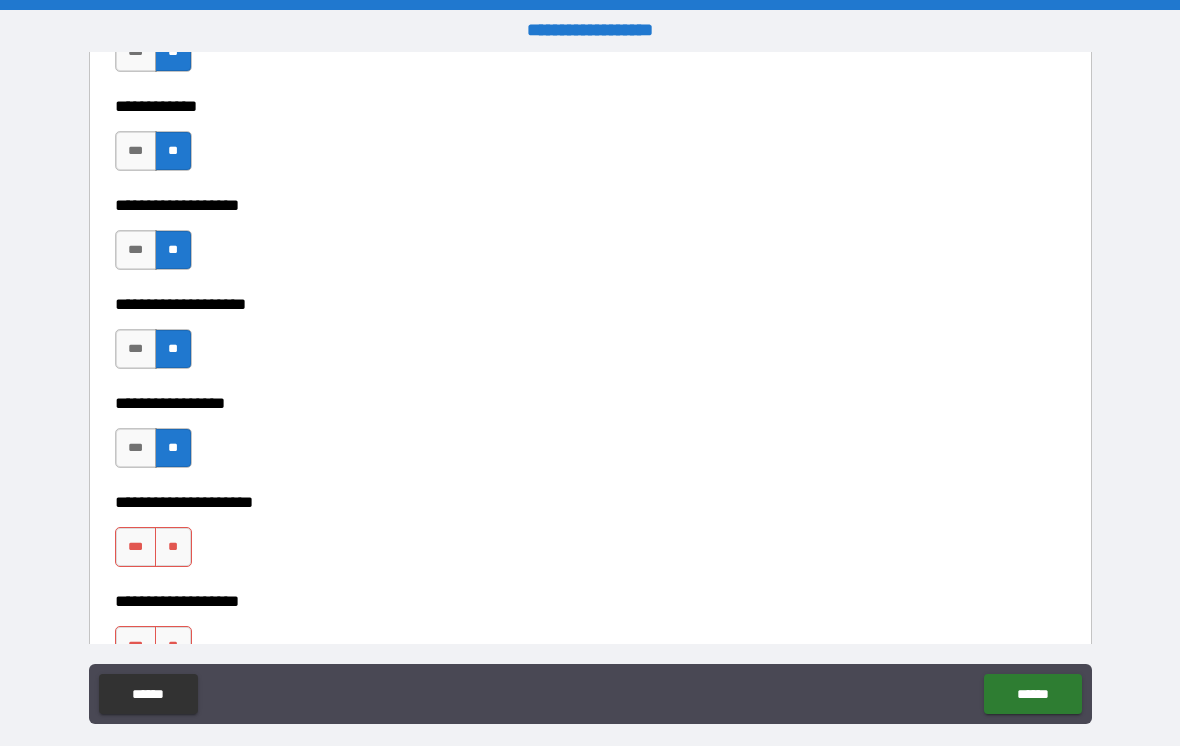click on "**" at bounding box center [173, 547] 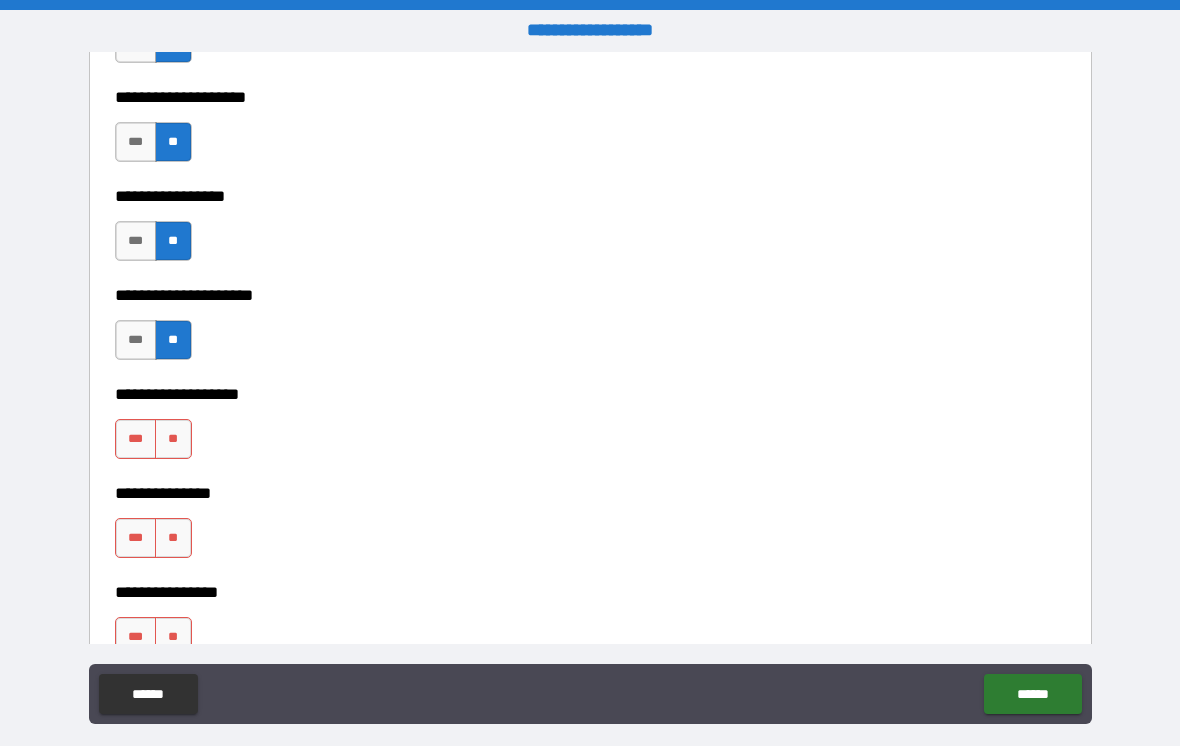 scroll, scrollTop: 8030, scrollLeft: 0, axis: vertical 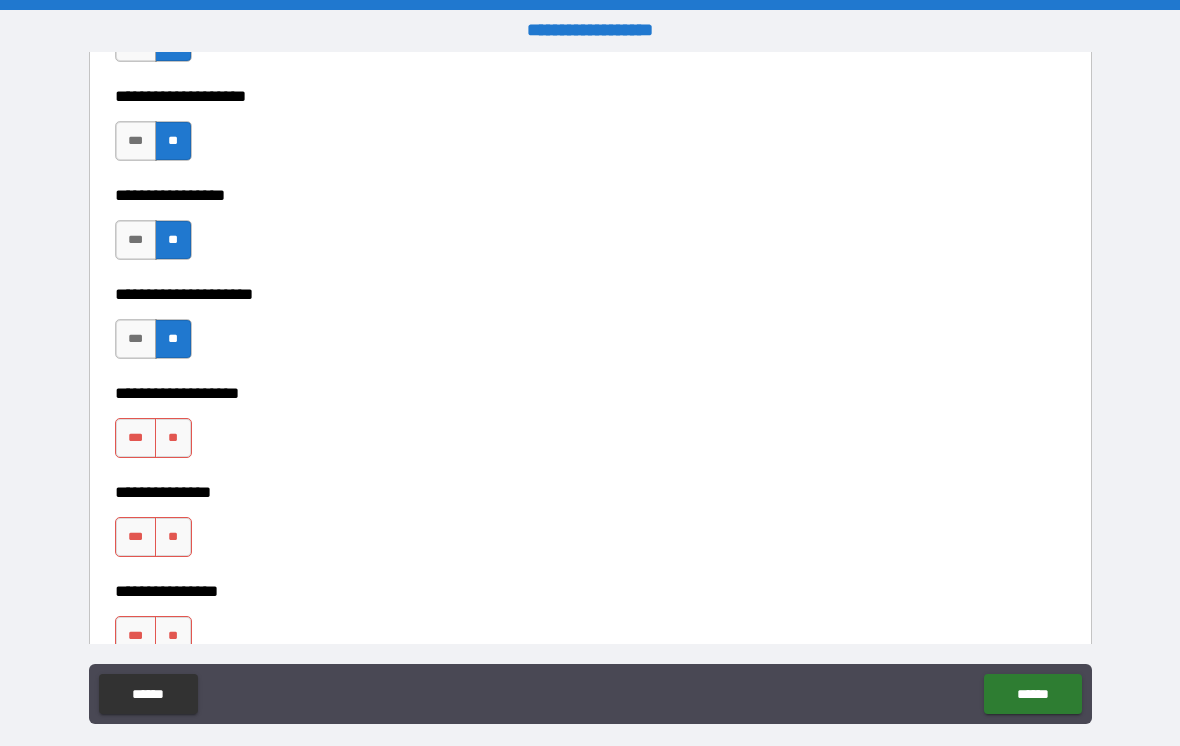 click on "**" at bounding box center (173, 438) 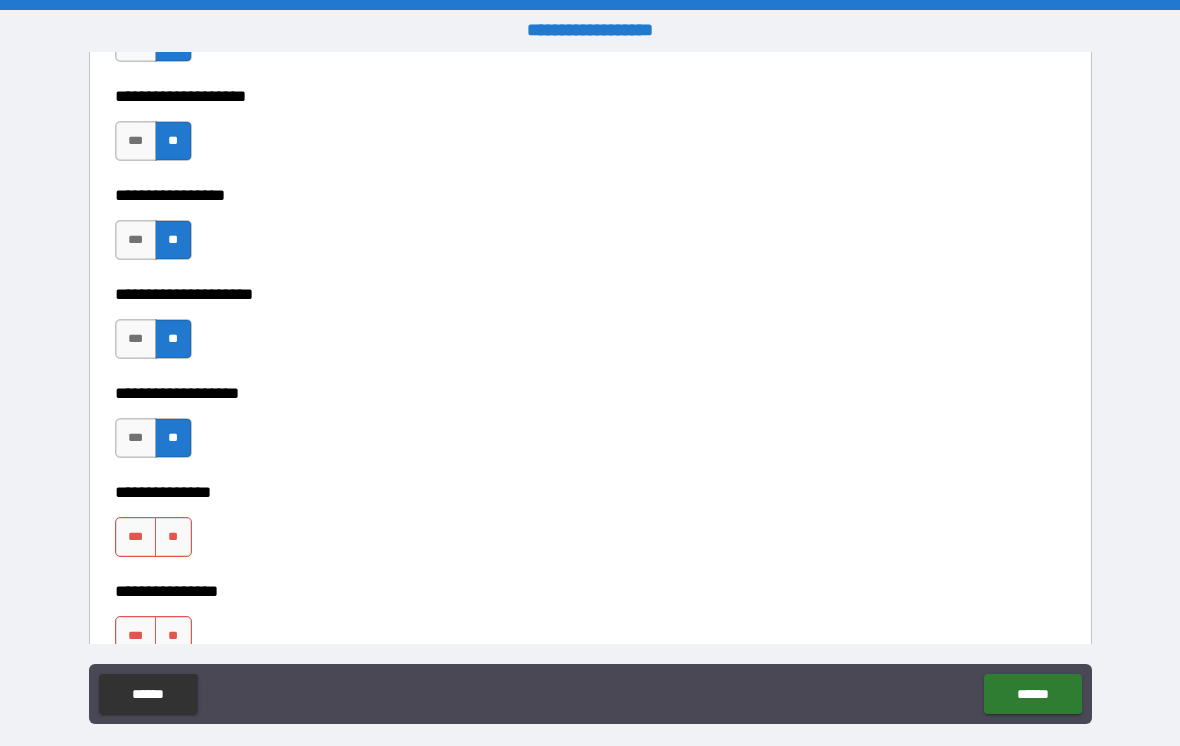click on "**" at bounding box center (173, 537) 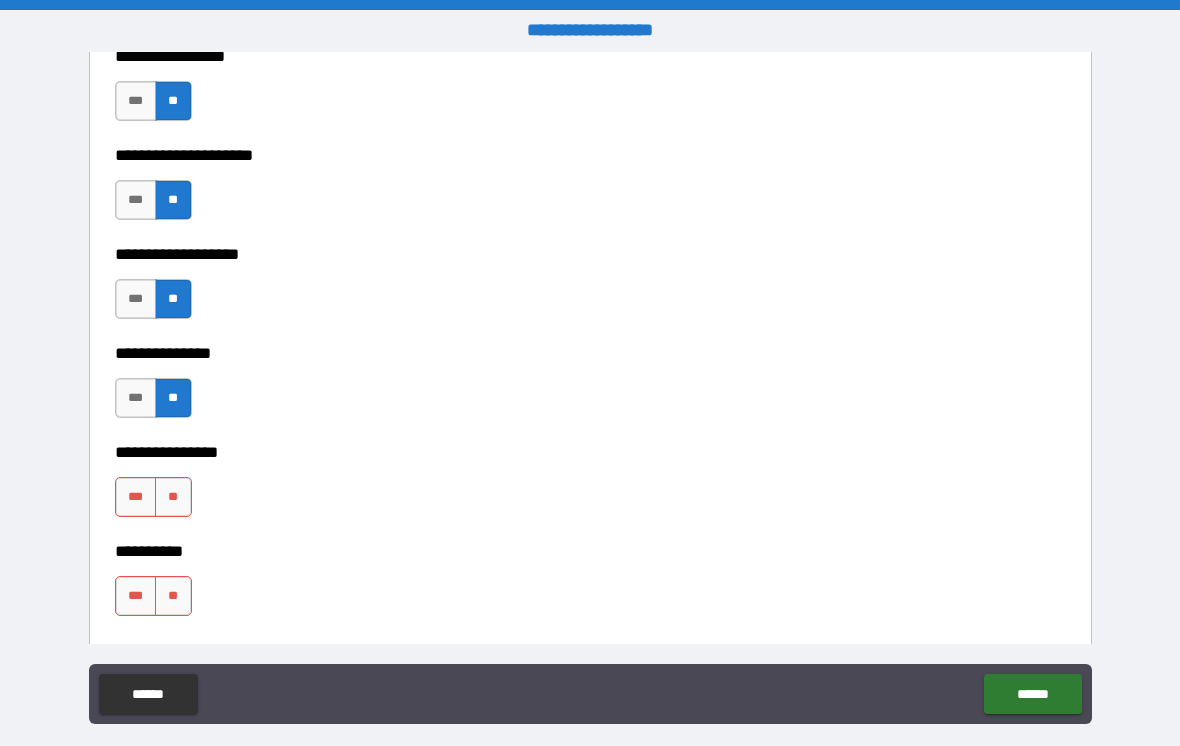 scroll, scrollTop: 8192, scrollLeft: 0, axis: vertical 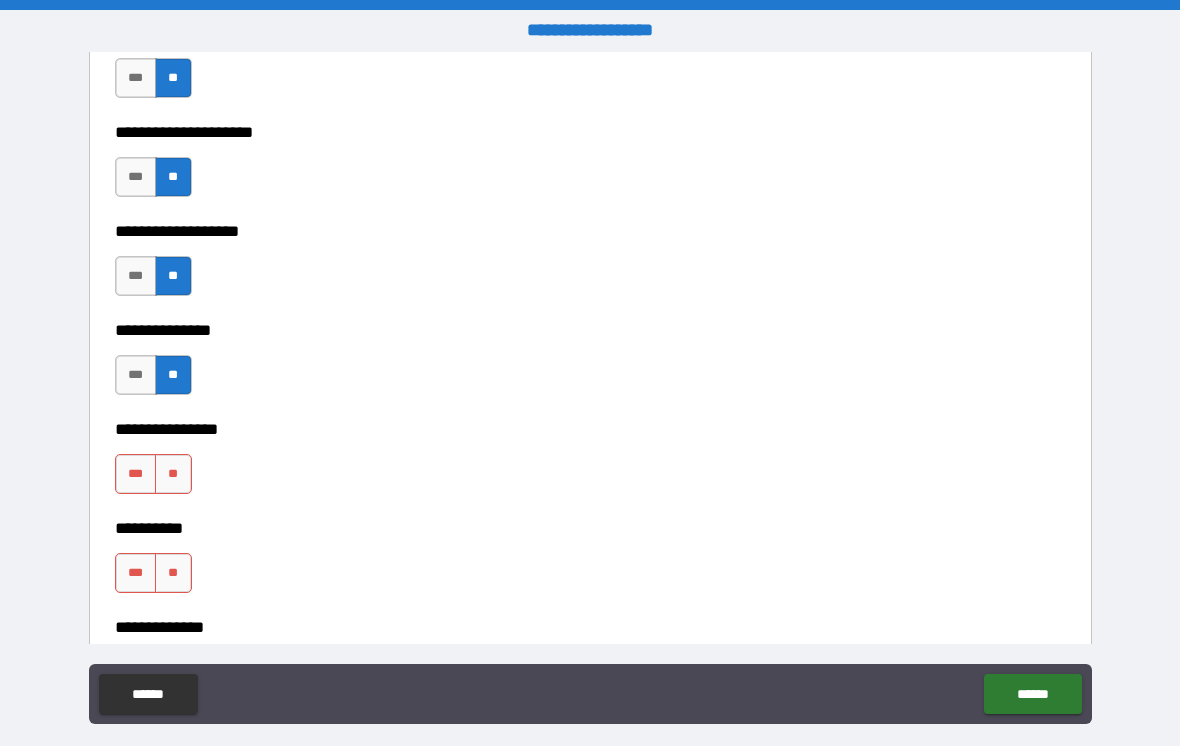 click on "**" at bounding box center (173, 474) 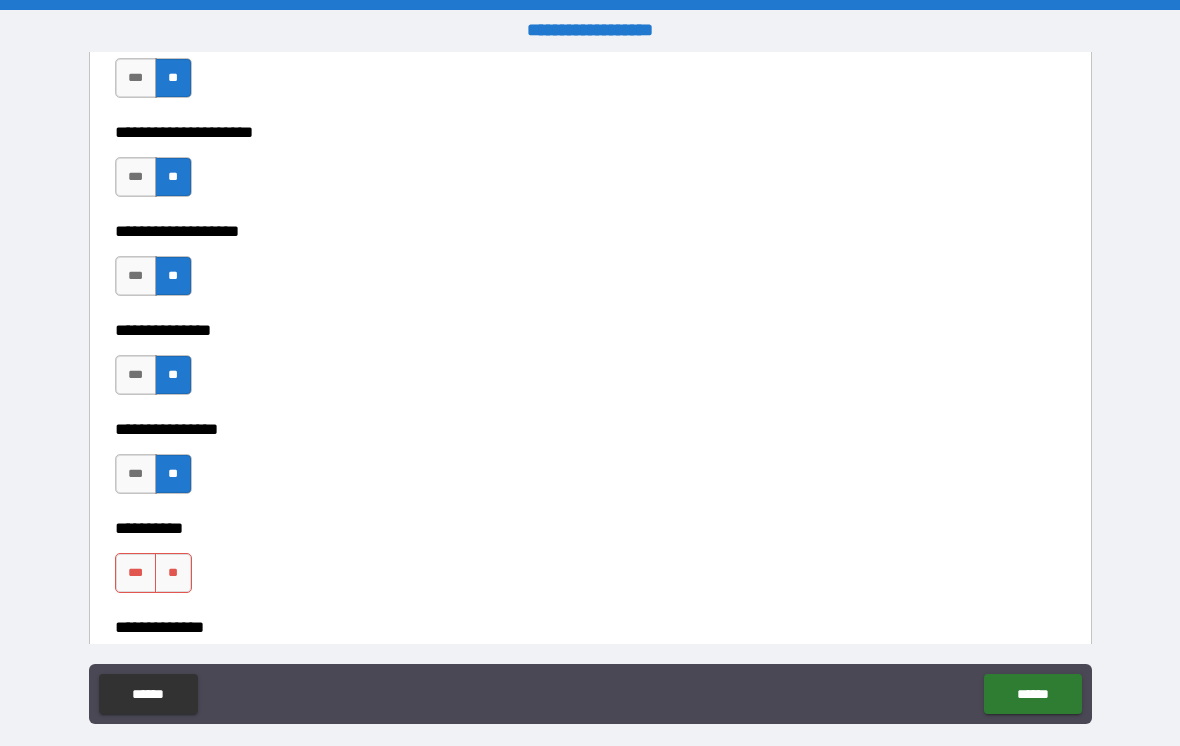 click on "**" at bounding box center [173, 573] 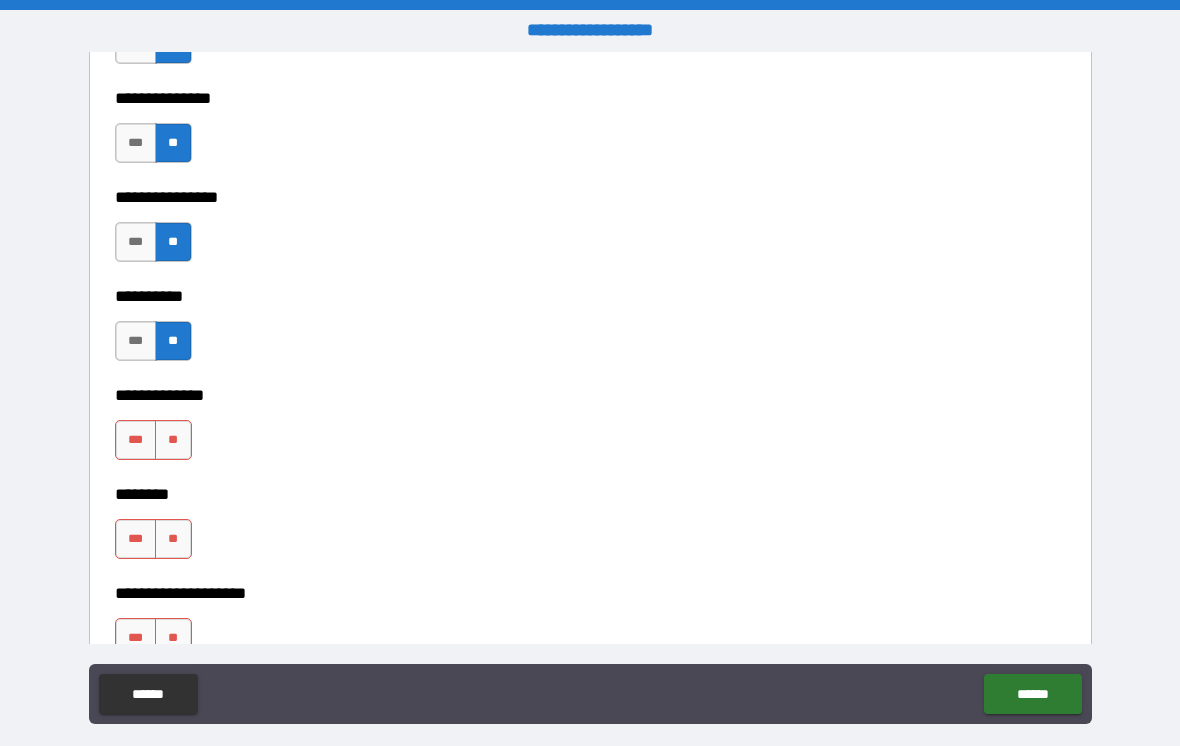 scroll, scrollTop: 8429, scrollLeft: 0, axis: vertical 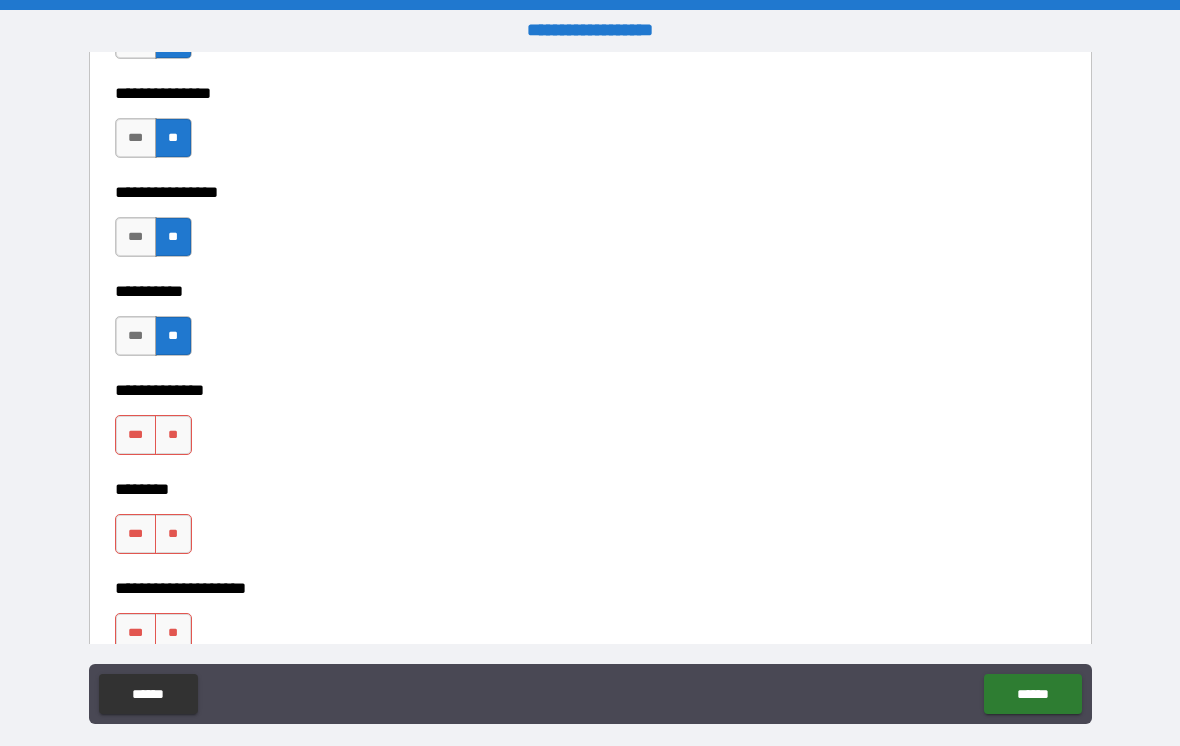 click on "**" at bounding box center [173, 435] 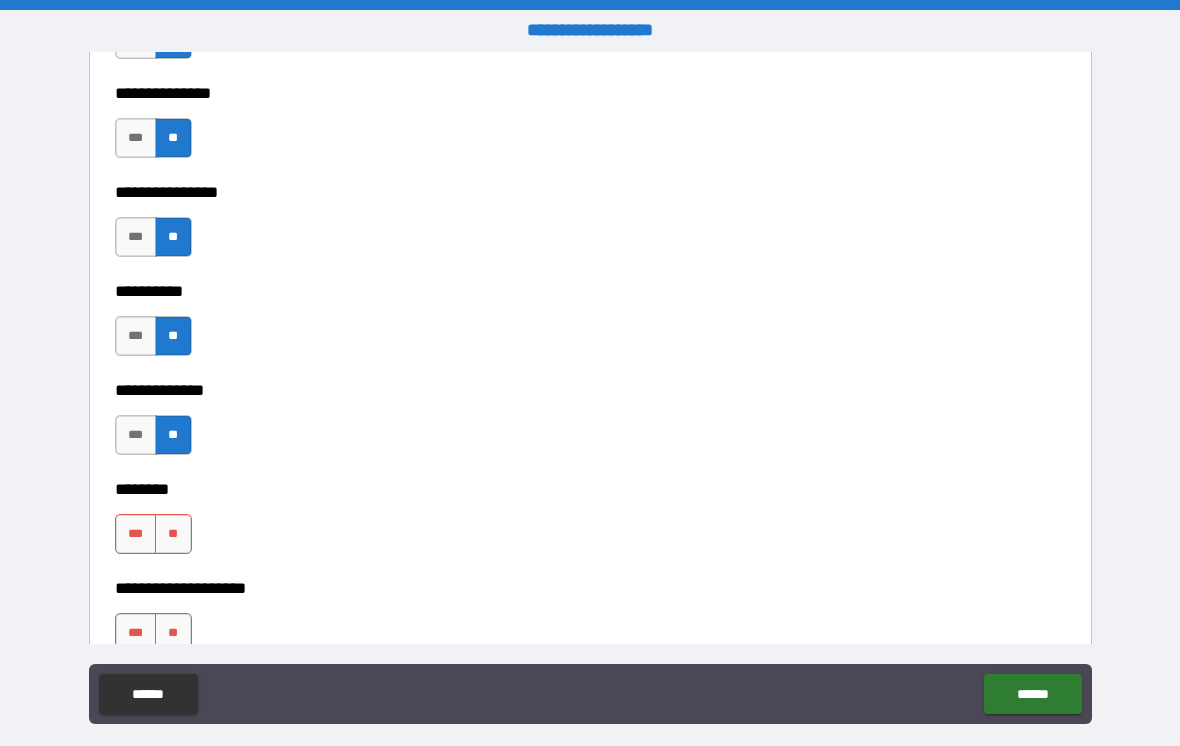 click on "**" at bounding box center [173, 534] 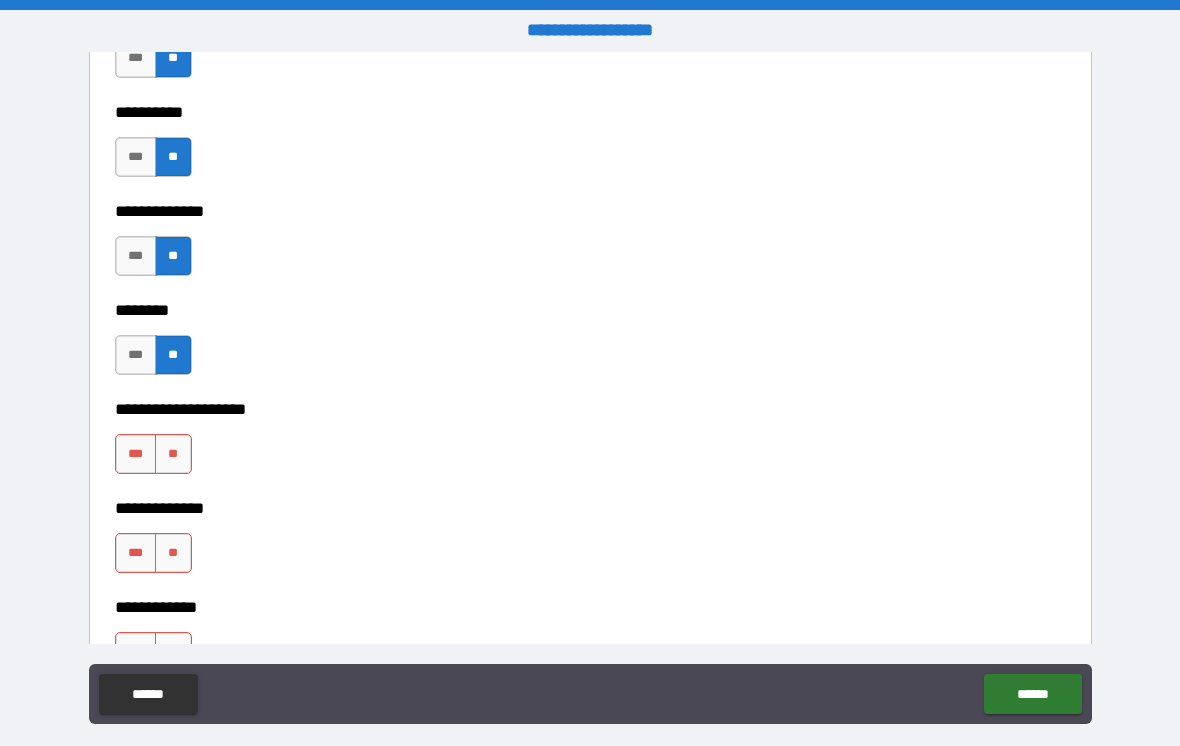 click on "**" at bounding box center [173, 454] 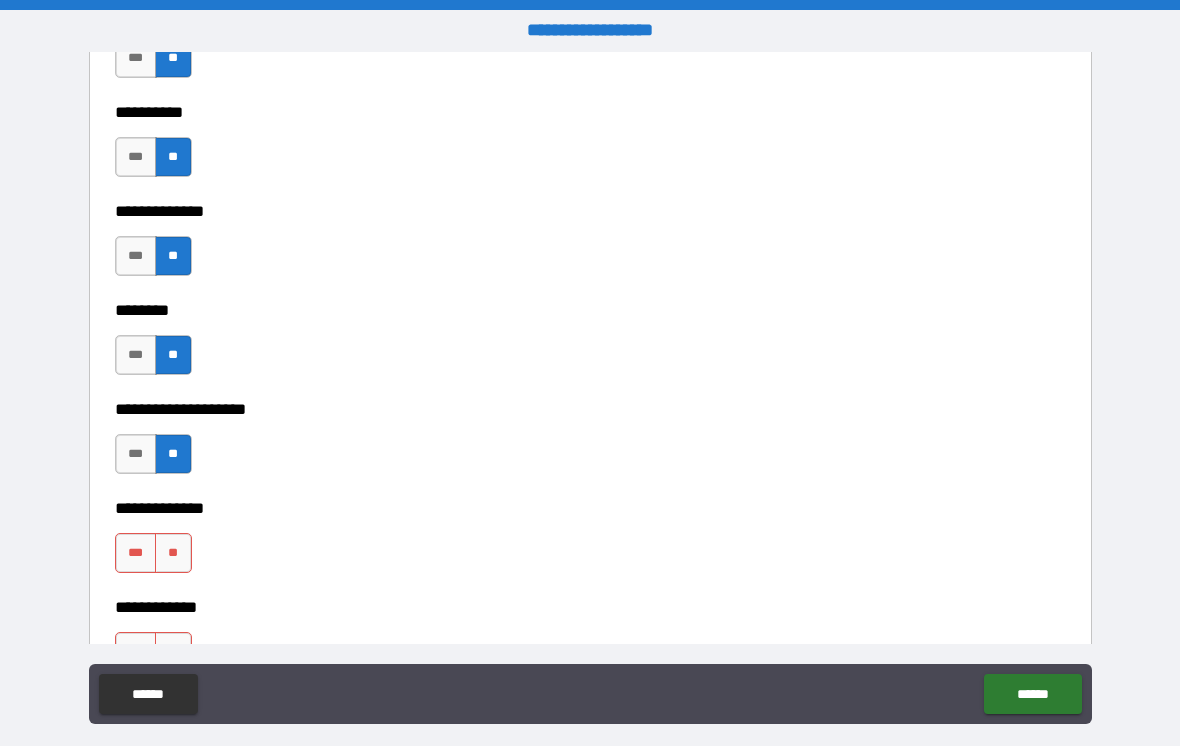 click on "**" at bounding box center [173, 553] 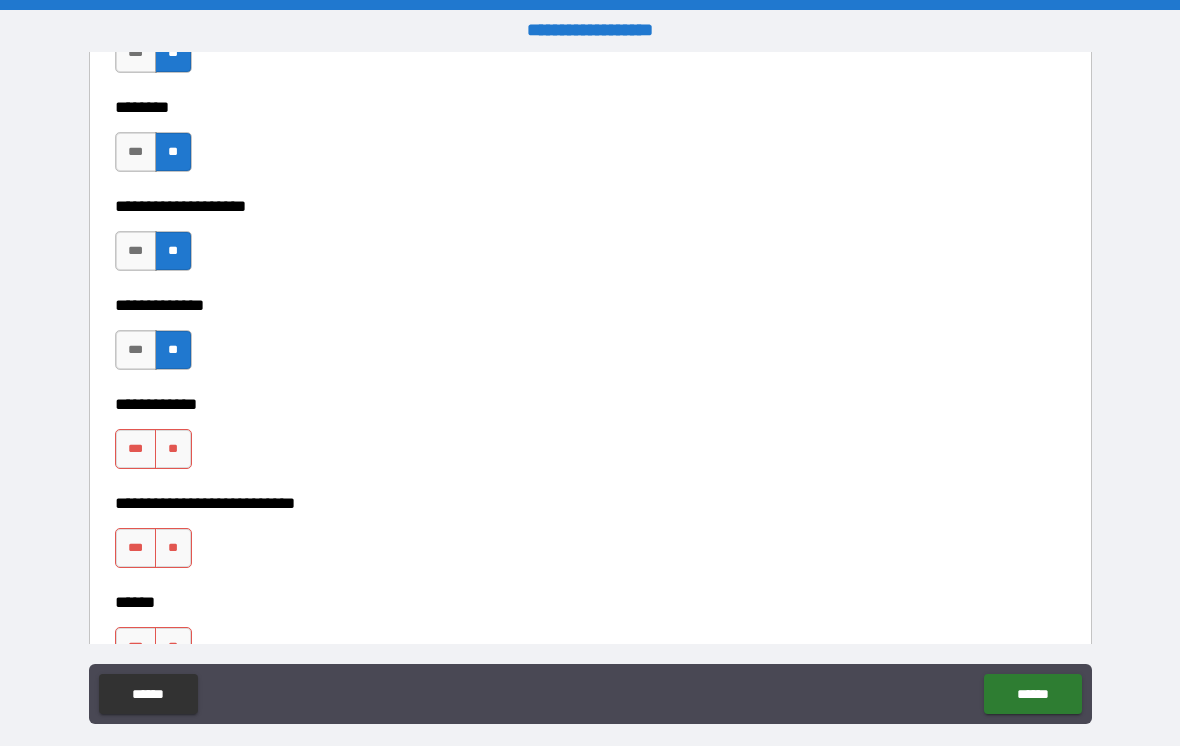 scroll, scrollTop: 8822, scrollLeft: 0, axis: vertical 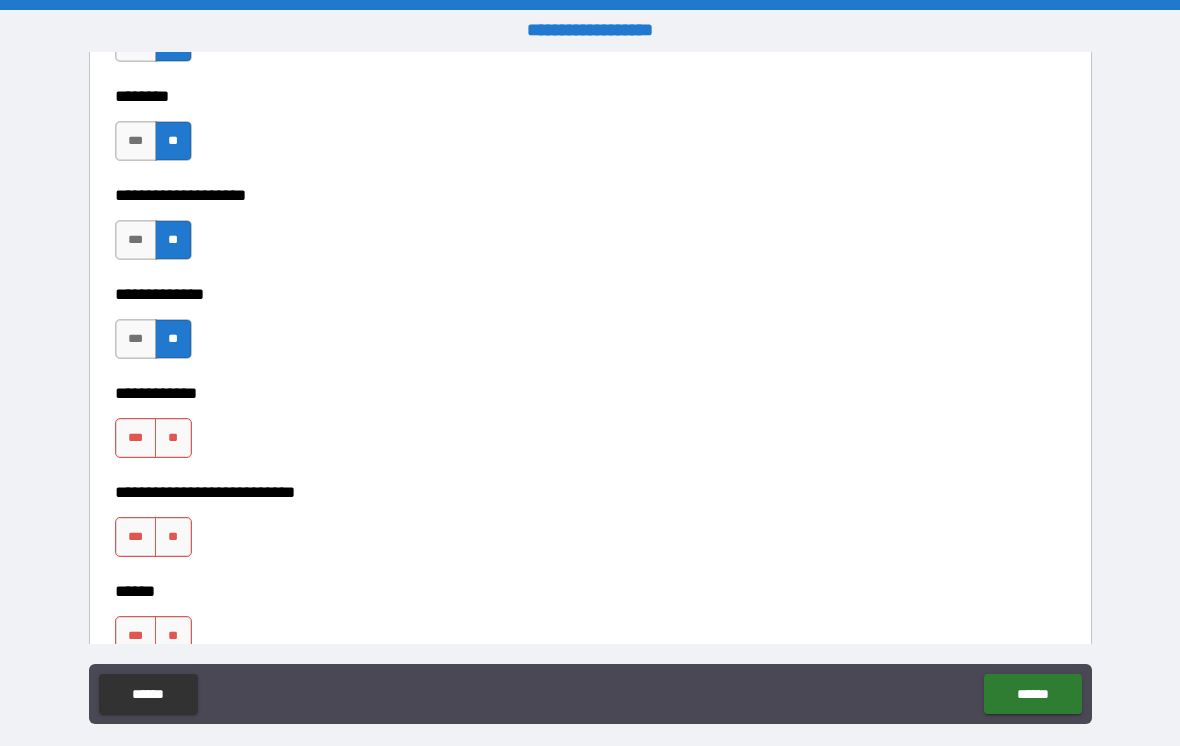 click on "**" at bounding box center (173, 438) 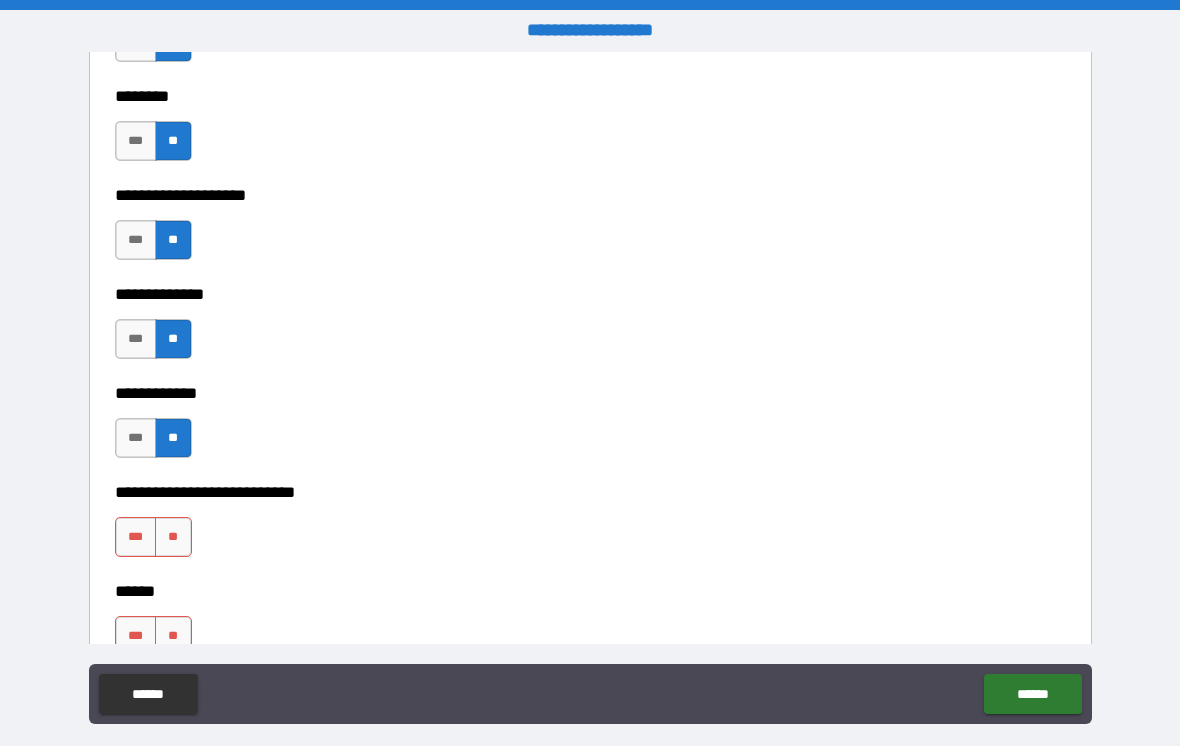click on "**" at bounding box center [173, 537] 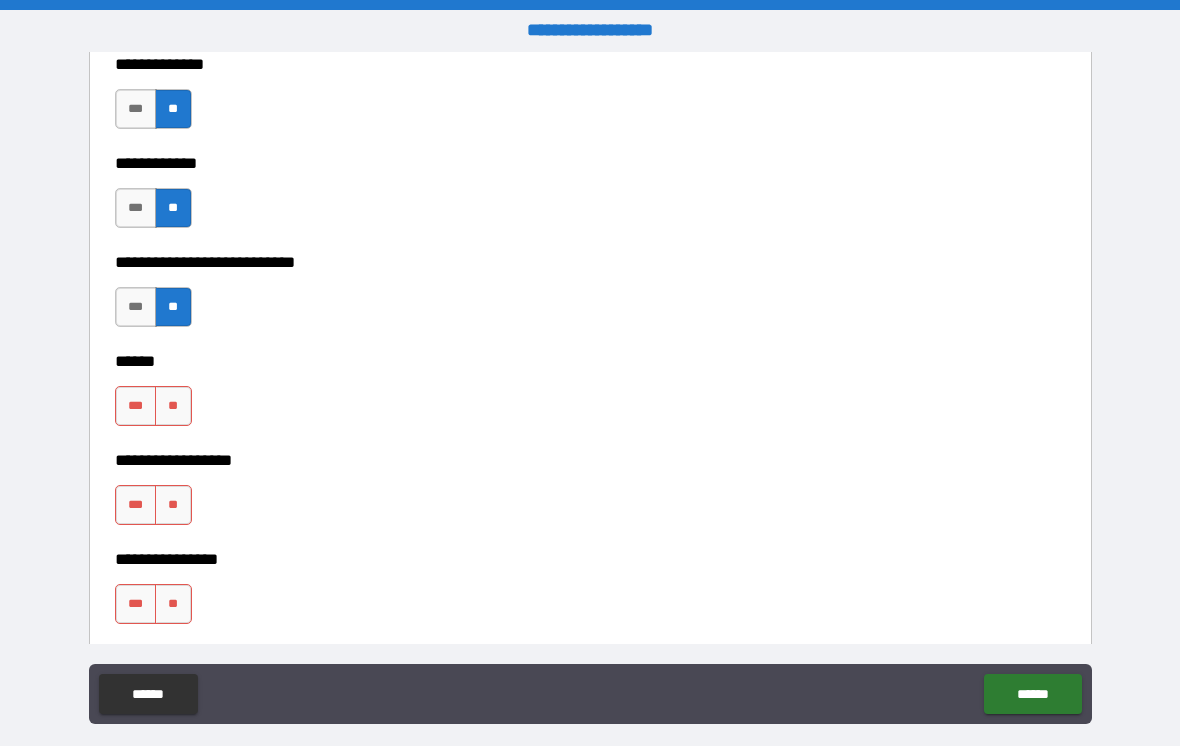 click on "**" at bounding box center [173, 406] 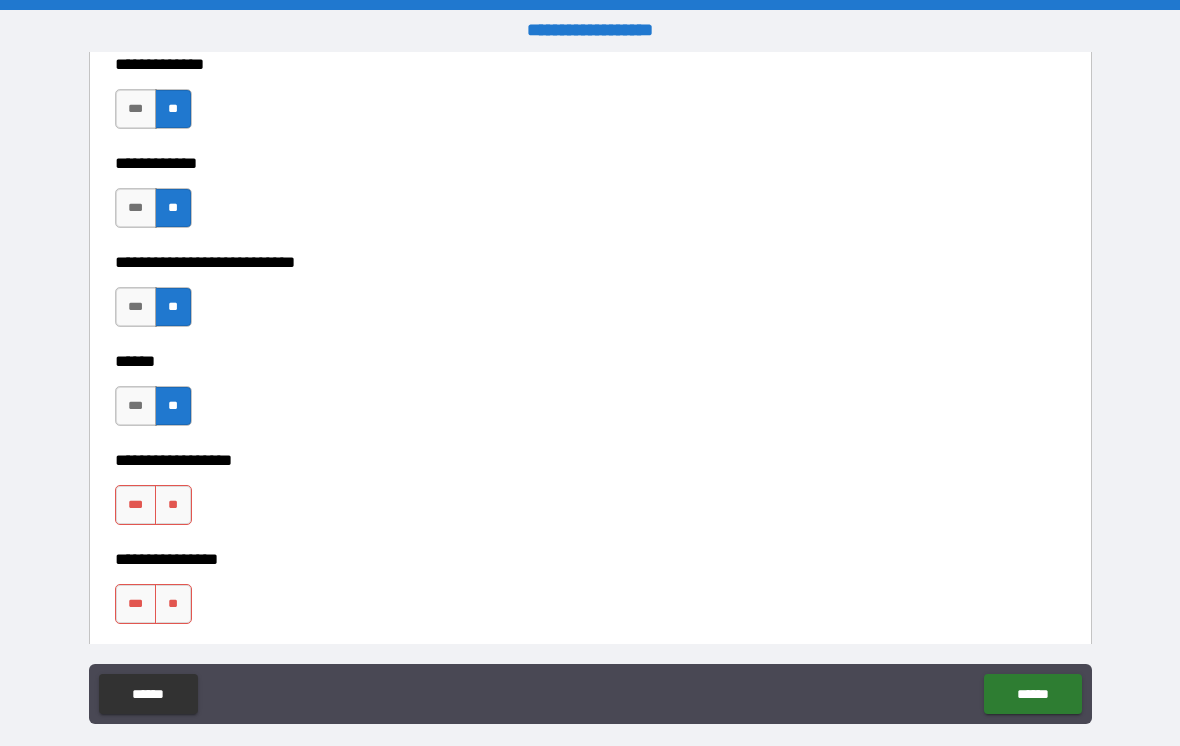 click on "**" at bounding box center (173, 505) 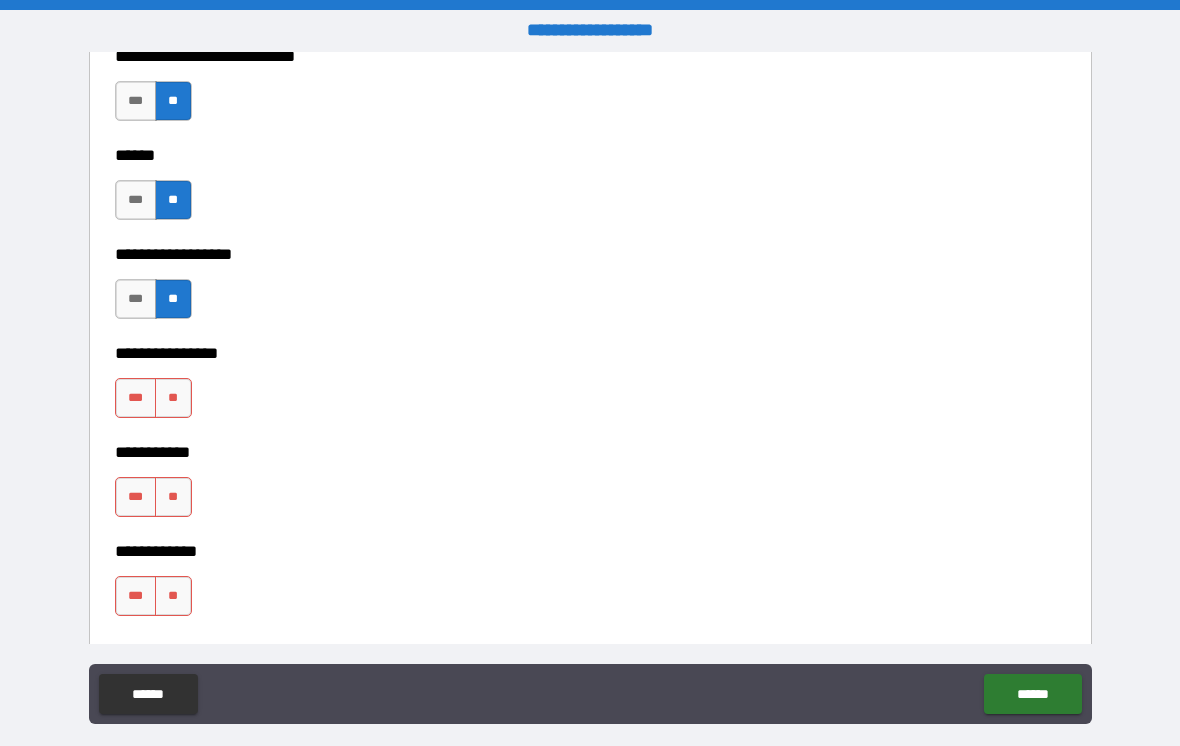 scroll, scrollTop: 9259, scrollLeft: 0, axis: vertical 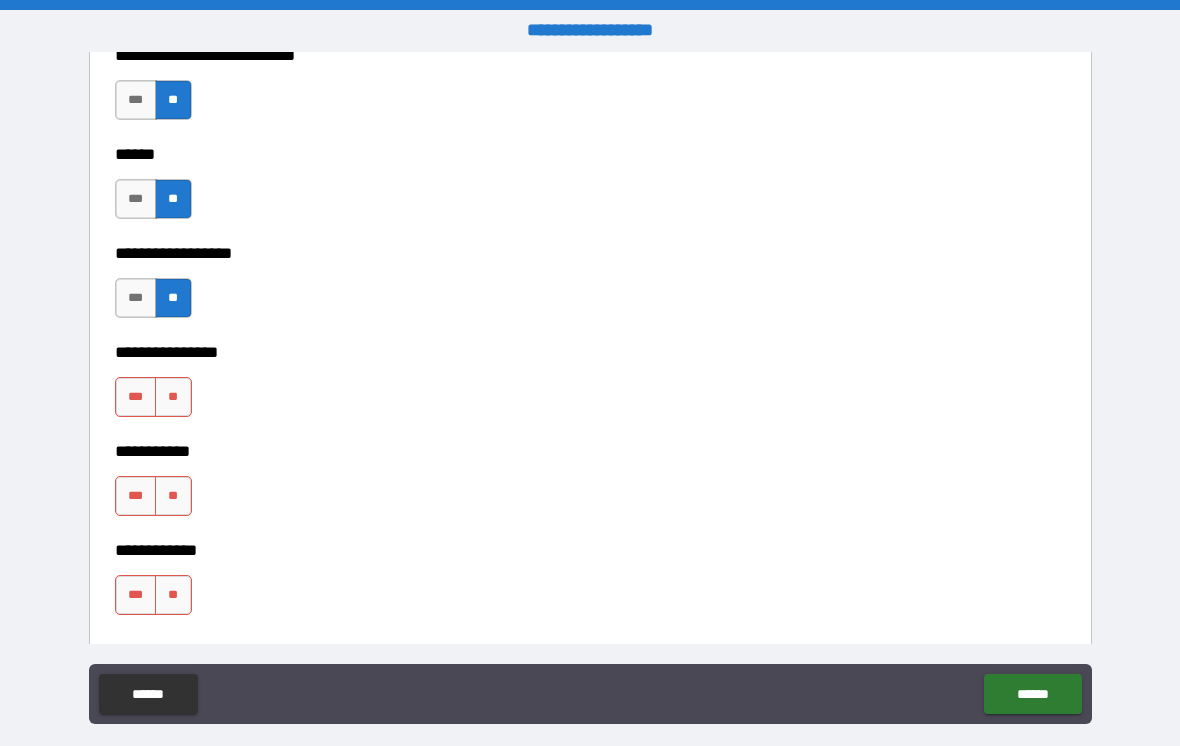 click on "**" at bounding box center [173, 397] 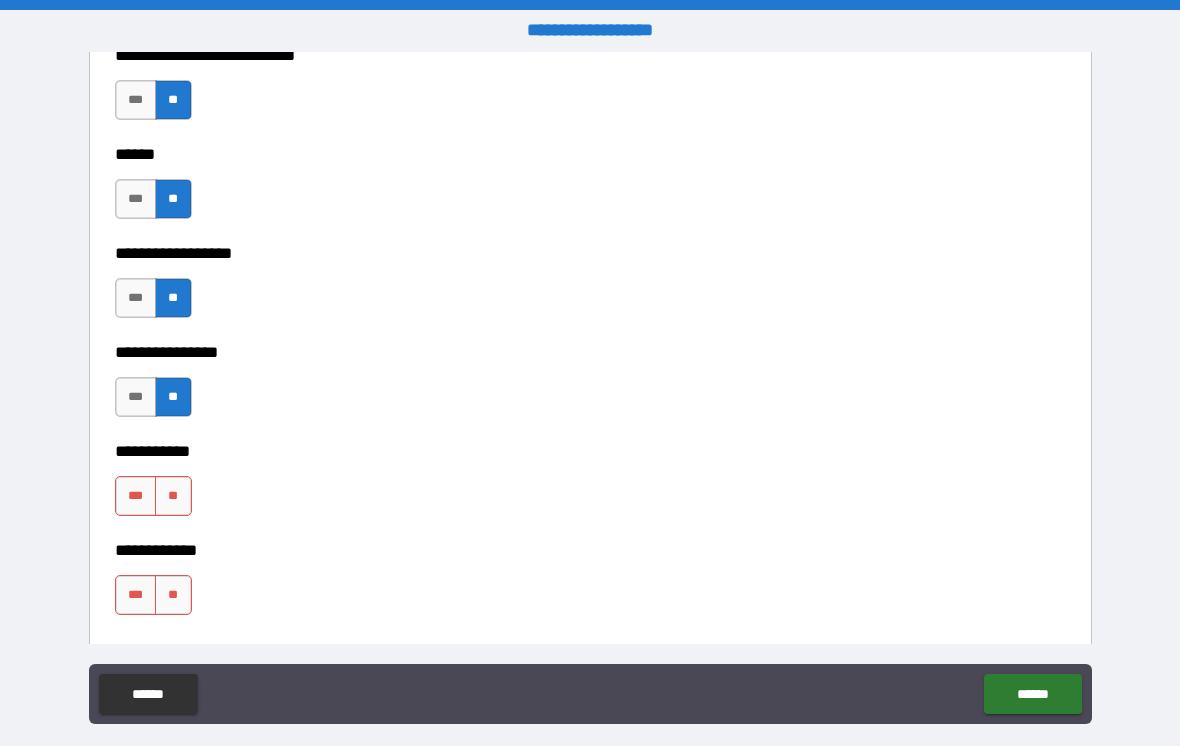 click on "**" at bounding box center [173, 496] 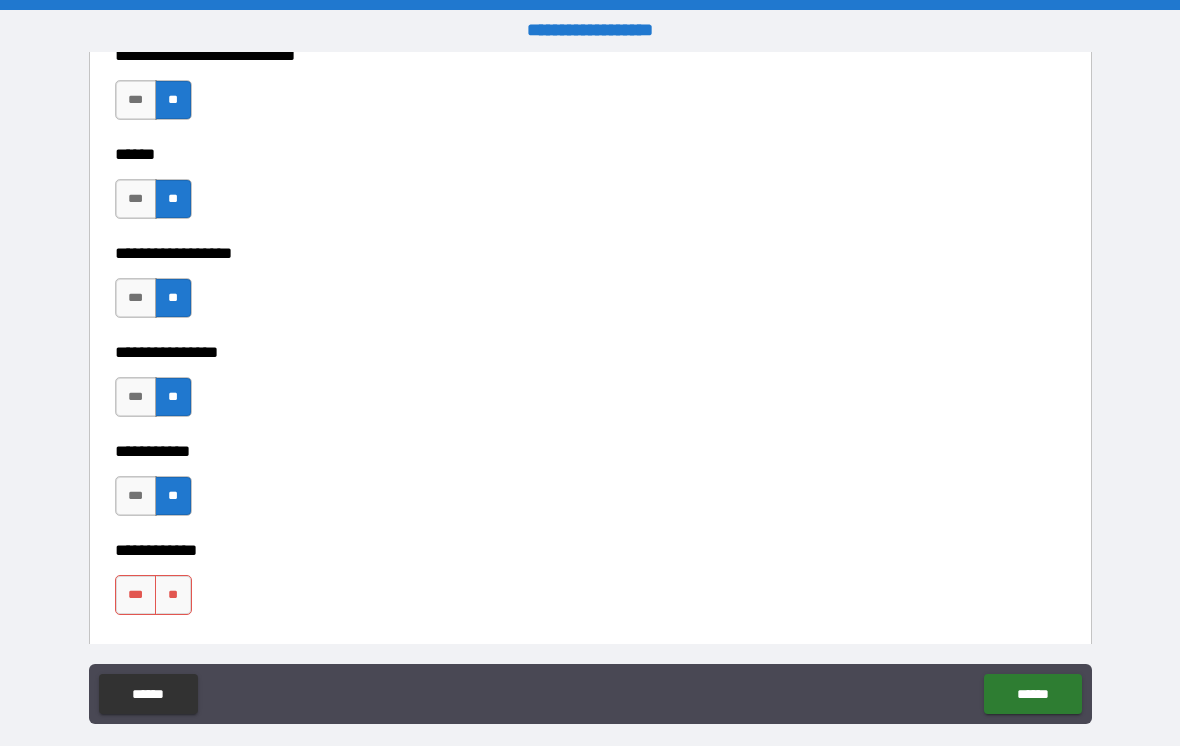 scroll, scrollTop: 9387, scrollLeft: 0, axis: vertical 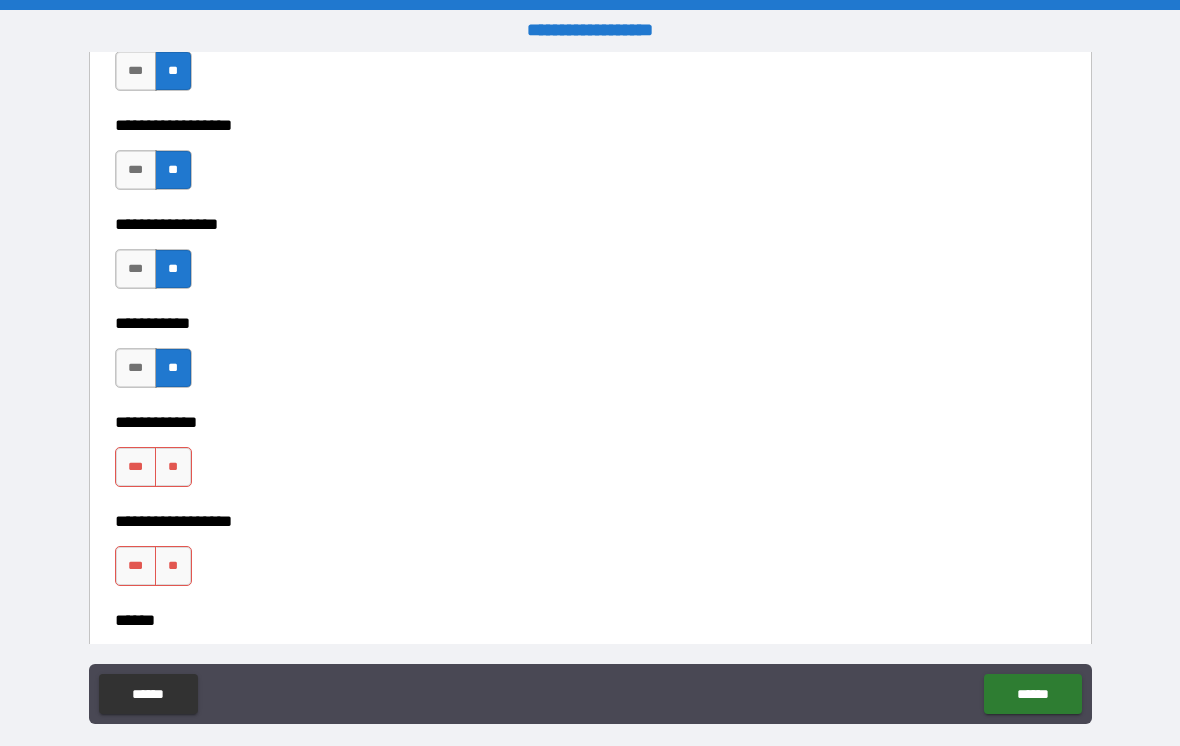 click on "**" at bounding box center (173, 467) 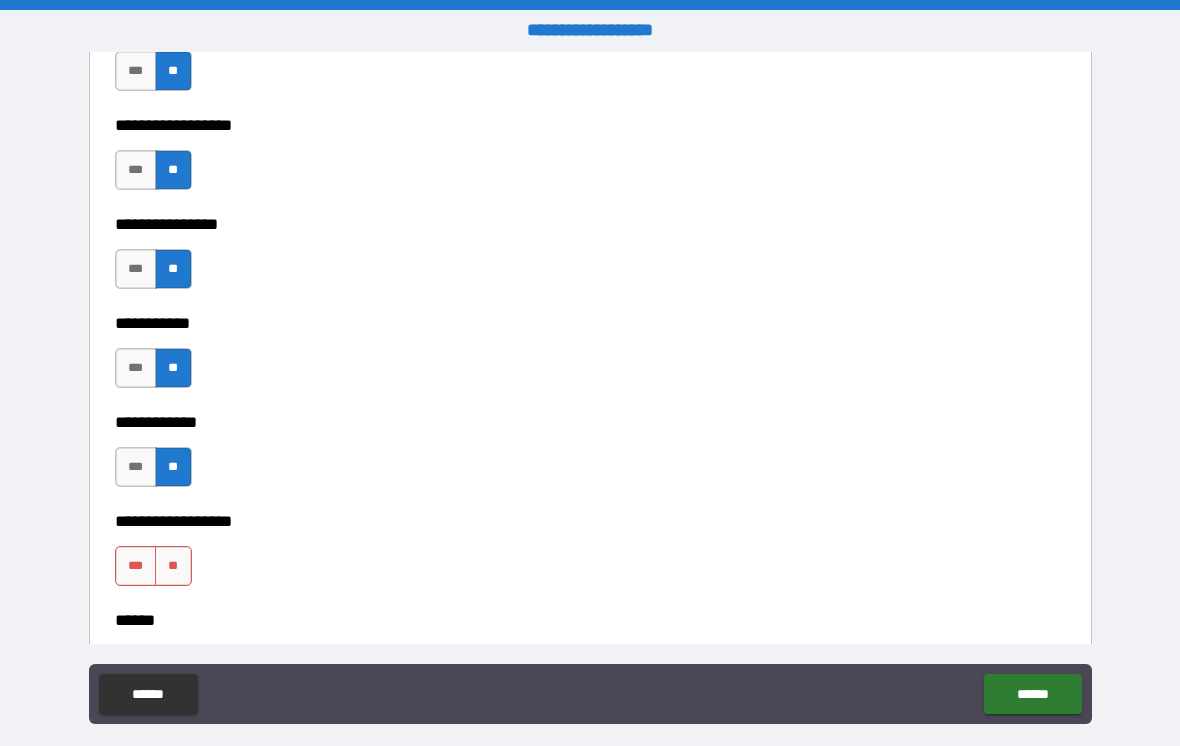 click on "**" at bounding box center [173, 566] 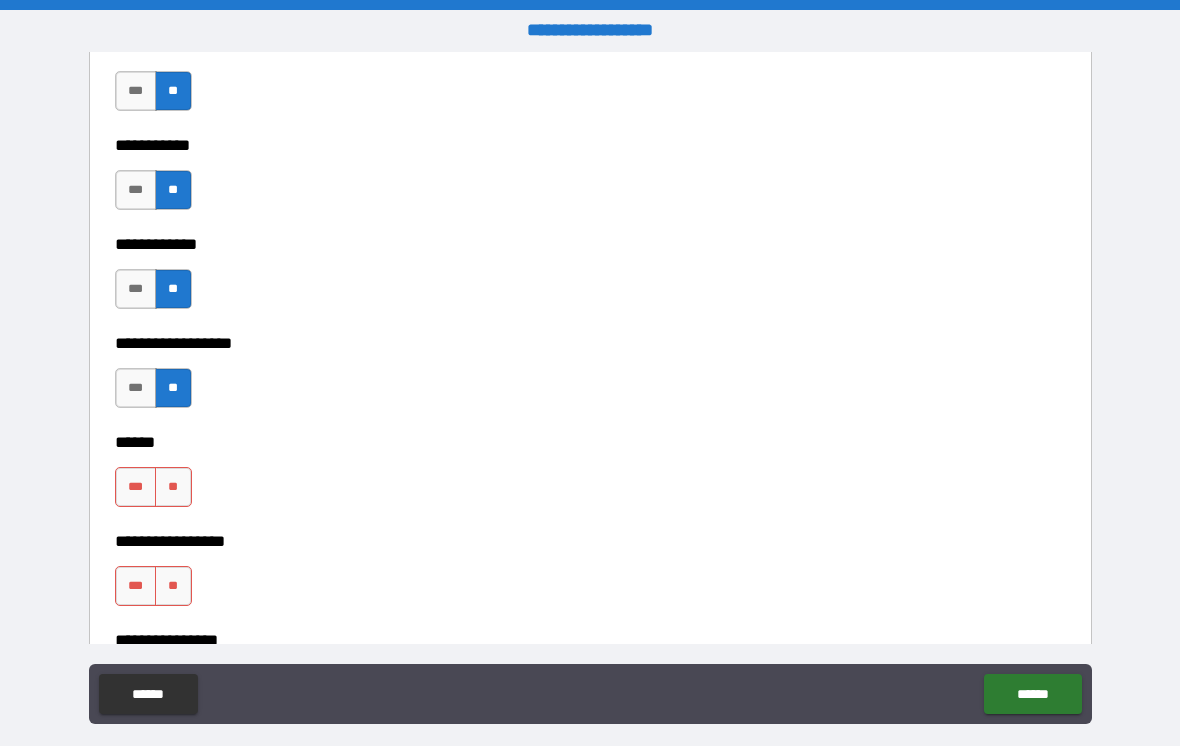 scroll, scrollTop: 9577, scrollLeft: 0, axis: vertical 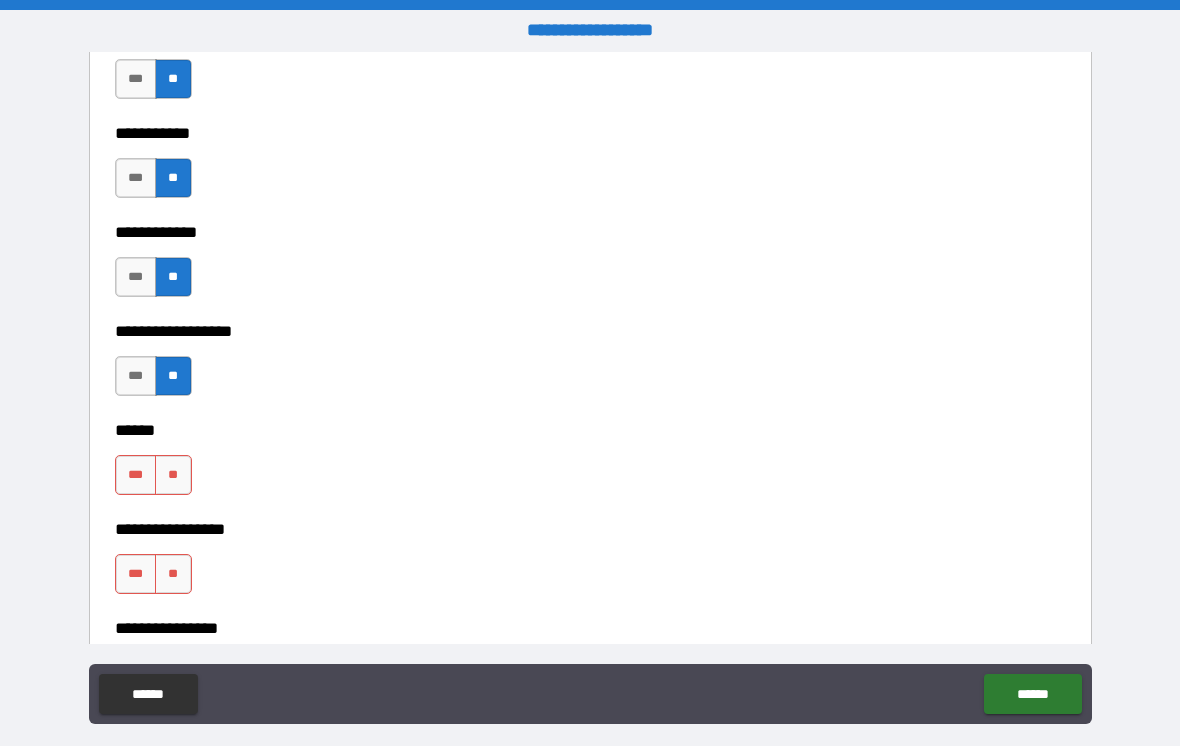click on "**" at bounding box center (173, 475) 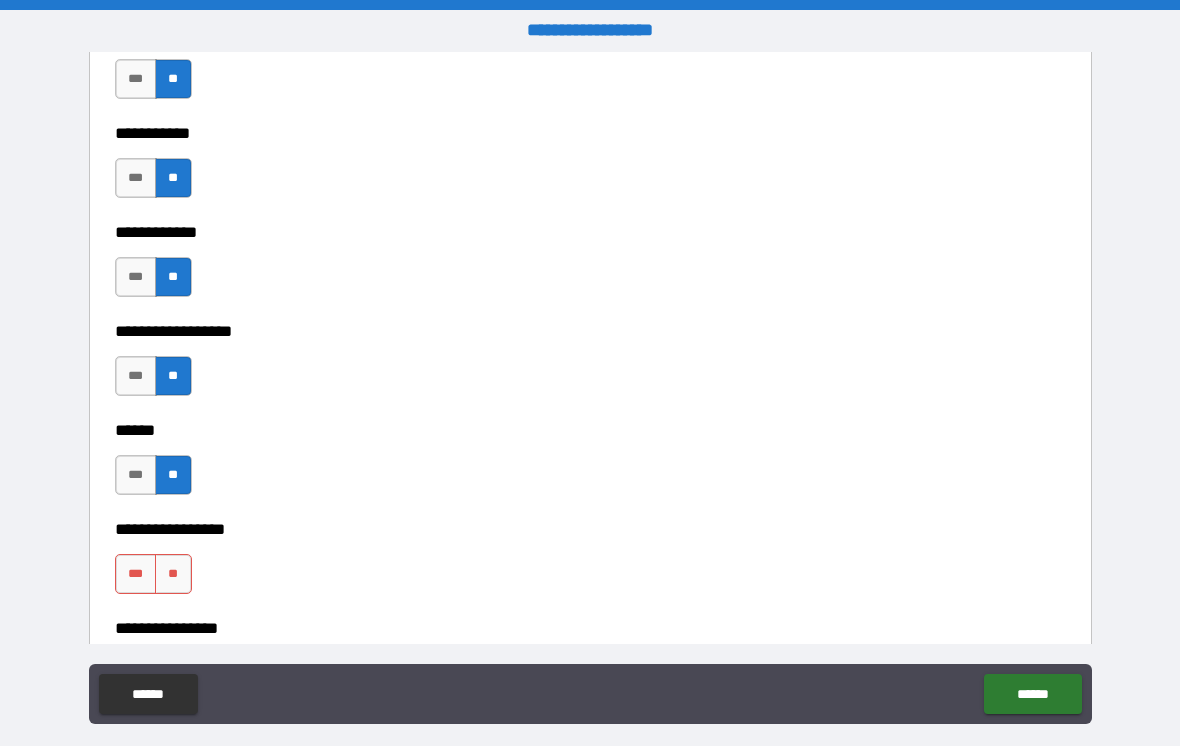 click on "**" at bounding box center (173, 574) 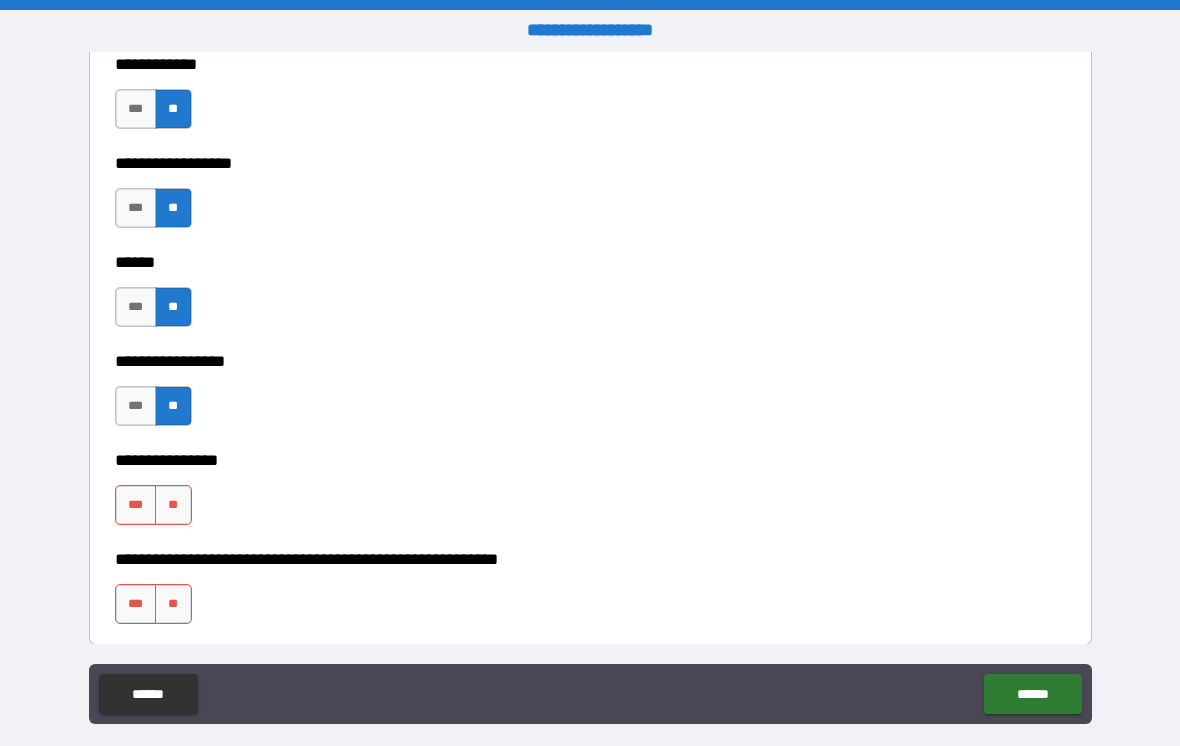 scroll, scrollTop: 9782, scrollLeft: 0, axis: vertical 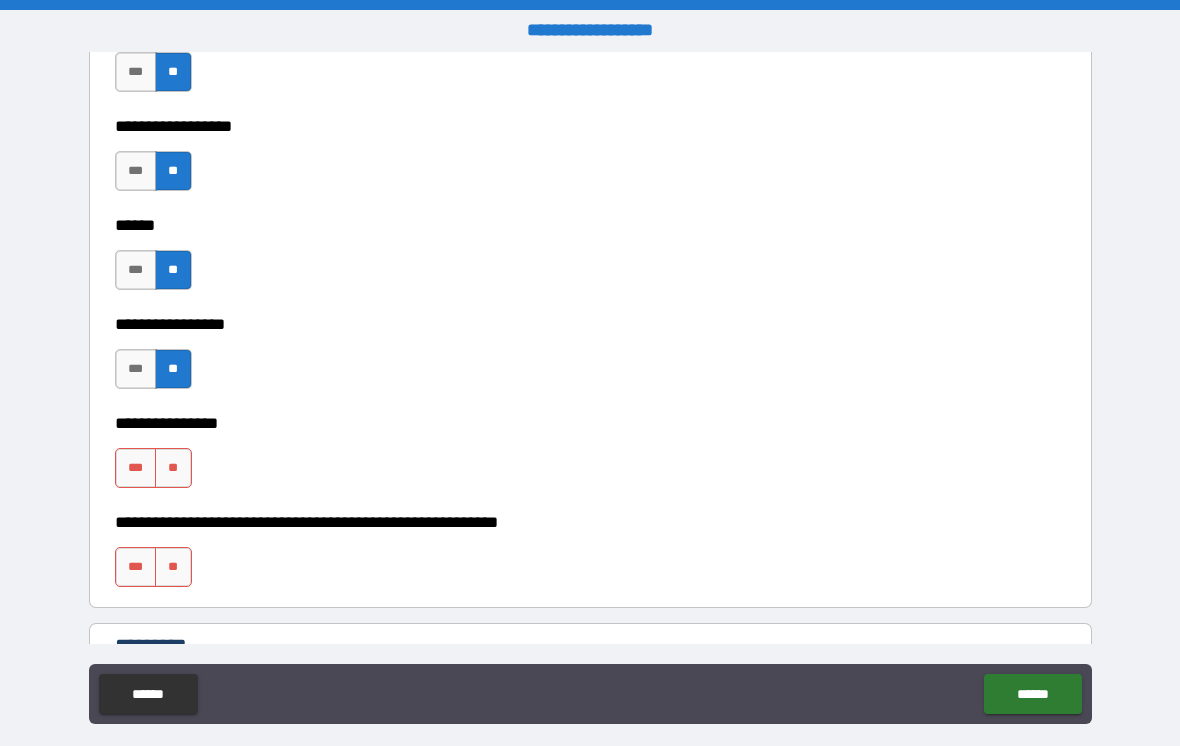 click on "**" at bounding box center [173, 468] 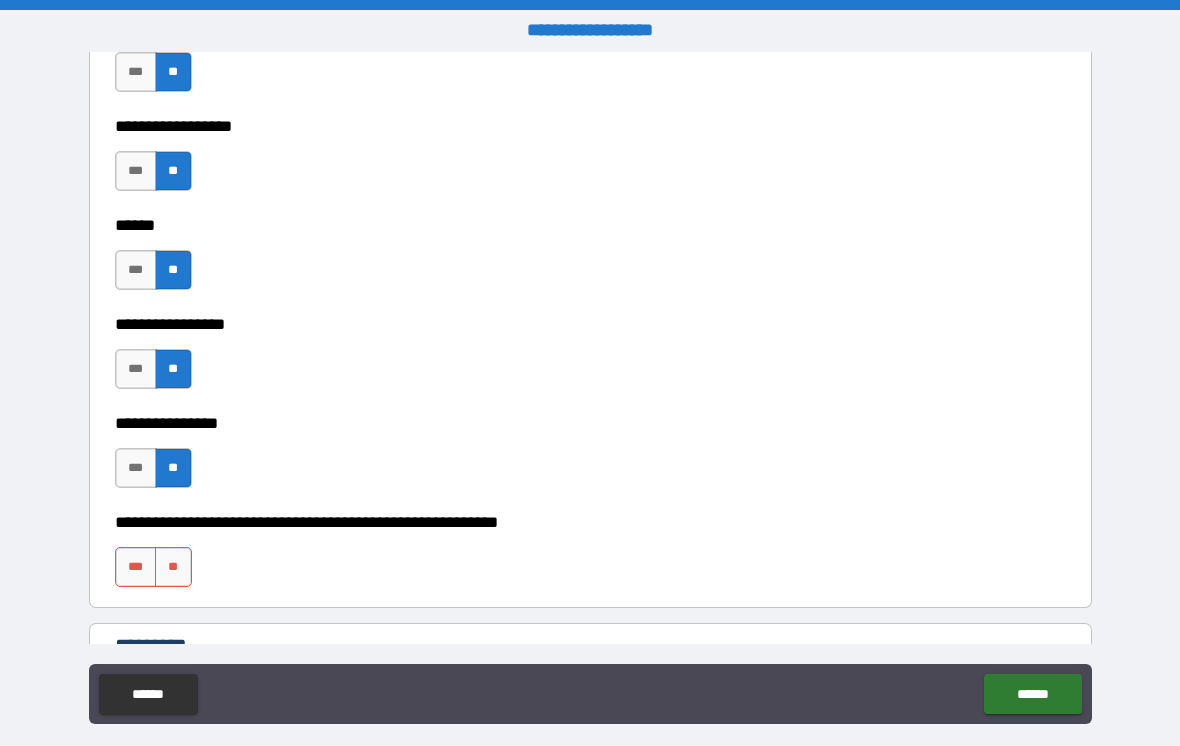 click on "**" at bounding box center (173, 567) 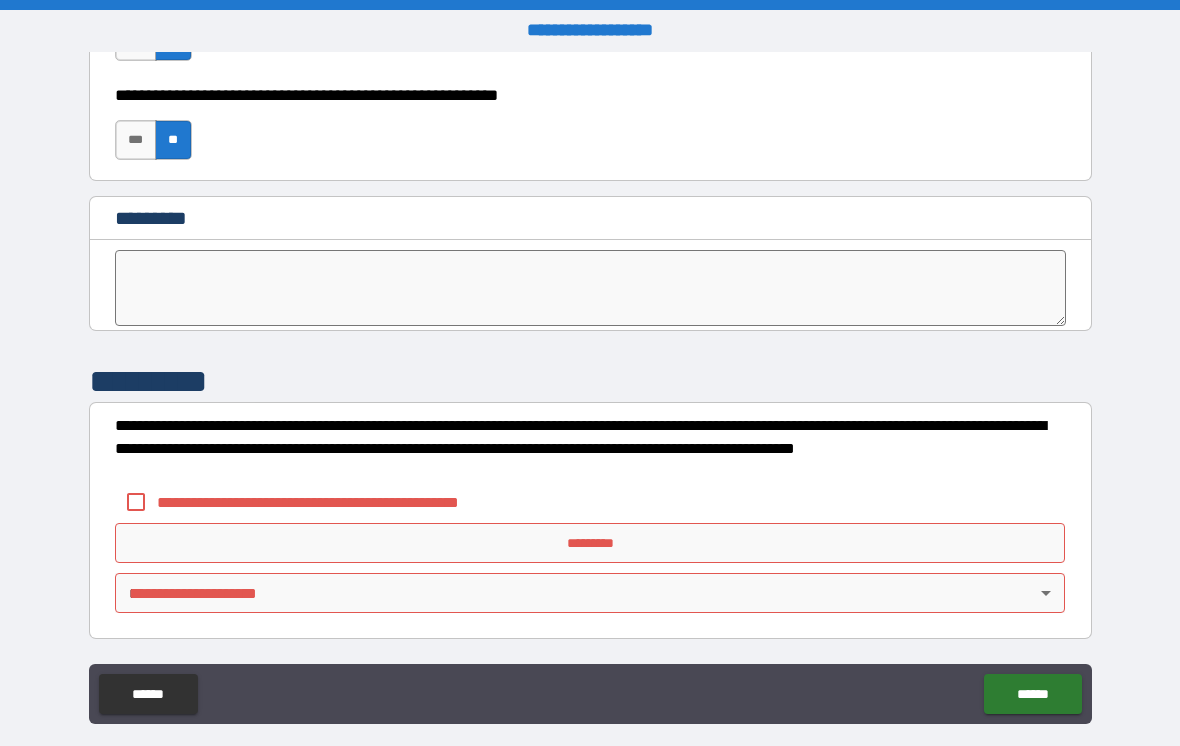 scroll, scrollTop: 10209, scrollLeft: 0, axis: vertical 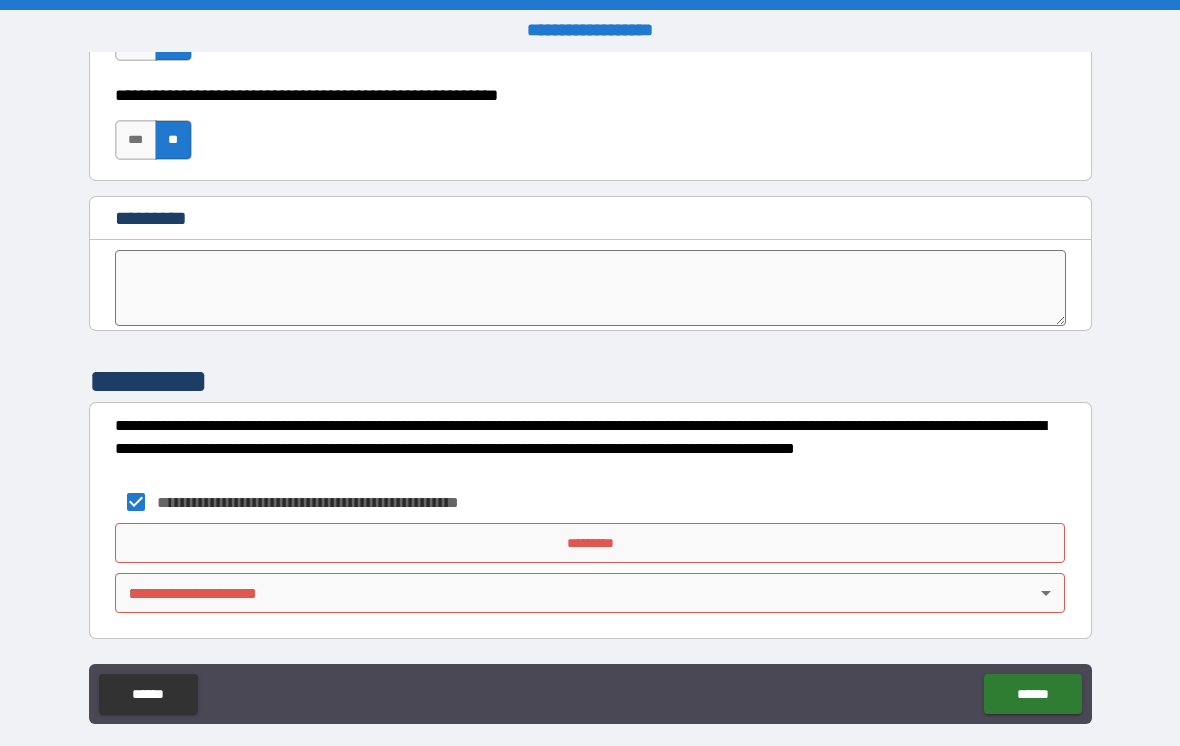 click on "*********" at bounding box center [590, 543] 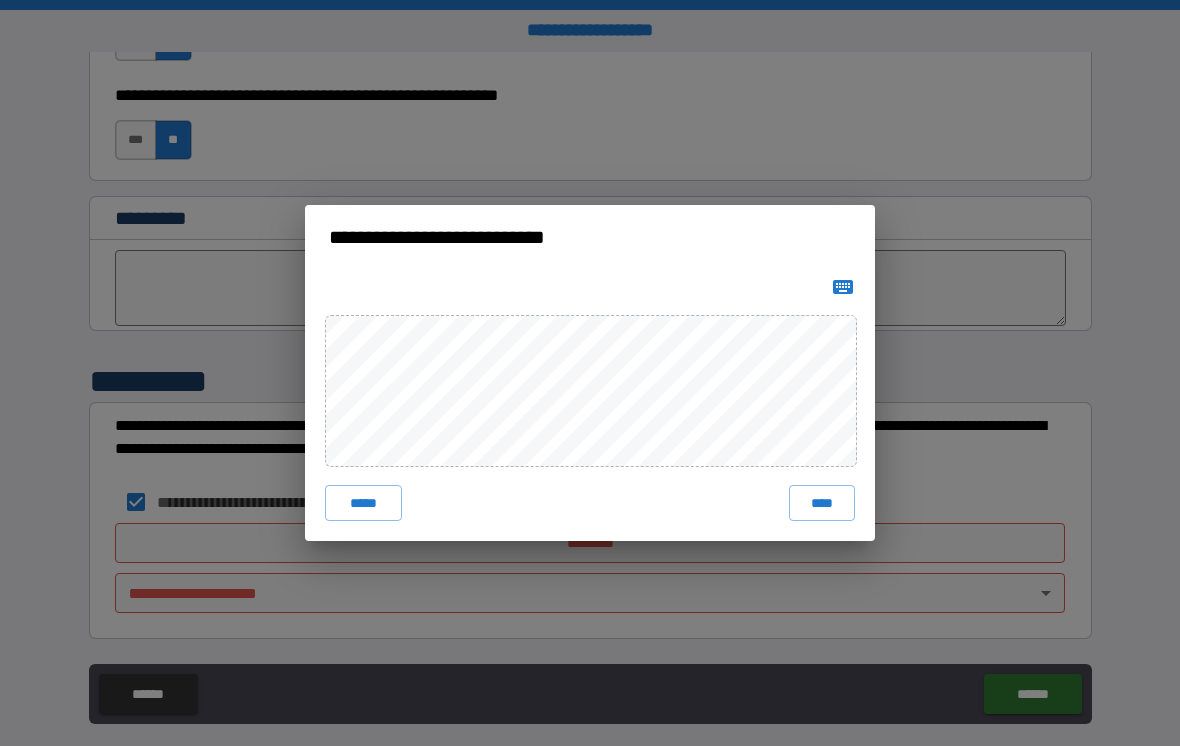 click on "*****" at bounding box center [363, 503] 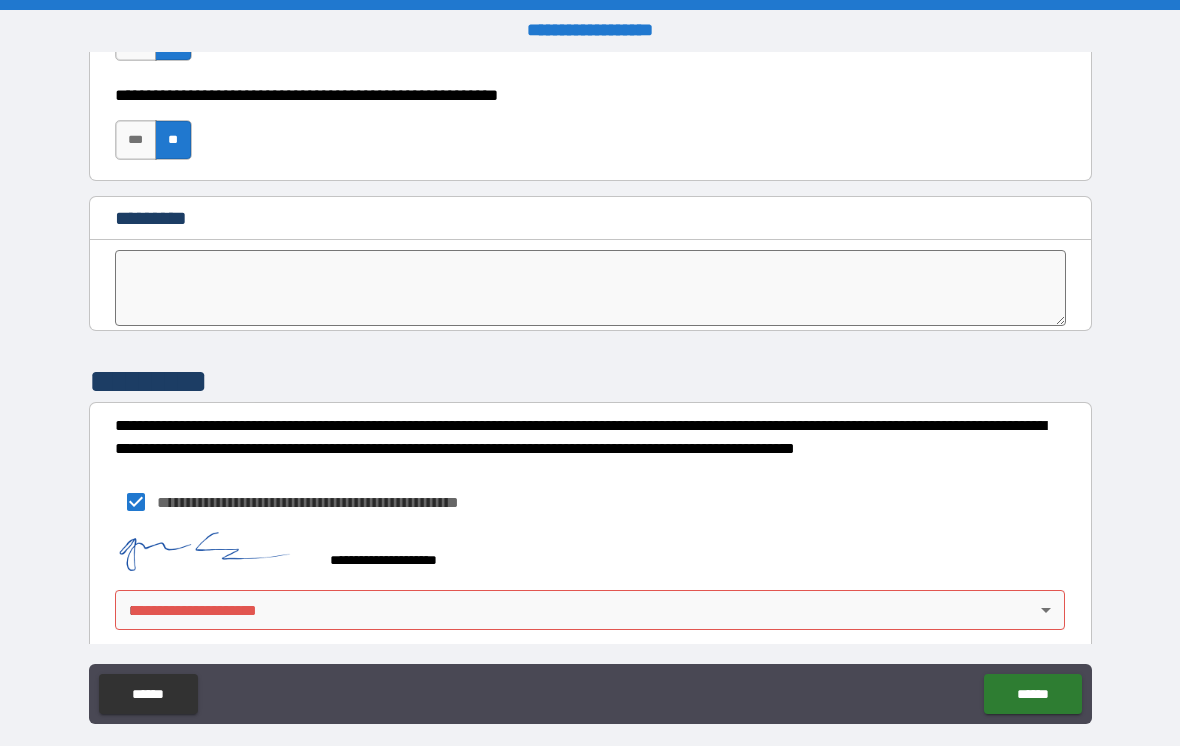 scroll, scrollTop: 10199, scrollLeft: 0, axis: vertical 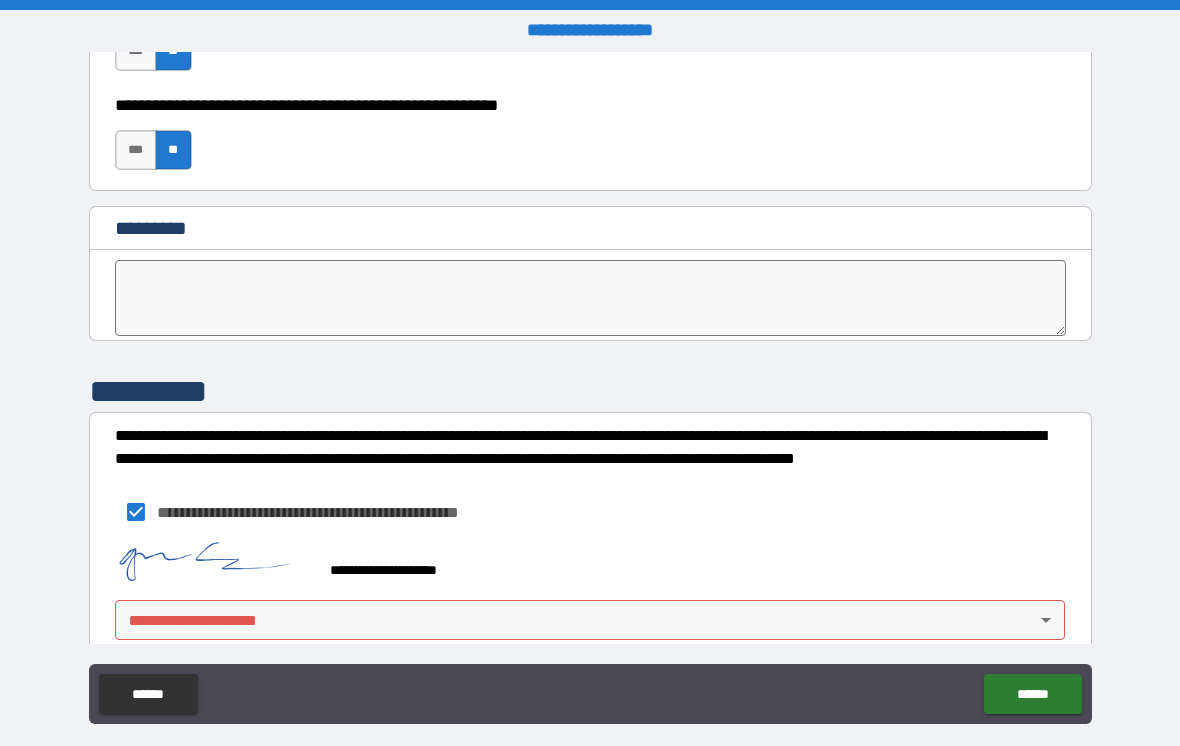 click on "**********" at bounding box center (590, 388) 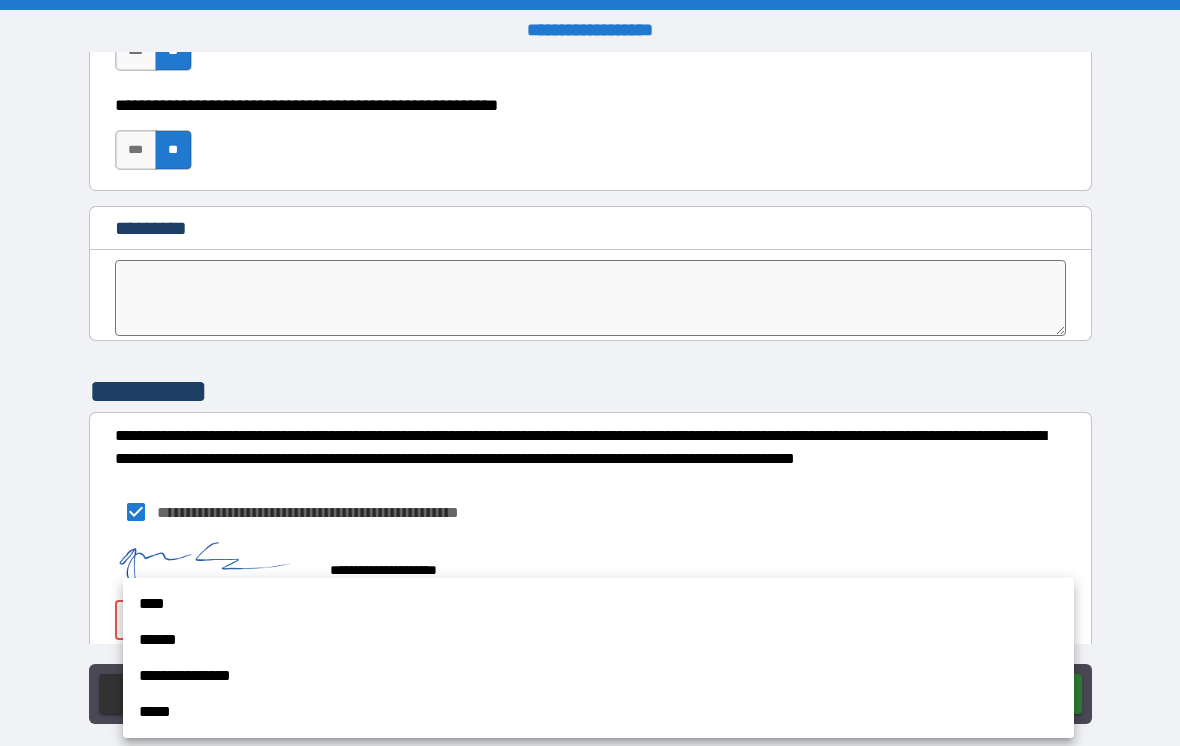 click on "****" at bounding box center [598, 604] 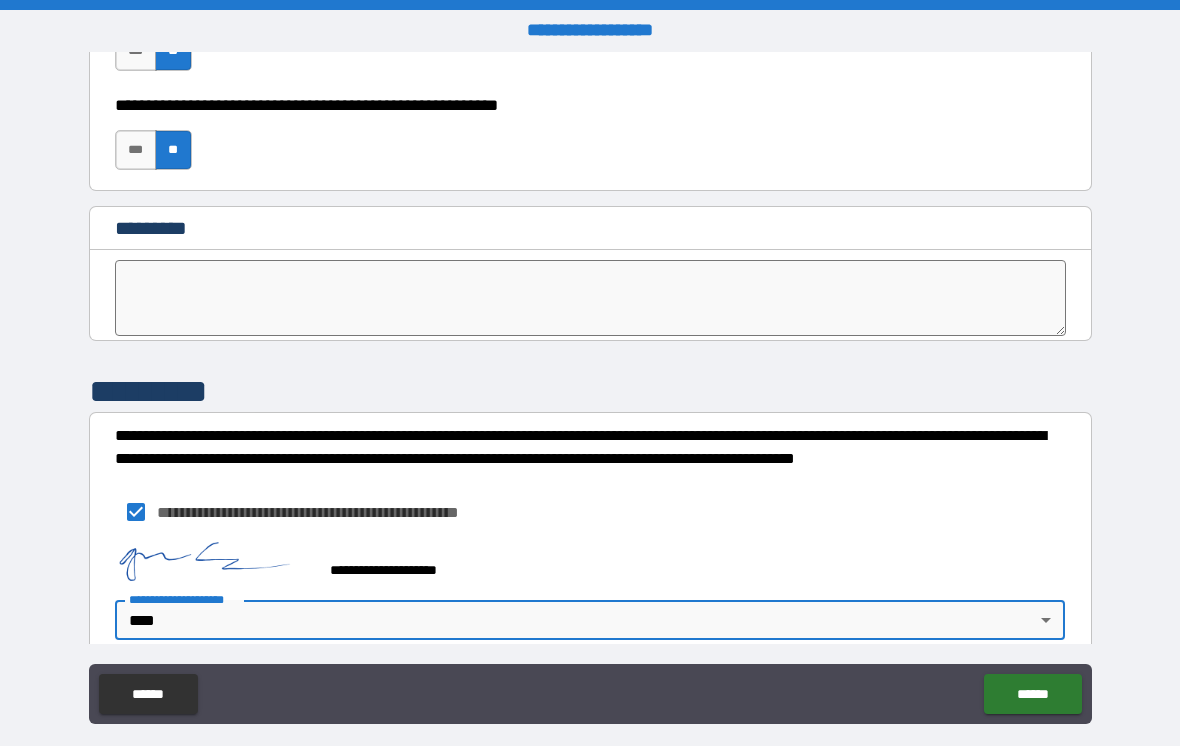 click on "******" at bounding box center [1032, 694] 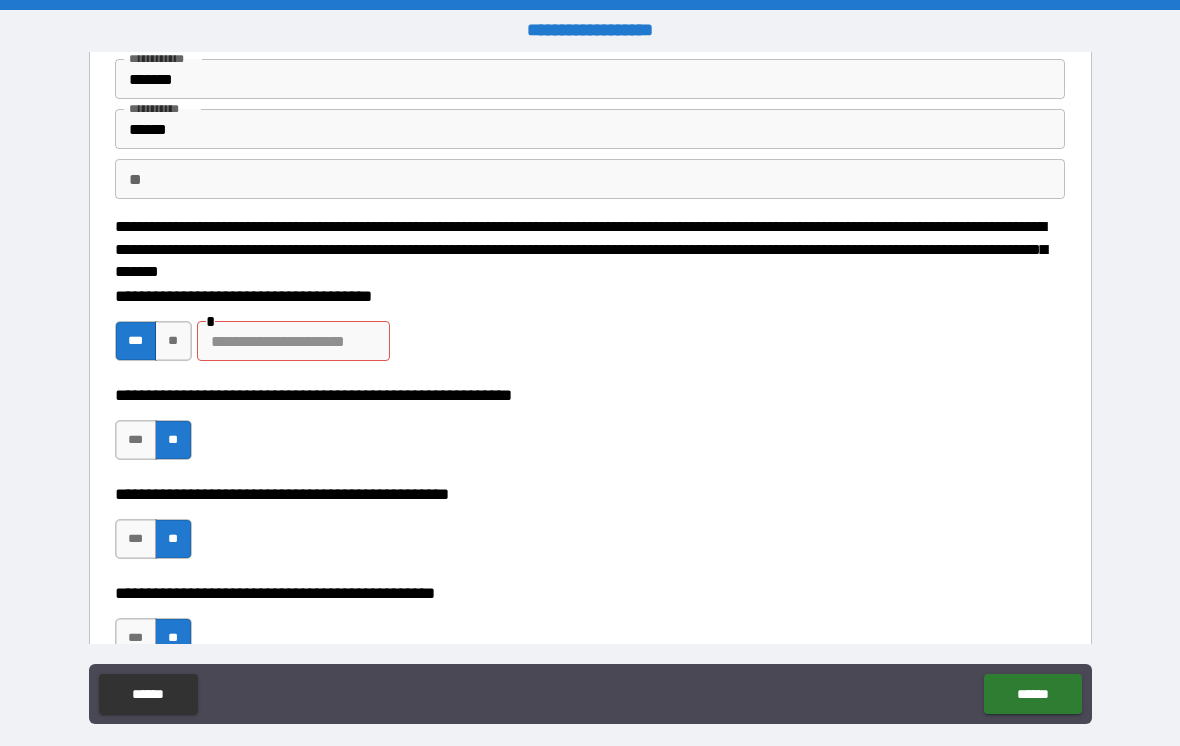 scroll, scrollTop: 85, scrollLeft: 0, axis: vertical 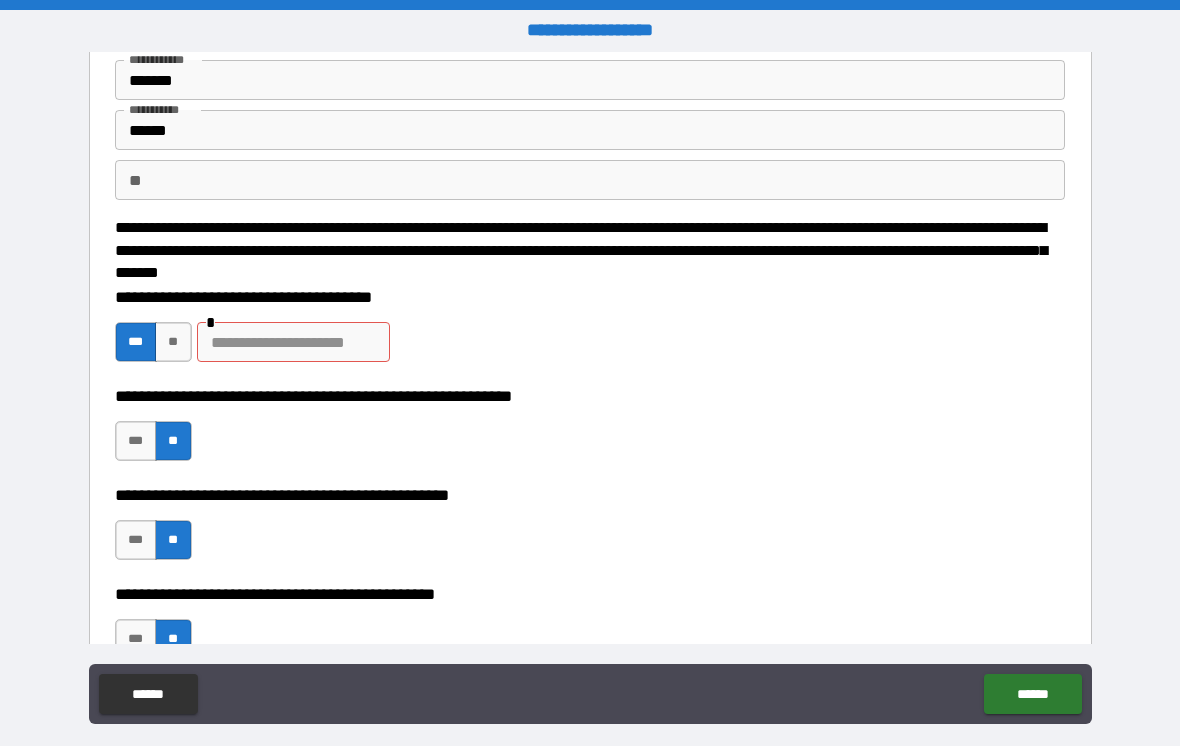 click at bounding box center (293, 342) 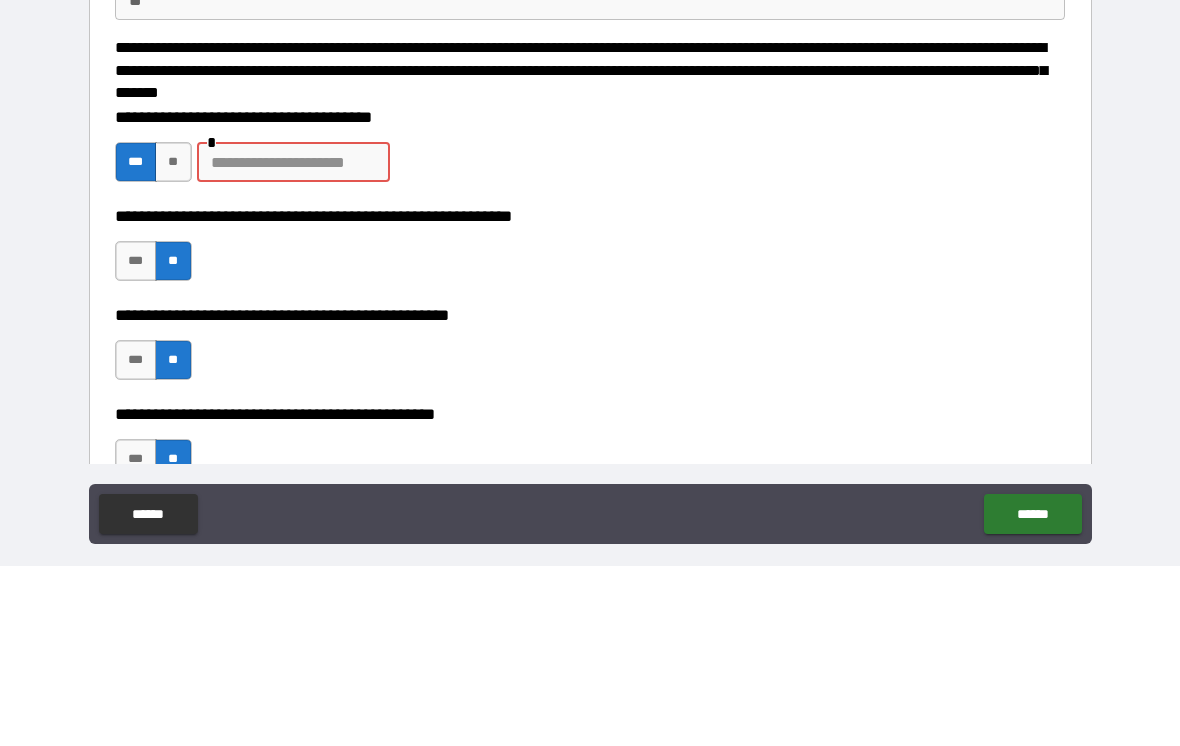 click on "**" at bounding box center [173, 342] 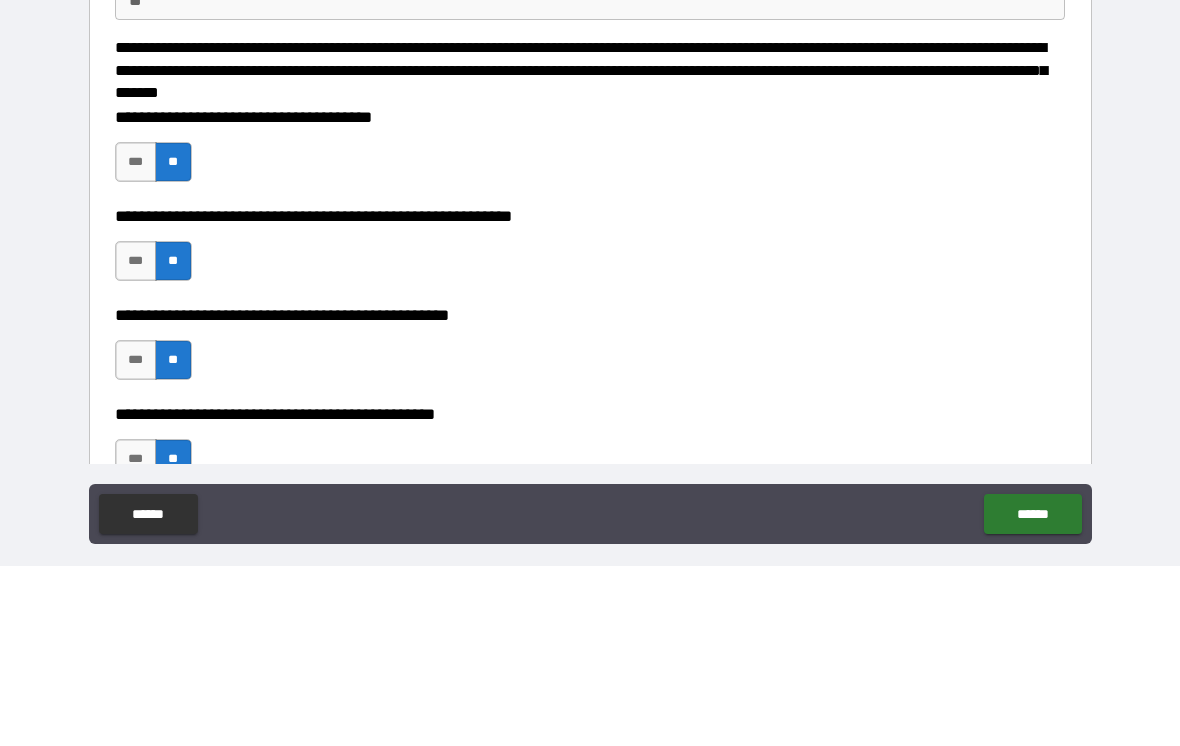 scroll, scrollTop: 31, scrollLeft: 0, axis: vertical 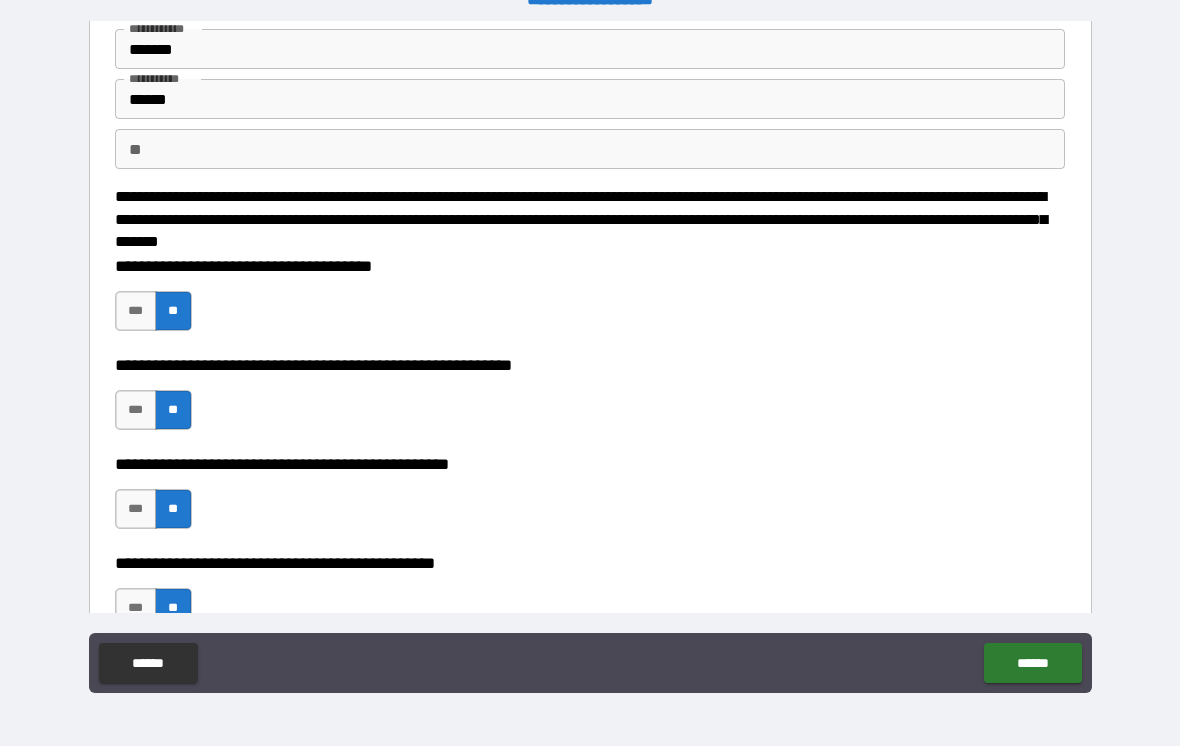 click on "******" at bounding box center [1032, 663] 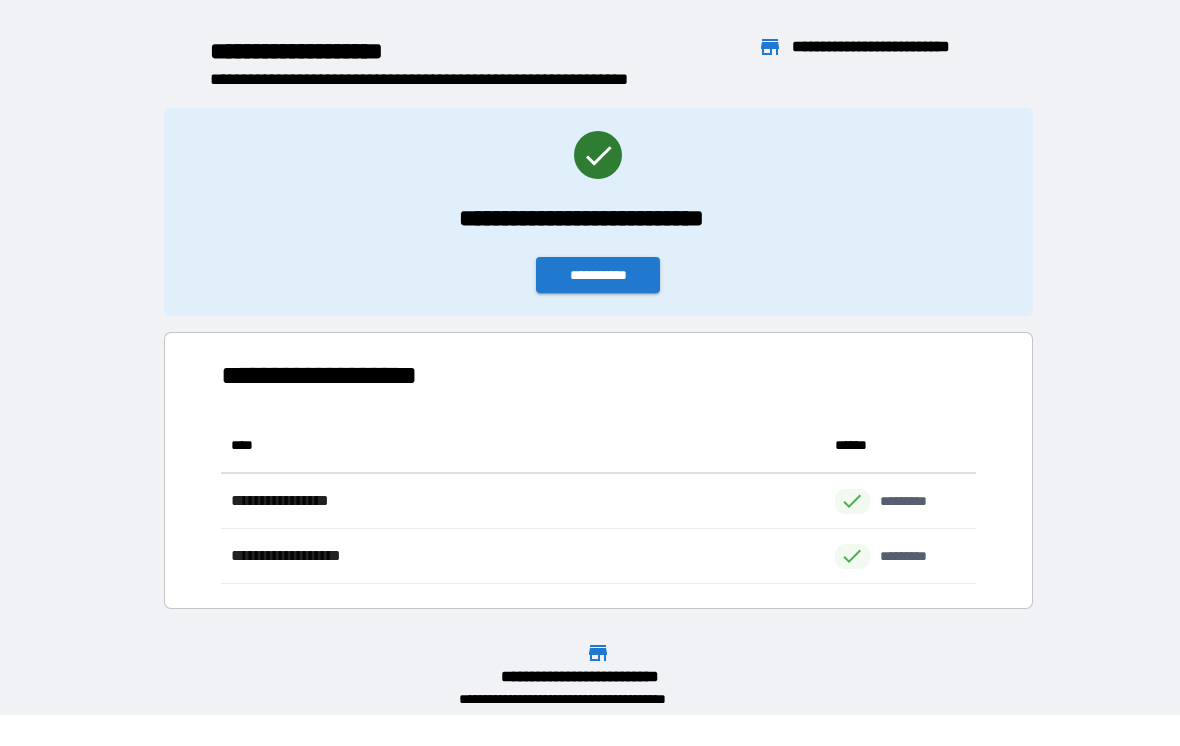scroll, scrollTop: 1, scrollLeft: 1, axis: both 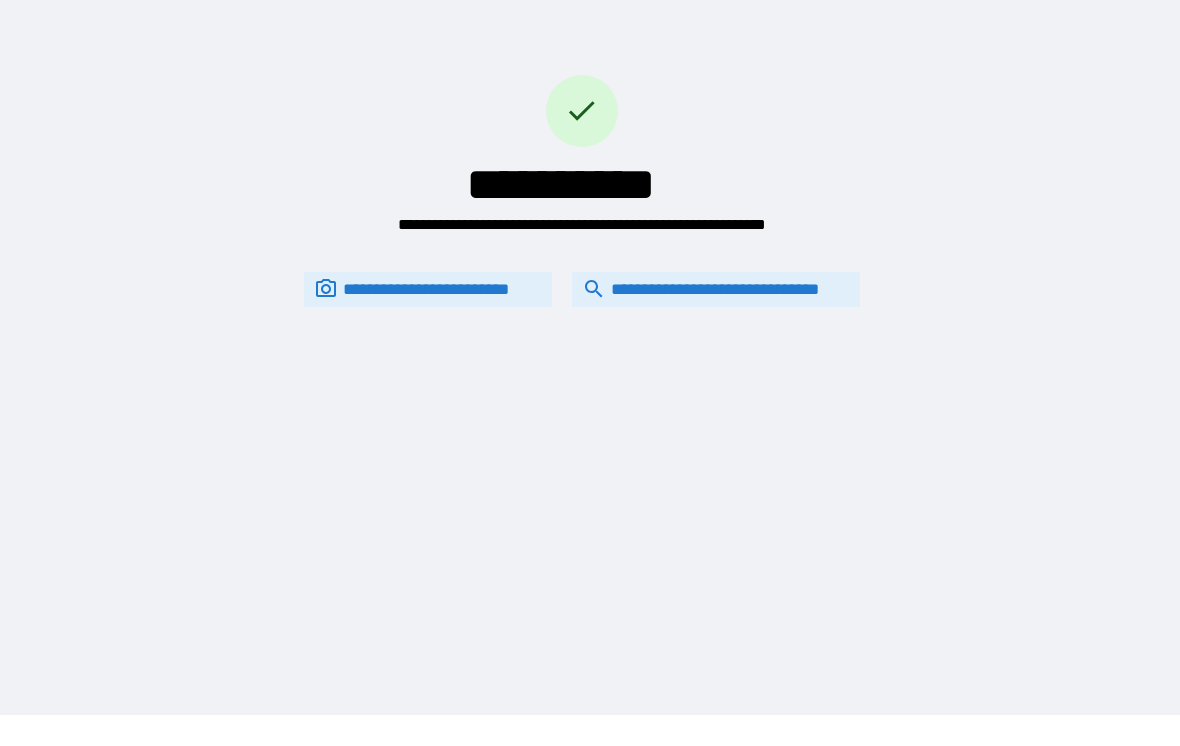 click on "**********" at bounding box center [716, 289] 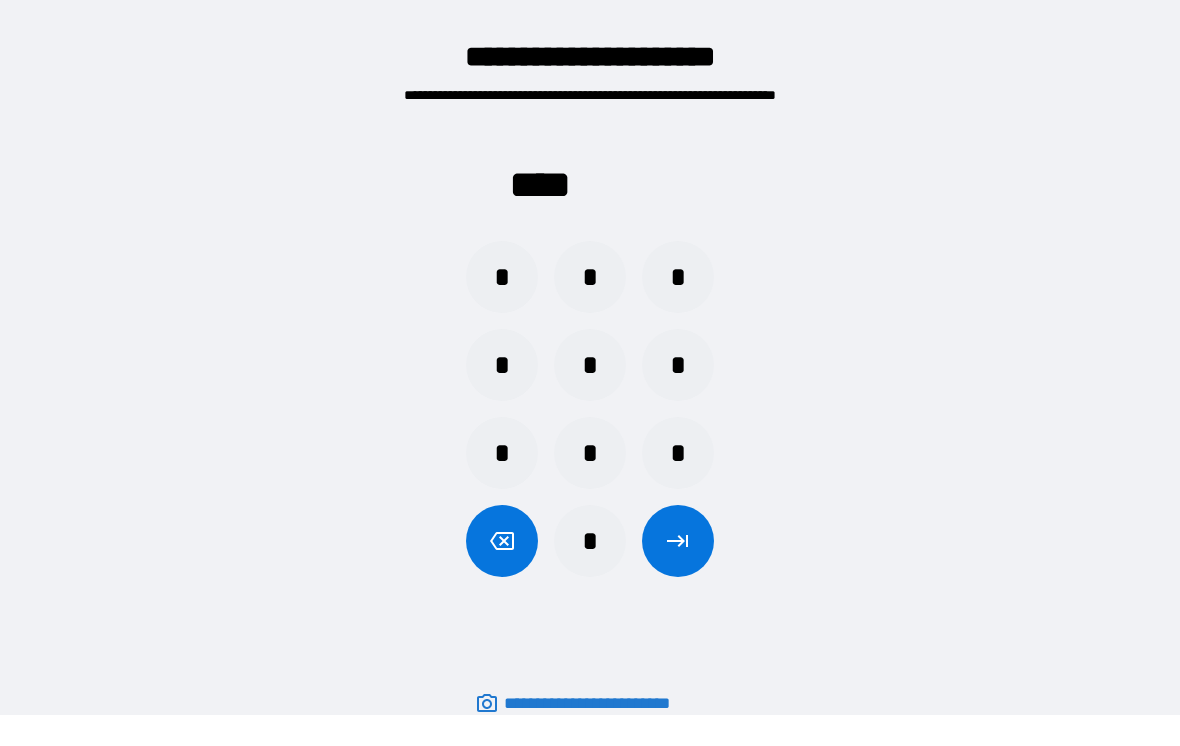 click on "*" at bounding box center (502, 277) 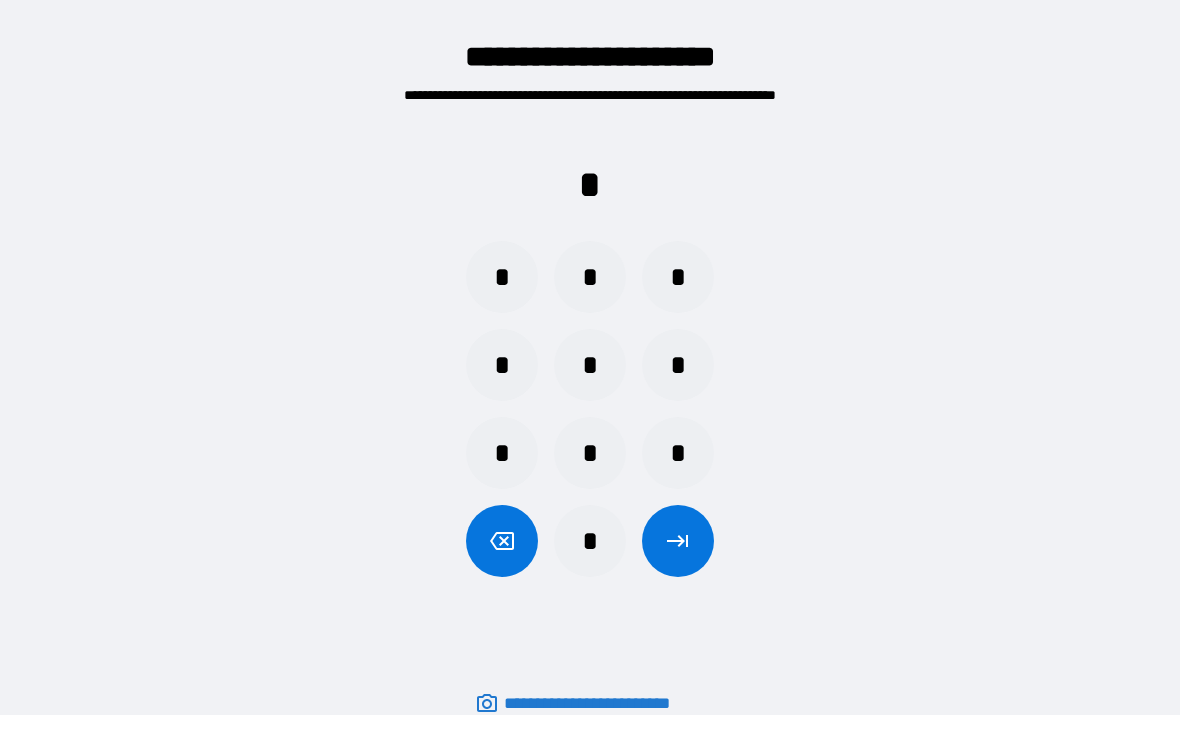 click on "*" at bounding box center [590, 277] 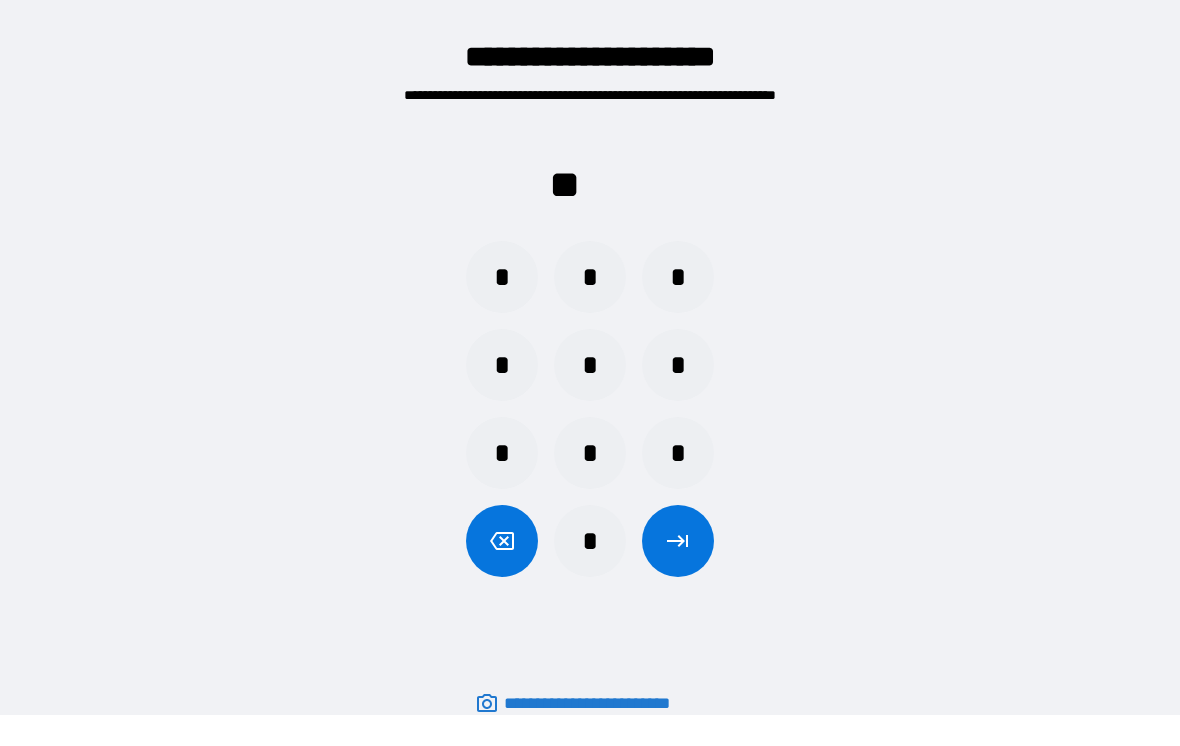 click on "*" at bounding box center [678, 453] 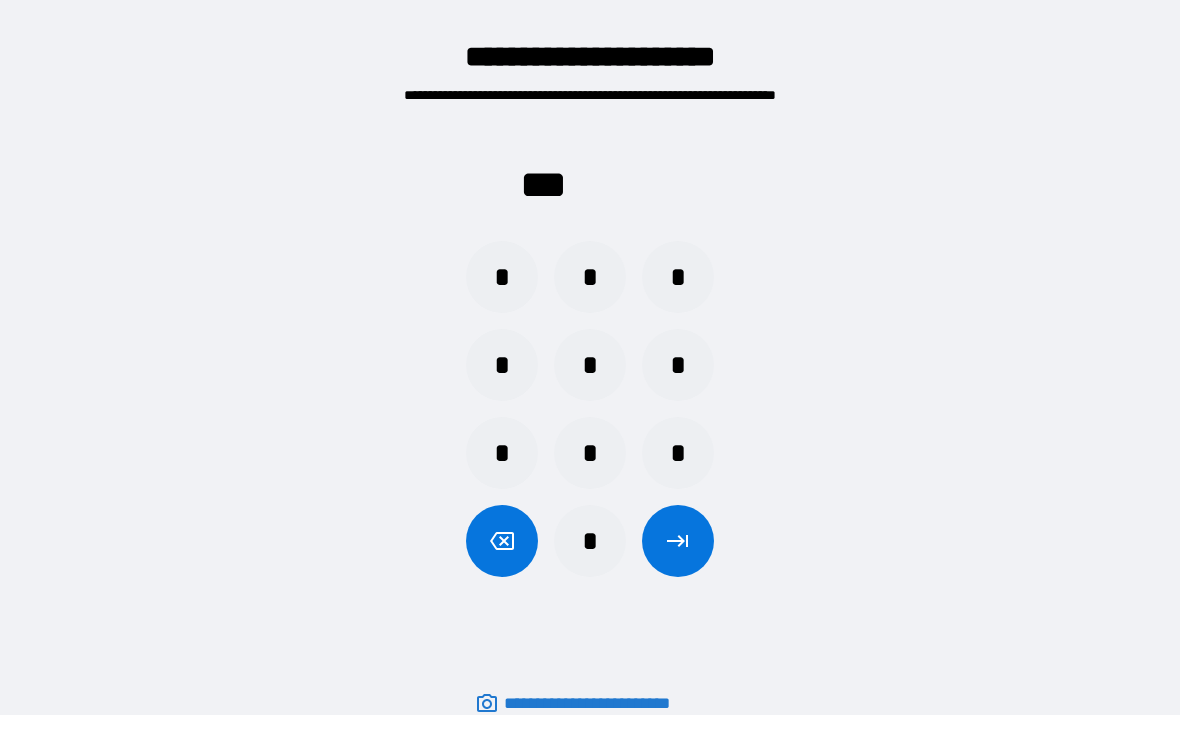 click on "*" at bounding box center [590, 365] 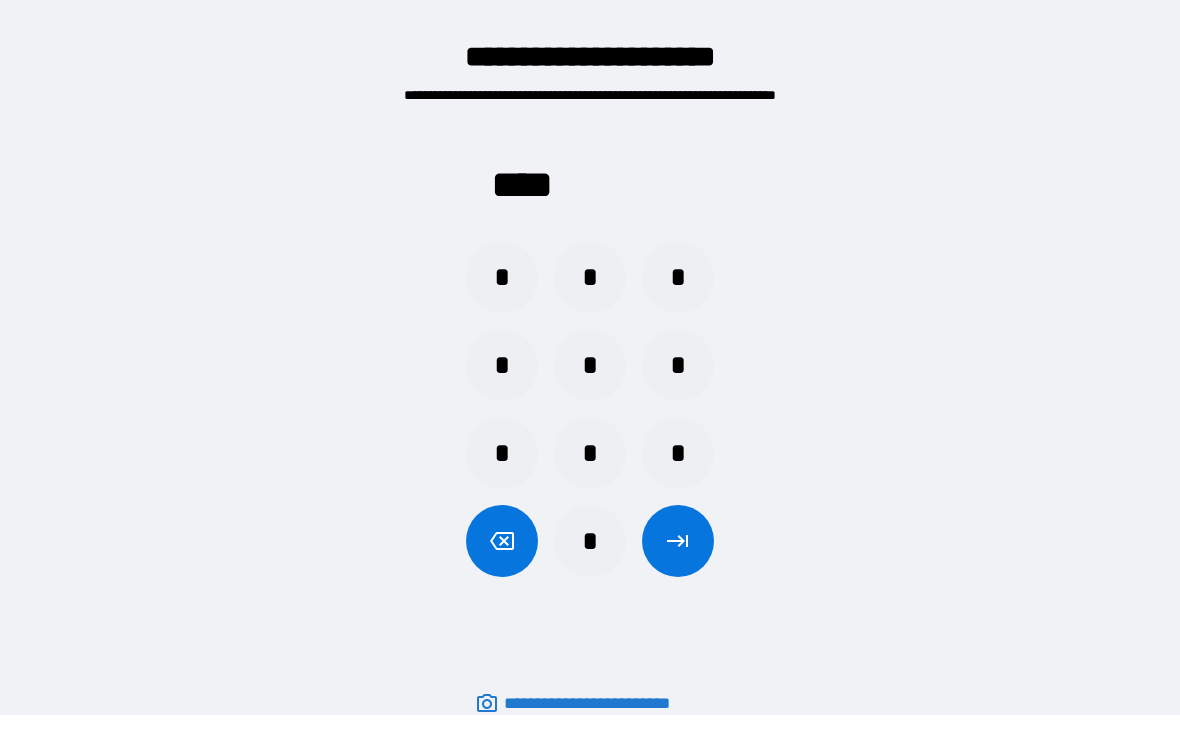 click 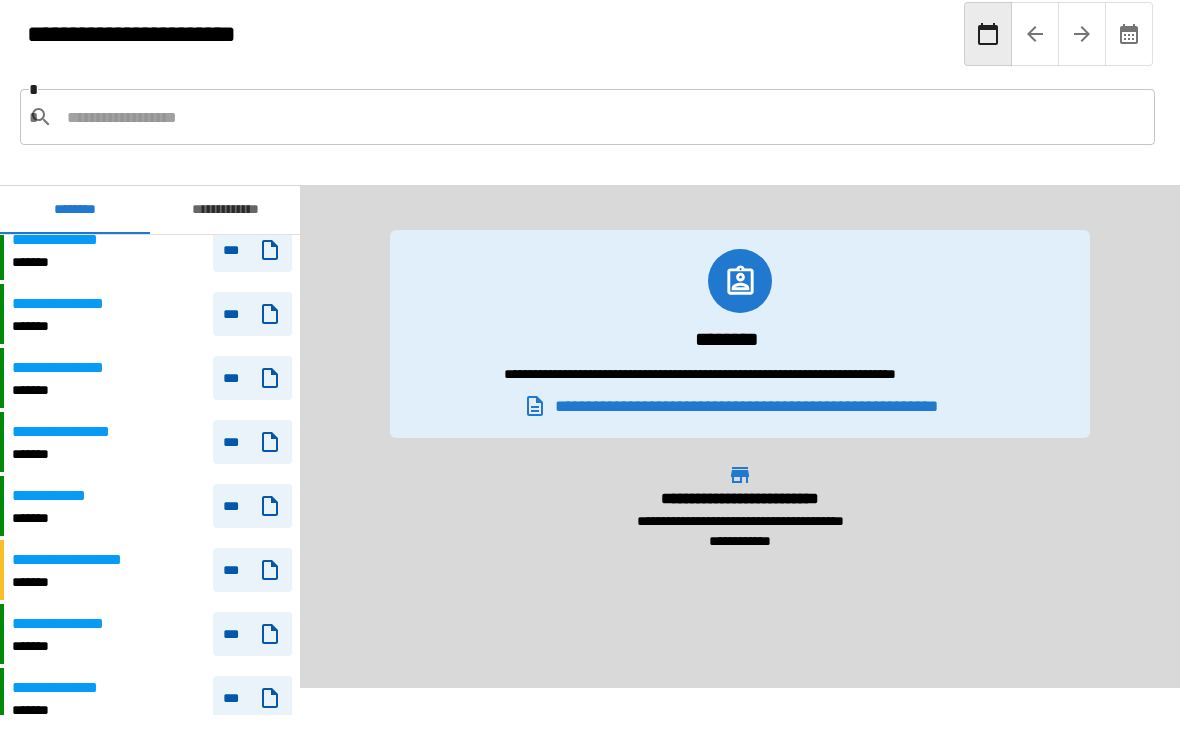 scroll, scrollTop: 3277, scrollLeft: 0, axis: vertical 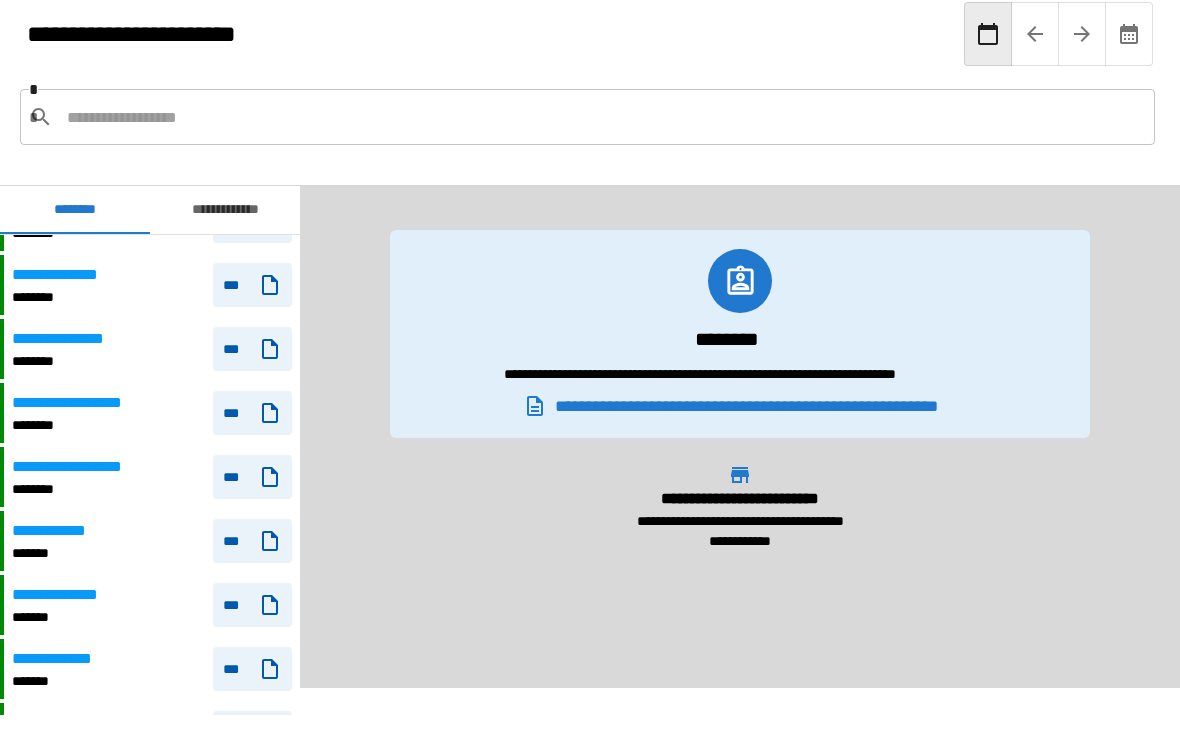 click on "**********" at bounding box center (77, 403) 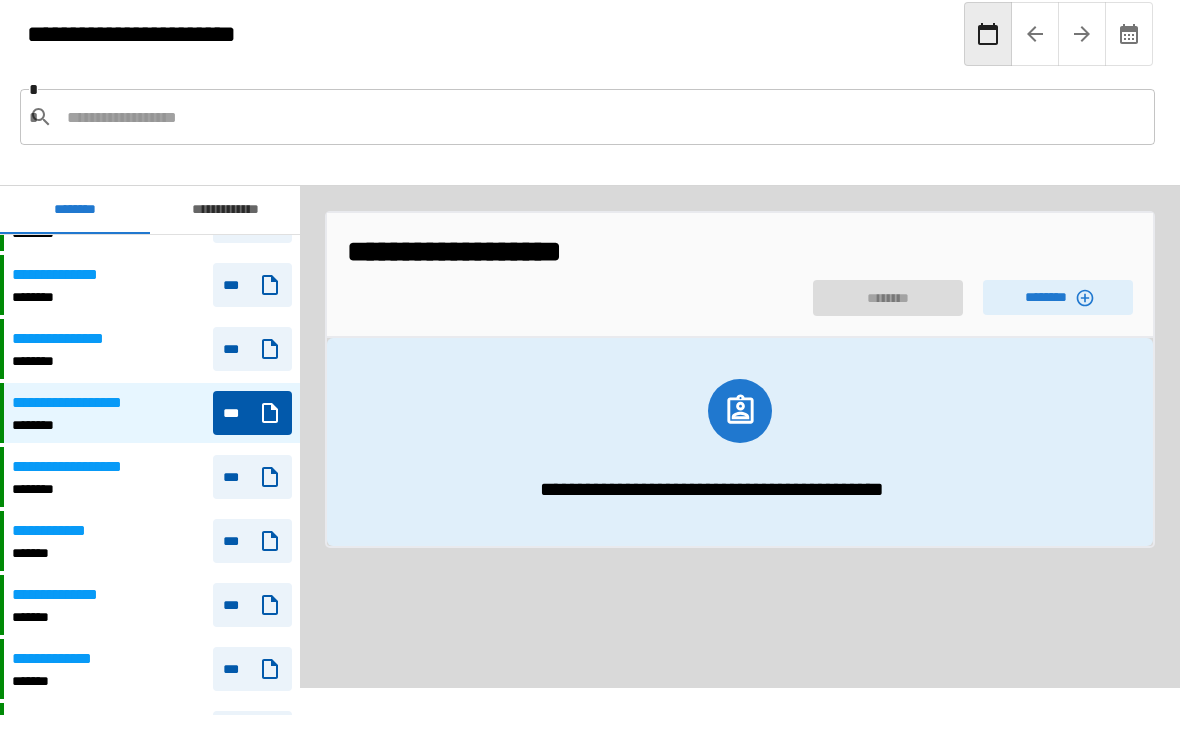 click 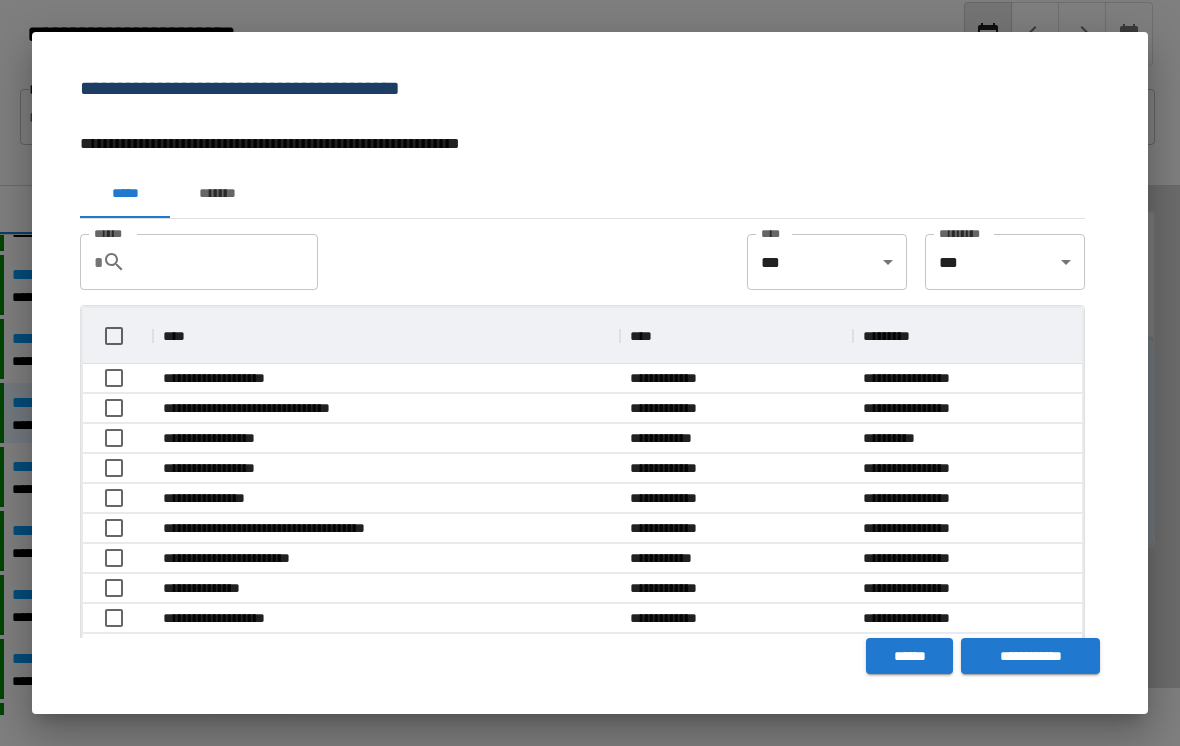 scroll, scrollTop: 1, scrollLeft: 1, axis: both 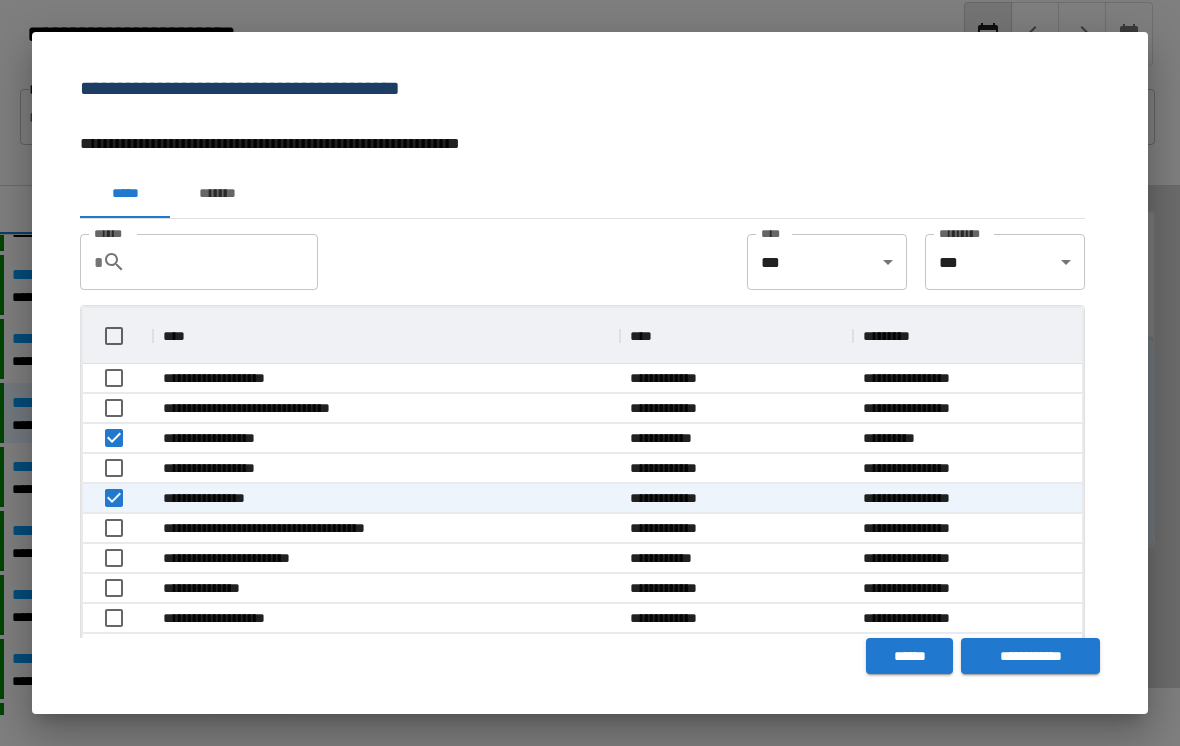 click on "**********" at bounding box center (1030, 656) 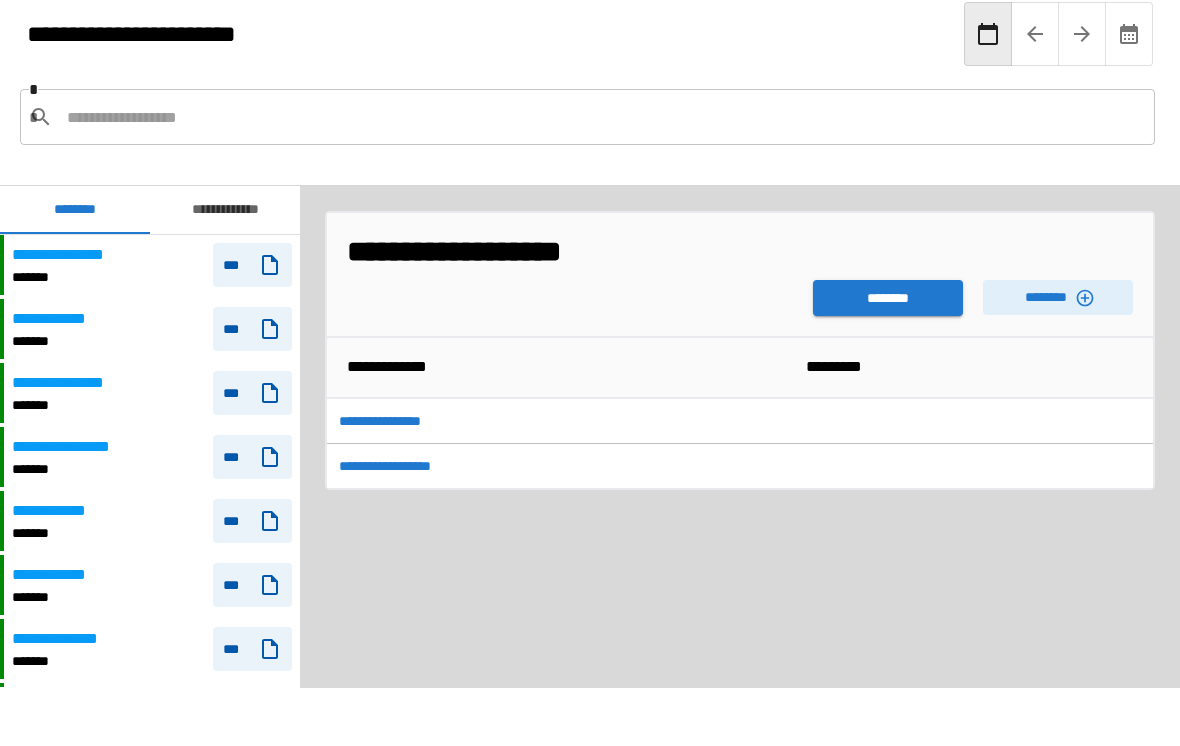 scroll, scrollTop: 2100, scrollLeft: 0, axis: vertical 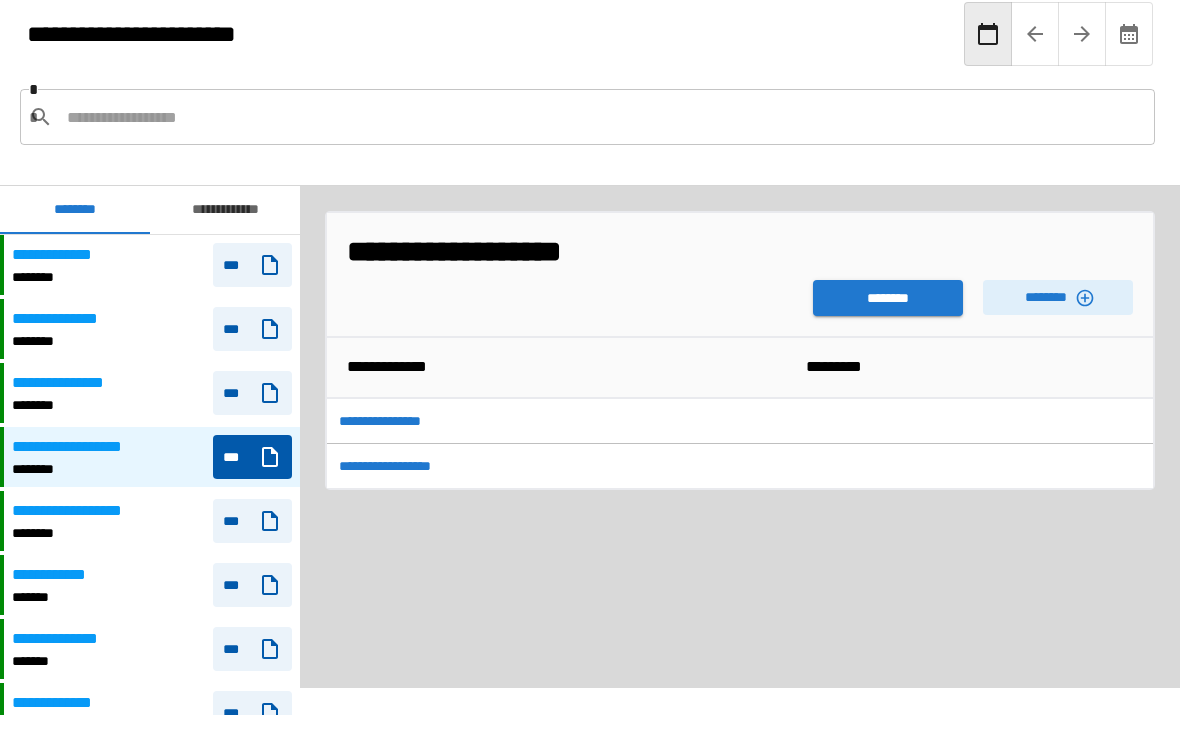 click on "********" at bounding box center [888, 298] 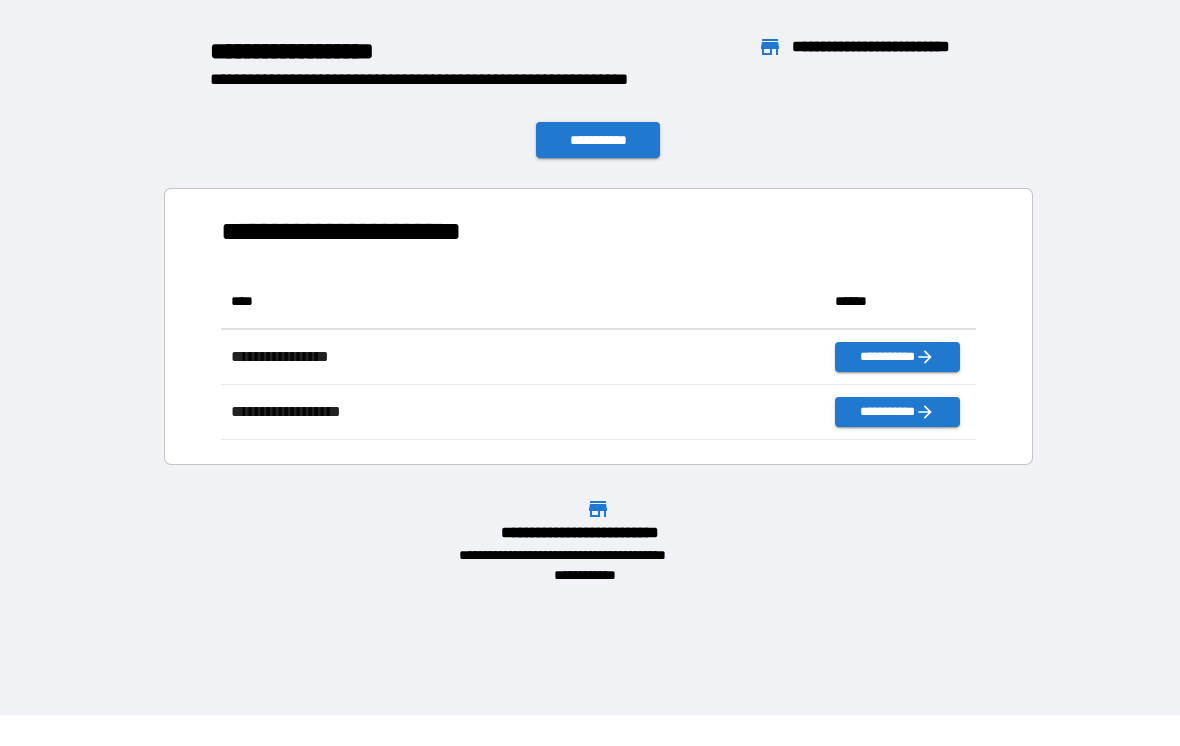 scroll, scrollTop: 166, scrollLeft: 755, axis: both 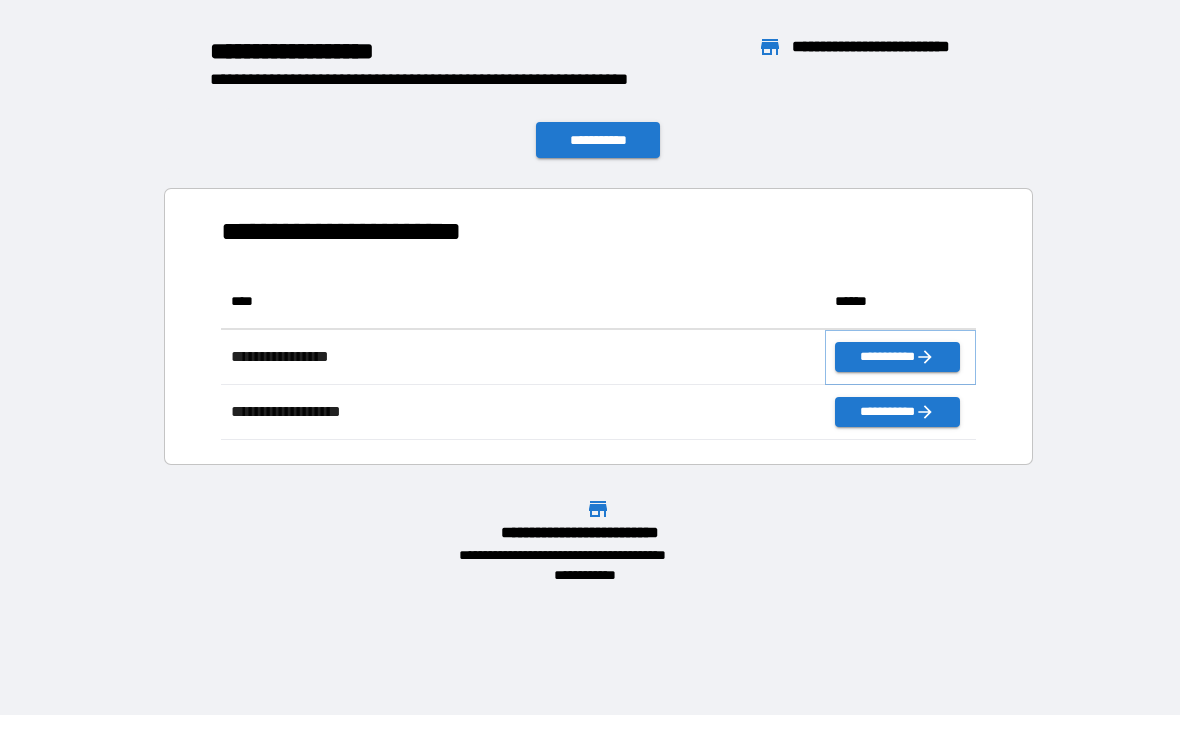 click on "**********" at bounding box center (897, 357) 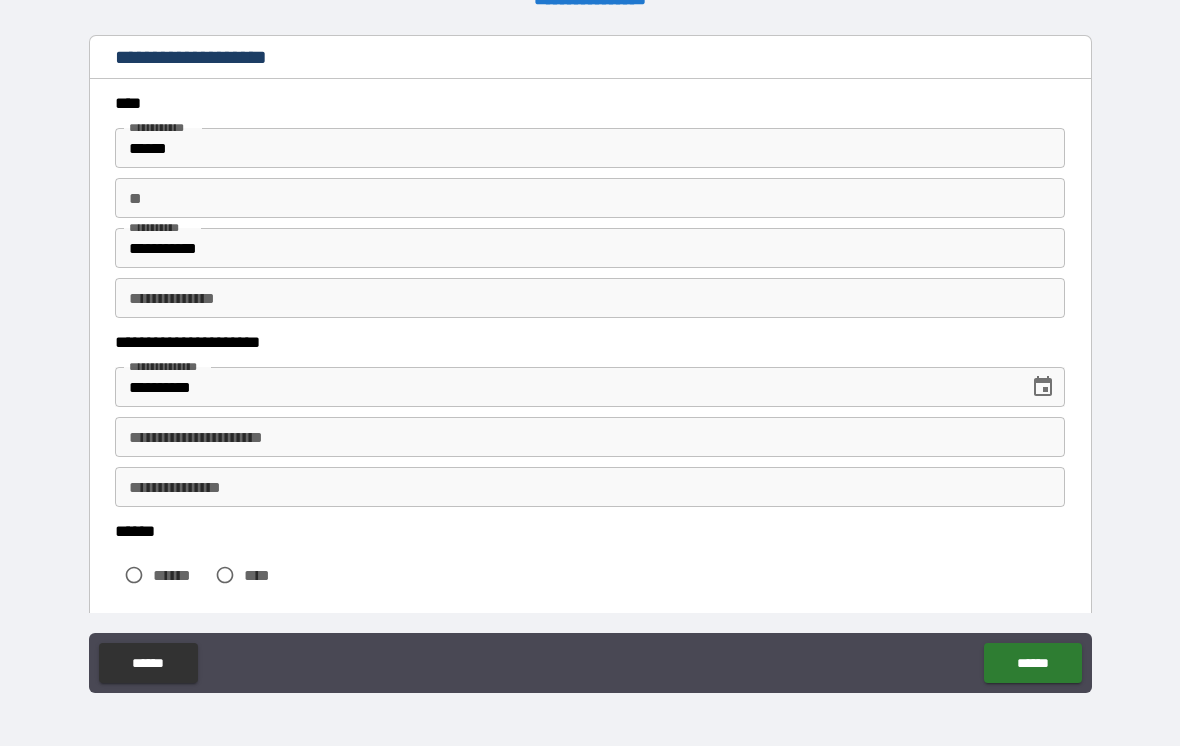 scroll, scrollTop: 75, scrollLeft: 0, axis: vertical 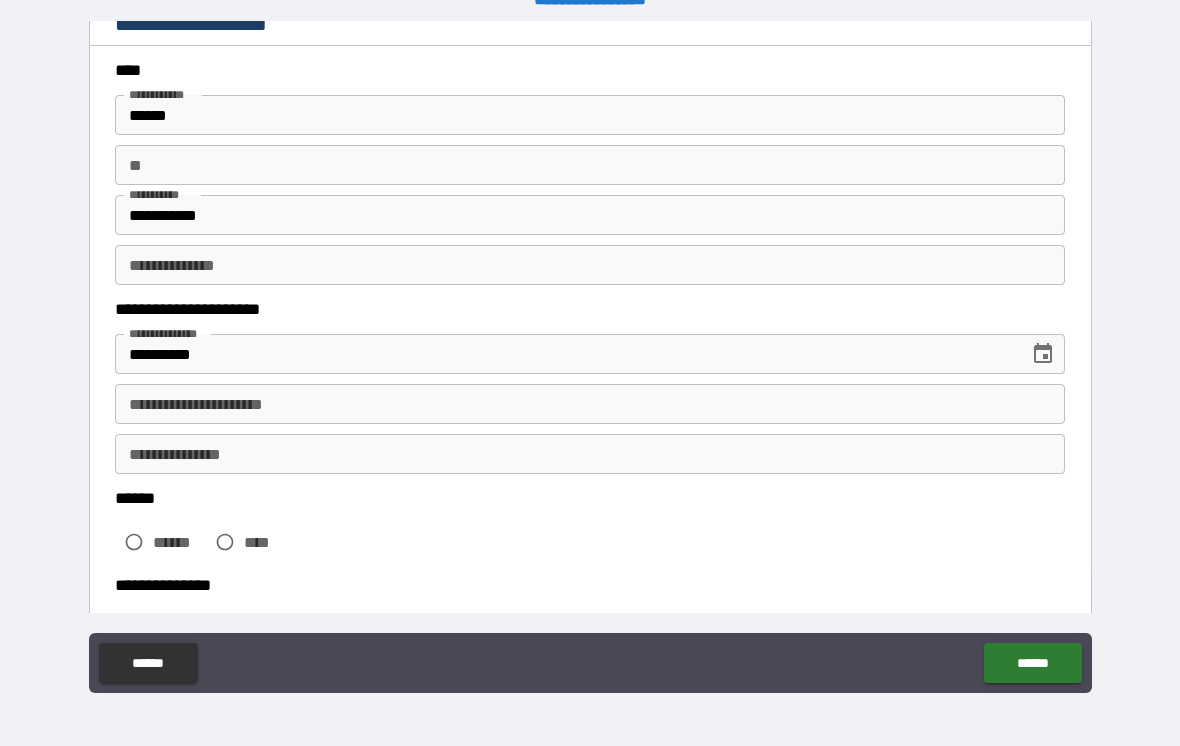 click on "**********" at bounding box center (590, 454) 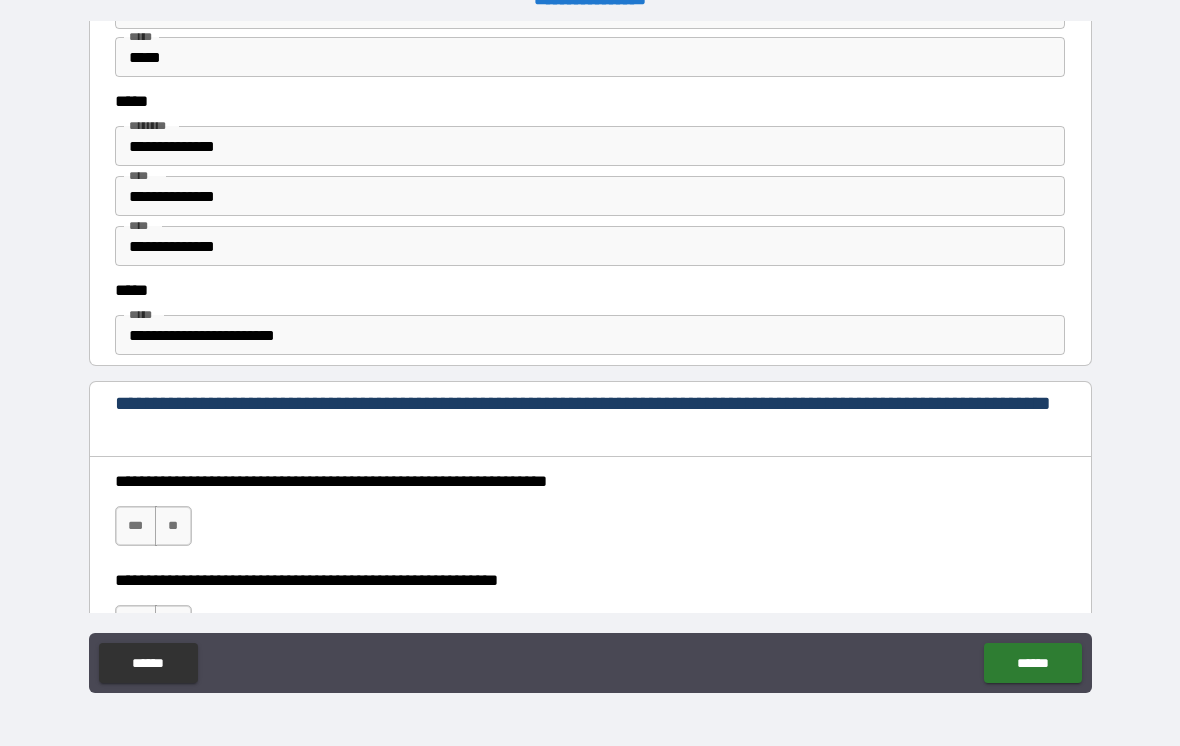 scroll, scrollTop: 998, scrollLeft: 0, axis: vertical 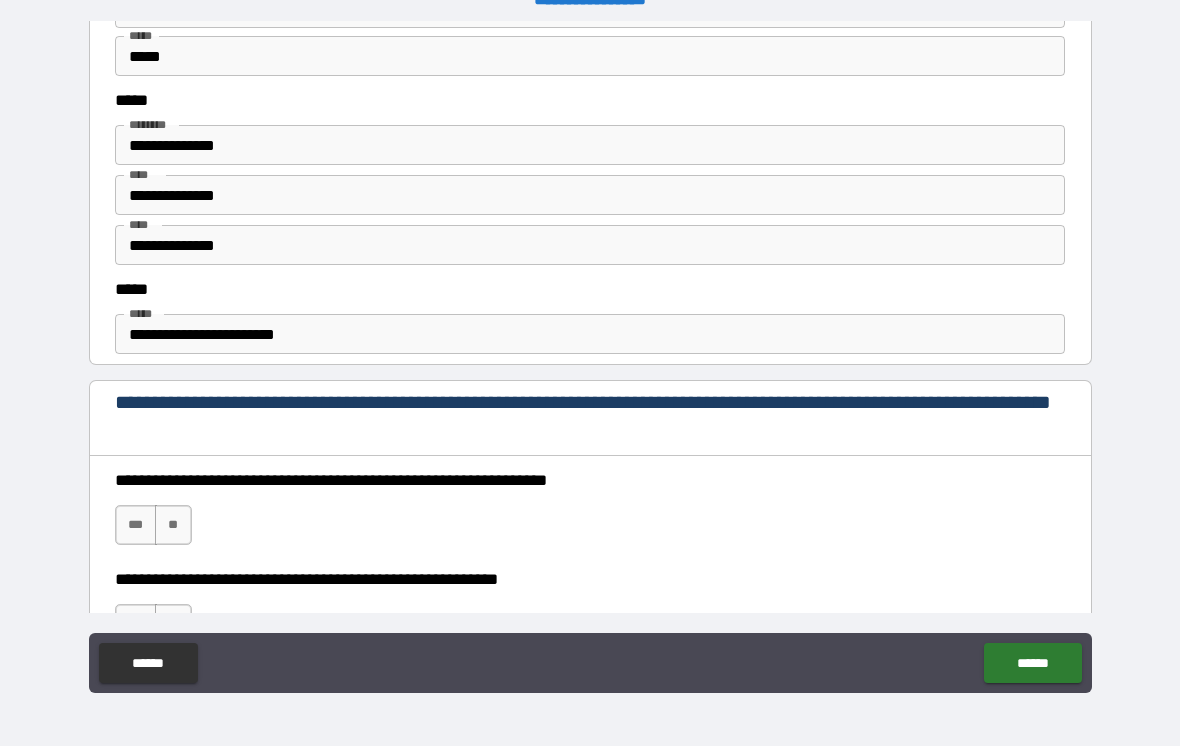 click on "**********" at bounding box center [590, 334] 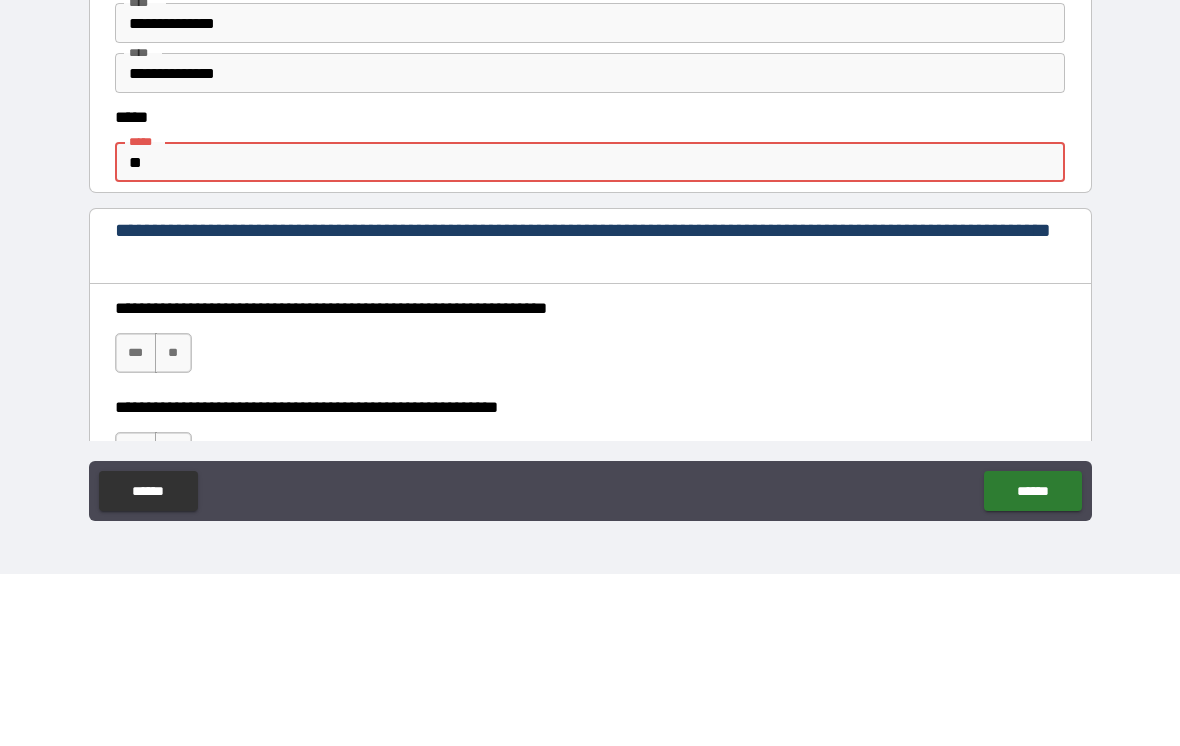 type on "*" 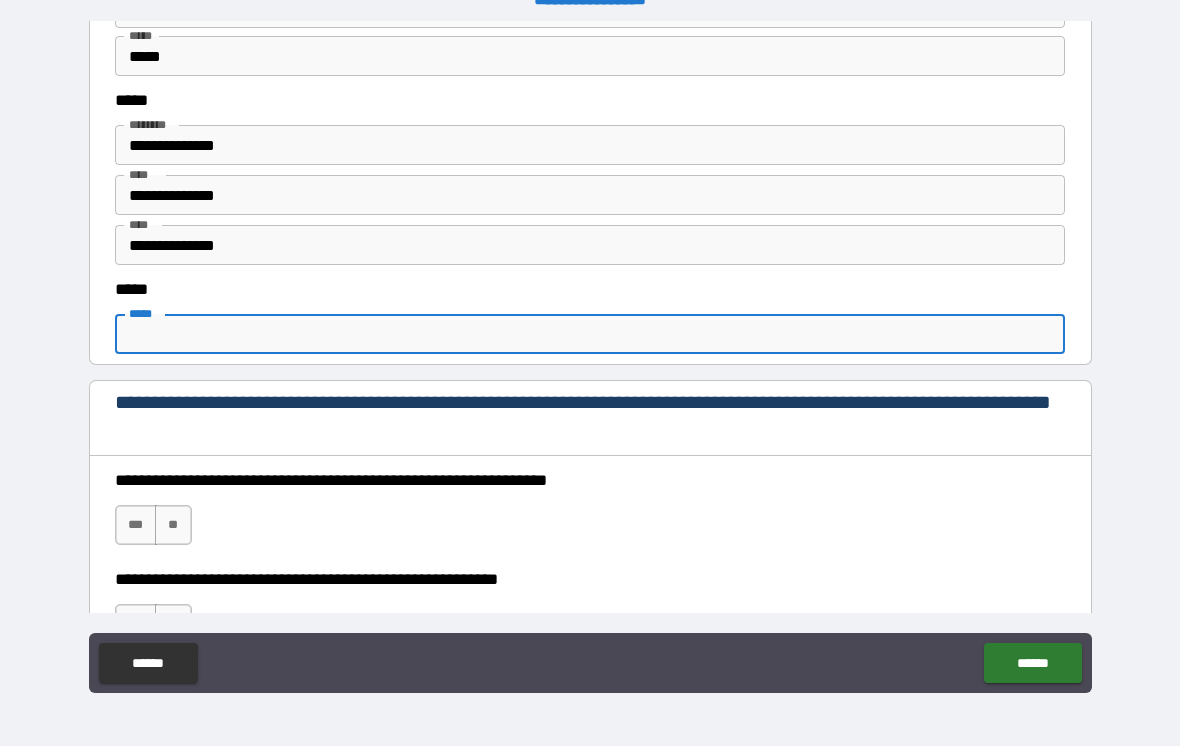 click on "*****" at bounding box center [590, 334] 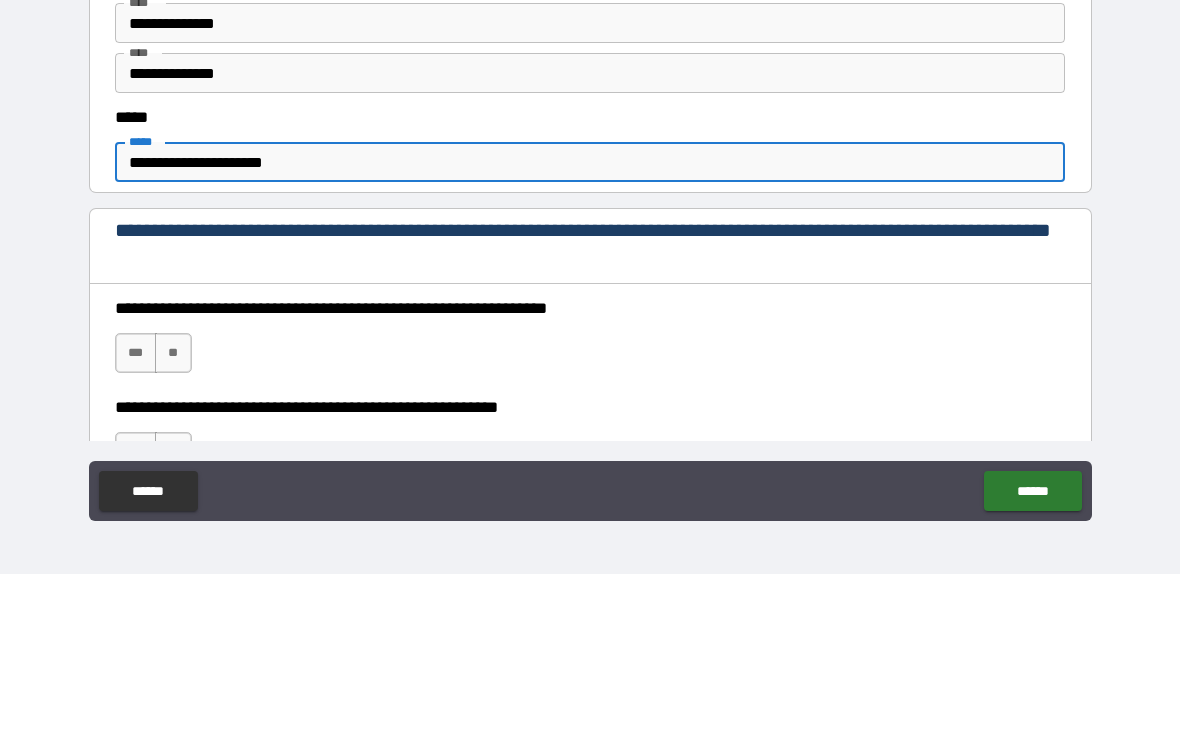 scroll, scrollTop: 1071, scrollLeft: 0, axis: vertical 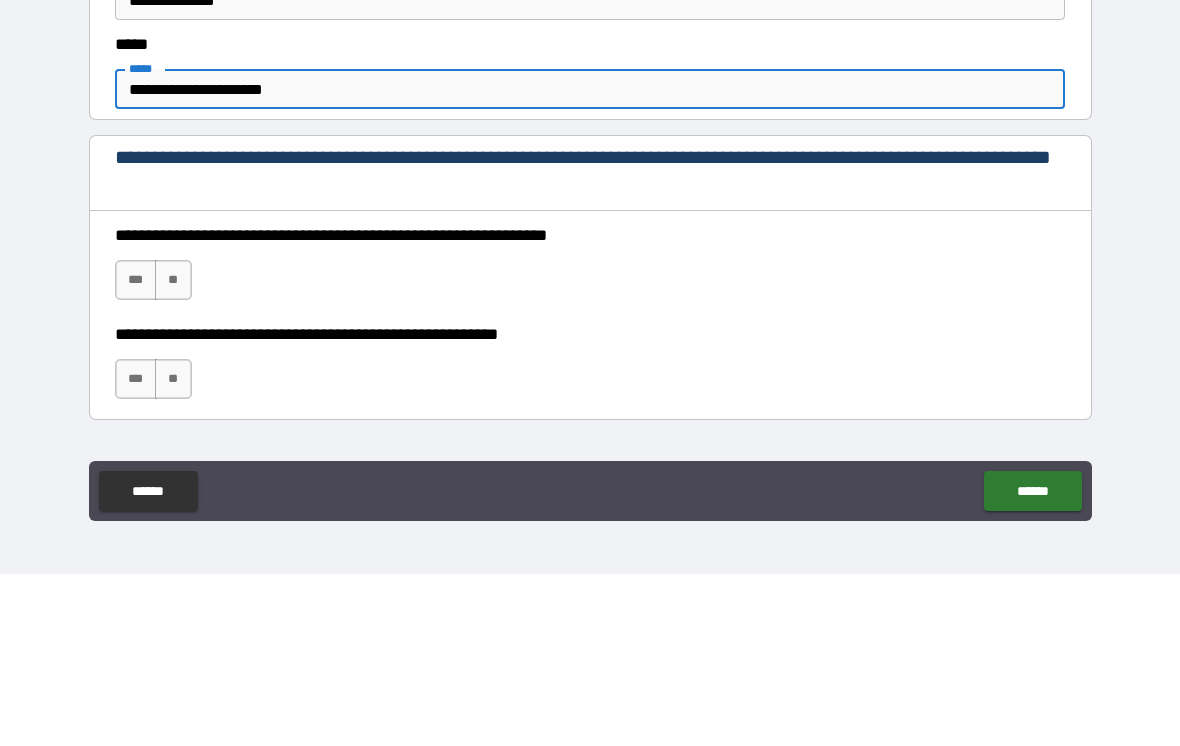 type on "**********" 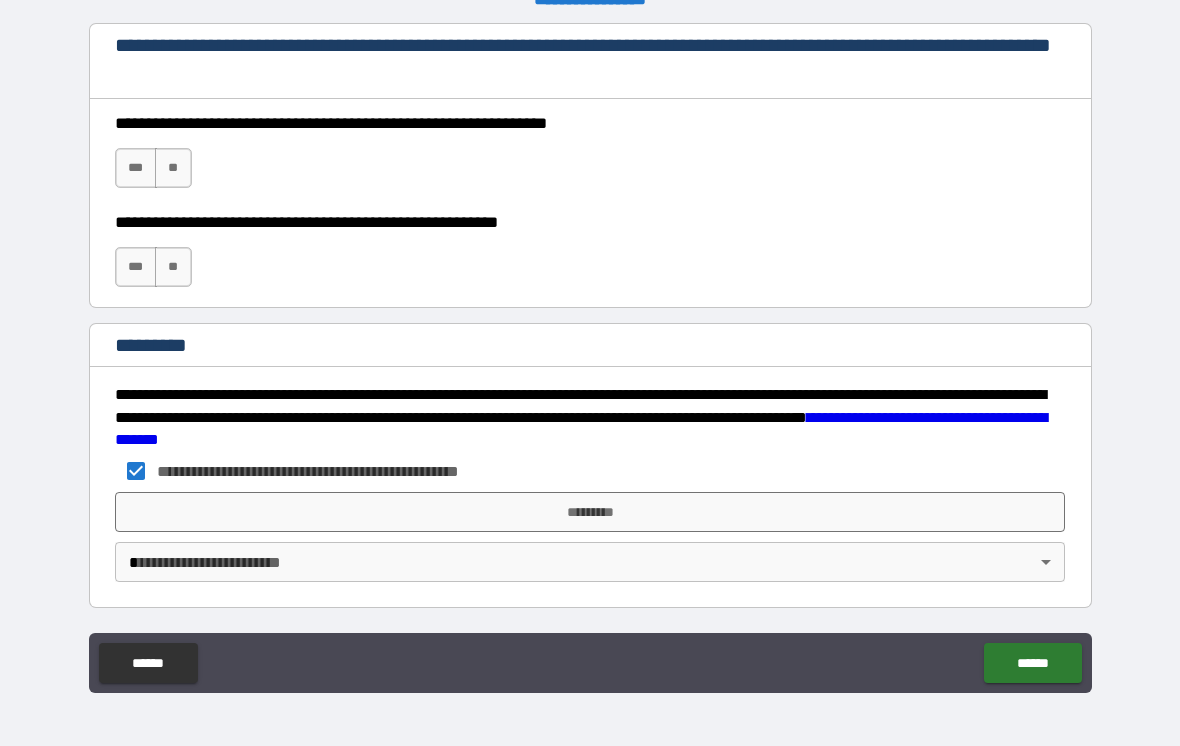 scroll, scrollTop: 2960, scrollLeft: 0, axis: vertical 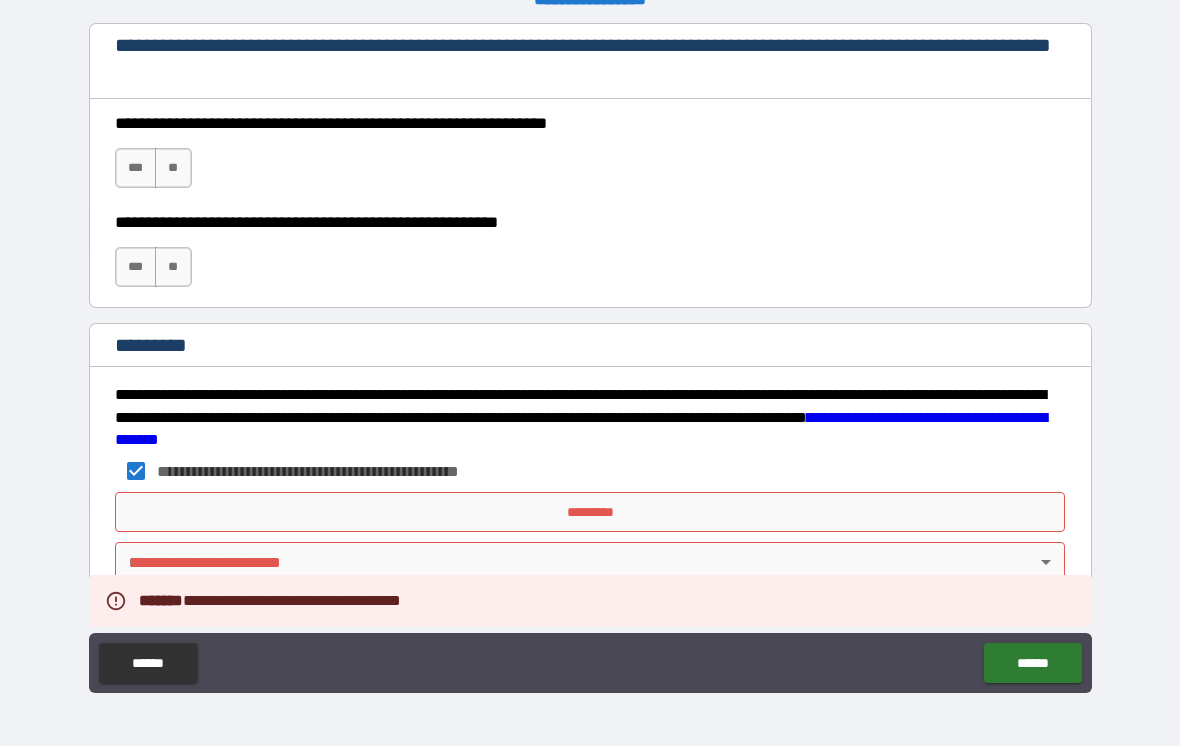 click on "******" at bounding box center (1032, 663) 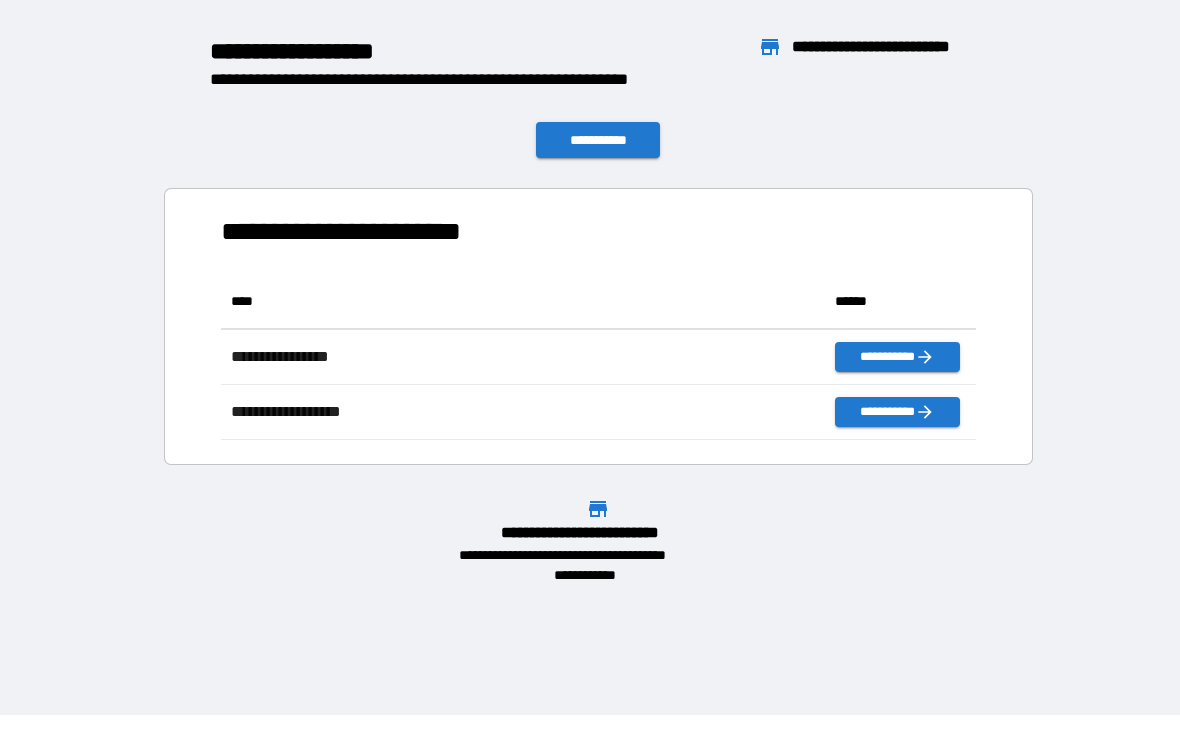 scroll, scrollTop: 166, scrollLeft: 755, axis: both 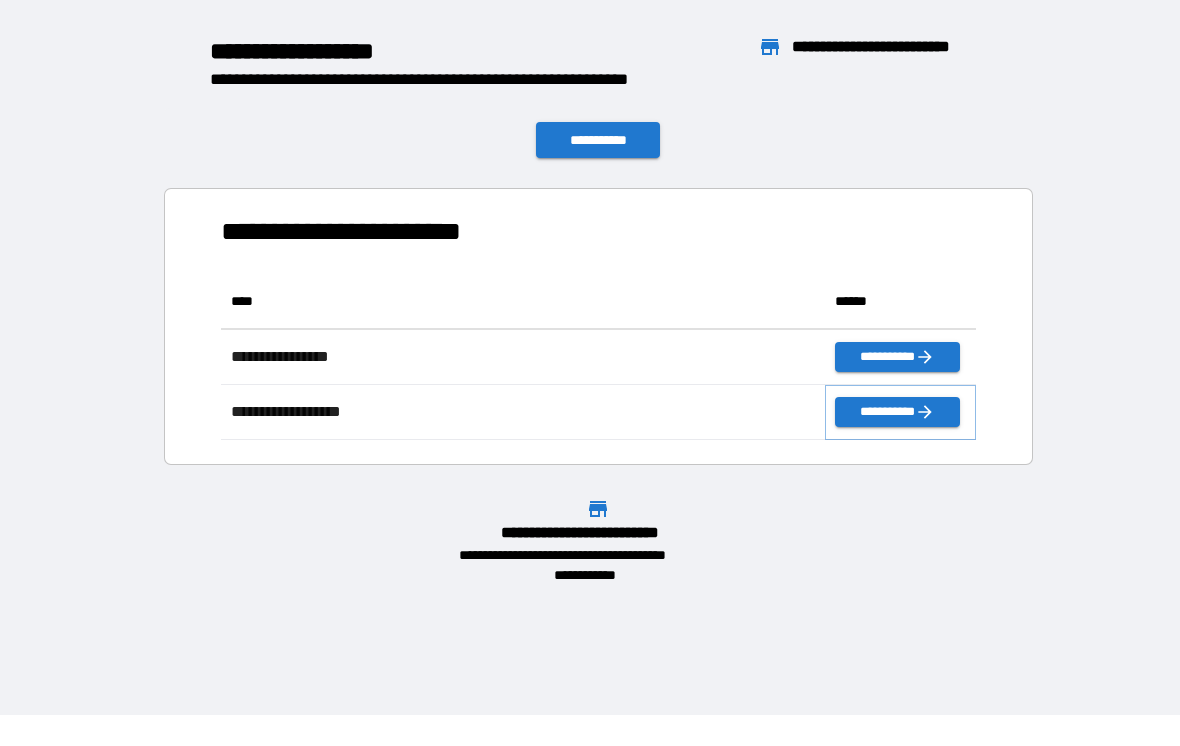 click on "**********" at bounding box center [897, 412] 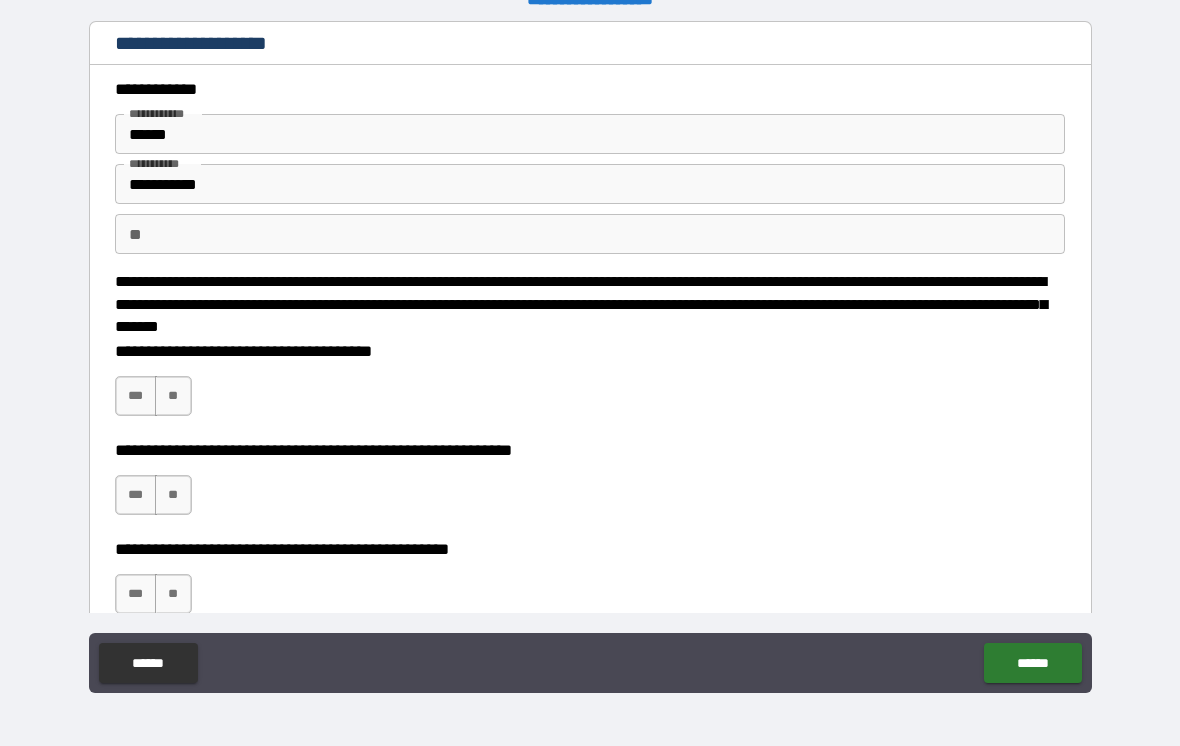 click on "**" at bounding box center (173, 396) 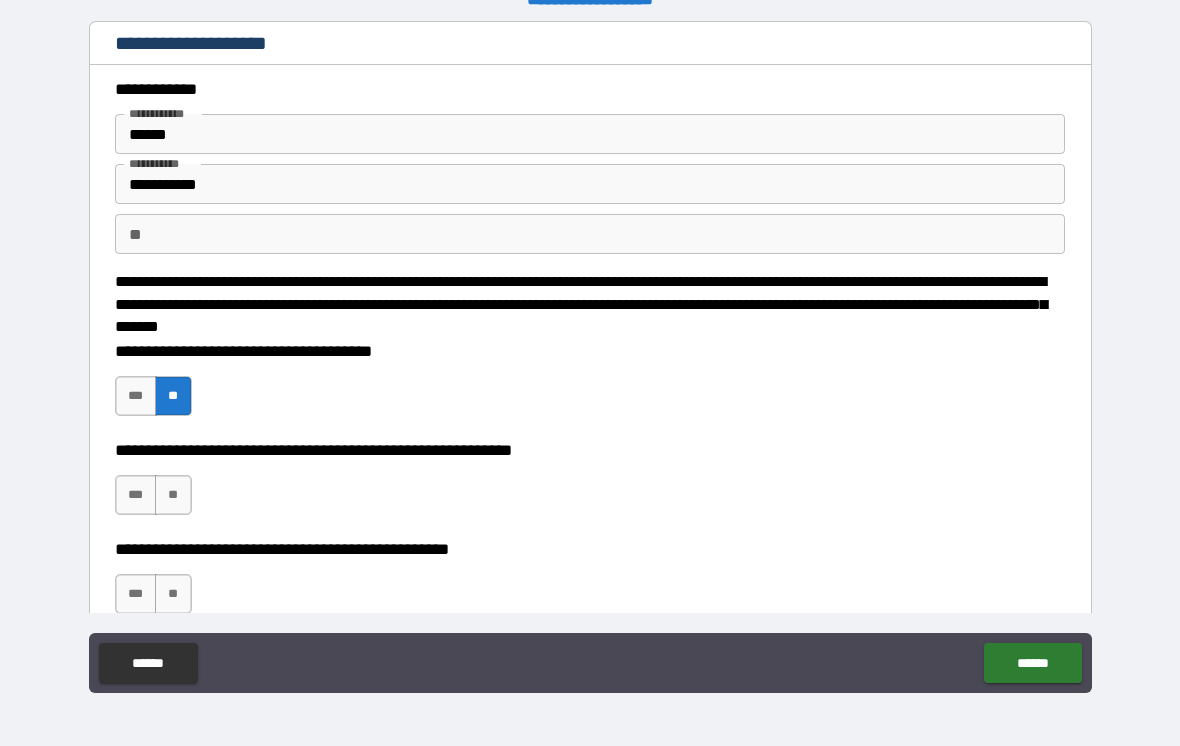 click on "**" at bounding box center (173, 495) 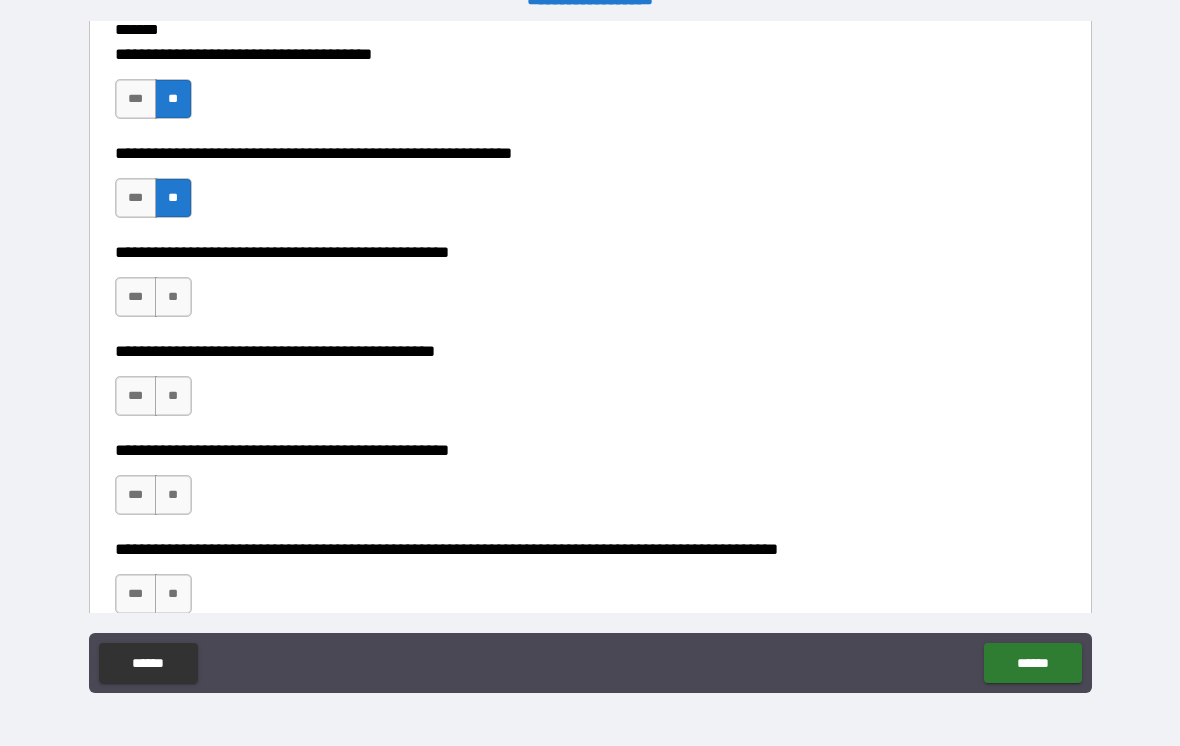 scroll, scrollTop: 301, scrollLeft: 0, axis: vertical 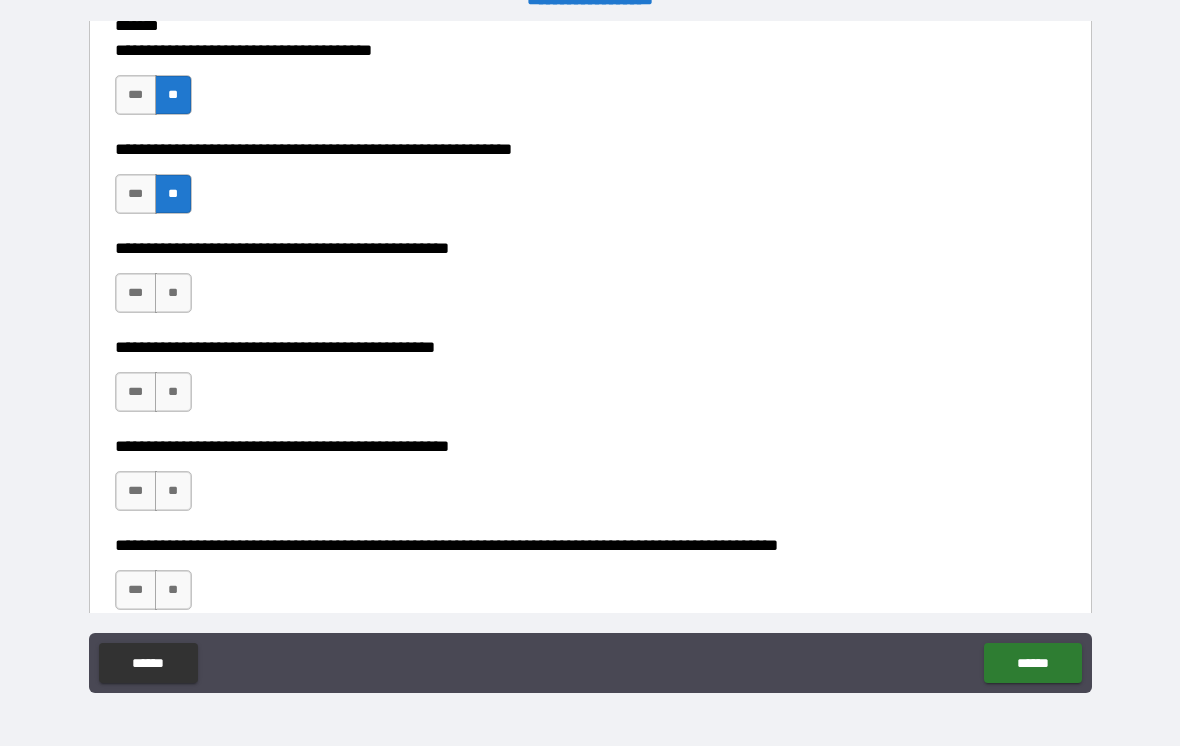 click on "**" at bounding box center [173, 293] 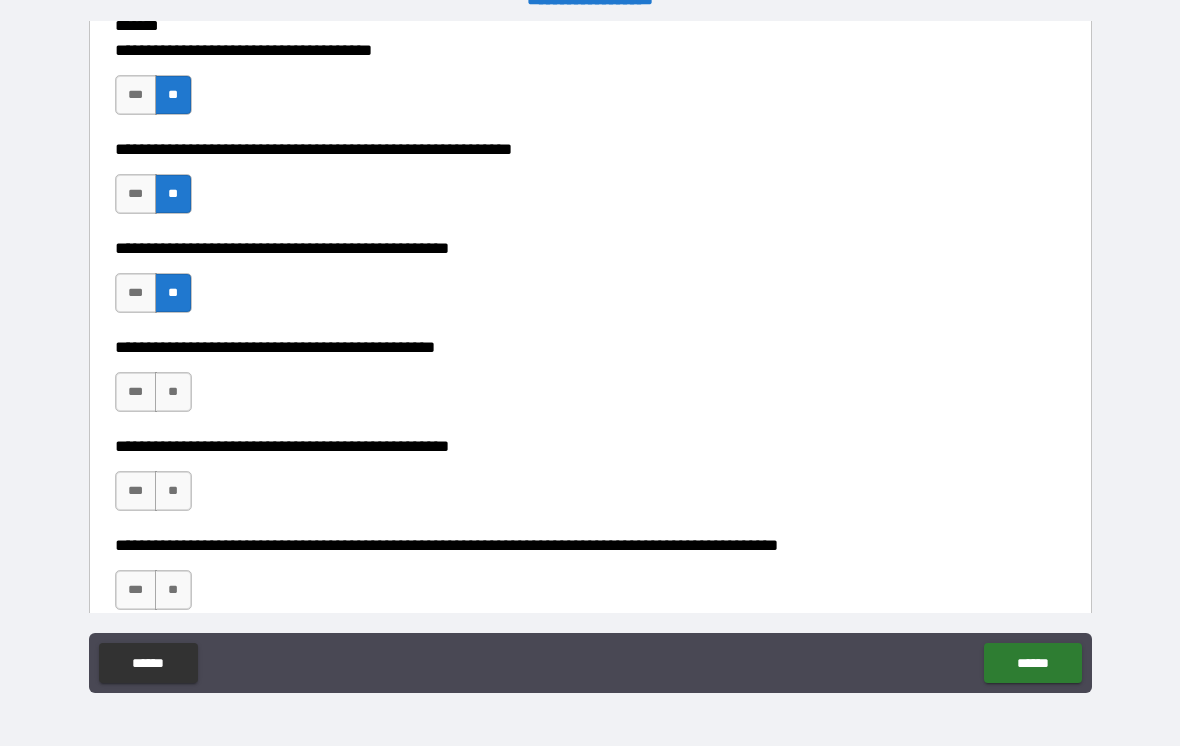 click on "**" at bounding box center (173, 392) 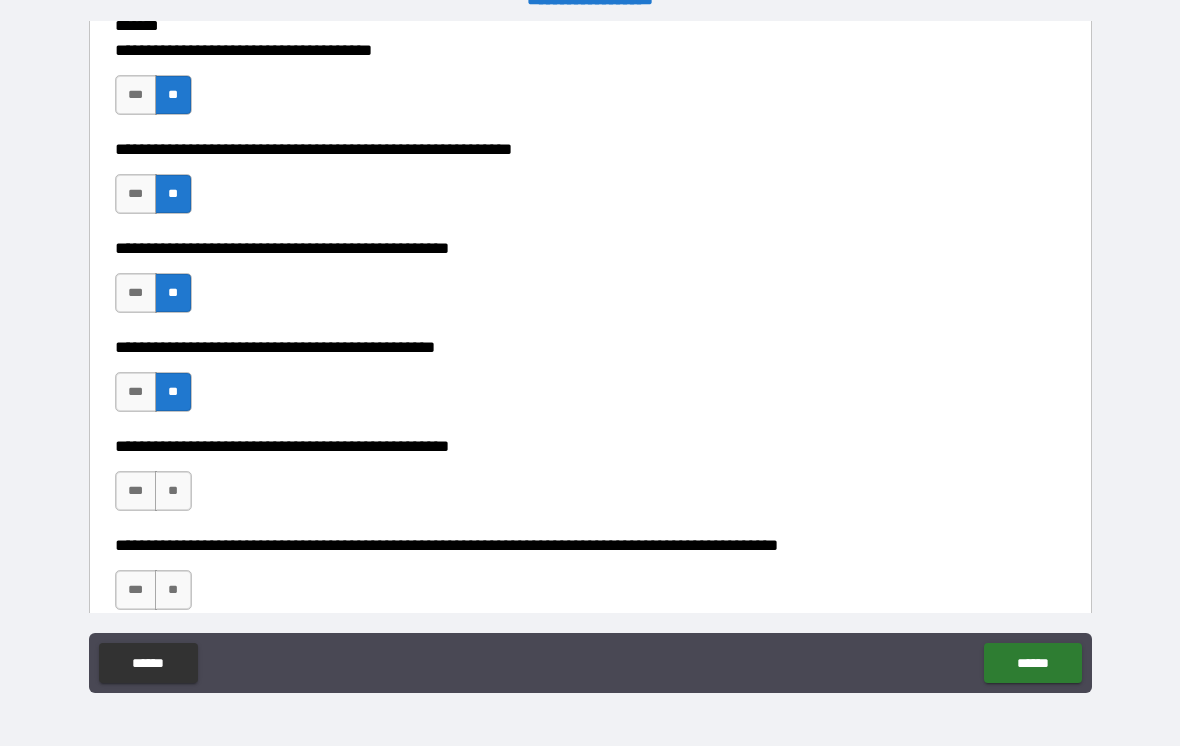 click on "**" at bounding box center (173, 491) 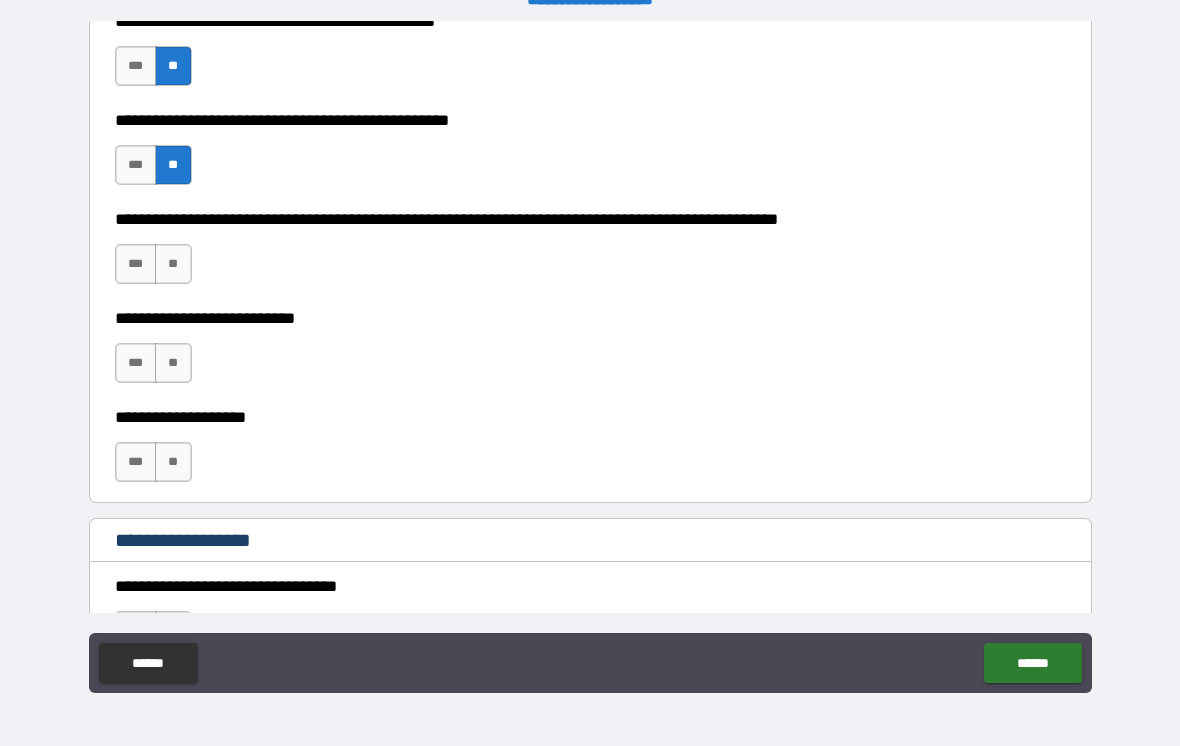 scroll, scrollTop: 651, scrollLeft: 0, axis: vertical 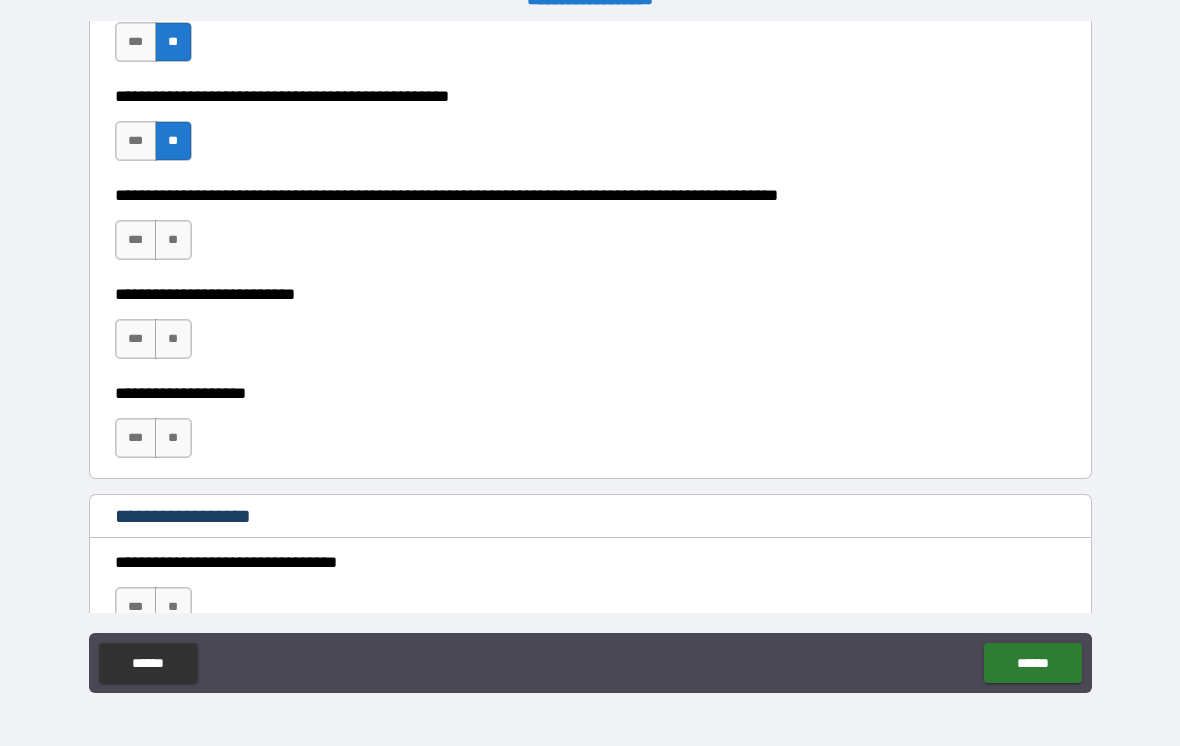 click on "**" at bounding box center [173, 339] 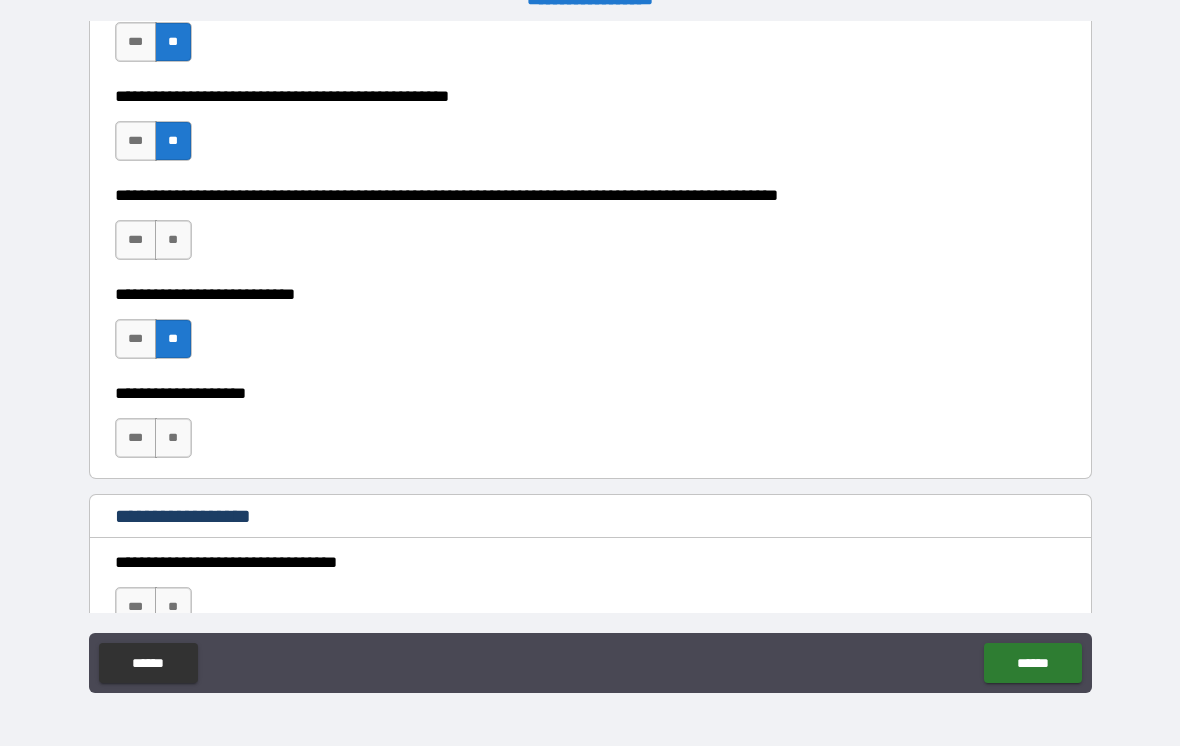 click on "**" at bounding box center (173, 240) 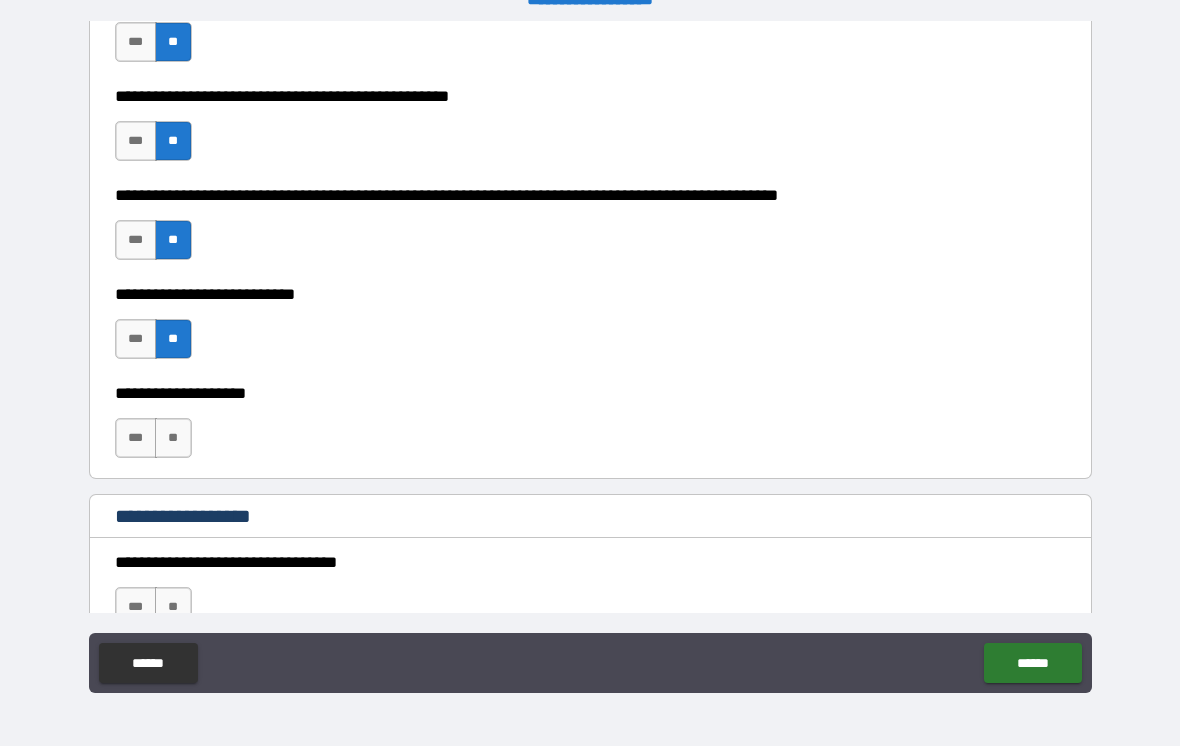 click on "***" at bounding box center (136, 438) 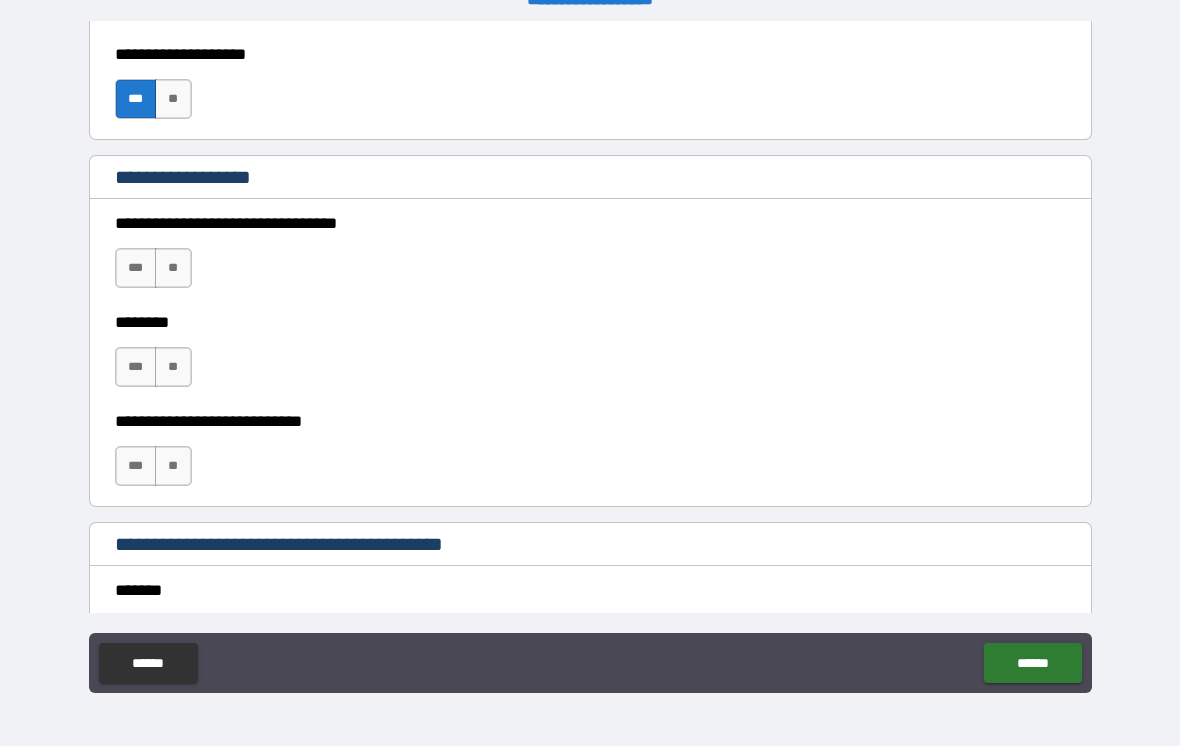 scroll, scrollTop: 989, scrollLeft: 0, axis: vertical 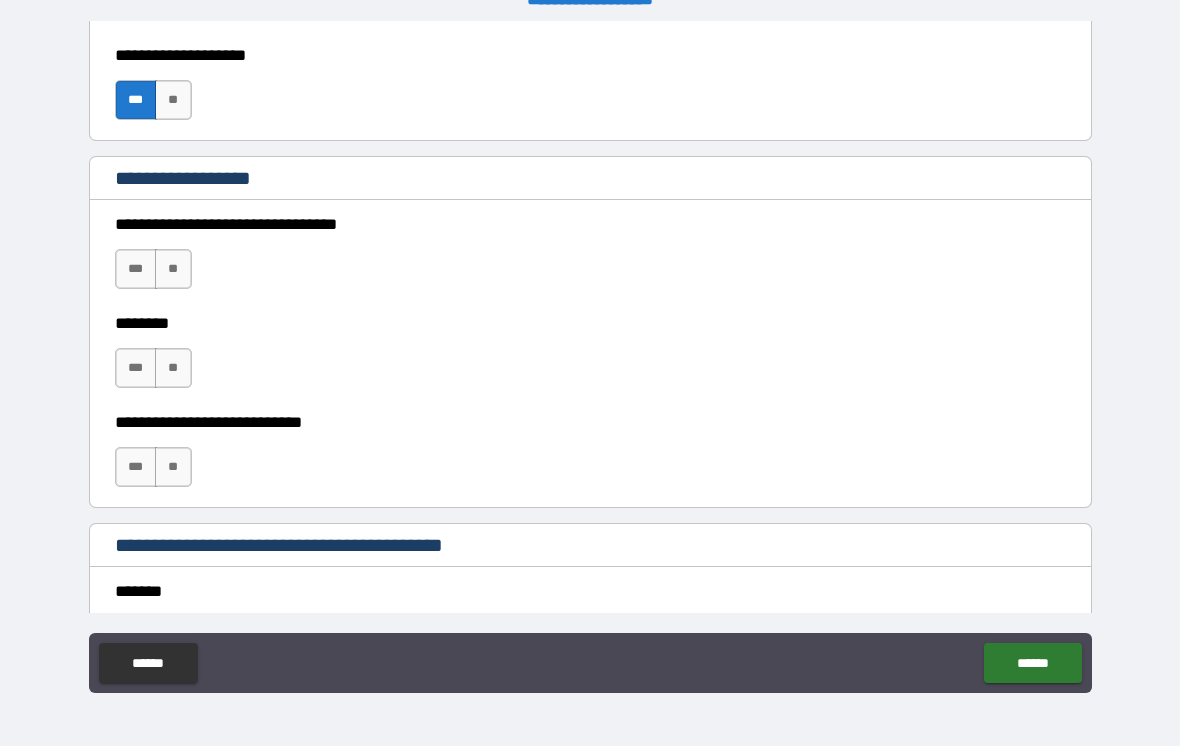 click on "**" at bounding box center (173, 100) 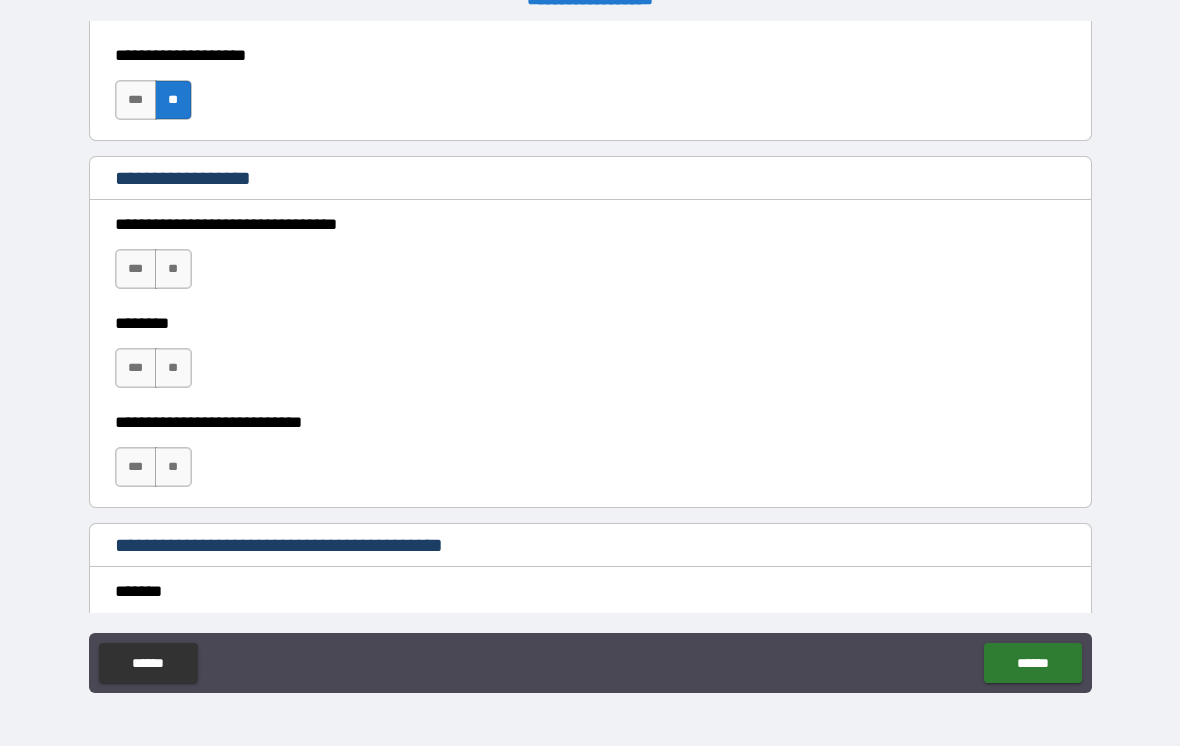 click on "**" at bounding box center (173, 269) 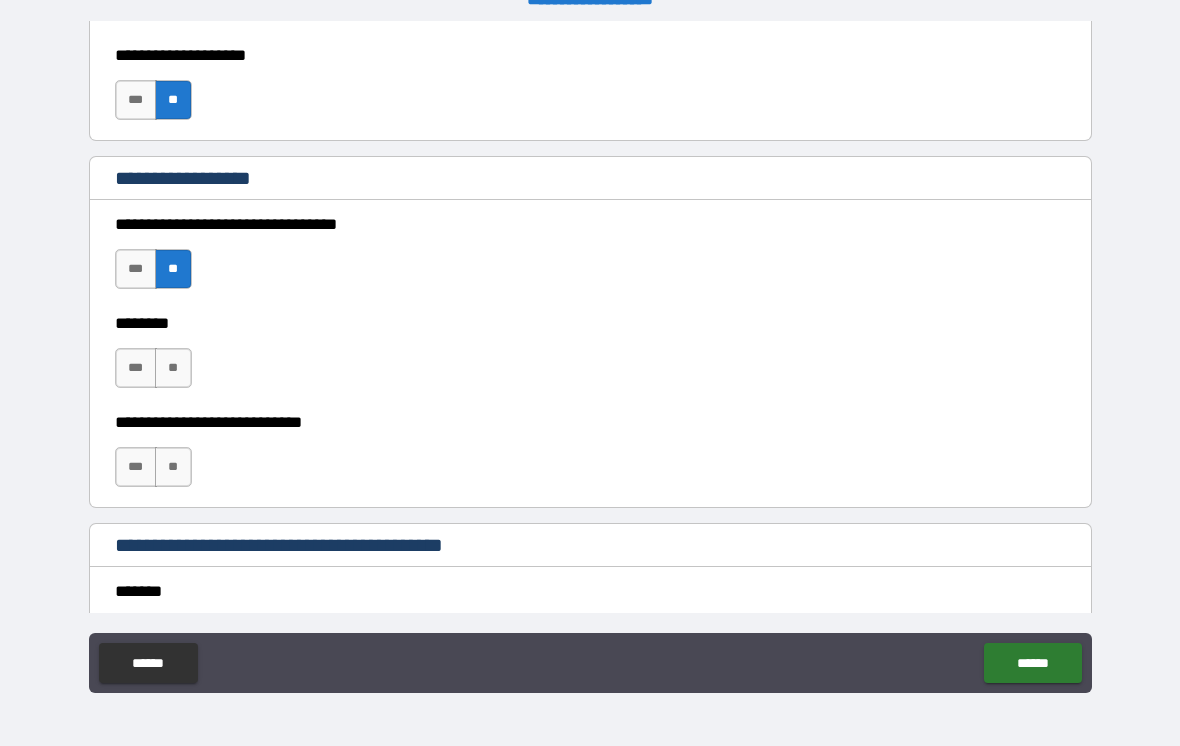 click on "**" at bounding box center (173, 269) 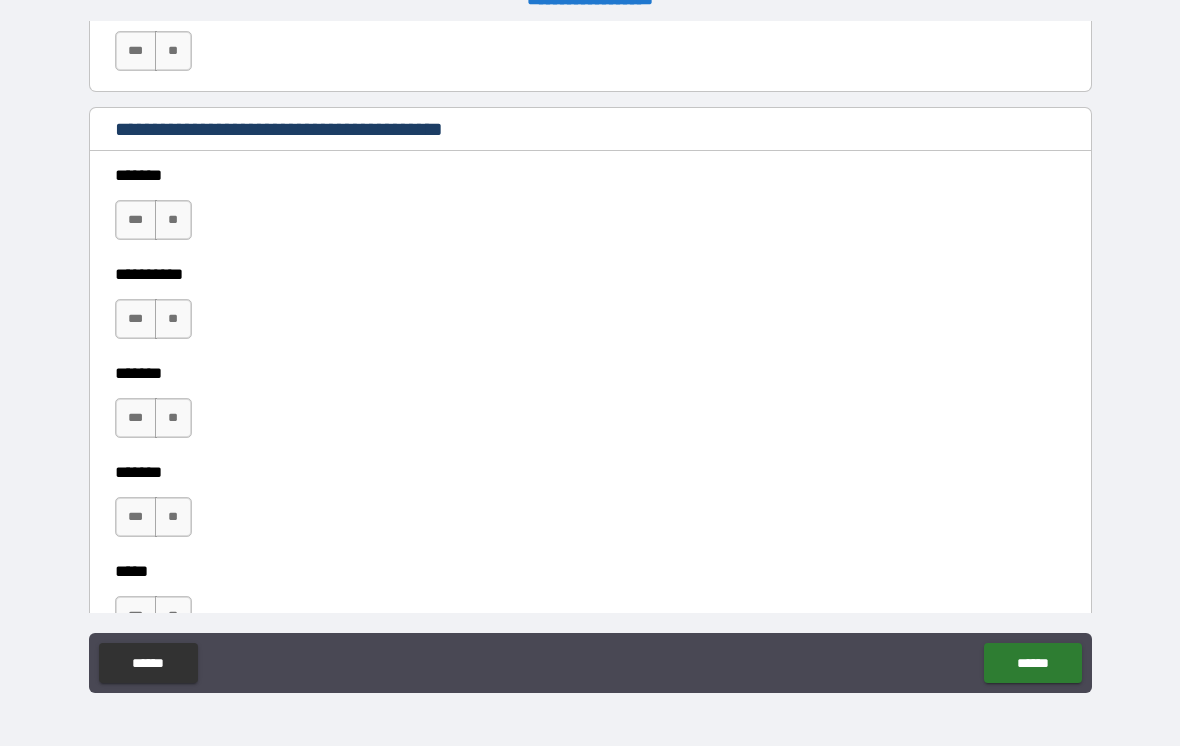scroll, scrollTop: 1409, scrollLeft: 0, axis: vertical 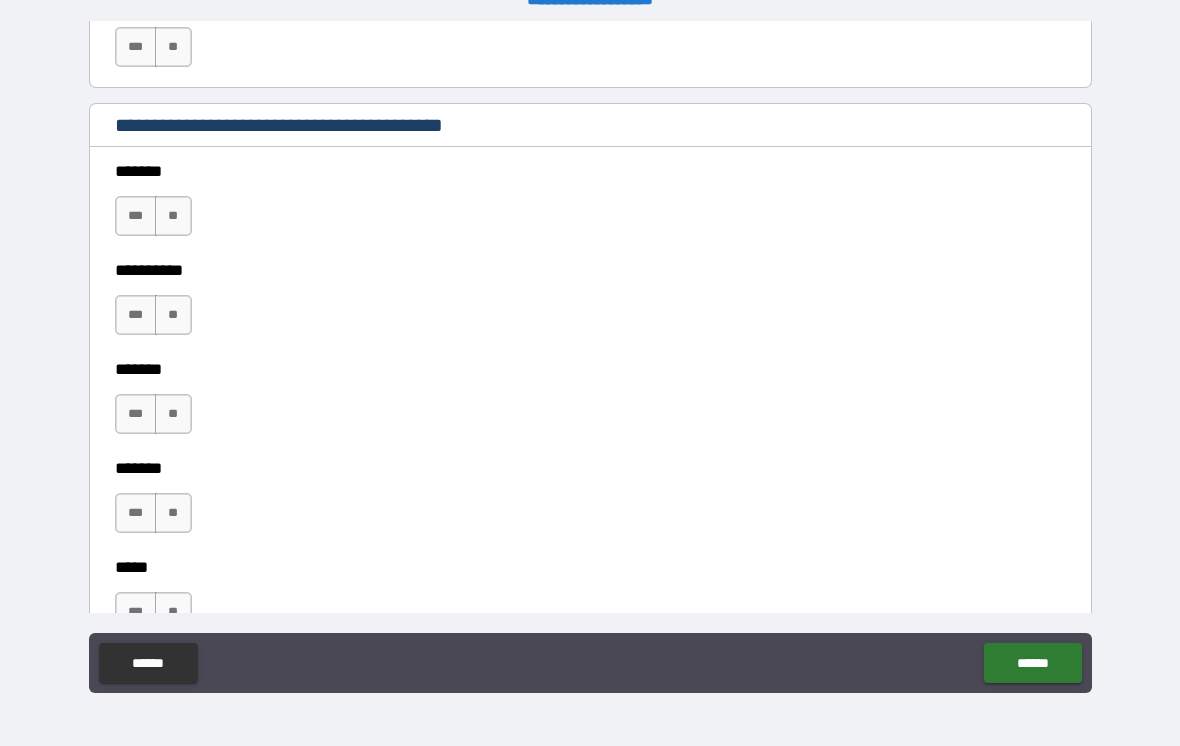 click on "**" at bounding box center (173, 216) 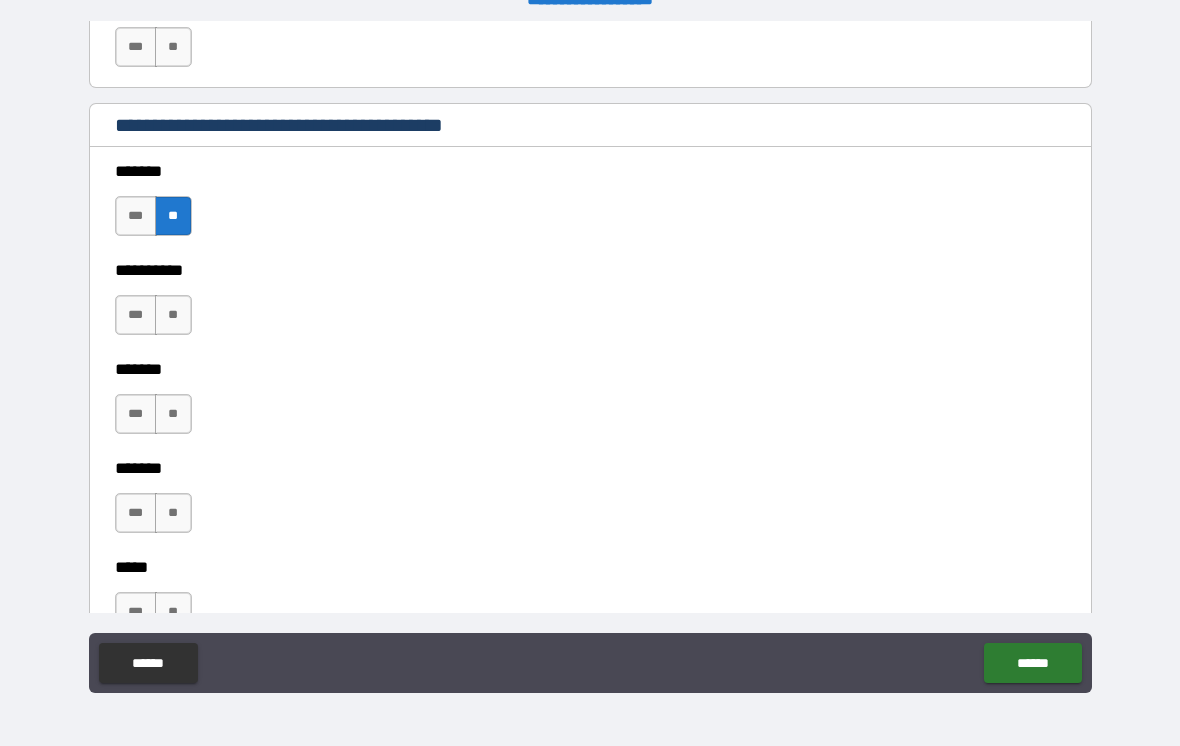 click on "**" at bounding box center (173, 315) 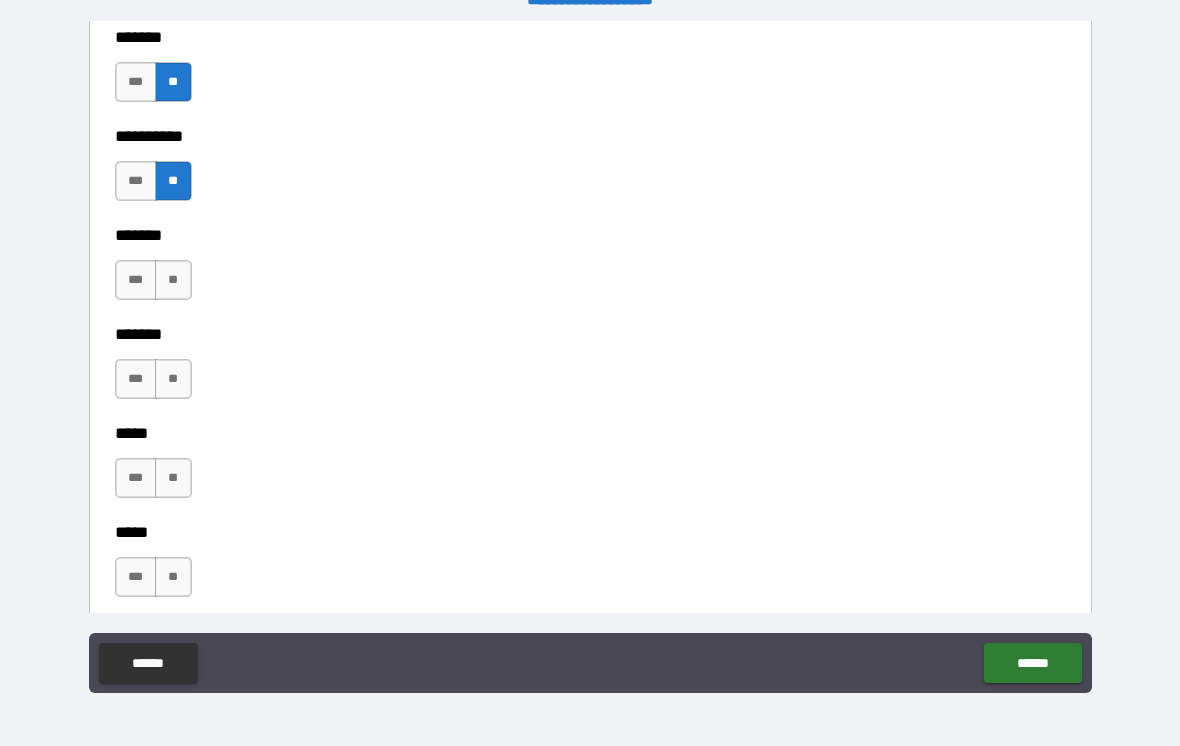 click on "**" at bounding box center [173, 280] 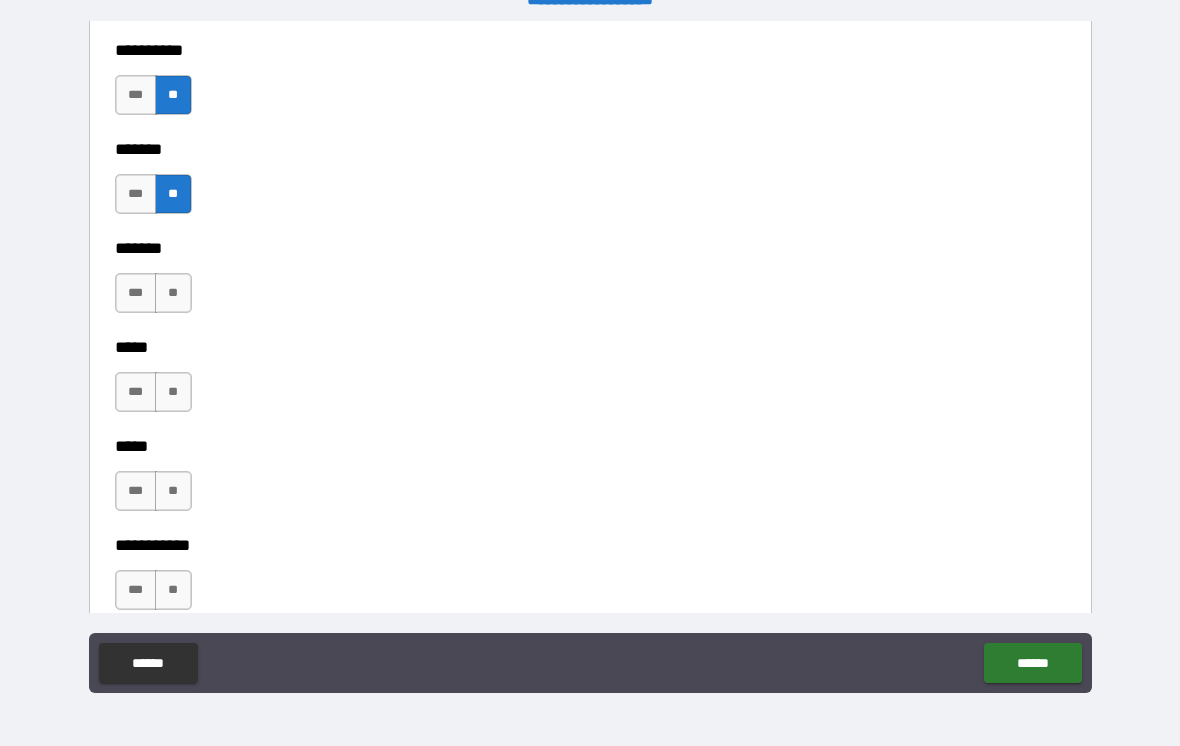 click on "**" at bounding box center (173, 293) 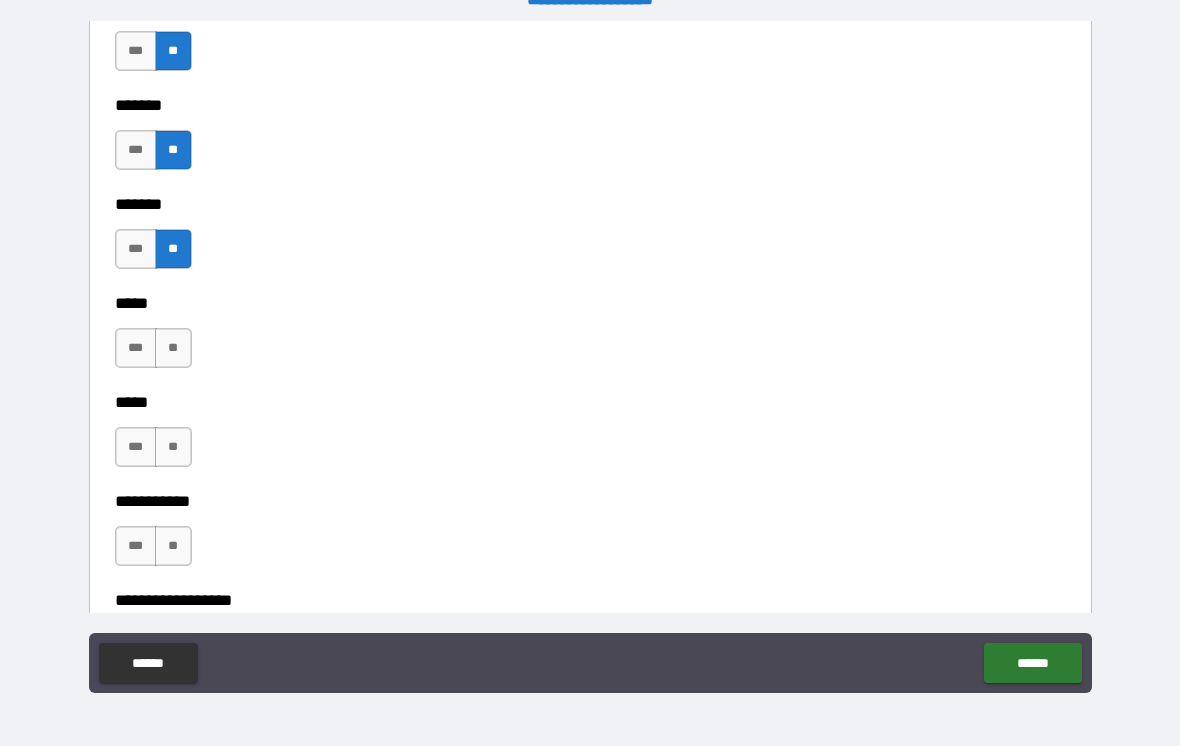 click on "**" at bounding box center [173, 348] 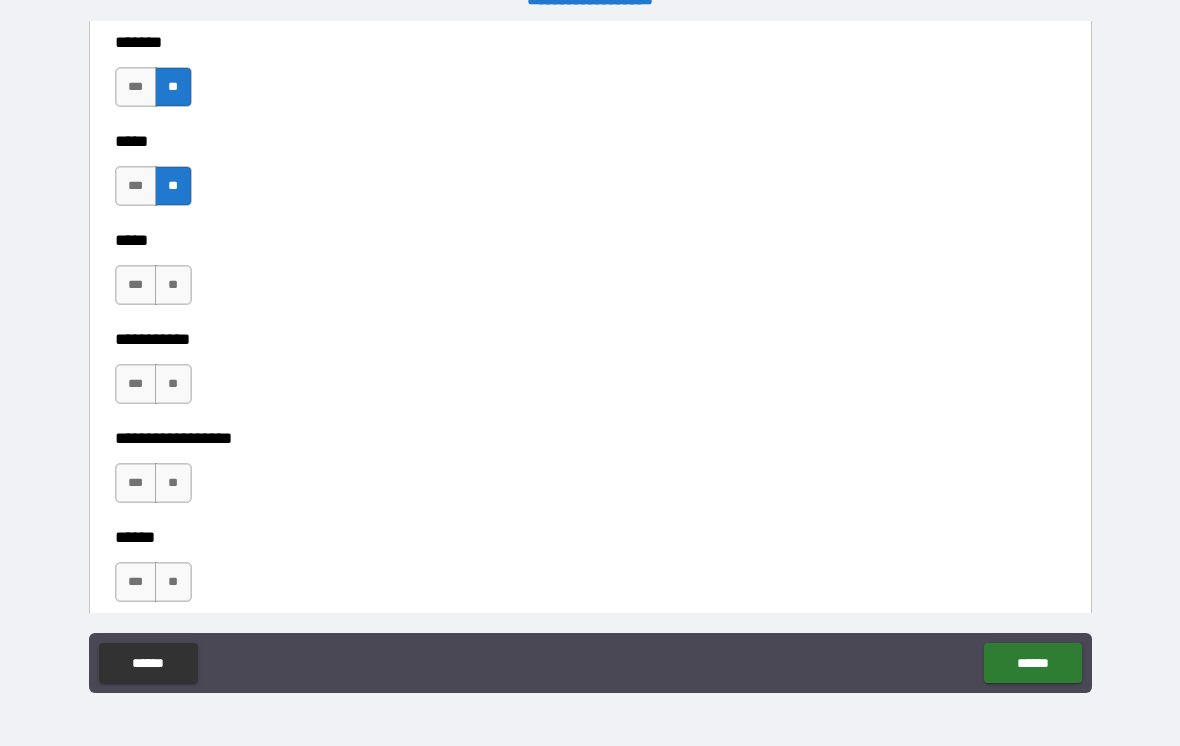 scroll, scrollTop: 1846, scrollLeft: 0, axis: vertical 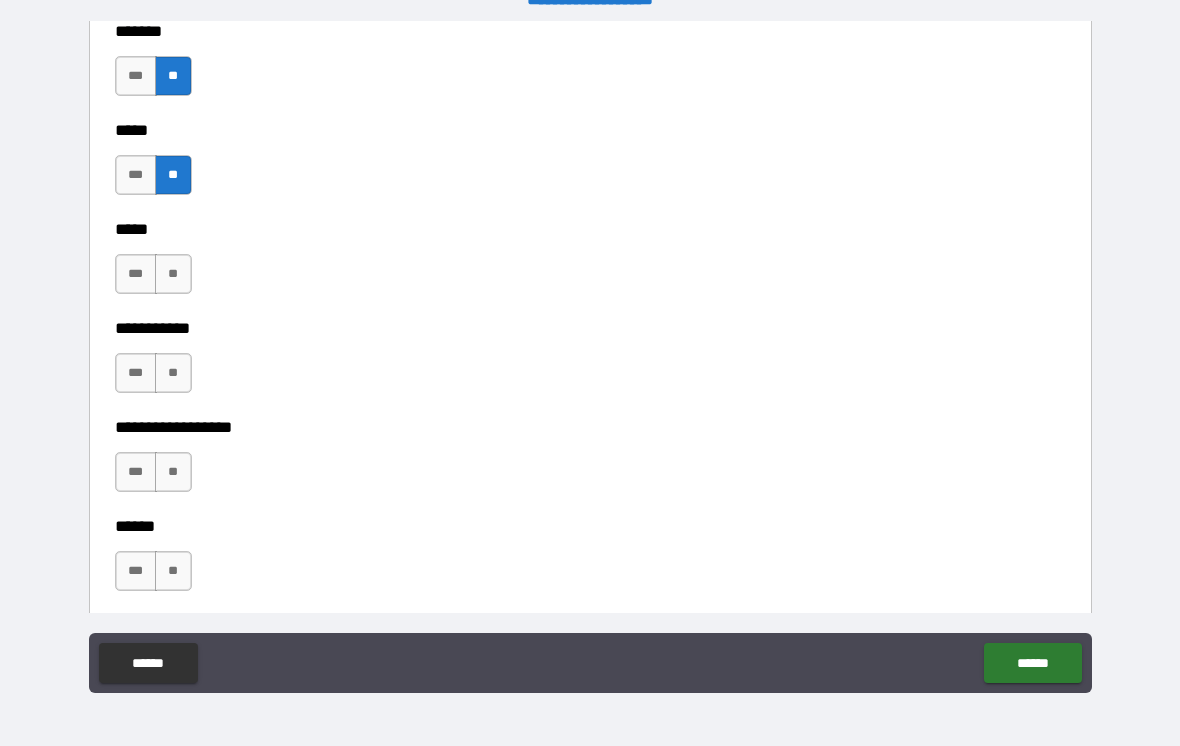 click on "**" at bounding box center [173, 274] 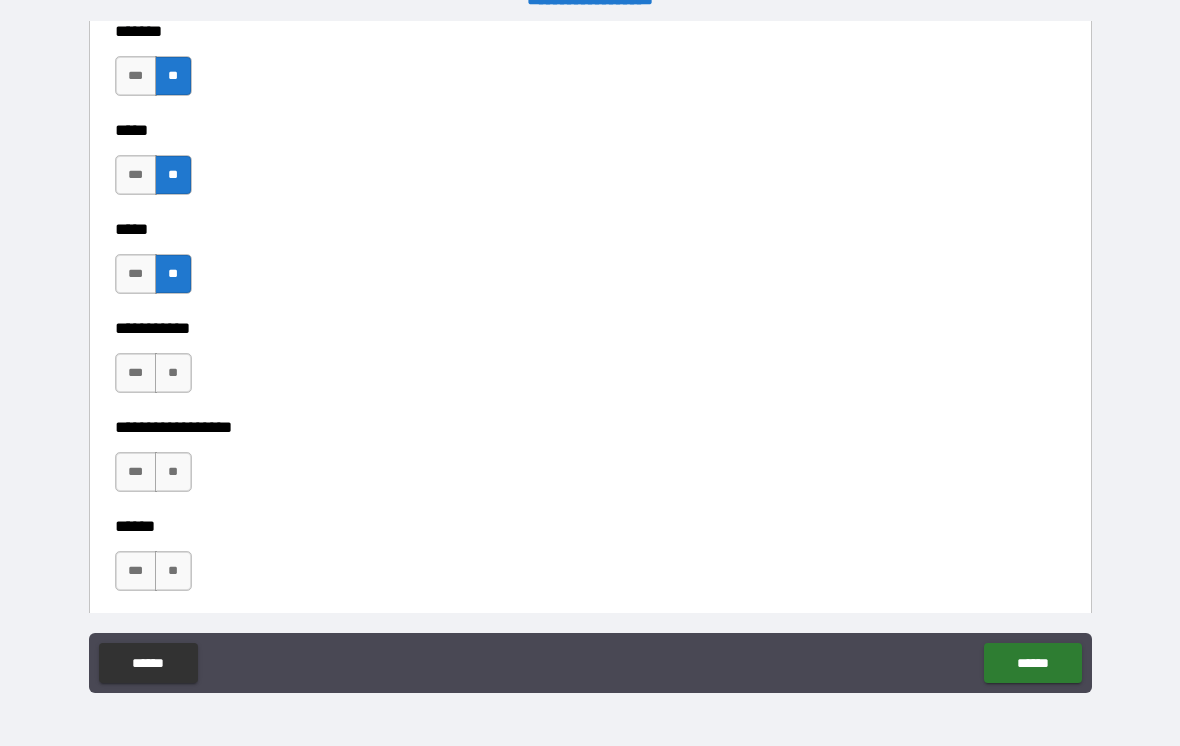 click on "**" at bounding box center (173, 373) 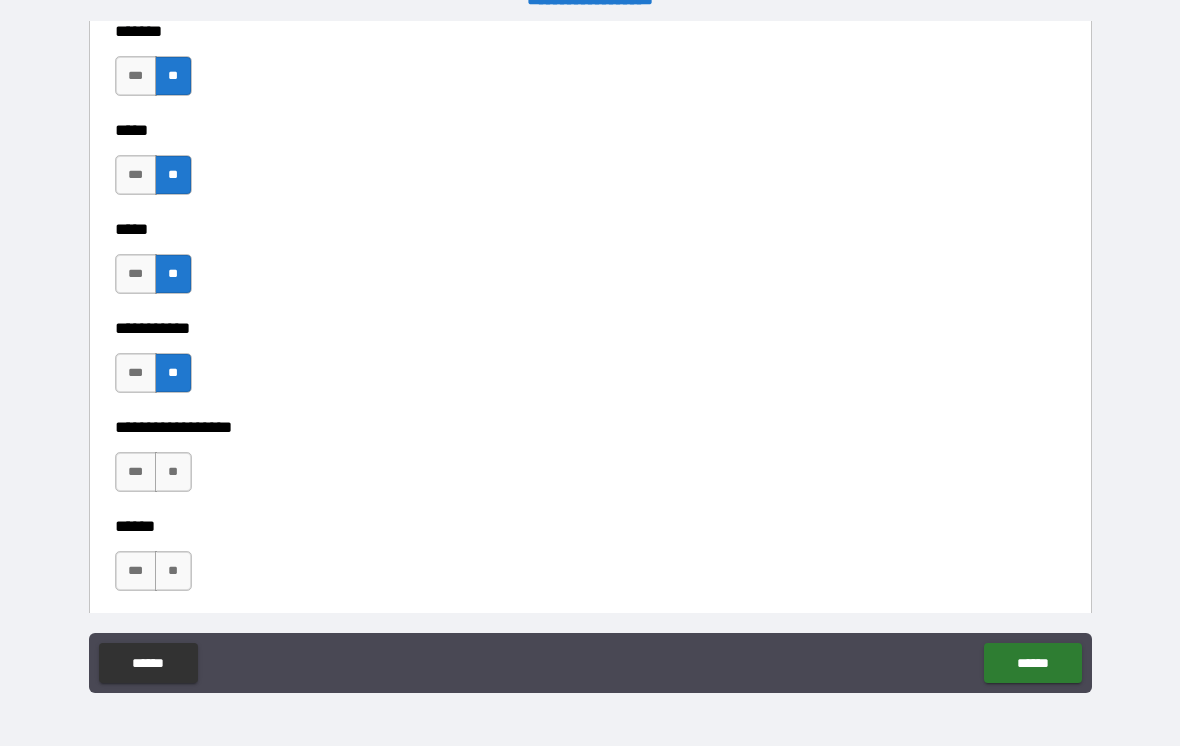 scroll, scrollTop: 1906, scrollLeft: 0, axis: vertical 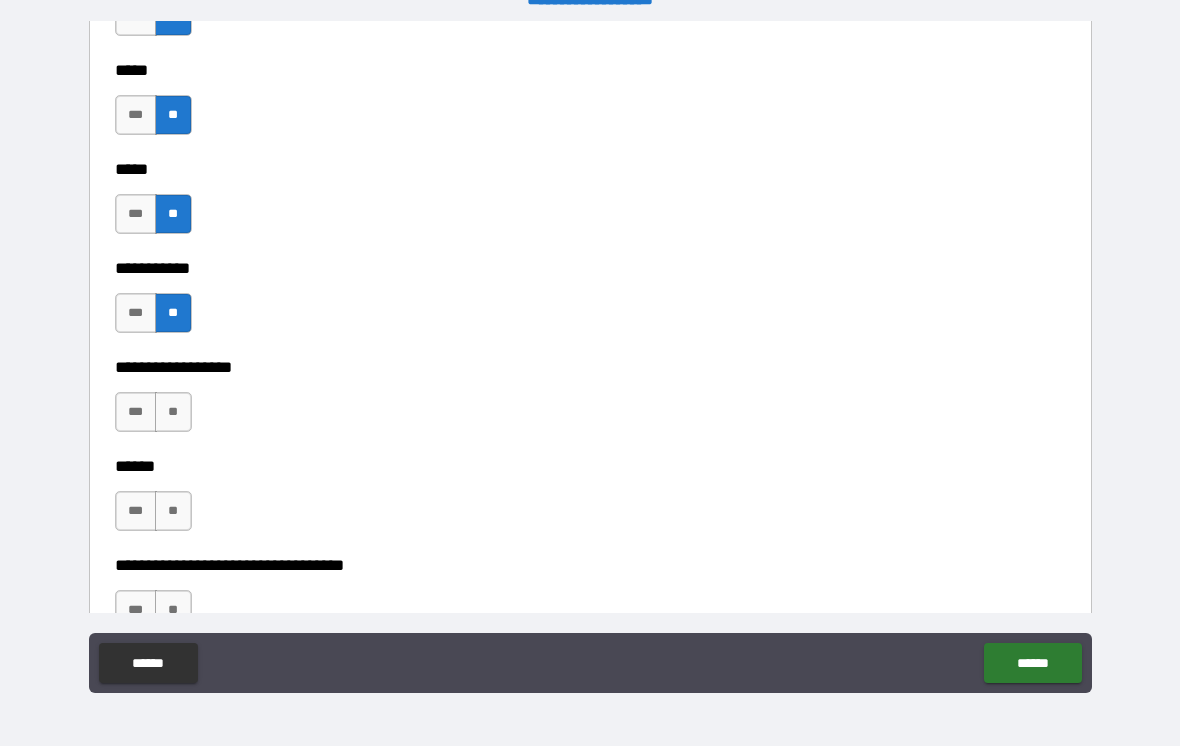 click on "**" at bounding box center (173, 412) 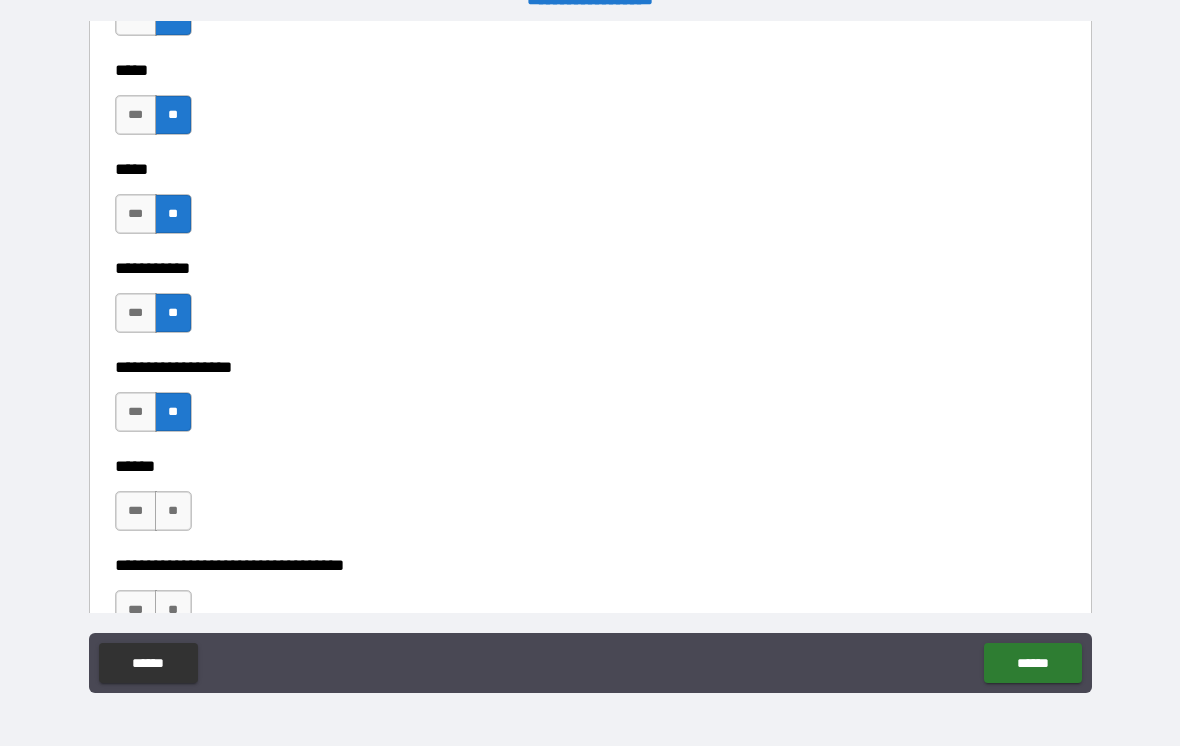 scroll, scrollTop: 1994, scrollLeft: 0, axis: vertical 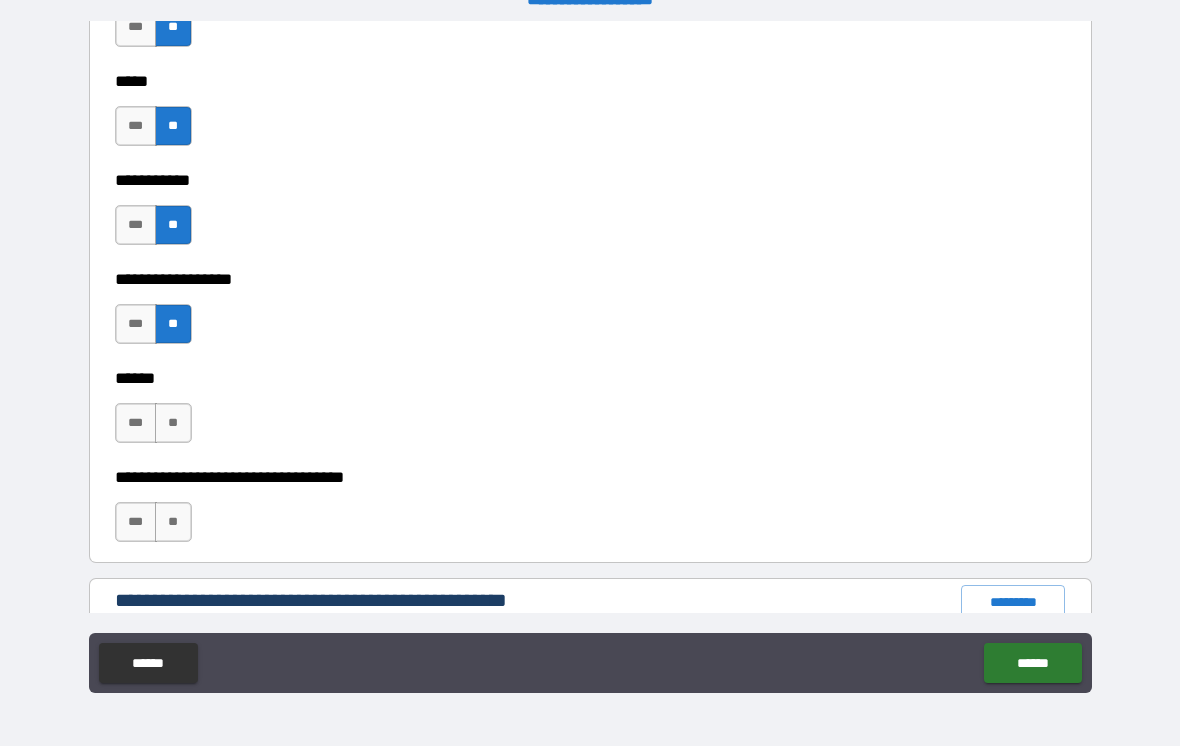 click on "**" at bounding box center (173, 423) 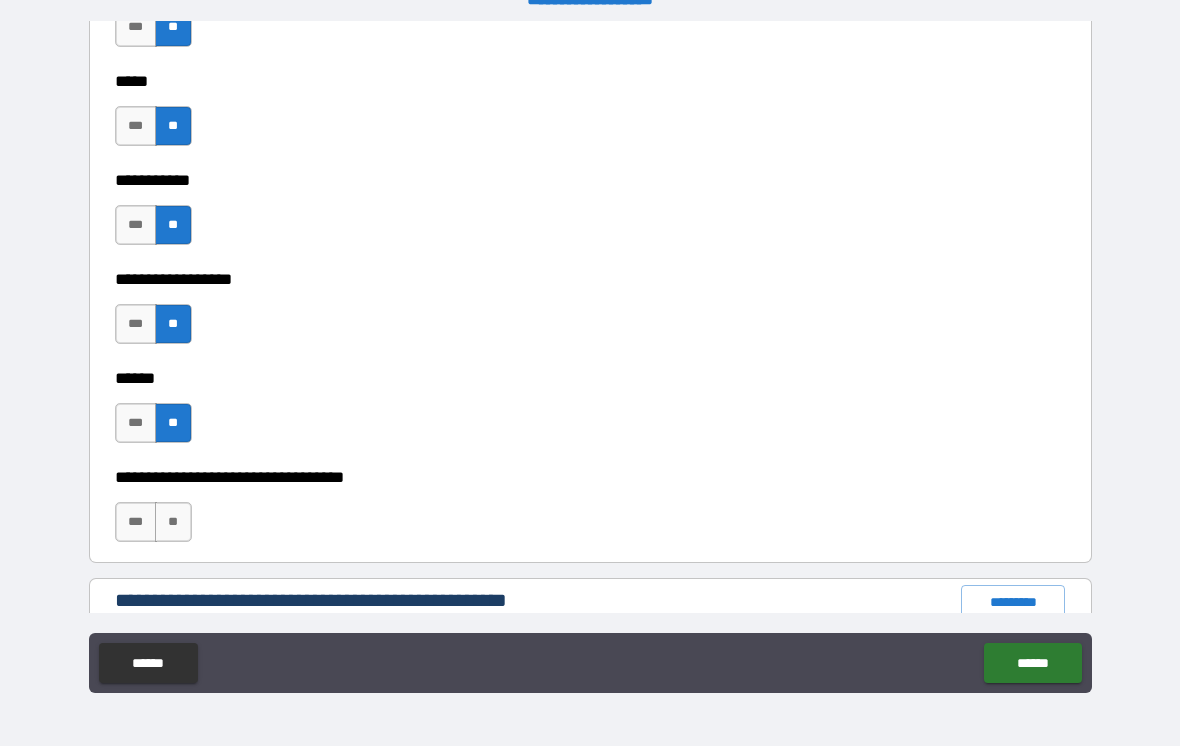 click on "**" at bounding box center (173, 522) 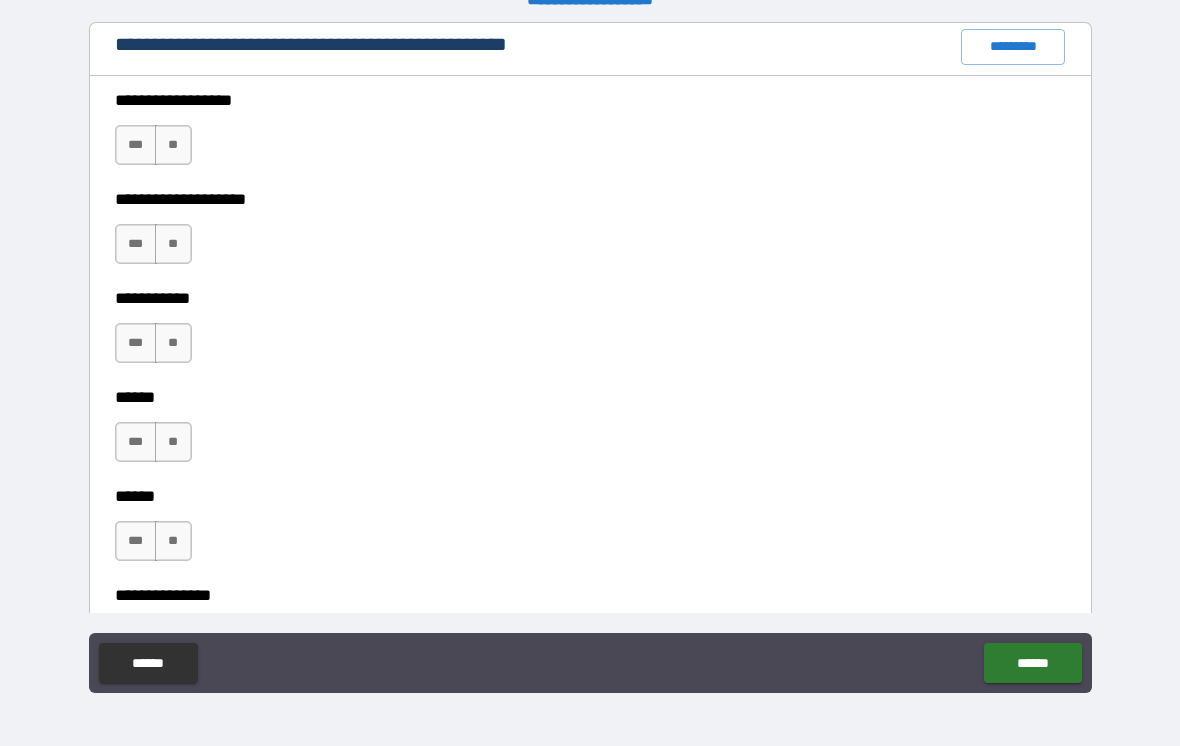 scroll, scrollTop: 2558, scrollLeft: 0, axis: vertical 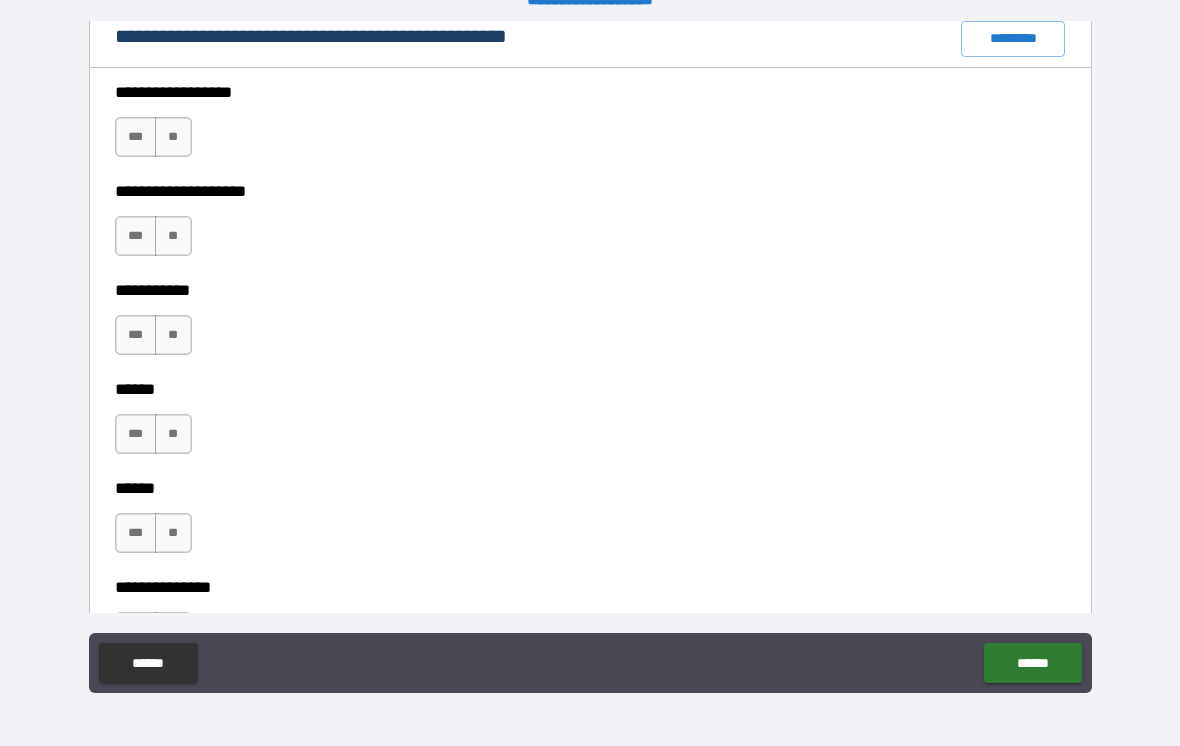 click on "**" at bounding box center (173, 137) 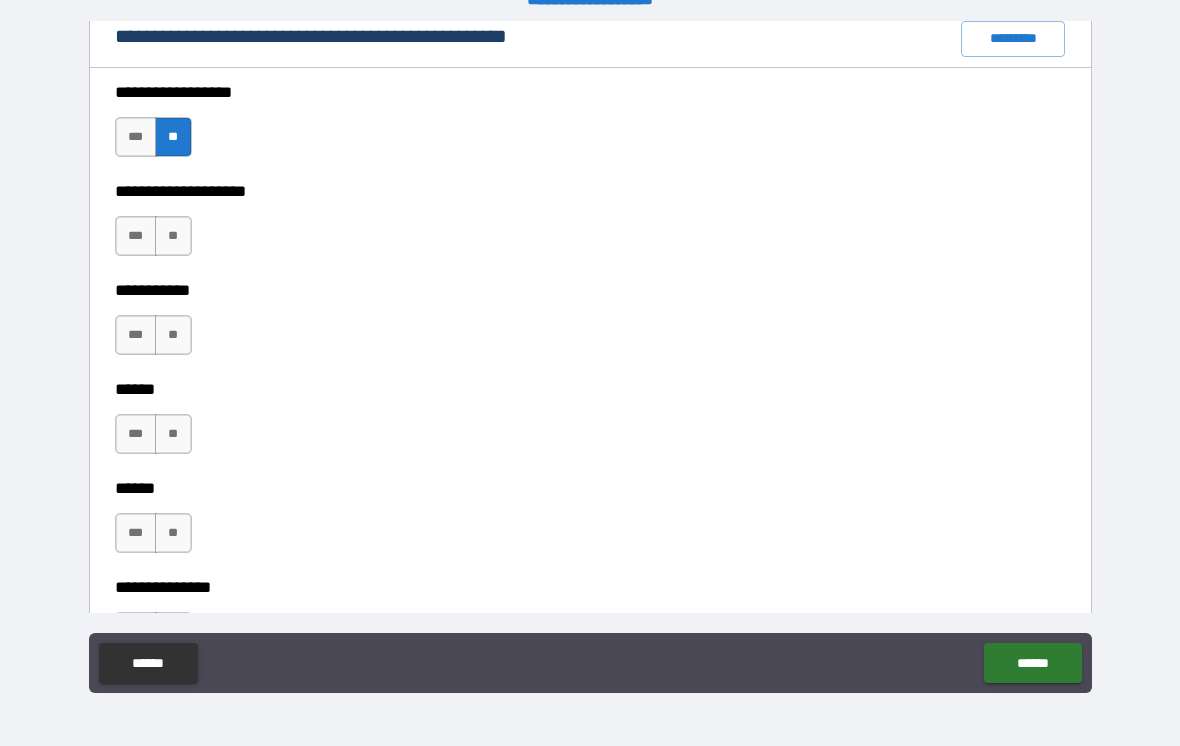 click on "**" at bounding box center [173, 236] 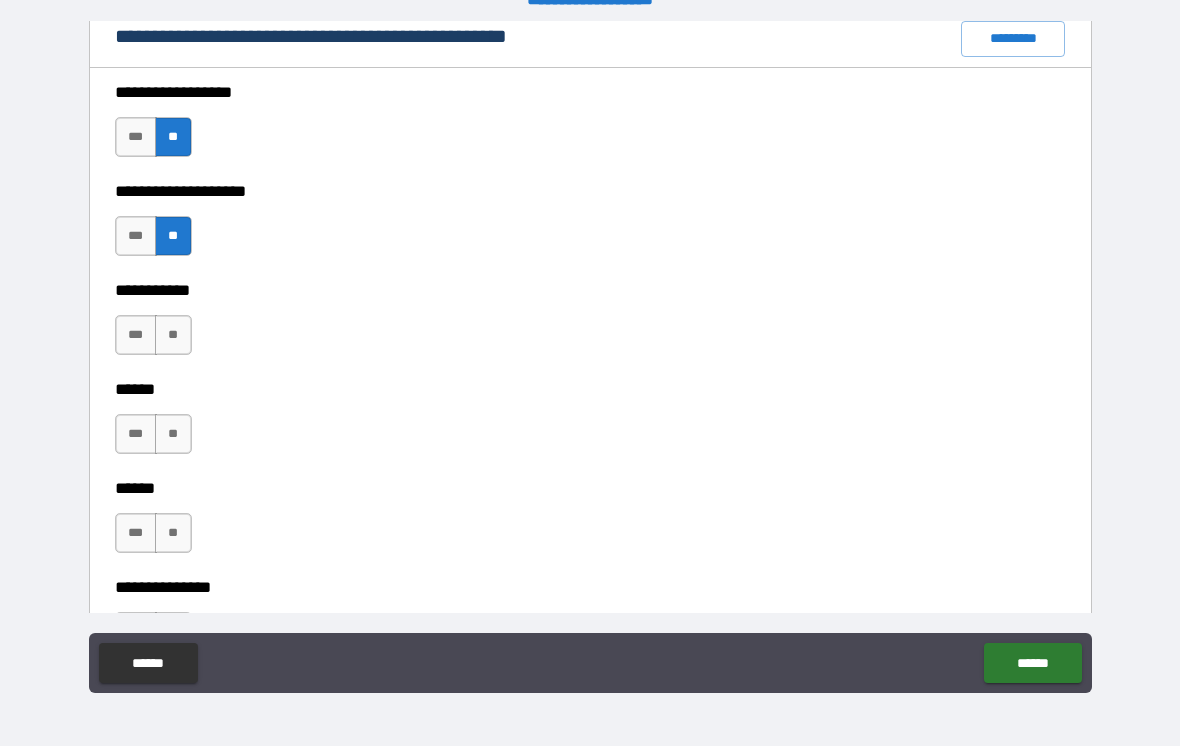 click on "**" at bounding box center [173, 335] 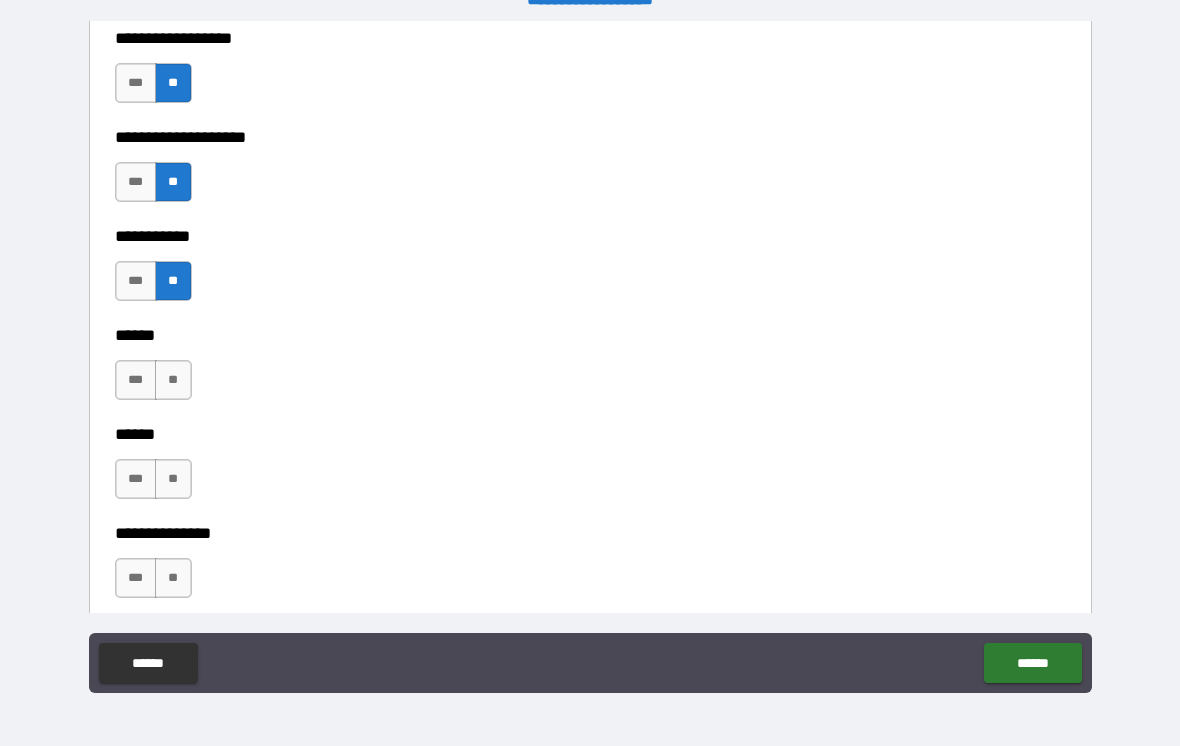 scroll, scrollTop: 2621, scrollLeft: 0, axis: vertical 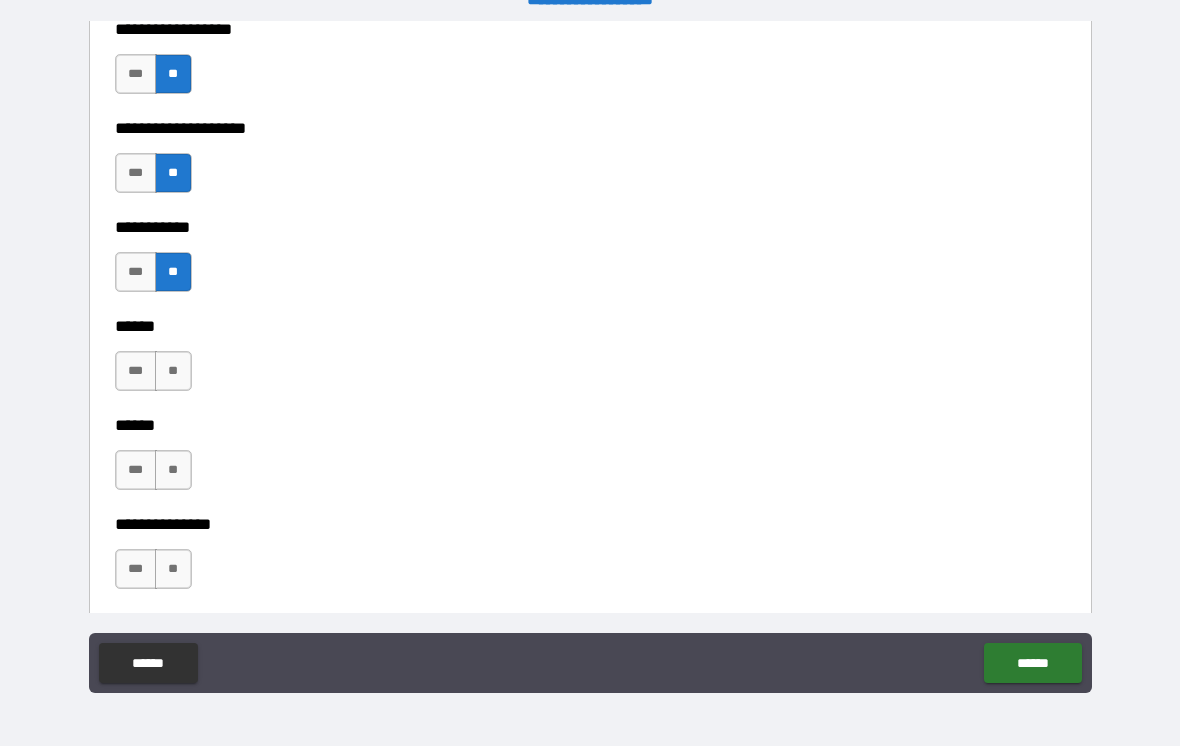 click on "**" at bounding box center [173, 371] 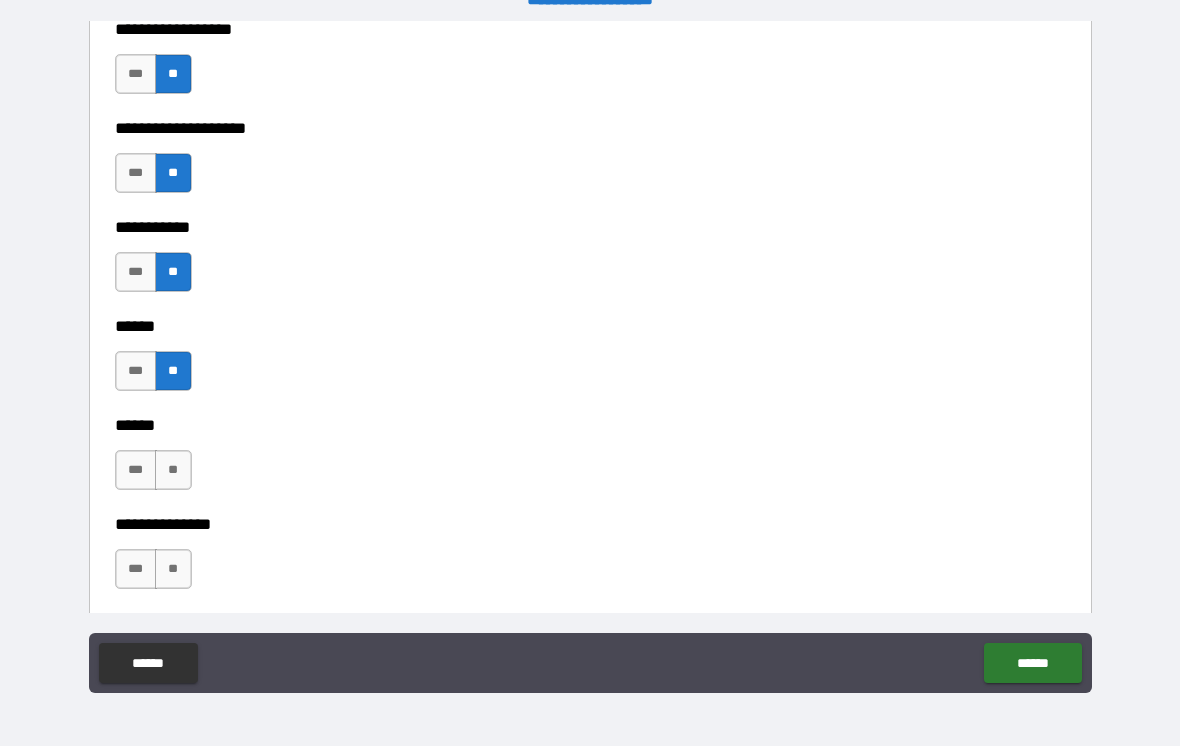 click on "**" at bounding box center [173, 470] 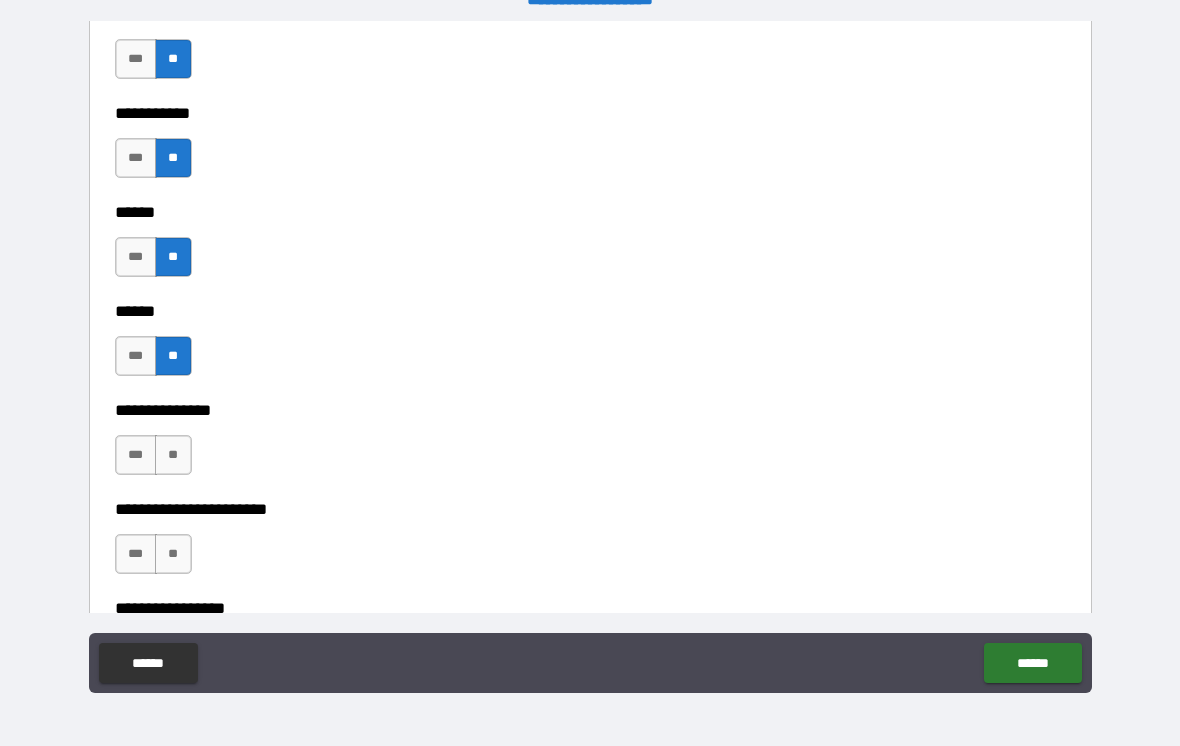 click on "**" at bounding box center [173, 455] 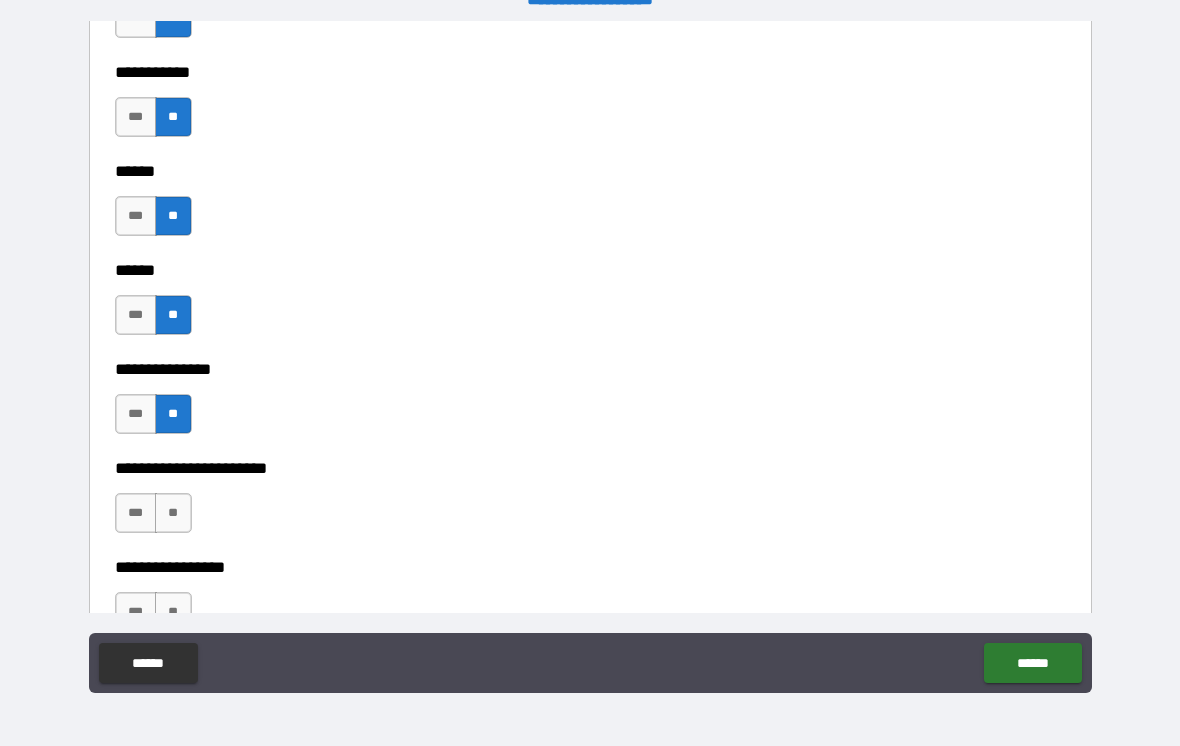 scroll, scrollTop: 2866, scrollLeft: 0, axis: vertical 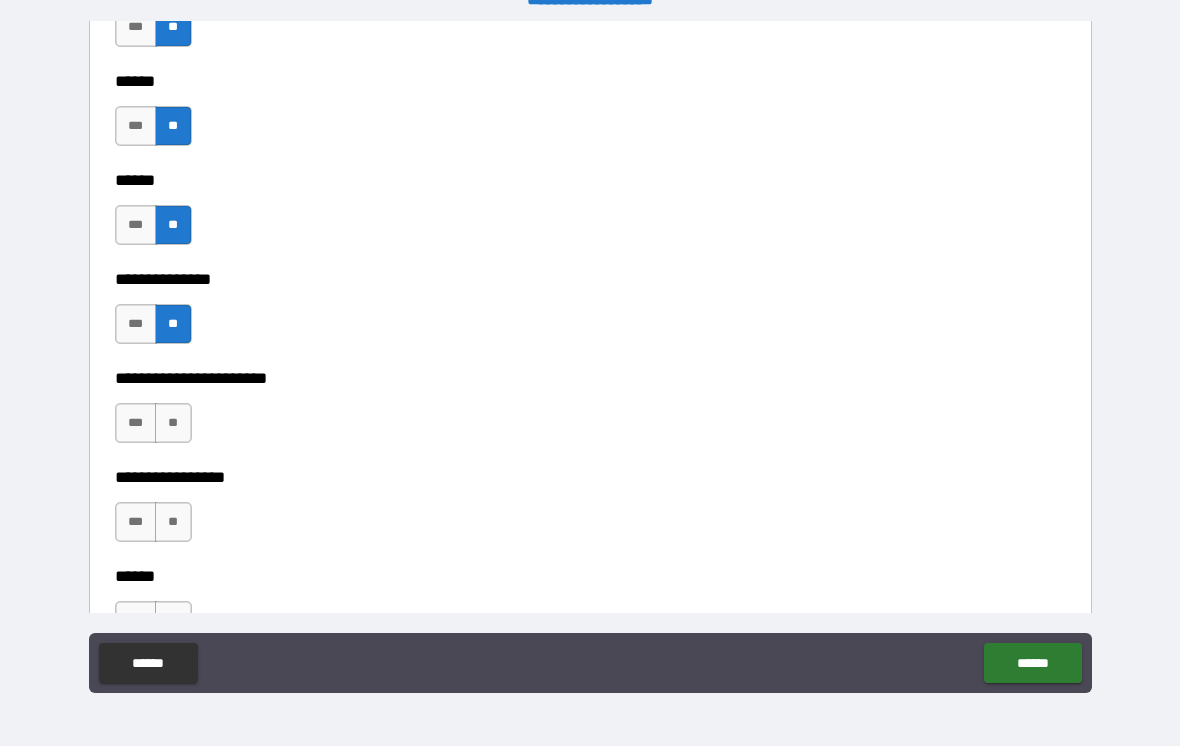 click on "**" at bounding box center [173, 423] 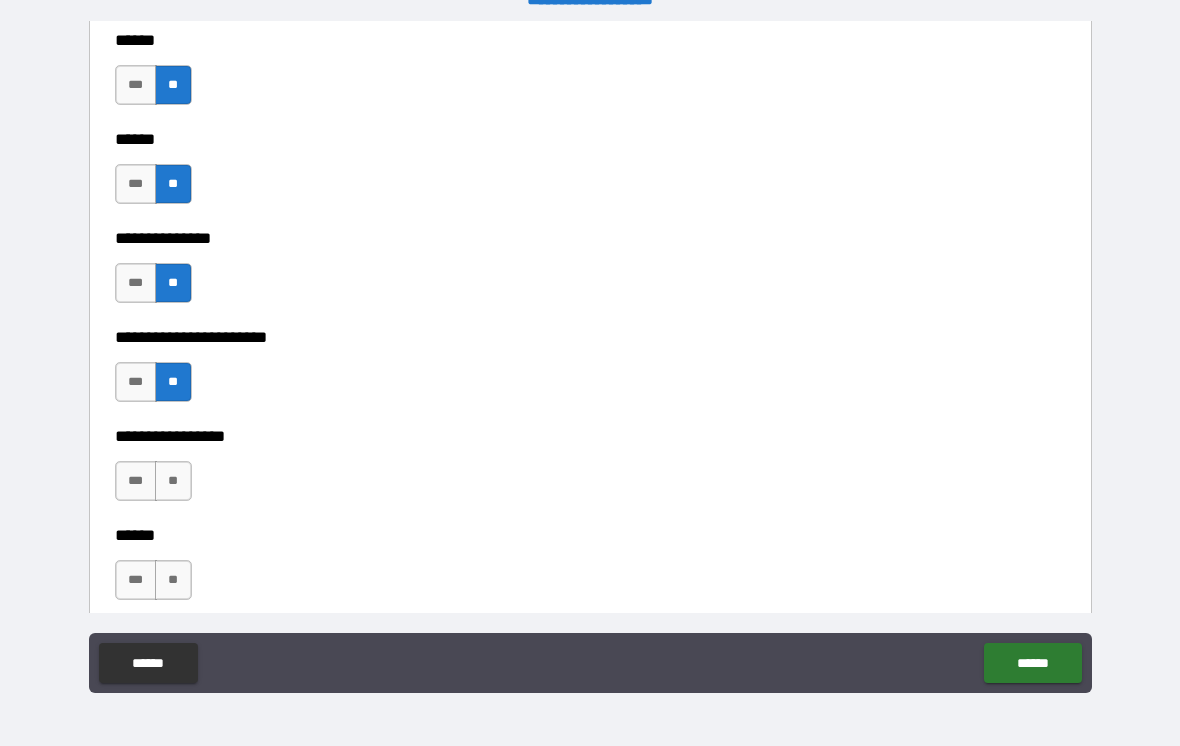 scroll, scrollTop: 2962, scrollLeft: 0, axis: vertical 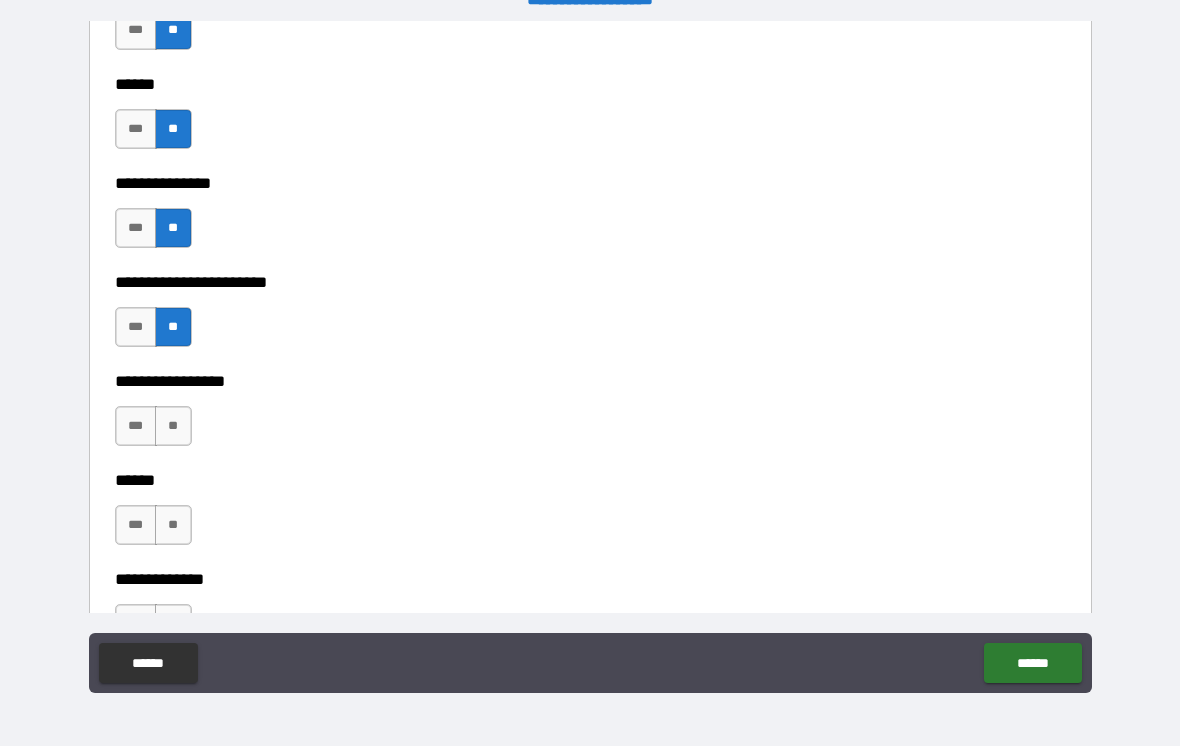 click on "**" at bounding box center (173, 426) 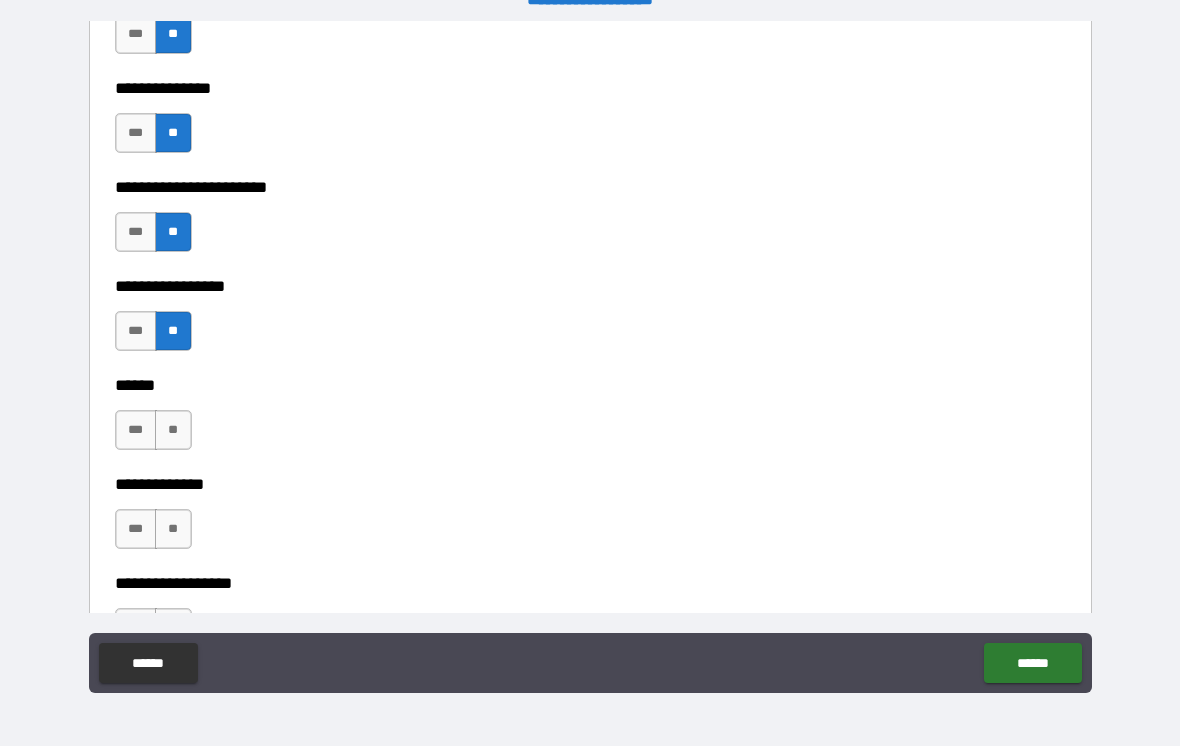 click on "**" at bounding box center [173, 430] 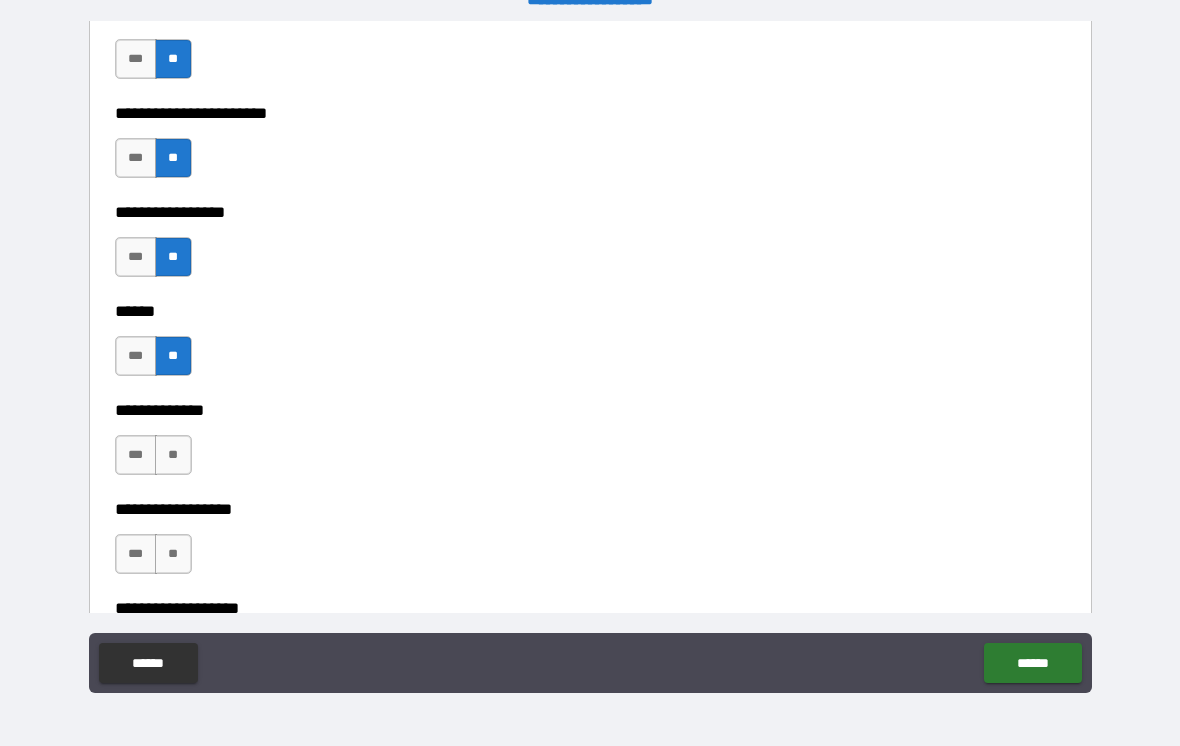 click on "**" at bounding box center (173, 455) 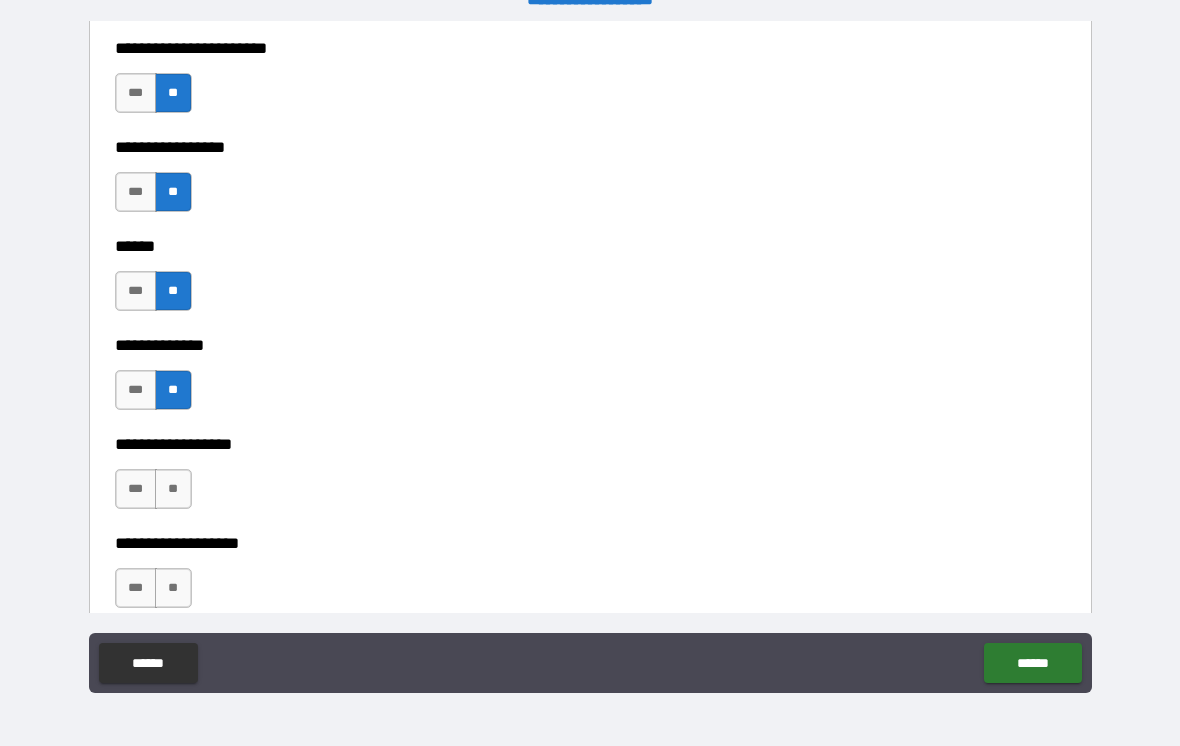 click on "**" at bounding box center (173, 489) 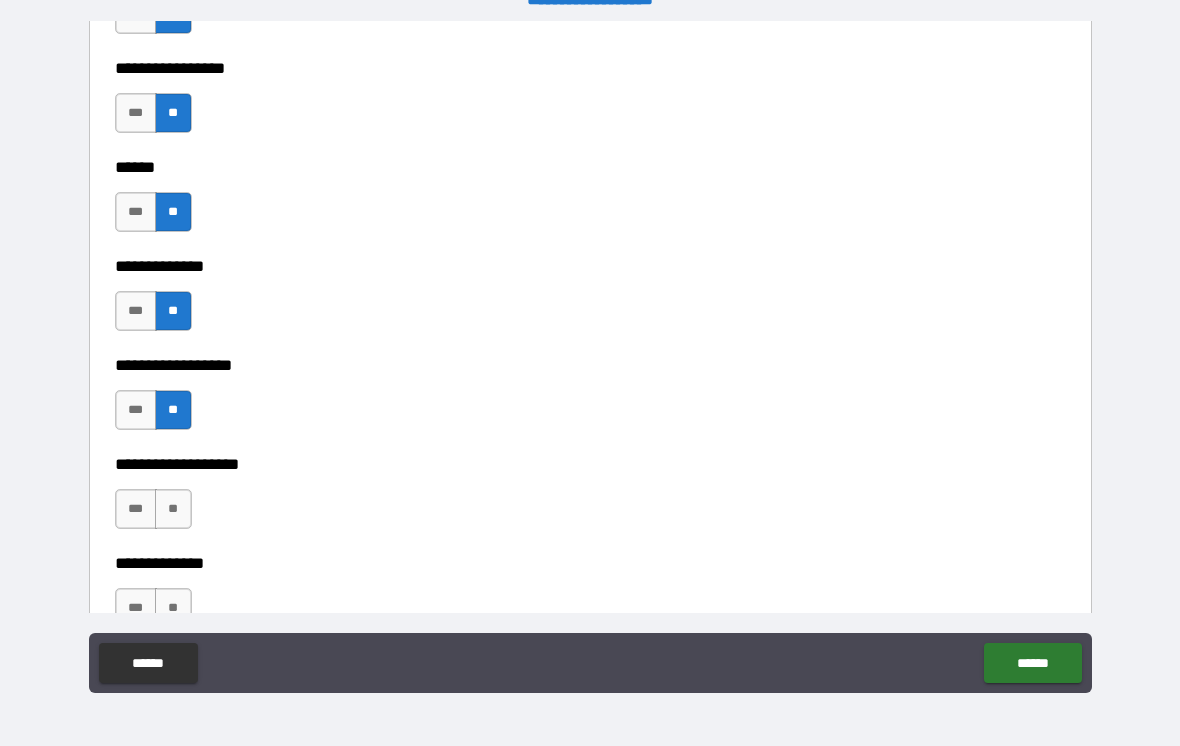 click on "**" at bounding box center (173, 509) 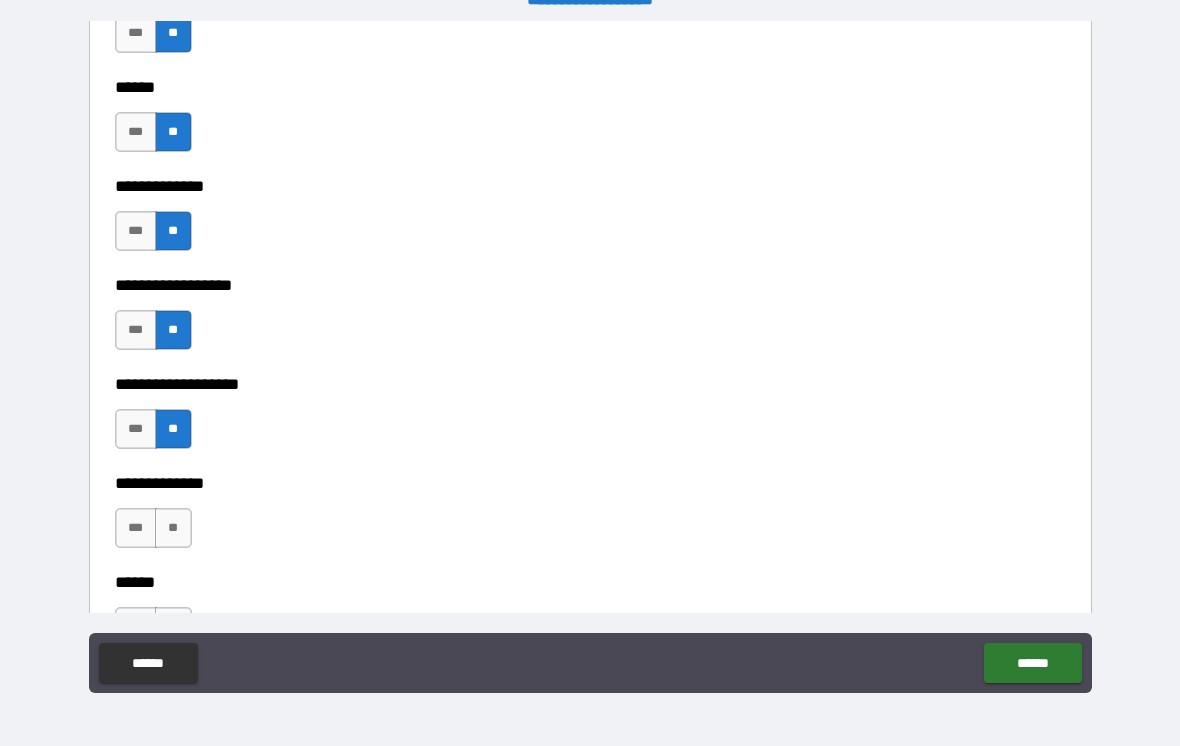 click on "**" at bounding box center [173, 528] 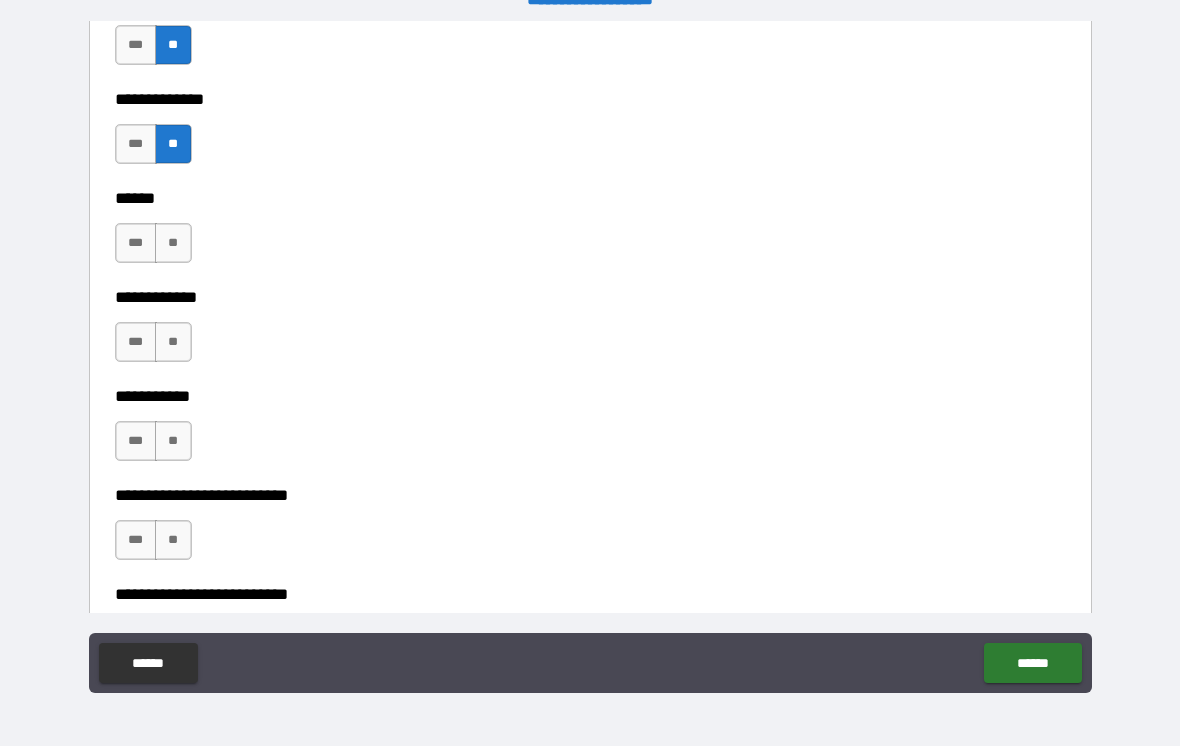 scroll, scrollTop: 3755, scrollLeft: 0, axis: vertical 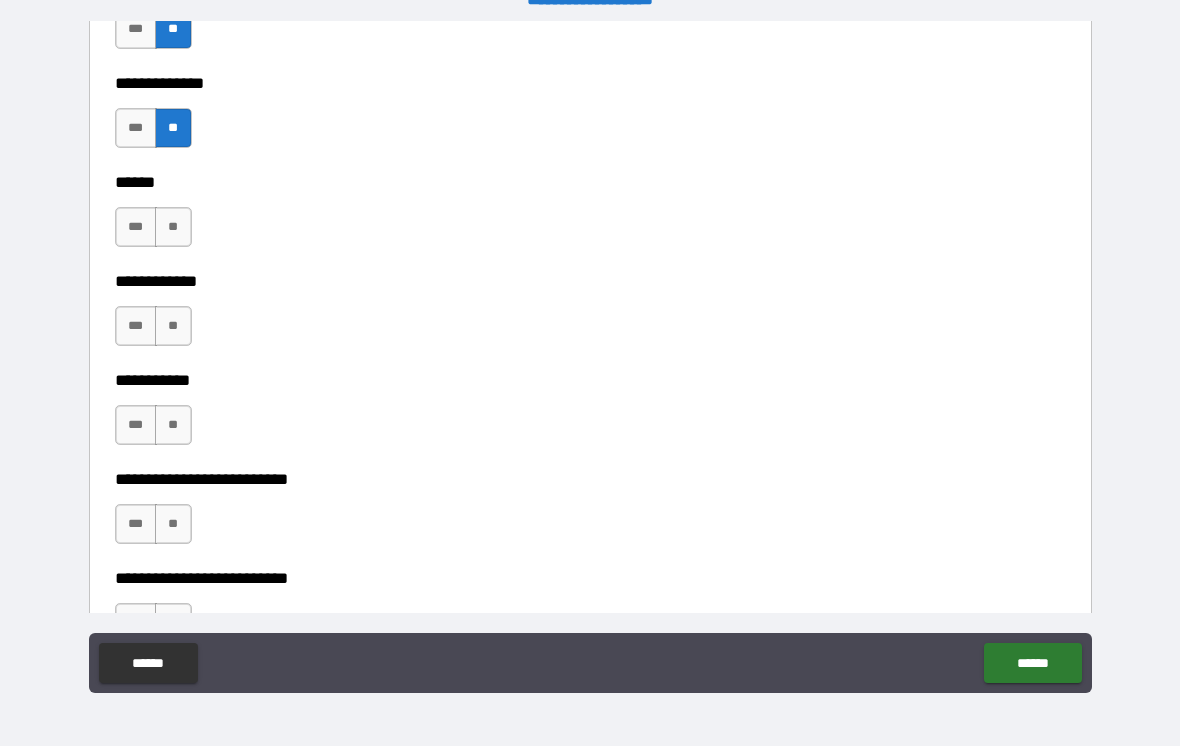 click on "**" at bounding box center (173, 227) 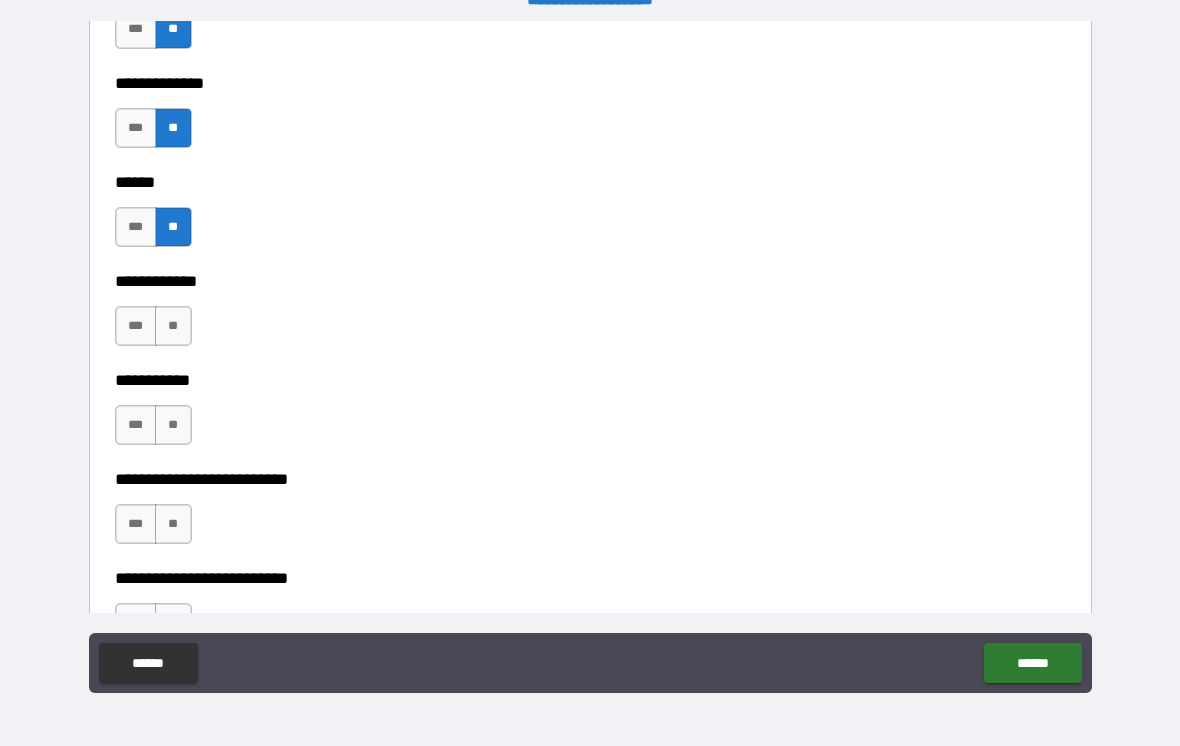 click on "**" at bounding box center (173, 326) 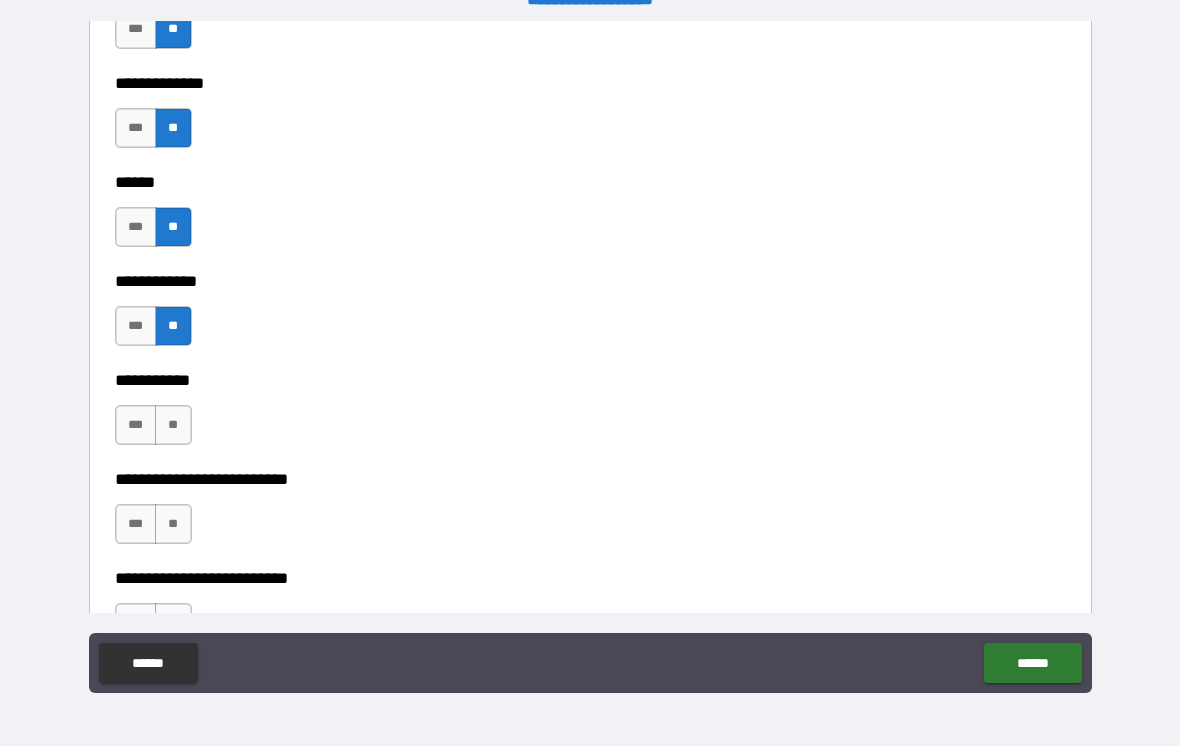 click on "**" at bounding box center (173, 425) 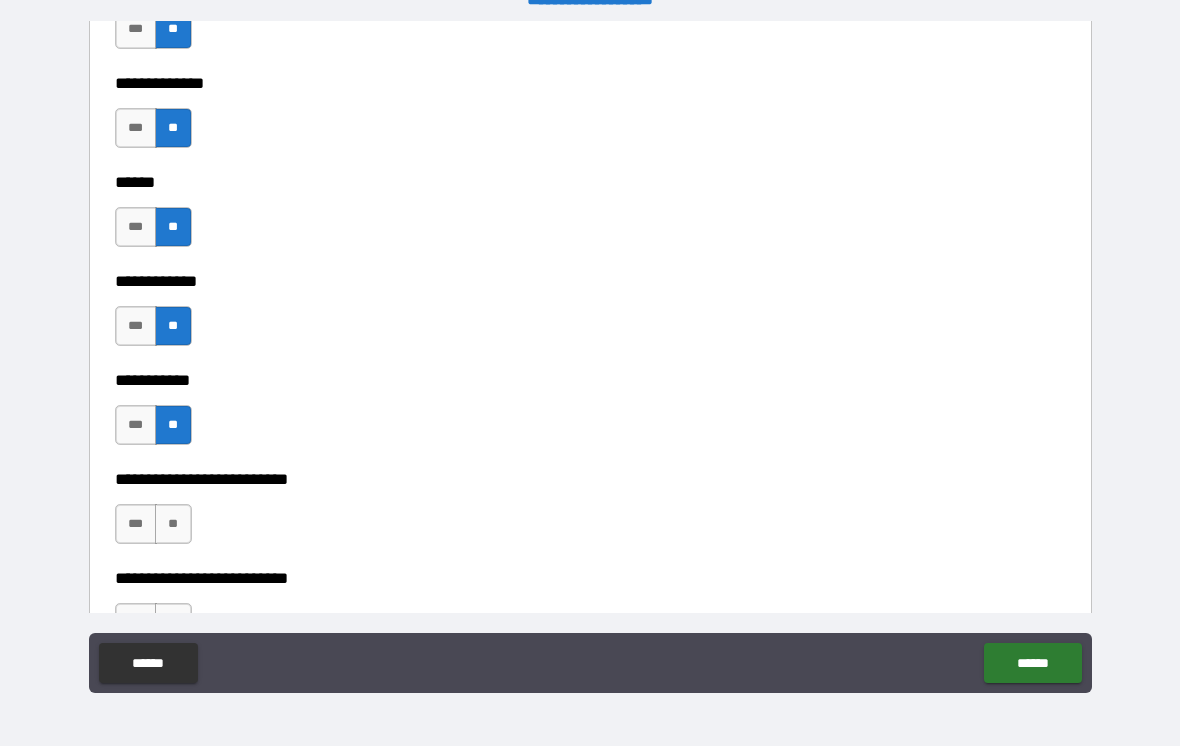 click on "**" at bounding box center [173, 524] 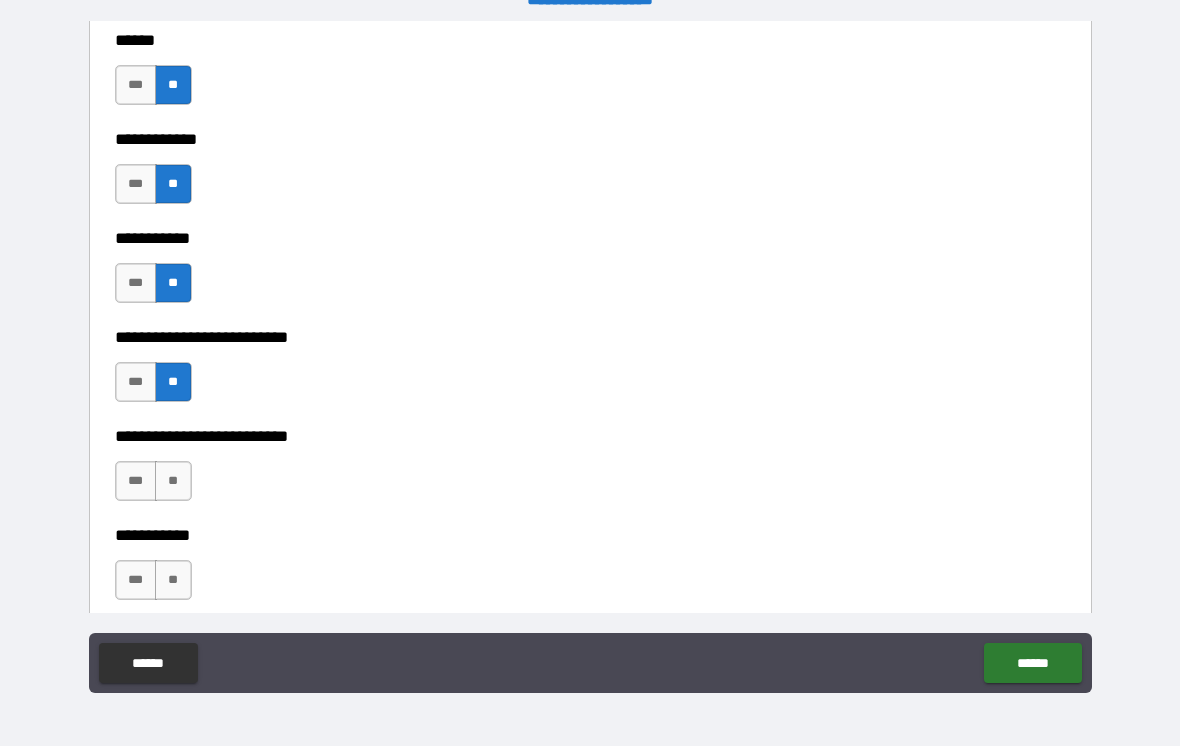 scroll, scrollTop: 3916, scrollLeft: 0, axis: vertical 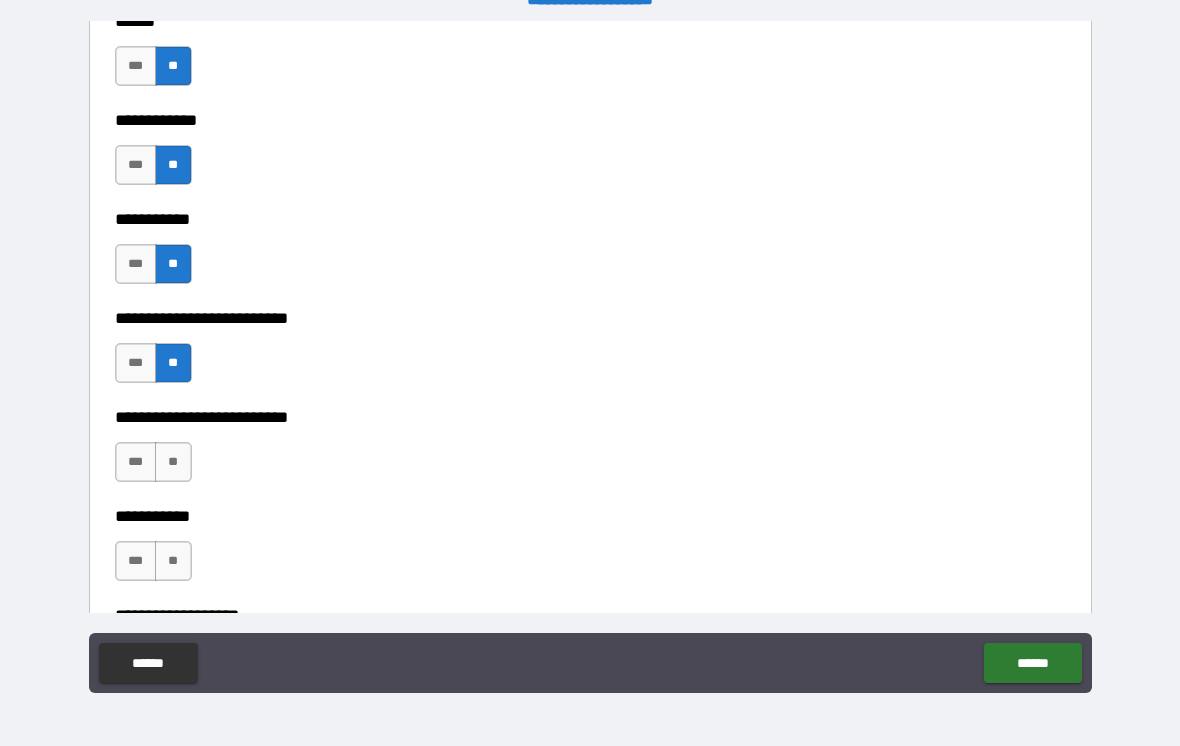click on "**" at bounding box center (173, 462) 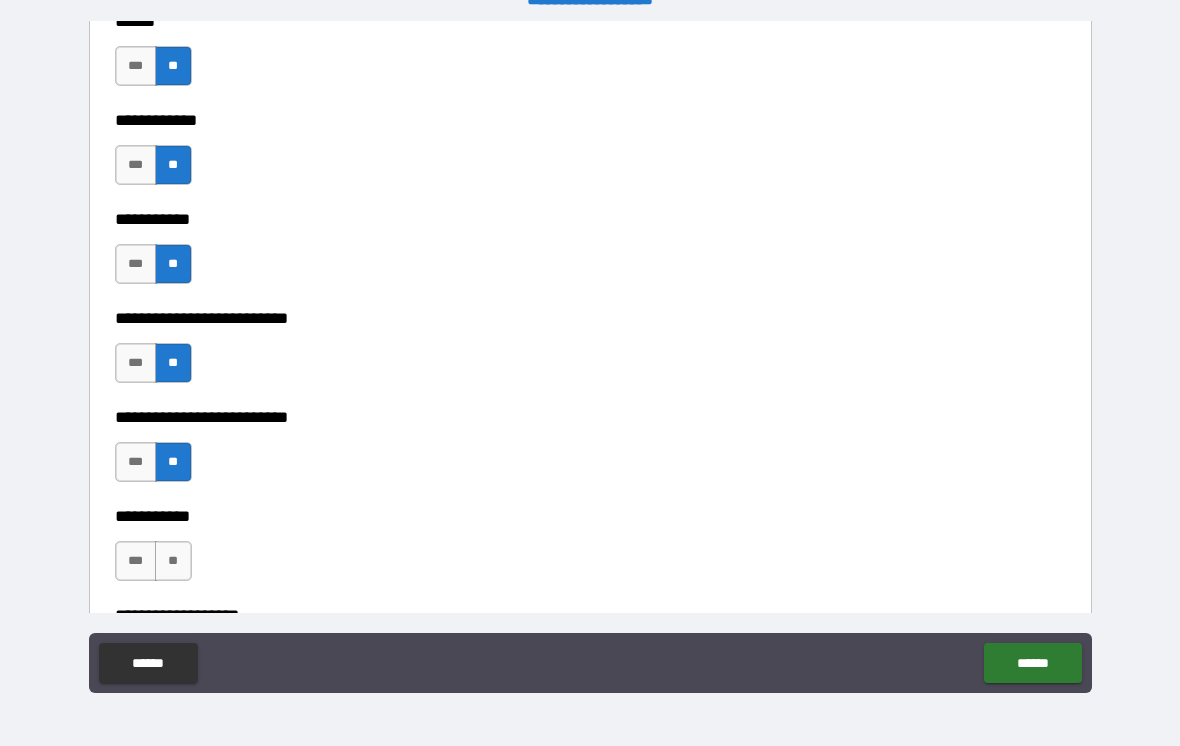 click on "**" at bounding box center (173, 561) 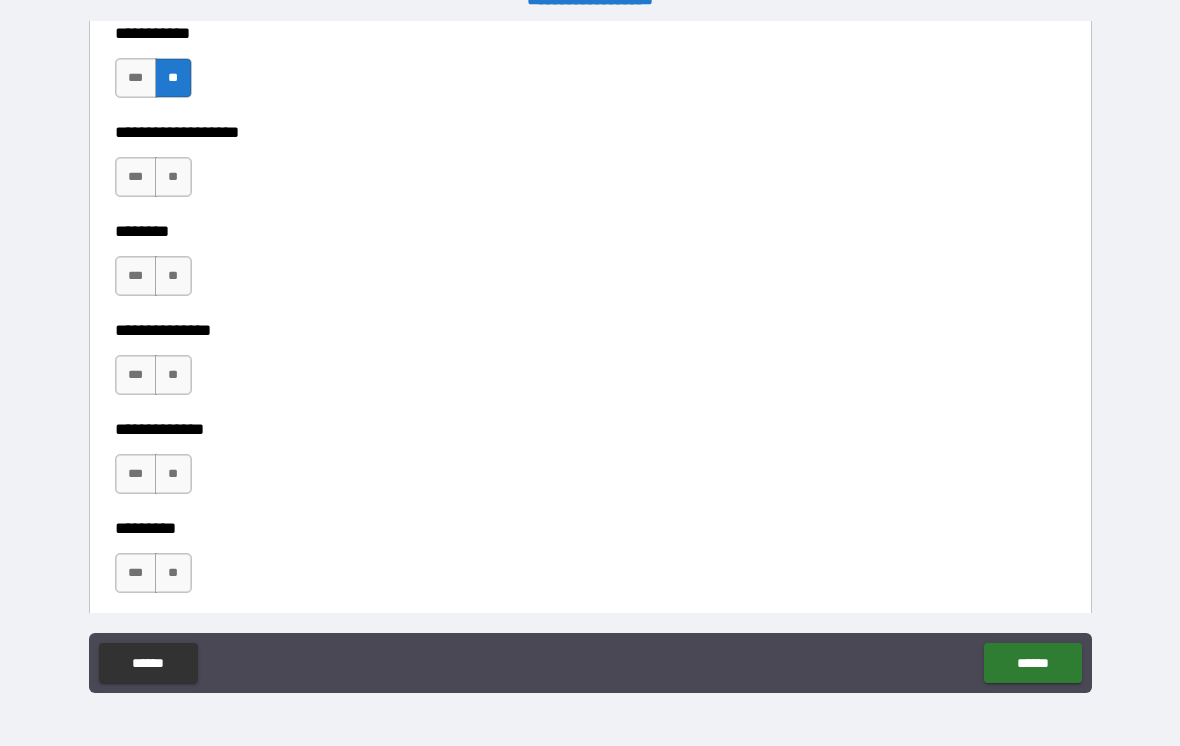 scroll, scrollTop: 4404, scrollLeft: 0, axis: vertical 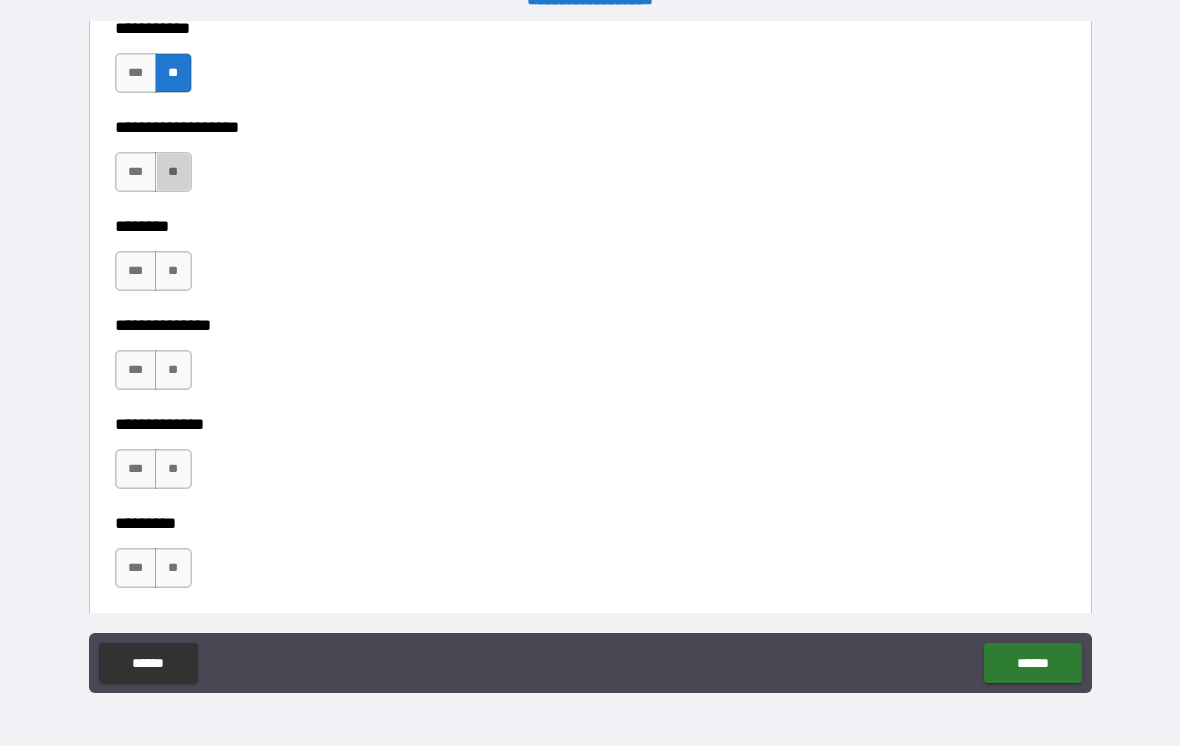 click on "**" at bounding box center [173, 172] 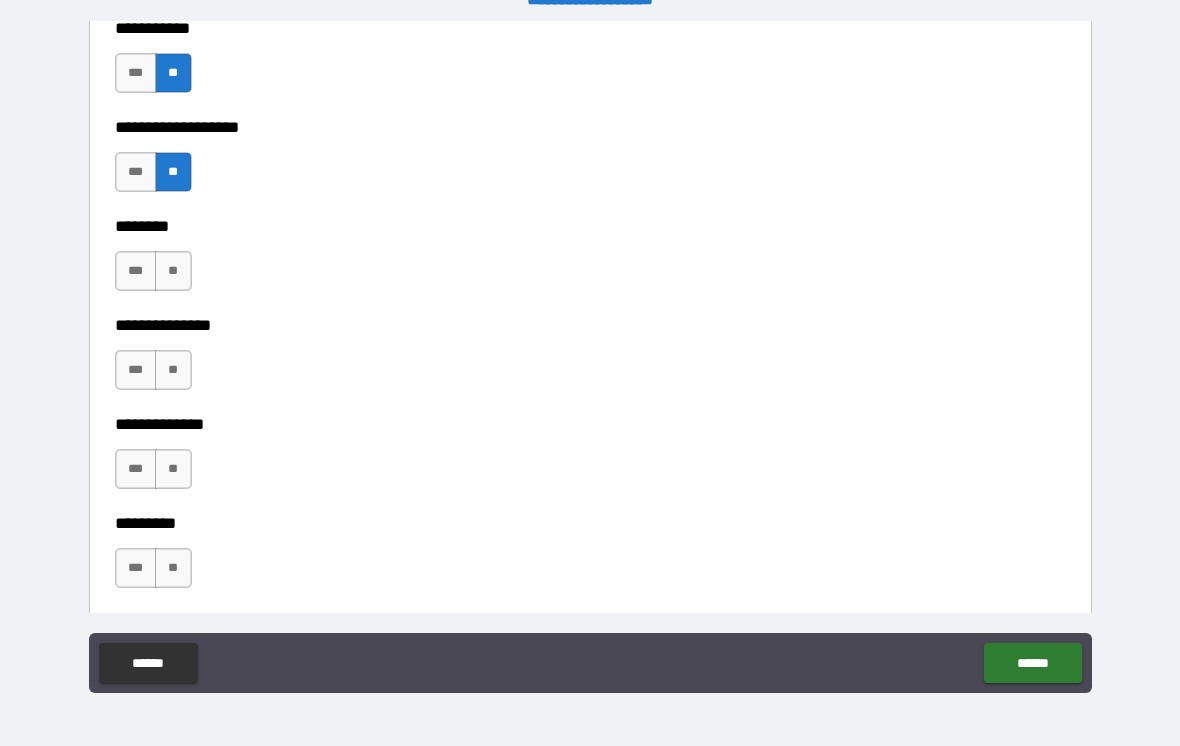 click on "**" at bounding box center [173, 271] 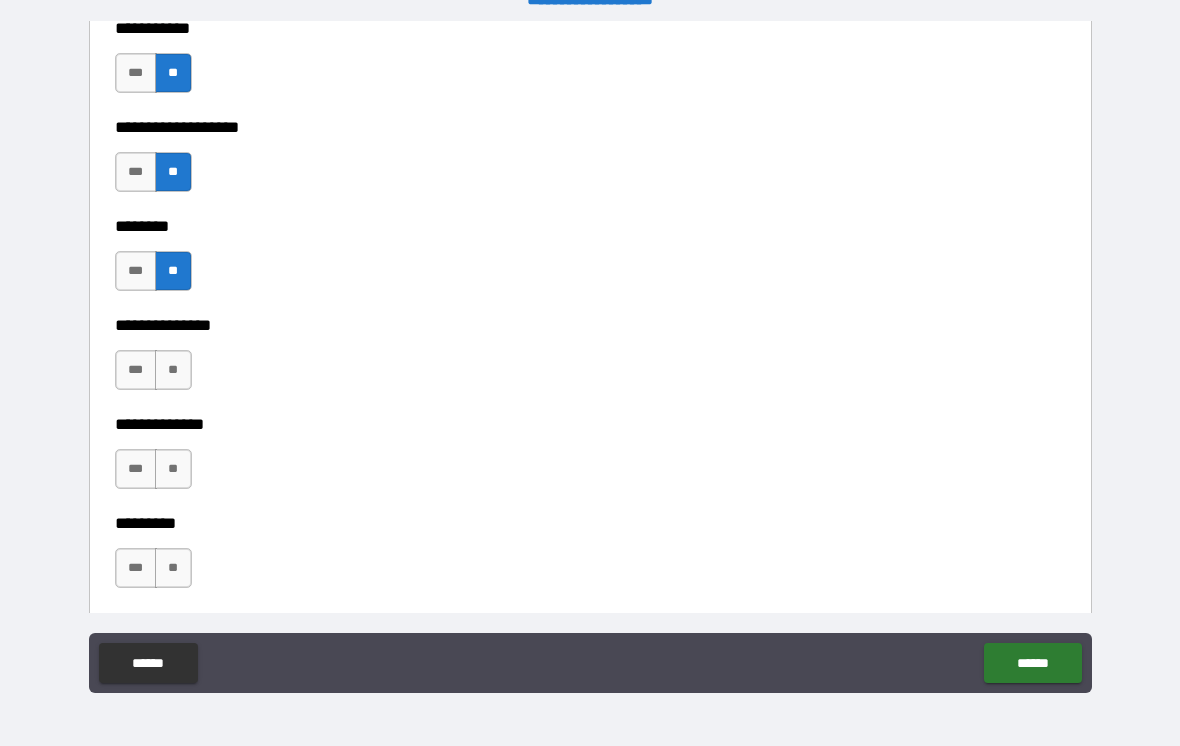click on "**" at bounding box center [173, 370] 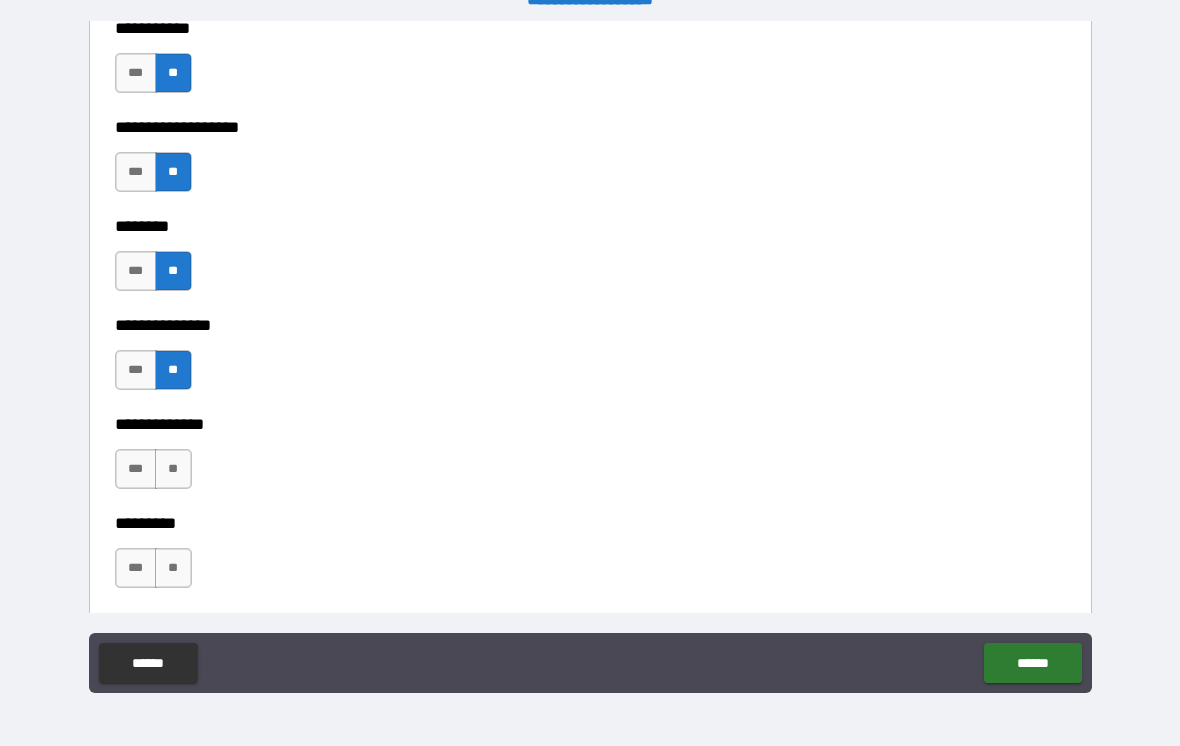 click on "**" at bounding box center (173, 469) 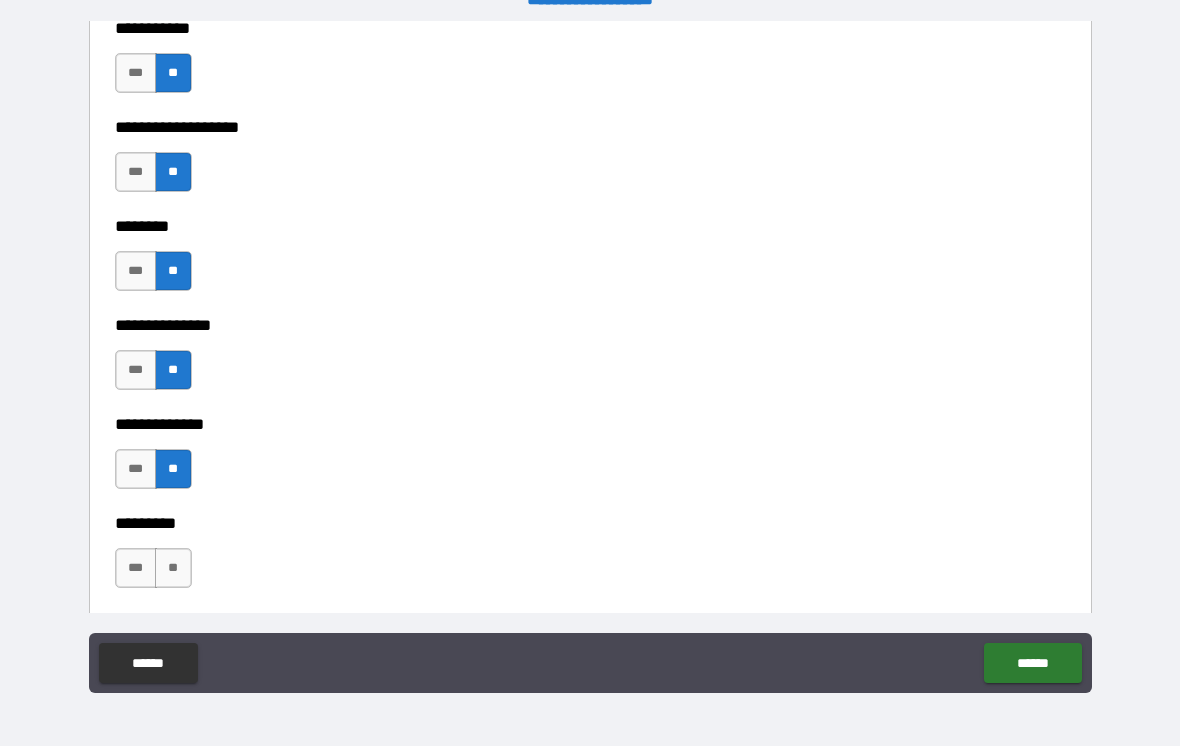 click on "**" at bounding box center (173, 568) 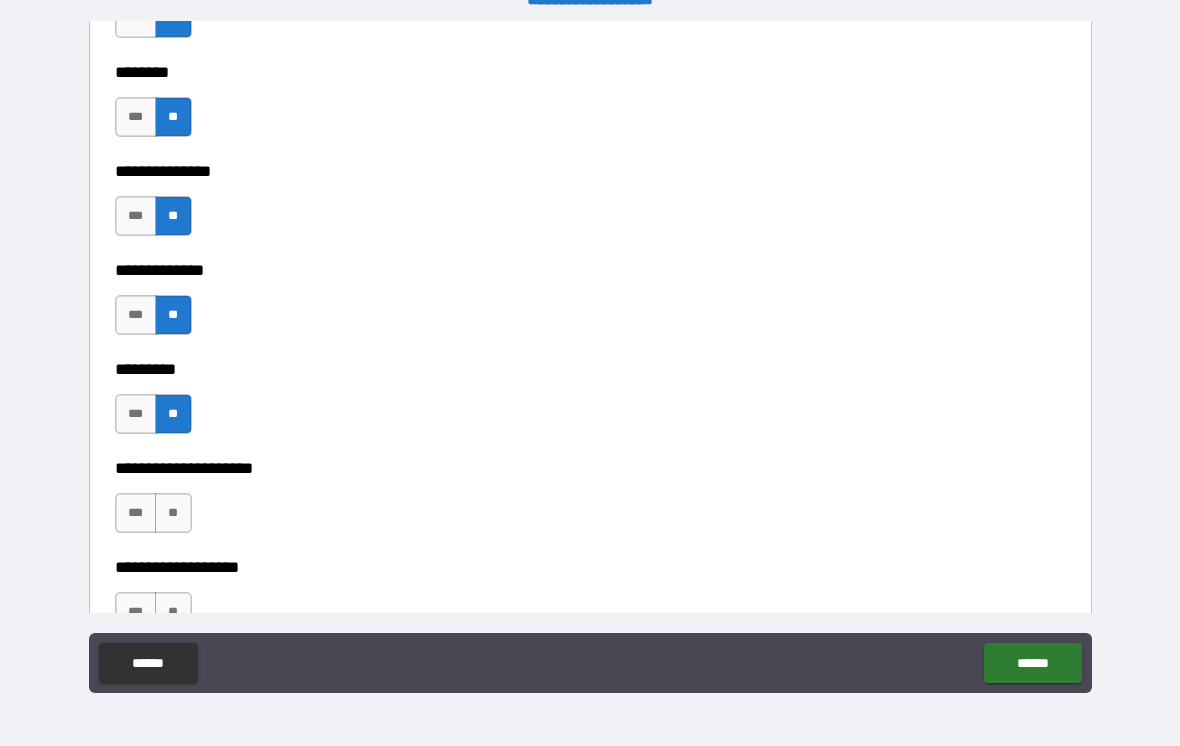 scroll, scrollTop: 4563, scrollLeft: 0, axis: vertical 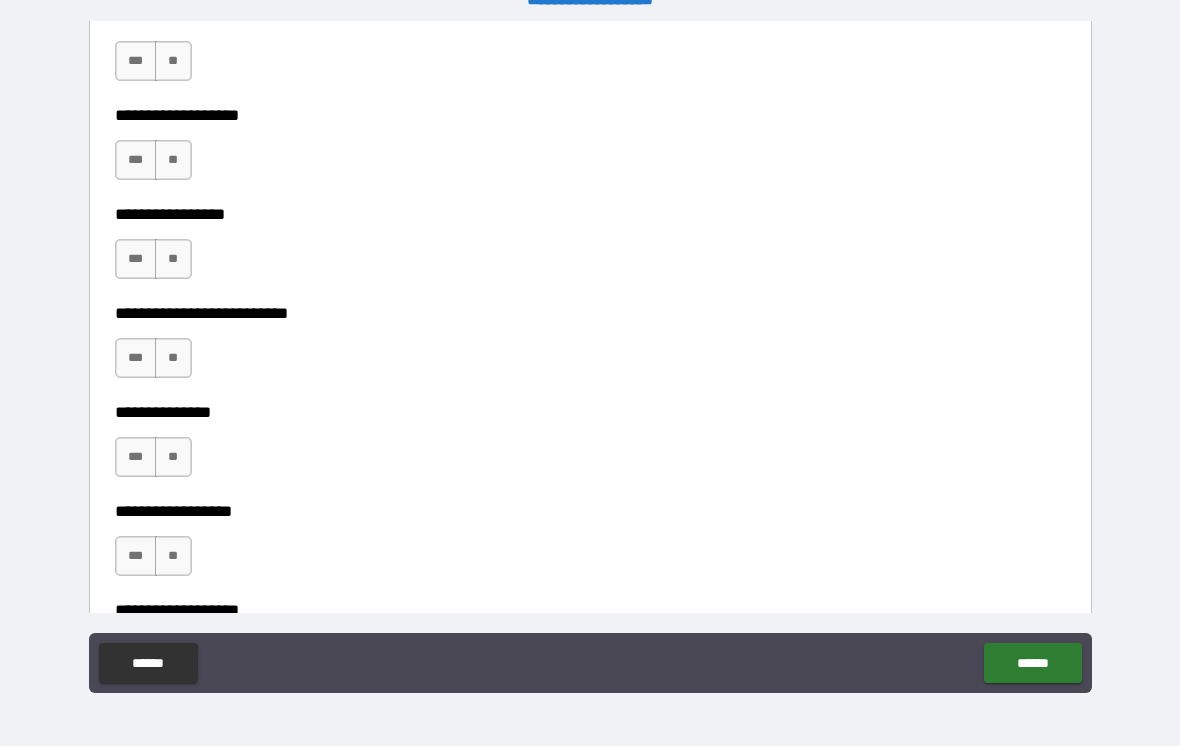 click on "******" at bounding box center [1032, 663] 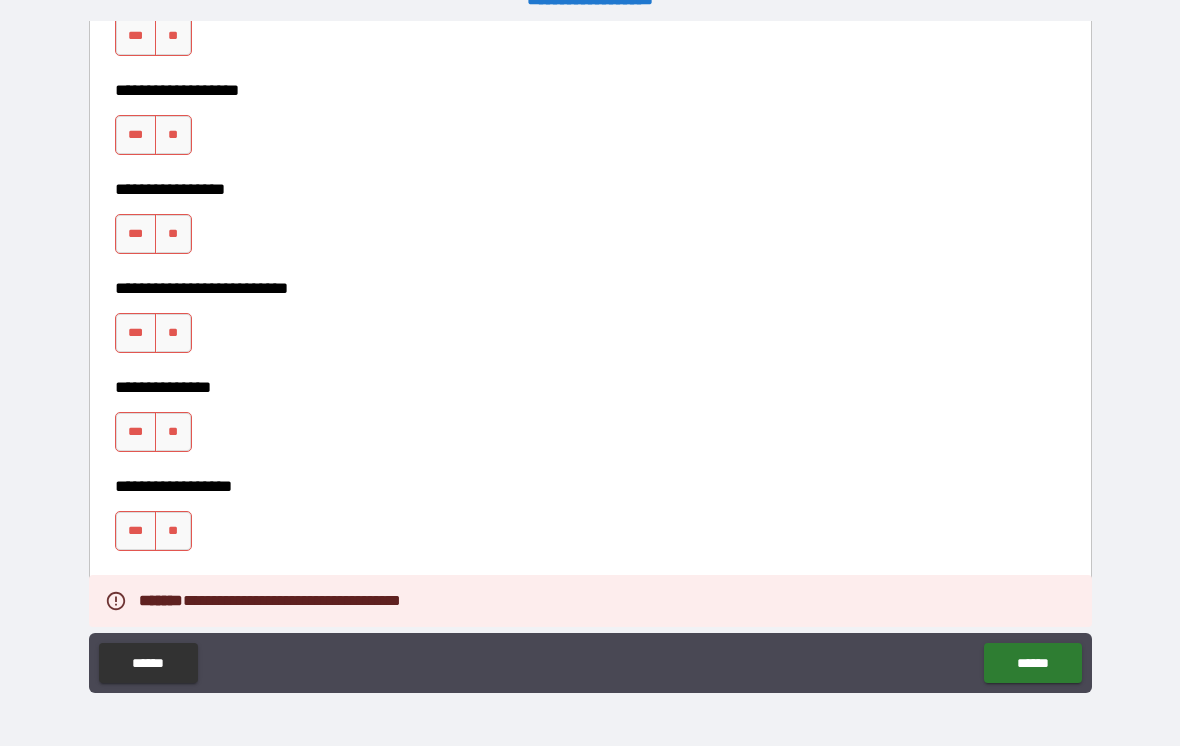 scroll, scrollTop: 5036, scrollLeft: 0, axis: vertical 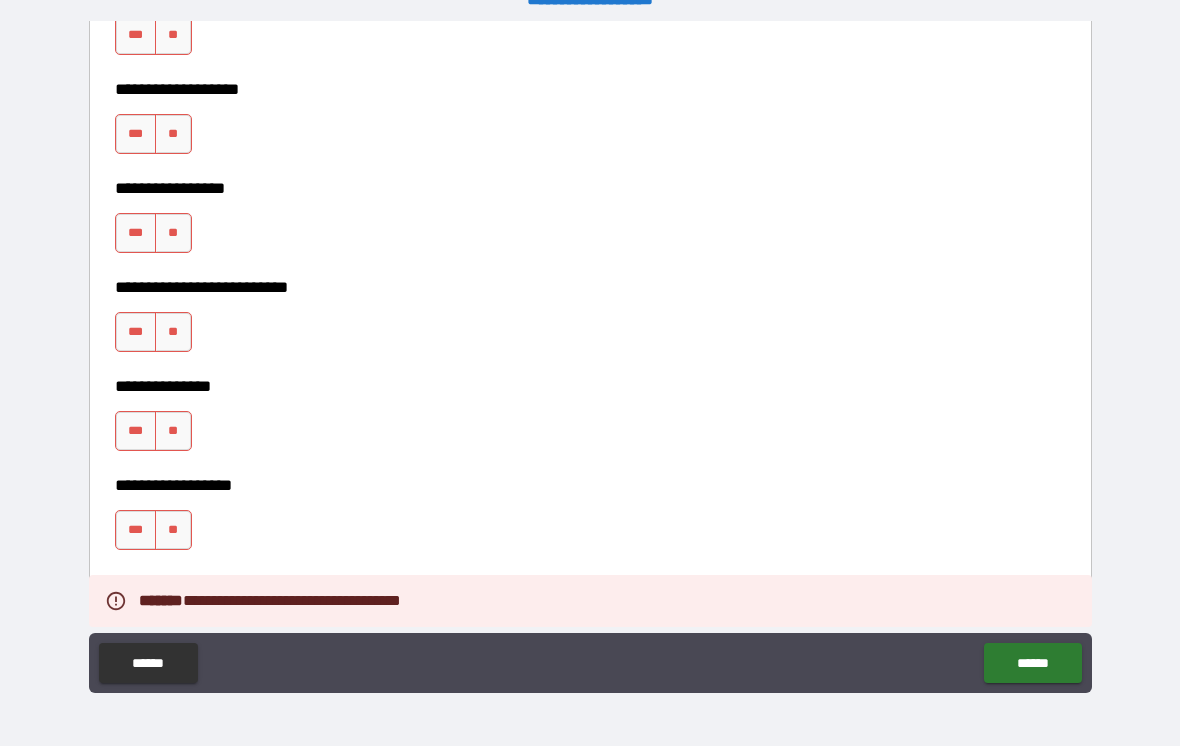 click on "******" at bounding box center [1032, 663] 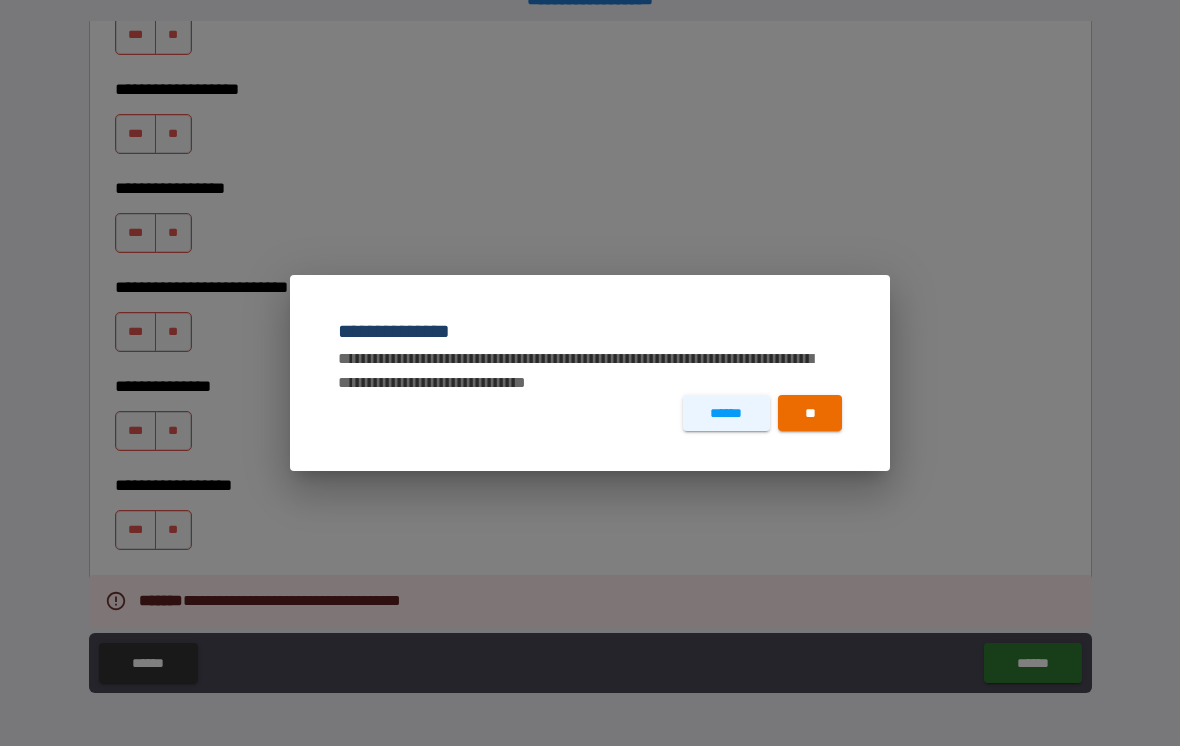 click on "******" at bounding box center (726, 413) 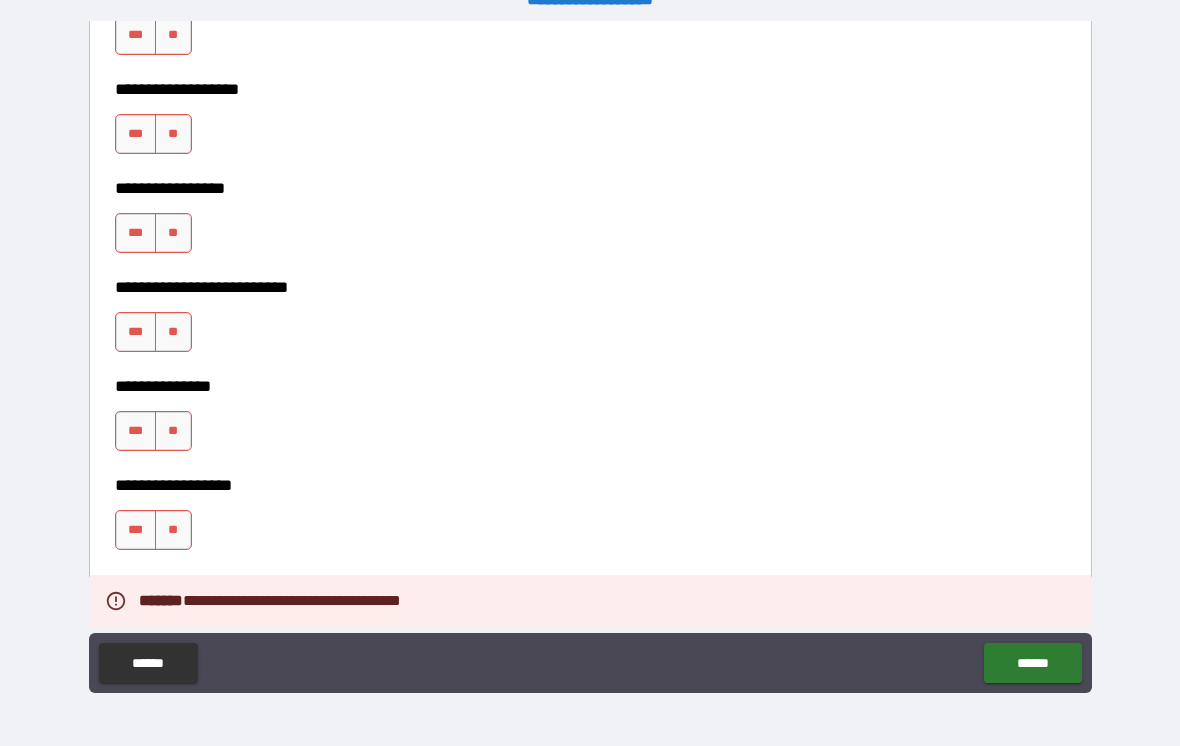 click on "******" at bounding box center [148, 663] 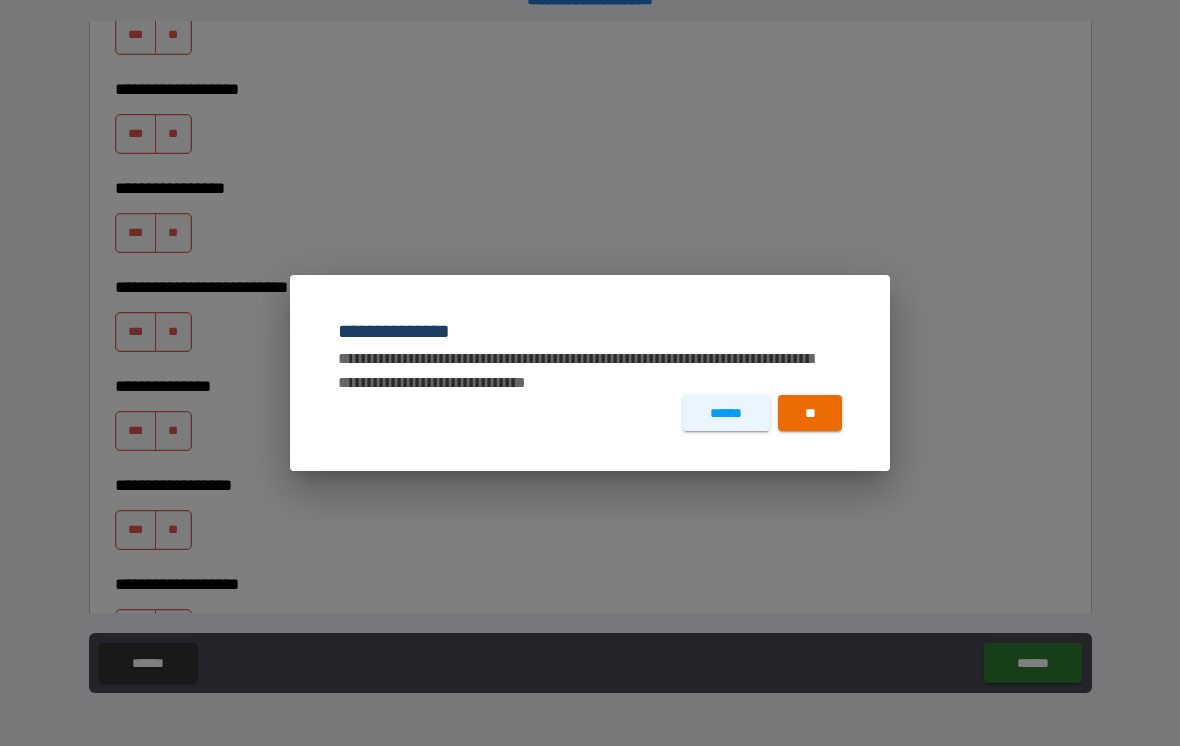 click on "**" at bounding box center (810, 413) 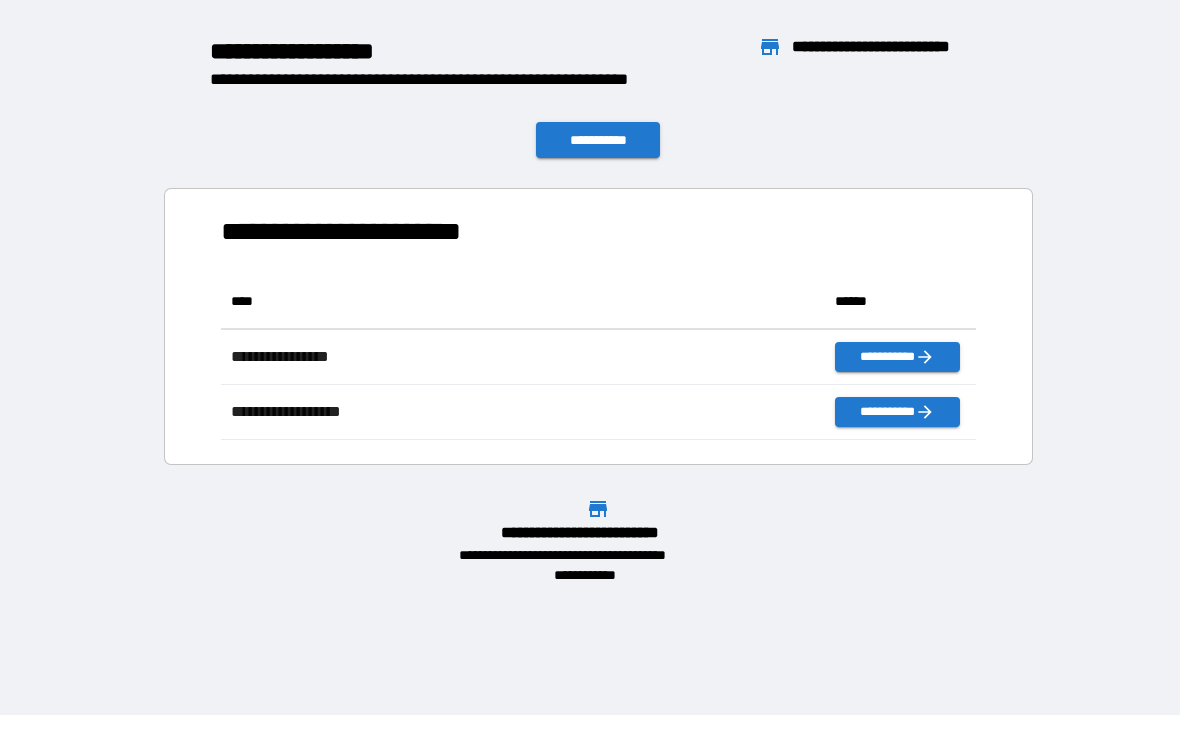 scroll, scrollTop: 1, scrollLeft: 1, axis: both 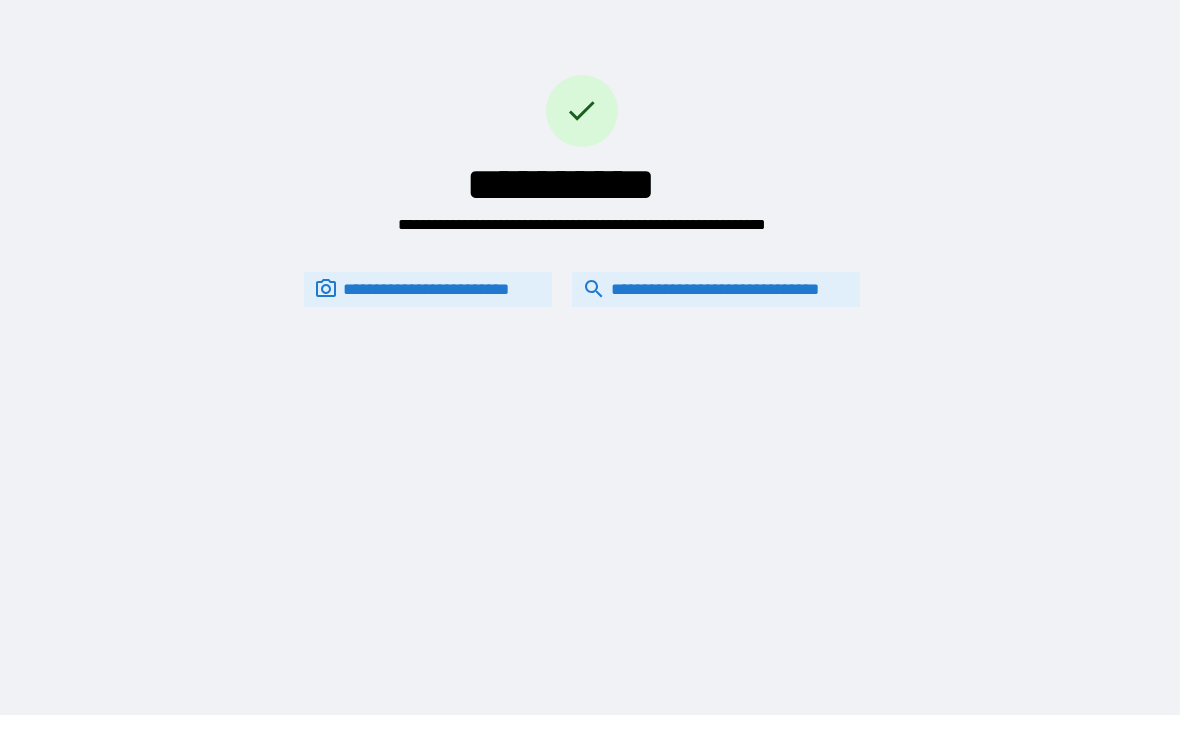 click on "**********" at bounding box center (716, 289) 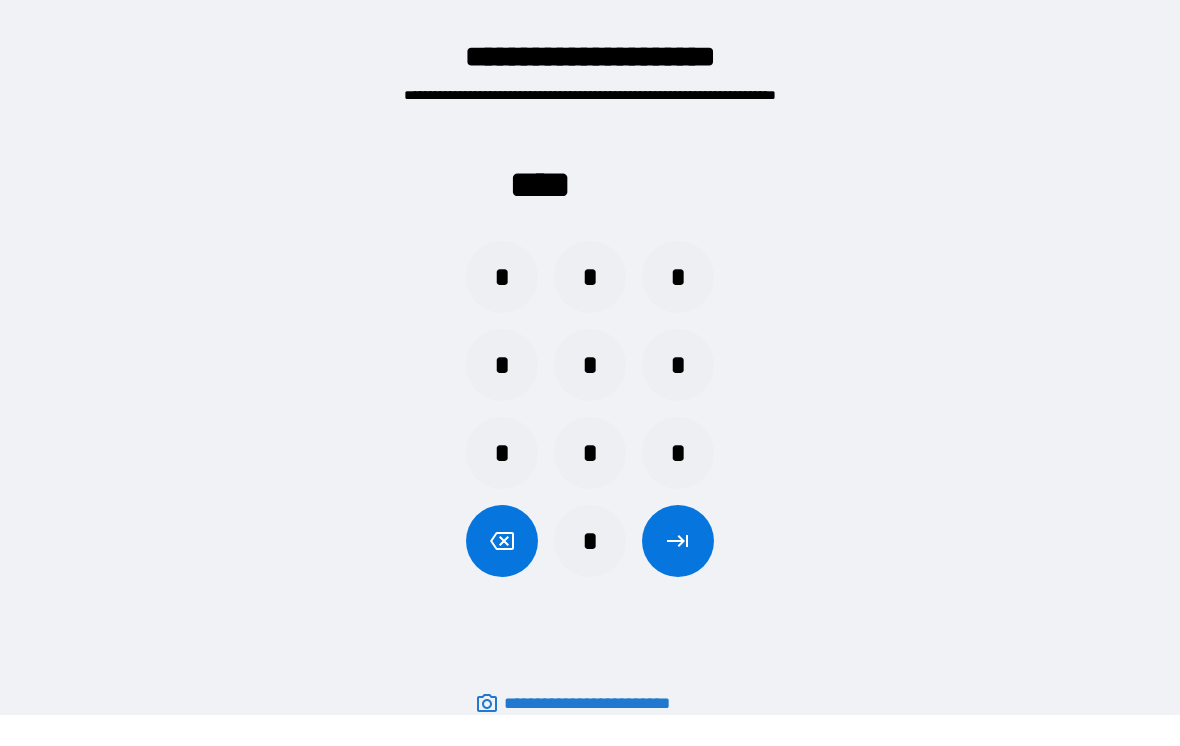 click on "*" at bounding box center (502, 277) 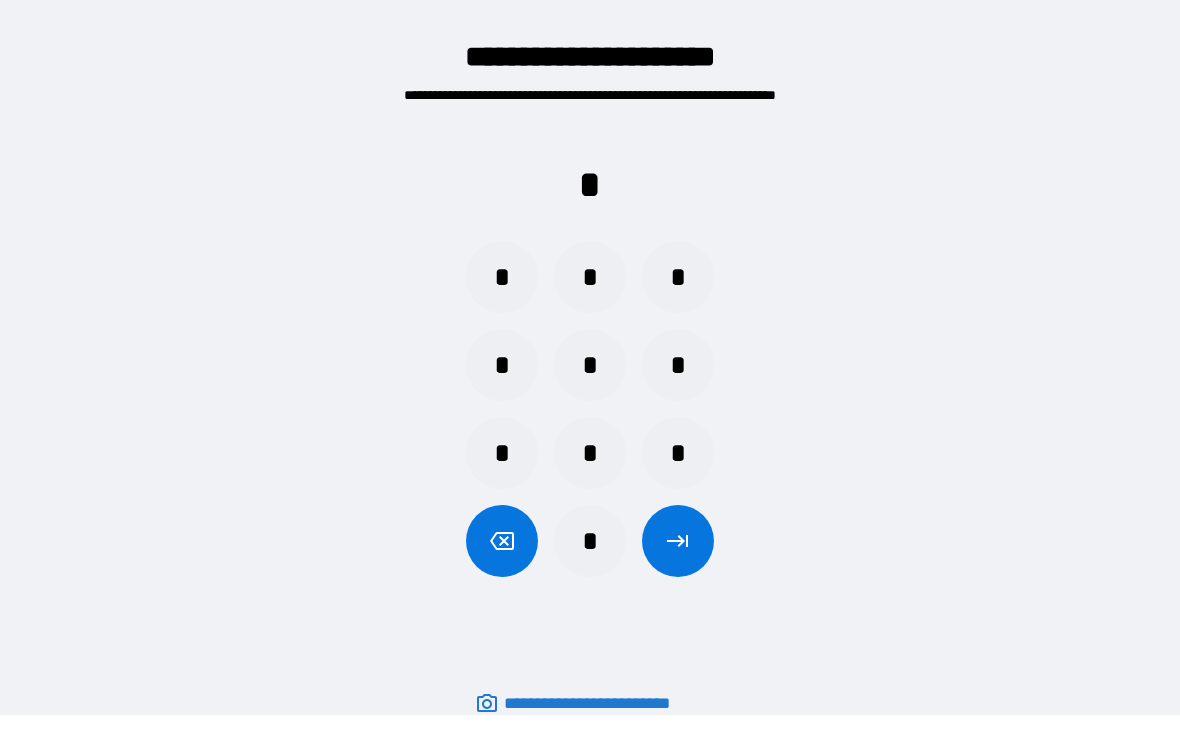 click on "*" at bounding box center (590, 277) 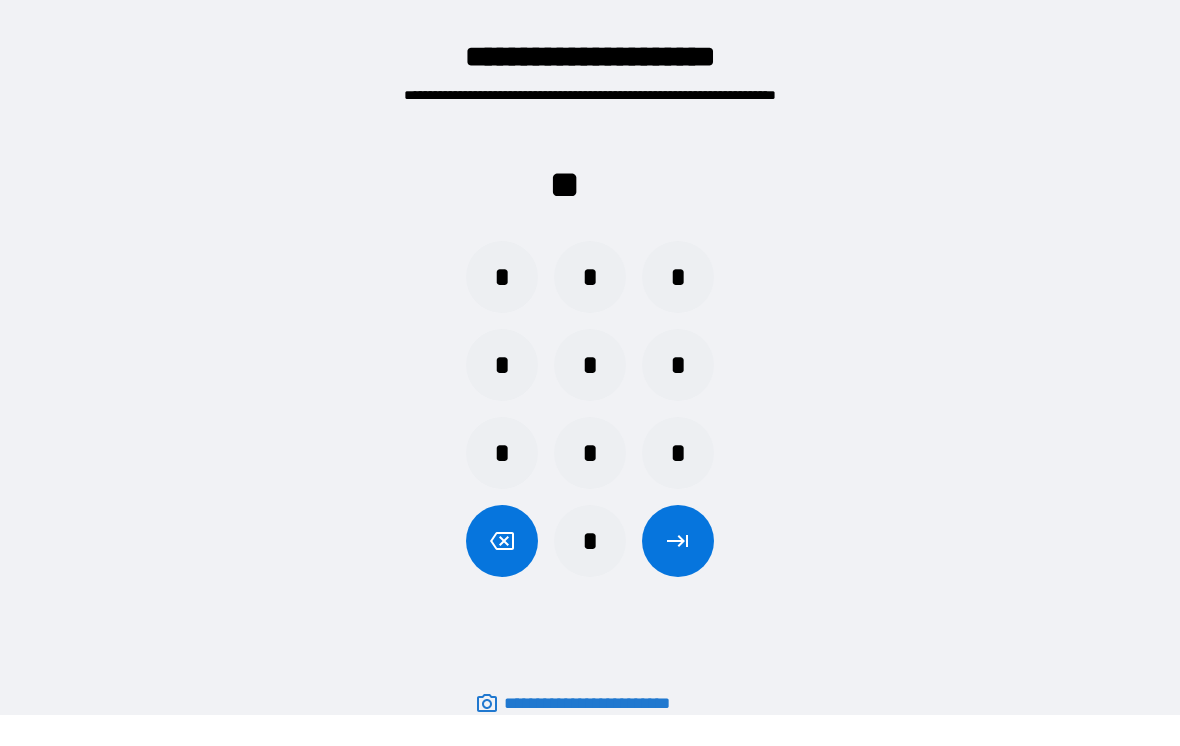 click on "*" at bounding box center [678, 453] 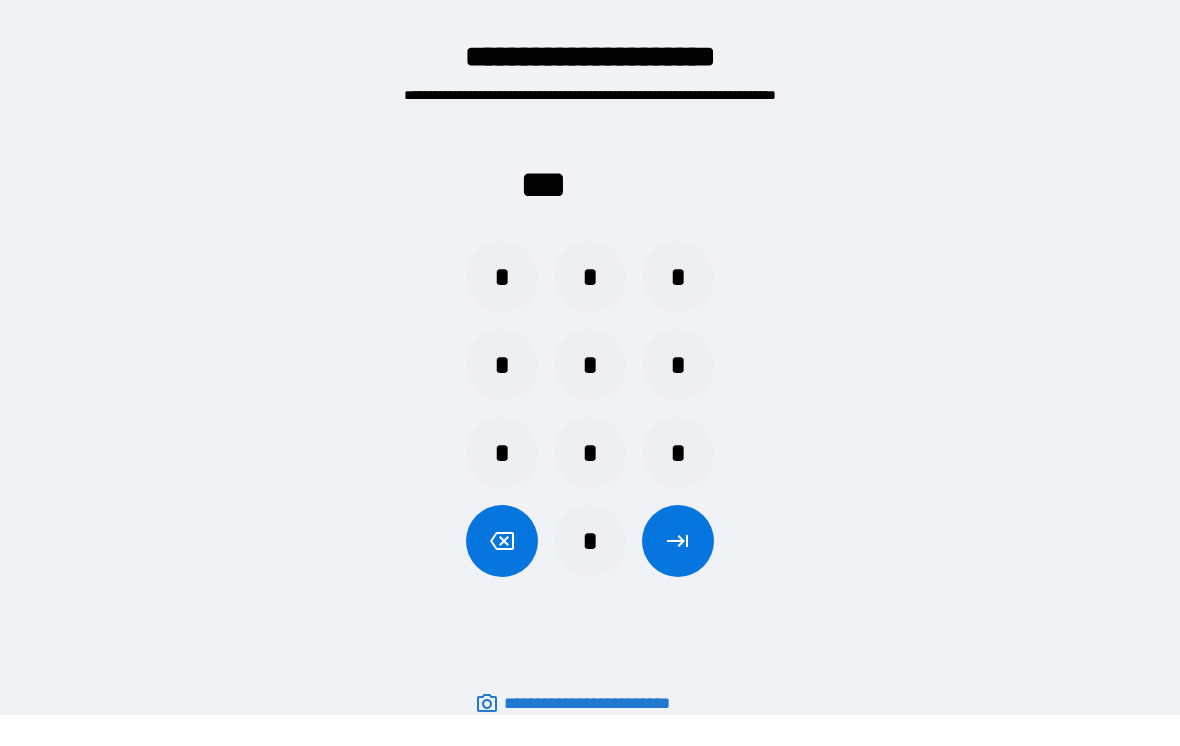 click on "*" at bounding box center (590, 365) 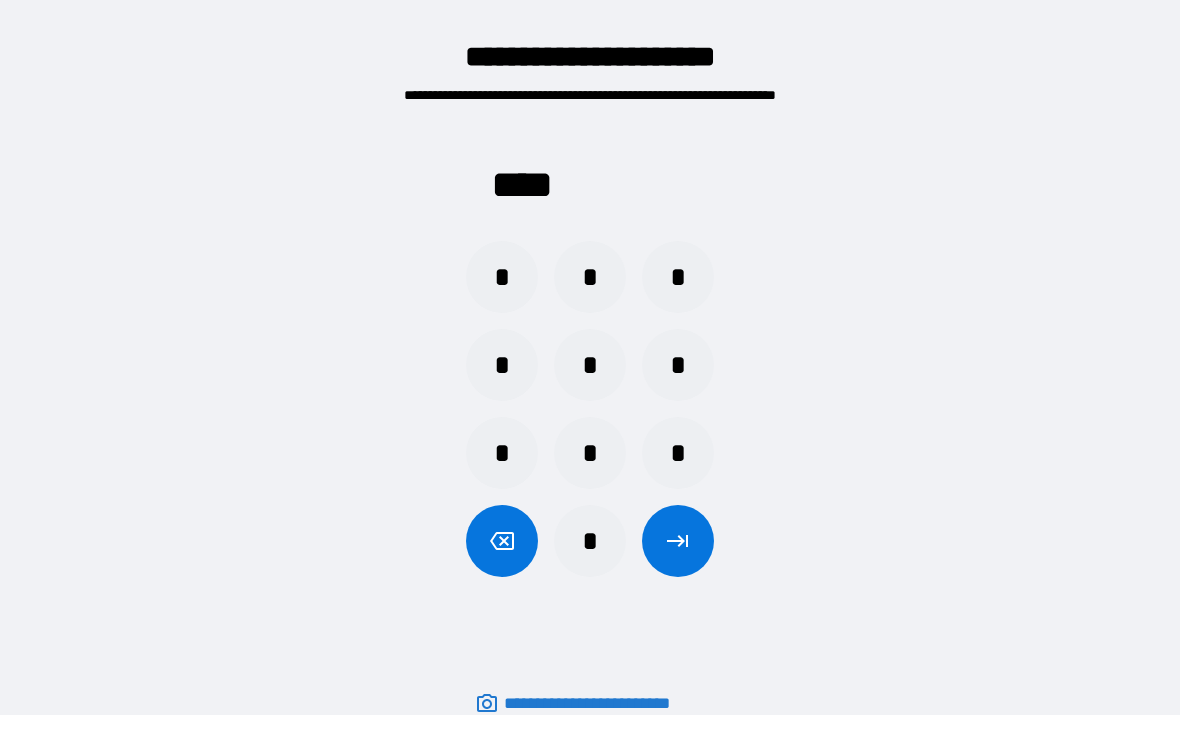 click on "*" at bounding box center [590, 453] 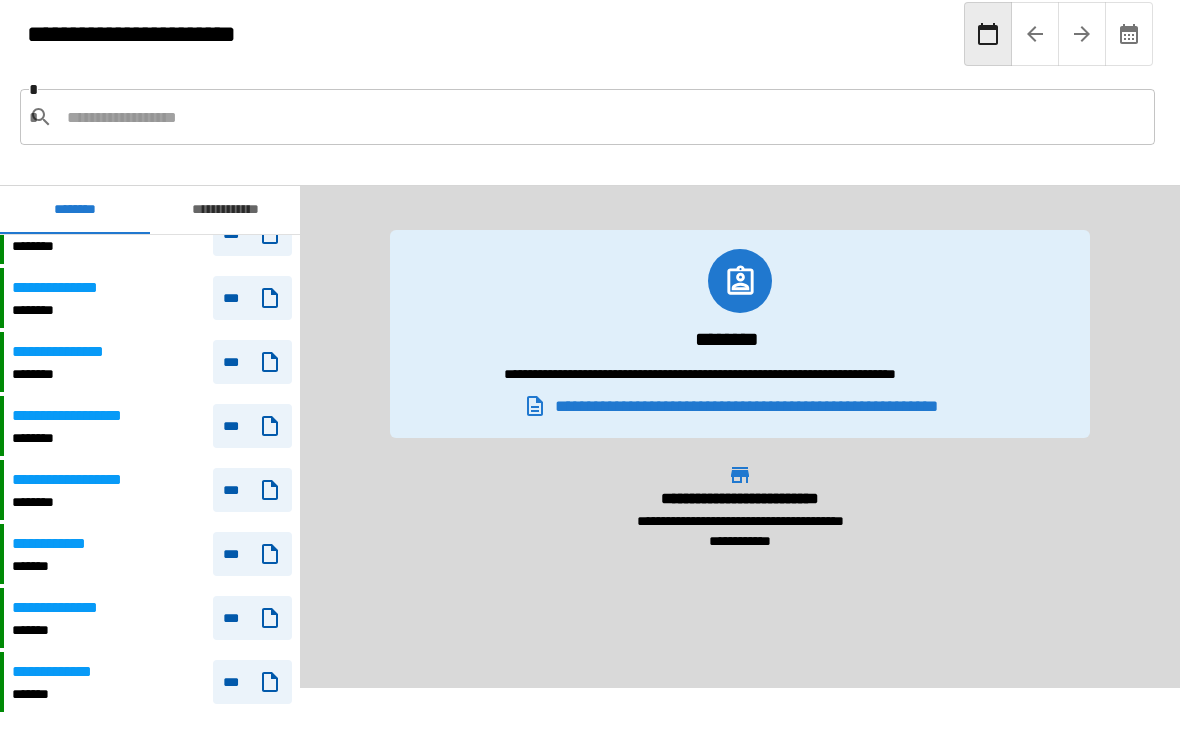 scroll, scrollTop: 2059, scrollLeft: 0, axis: vertical 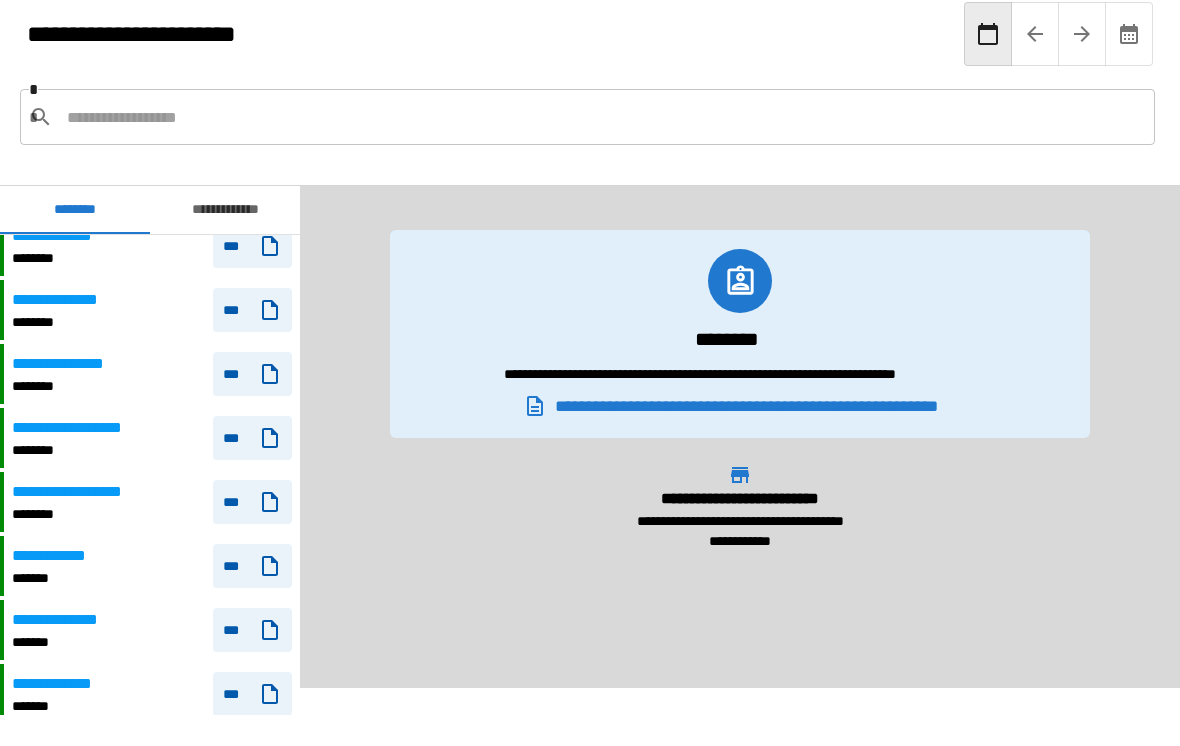 click on "********" at bounding box center [69, 386] 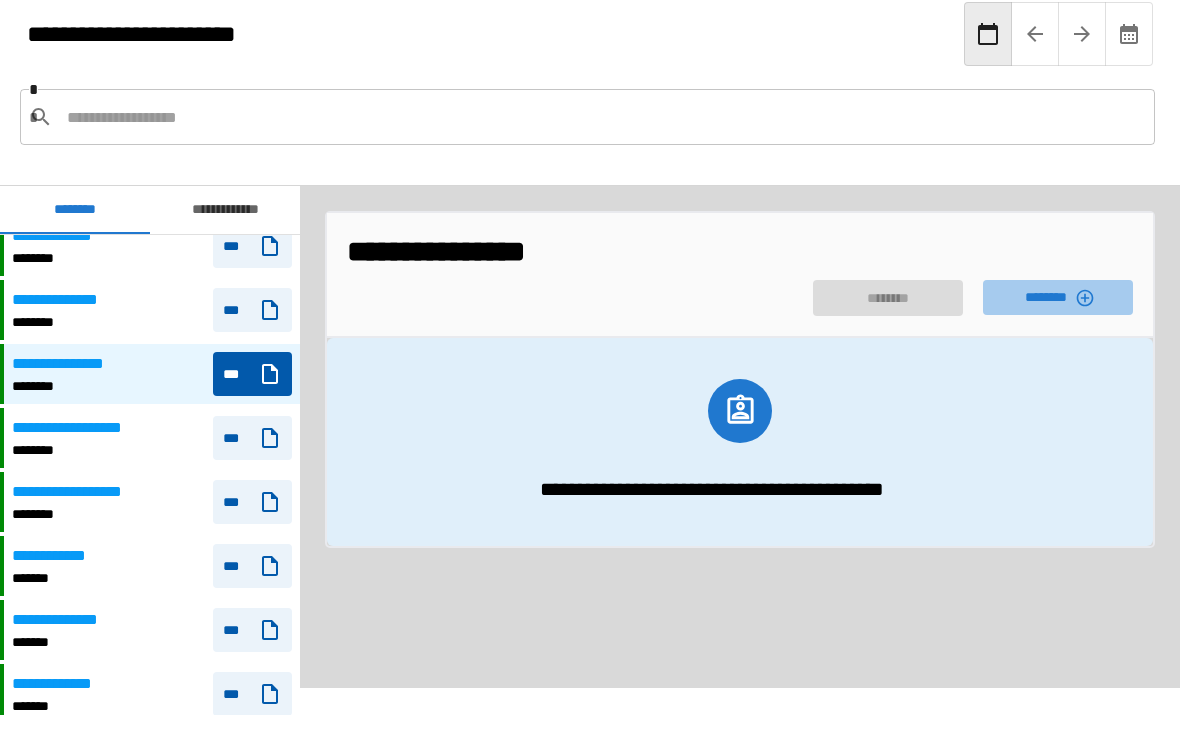click on "********" at bounding box center [1058, 297] 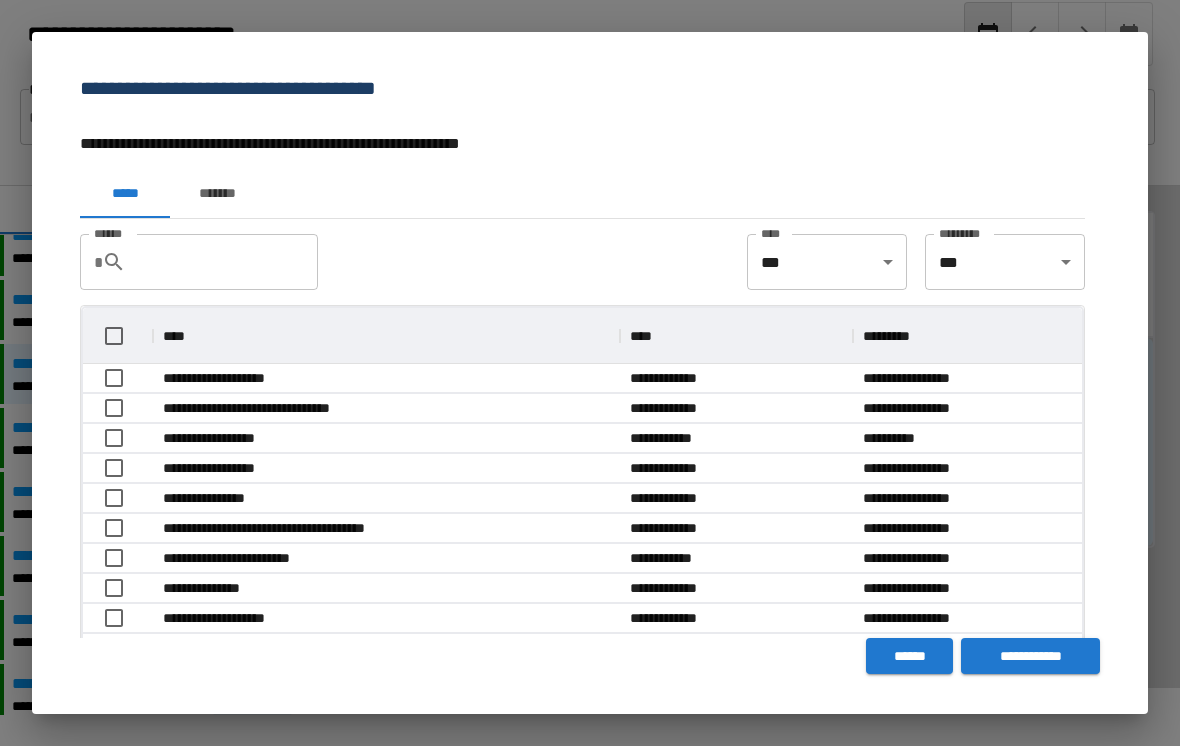 scroll, scrollTop: 1, scrollLeft: 1, axis: both 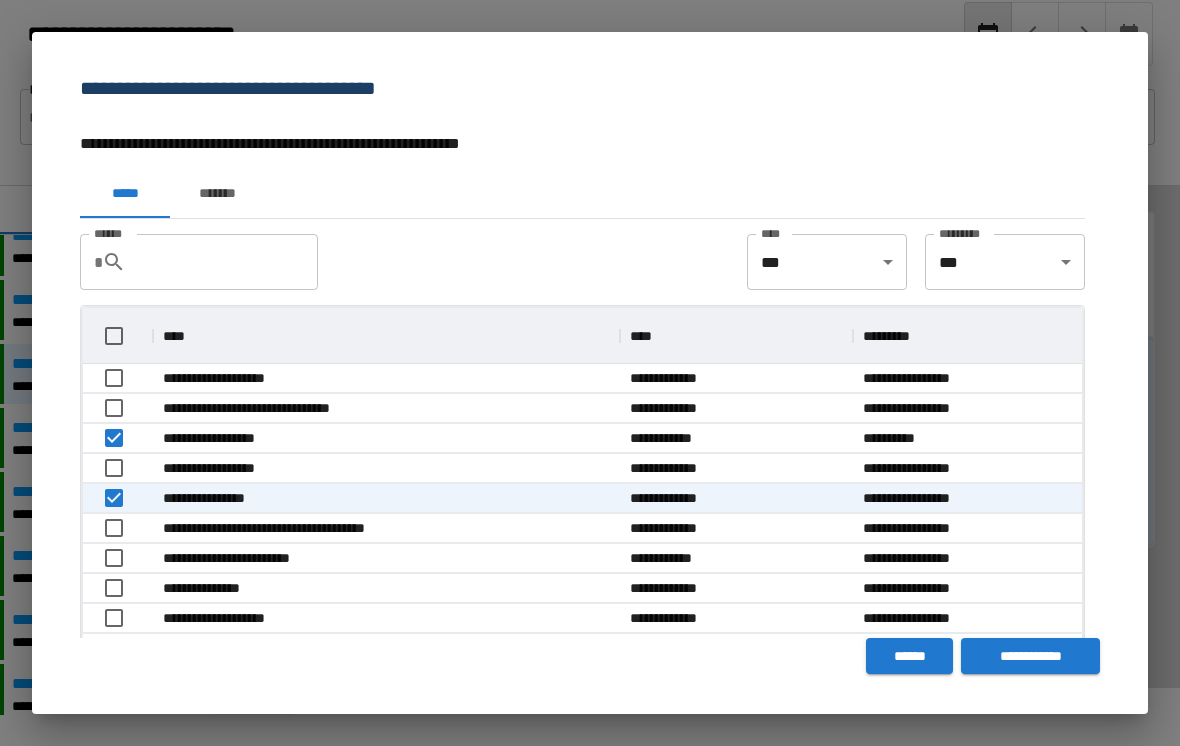 click on "**********" at bounding box center [1030, 656] 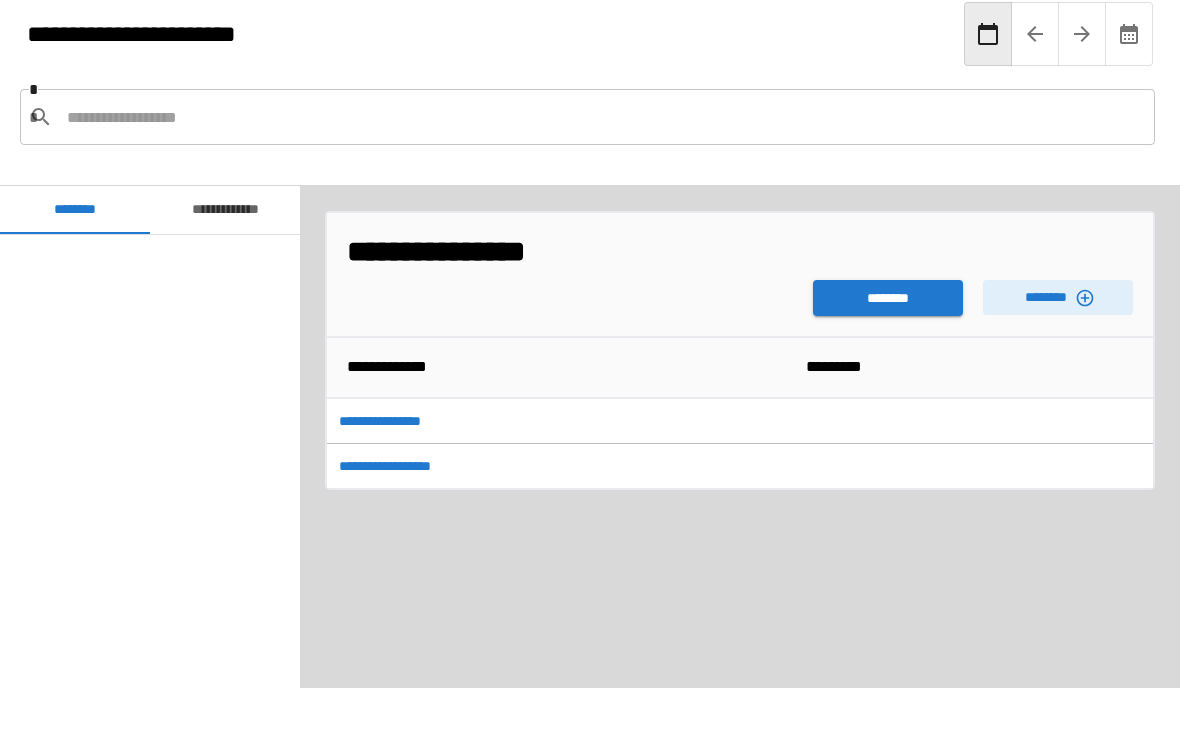 scroll, scrollTop: 2340, scrollLeft: 0, axis: vertical 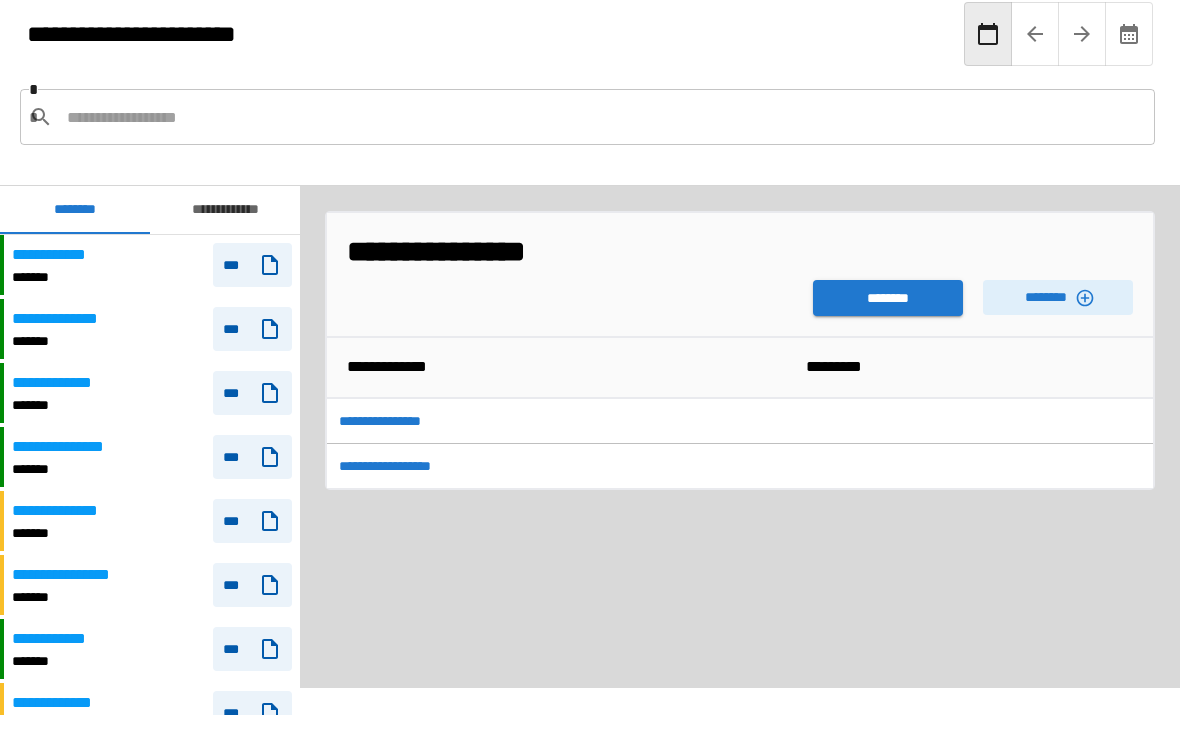 click on "********" at bounding box center (888, 298) 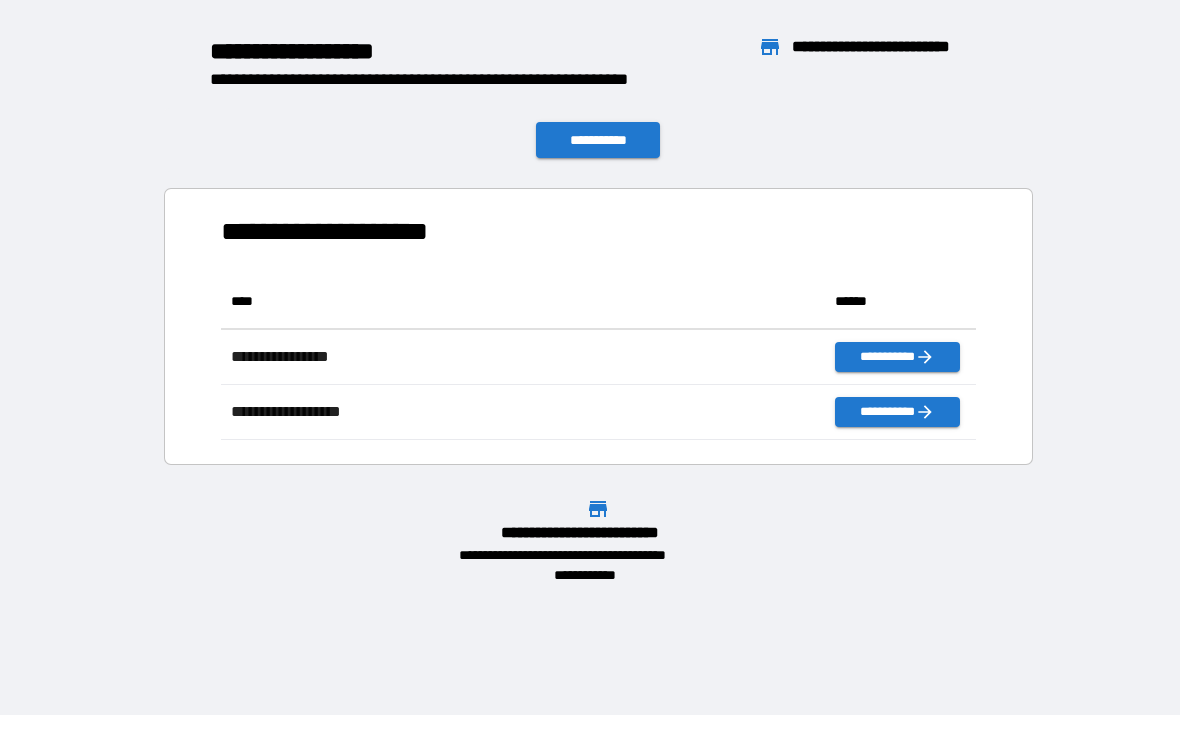 scroll, scrollTop: 1, scrollLeft: 1, axis: both 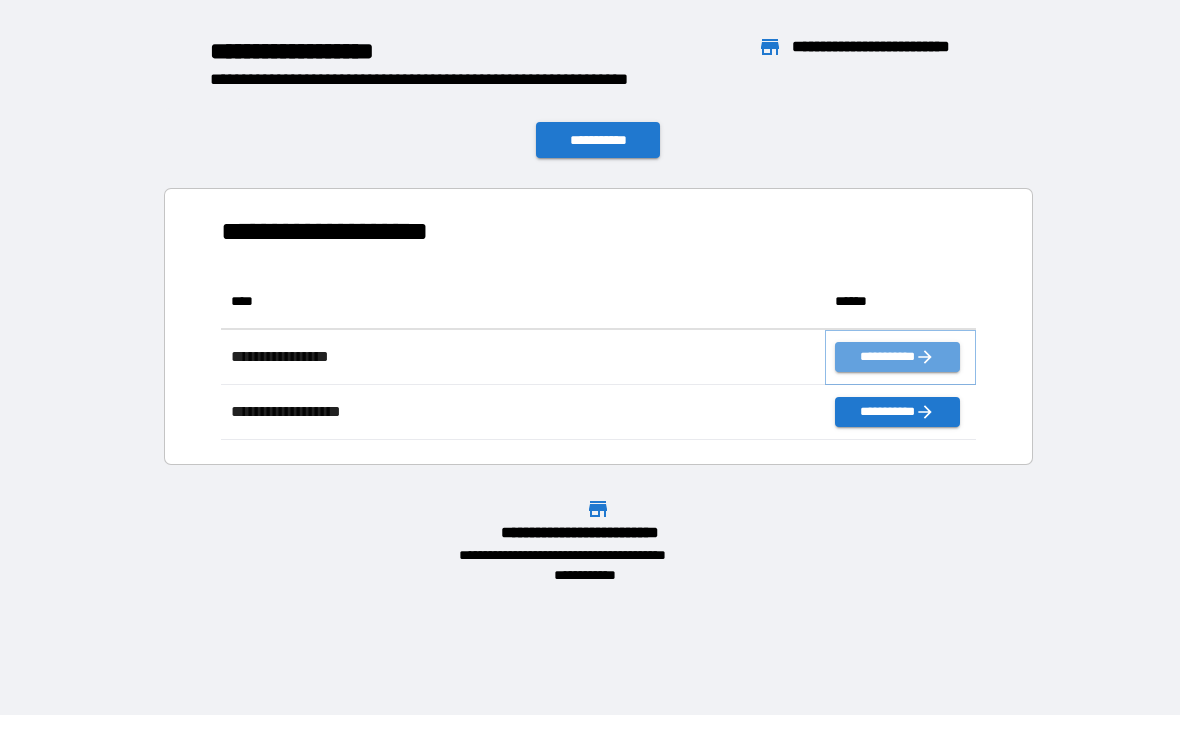 click on "**********" at bounding box center (897, 357) 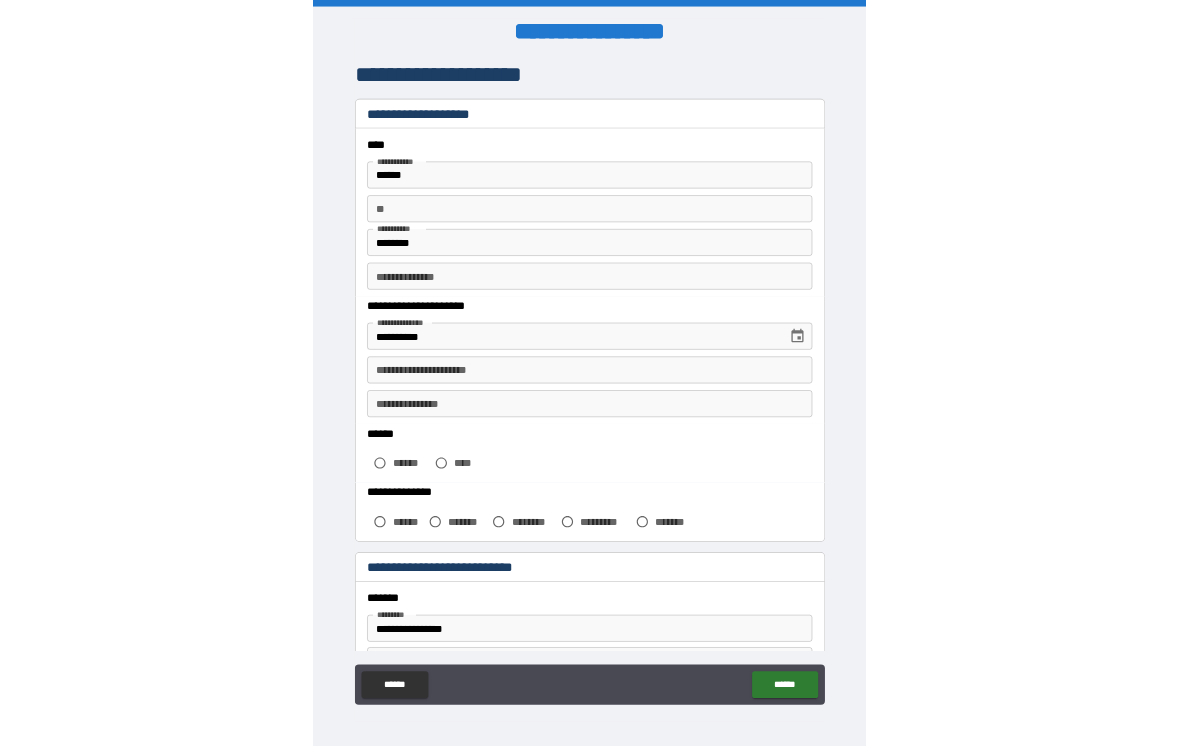 scroll, scrollTop: 31, scrollLeft: 0, axis: vertical 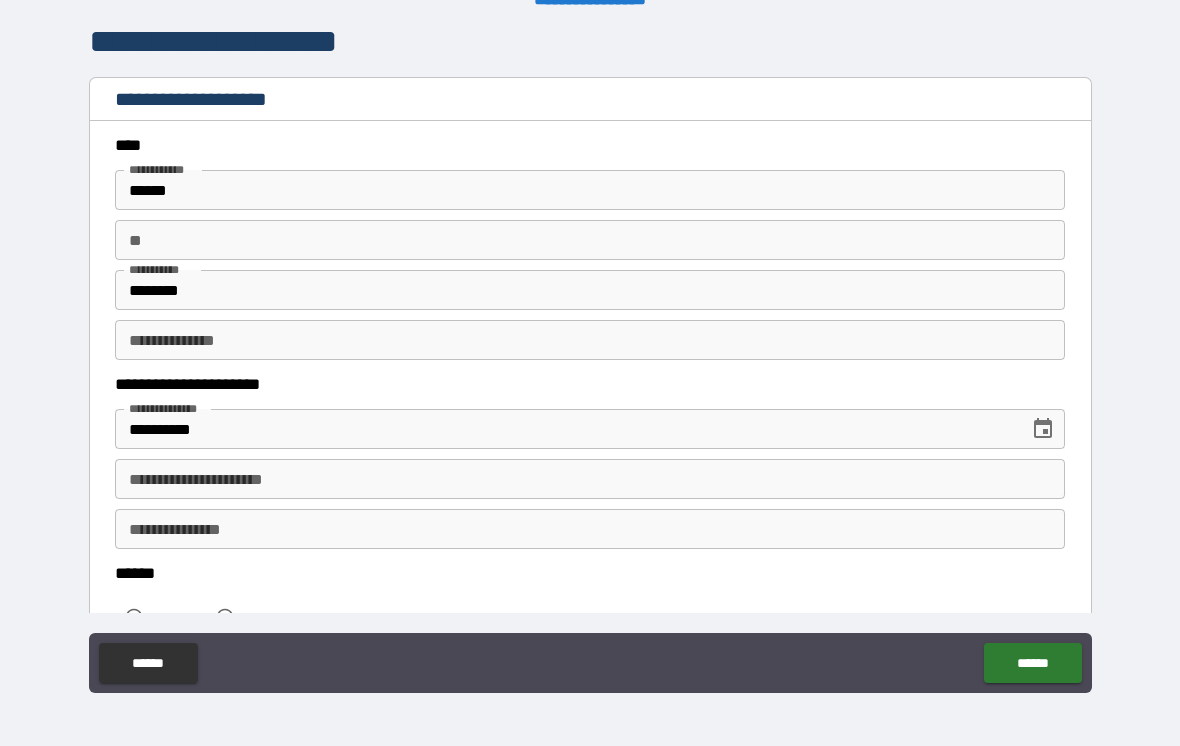 click on "**********" at bounding box center [590, 479] 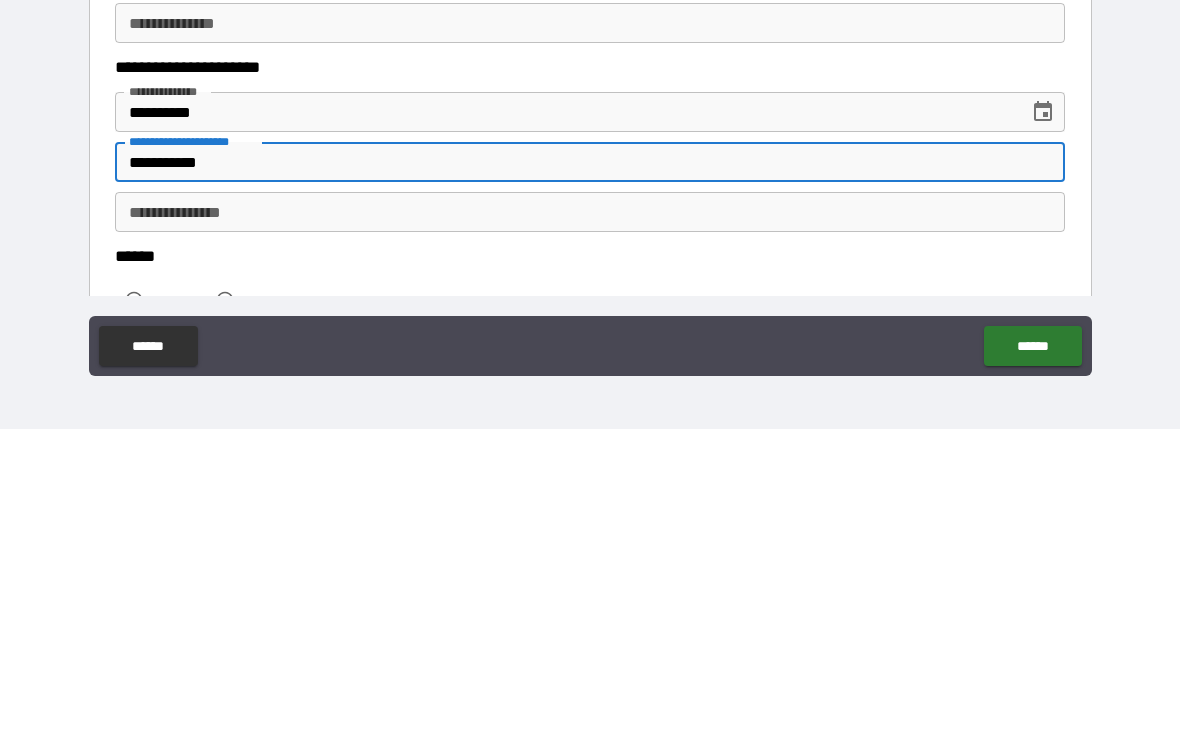 type on "**********" 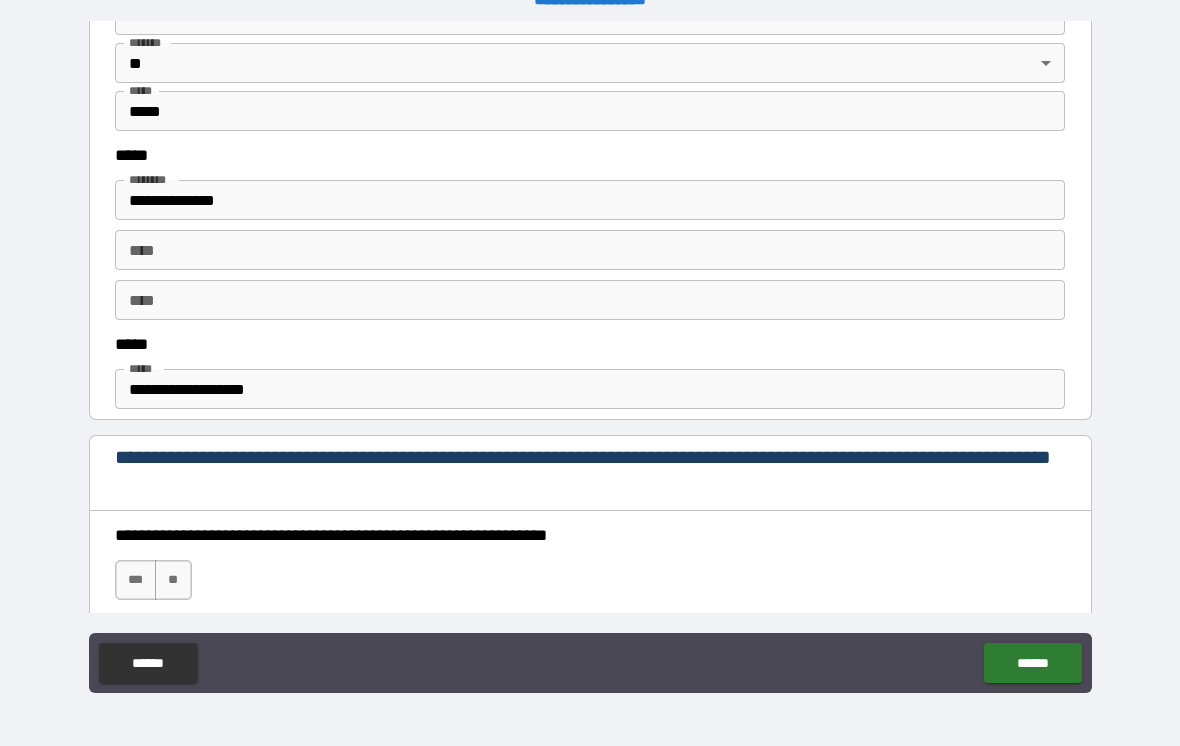 scroll, scrollTop: 947, scrollLeft: 0, axis: vertical 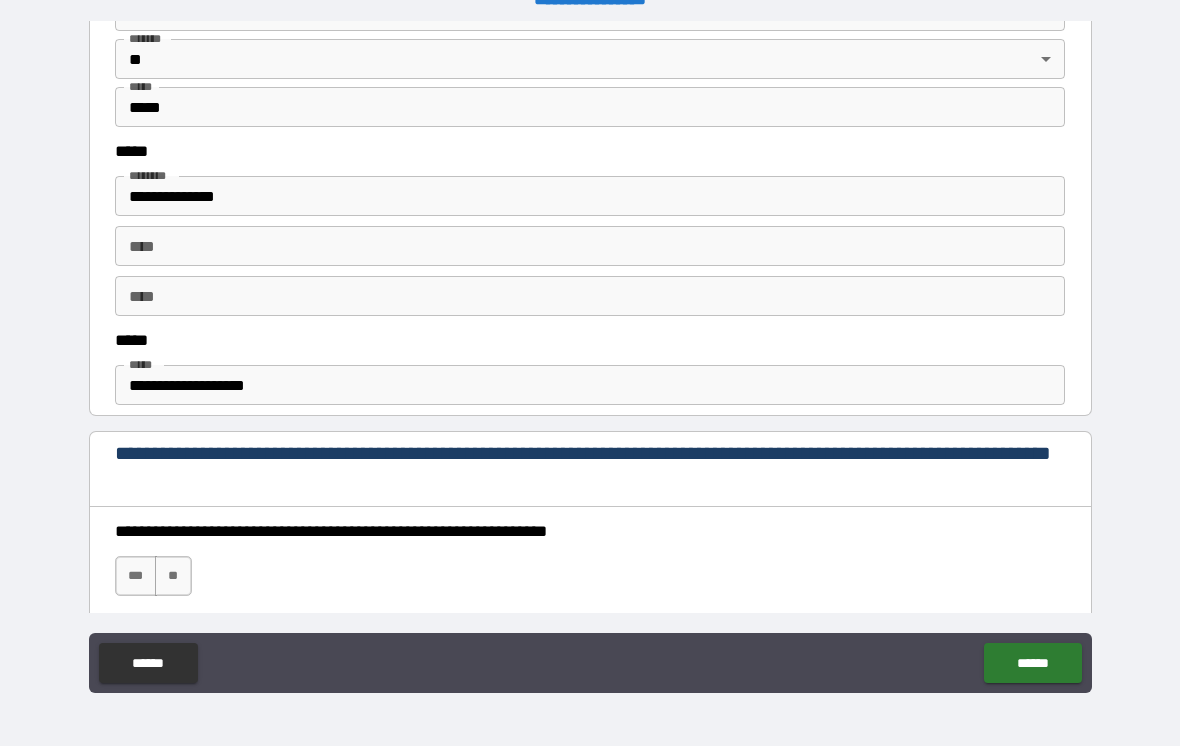 click on "***" at bounding box center (136, 576) 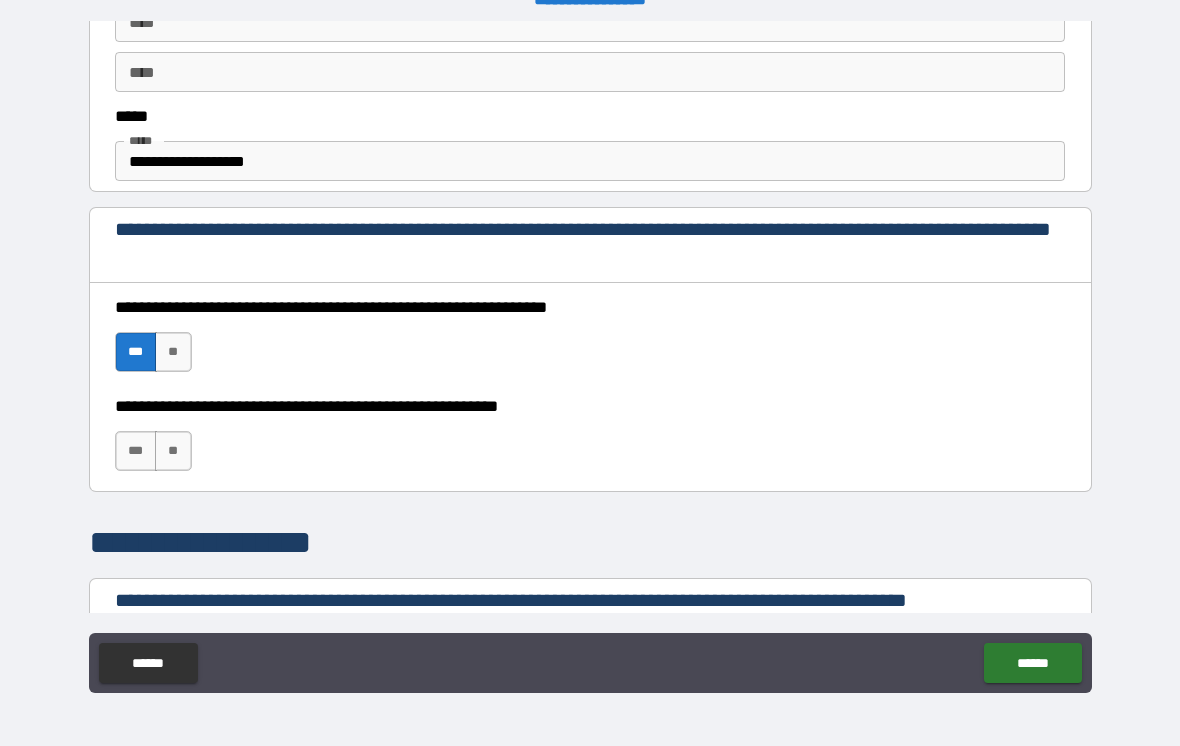 scroll, scrollTop: 1190, scrollLeft: 0, axis: vertical 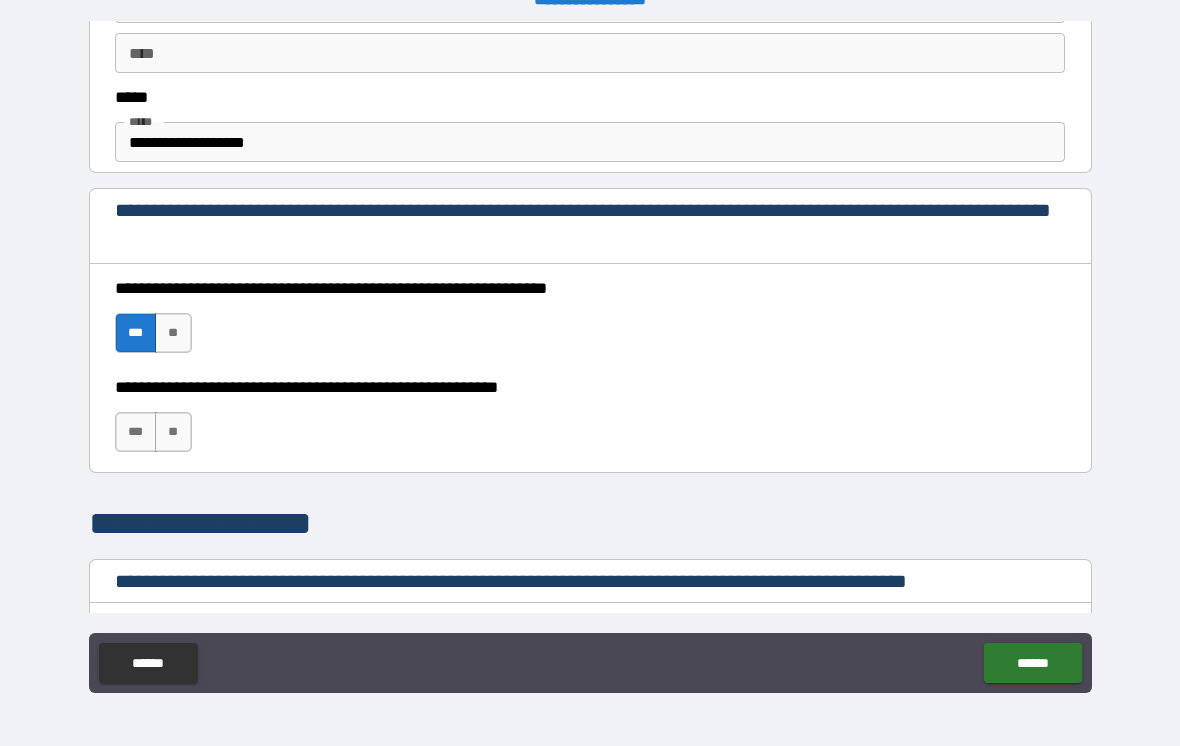 click on "***" at bounding box center [136, 432] 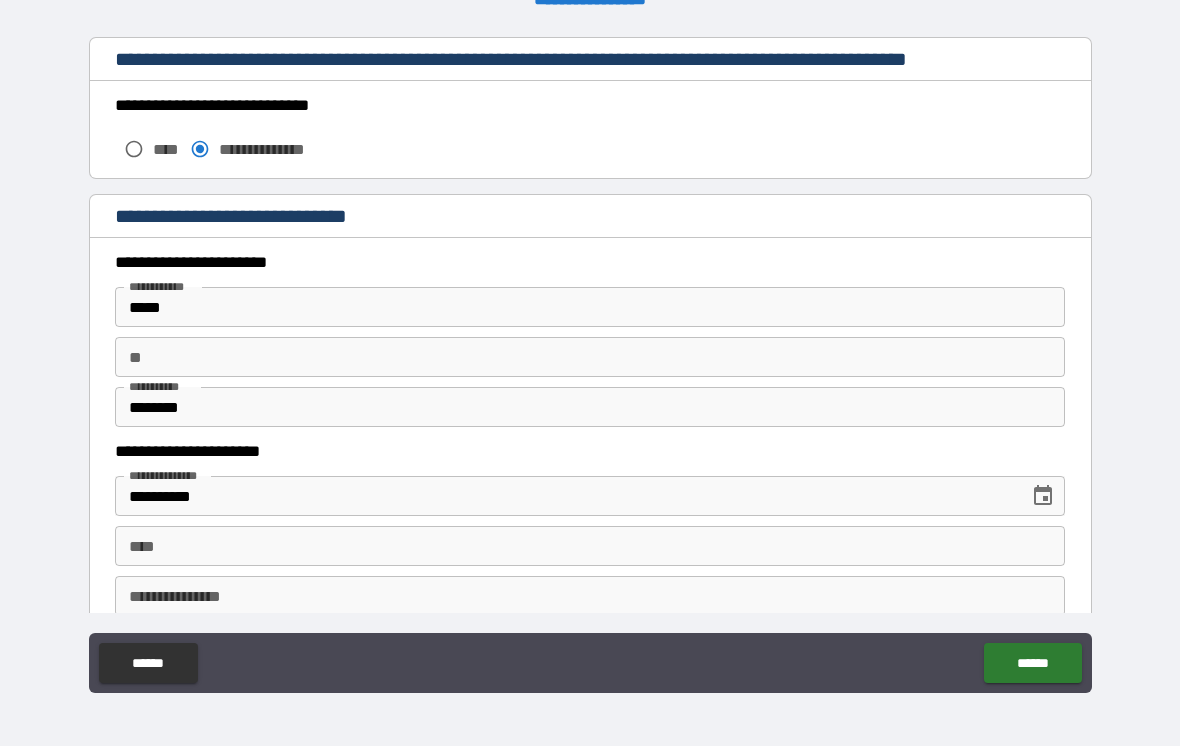 scroll, scrollTop: 1719, scrollLeft: 0, axis: vertical 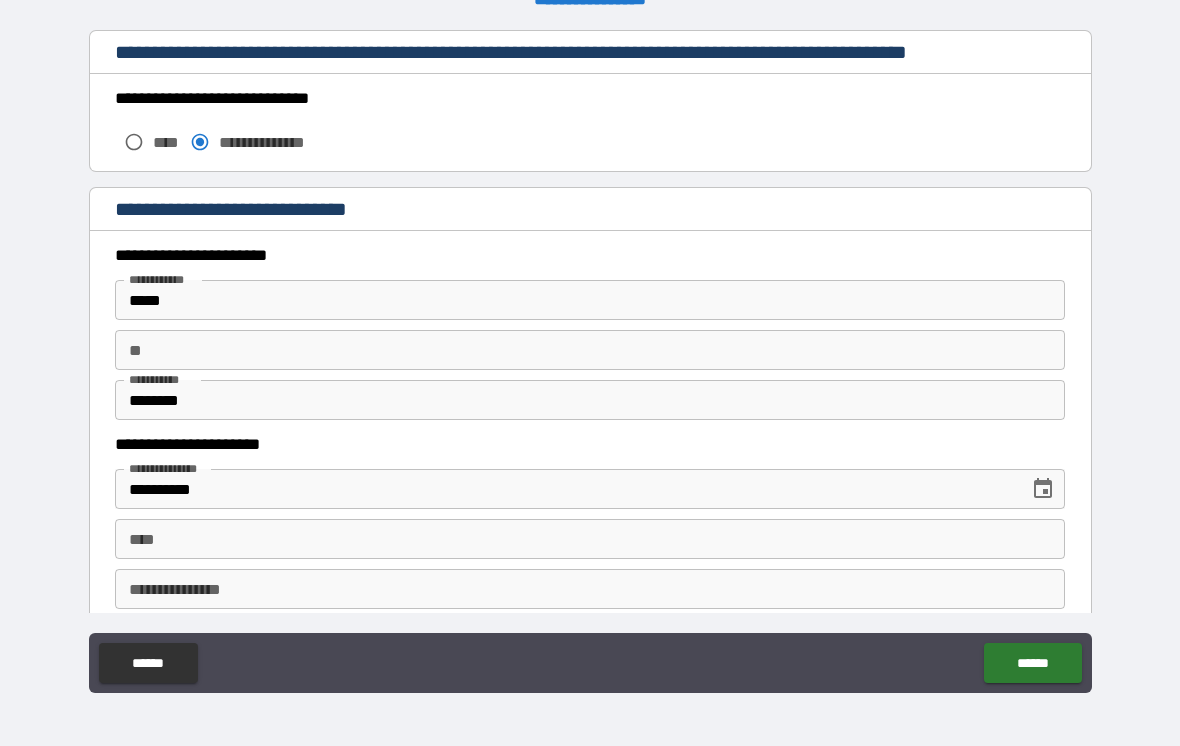 click on "********" at bounding box center [590, 400] 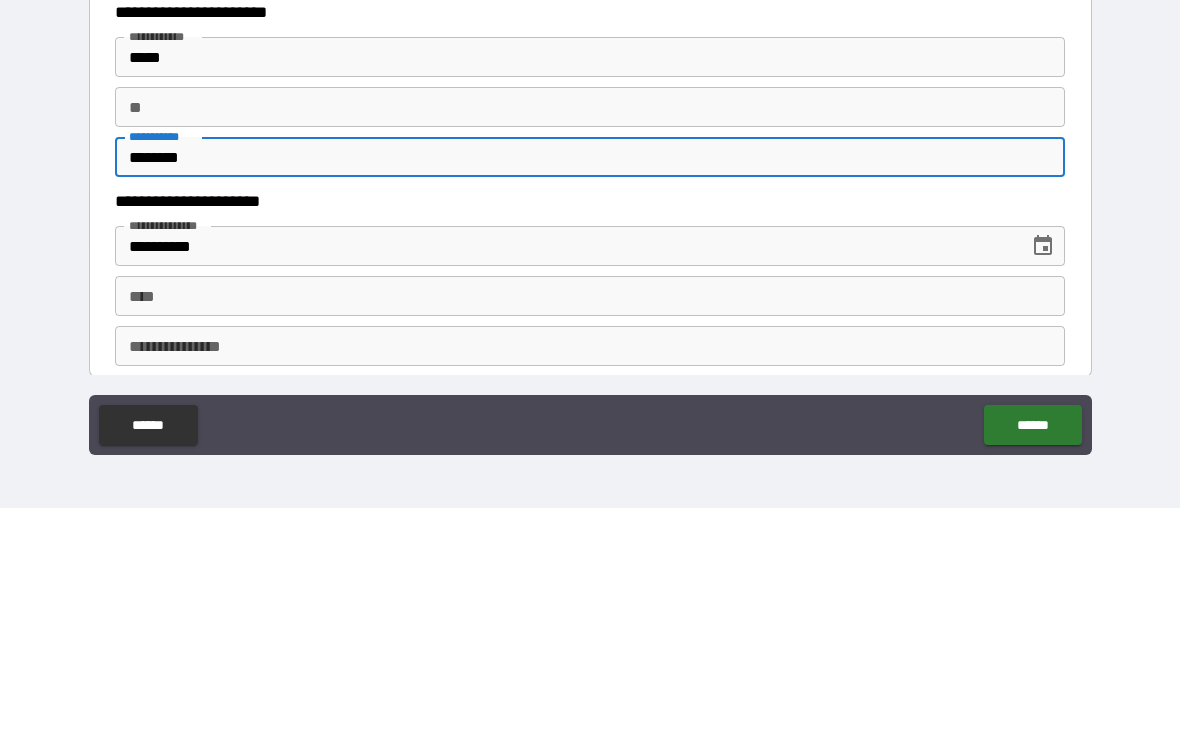 scroll, scrollTop: 1704, scrollLeft: 0, axis: vertical 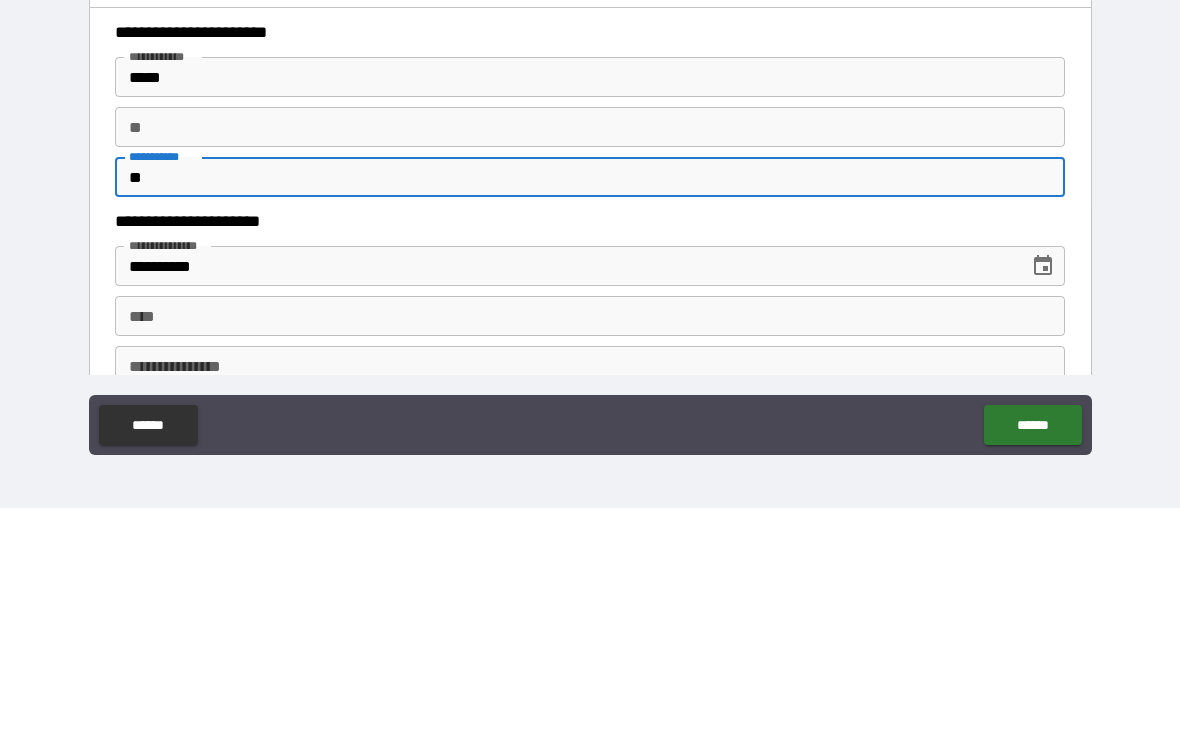 type on "*" 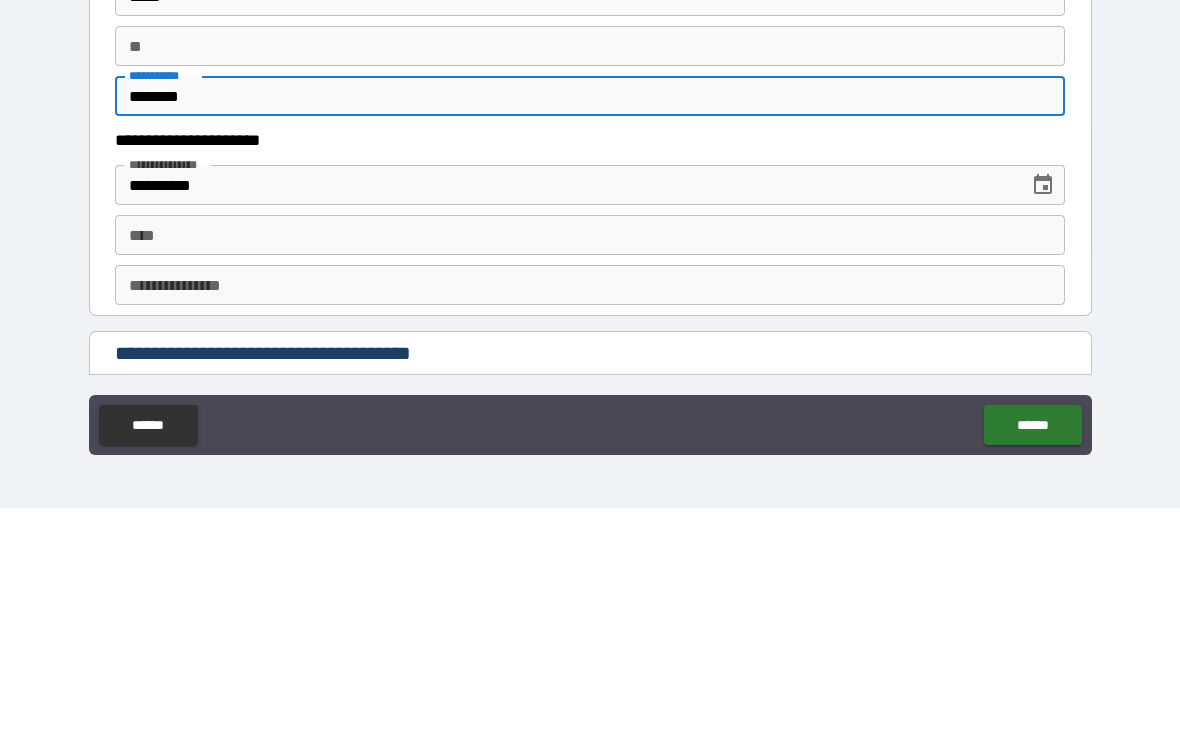 scroll, scrollTop: 1795, scrollLeft: 0, axis: vertical 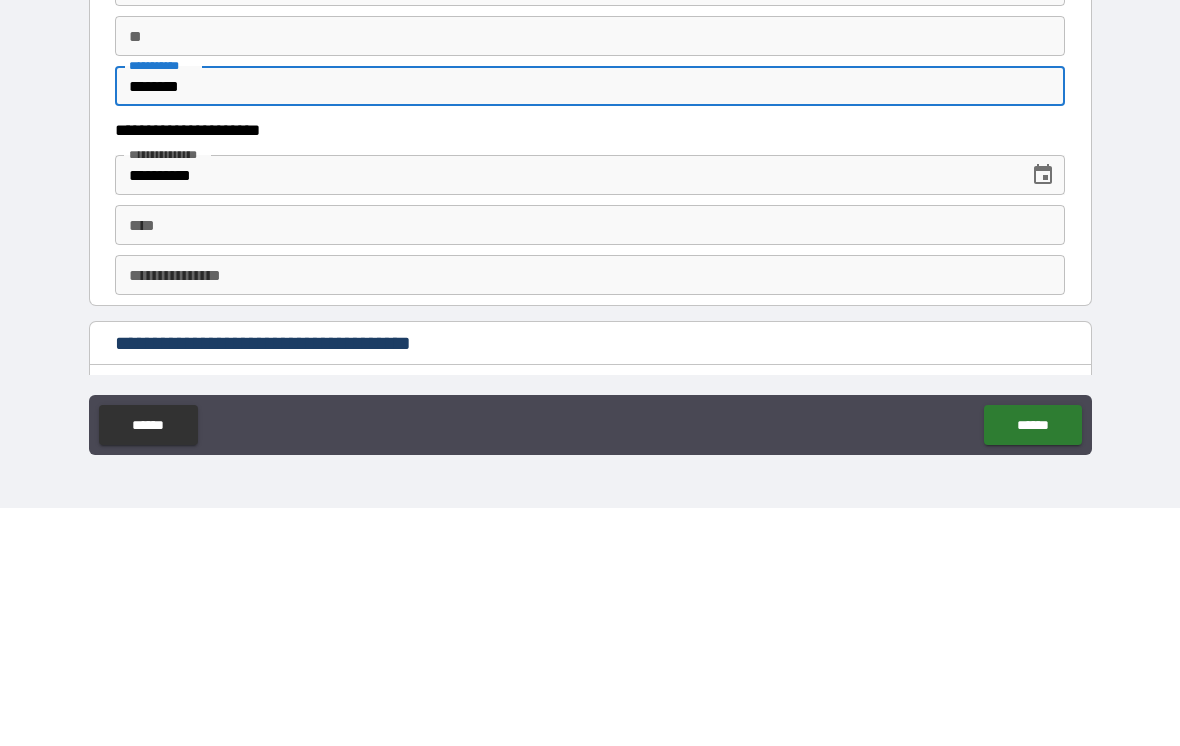 type on "********" 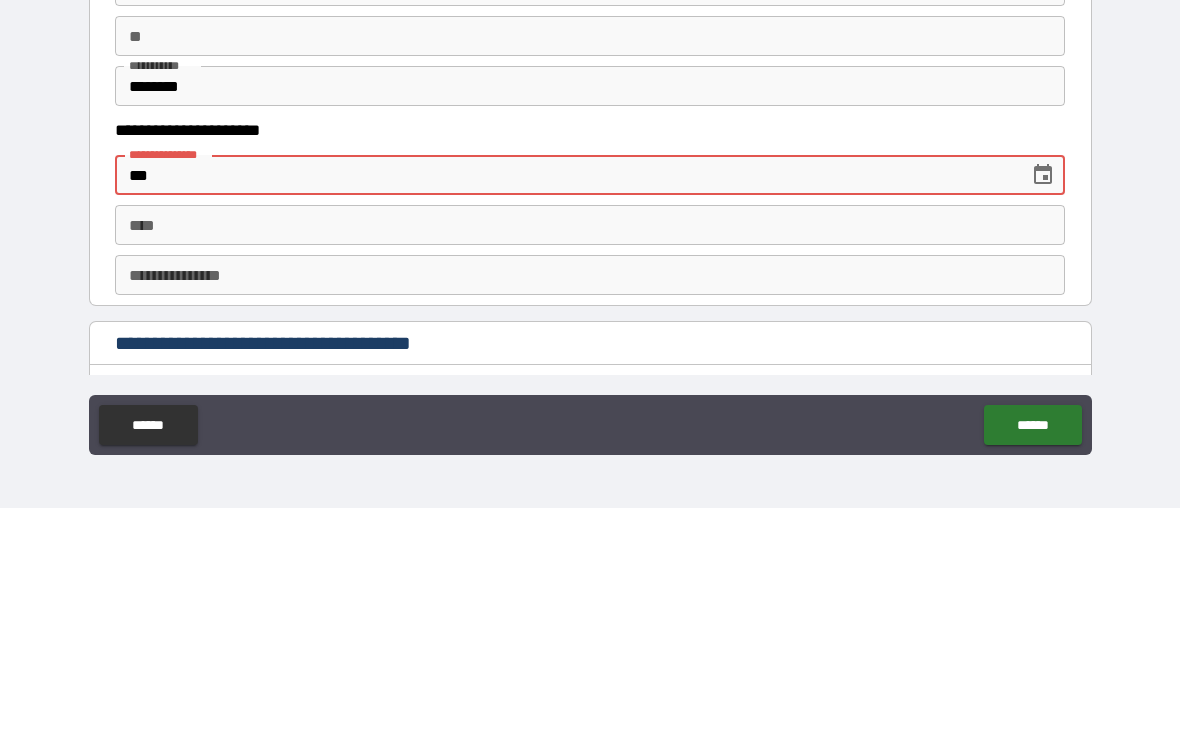 type on "*" 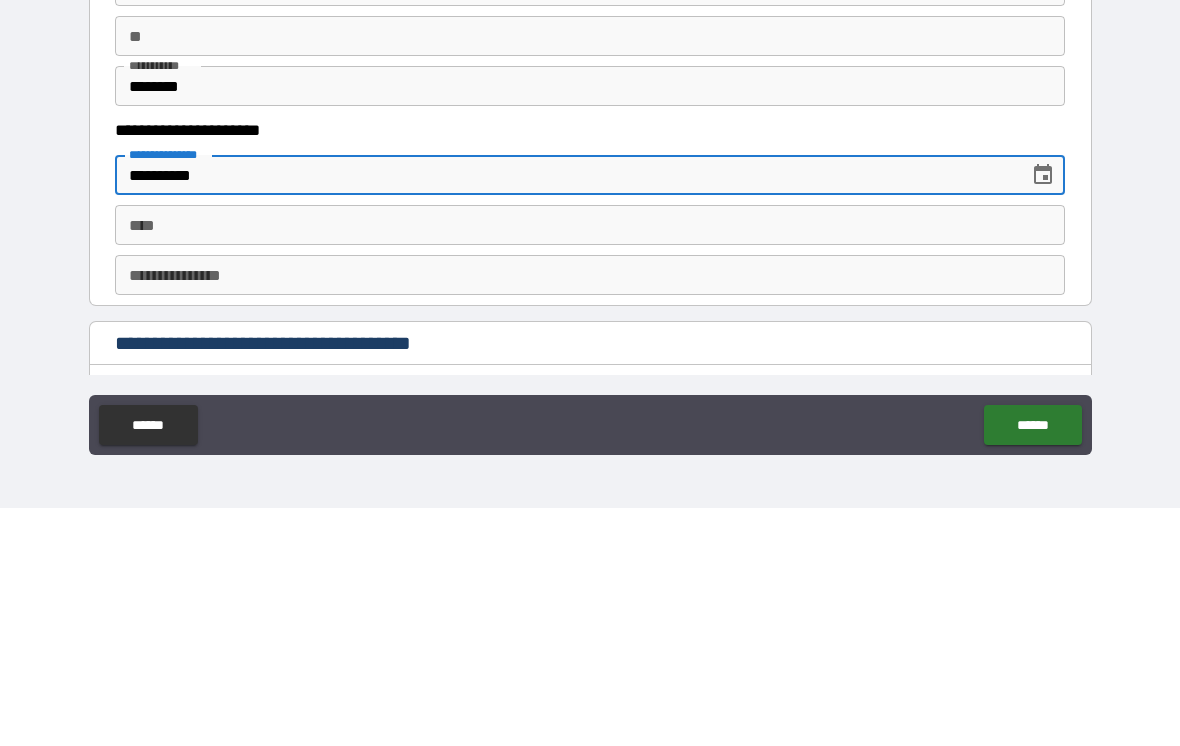 type on "**********" 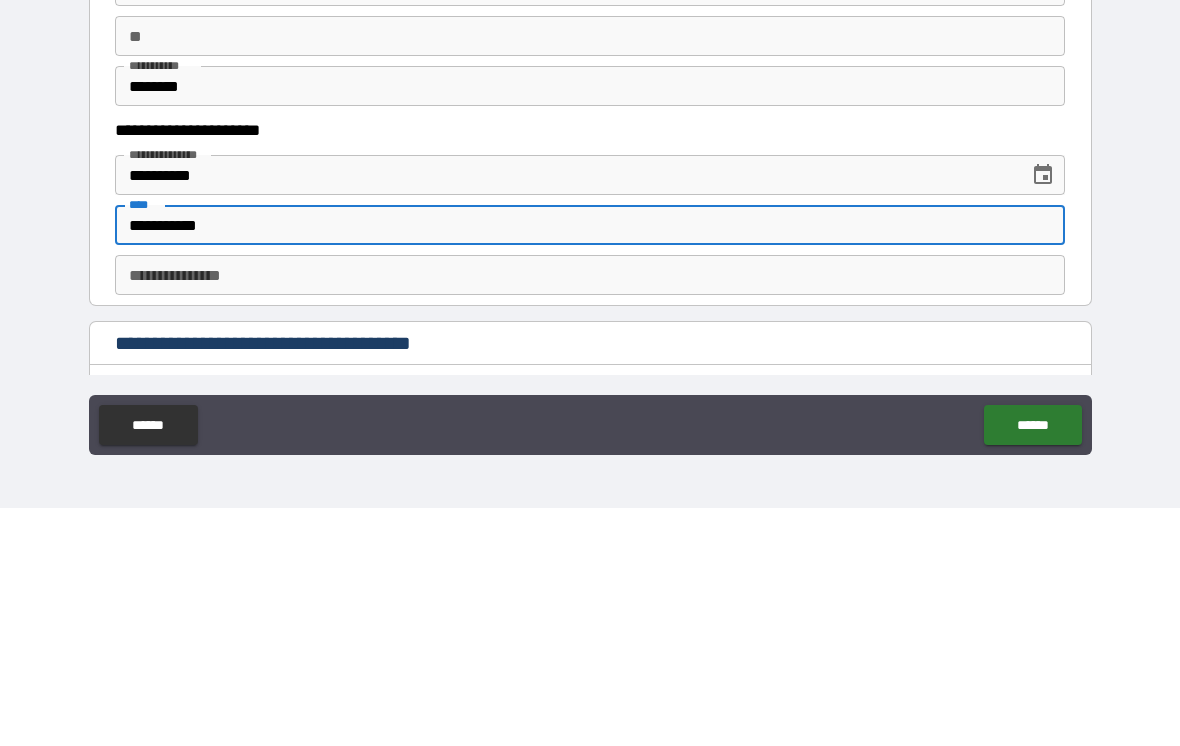 type on "**********" 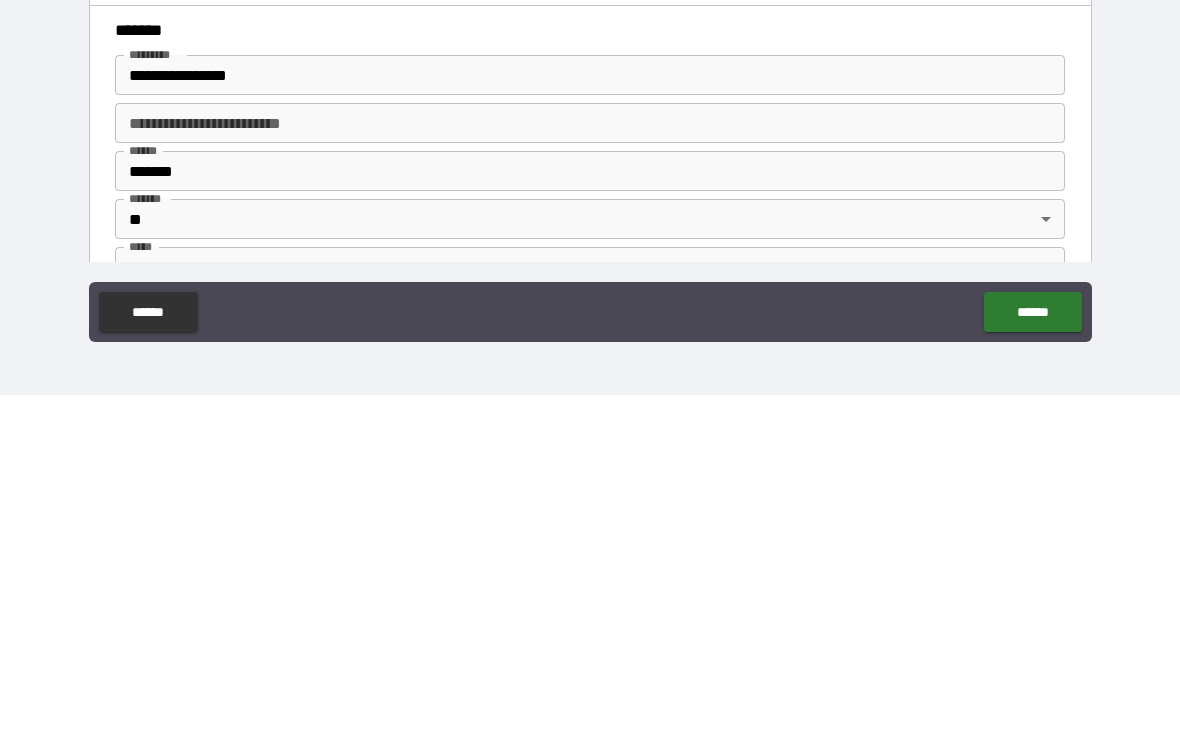 scroll, scrollTop: 2026, scrollLeft: 0, axis: vertical 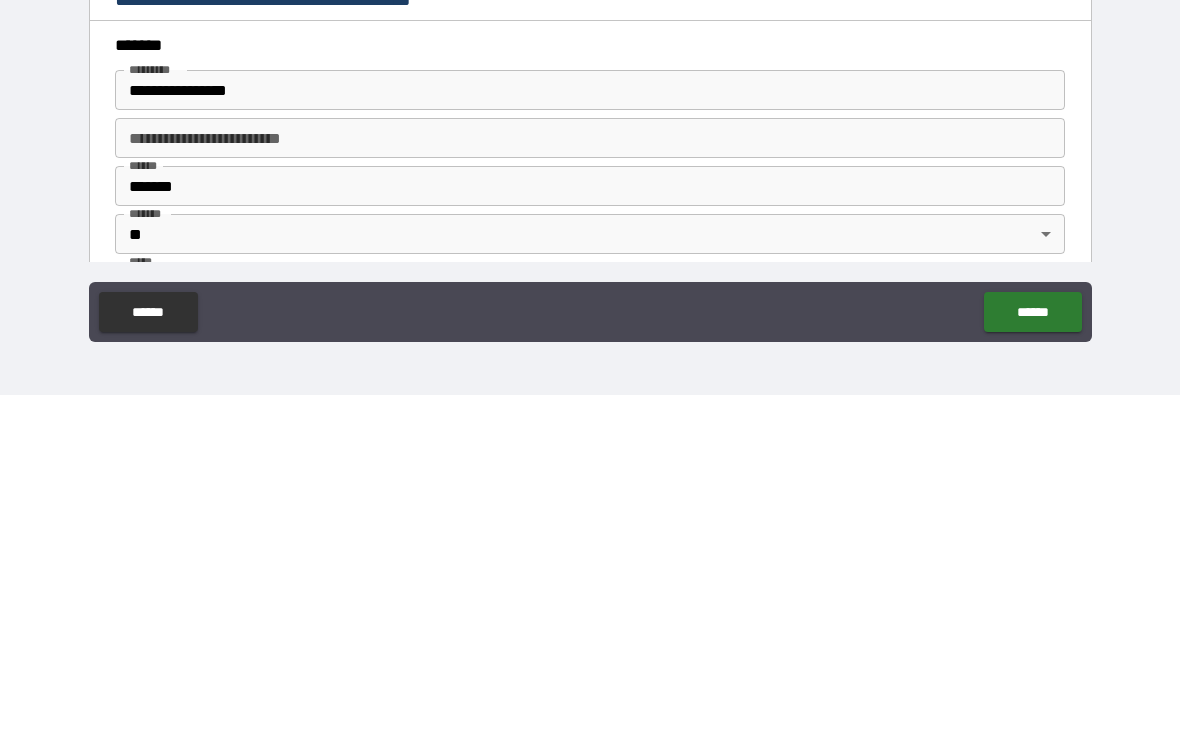 type on "*********" 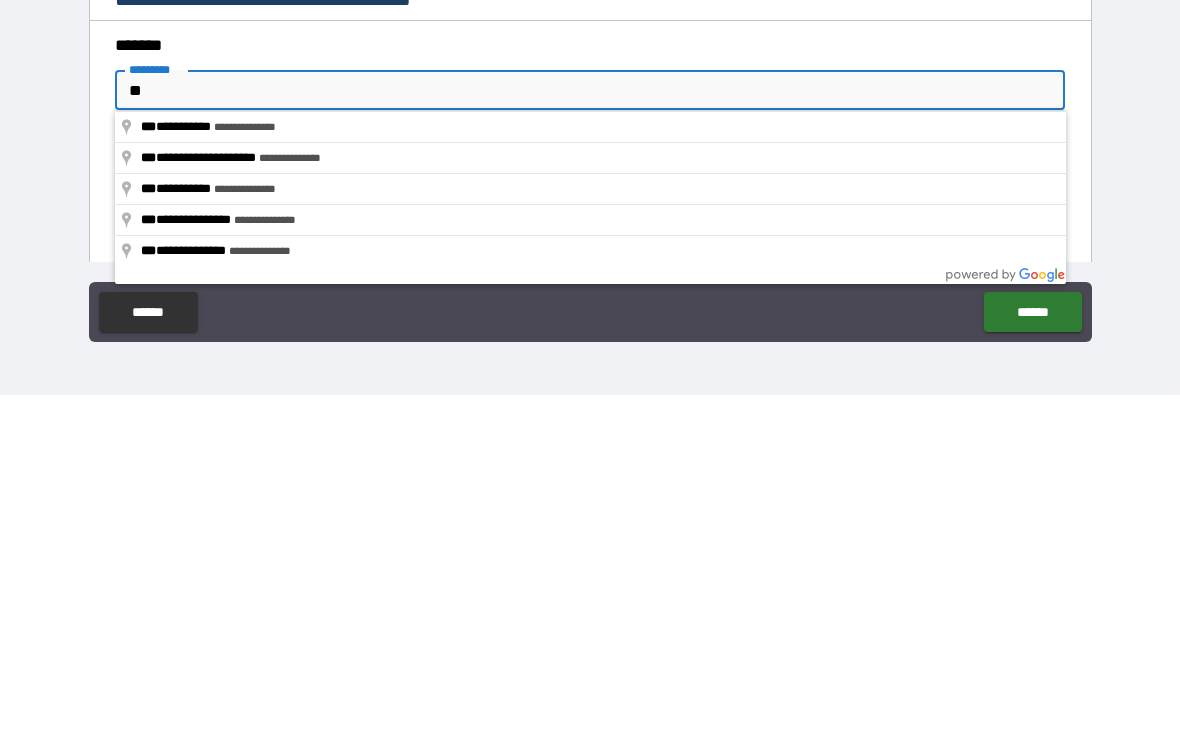 type on "*" 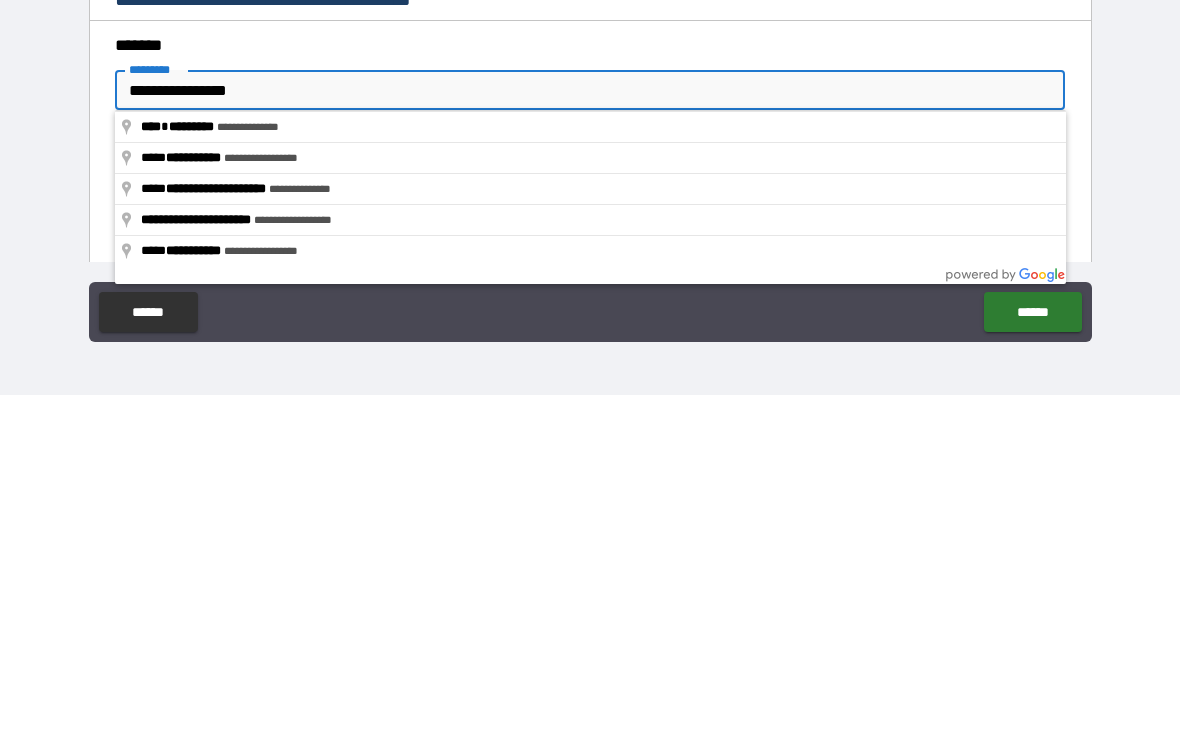 type on "**********" 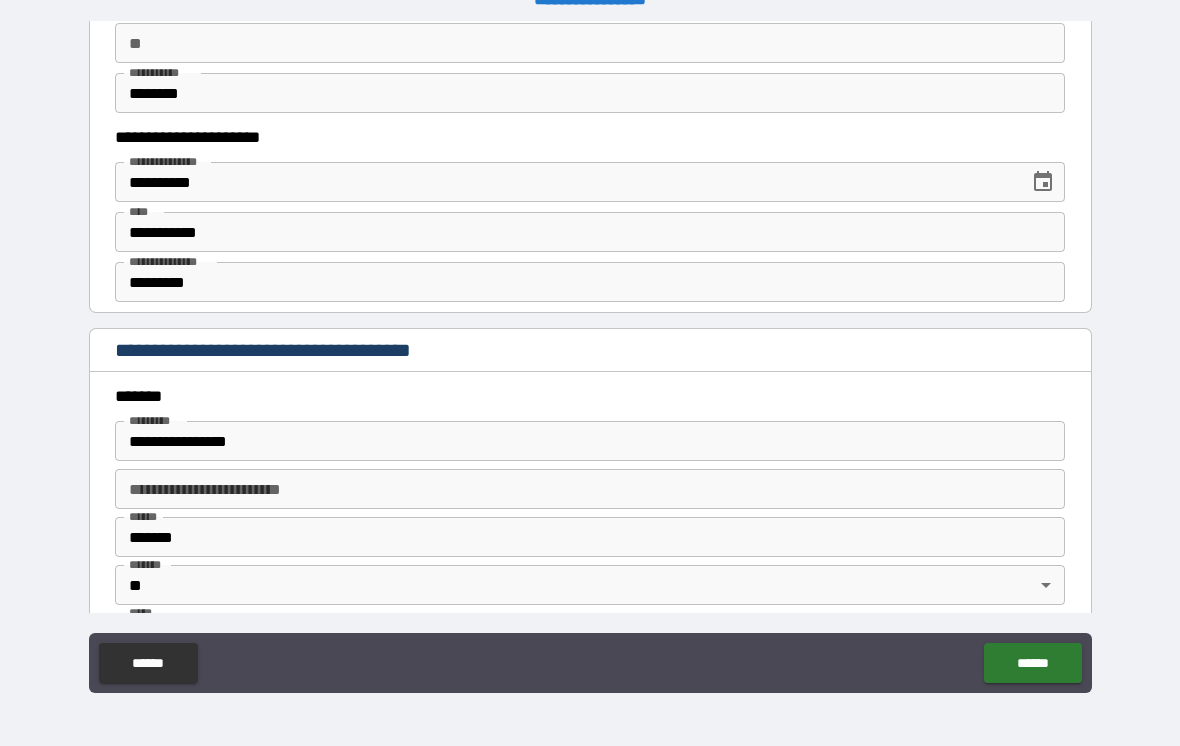 click on "*******" at bounding box center [590, 537] 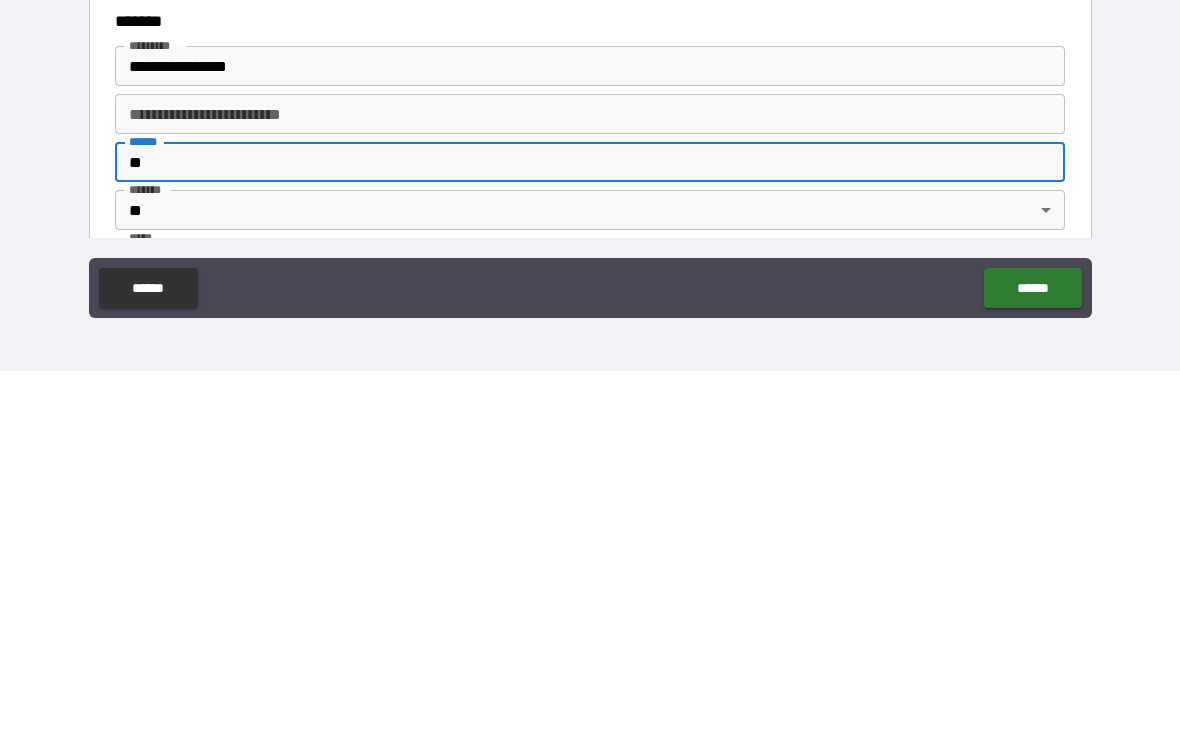 type on "*" 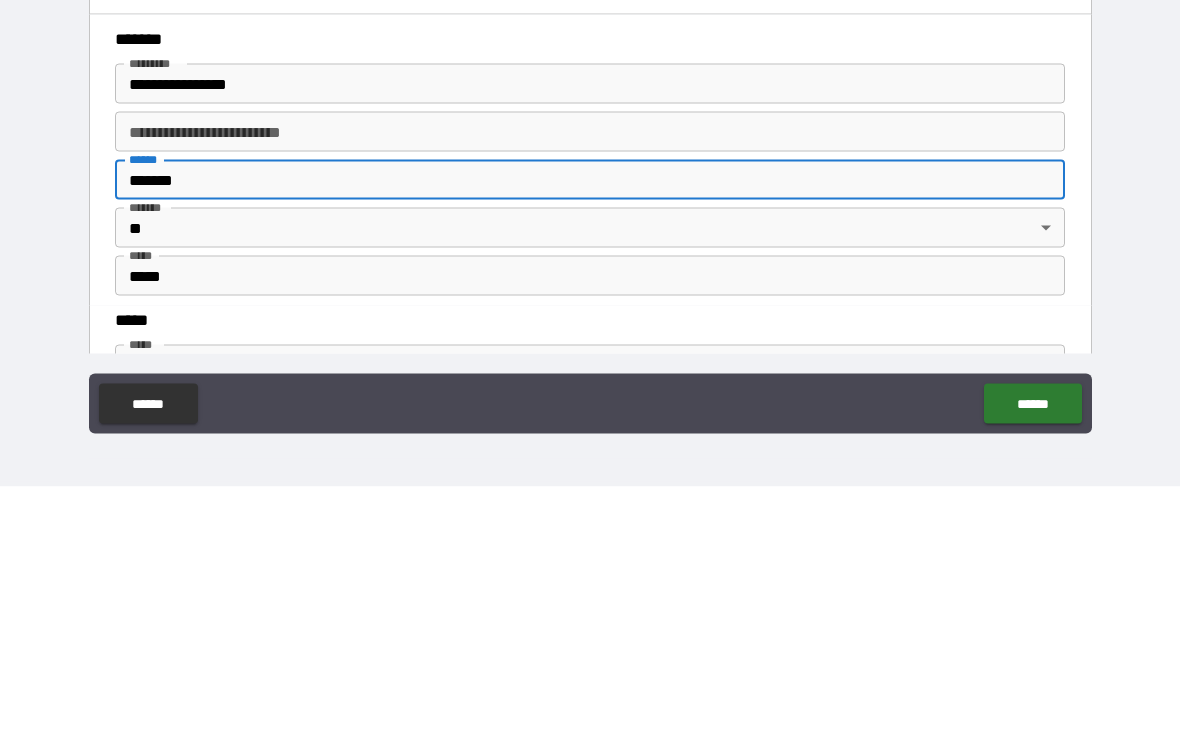 scroll, scrollTop: 2127, scrollLeft: 0, axis: vertical 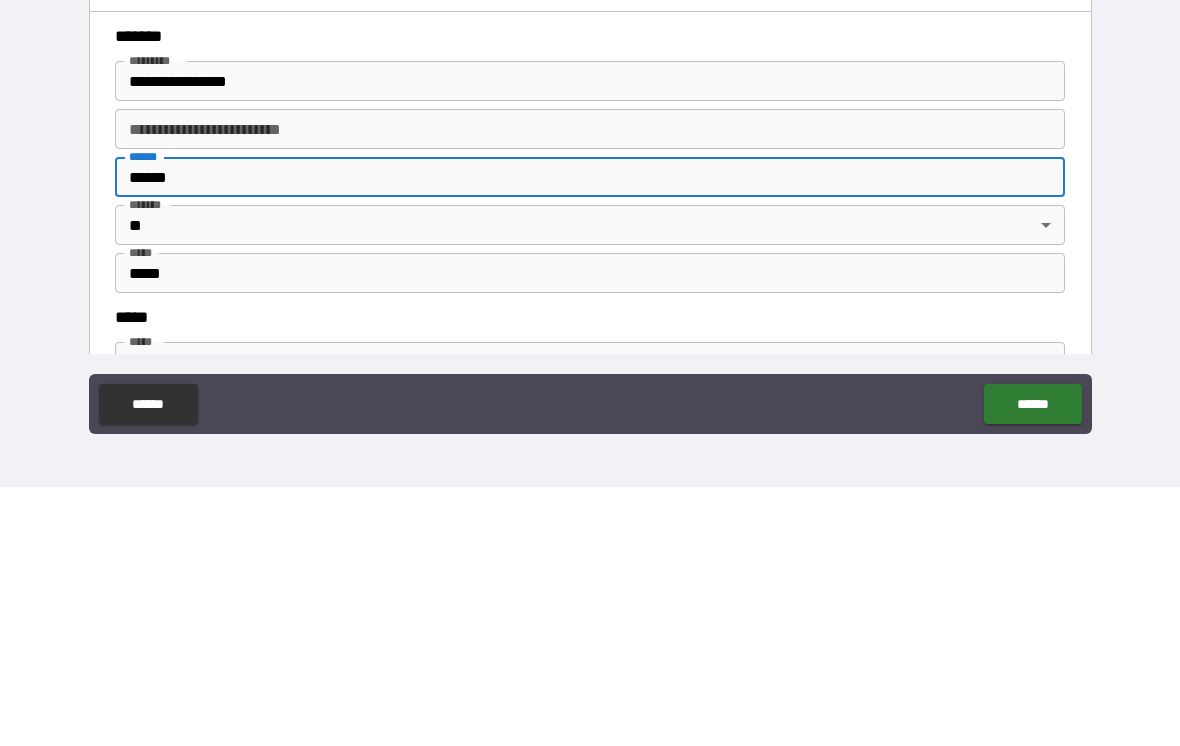 type on "******" 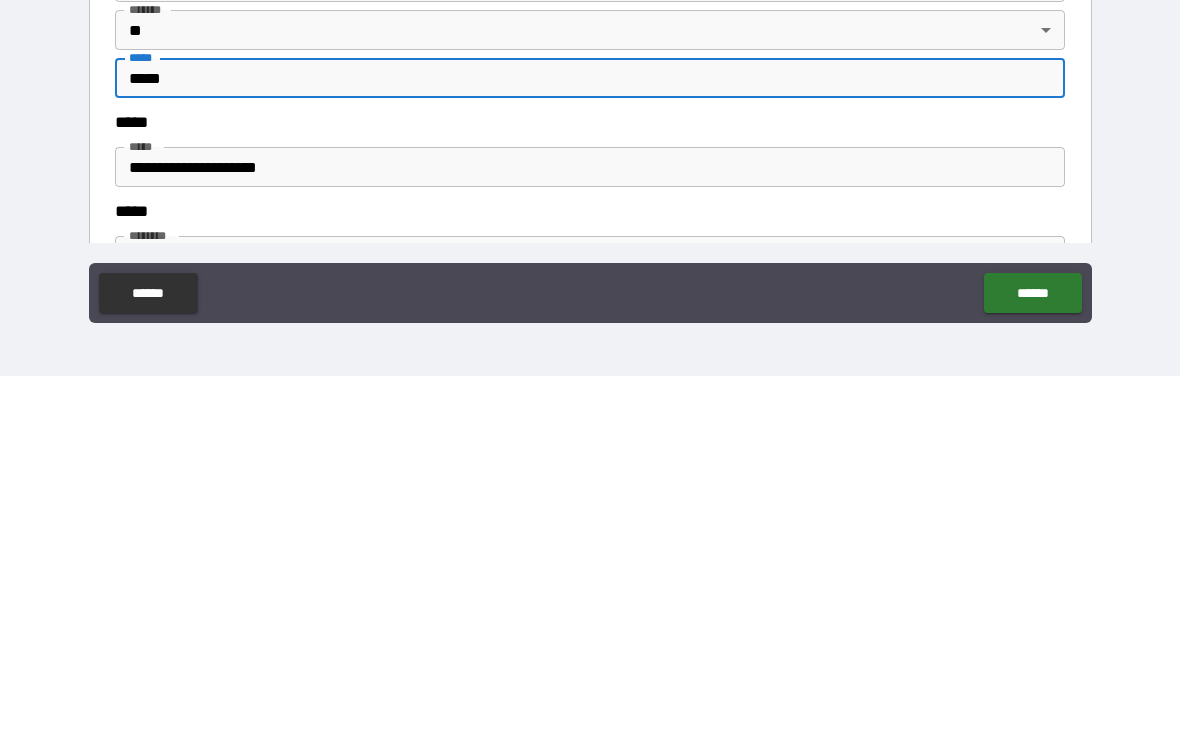 scroll, scrollTop: 2216, scrollLeft: 0, axis: vertical 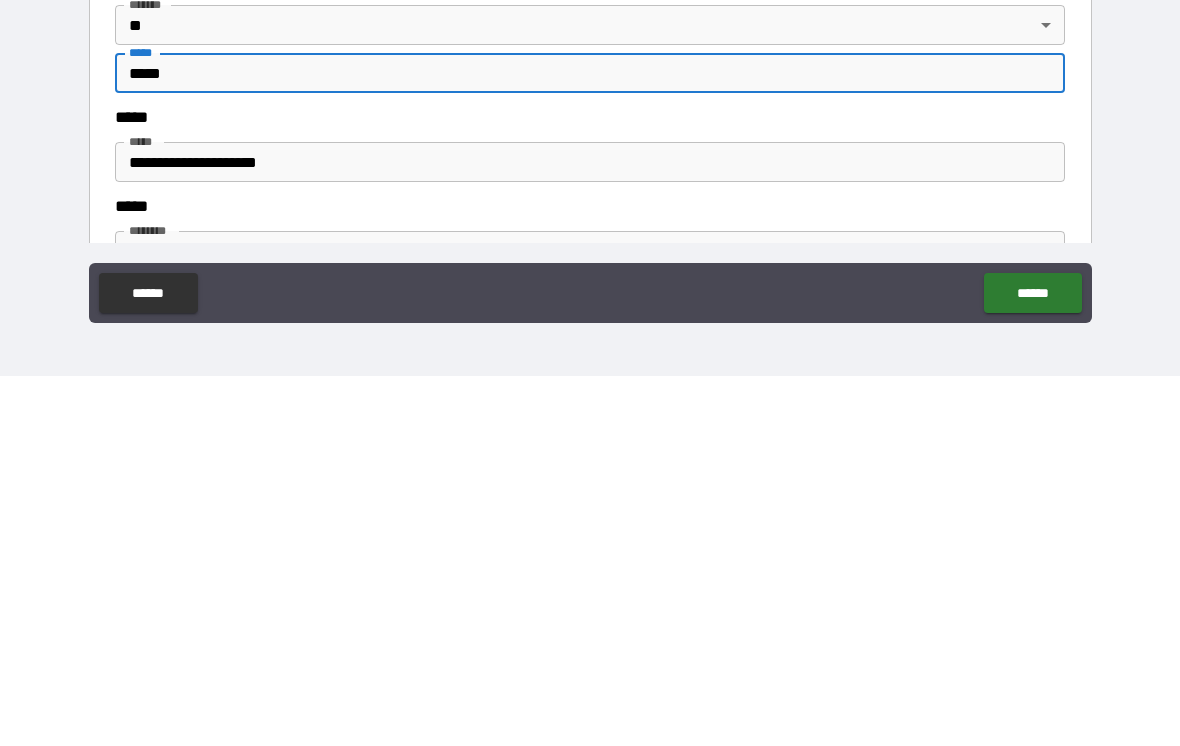 type on "*****" 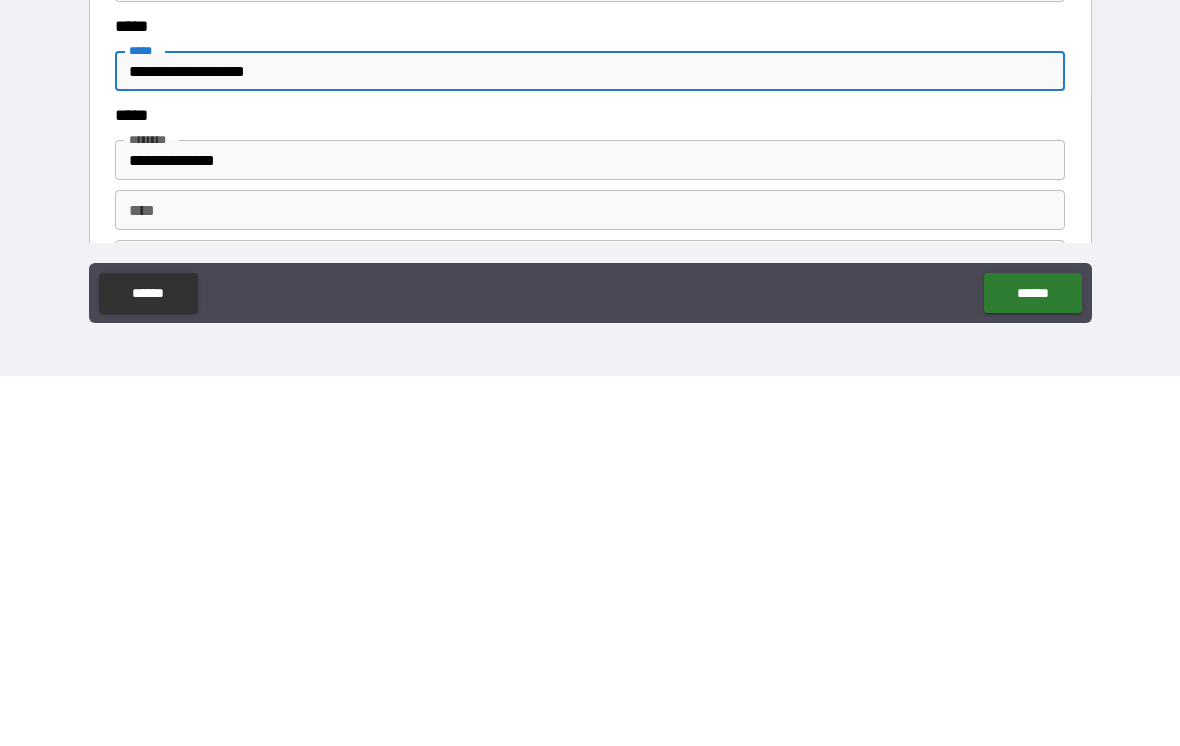 scroll, scrollTop: 2310, scrollLeft: 0, axis: vertical 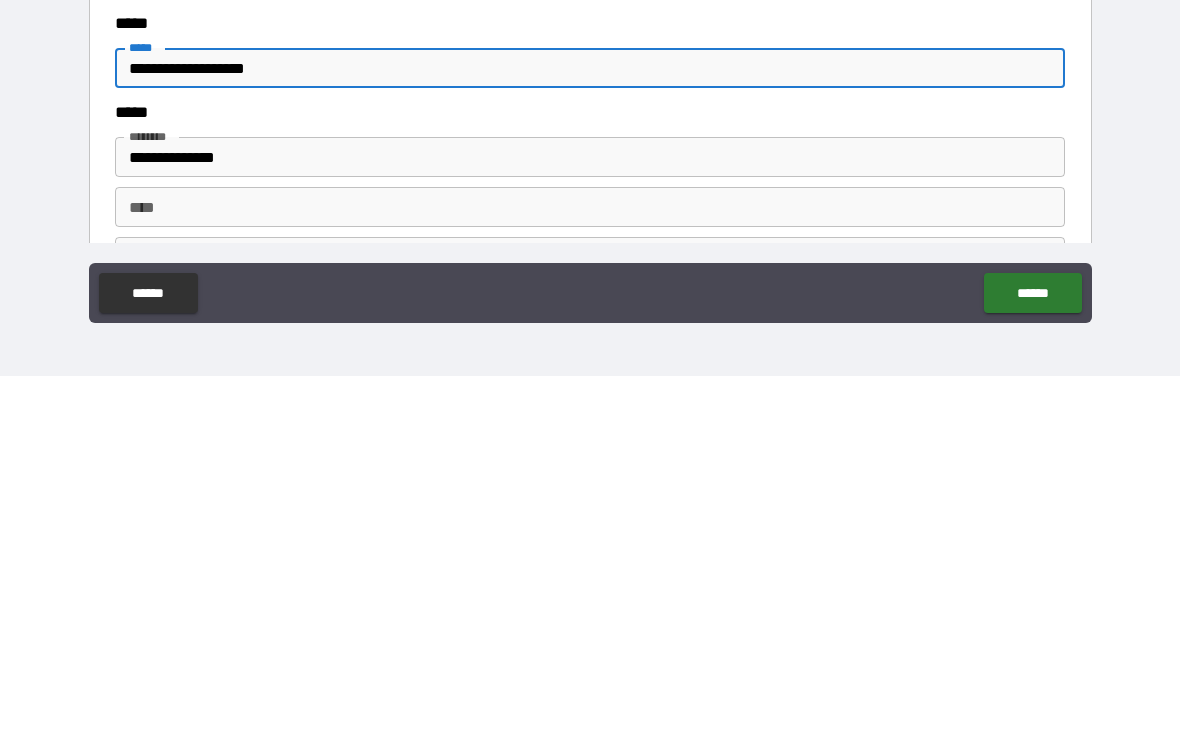 type on "**********" 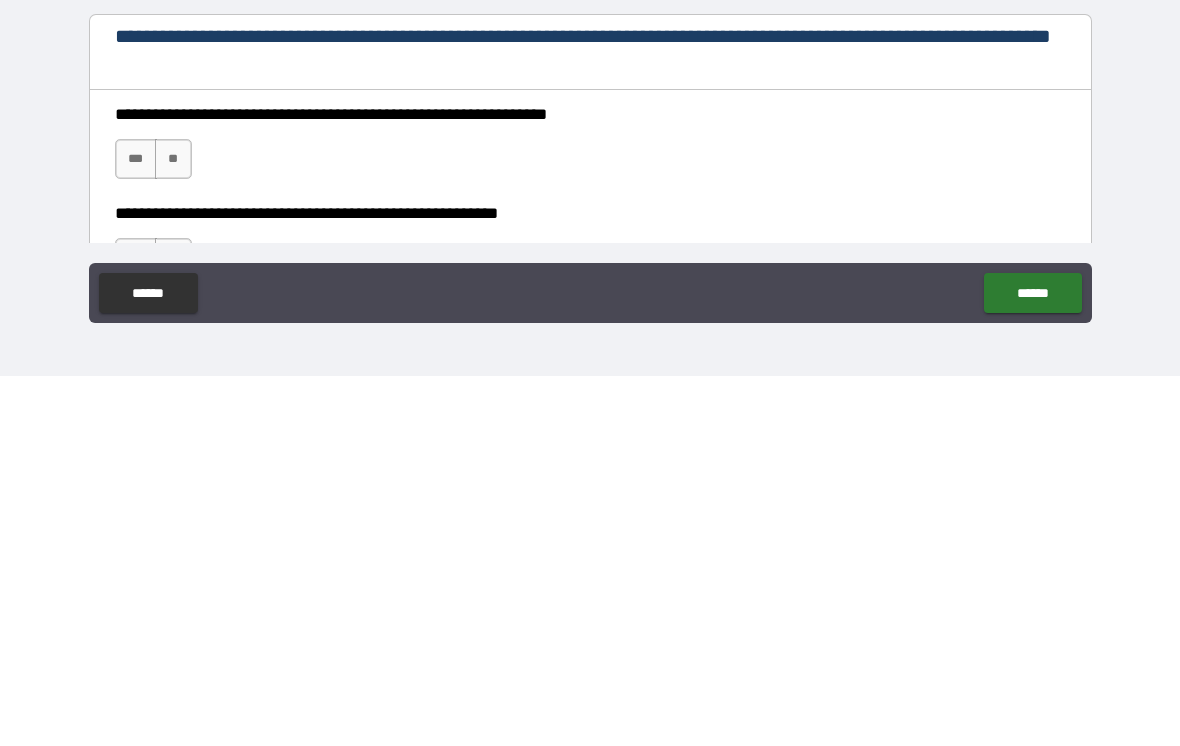 scroll, scrollTop: 2613, scrollLeft: 0, axis: vertical 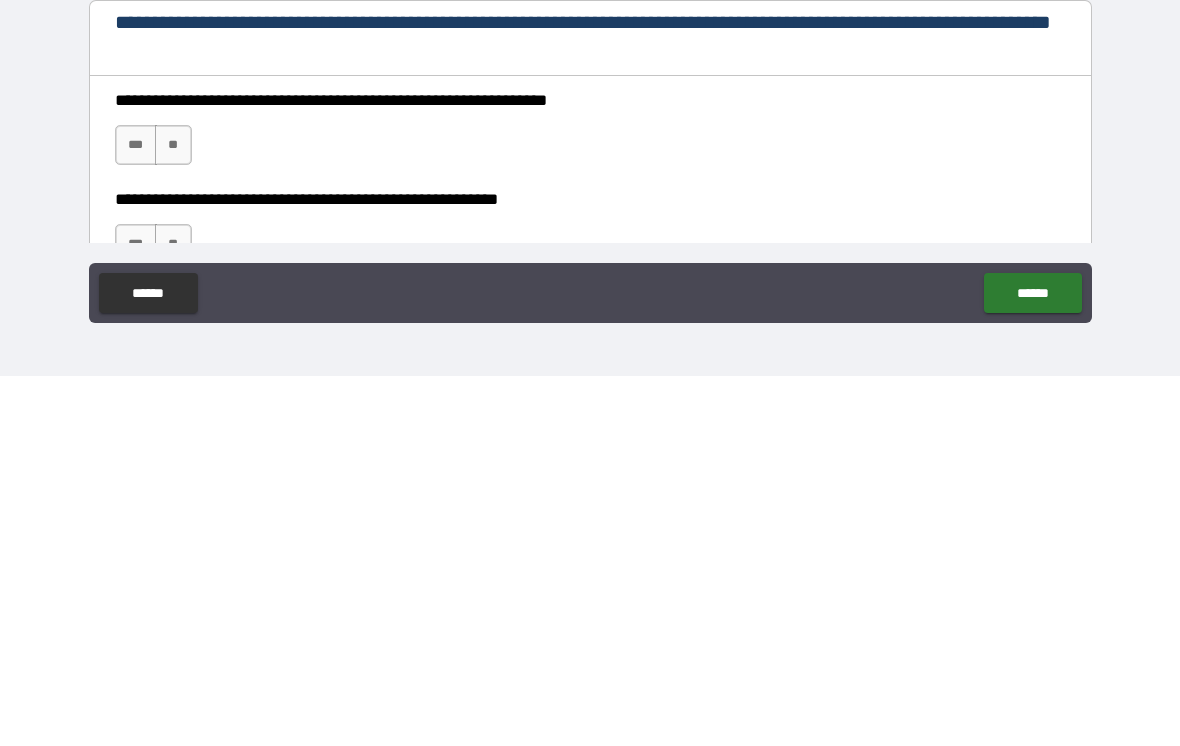 type on "**********" 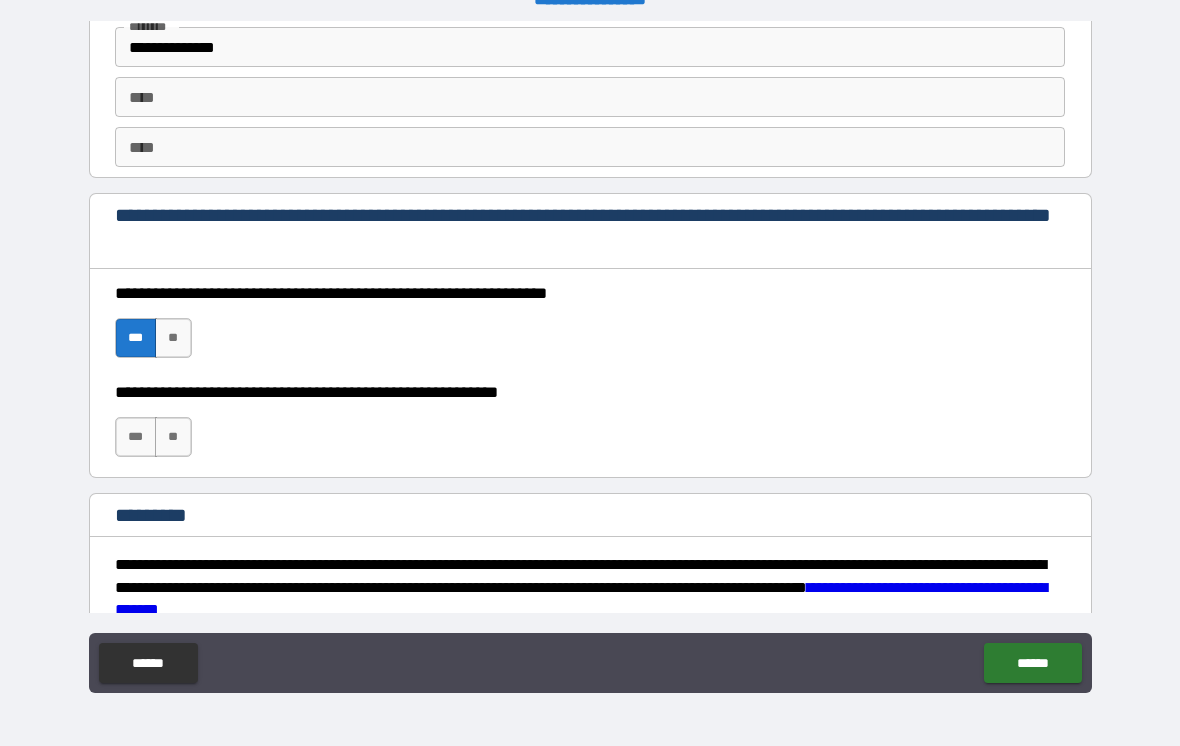 scroll, scrollTop: 2813, scrollLeft: 0, axis: vertical 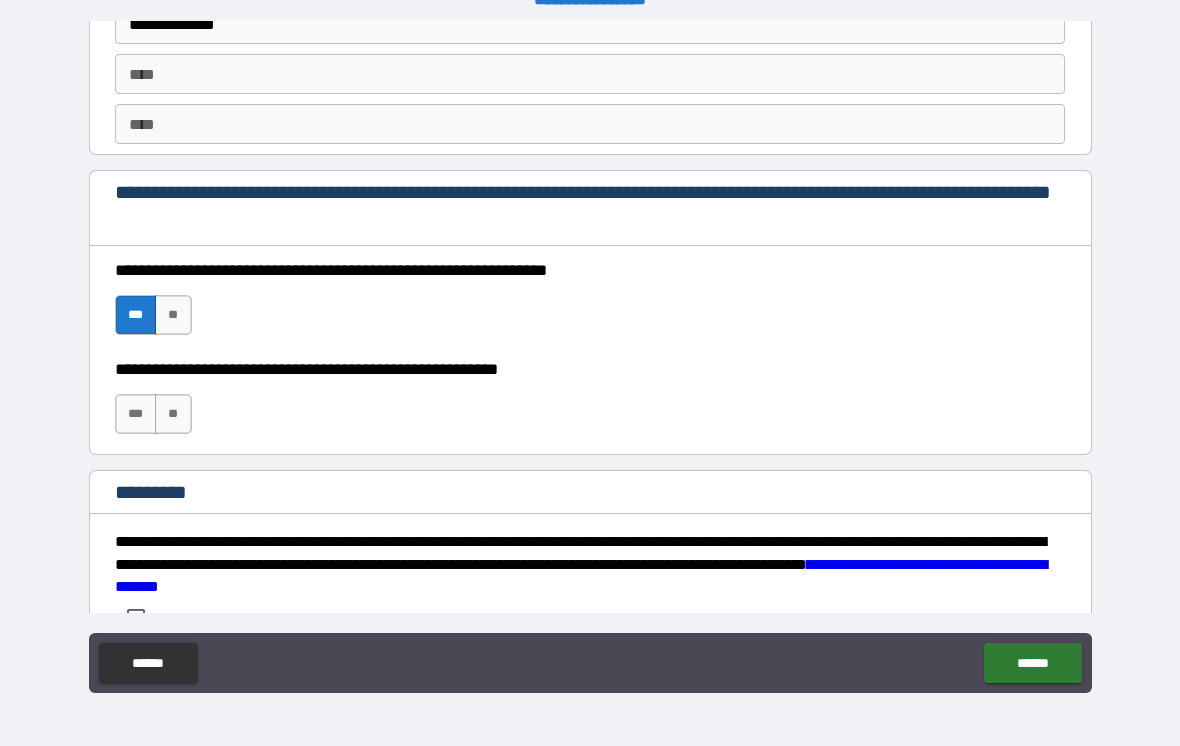 click on "***" at bounding box center (136, 414) 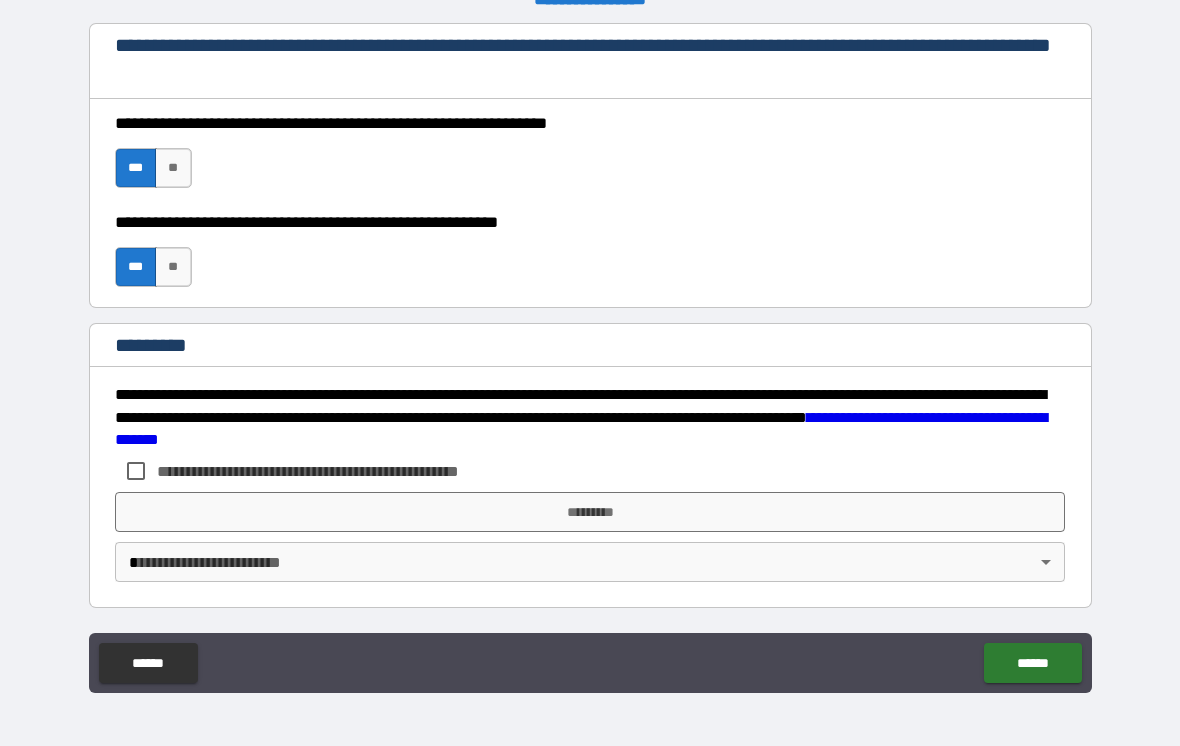 scroll, scrollTop: 2960, scrollLeft: 0, axis: vertical 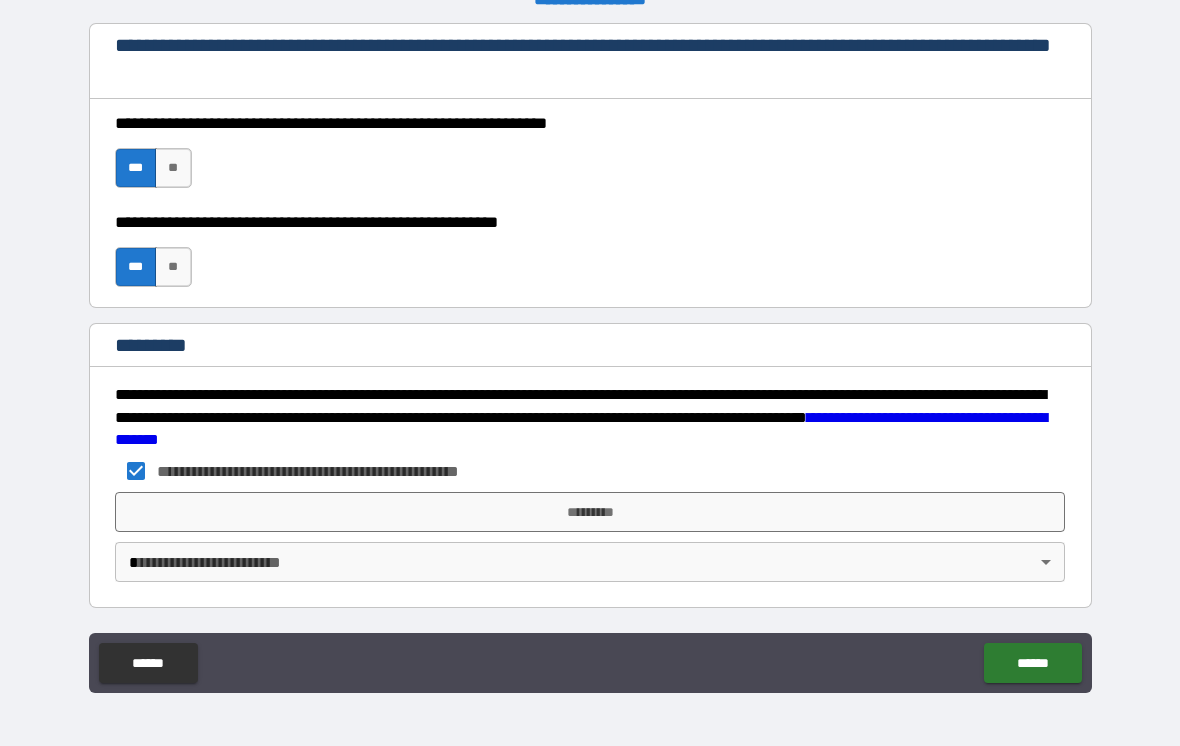 click on "**********" at bounding box center [590, 357] 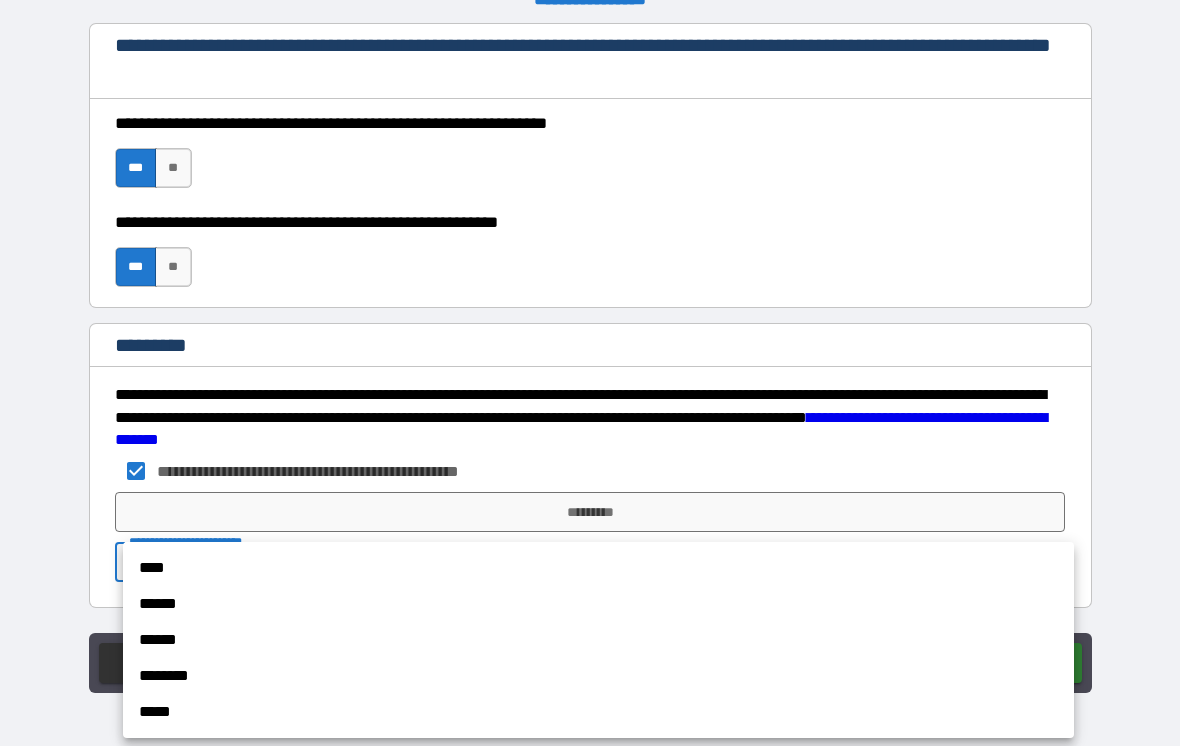click on "******" at bounding box center (598, 604) 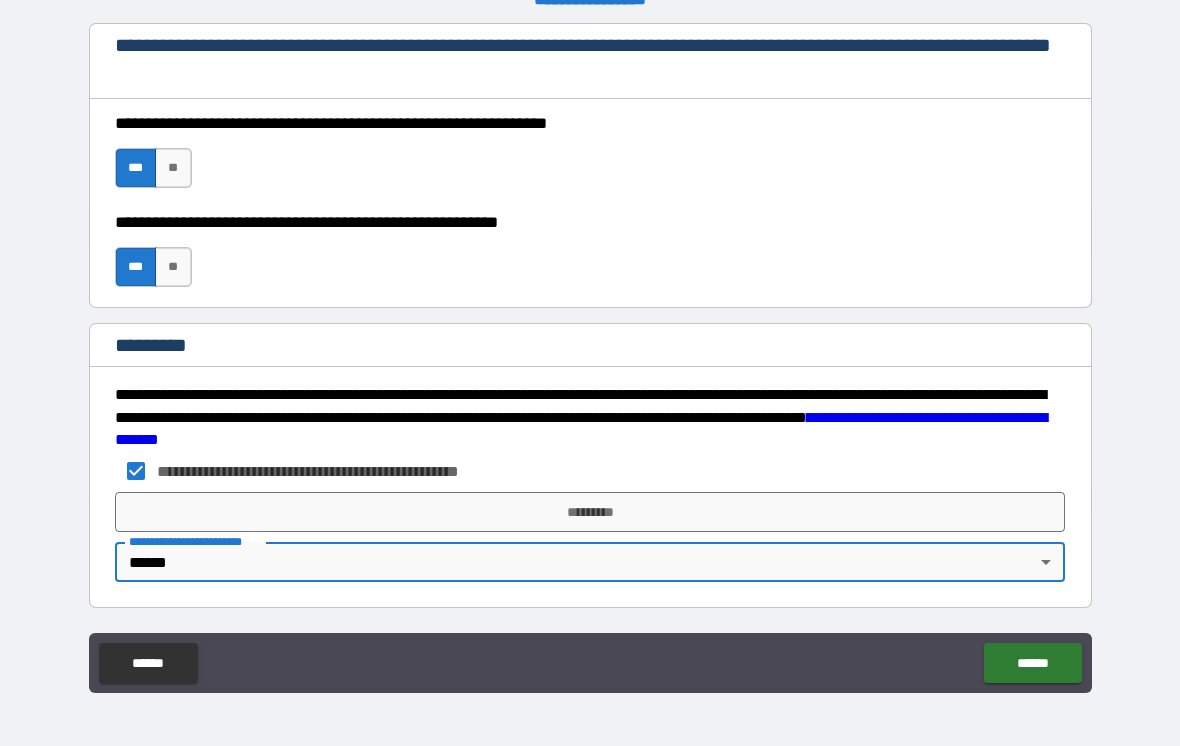 click on "*********" at bounding box center [590, 512] 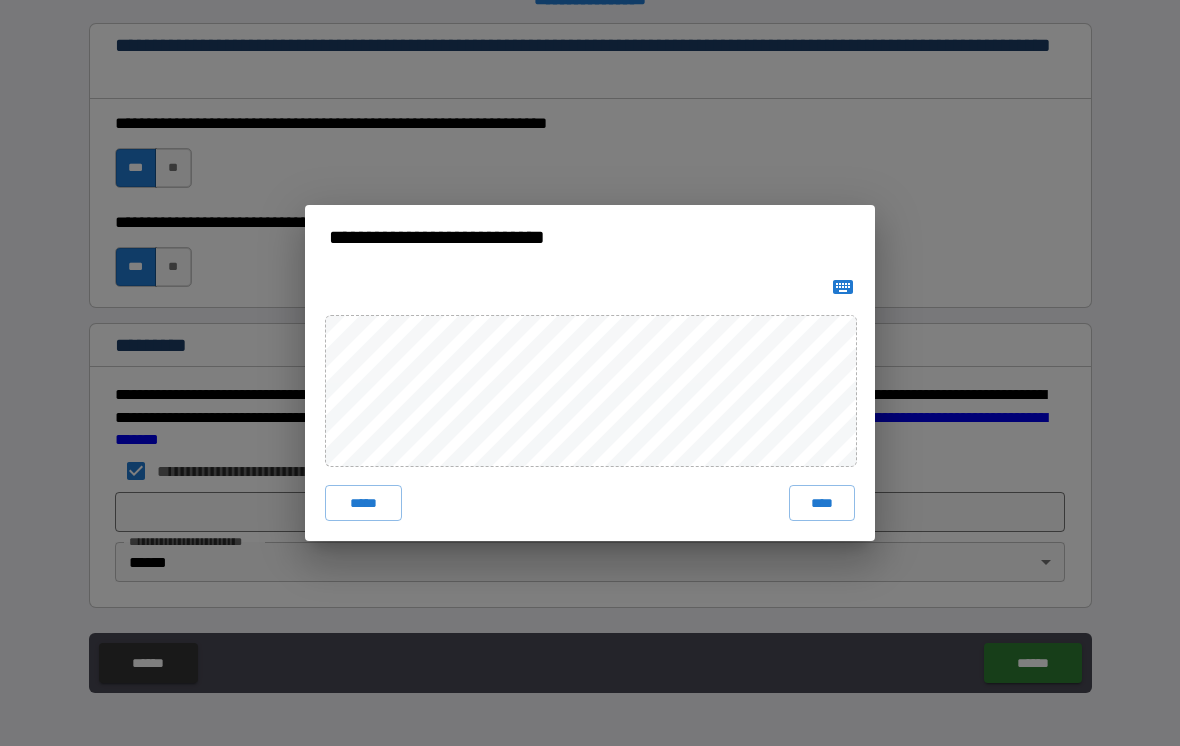 click on "****" at bounding box center [822, 503] 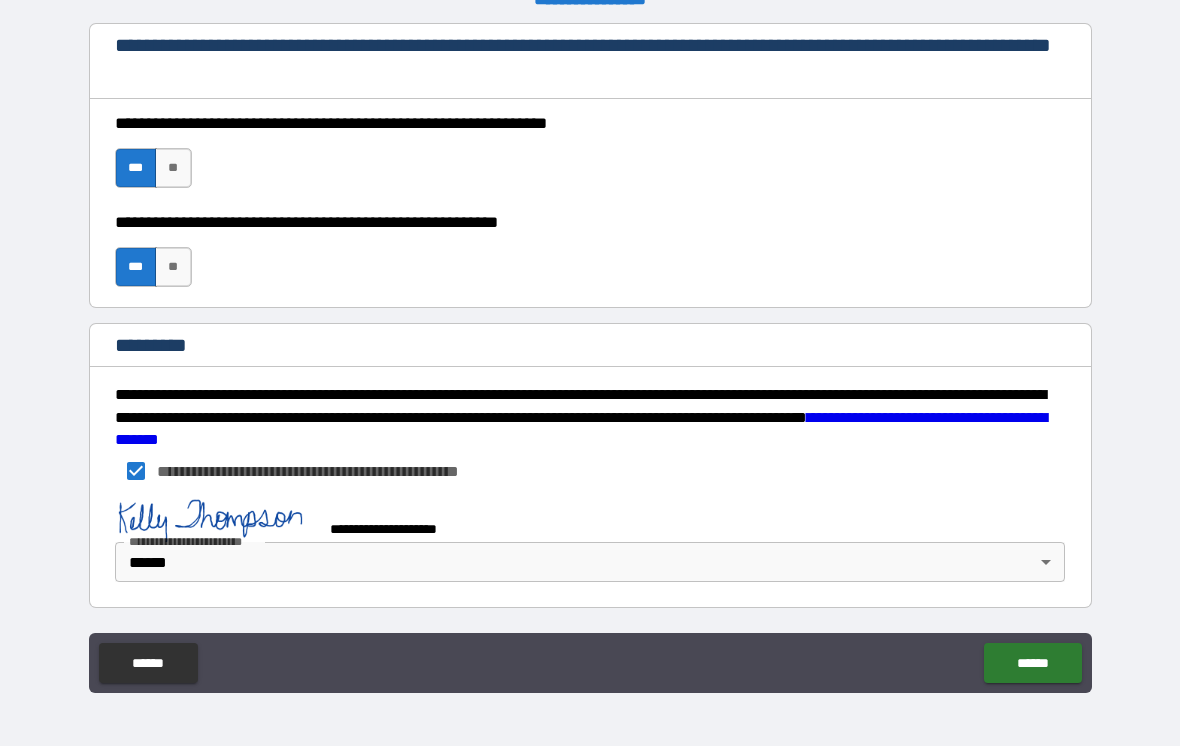 scroll, scrollTop: 2950, scrollLeft: 0, axis: vertical 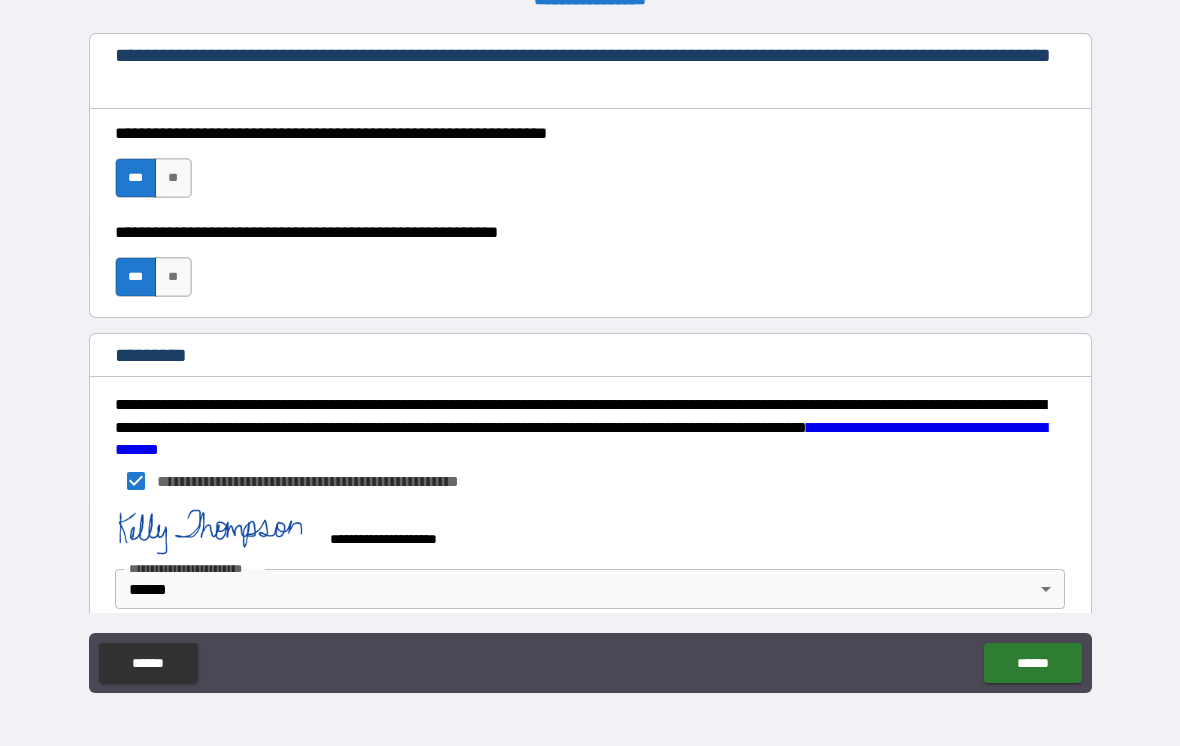 click on "******" at bounding box center [1032, 663] 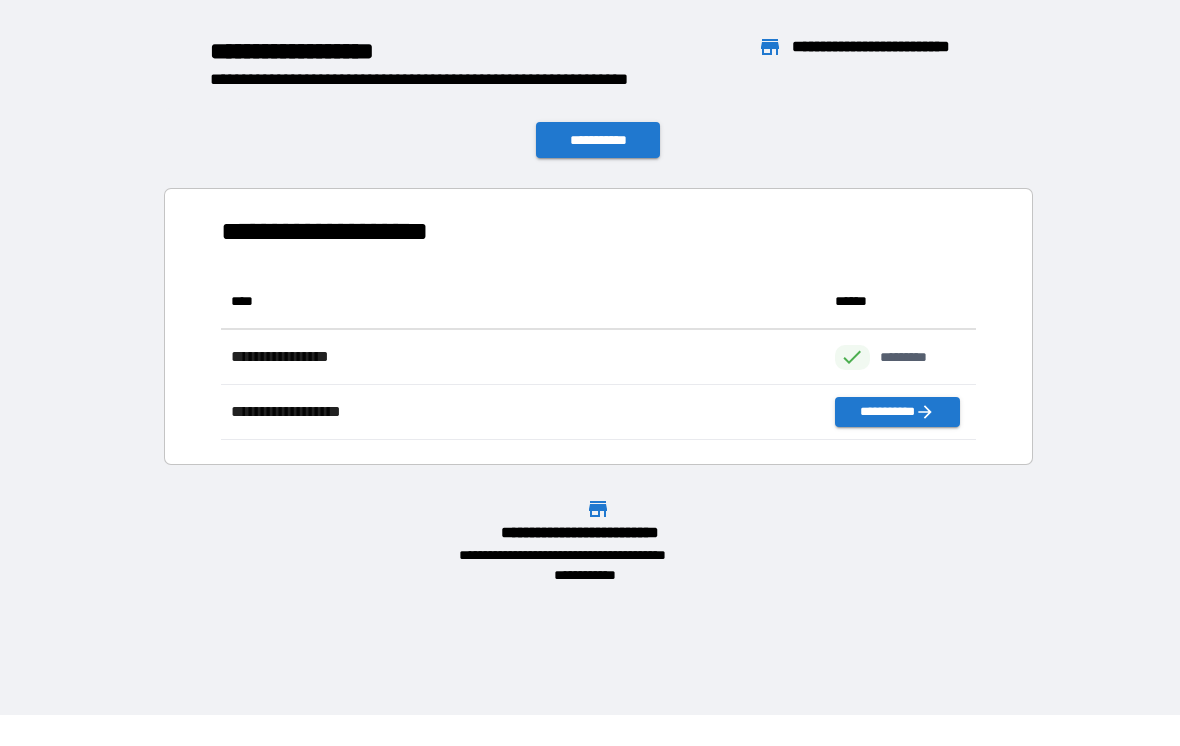 scroll, scrollTop: 166, scrollLeft: 755, axis: both 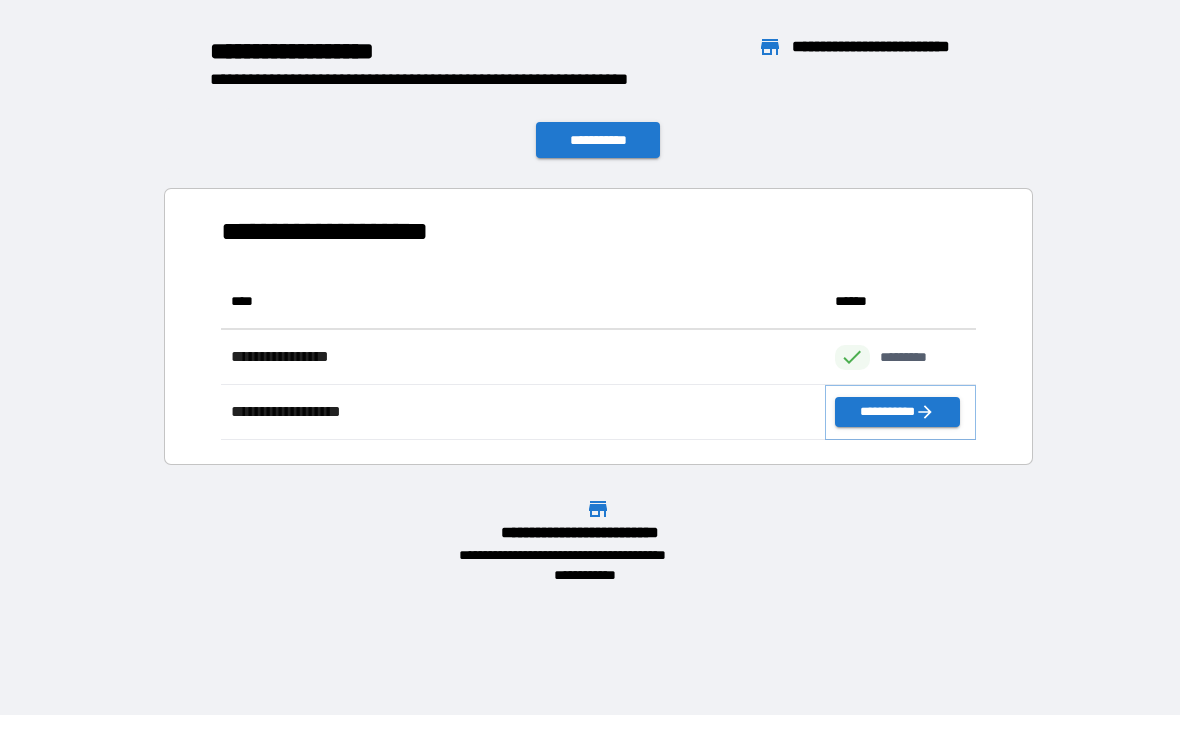 click on "**********" at bounding box center (897, 412) 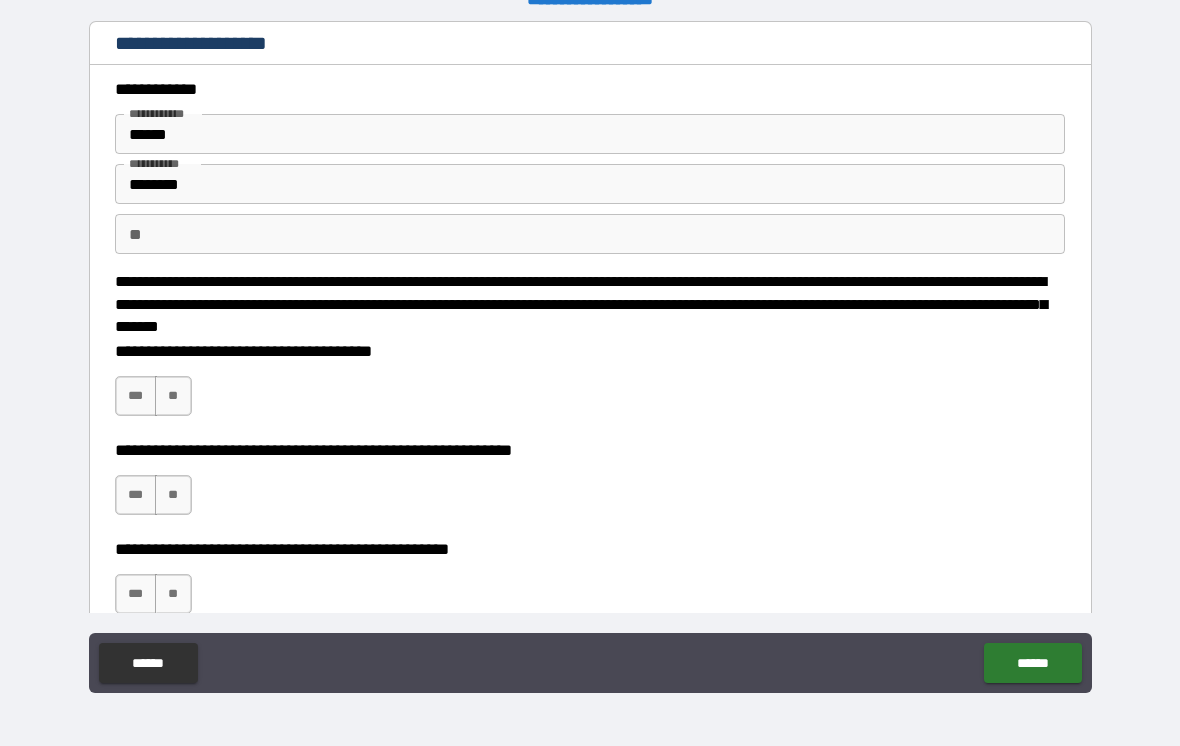click on "***" at bounding box center (136, 396) 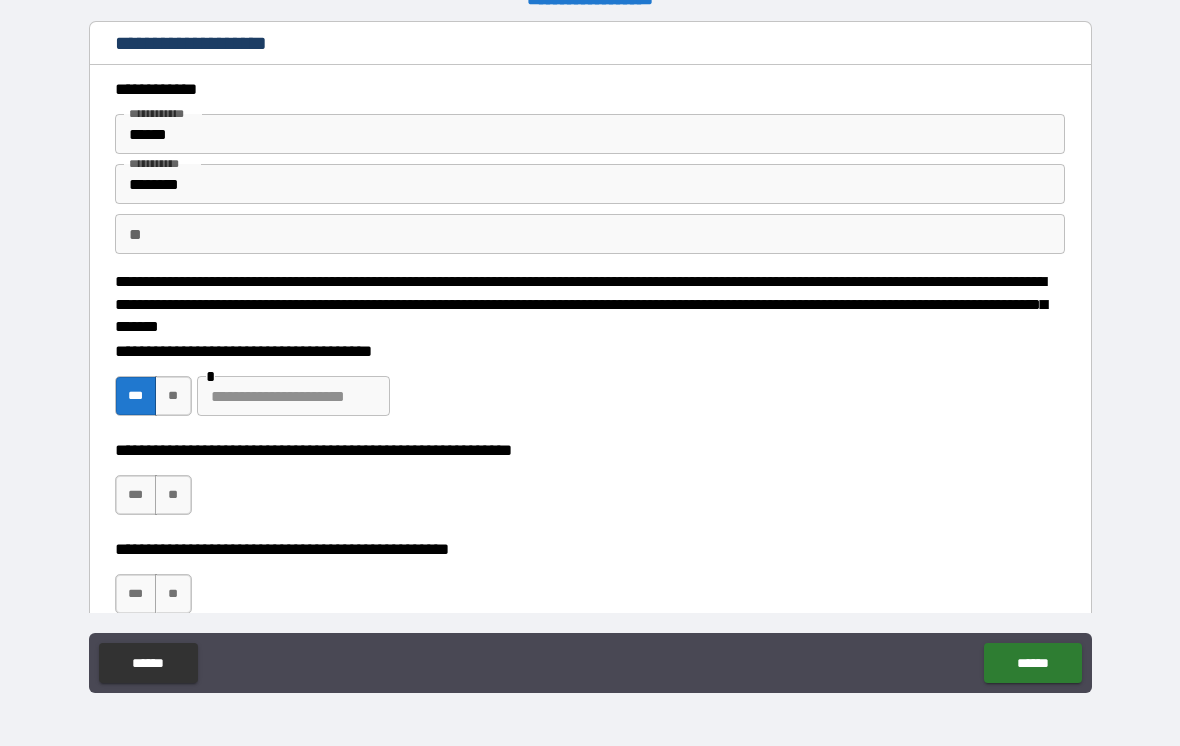 click at bounding box center [293, 396] 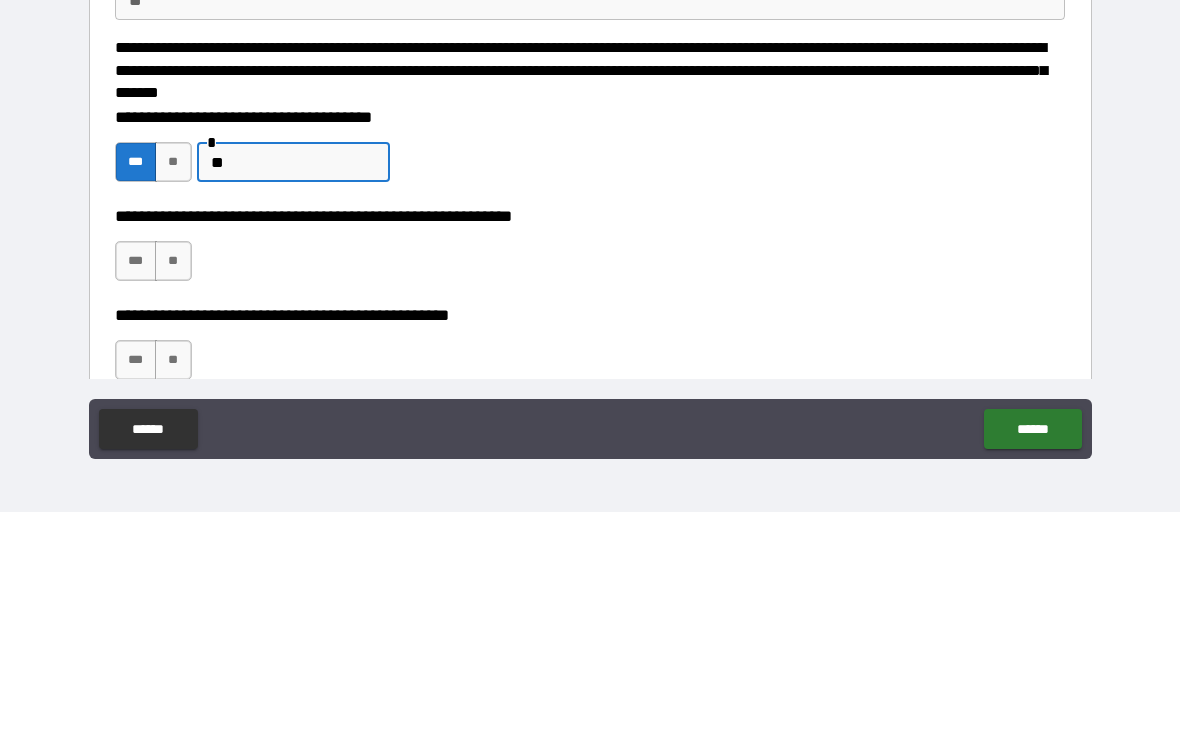 type on "*" 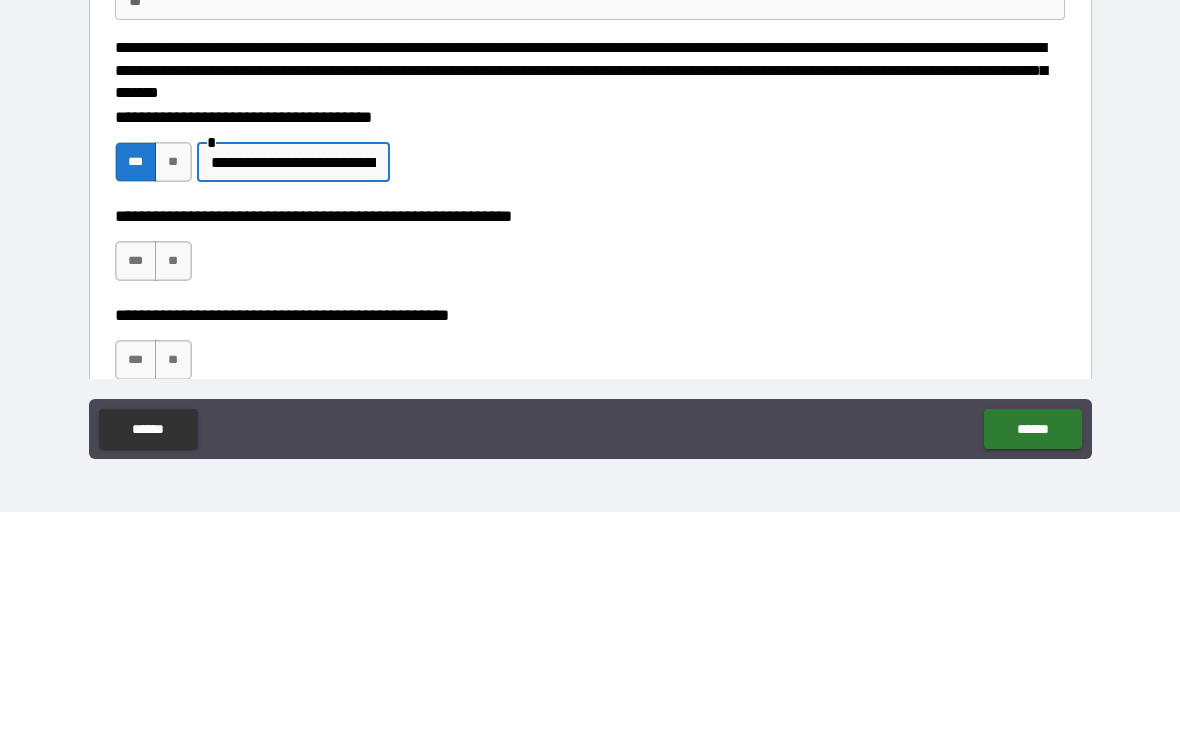 type on "**********" 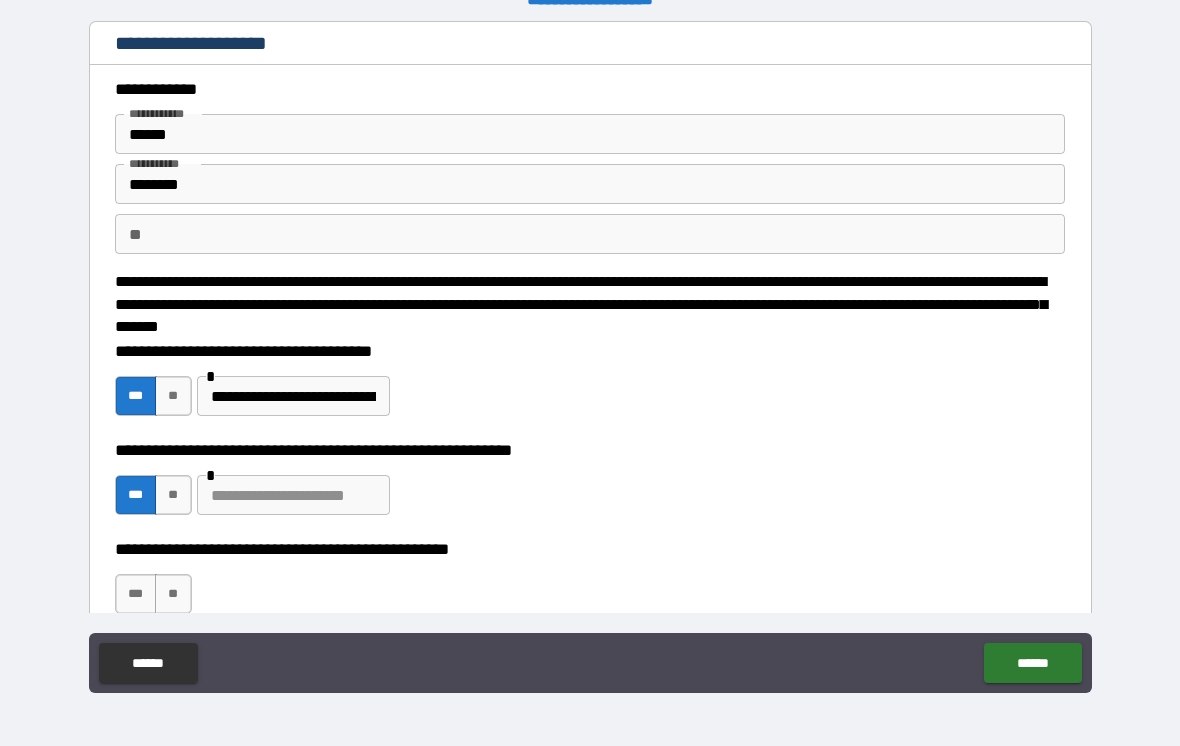 click at bounding box center [293, 495] 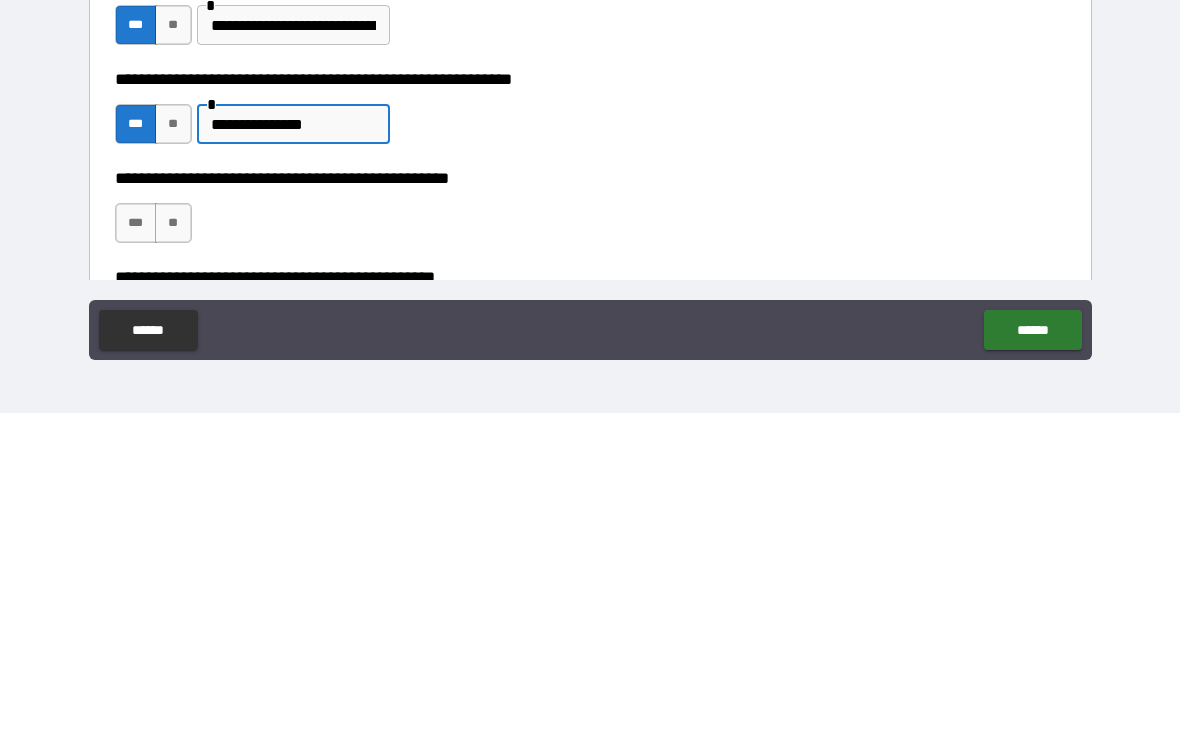 scroll, scrollTop: 48, scrollLeft: 0, axis: vertical 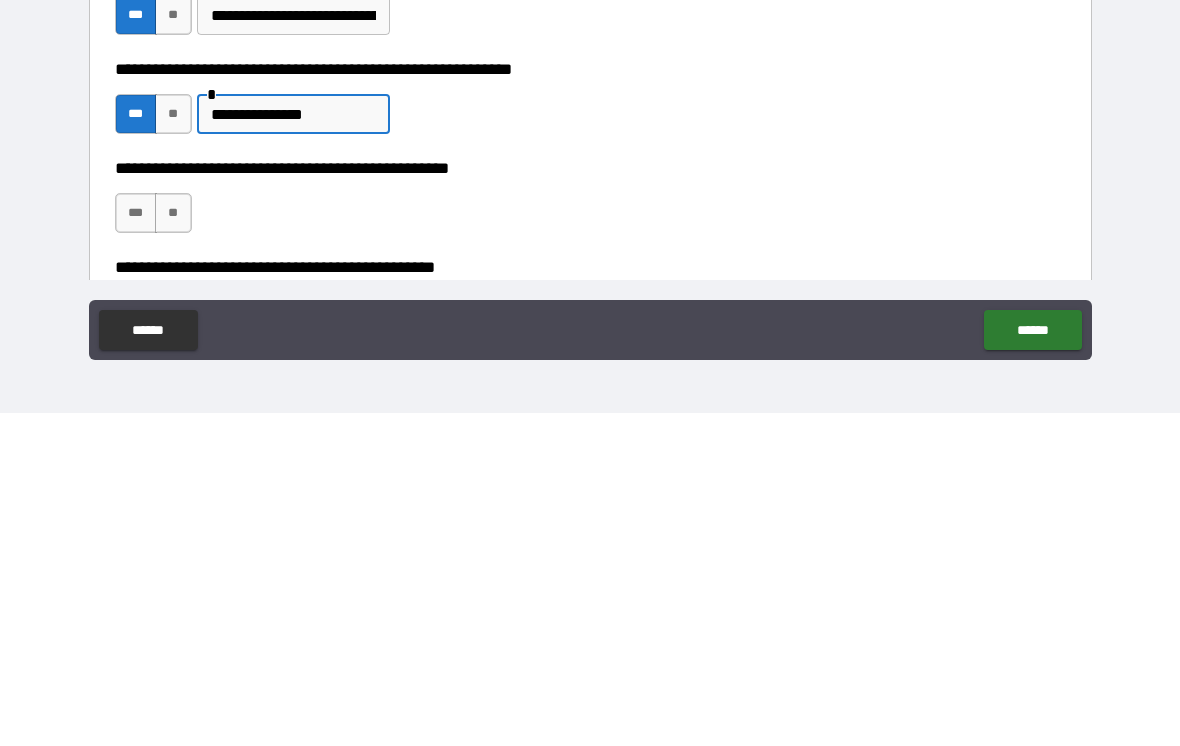 type on "**********" 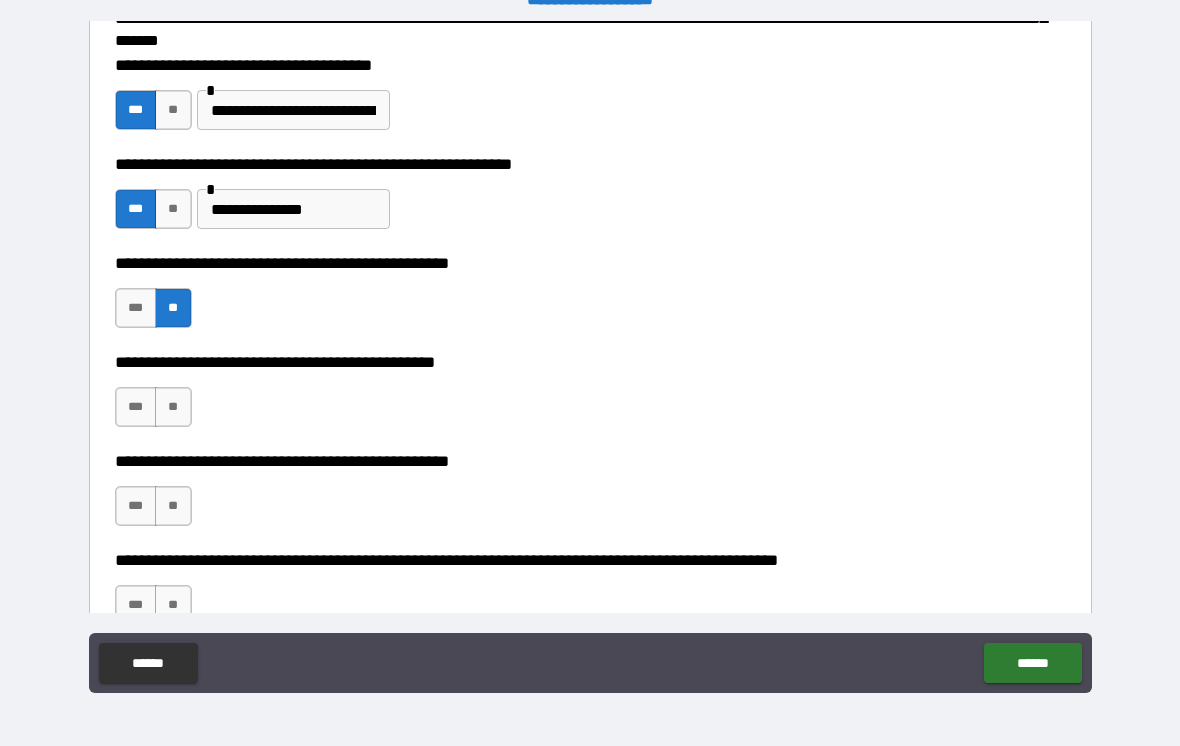 scroll, scrollTop: 295, scrollLeft: 0, axis: vertical 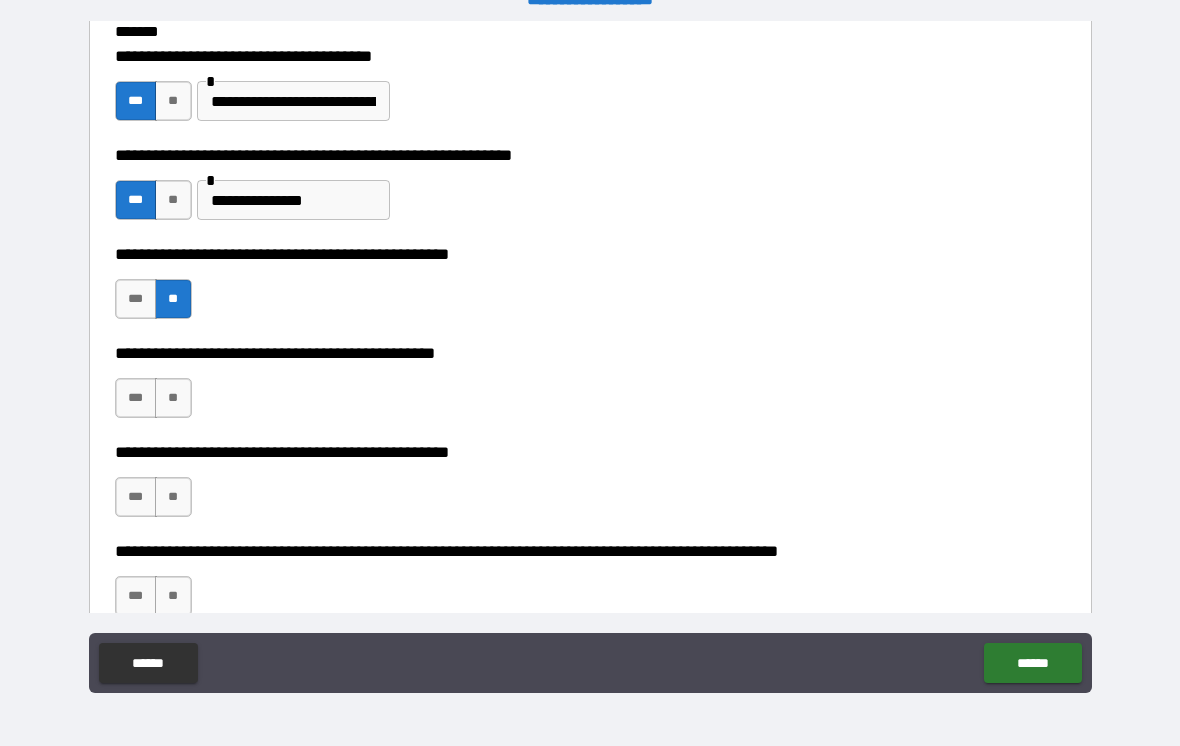 click on "**" at bounding box center (173, 398) 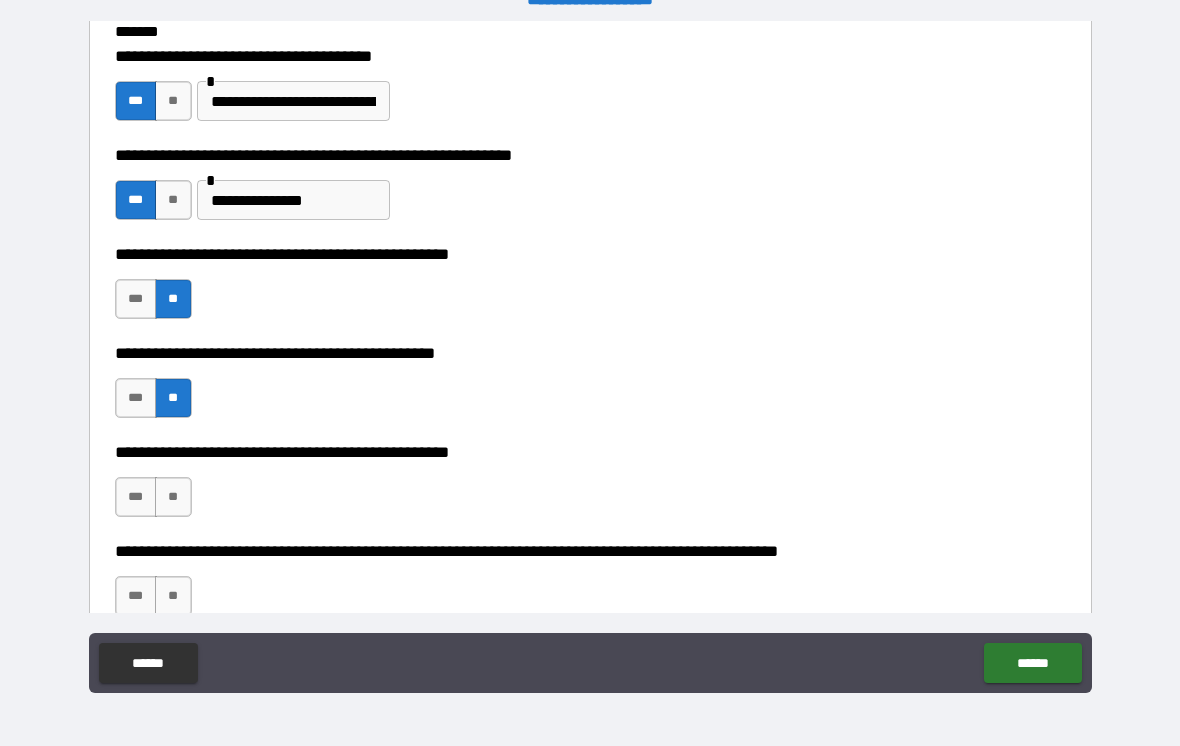 click on "**" at bounding box center [173, 497] 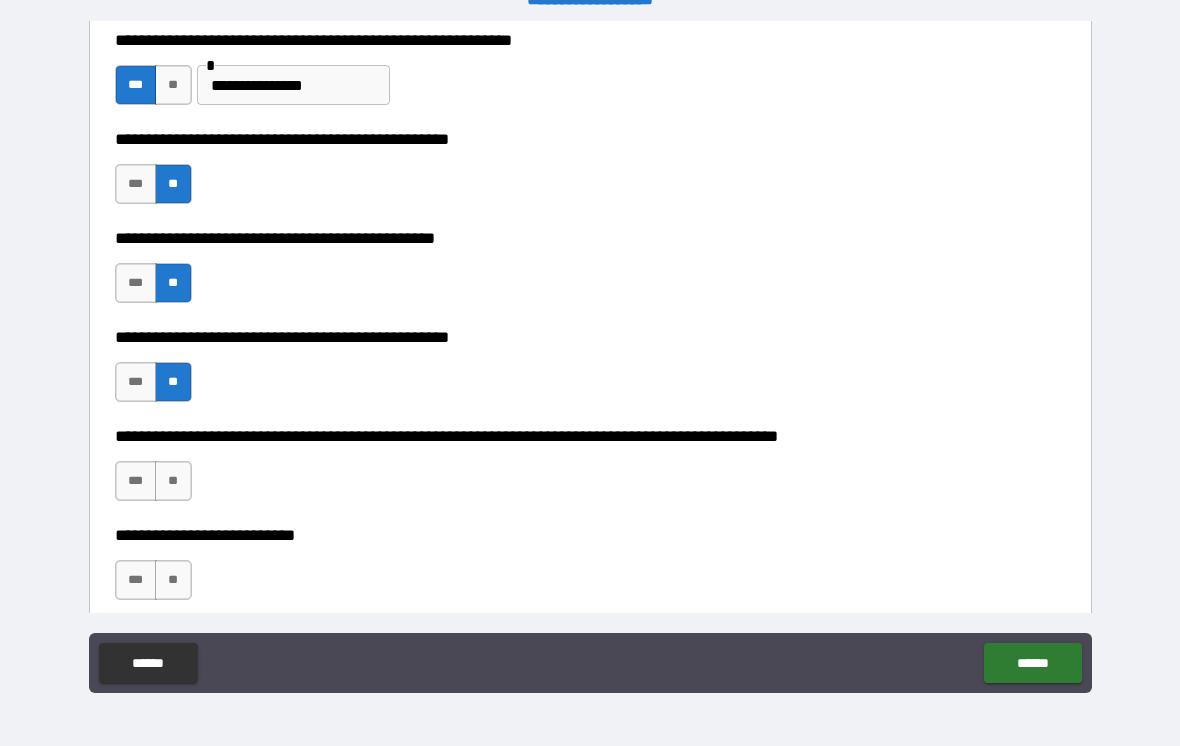 scroll, scrollTop: 439, scrollLeft: 0, axis: vertical 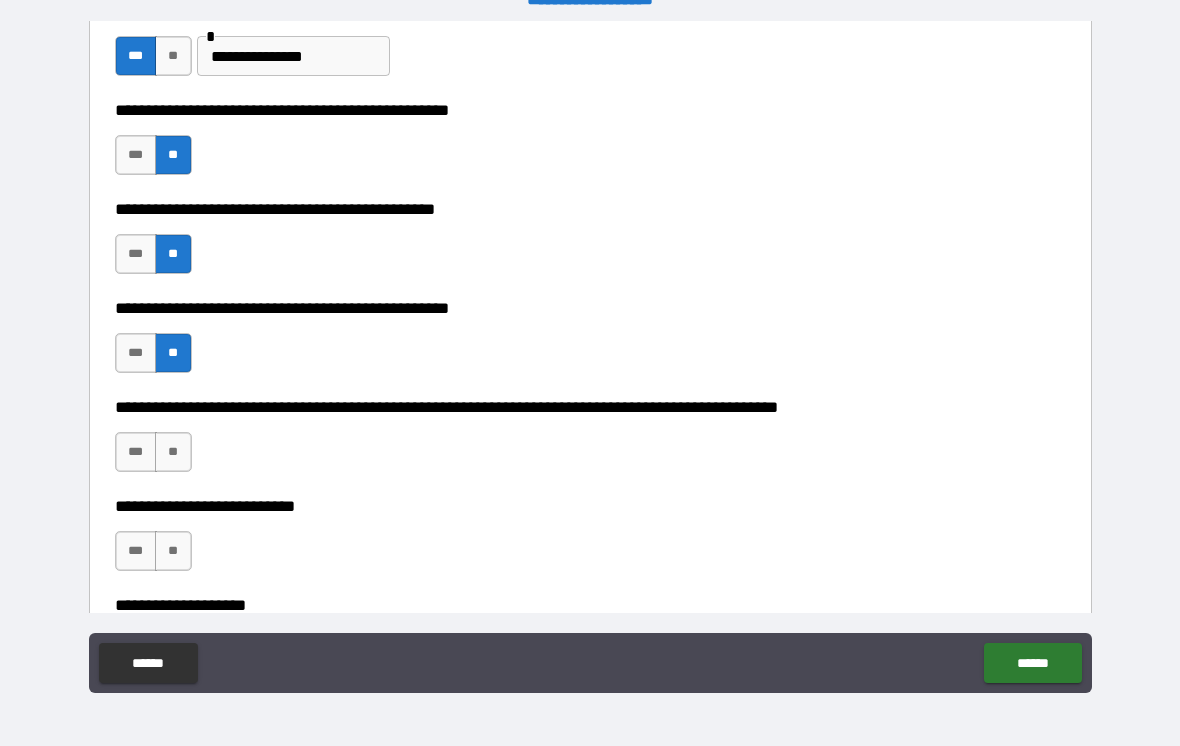 click on "**" at bounding box center [173, 452] 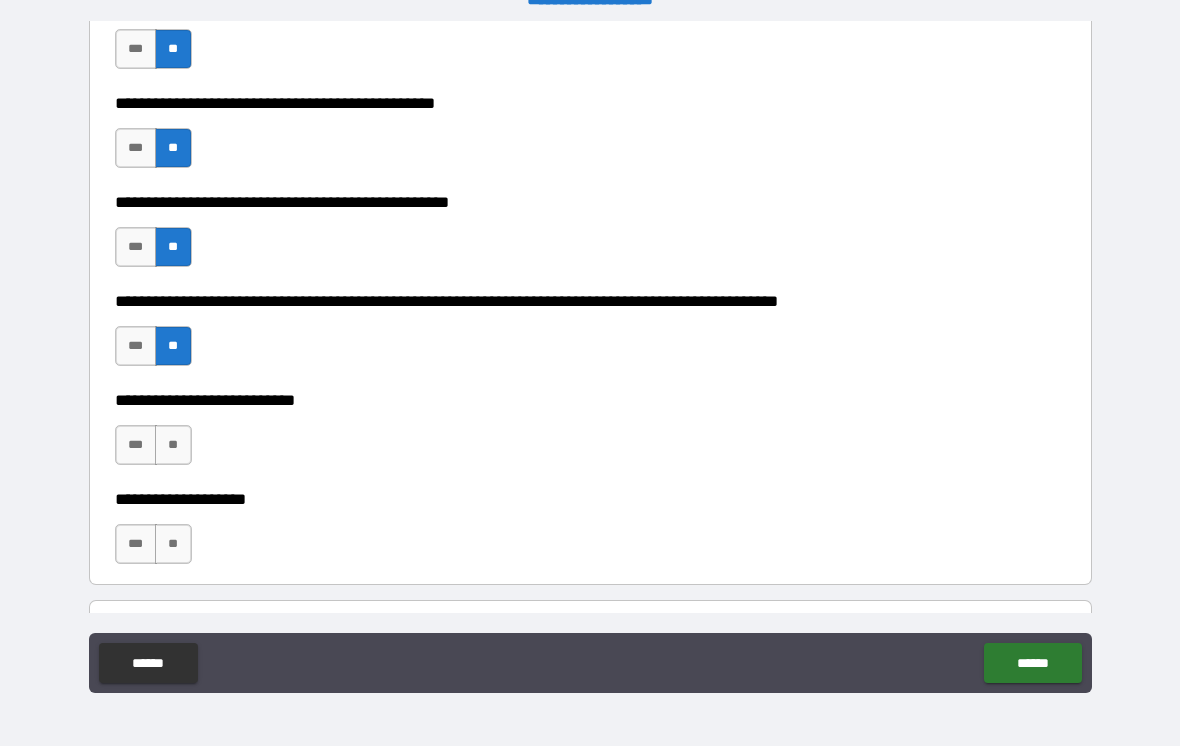 scroll, scrollTop: 555, scrollLeft: 0, axis: vertical 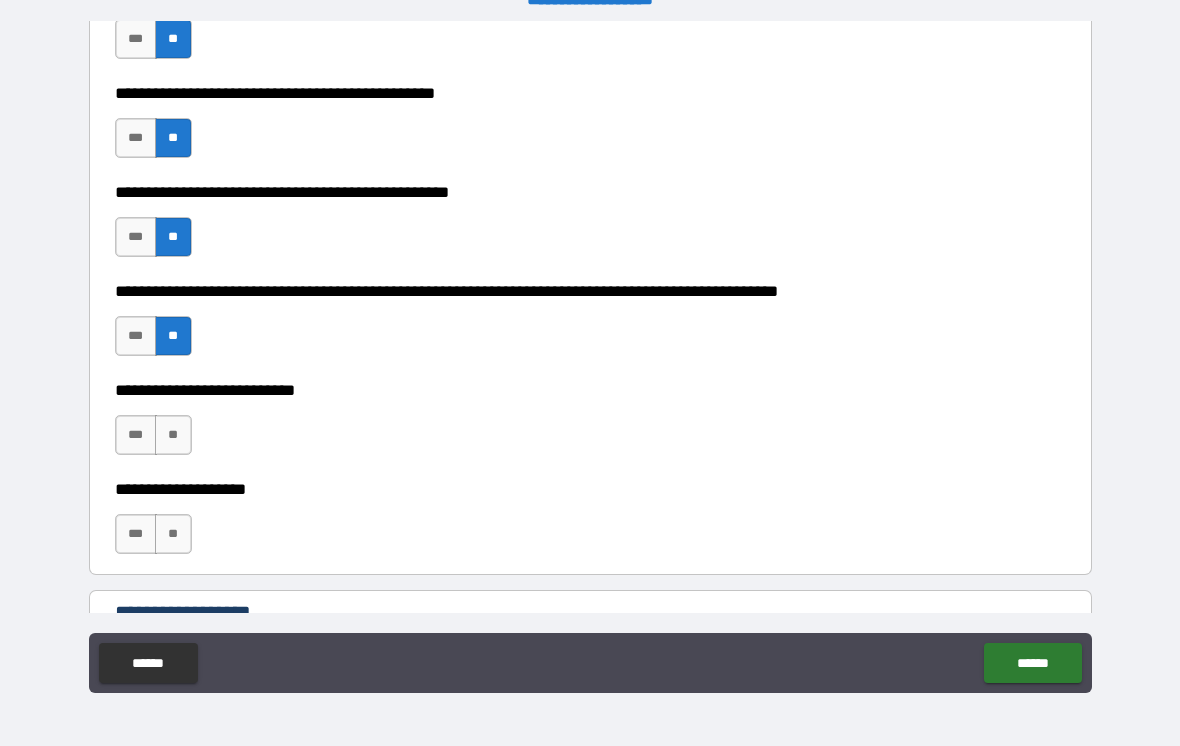 click on "**" at bounding box center [173, 435] 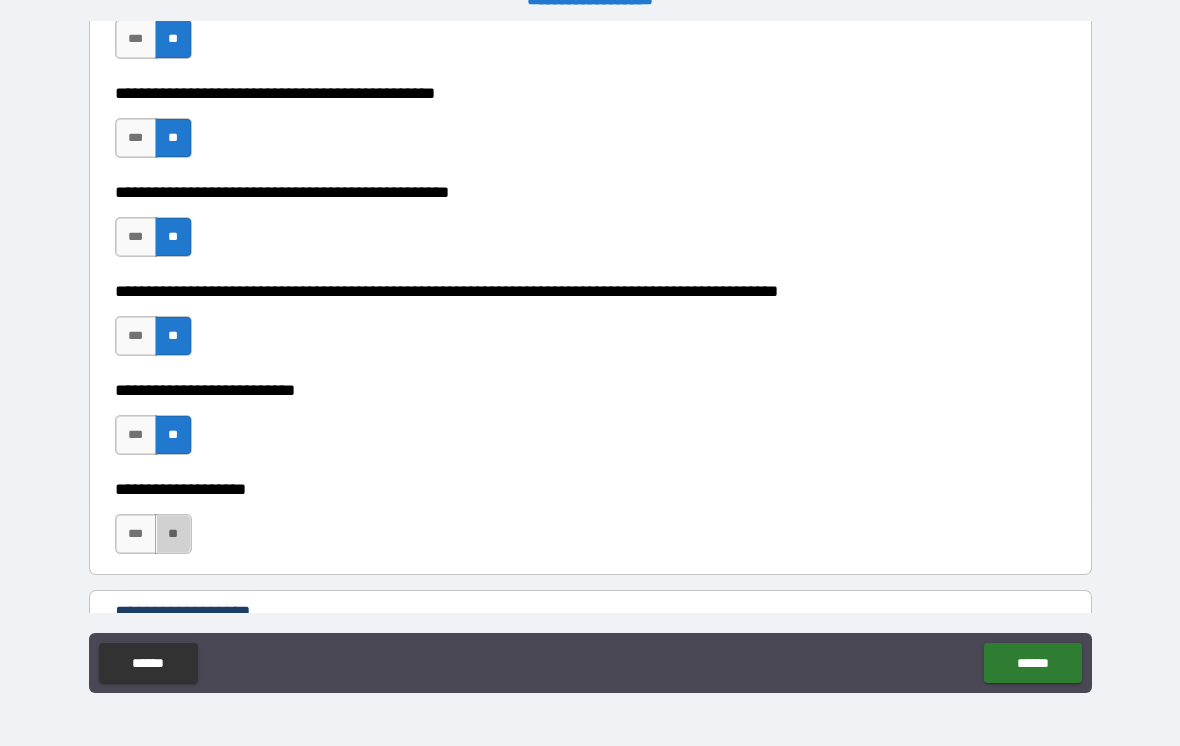 click on "**" at bounding box center (173, 534) 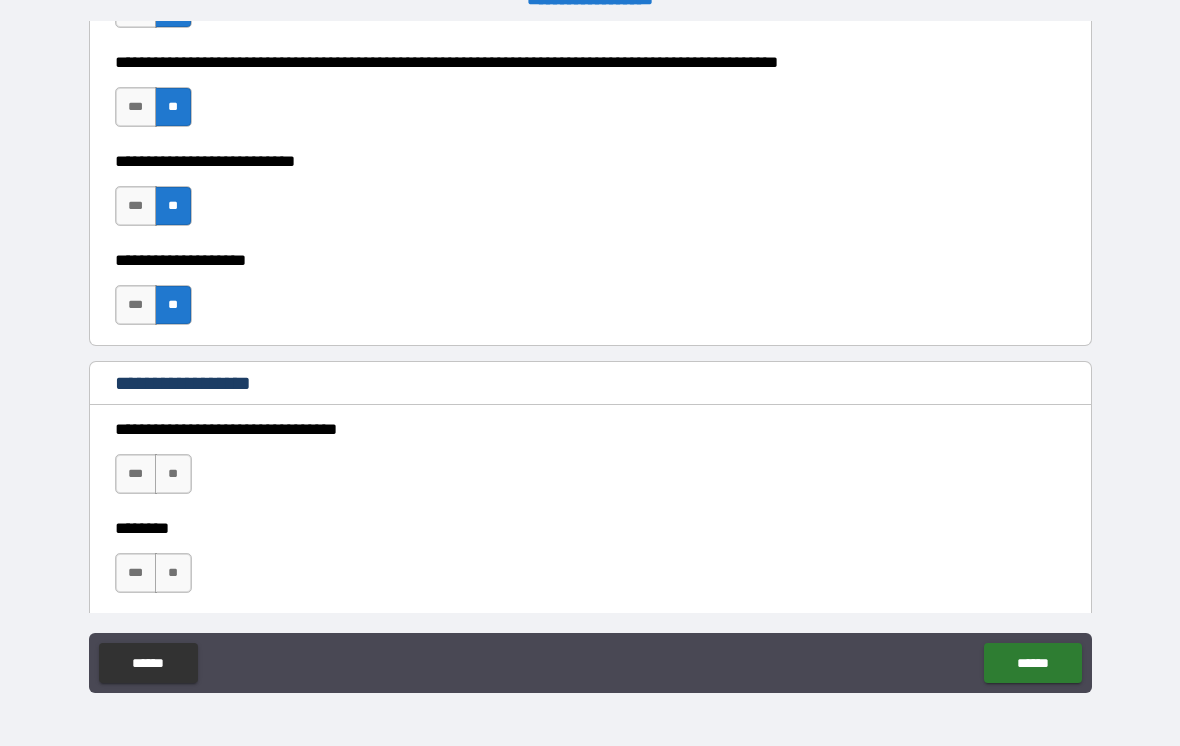scroll, scrollTop: 806, scrollLeft: 0, axis: vertical 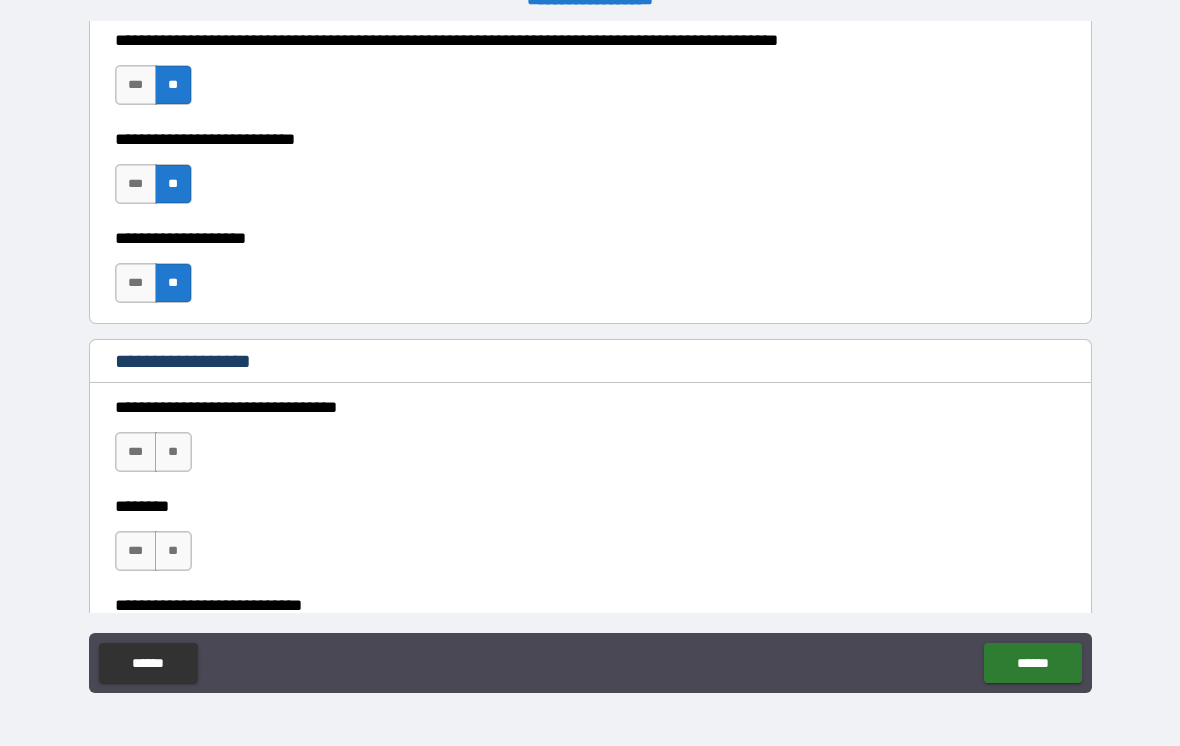 click on "**" at bounding box center (173, 452) 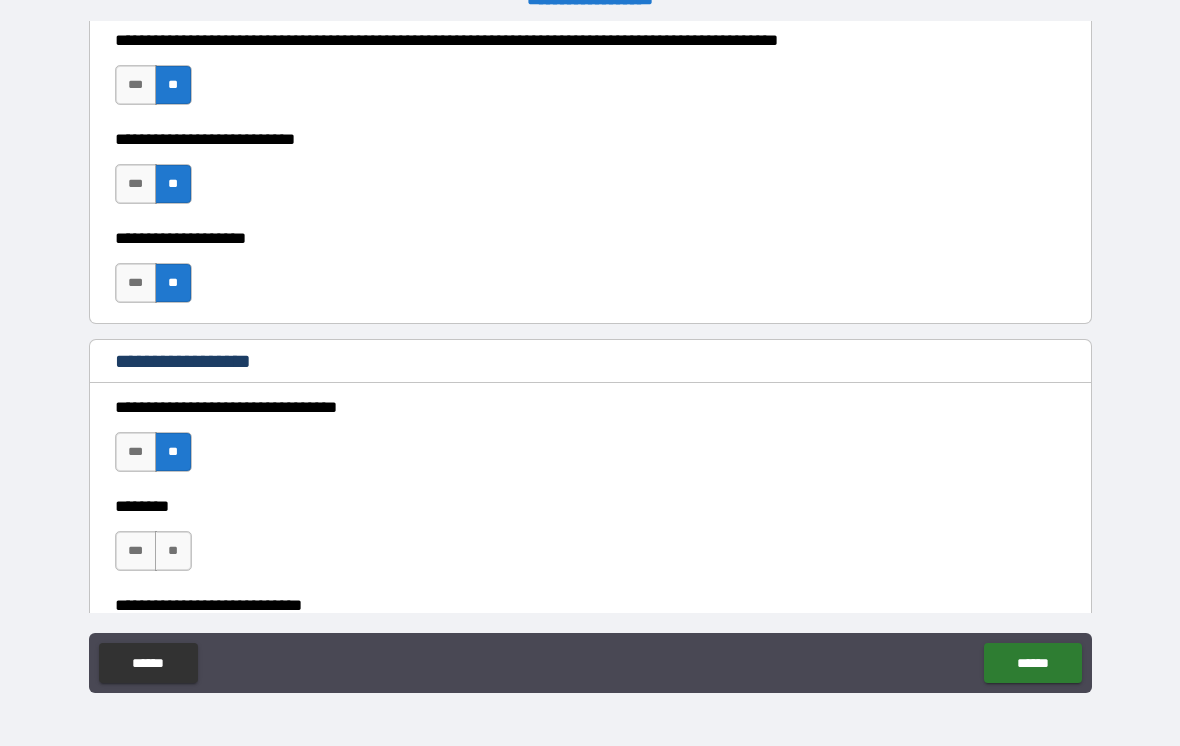 click on "**" at bounding box center [173, 551] 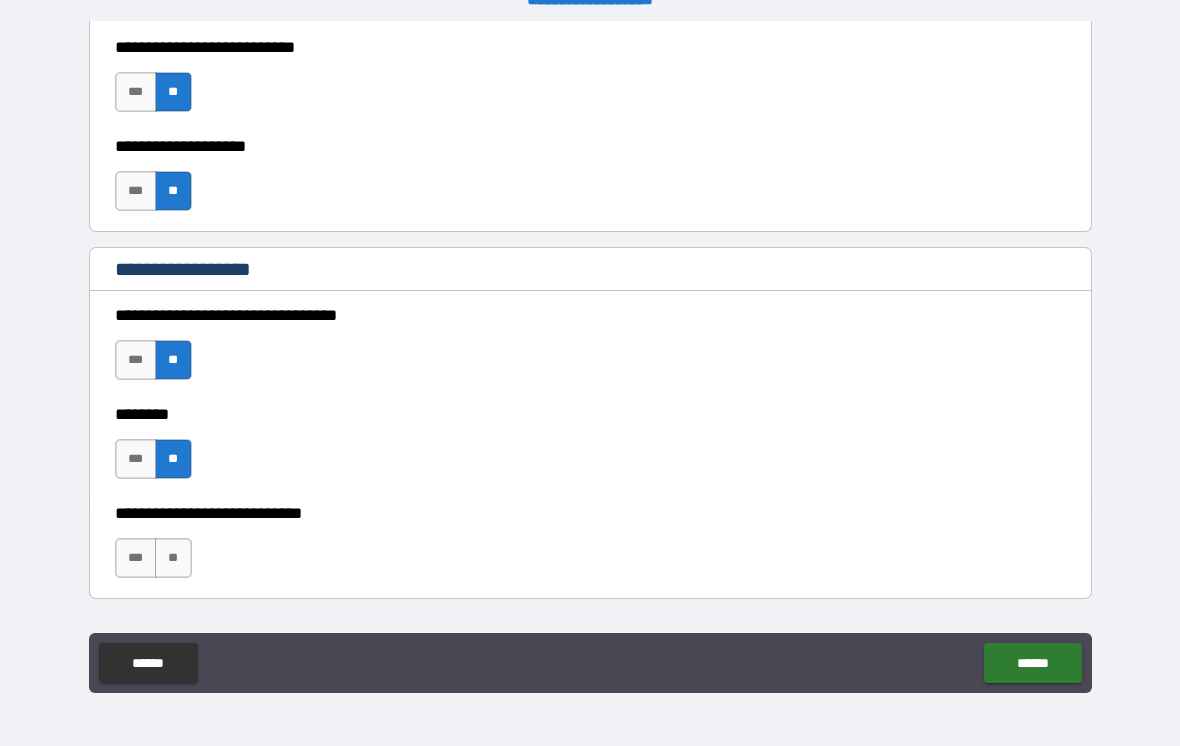 scroll, scrollTop: 935, scrollLeft: 0, axis: vertical 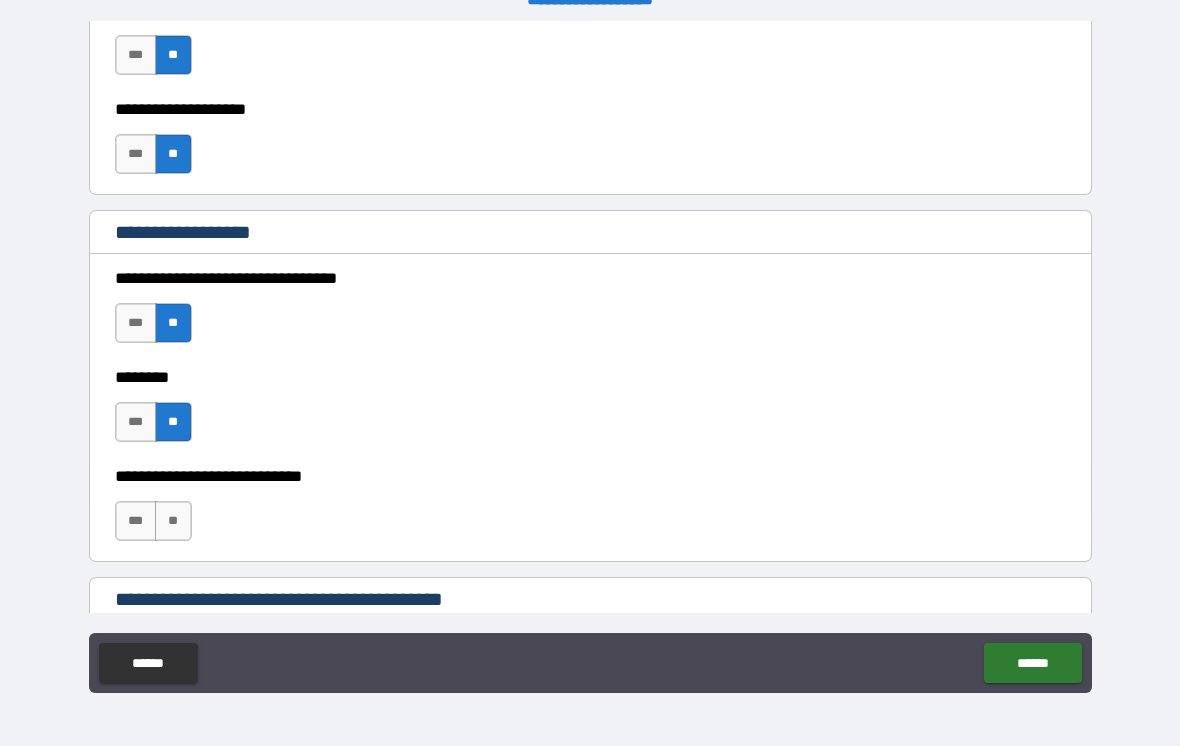 click on "**" at bounding box center (173, 521) 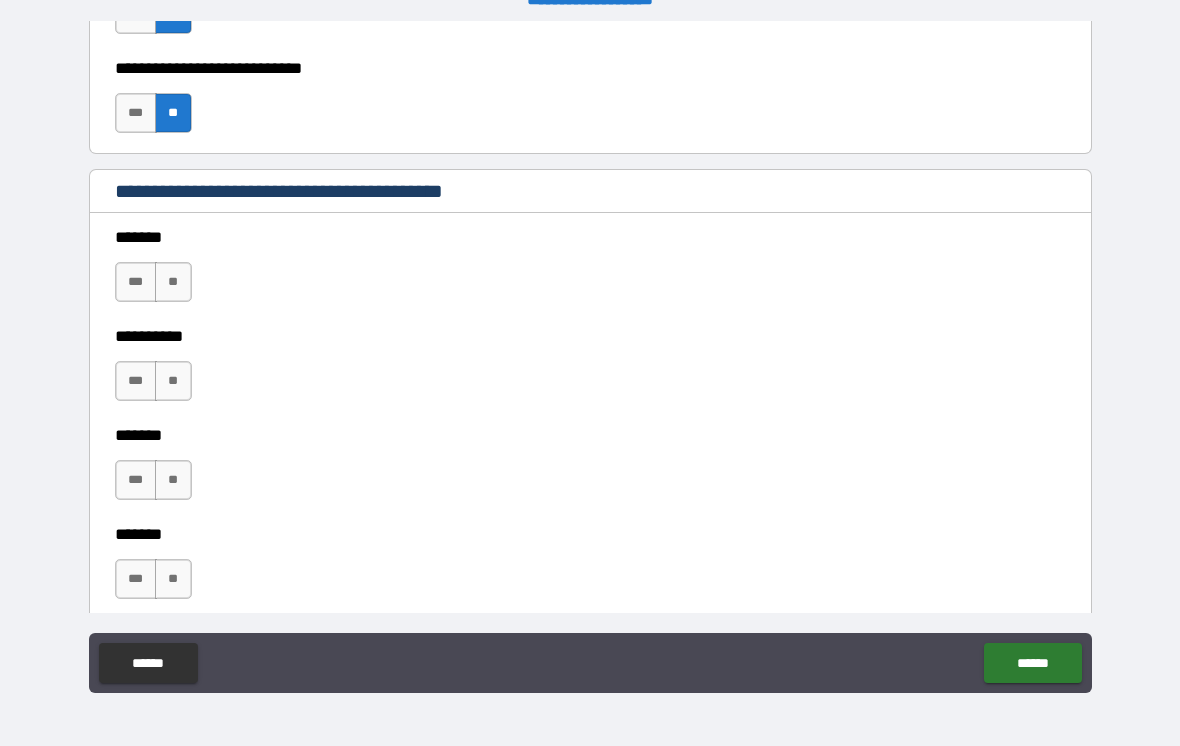 scroll, scrollTop: 1372, scrollLeft: 0, axis: vertical 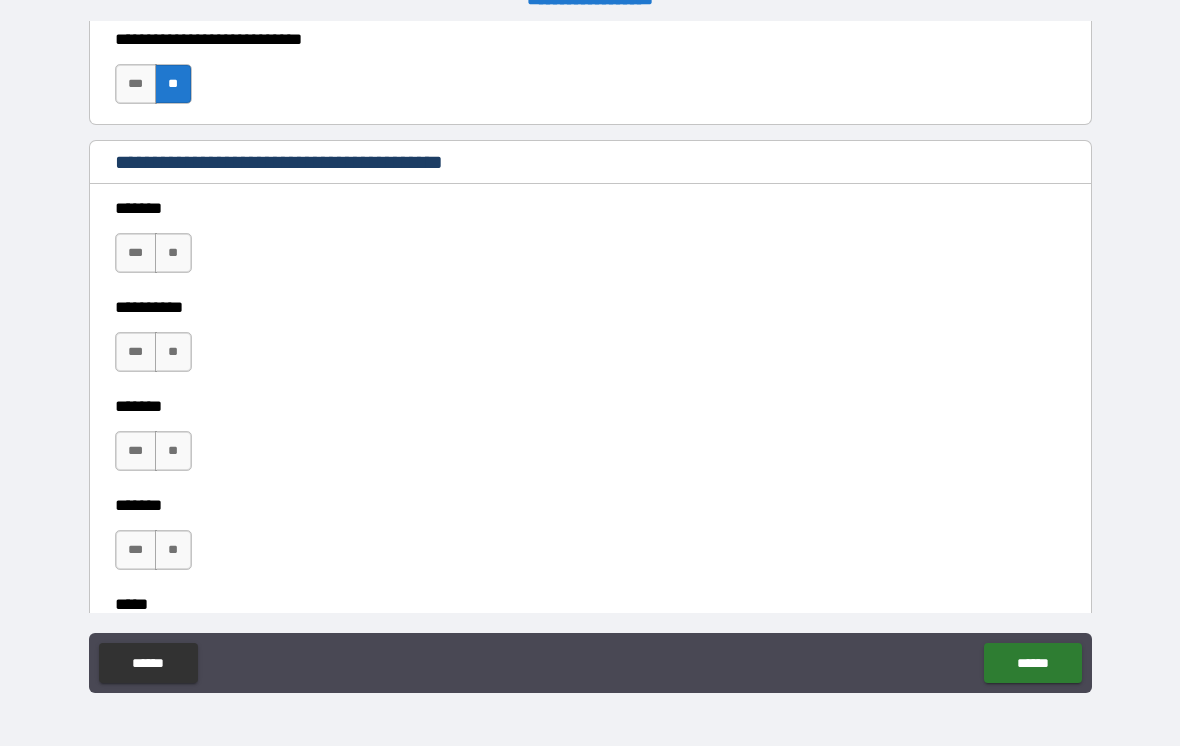 click on "**" at bounding box center (173, 253) 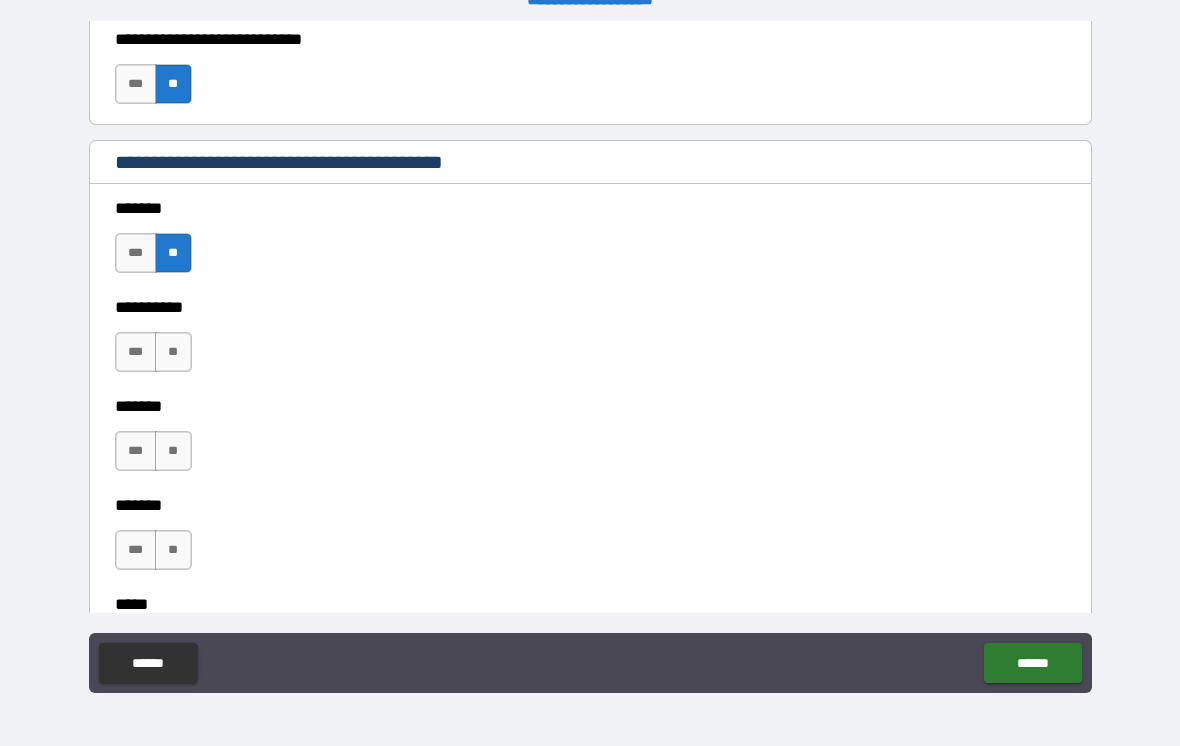 click on "**" at bounding box center (173, 352) 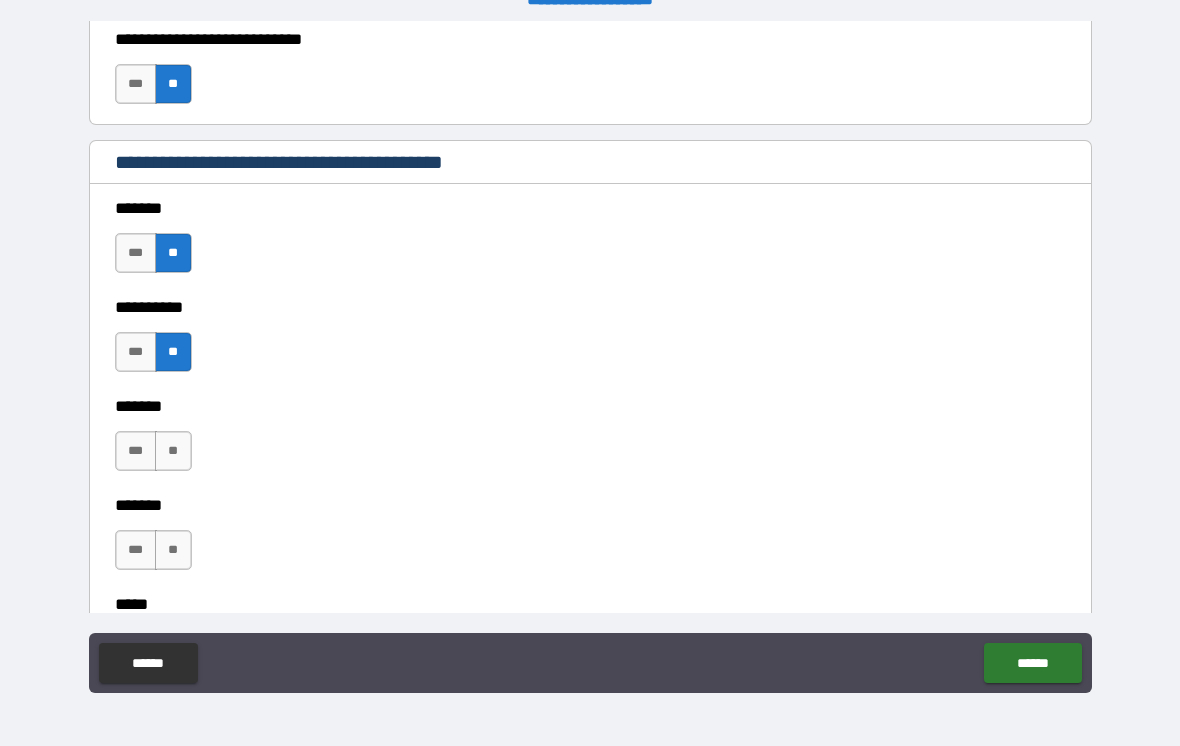 click on "**" at bounding box center [173, 451] 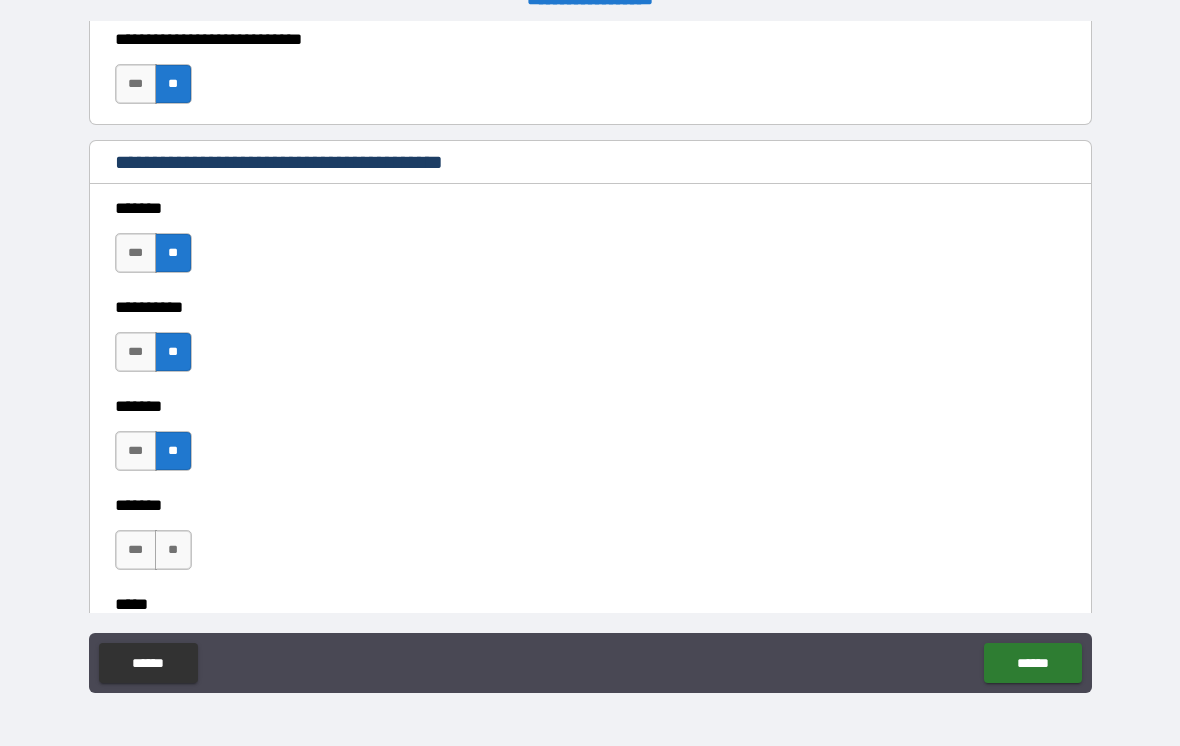 click on "**" at bounding box center (173, 550) 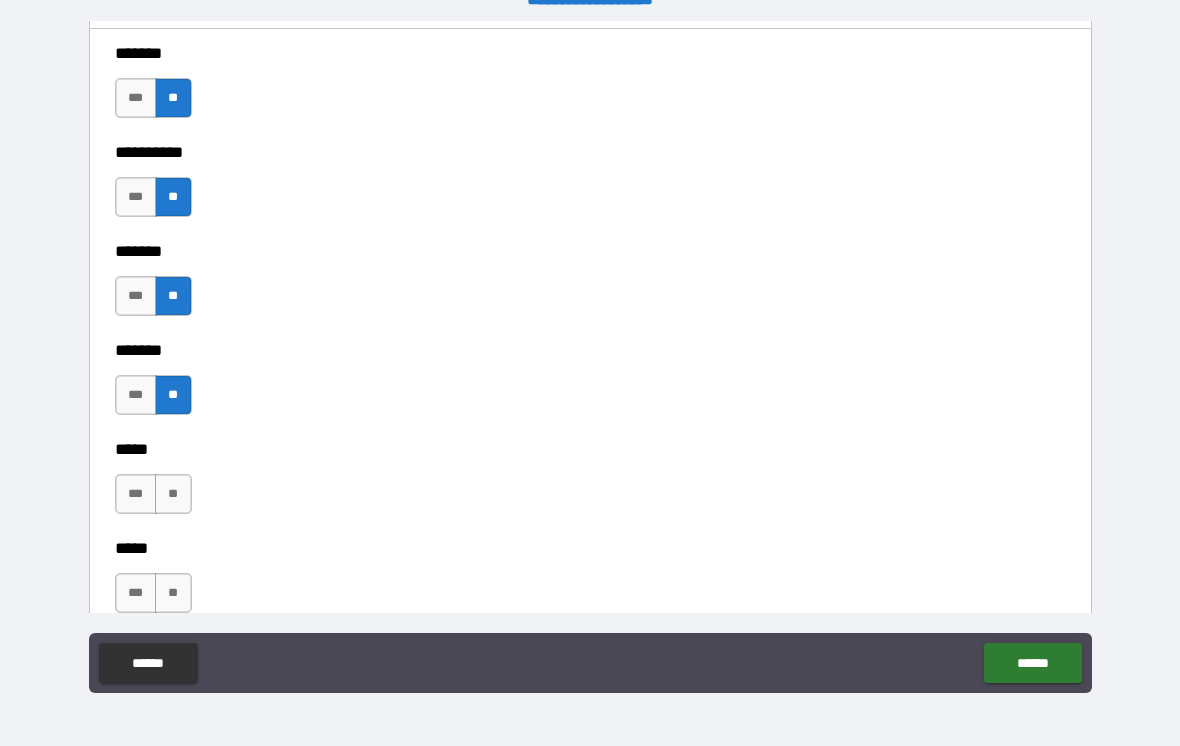 scroll, scrollTop: 1557, scrollLeft: 0, axis: vertical 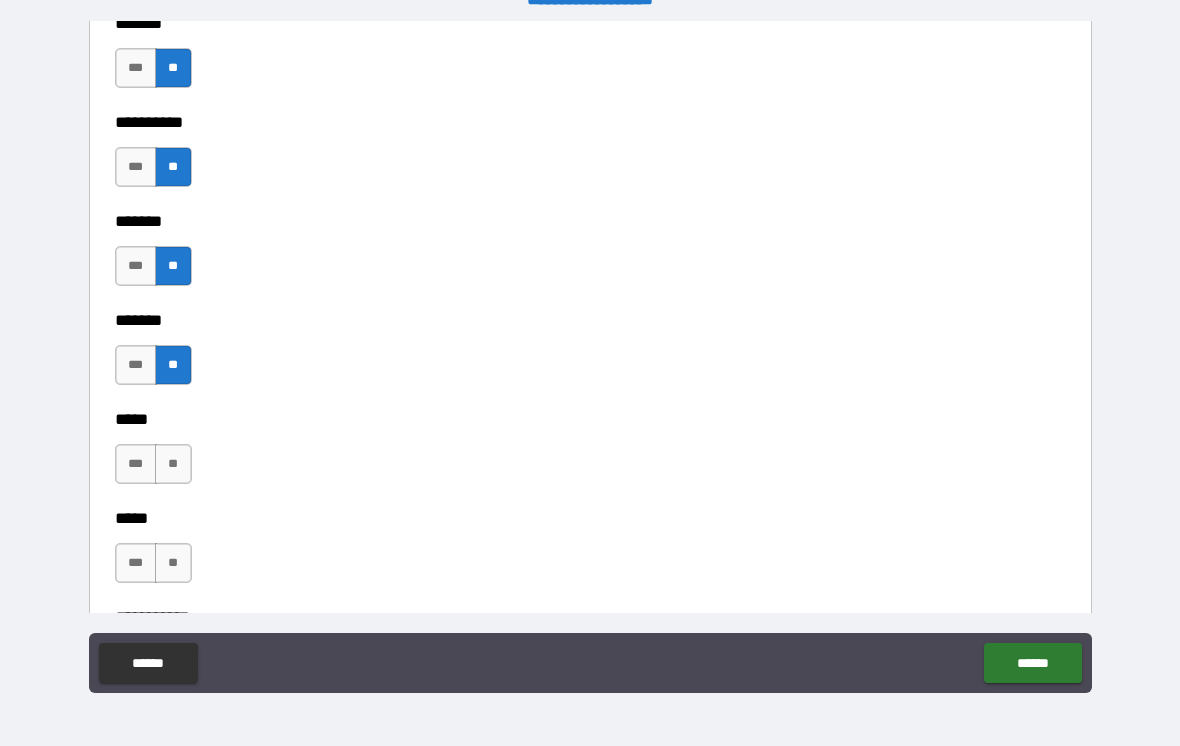 click on "**" at bounding box center (173, 464) 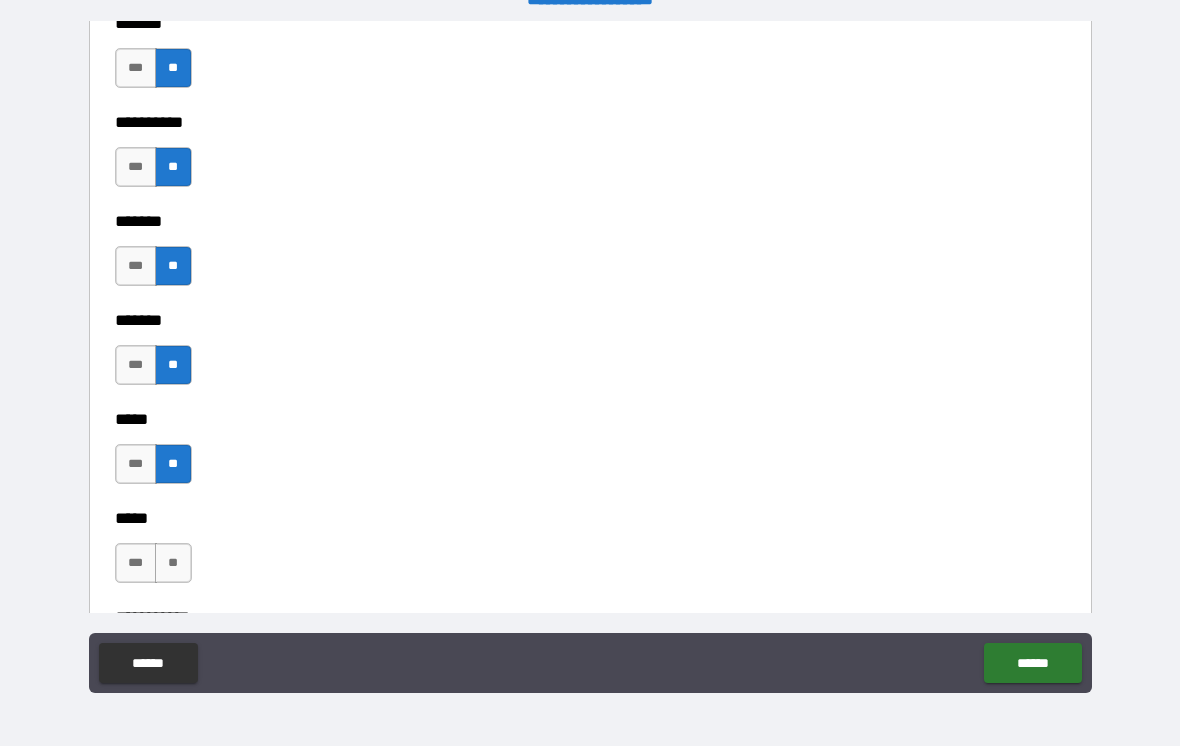 click on "**" at bounding box center [173, 563] 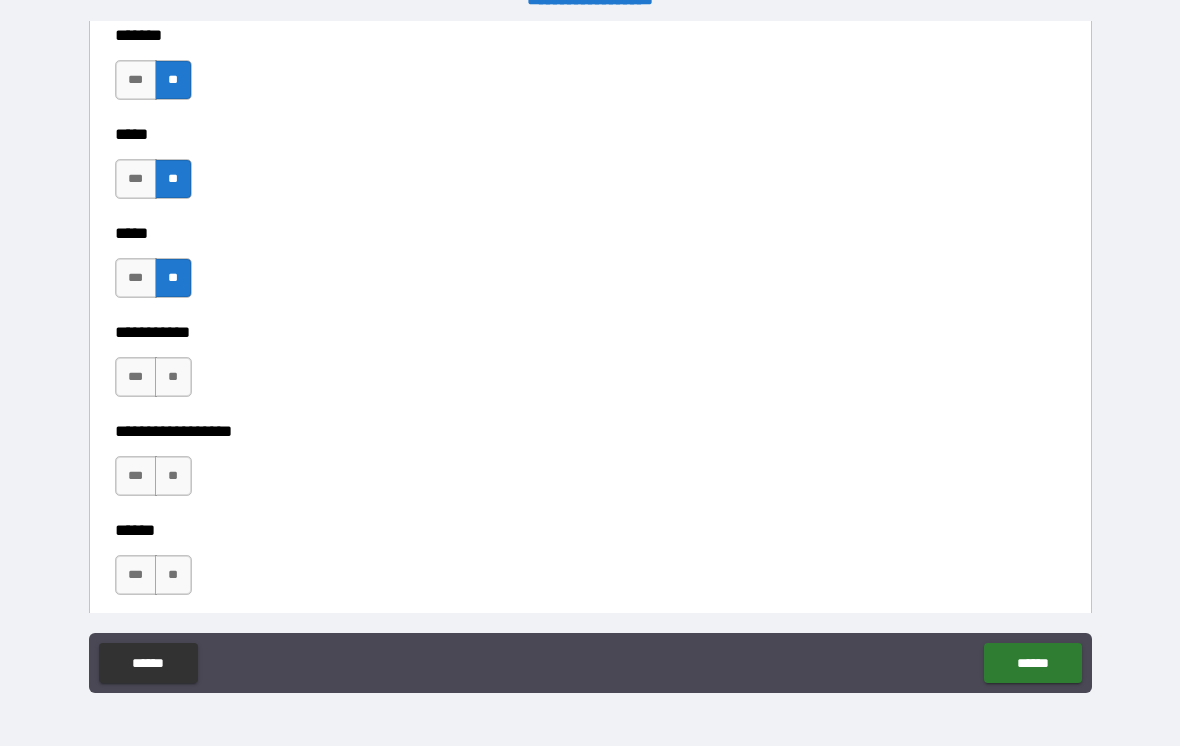 scroll, scrollTop: 1847, scrollLeft: 0, axis: vertical 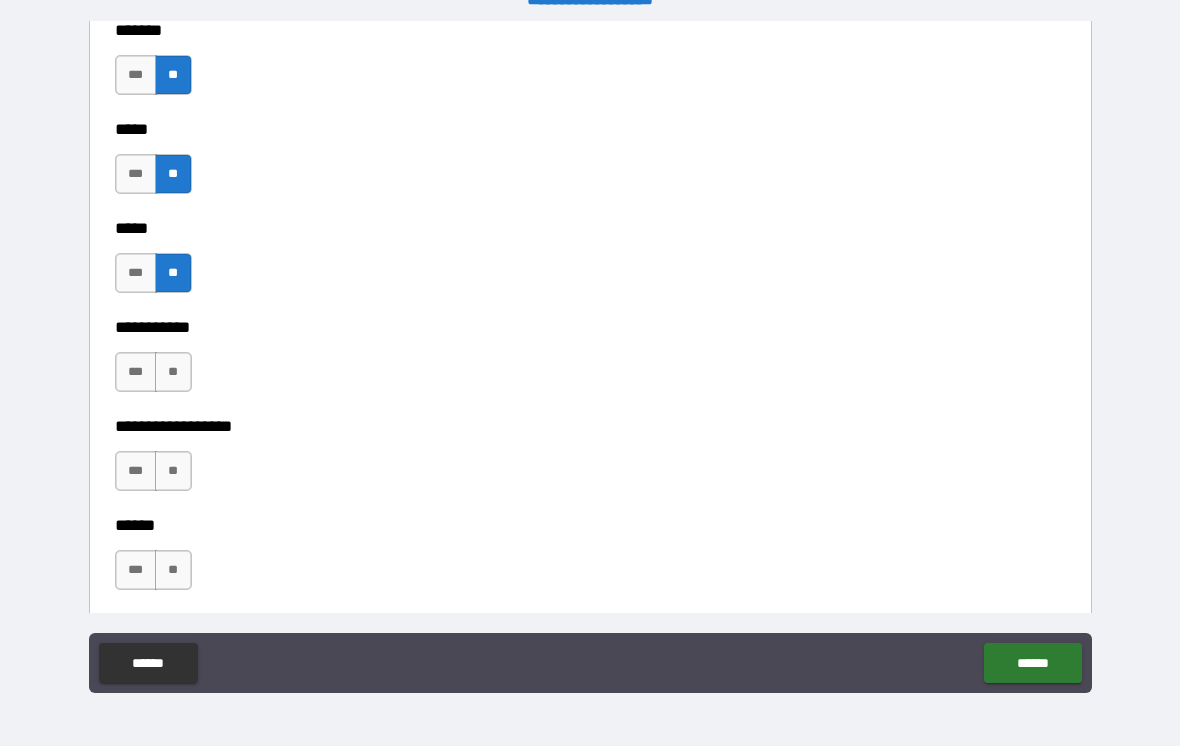 click on "**" at bounding box center (173, 372) 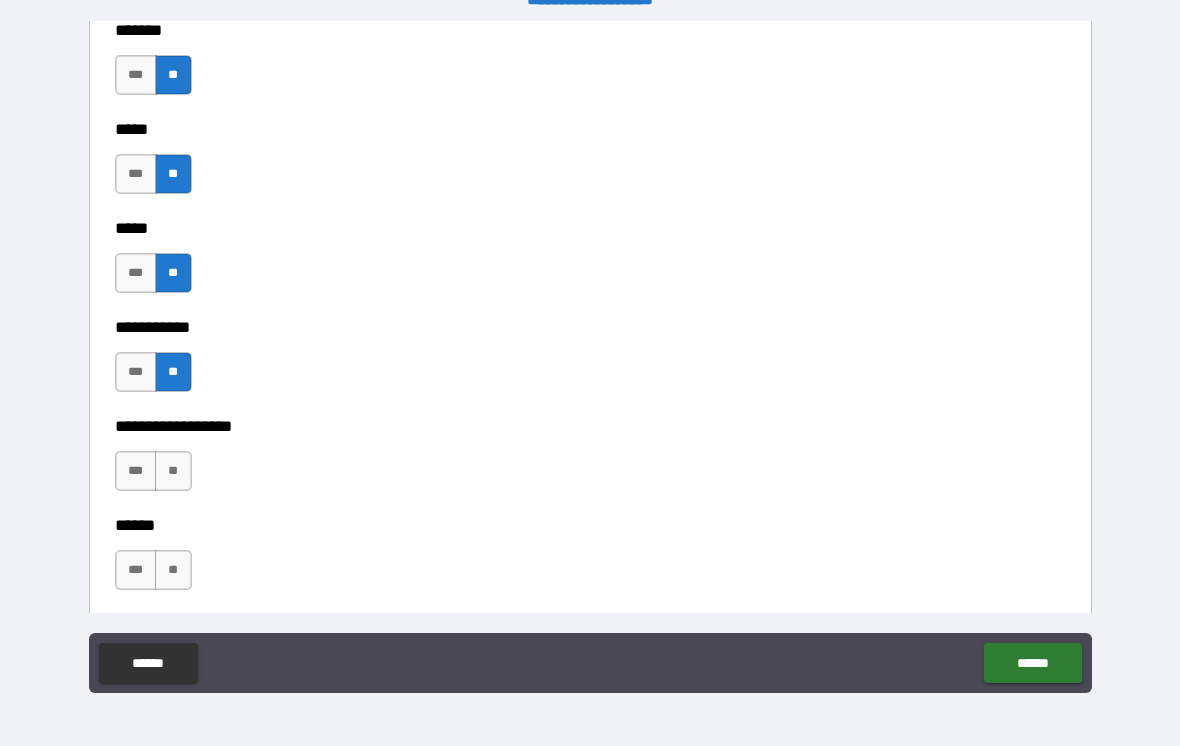 click on "**" at bounding box center [173, 471] 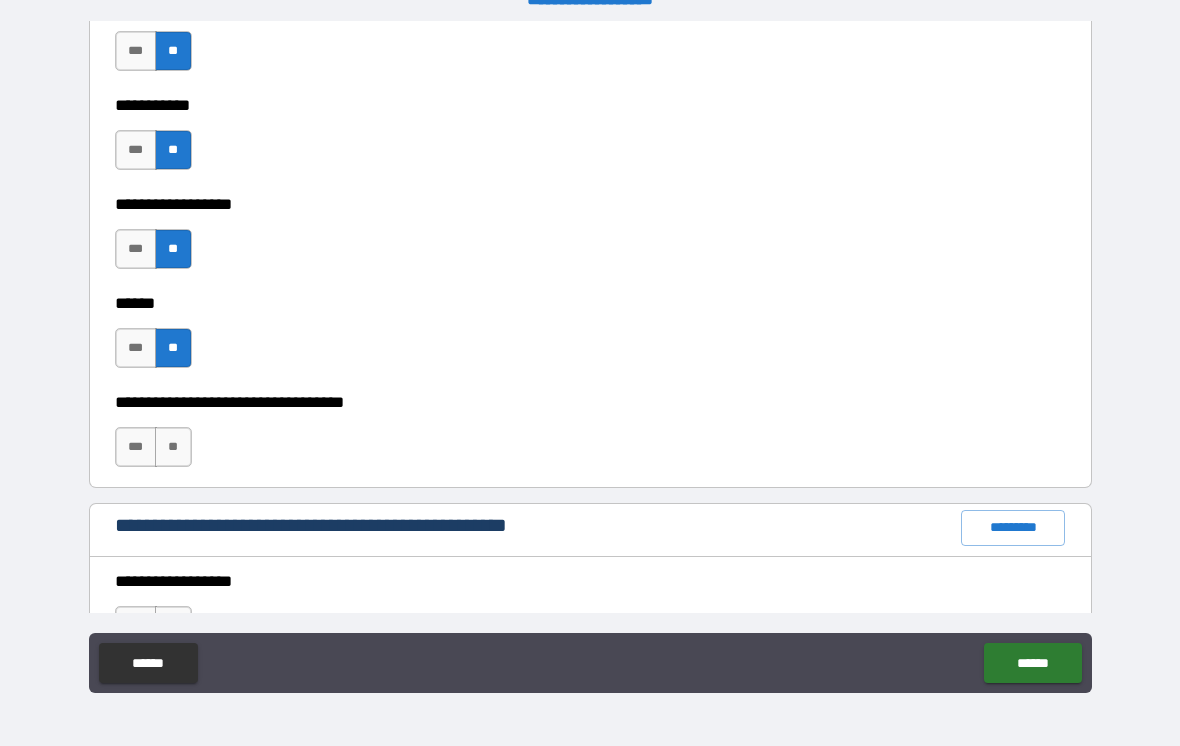 scroll, scrollTop: 2070, scrollLeft: 0, axis: vertical 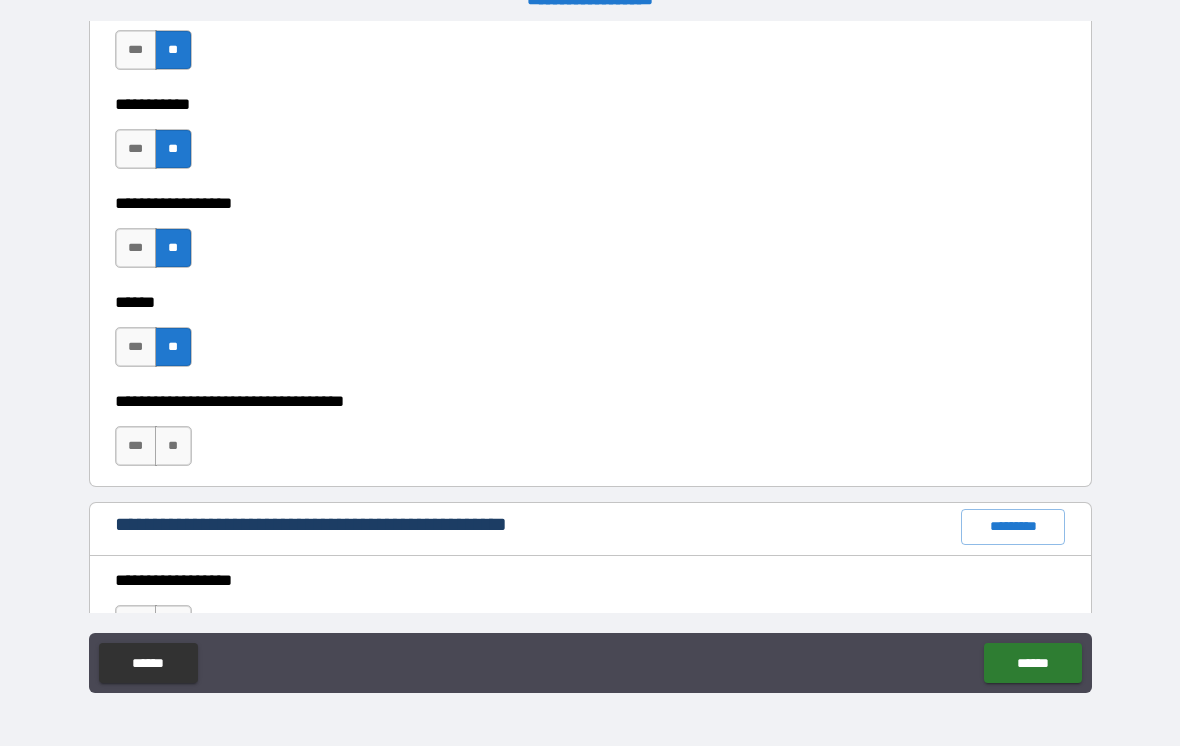 click on "**" at bounding box center [173, 446] 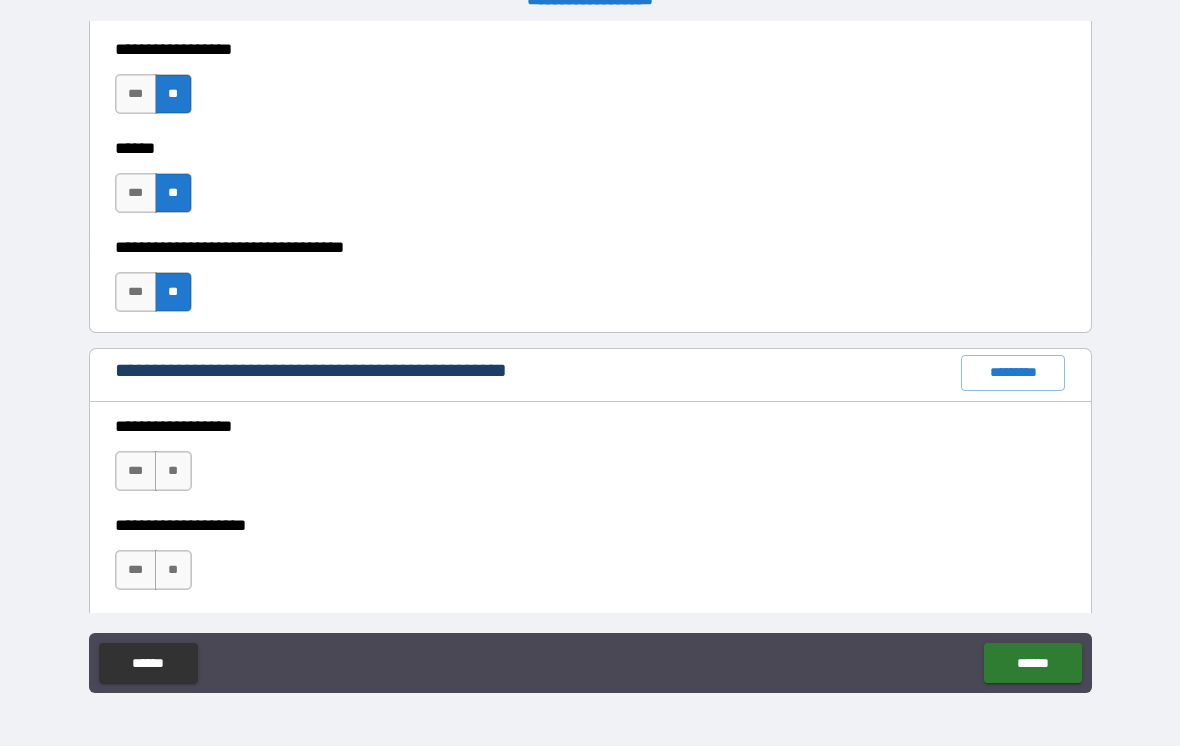 scroll, scrollTop: 2242, scrollLeft: 0, axis: vertical 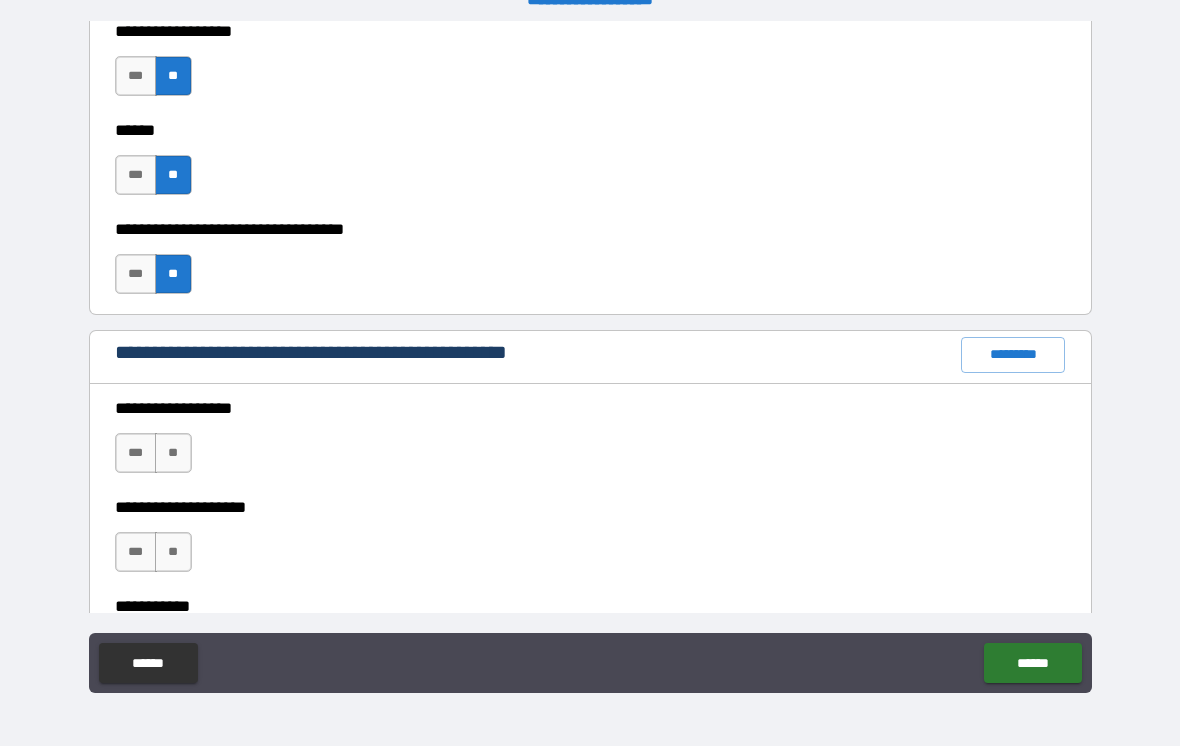 click on "**" at bounding box center [173, 453] 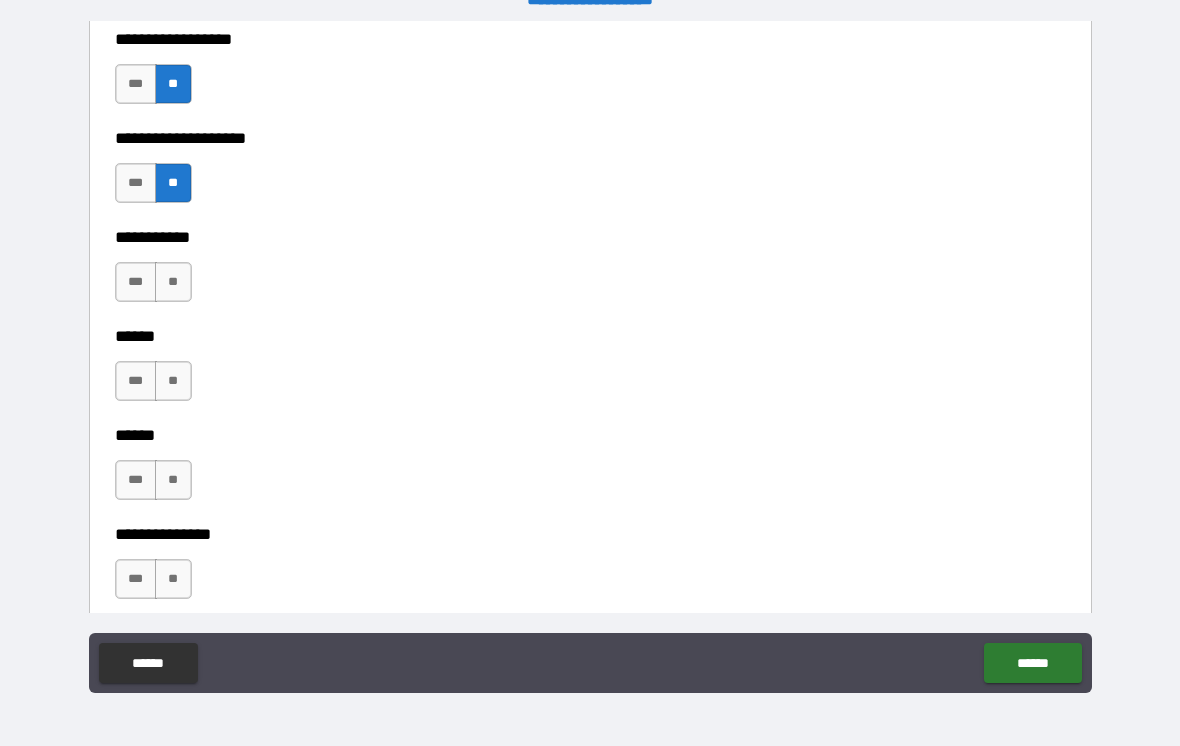 scroll, scrollTop: 2656, scrollLeft: 0, axis: vertical 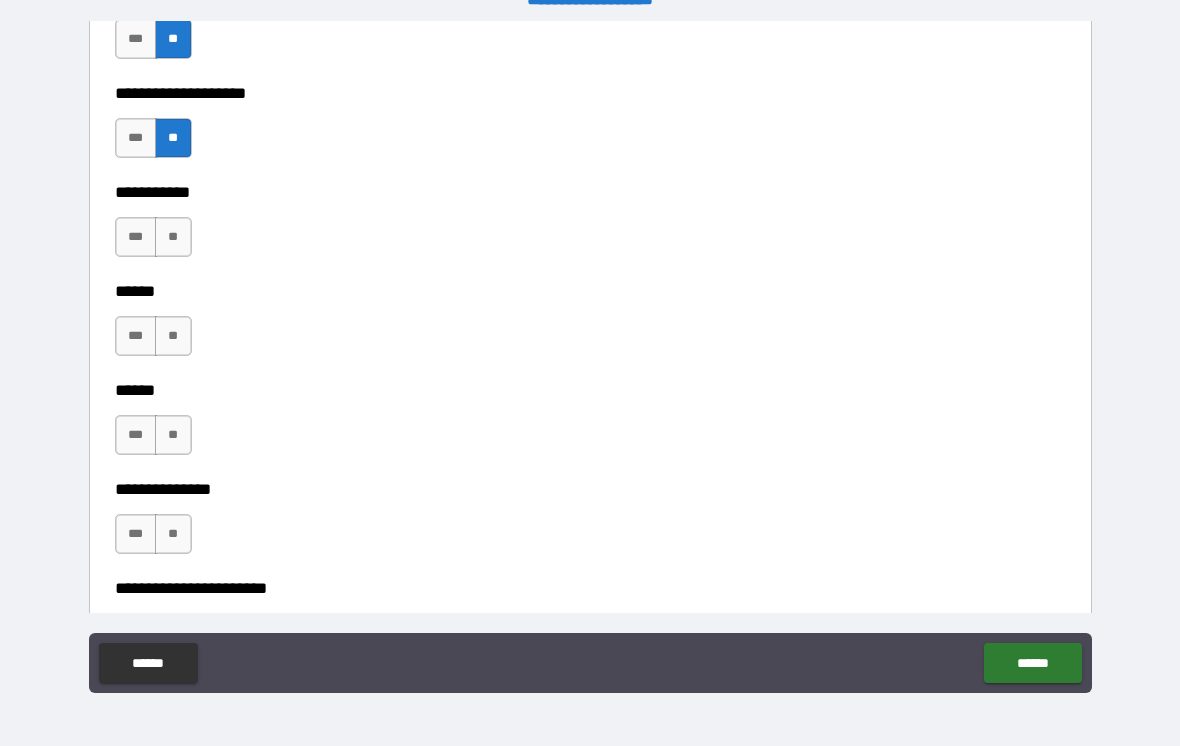 click on "**" at bounding box center [173, 237] 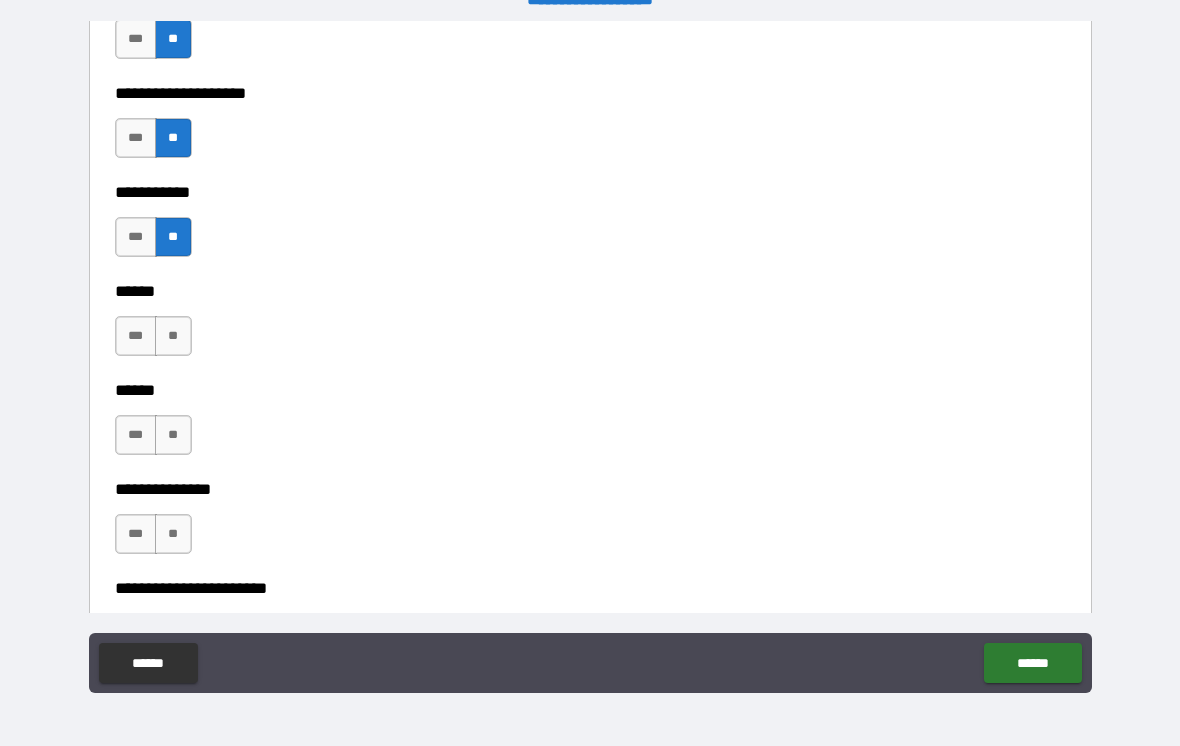 click on "**" at bounding box center [173, 336] 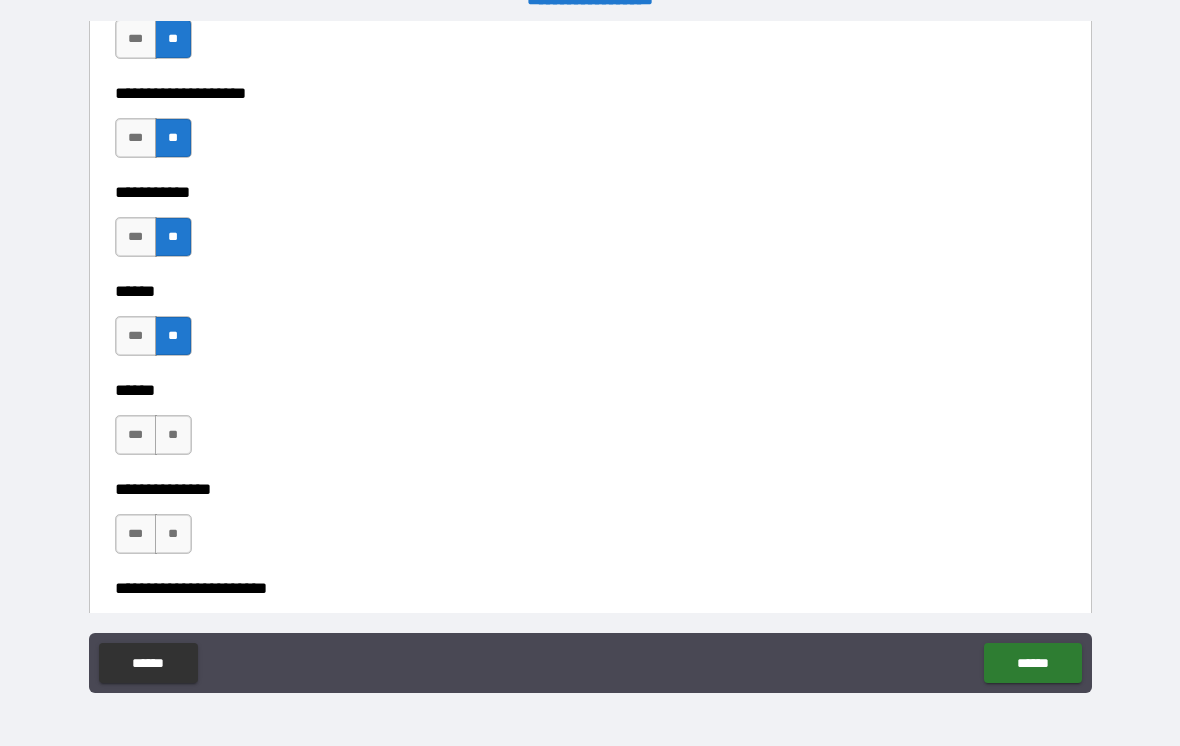 click on "**" at bounding box center [173, 435] 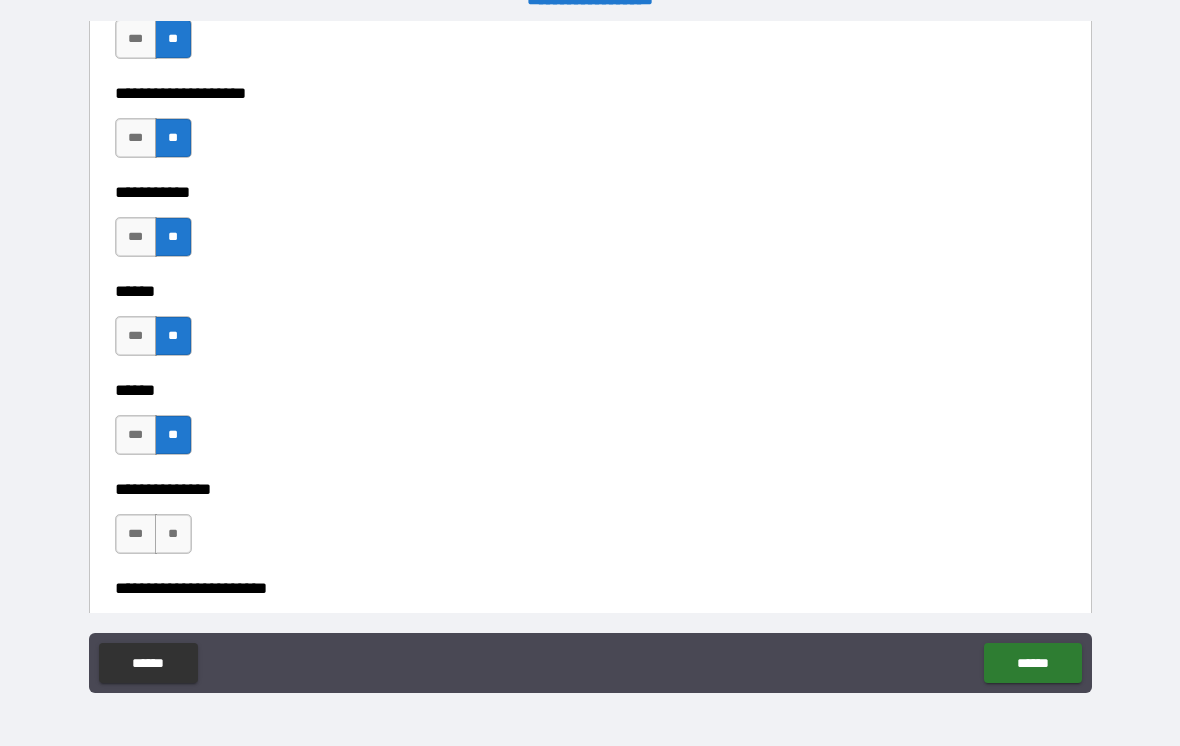 click on "**" at bounding box center (173, 534) 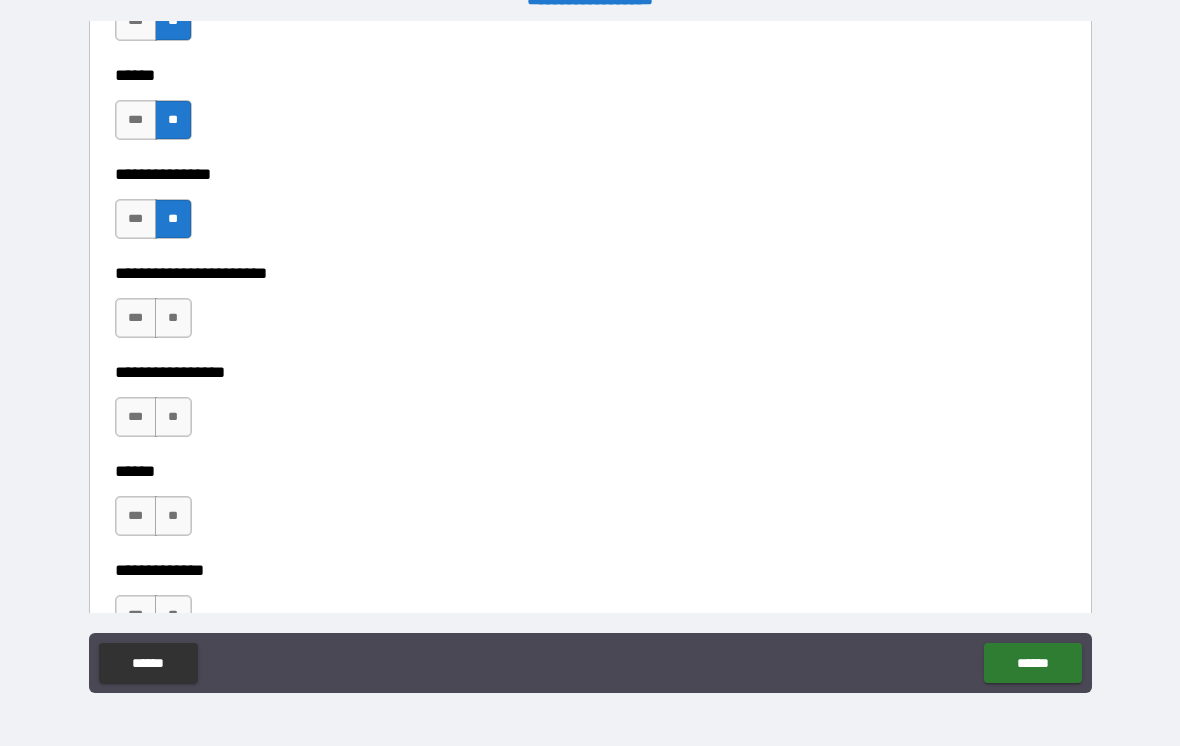 scroll, scrollTop: 3054, scrollLeft: 0, axis: vertical 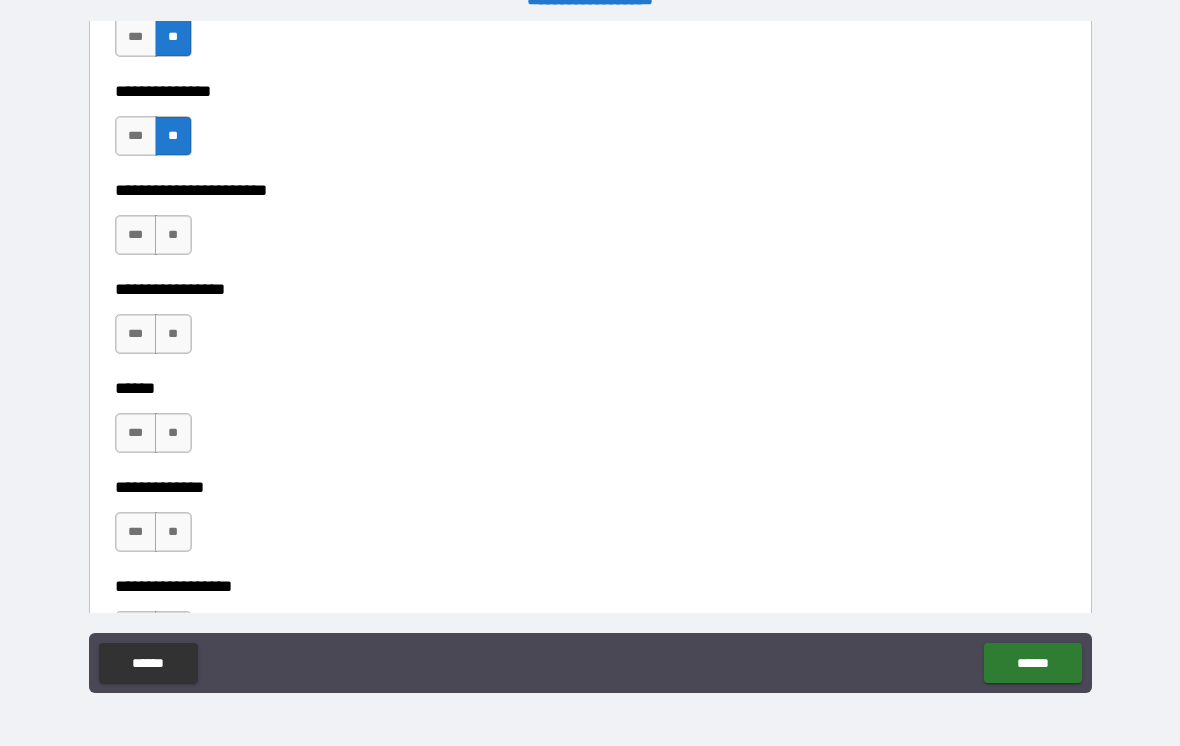 click on "**" at bounding box center [173, 235] 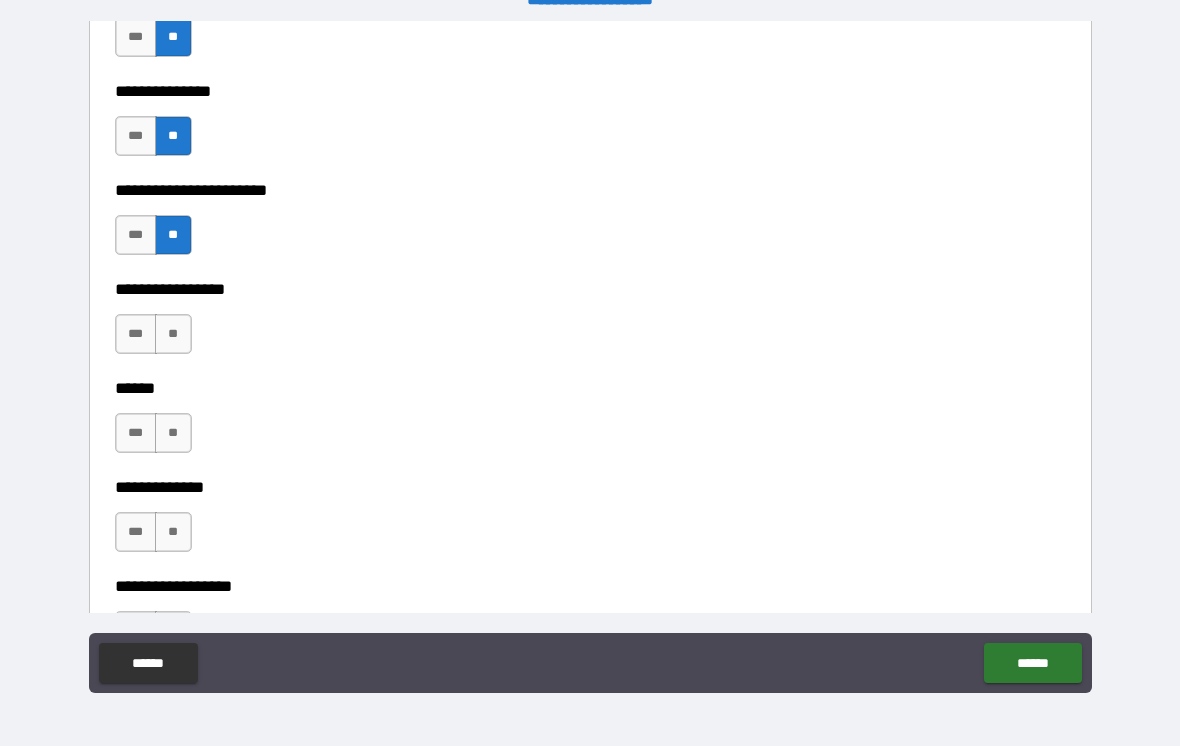 click on "**" at bounding box center (173, 334) 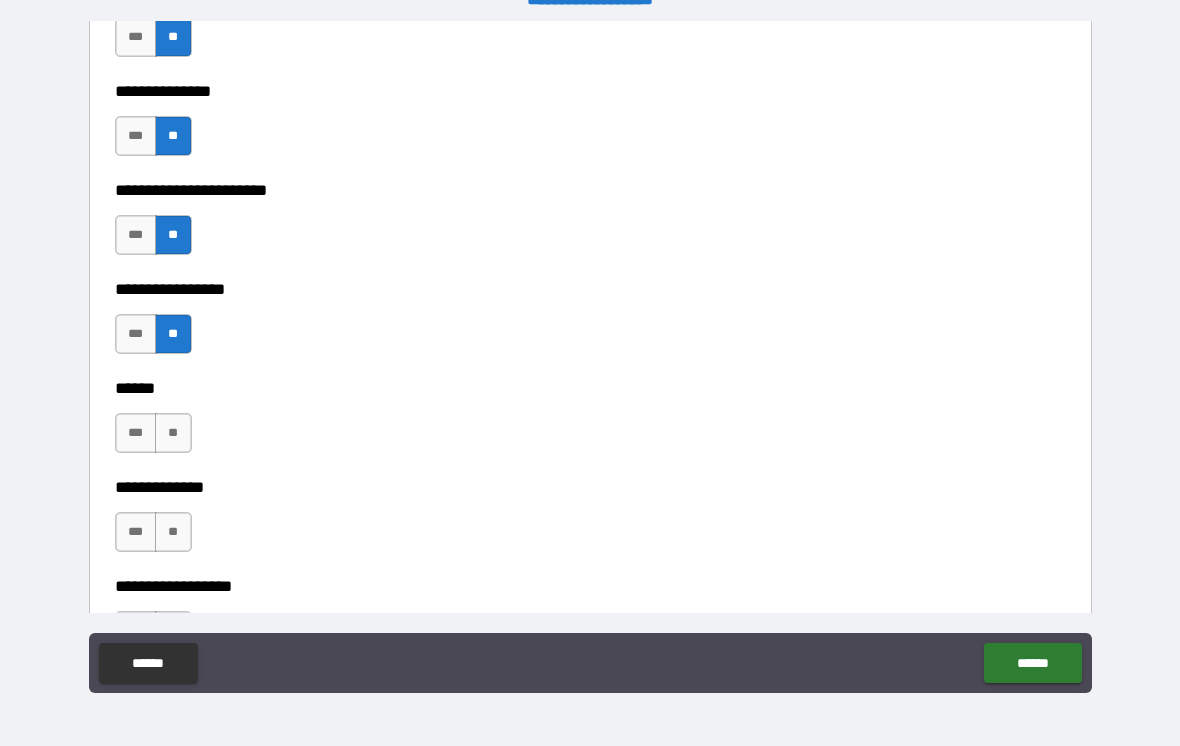 click on "**" at bounding box center (173, 433) 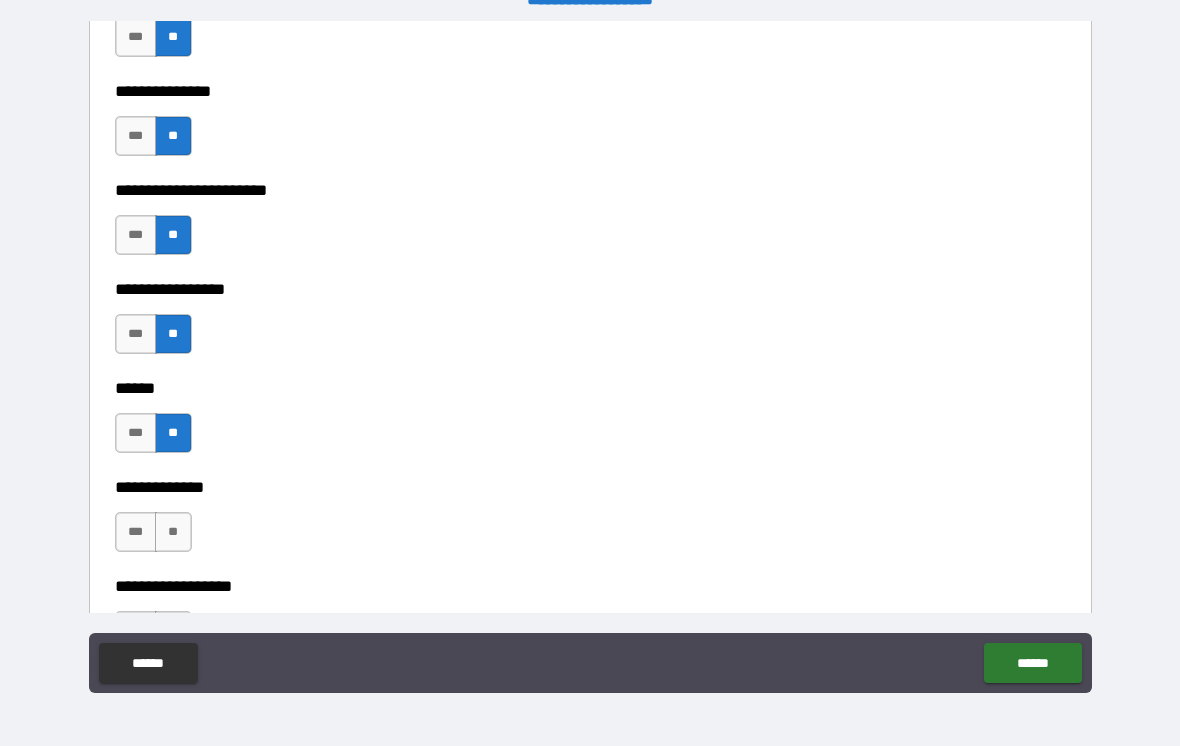 click on "**" at bounding box center [173, 532] 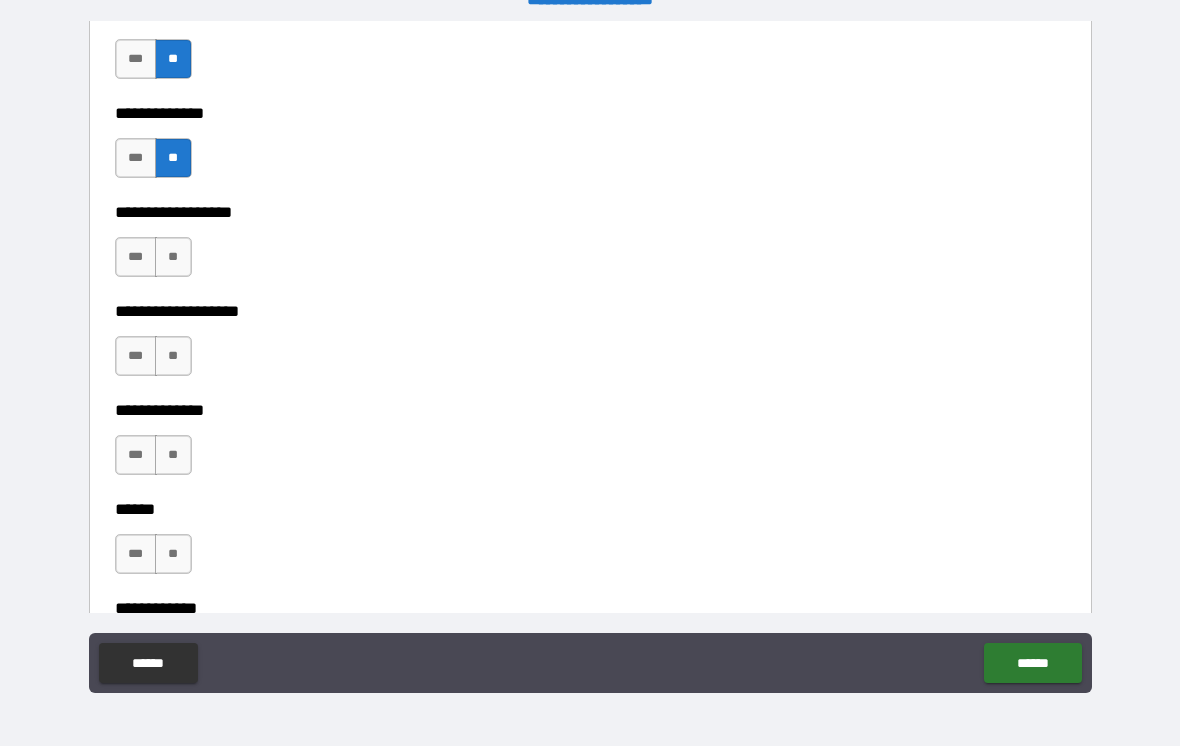 scroll, scrollTop: 3459, scrollLeft: 0, axis: vertical 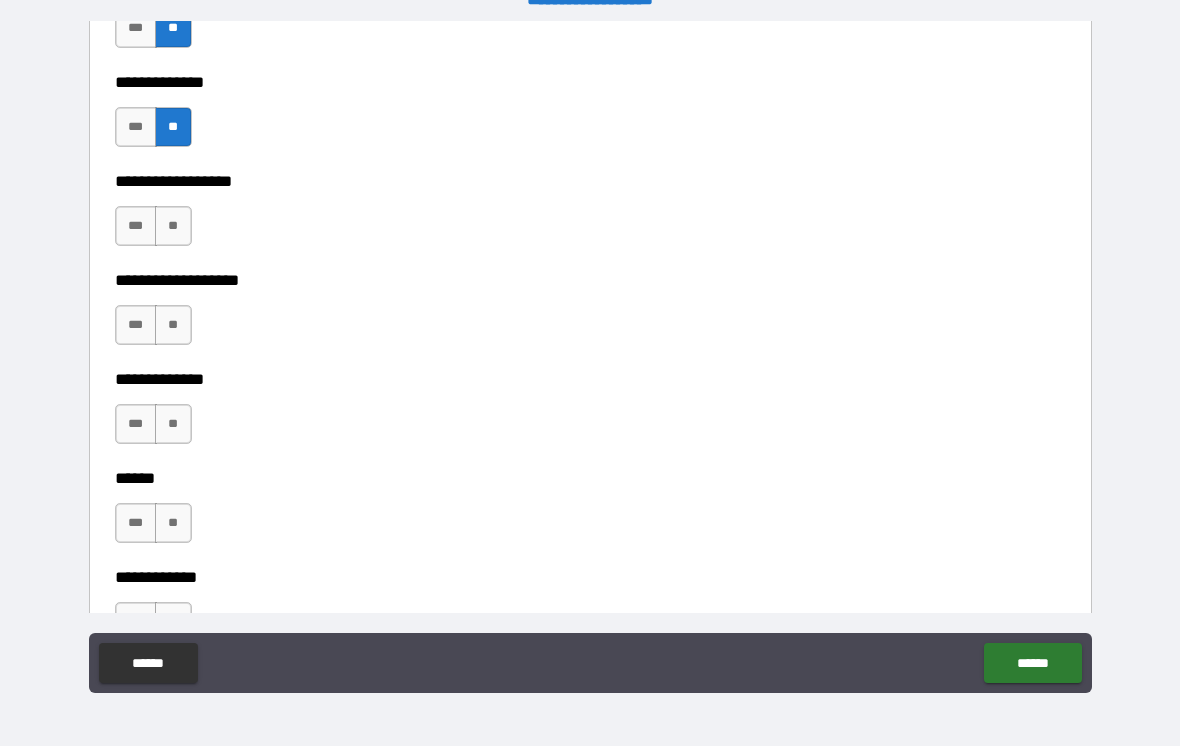 click on "**" at bounding box center [173, 226] 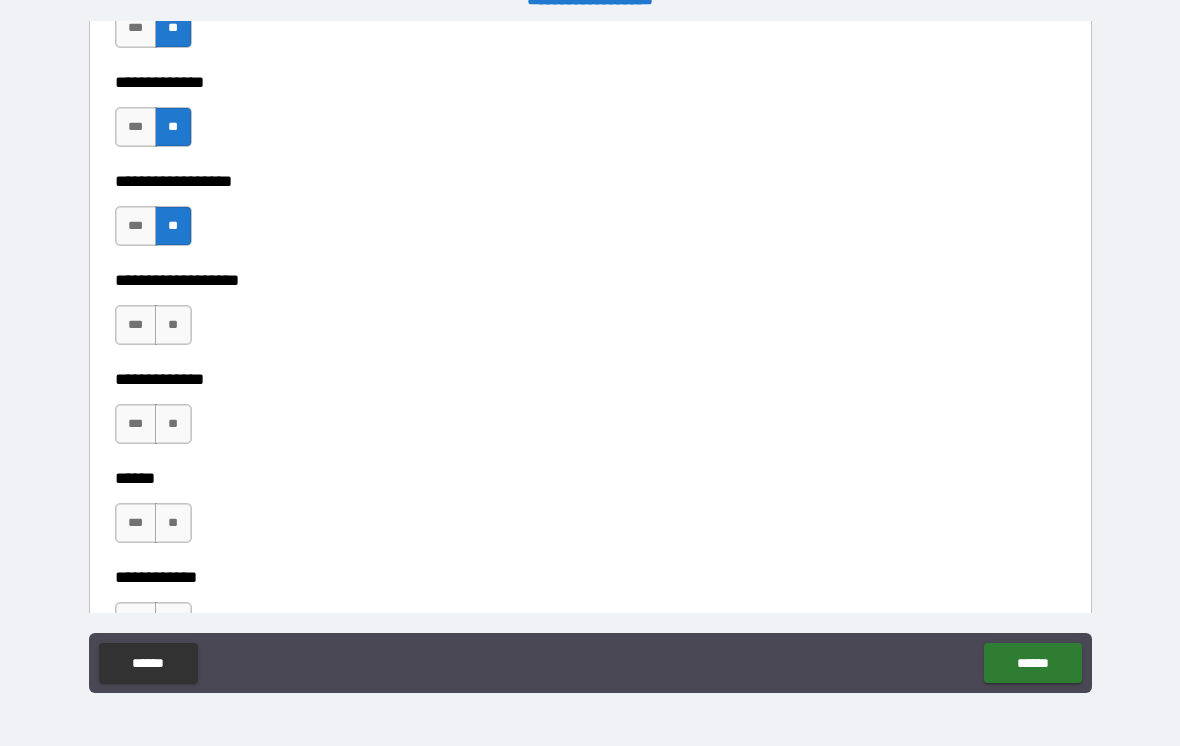 click on "**" at bounding box center [173, 325] 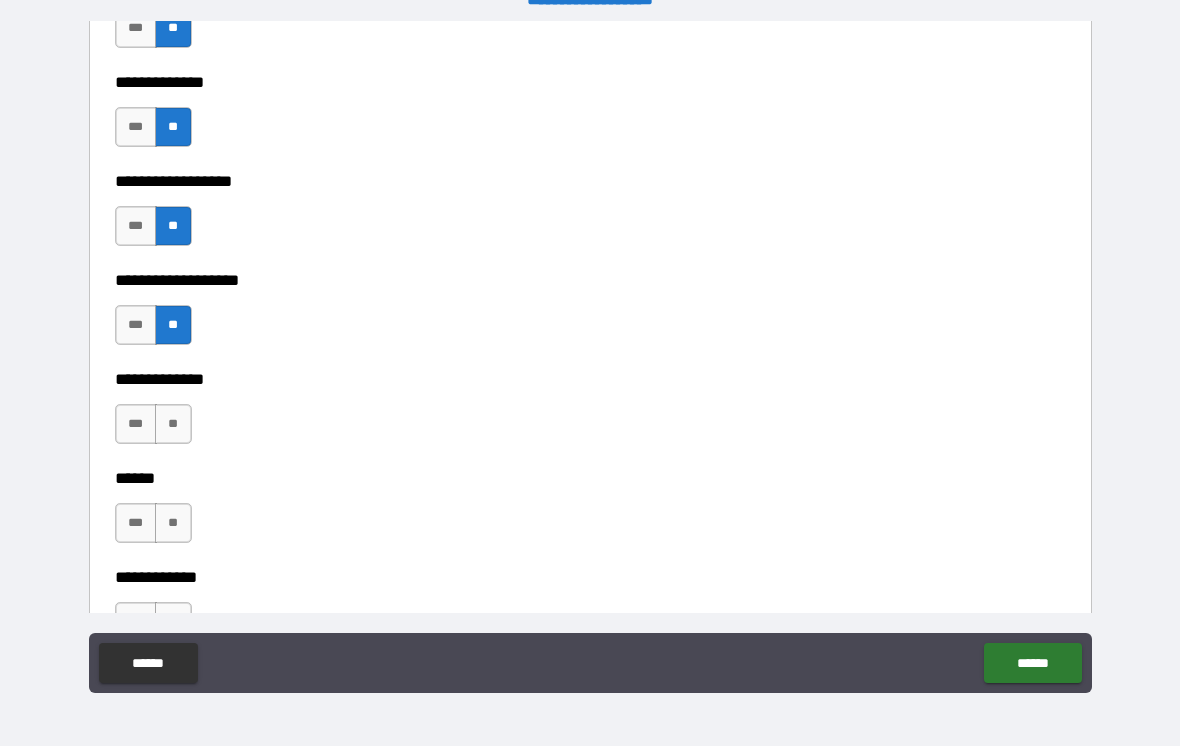 click on "**" at bounding box center (173, 424) 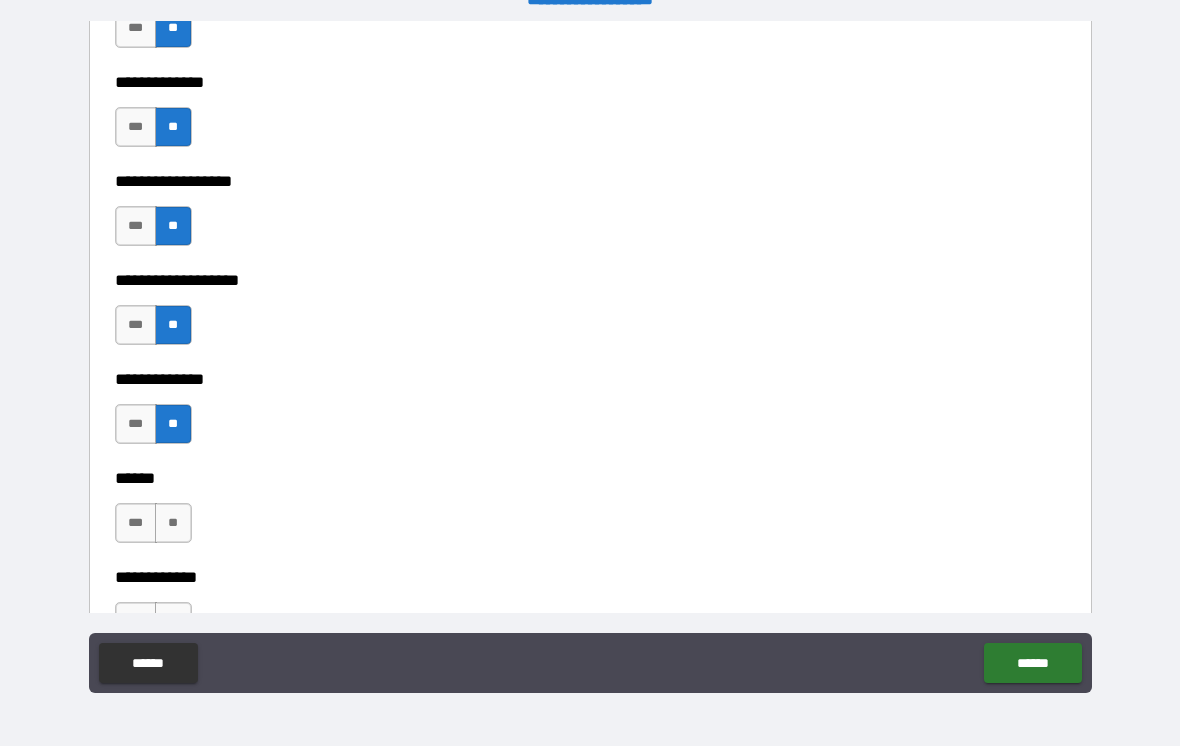 click on "**" at bounding box center (173, 523) 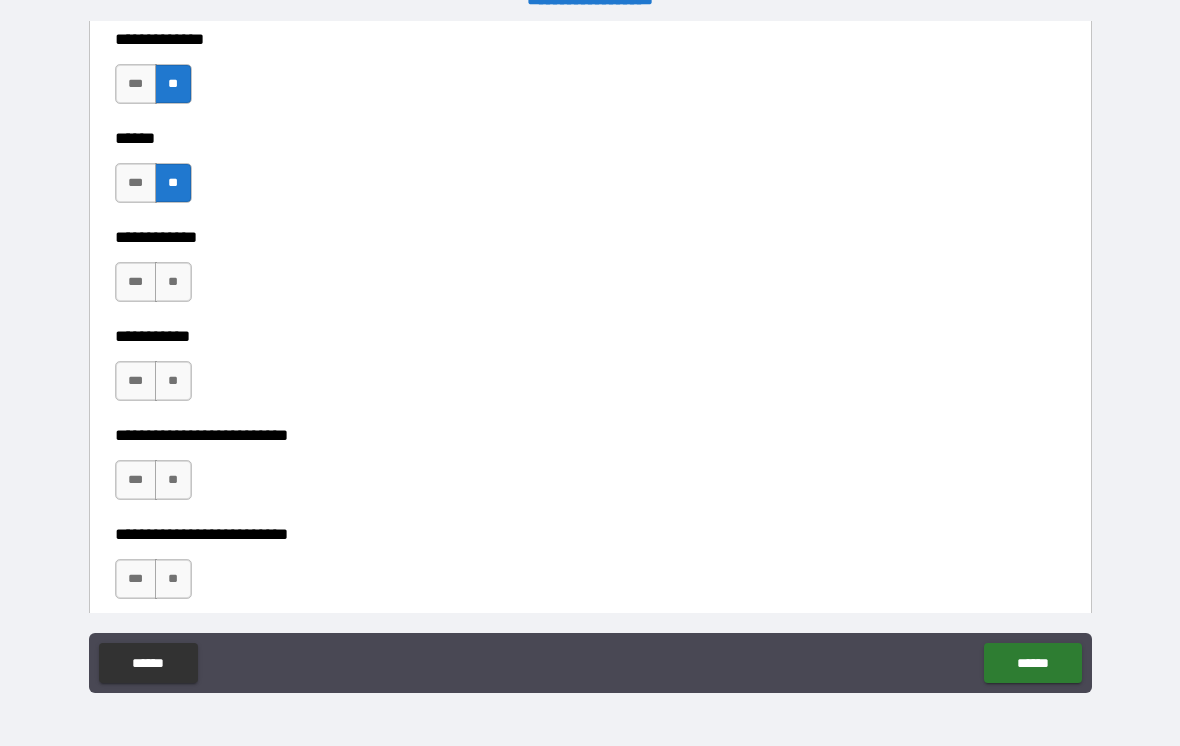 scroll, scrollTop: 3802, scrollLeft: 0, axis: vertical 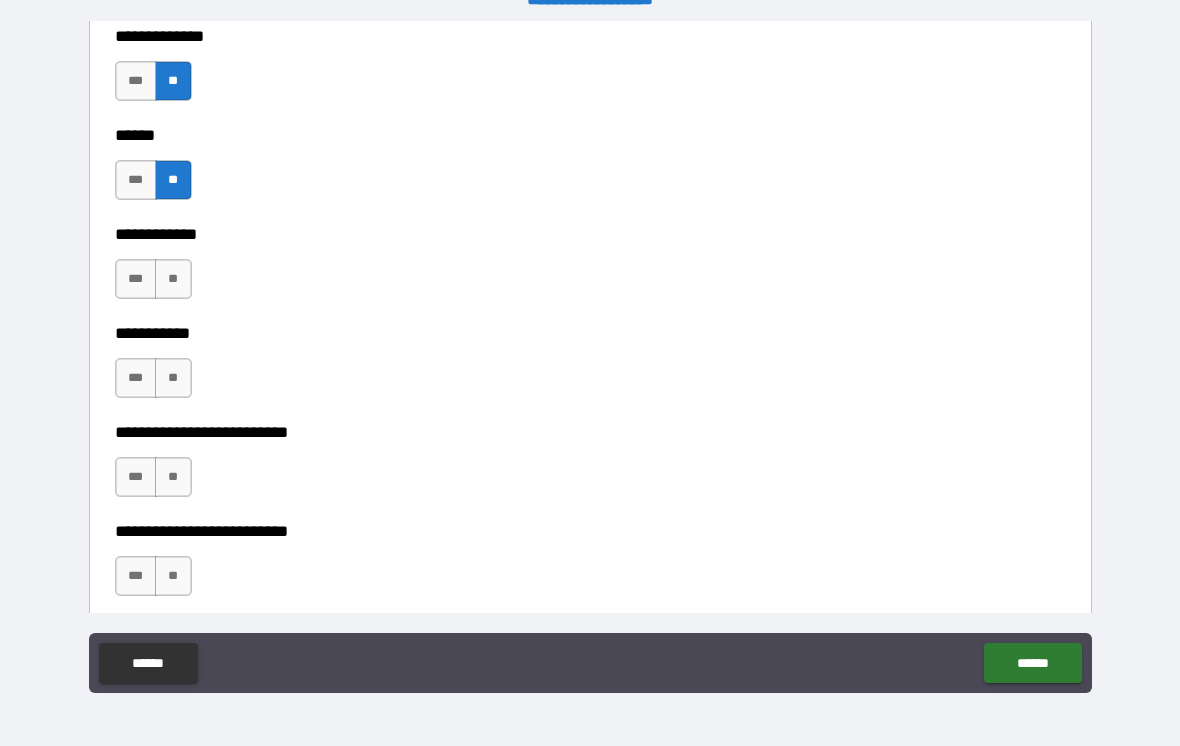 click on "**" at bounding box center (173, 279) 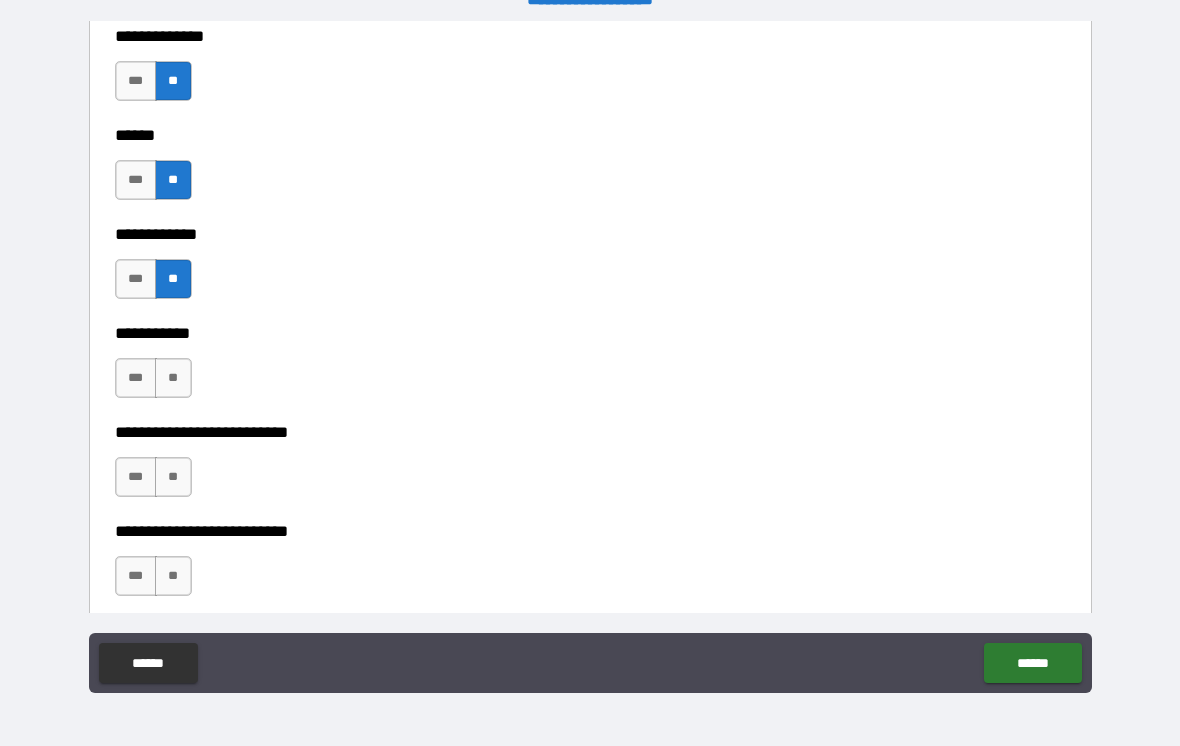 click on "**" at bounding box center (173, 378) 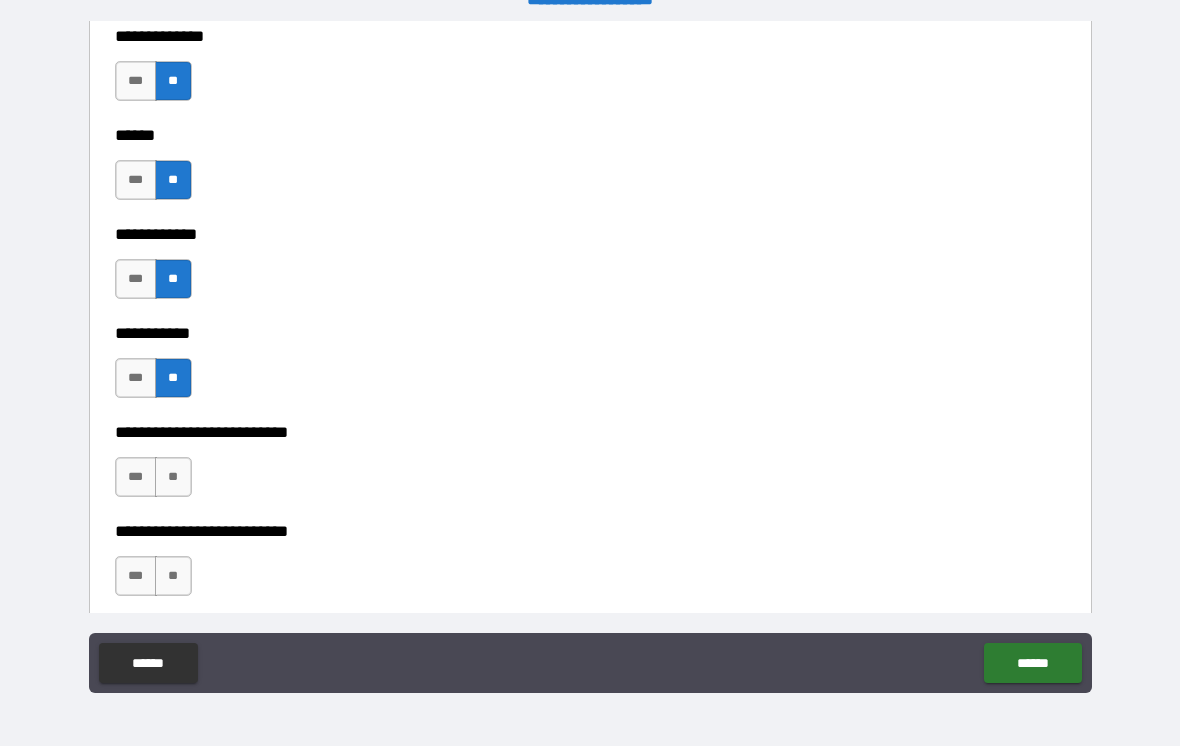 click on "**" at bounding box center (173, 477) 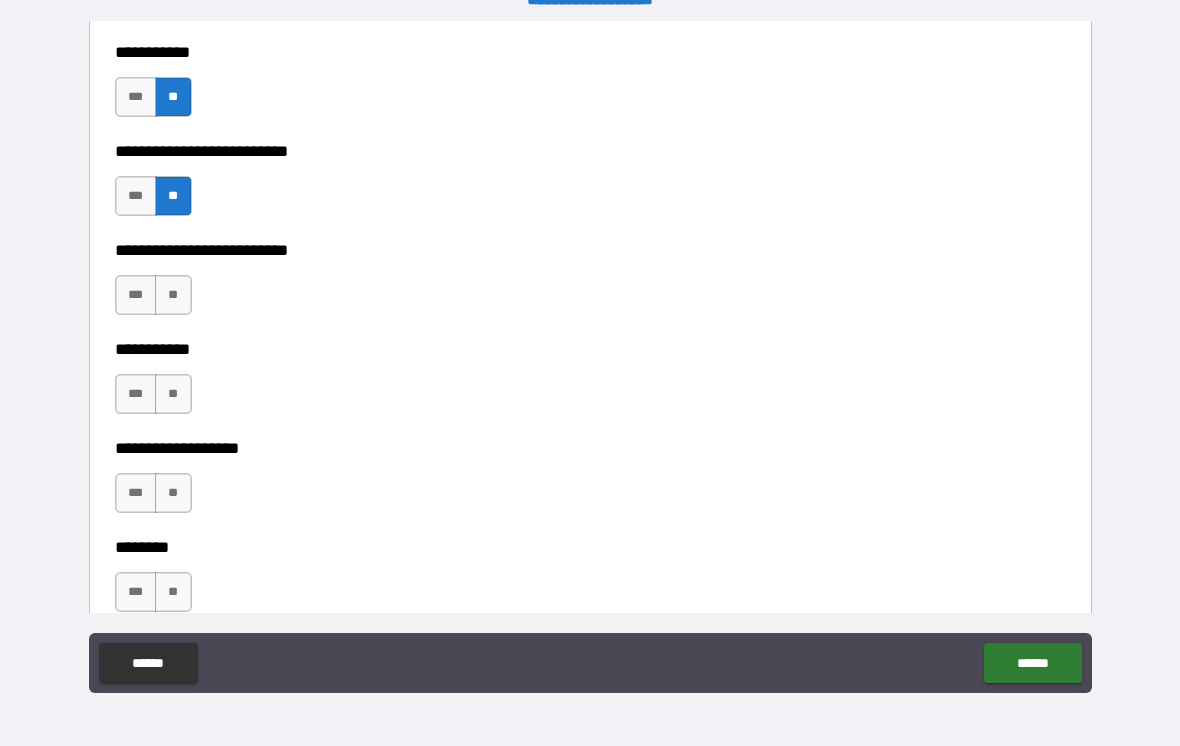 scroll, scrollTop: 4088, scrollLeft: 0, axis: vertical 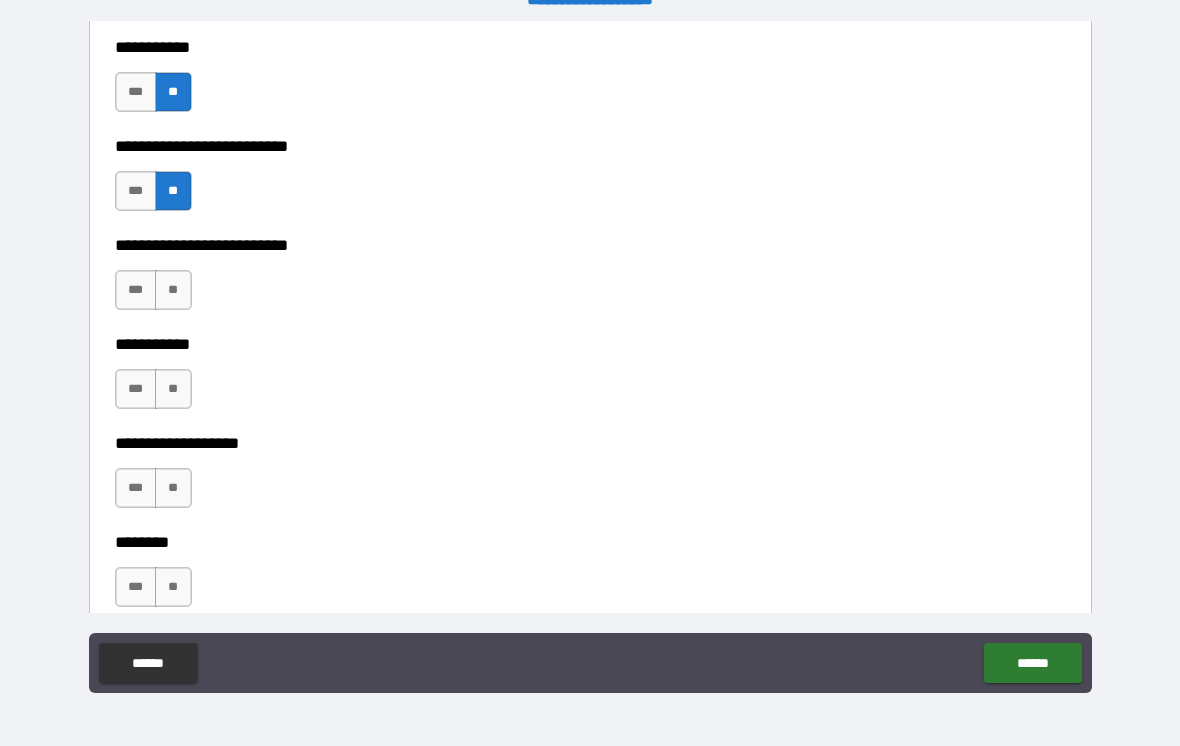 click on "**" at bounding box center (173, 290) 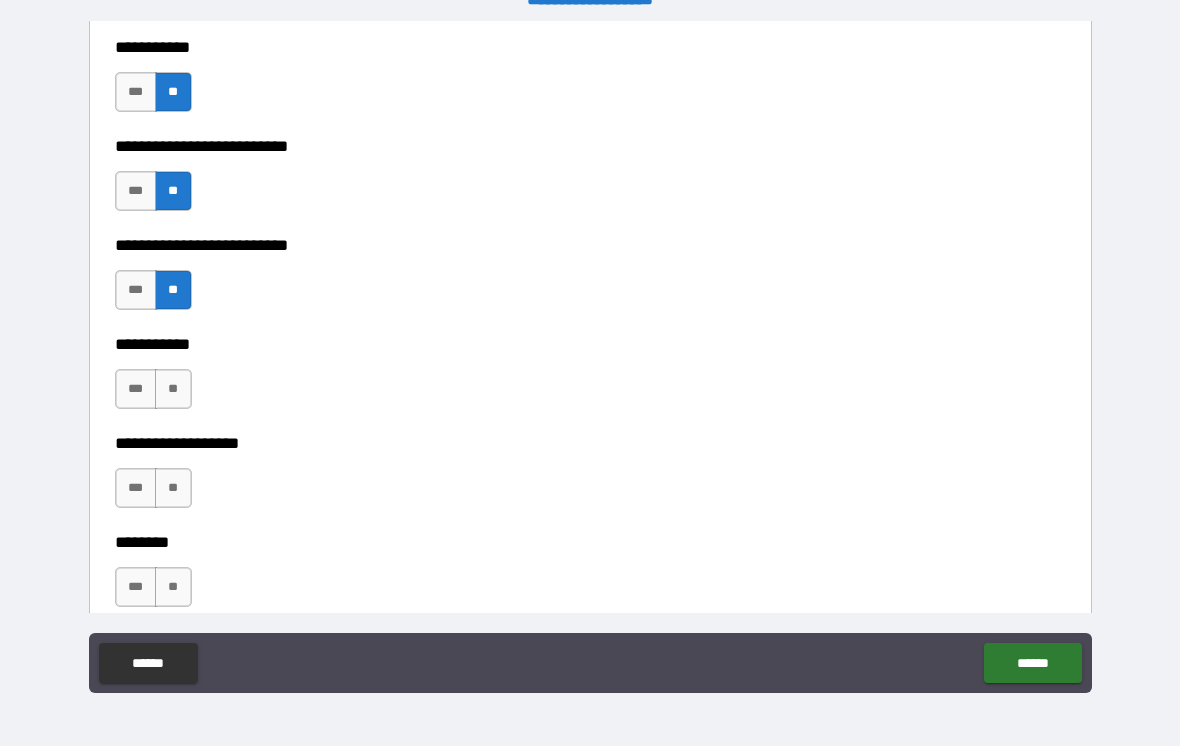 click on "**" at bounding box center (173, 389) 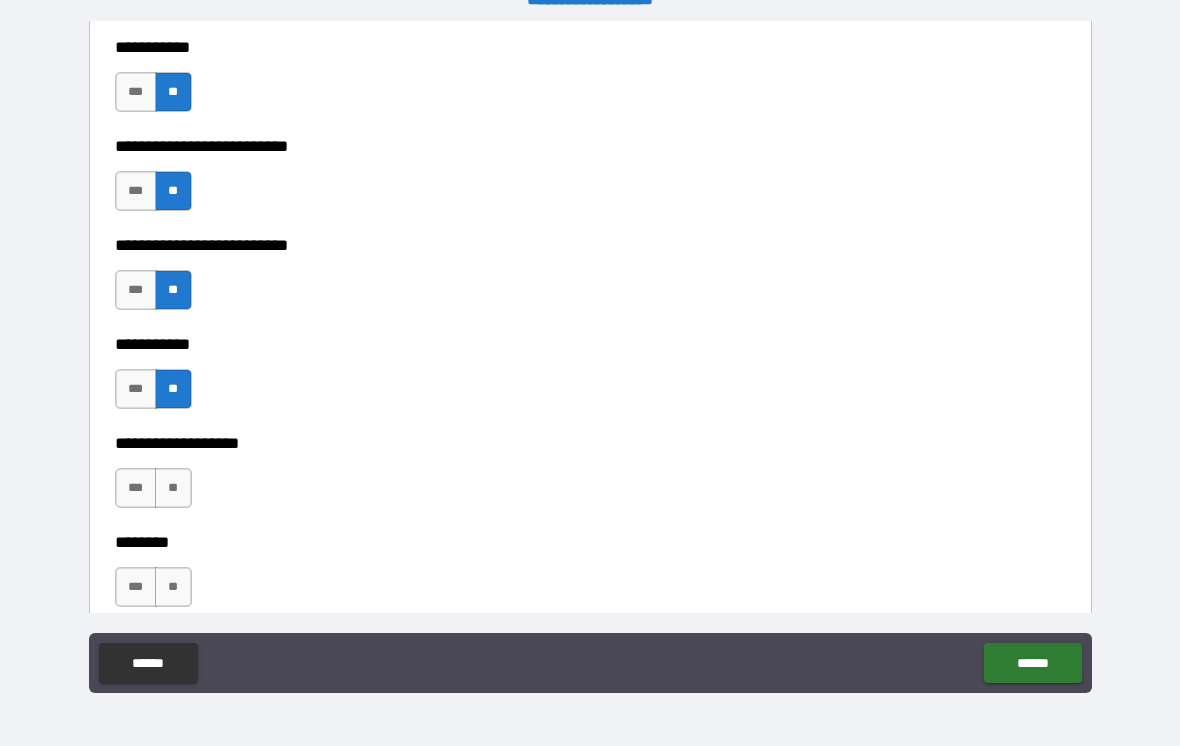 click on "**" at bounding box center [173, 488] 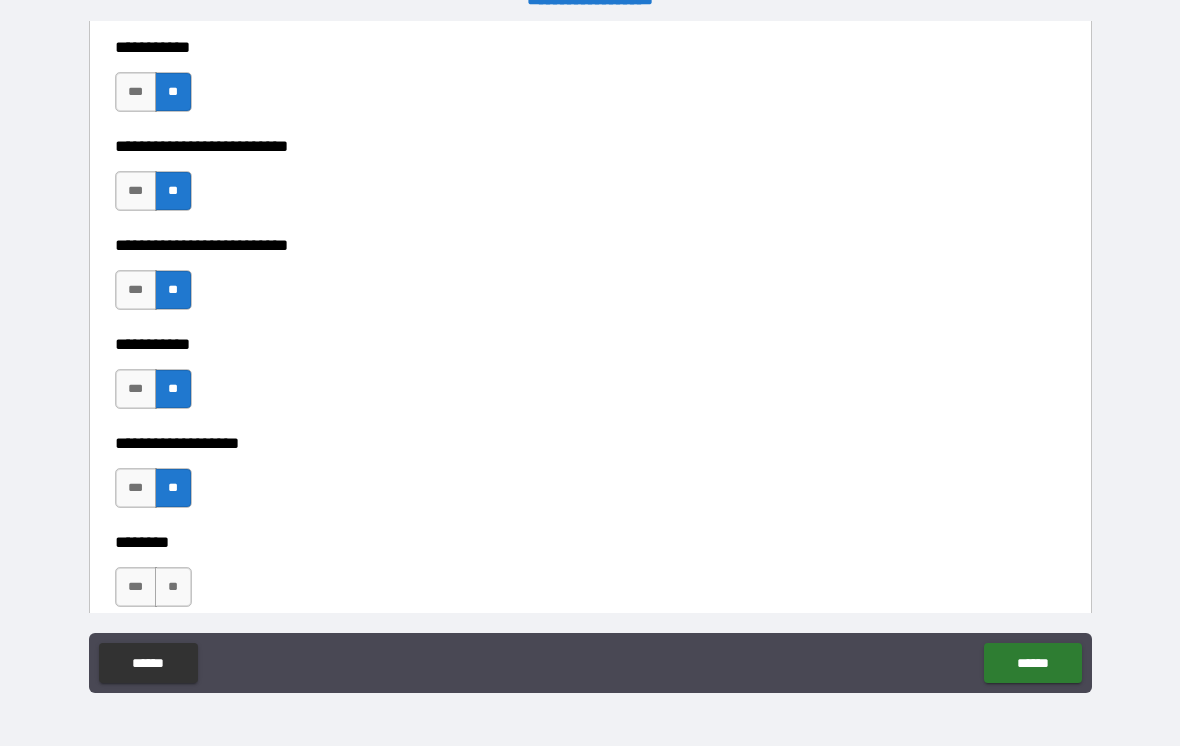 click on "**" at bounding box center (173, 587) 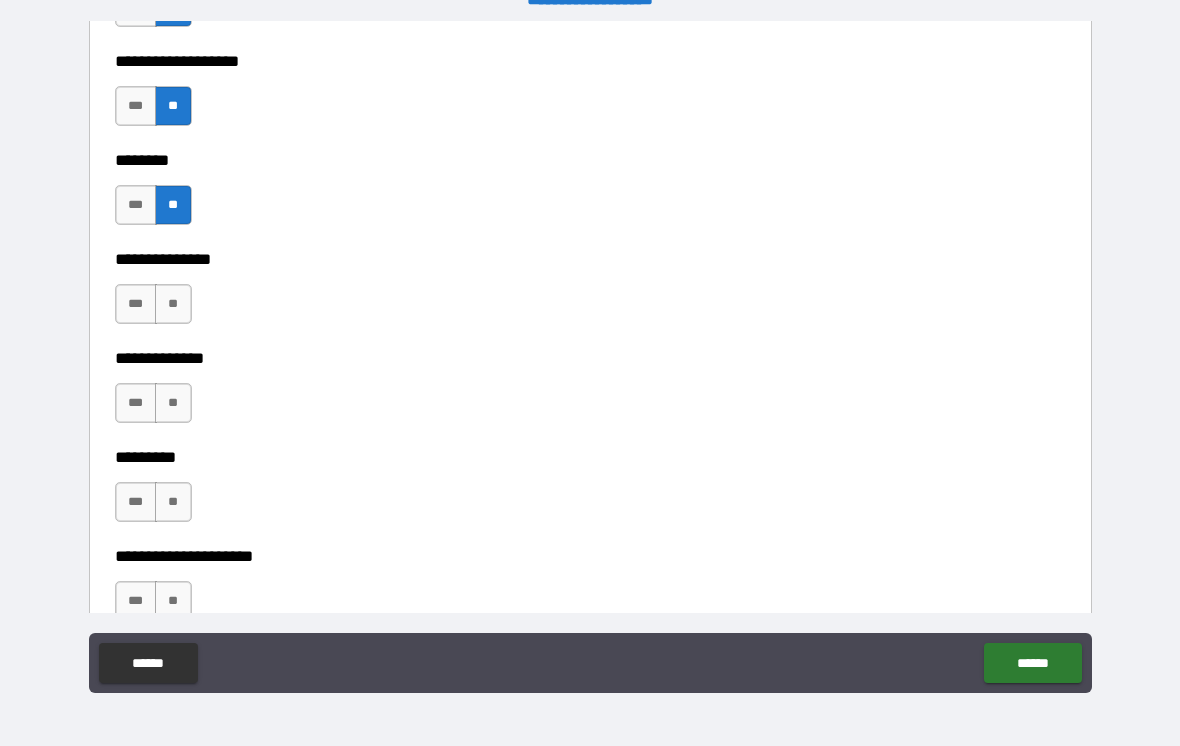 scroll, scrollTop: 4481, scrollLeft: 0, axis: vertical 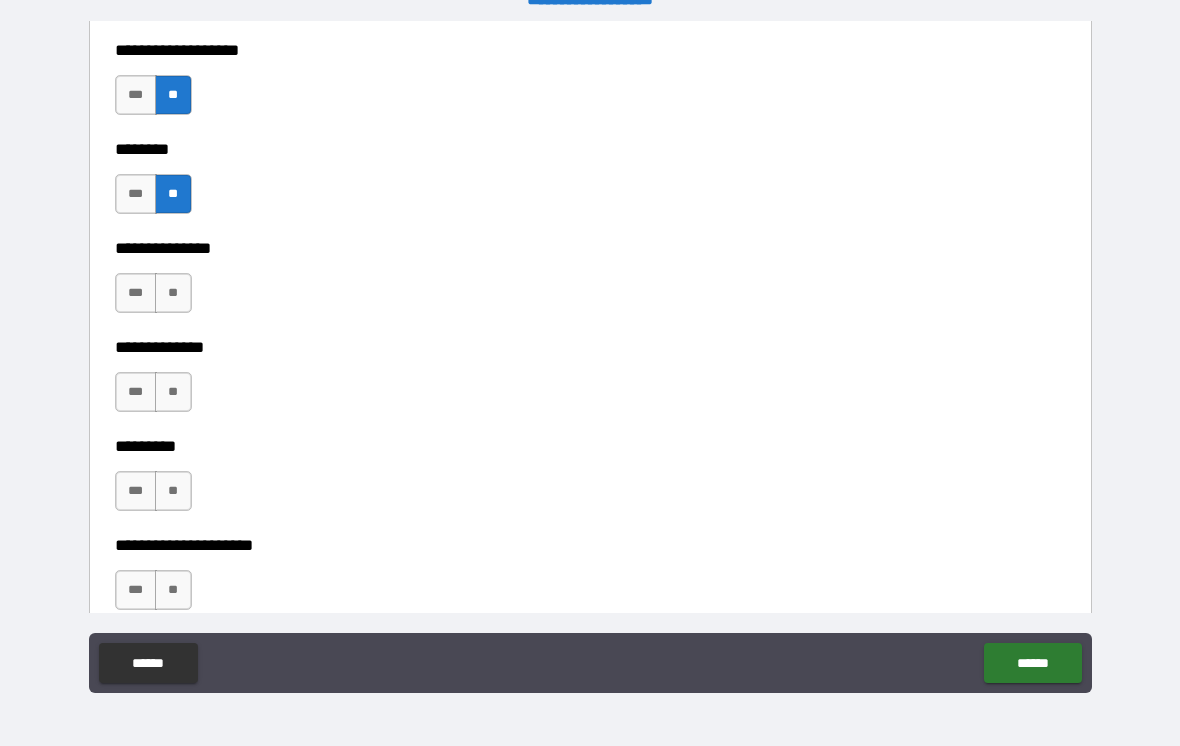 click on "**" at bounding box center [173, 293] 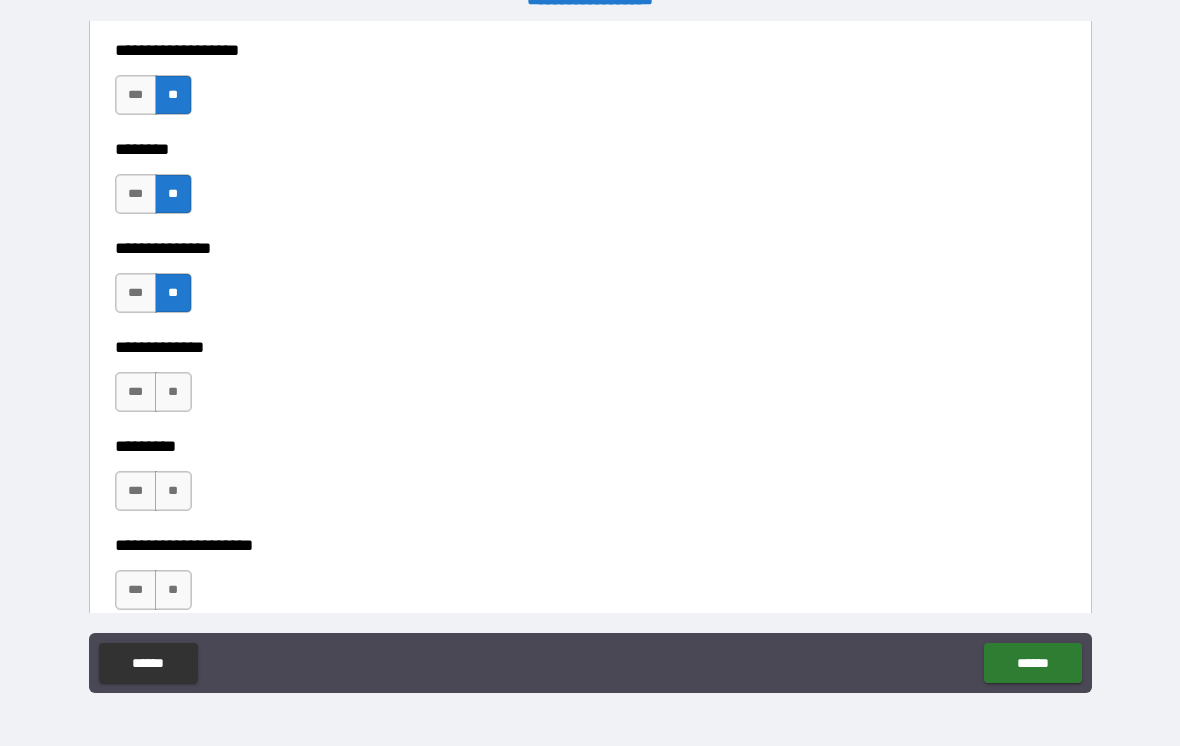 click on "**" at bounding box center (173, 392) 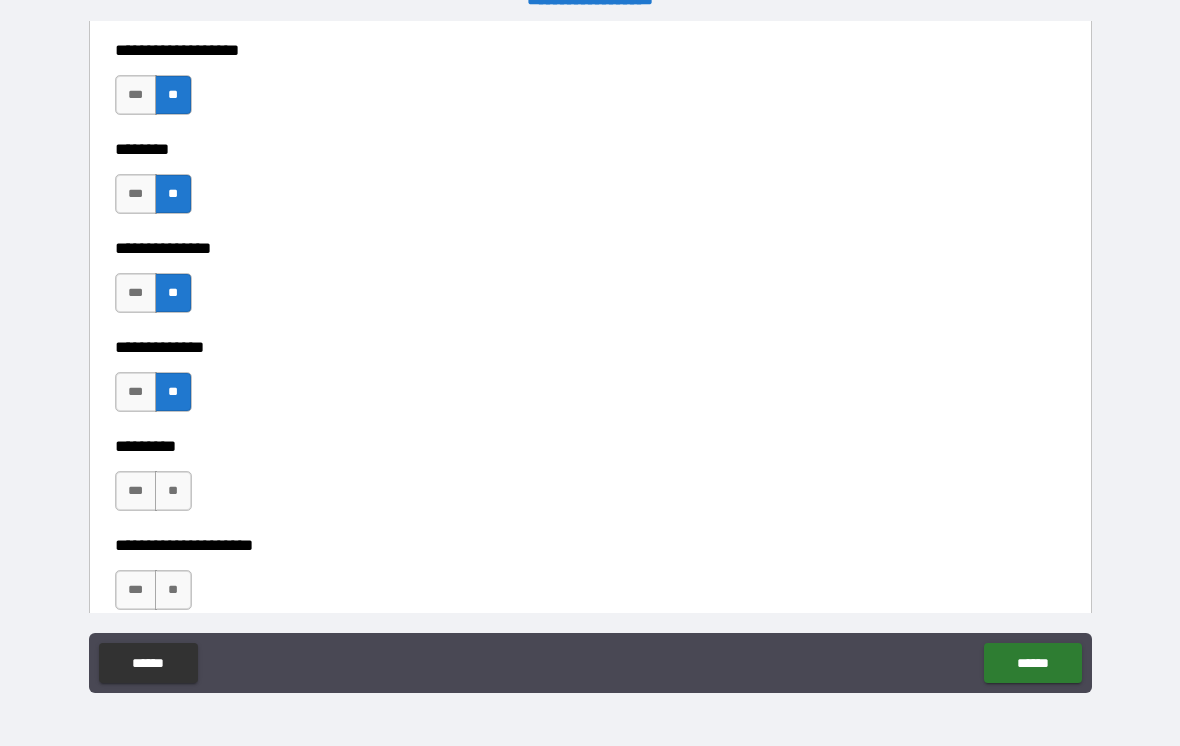 click on "**" at bounding box center (173, 491) 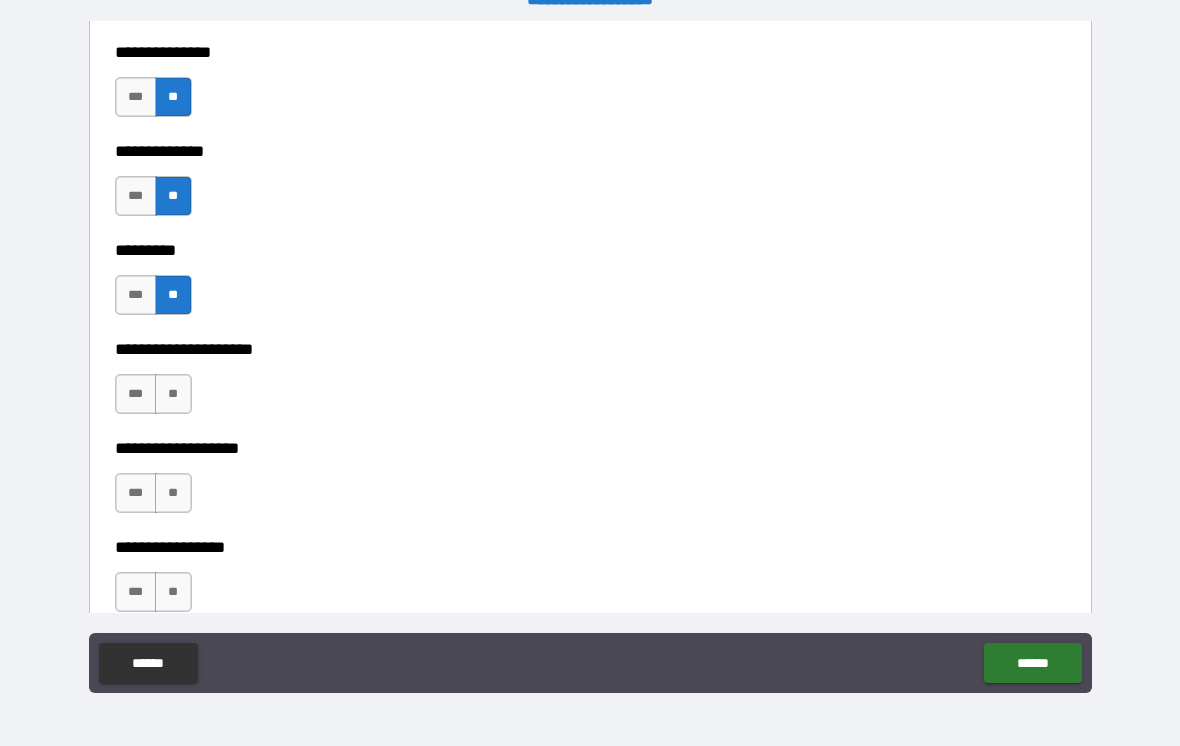scroll, scrollTop: 4707, scrollLeft: 0, axis: vertical 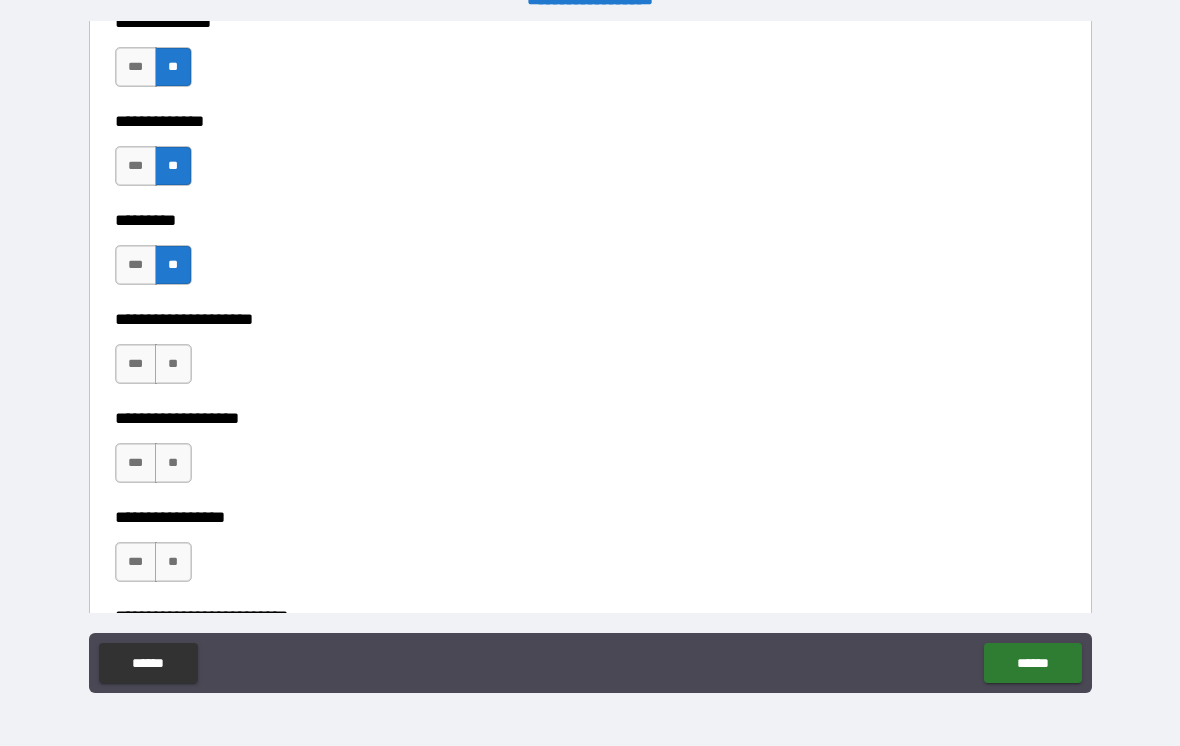 click on "**" at bounding box center (173, 364) 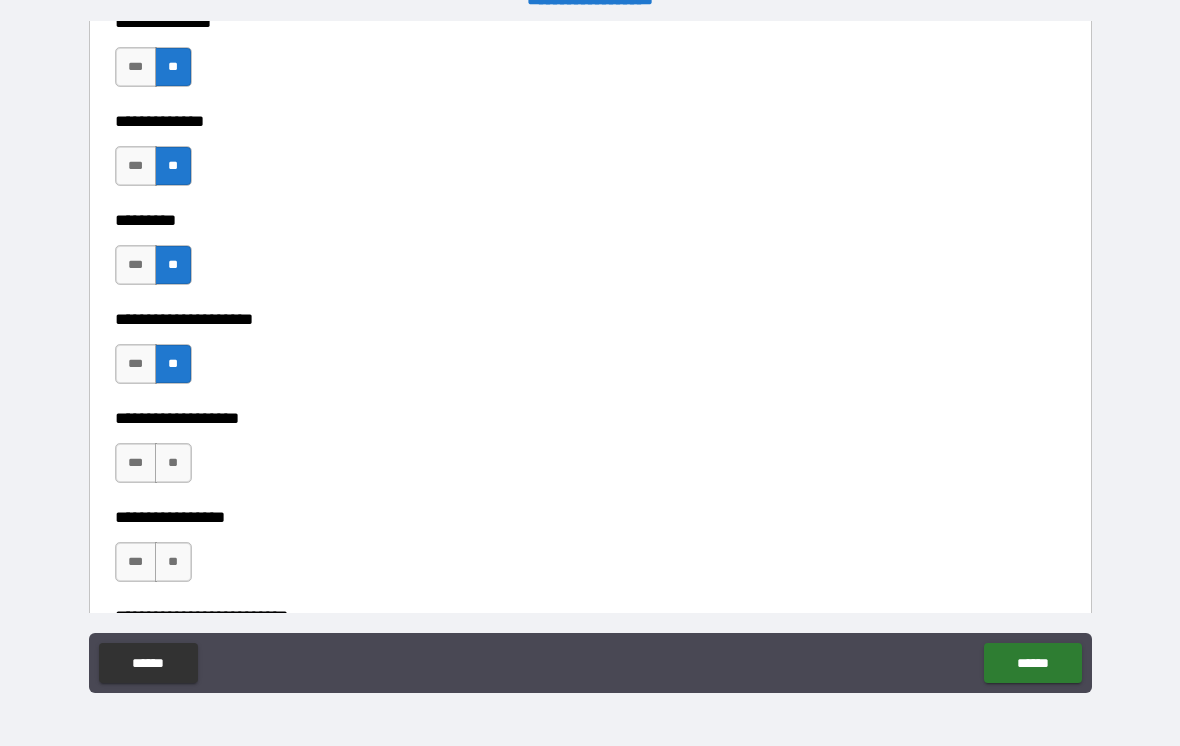 click on "**" at bounding box center (173, 463) 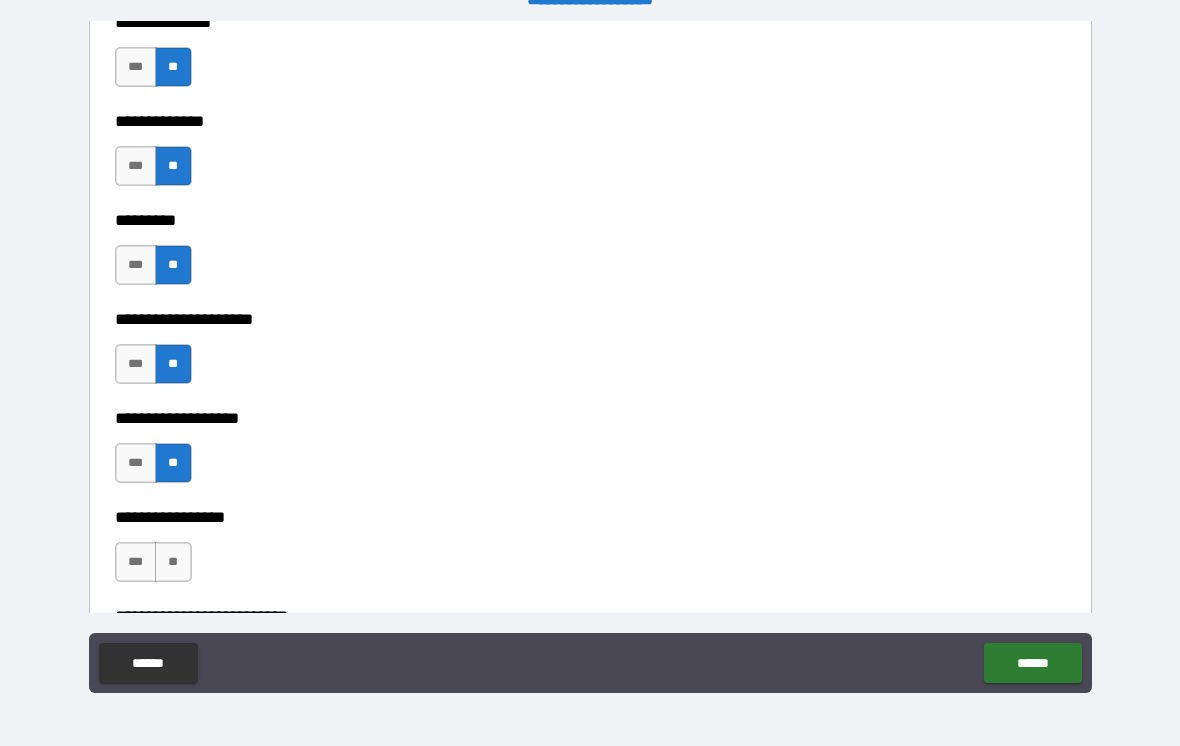 click on "**" at bounding box center [173, 562] 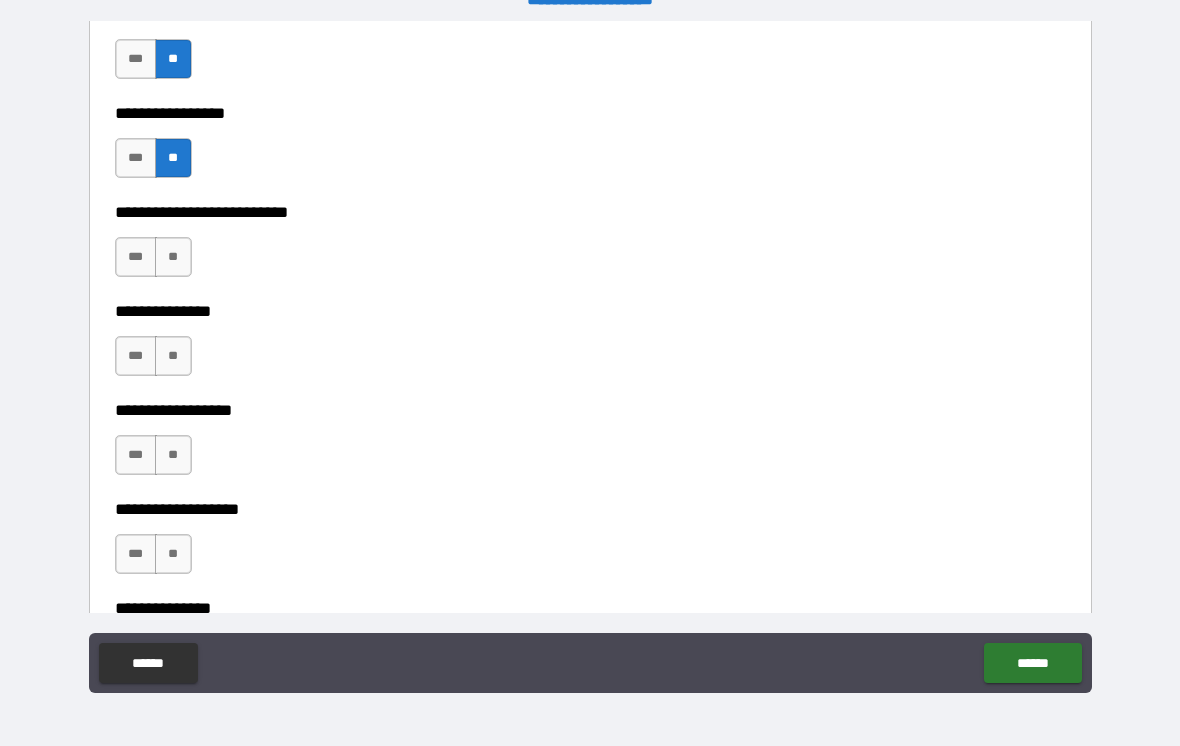scroll, scrollTop: 5116, scrollLeft: 0, axis: vertical 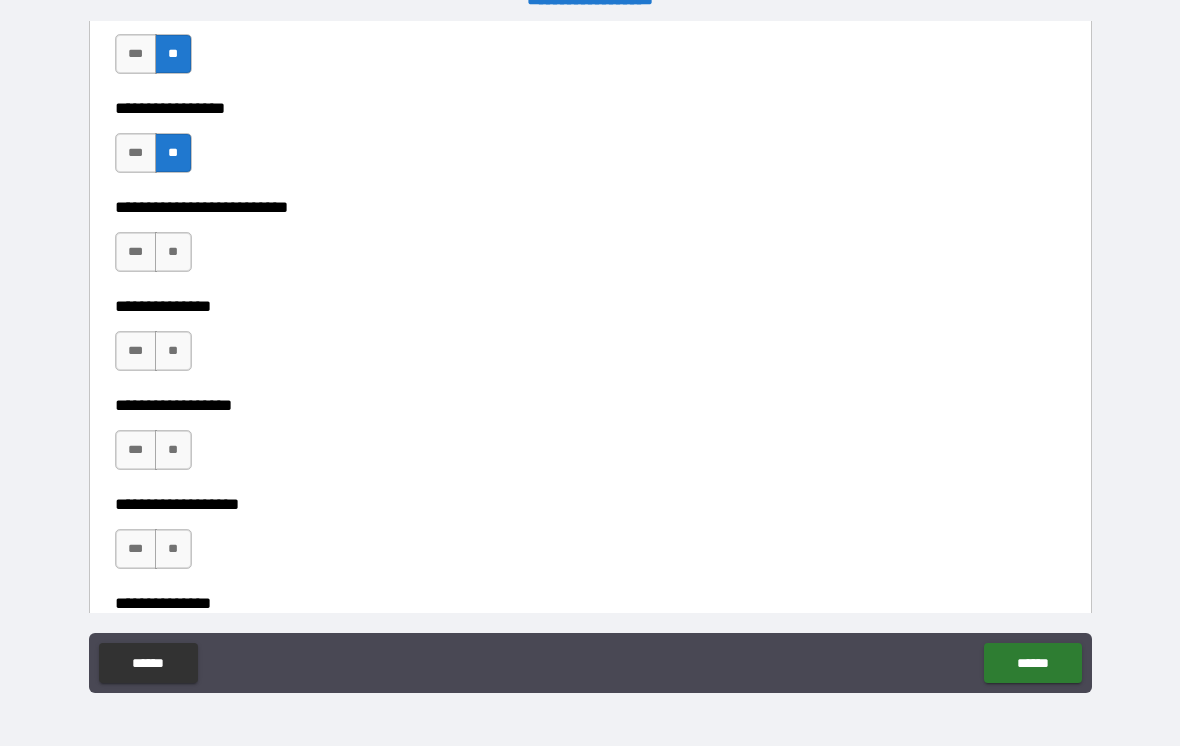 click on "**" at bounding box center [173, 252] 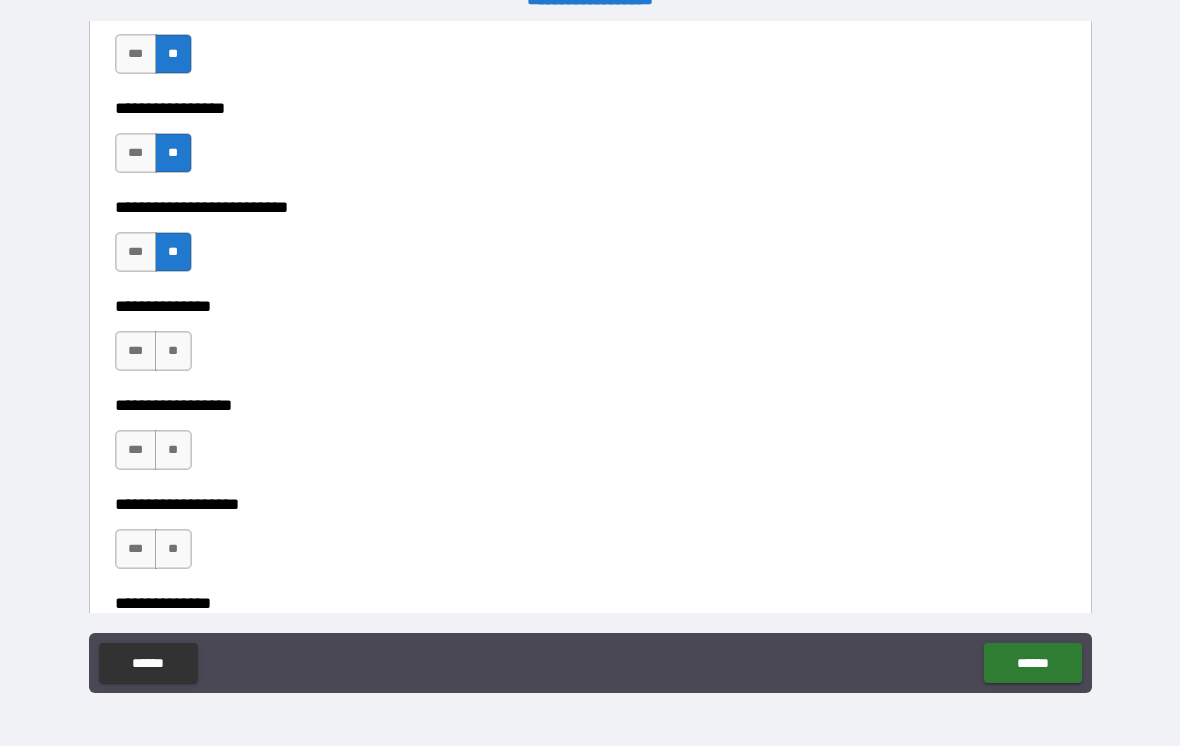 click on "**" at bounding box center [173, 351] 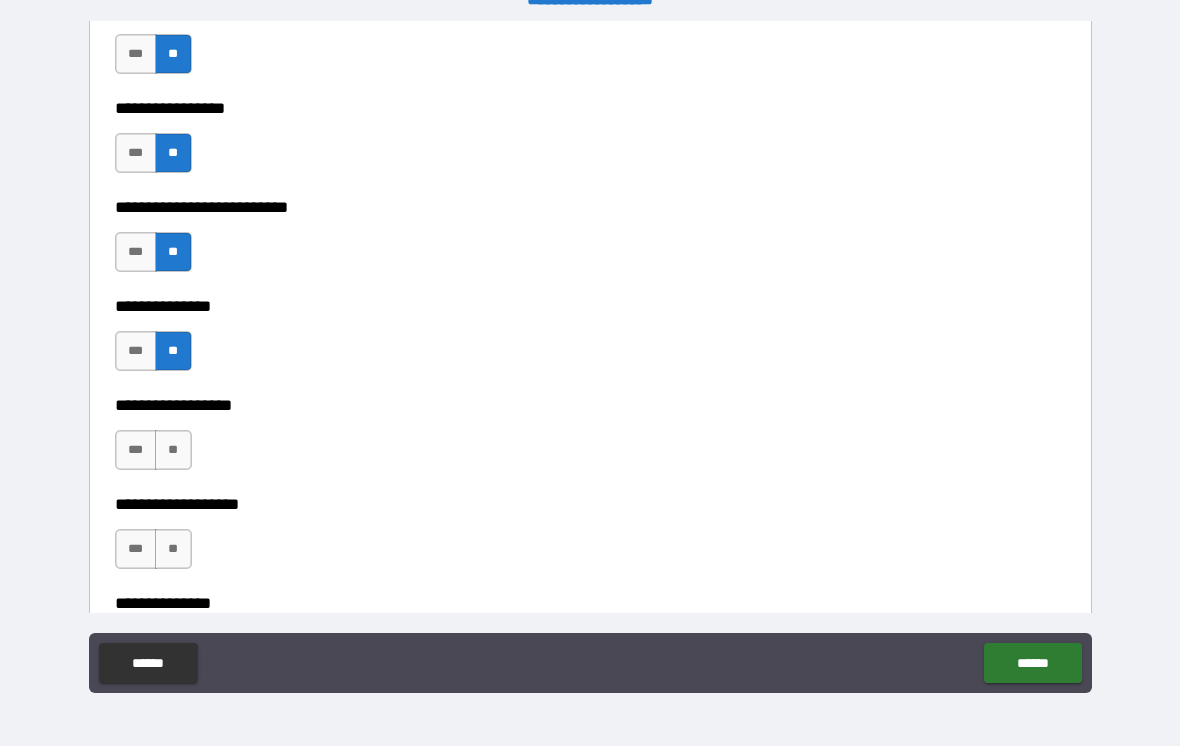 click on "**" at bounding box center (173, 450) 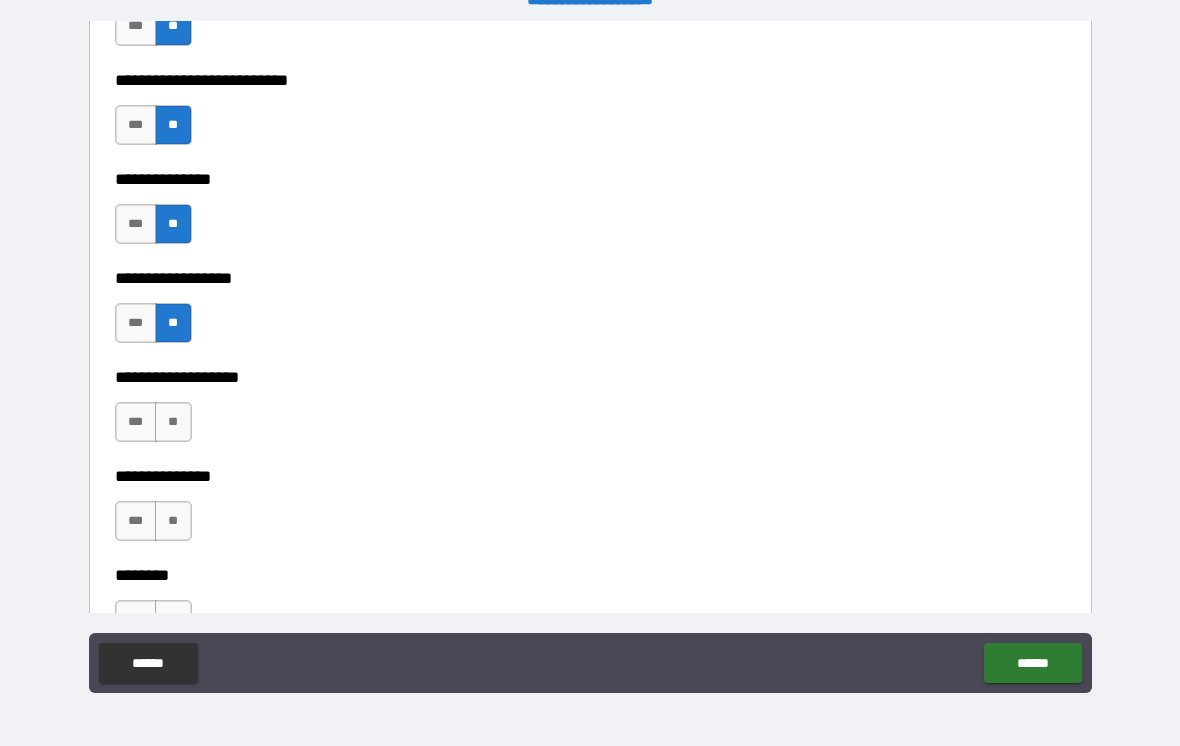 scroll, scrollTop: 5249, scrollLeft: 0, axis: vertical 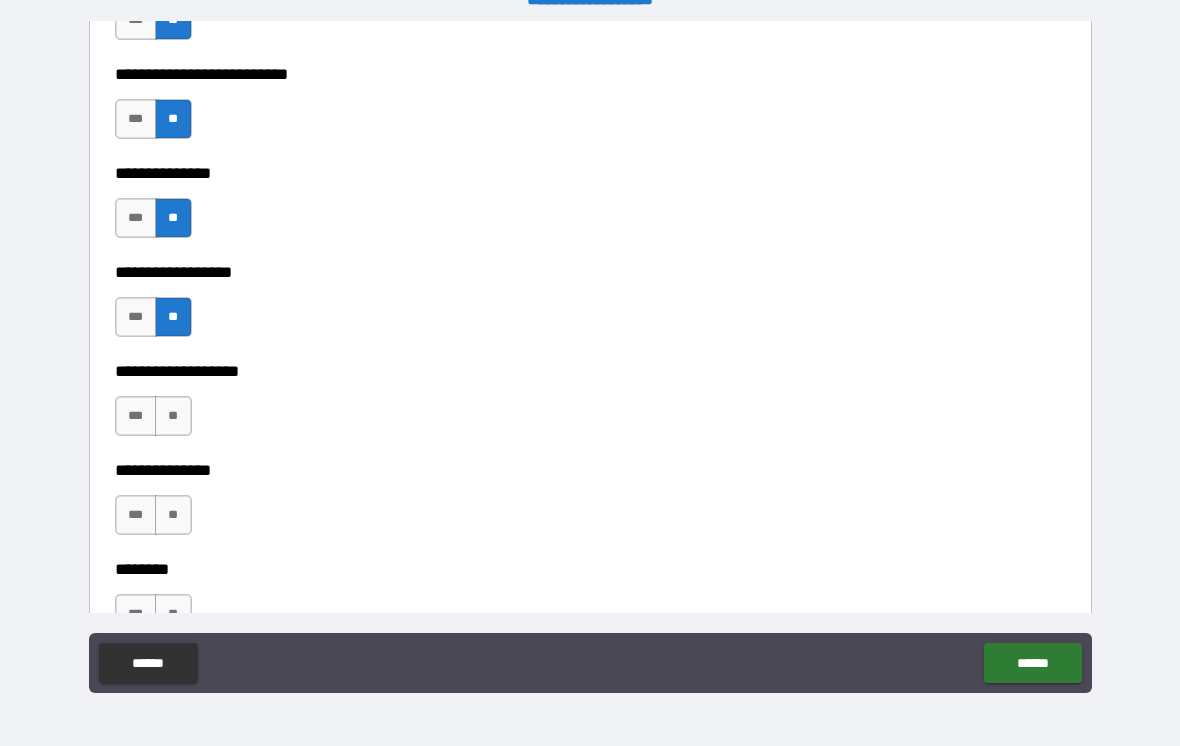 click on "**" at bounding box center [173, 416] 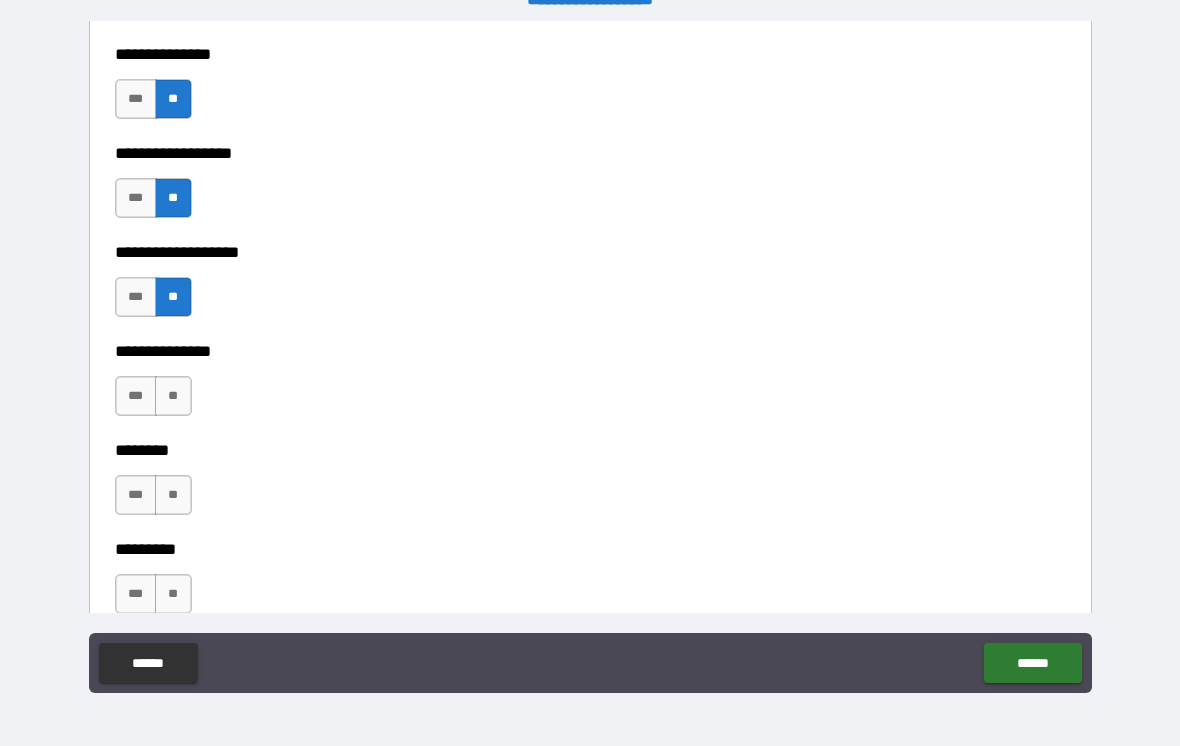 scroll, scrollTop: 5427, scrollLeft: 0, axis: vertical 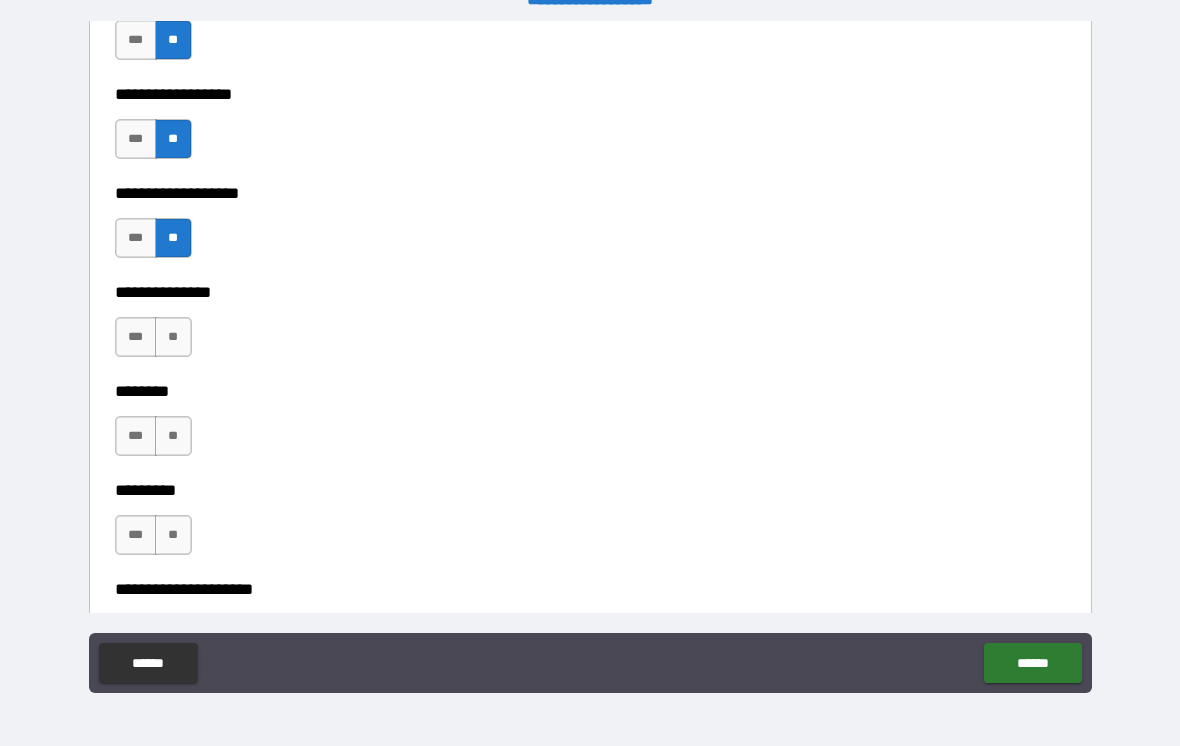 click on "***" at bounding box center (136, 238) 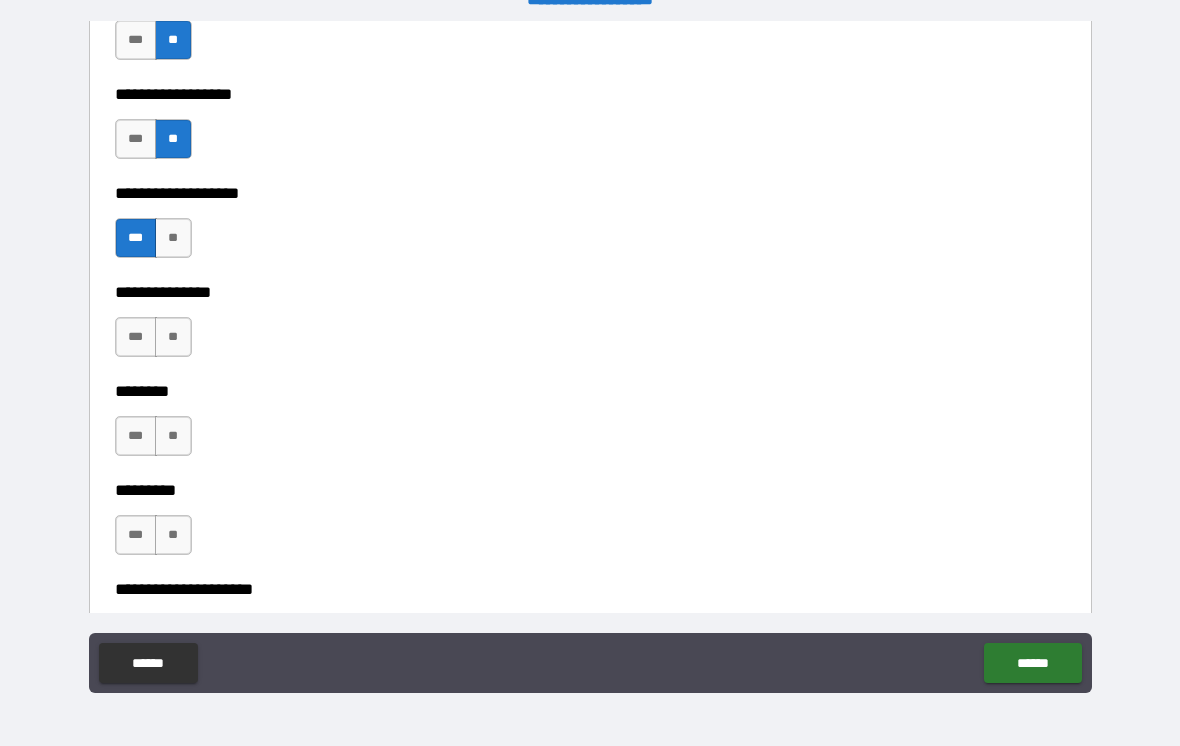 click on "**" at bounding box center [173, 337] 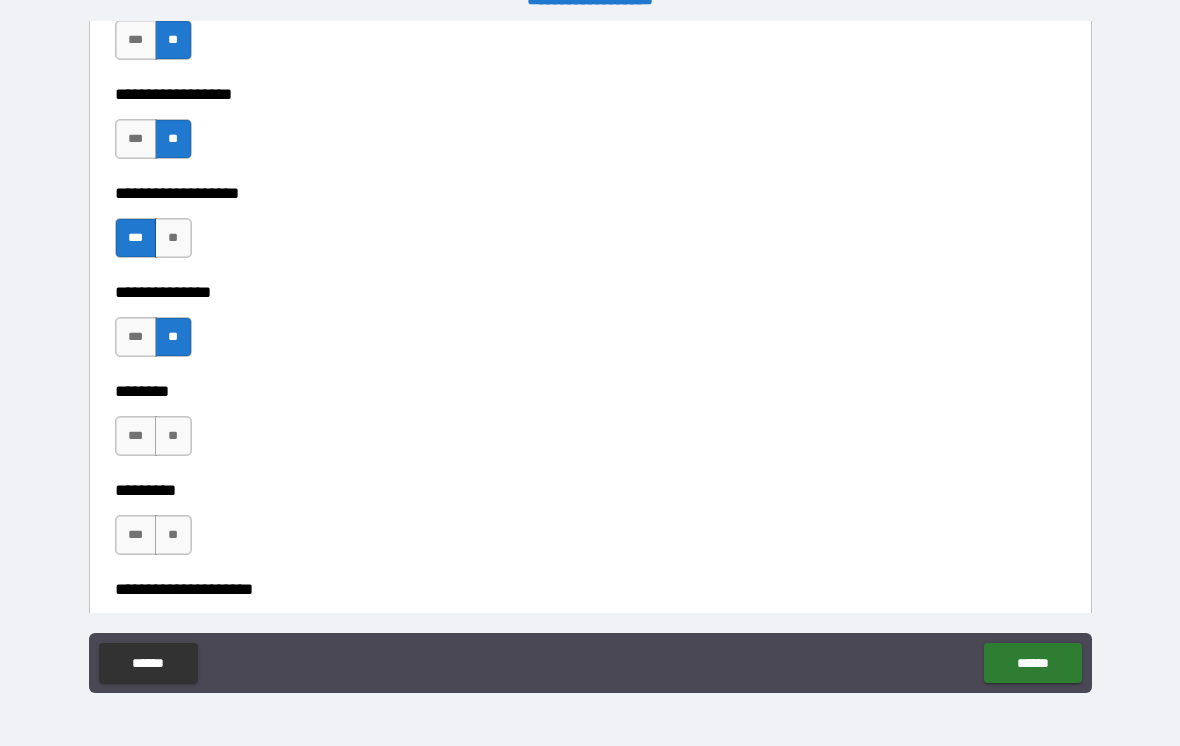 click on "**" at bounding box center [173, 436] 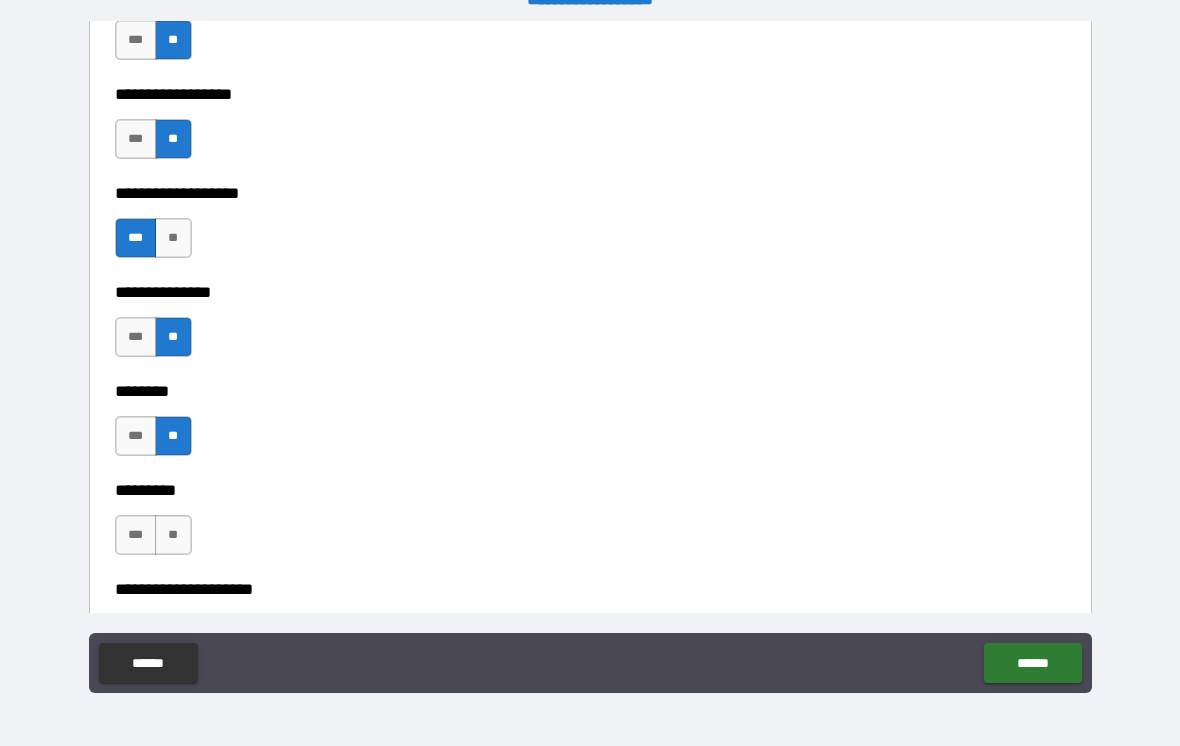 click on "**" at bounding box center (173, 535) 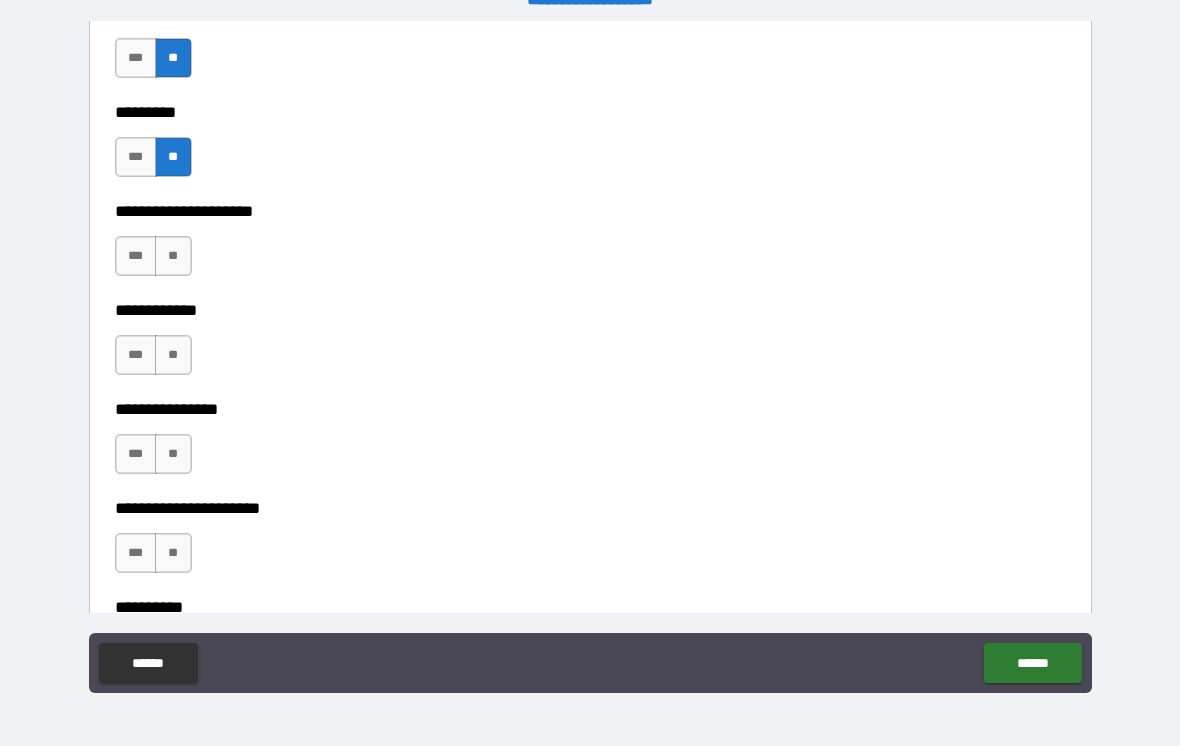 scroll, scrollTop: 5813, scrollLeft: 0, axis: vertical 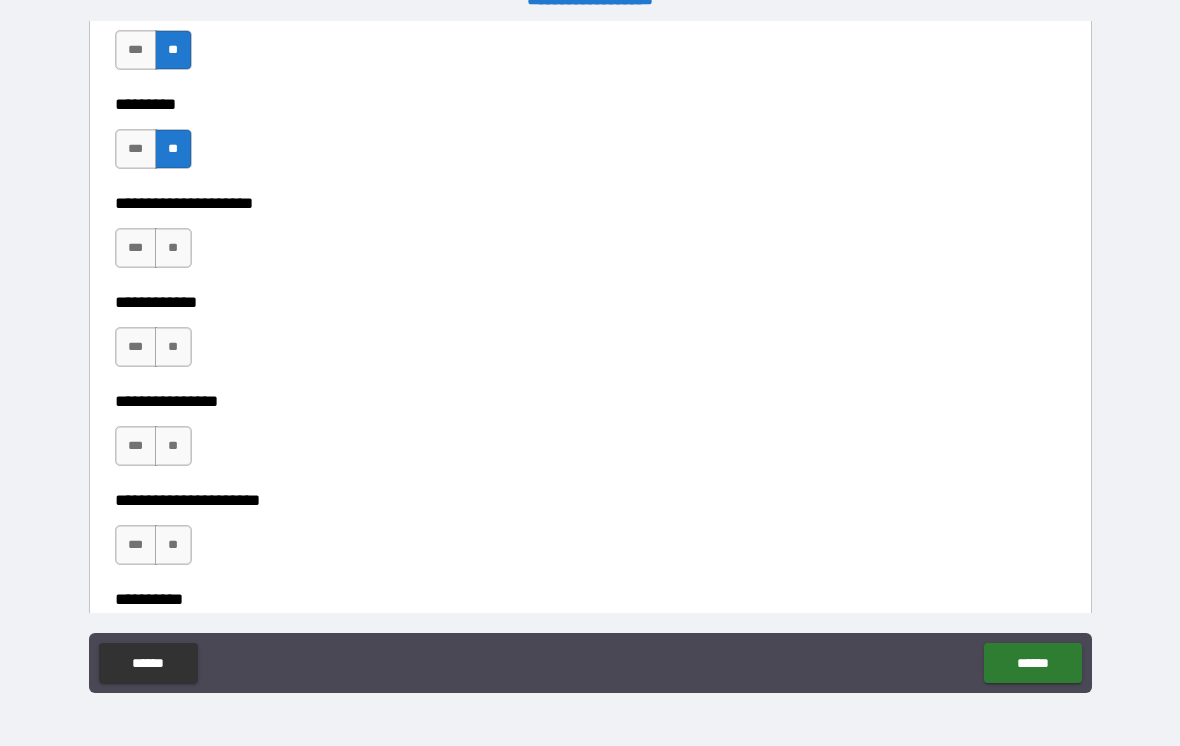 click on "**" at bounding box center [173, 248] 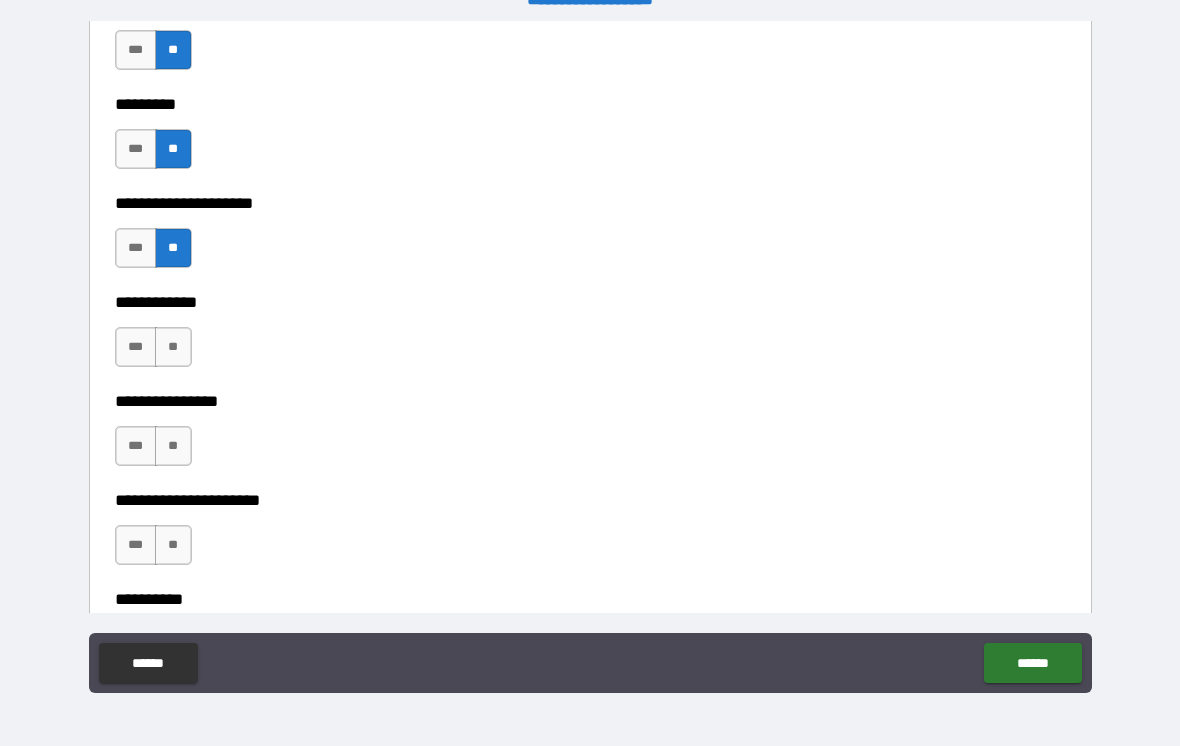 click on "**" at bounding box center (173, 347) 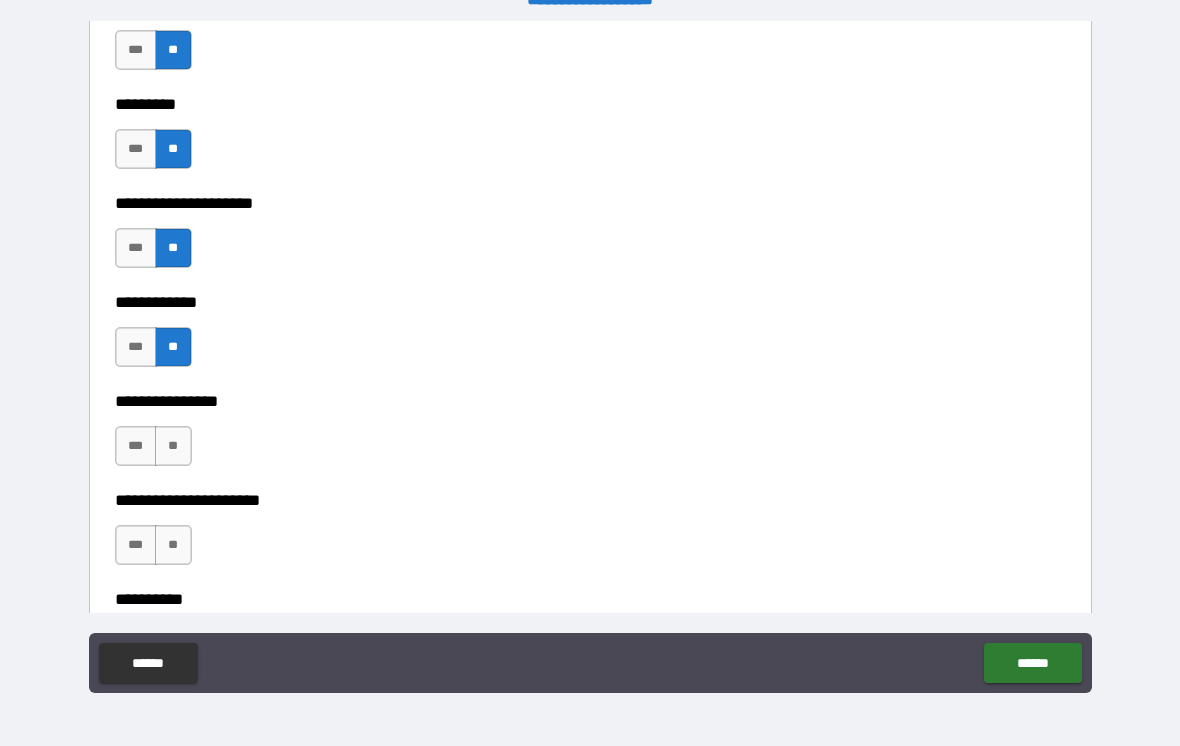 click on "**" at bounding box center (173, 446) 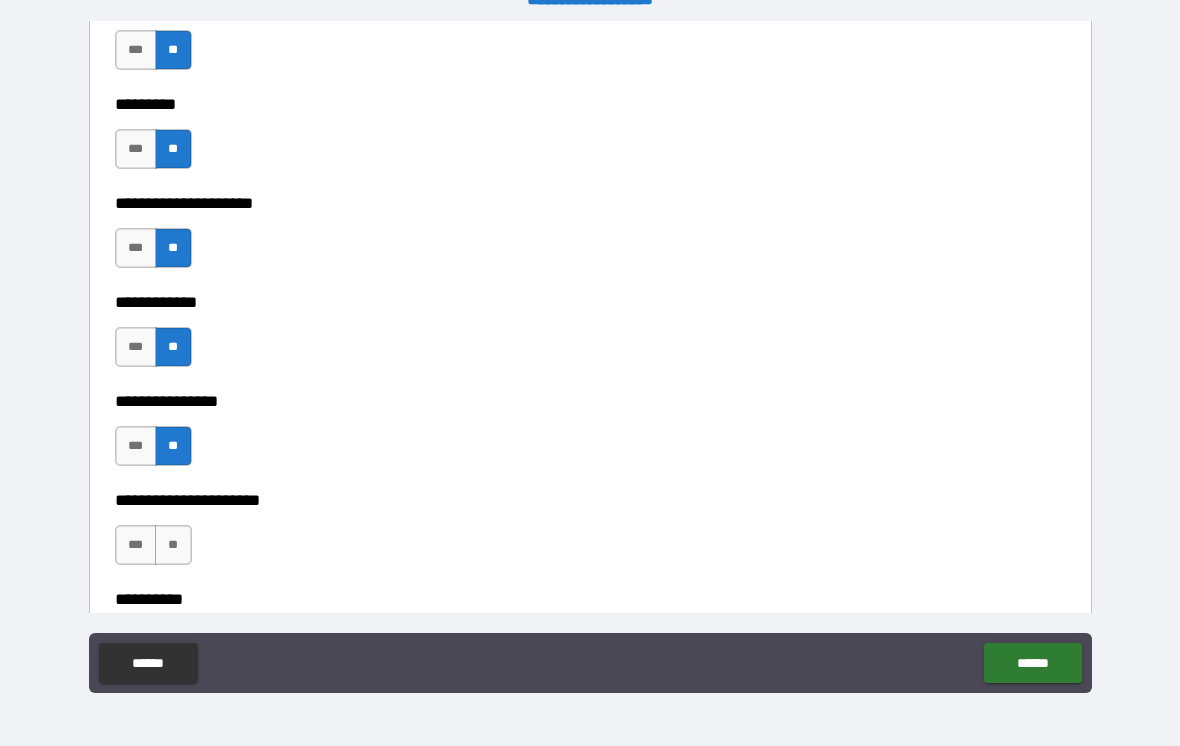click on "**" at bounding box center (173, 545) 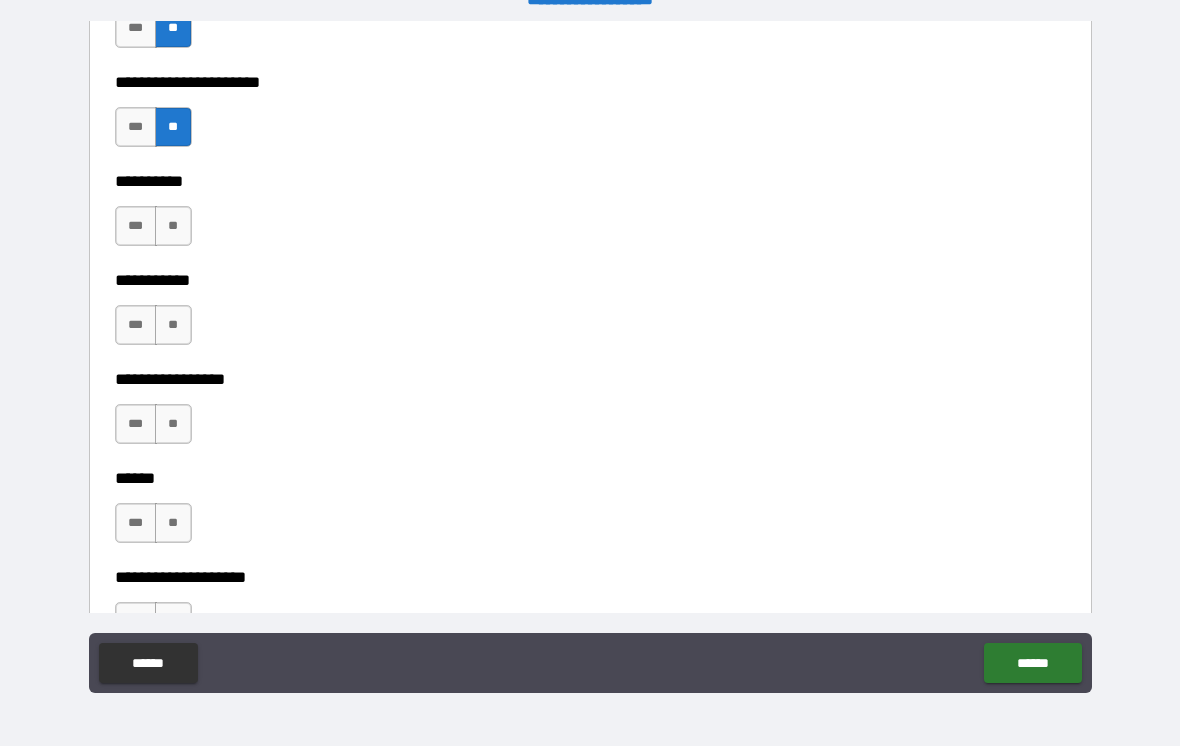 scroll, scrollTop: 6239, scrollLeft: 0, axis: vertical 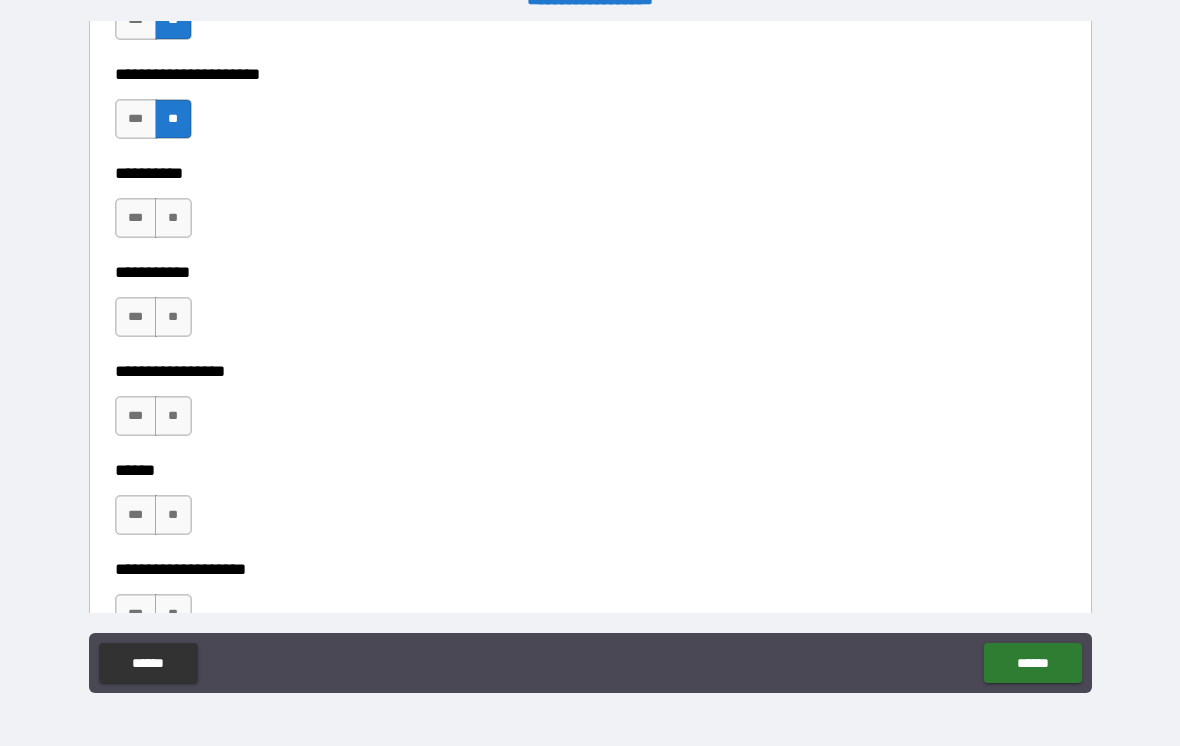 click on "**" at bounding box center (173, 218) 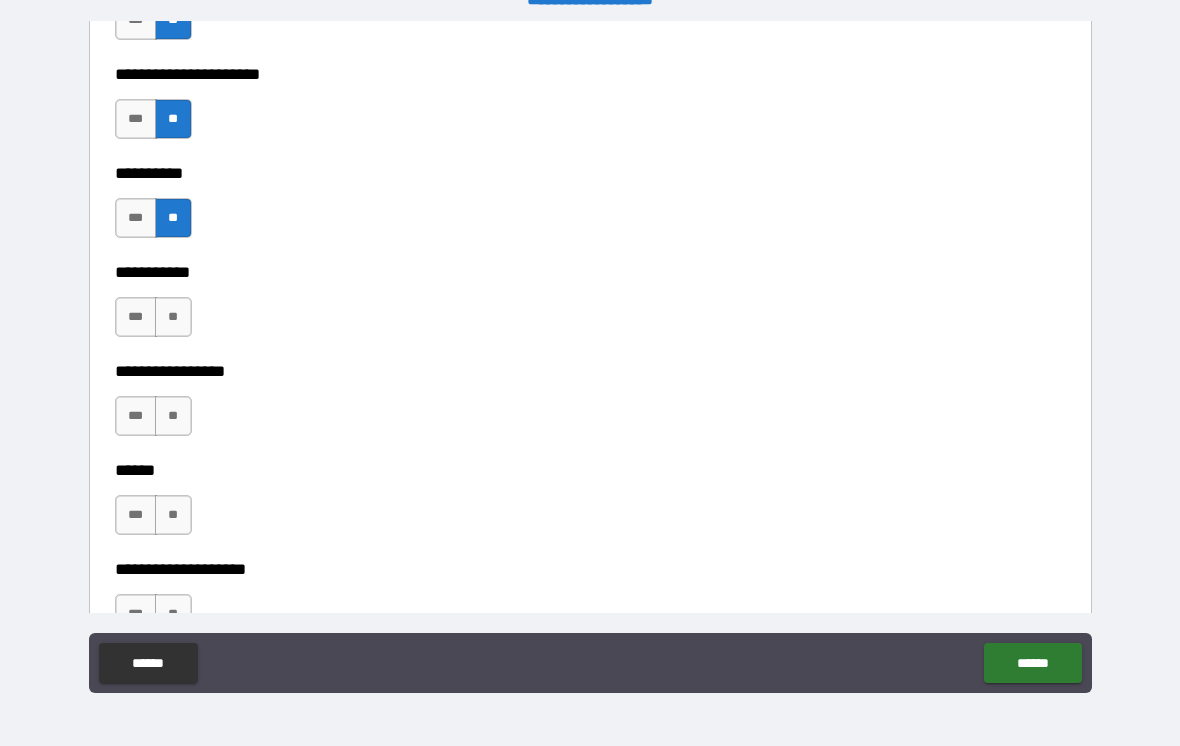click on "**" at bounding box center (173, 317) 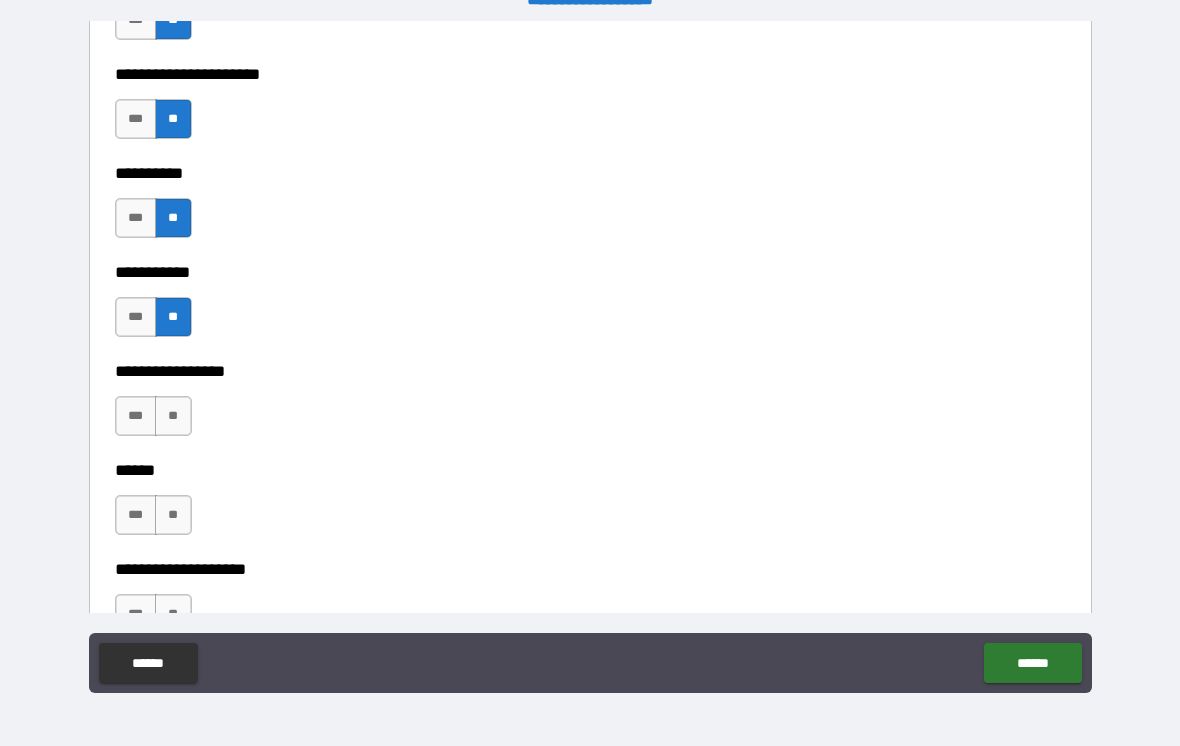 click on "**" at bounding box center [173, 416] 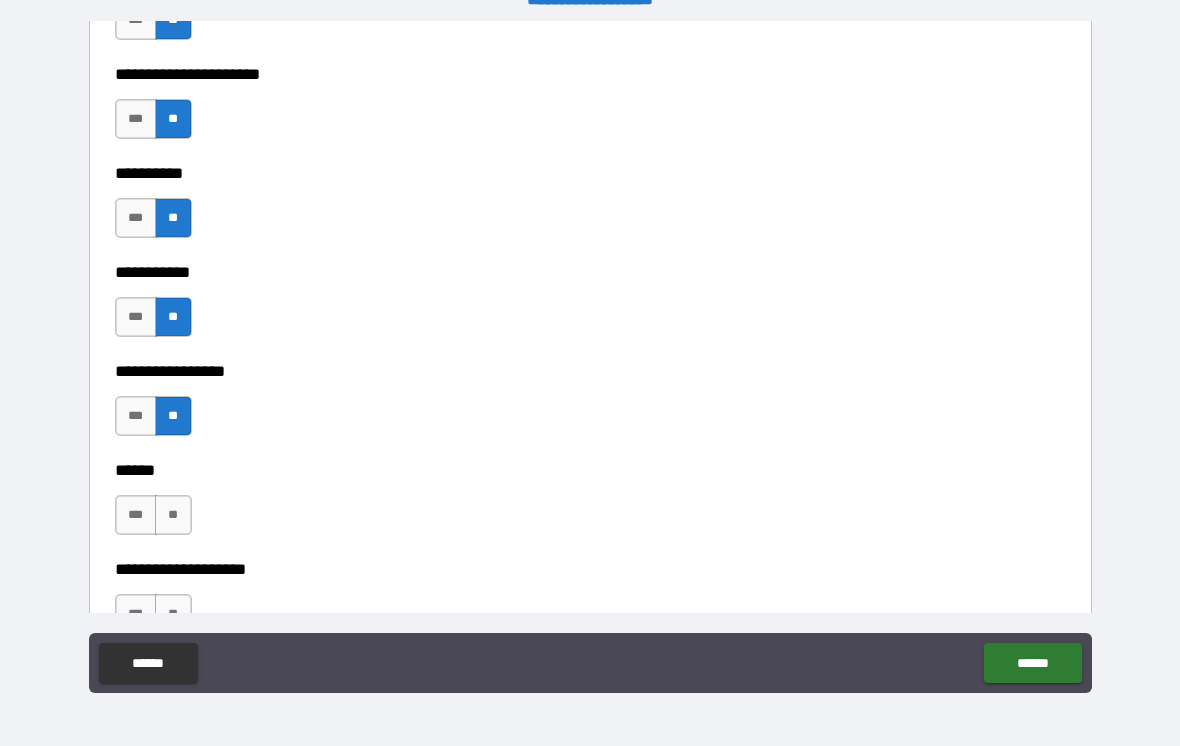 click on "**" at bounding box center [173, 515] 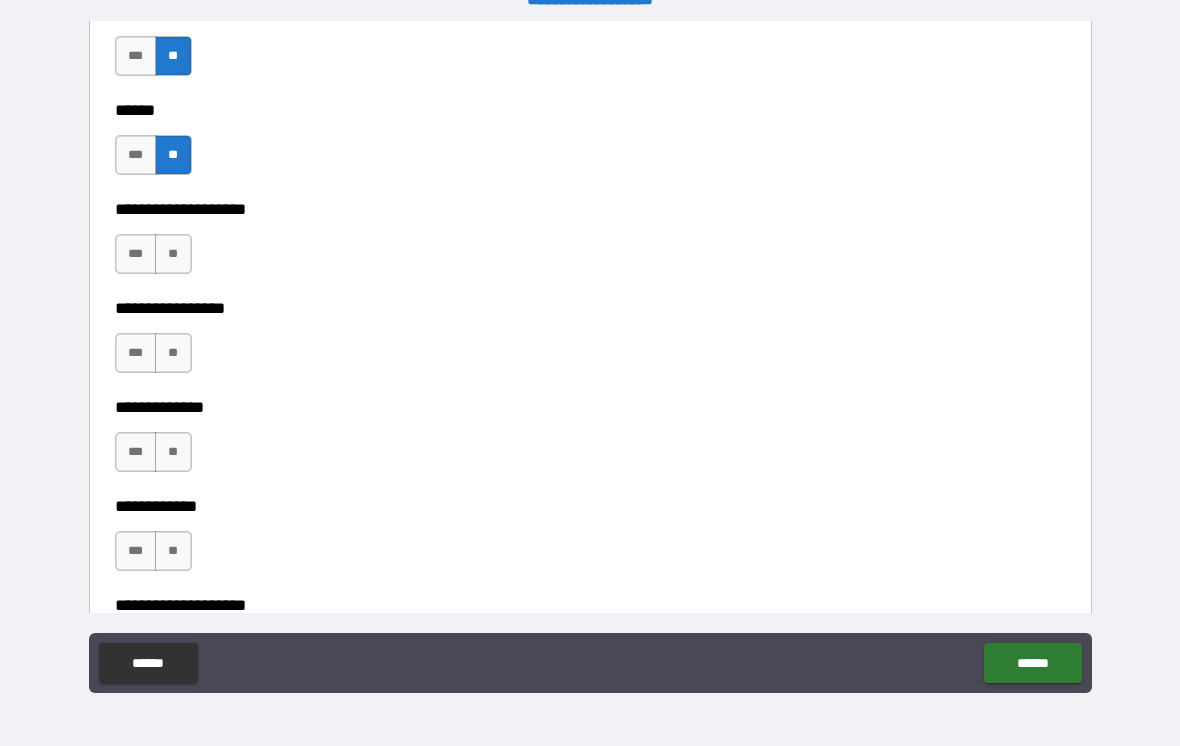 scroll, scrollTop: 6609, scrollLeft: 0, axis: vertical 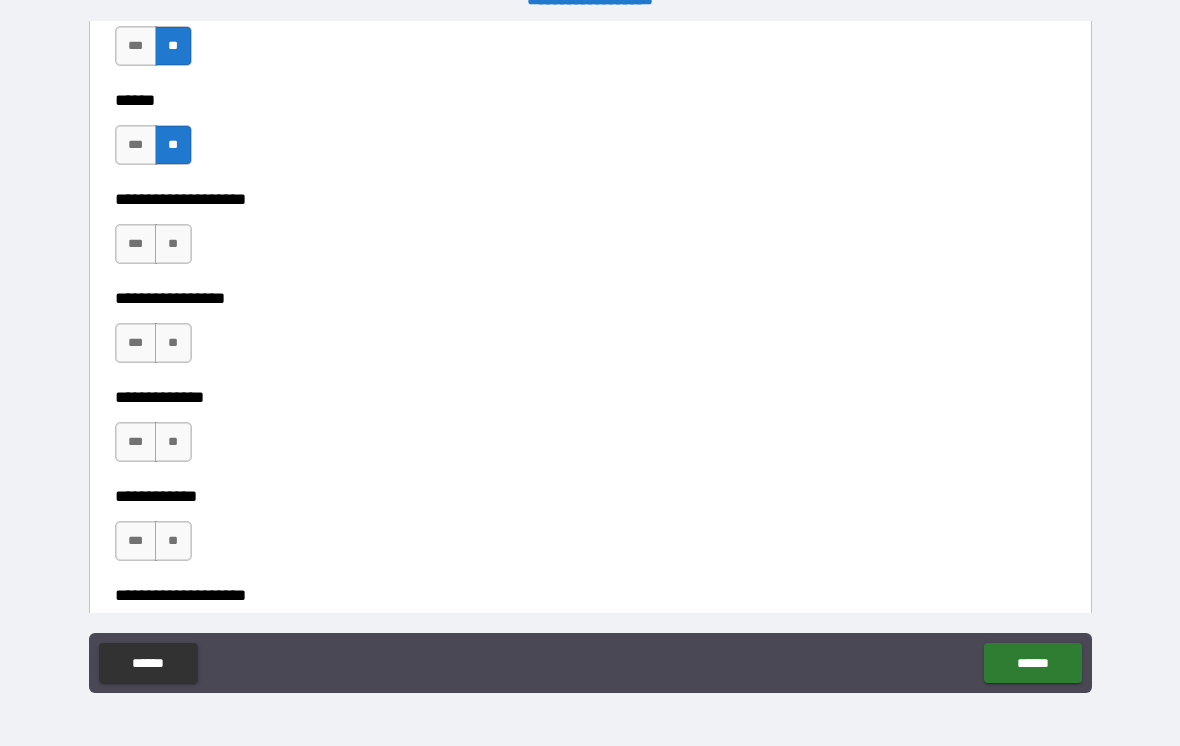 click on "**" at bounding box center (173, 244) 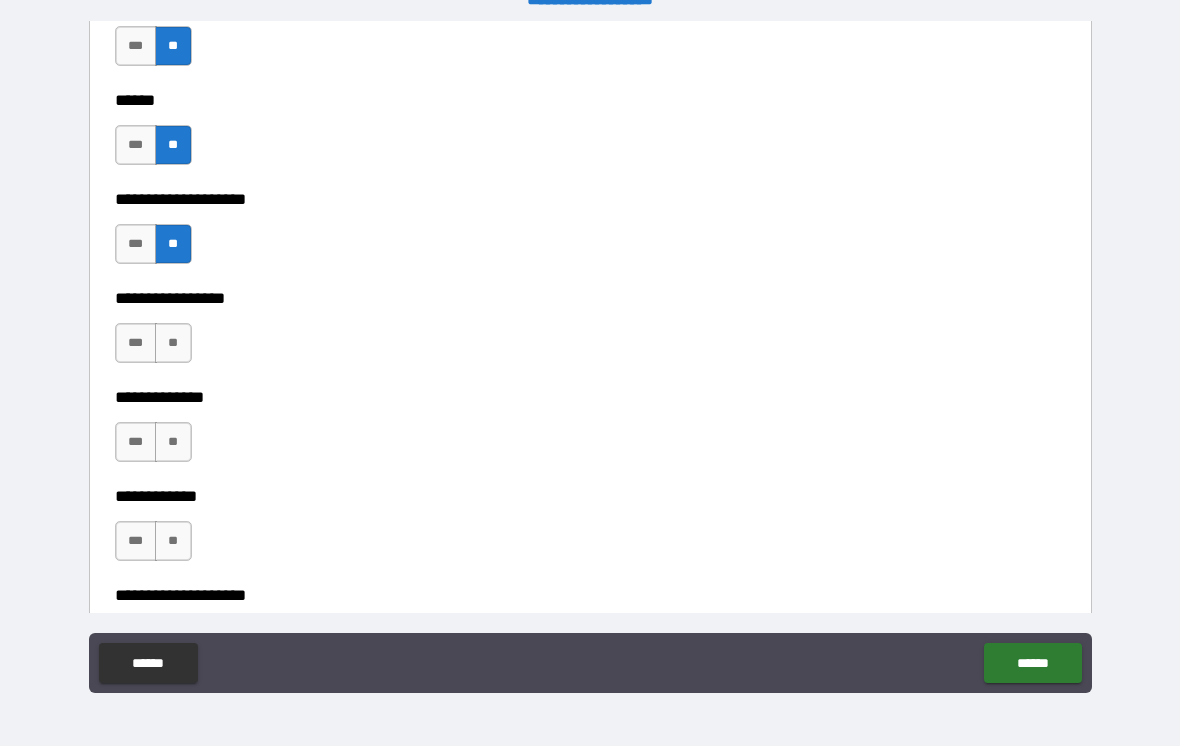 click on "**" at bounding box center (173, 343) 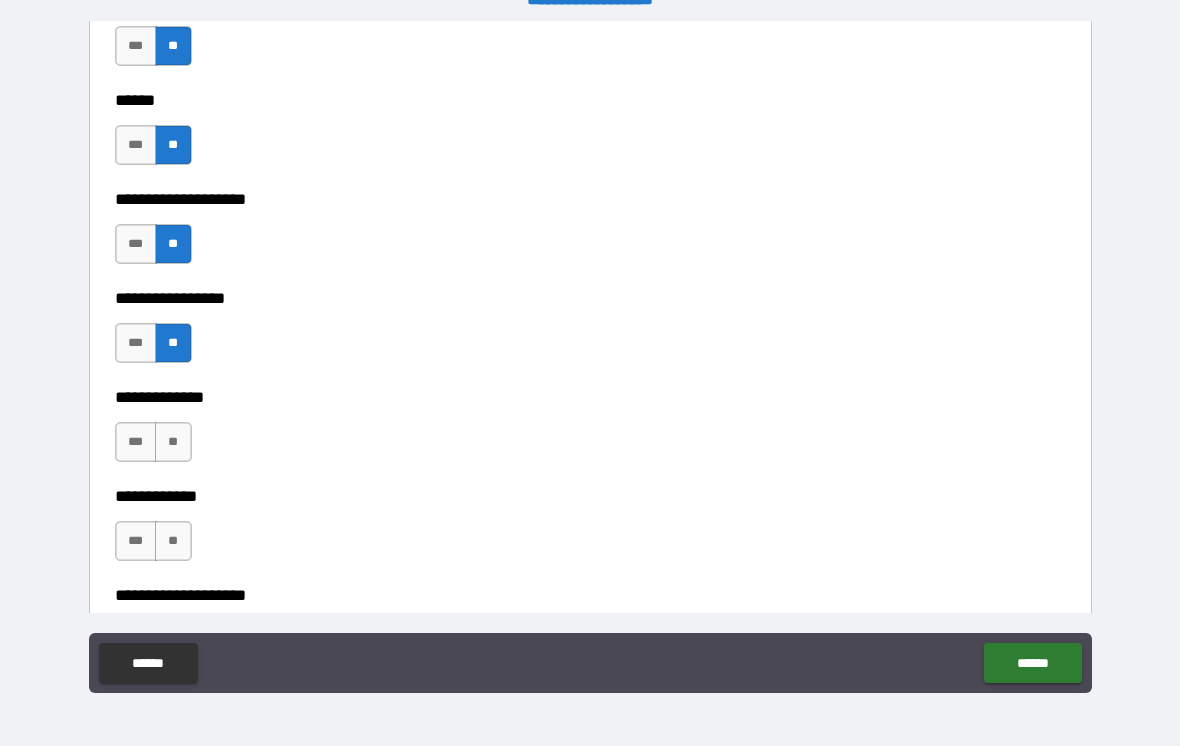 click on "**" at bounding box center [173, 442] 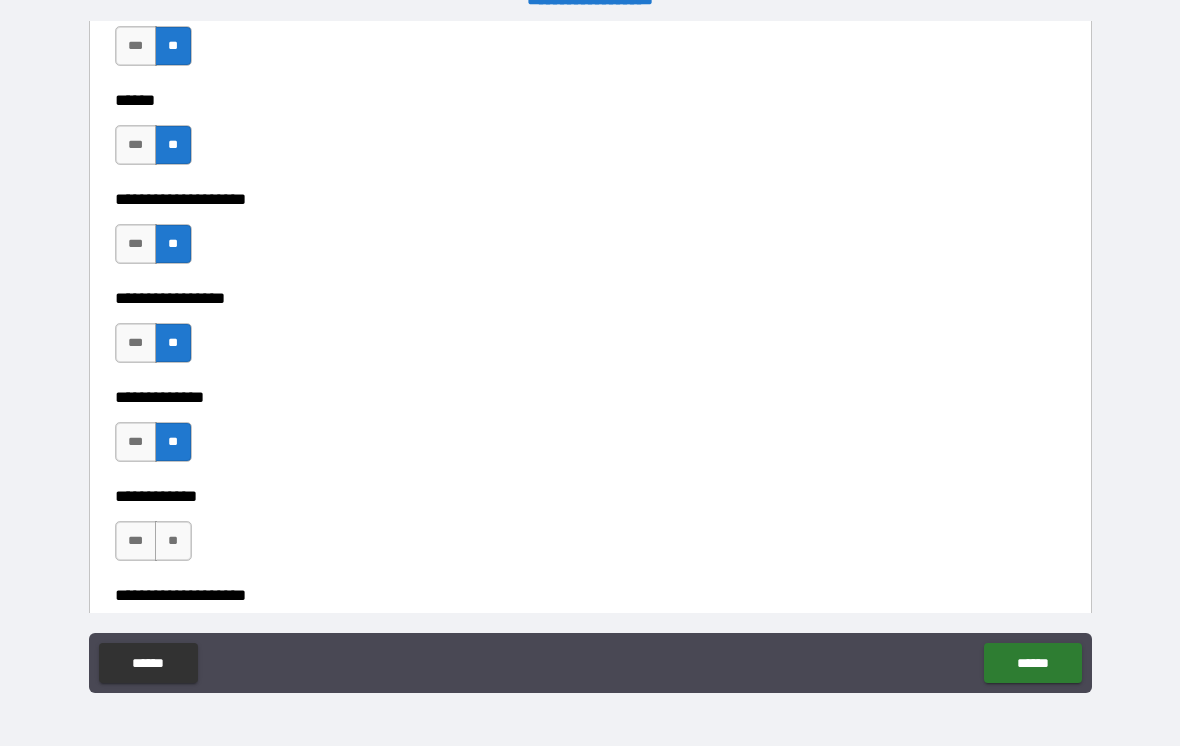 click on "**" at bounding box center (173, 541) 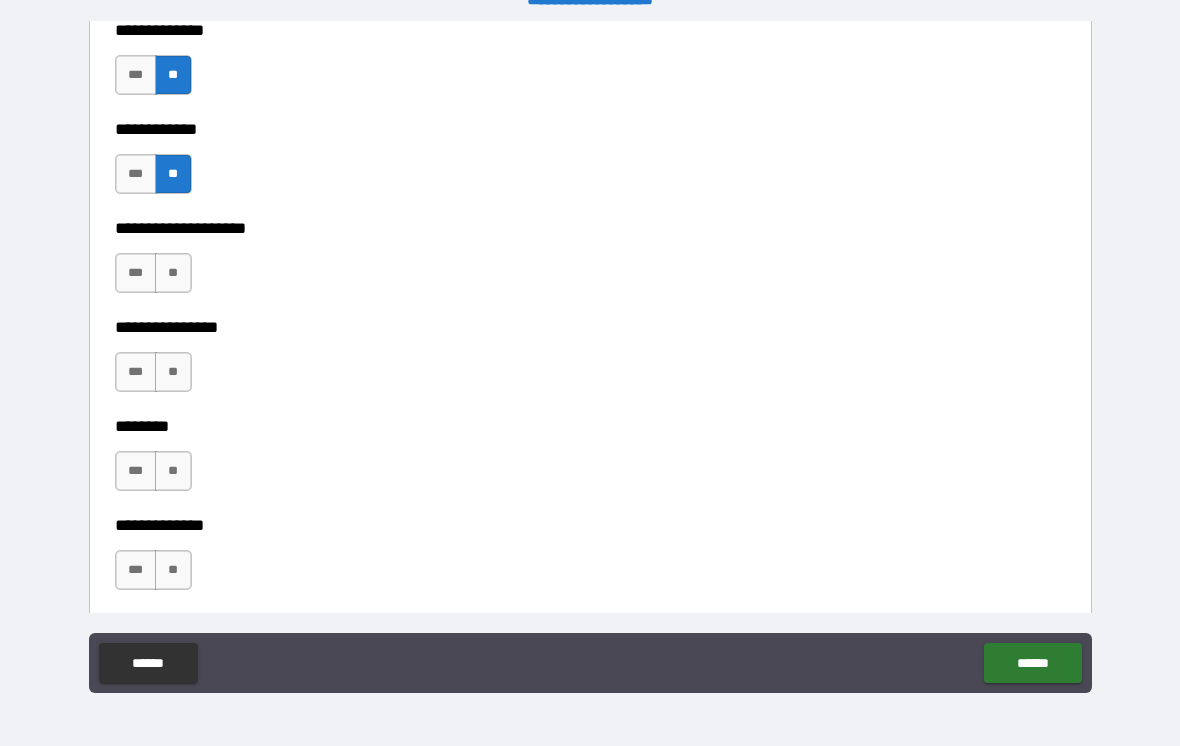 scroll, scrollTop: 6985, scrollLeft: 0, axis: vertical 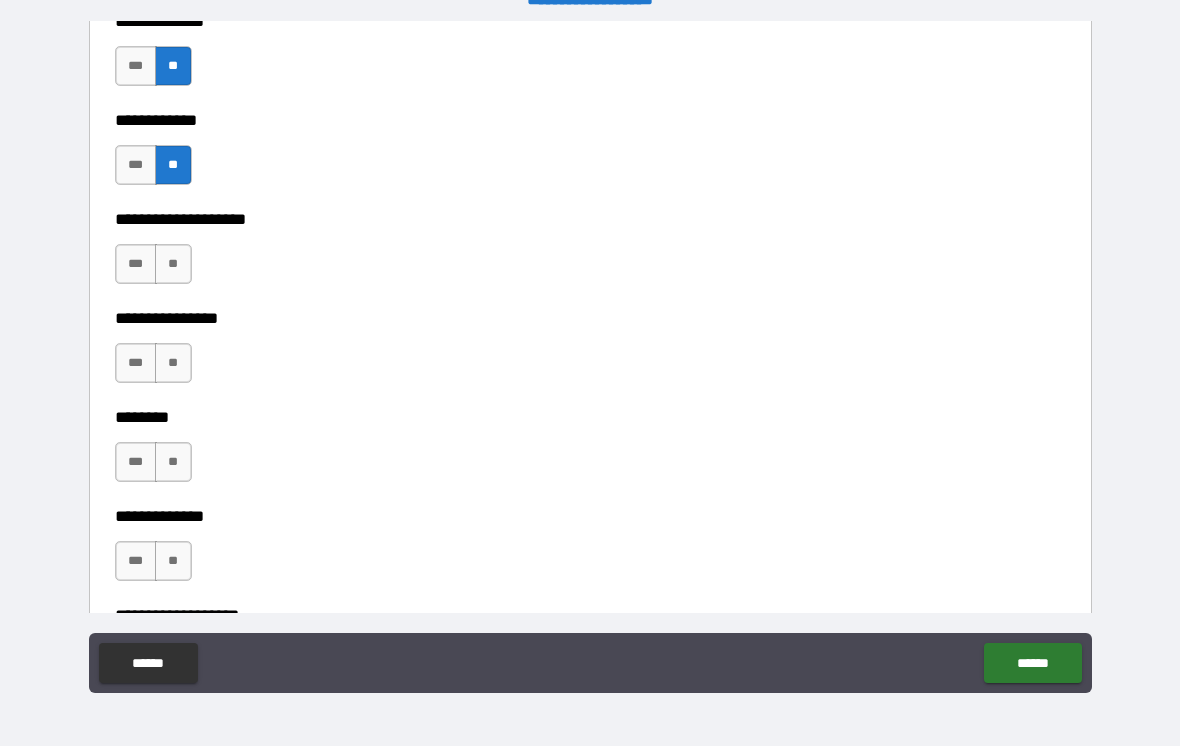 click on "**" at bounding box center (173, 264) 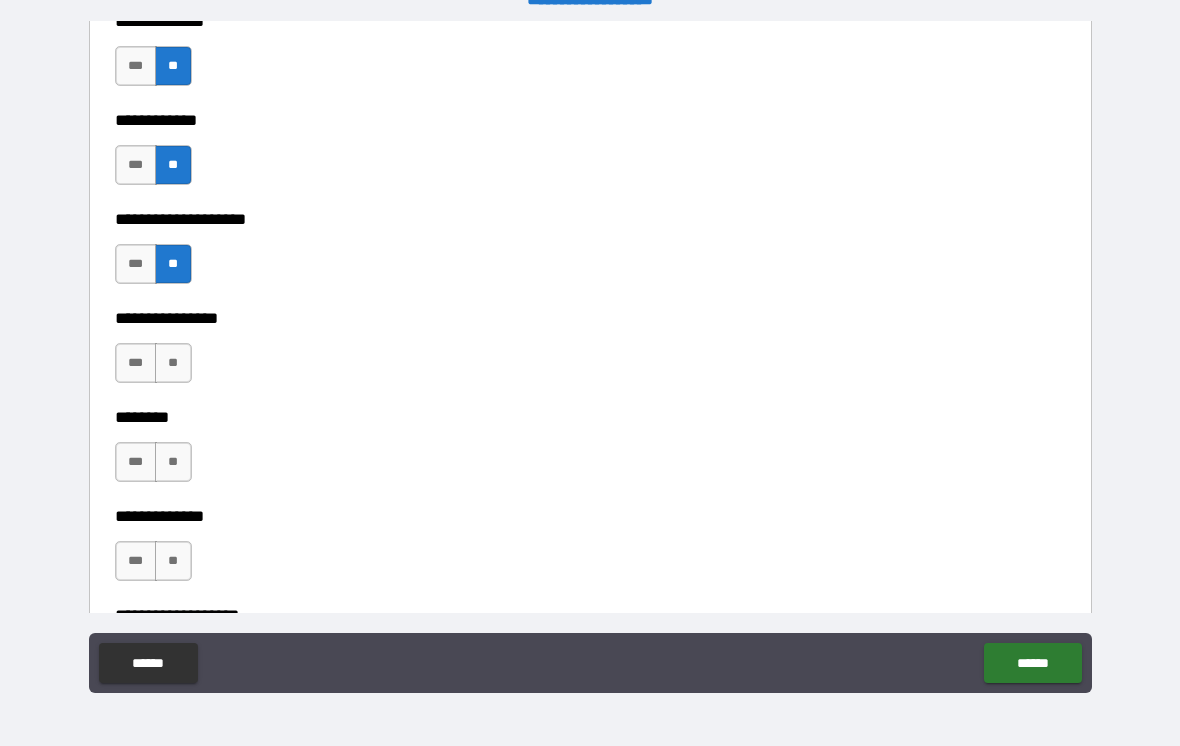 click on "**" at bounding box center [173, 363] 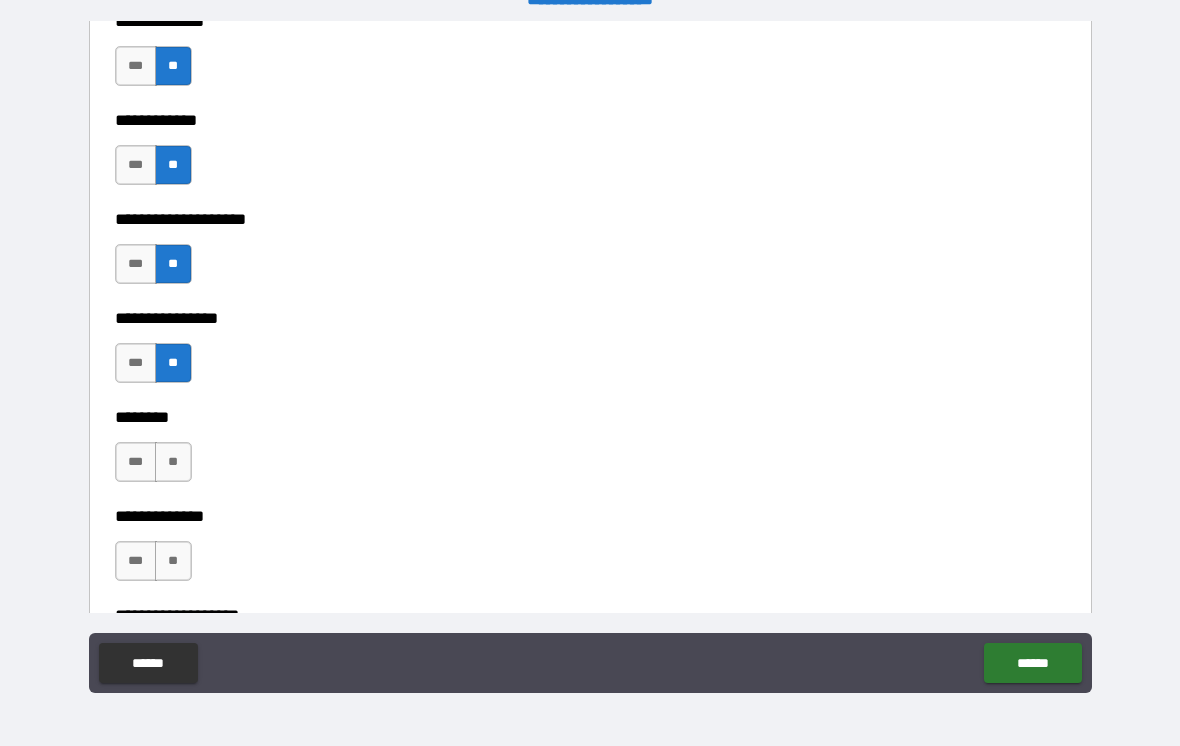 click on "**" at bounding box center (173, 462) 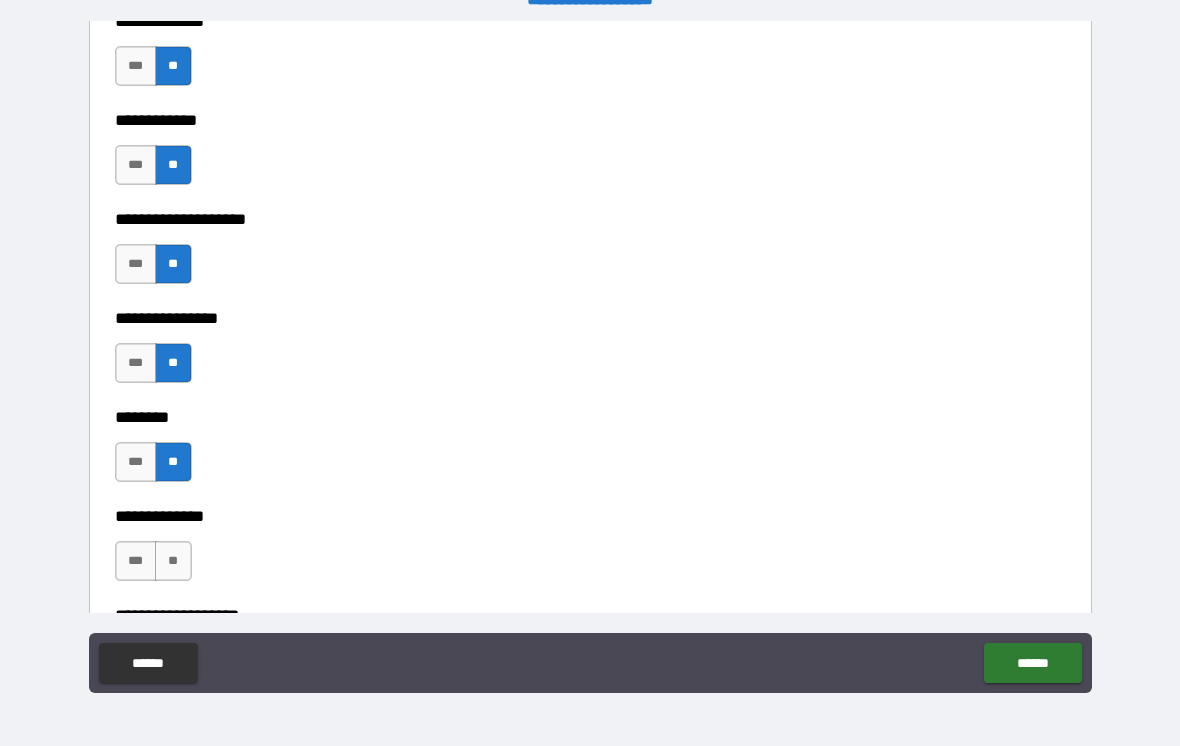 click on "**" at bounding box center (173, 561) 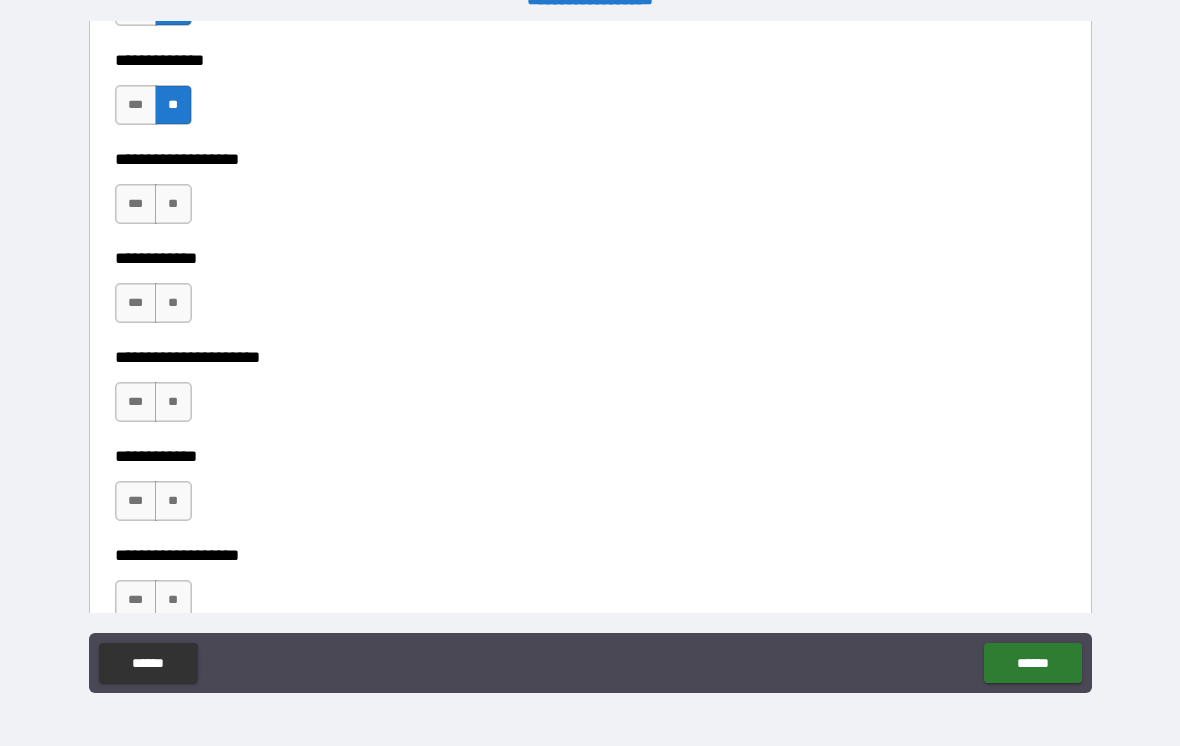 scroll, scrollTop: 7444, scrollLeft: 0, axis: vertical 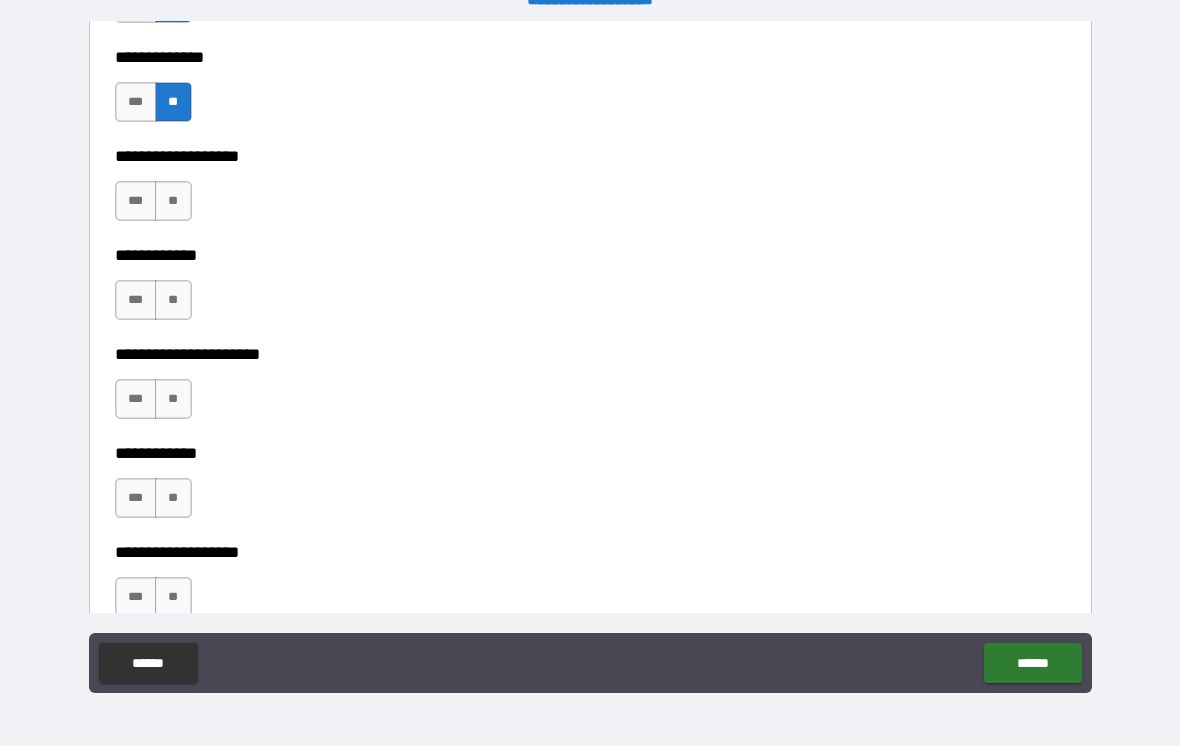 click on "**" at bounding box center (173, 201) 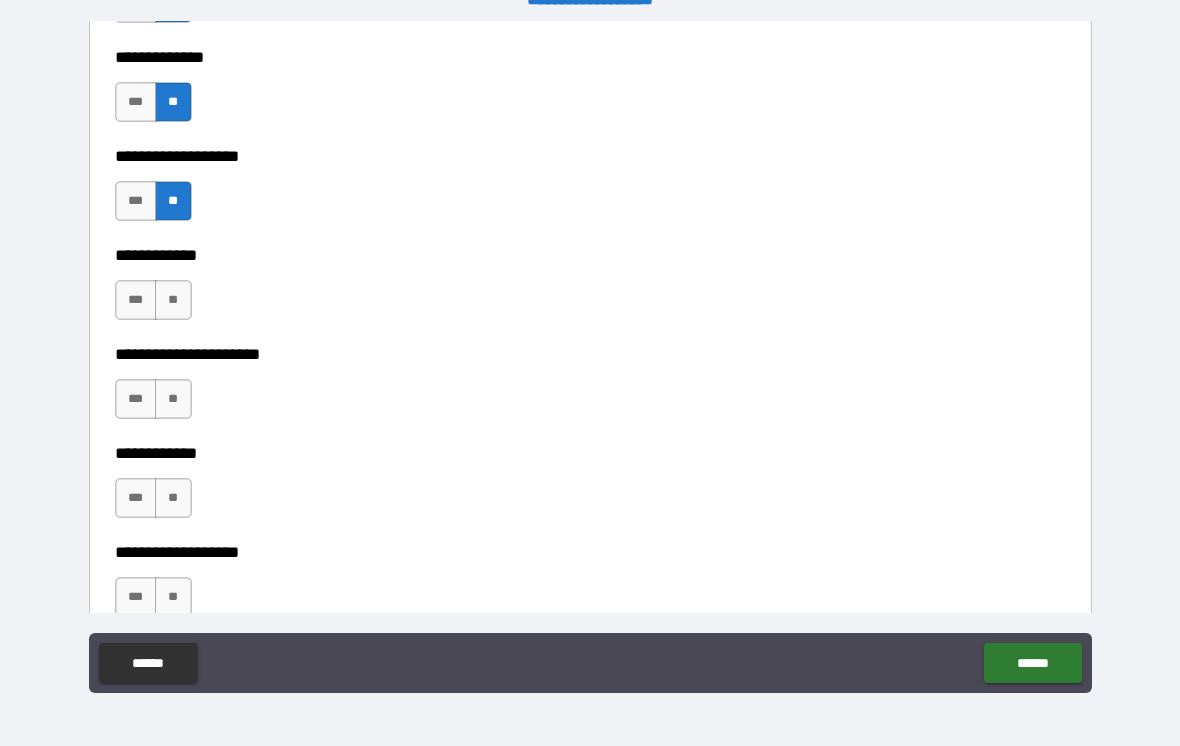 click on "**" at bounding box center [173, 300] 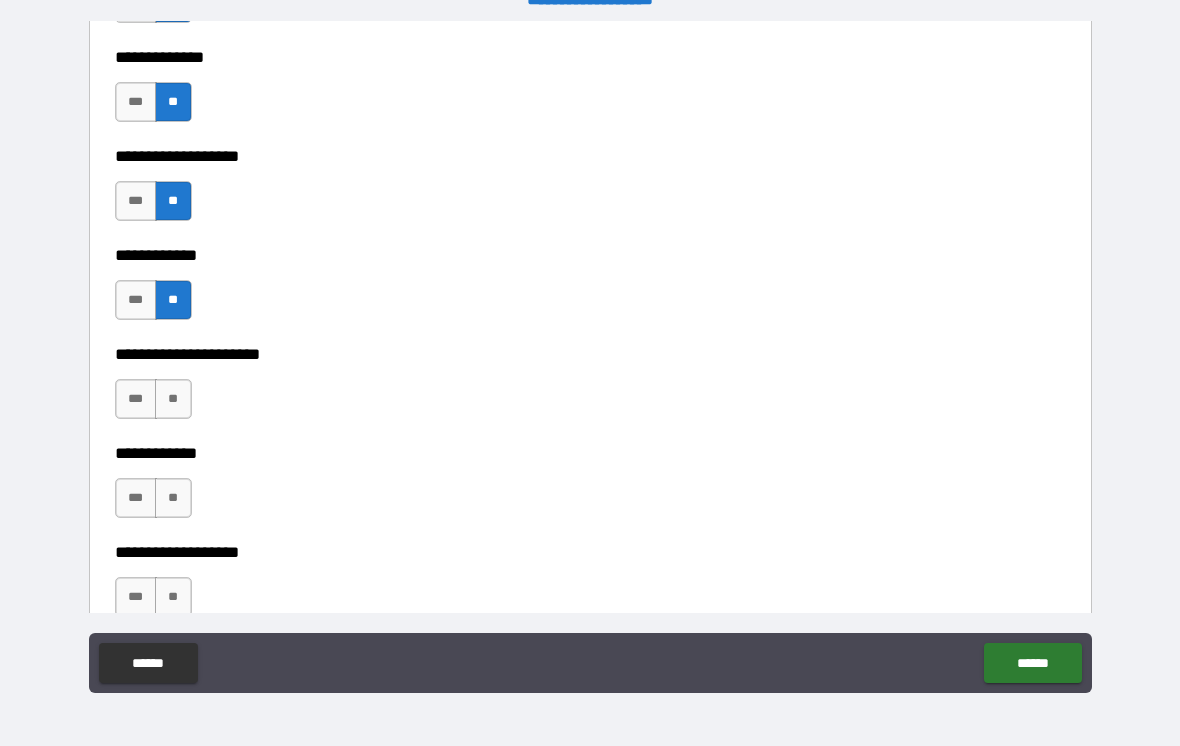 click on "**" at bounding box center [173, 399] 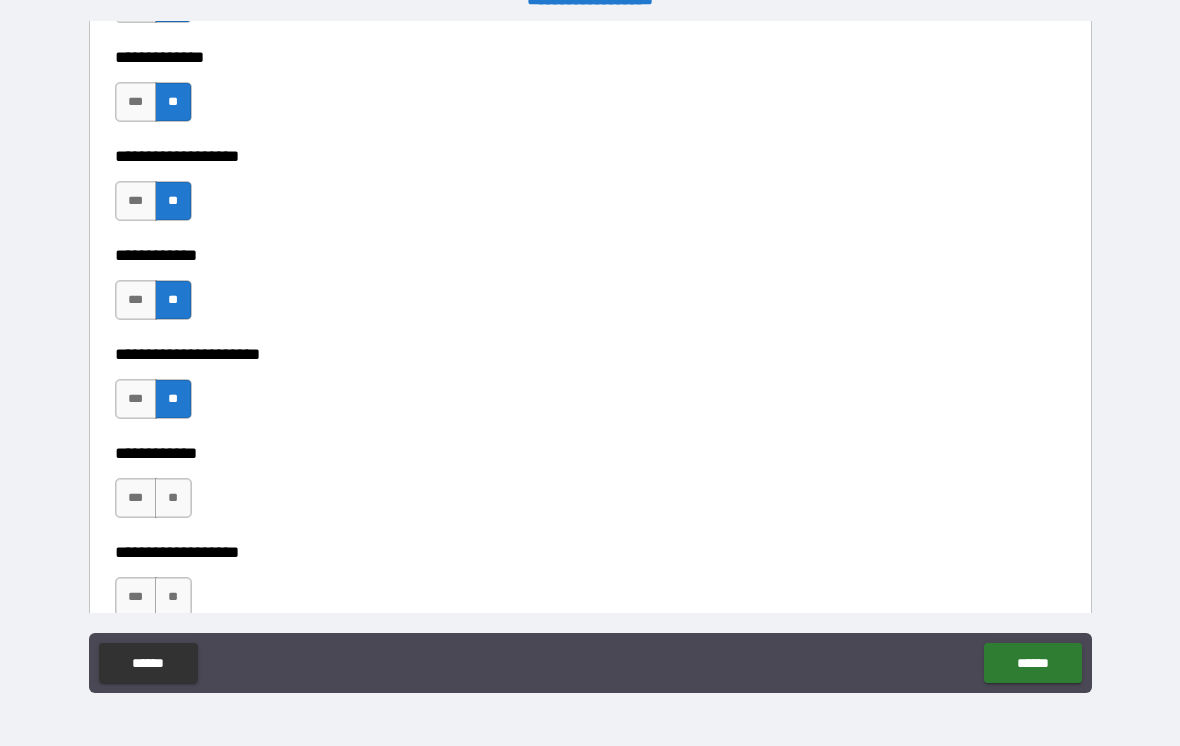 click on "**" at bounding box center (173, 498) 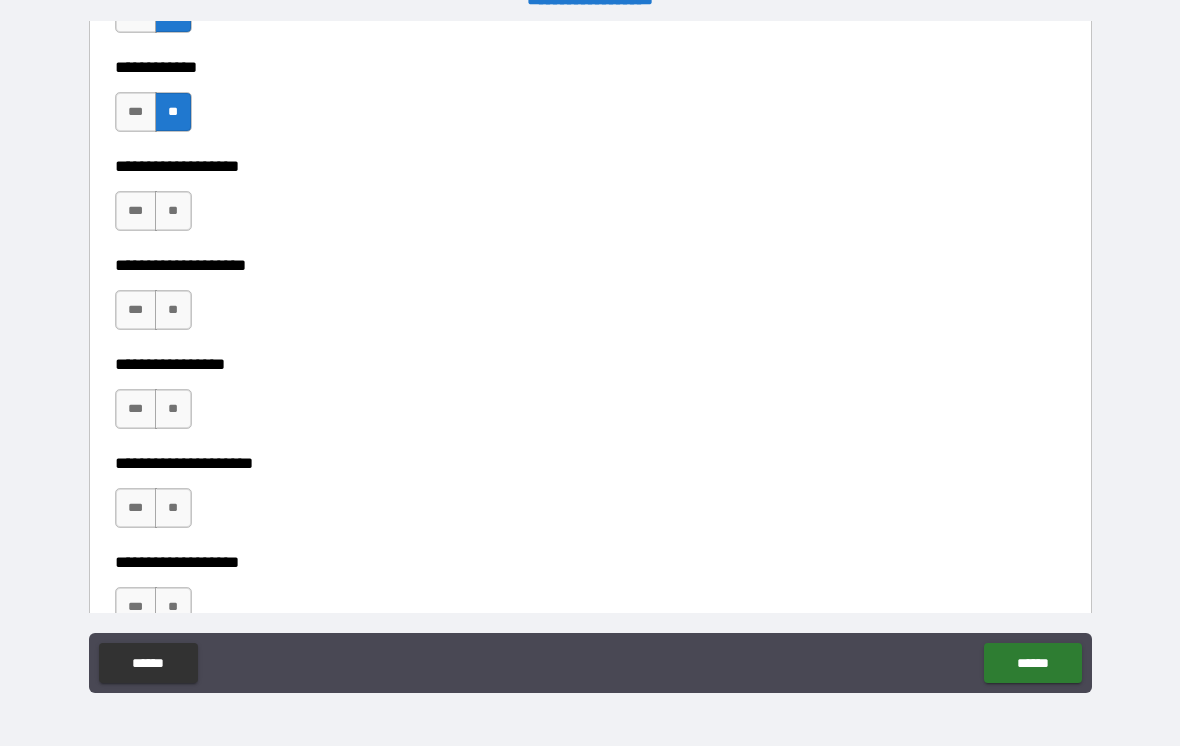 scroll, scrollTop: 7842, scrollLeft: 0, axis: vertical 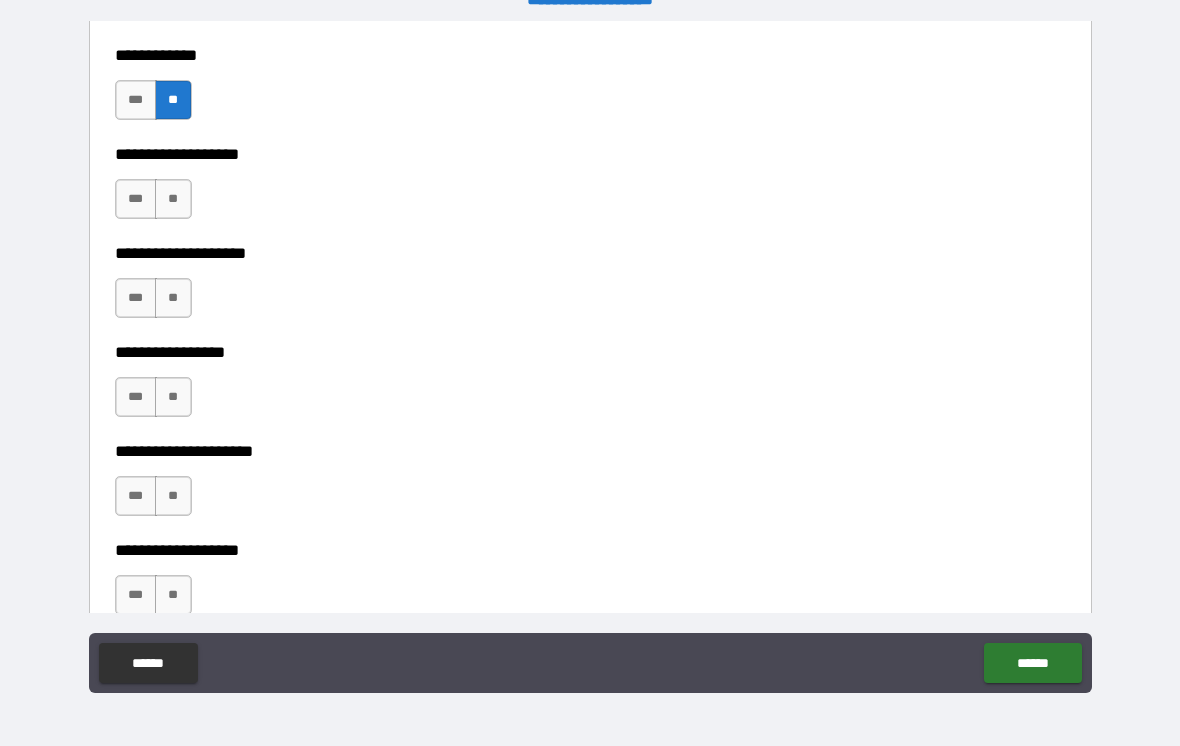 click on "**" at bounding box center (173, 199) 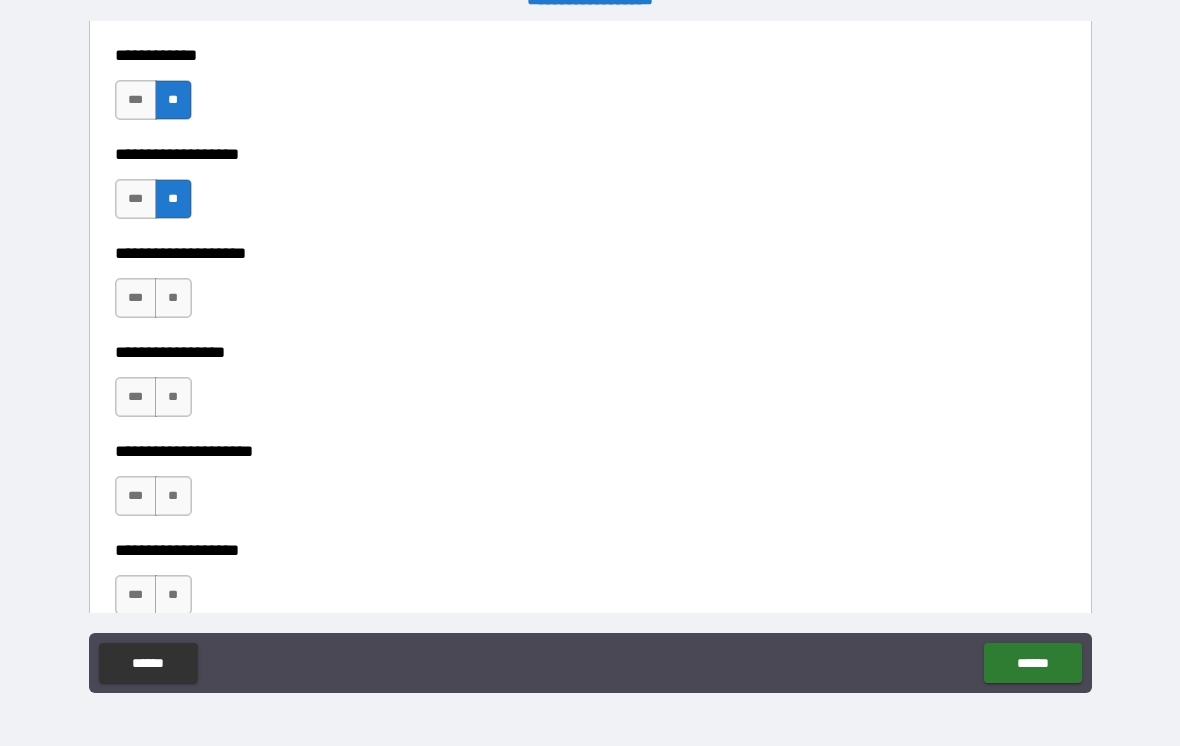 click on "**" at bounding box center (173, 298) 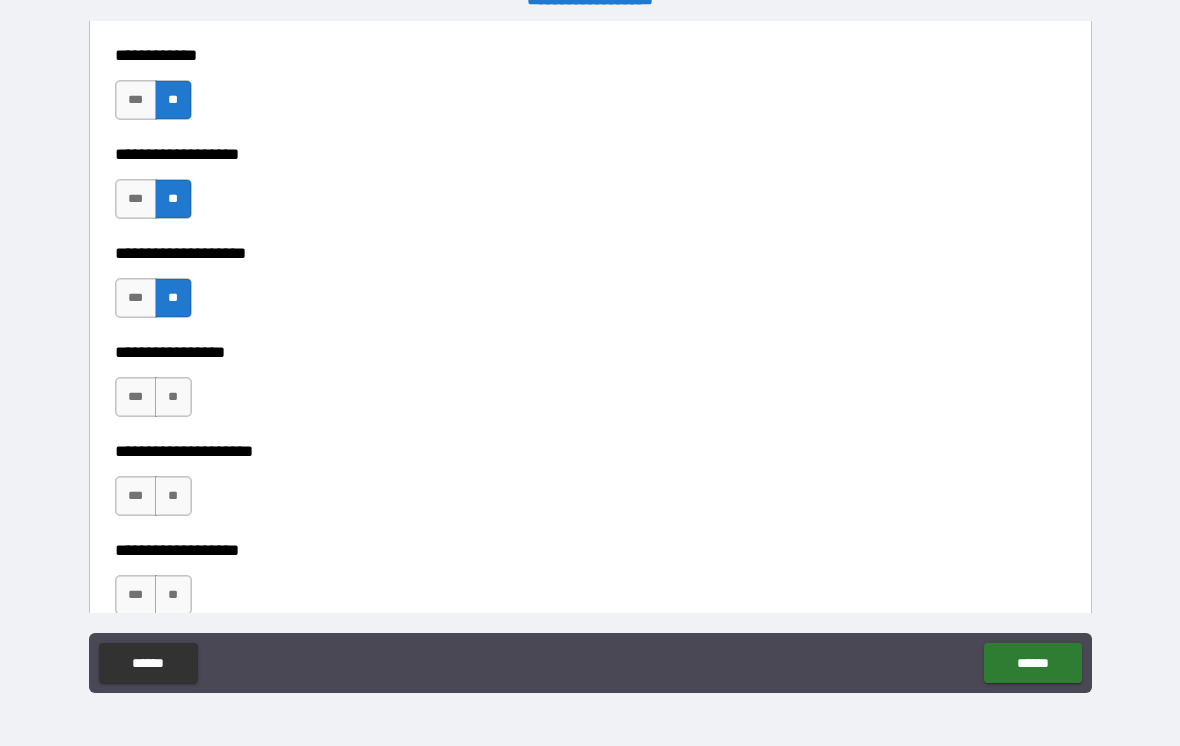 click on "**" at bounding box center (173, 397) 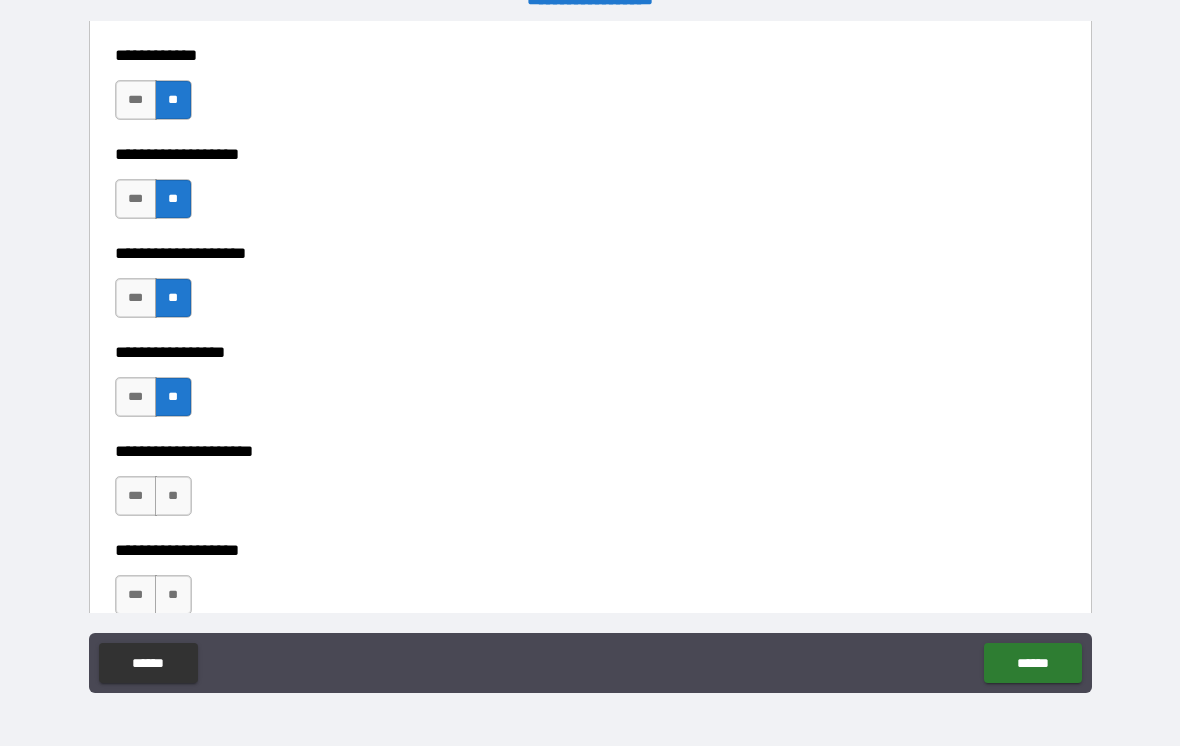 click on "**" at bounding box center [173, 496] 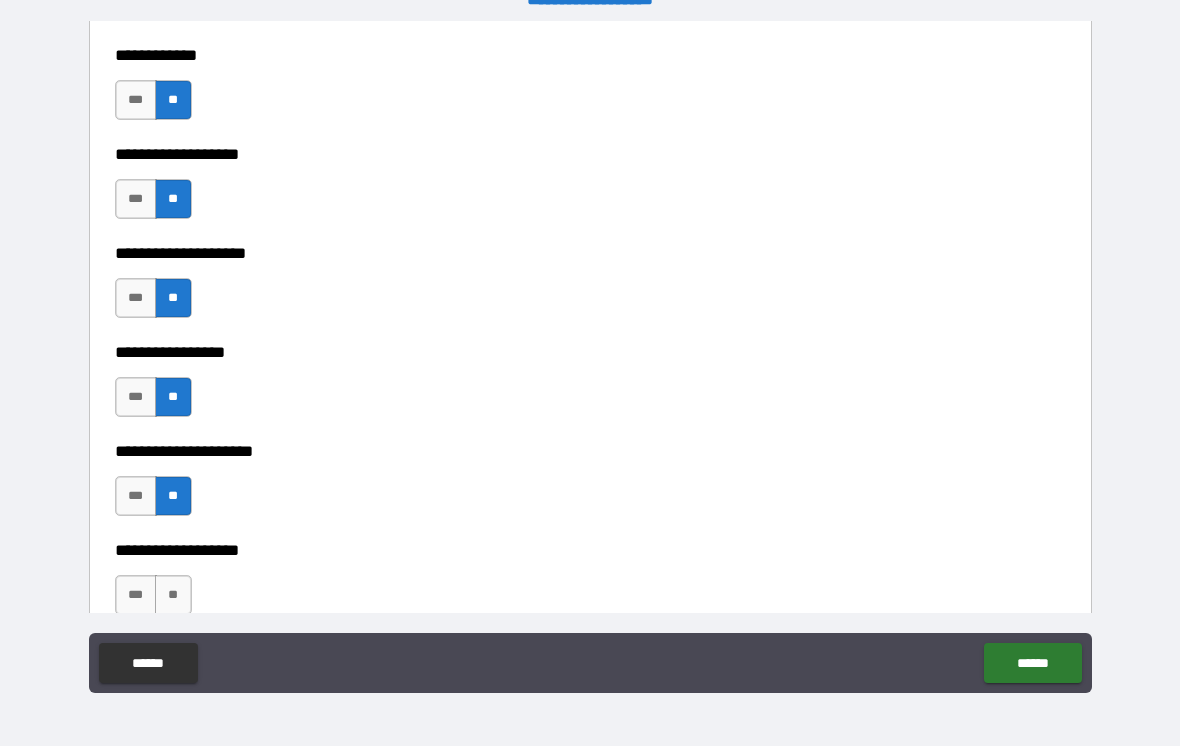click on "**" at bounding box center (173, 595) 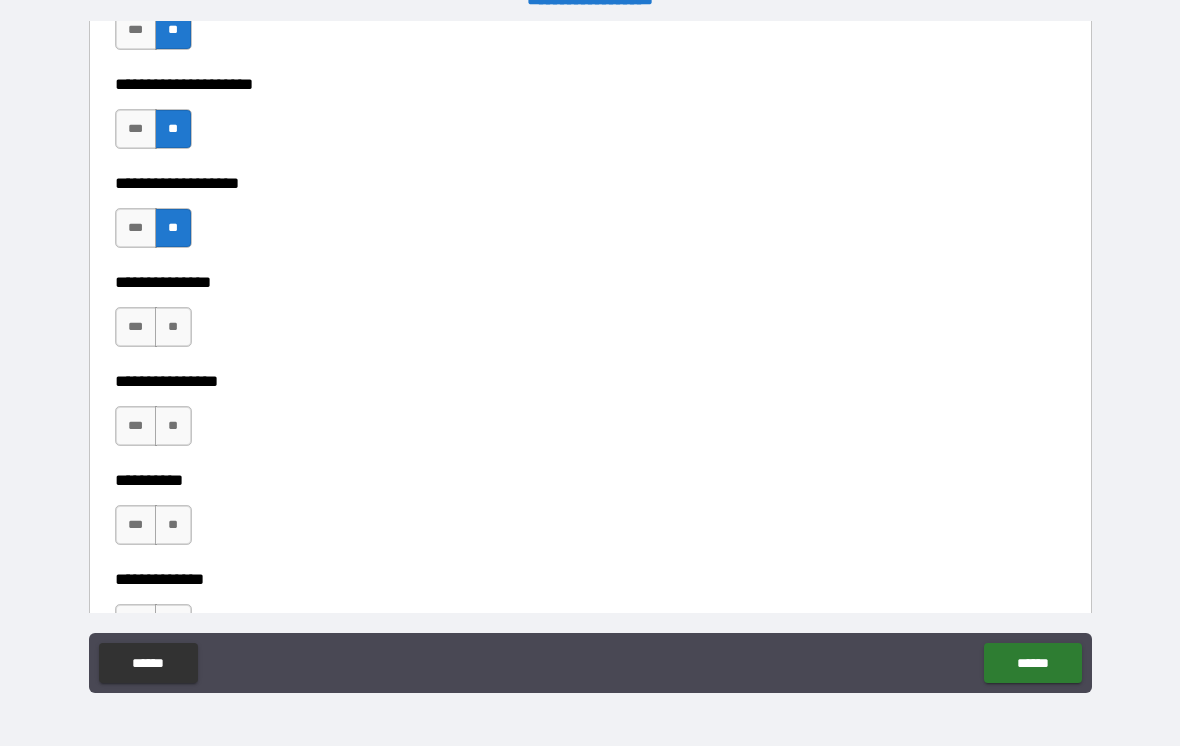 scroll, scrollTop: 8211, scrollLeft: 0, axis: vertical 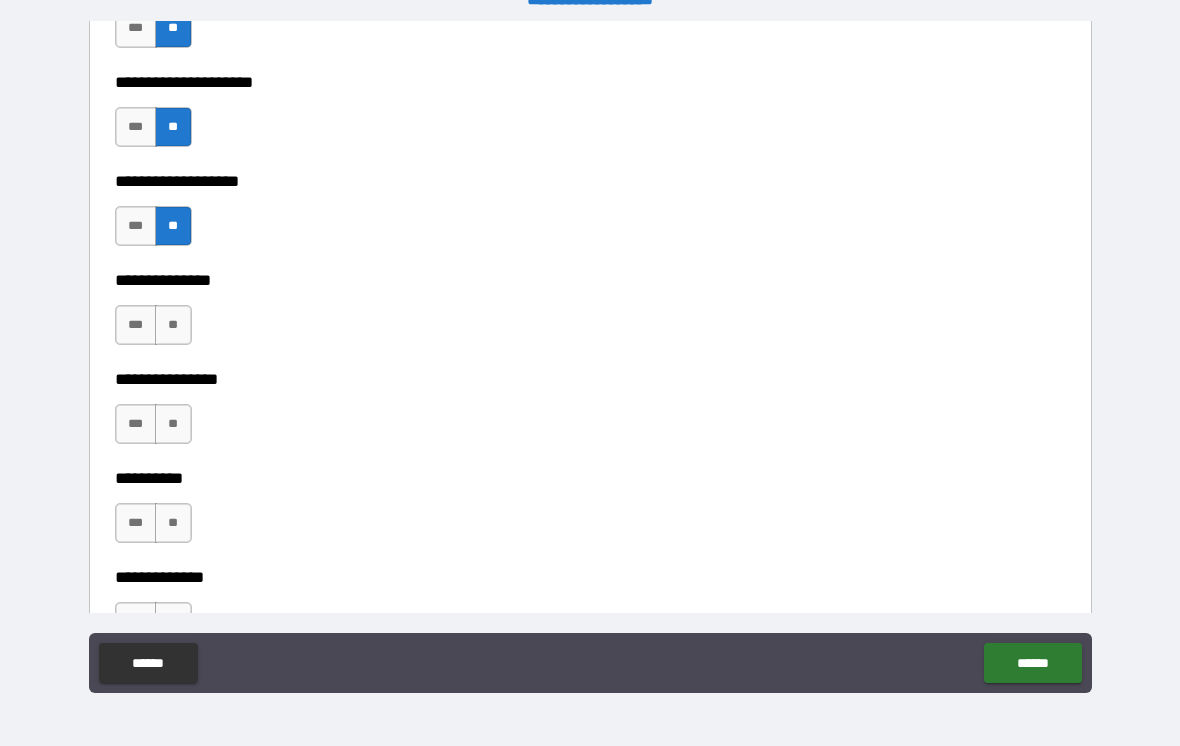 click on "**" at bounding box center (173, 325) 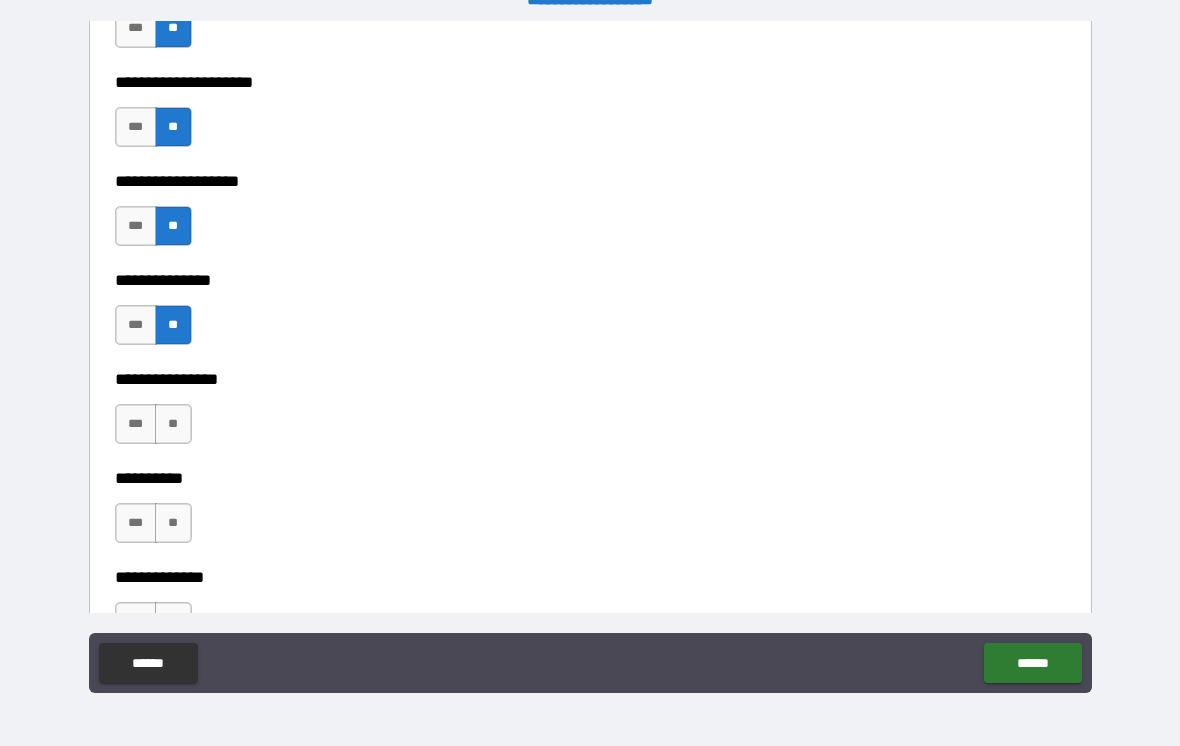 click on "**" at bounding box center [173, 424] 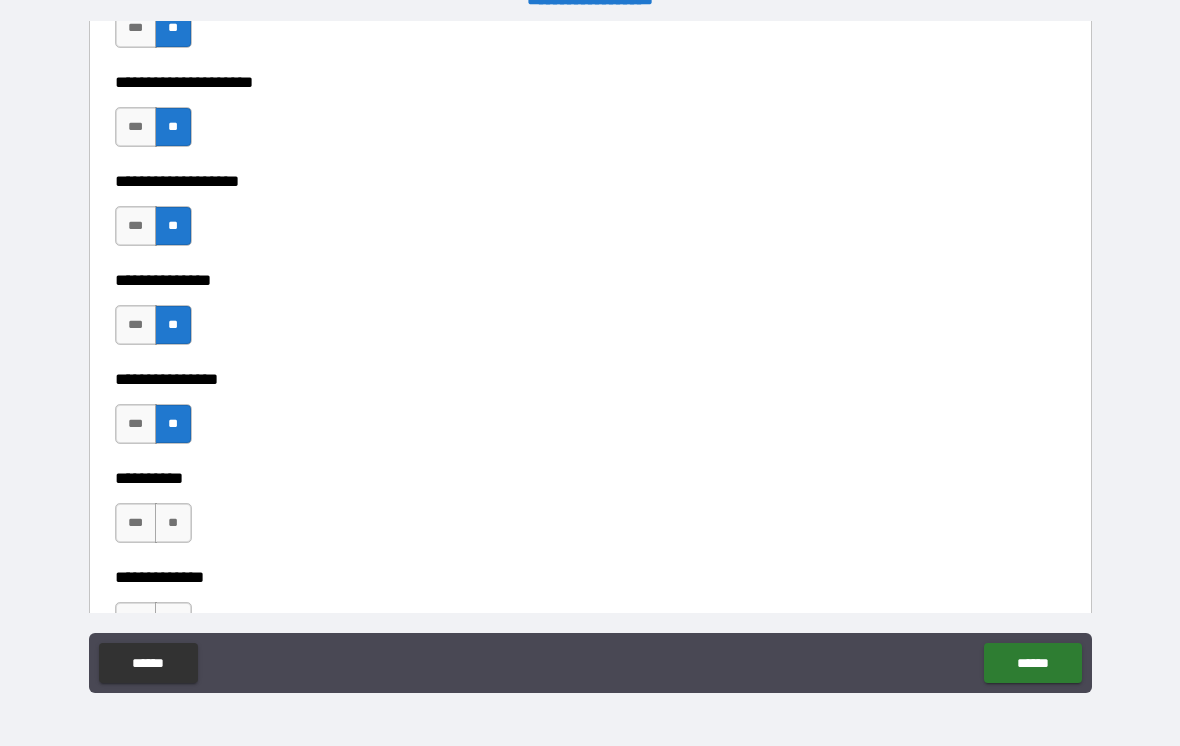 click on "**" at bounding box center (173, 523) 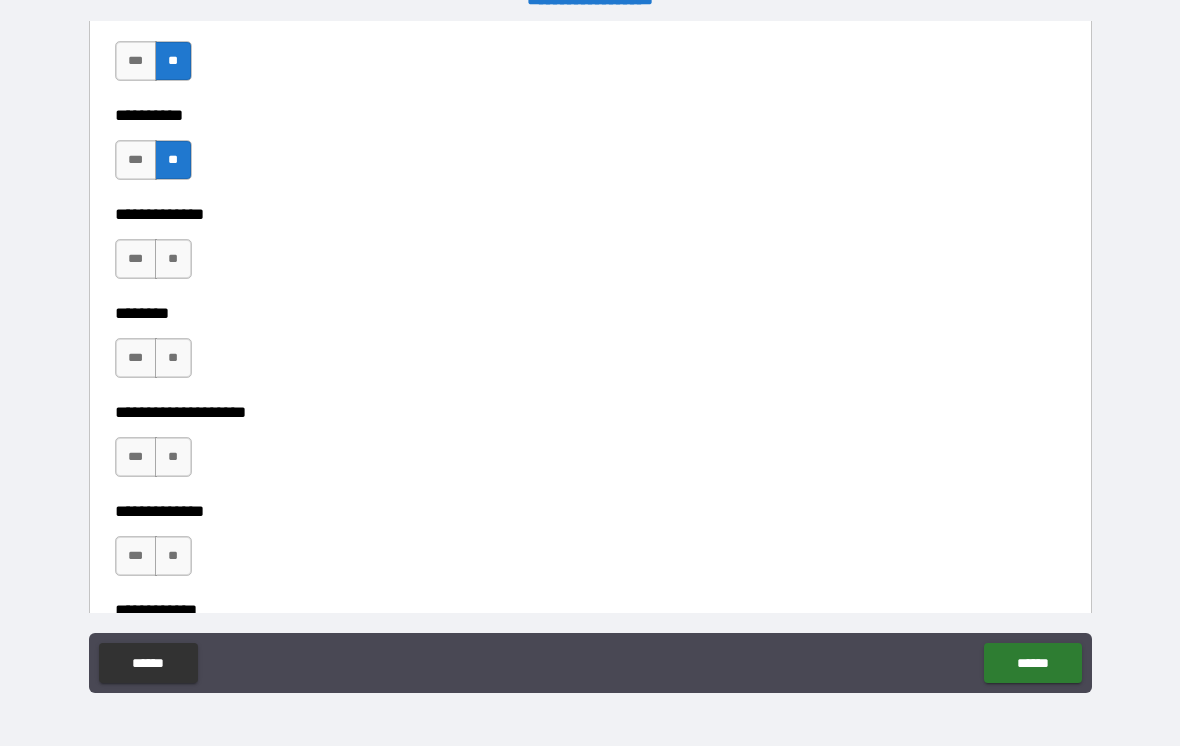 scroll, scrollTop: 8579, scrollLeft: 0, axis: vertical 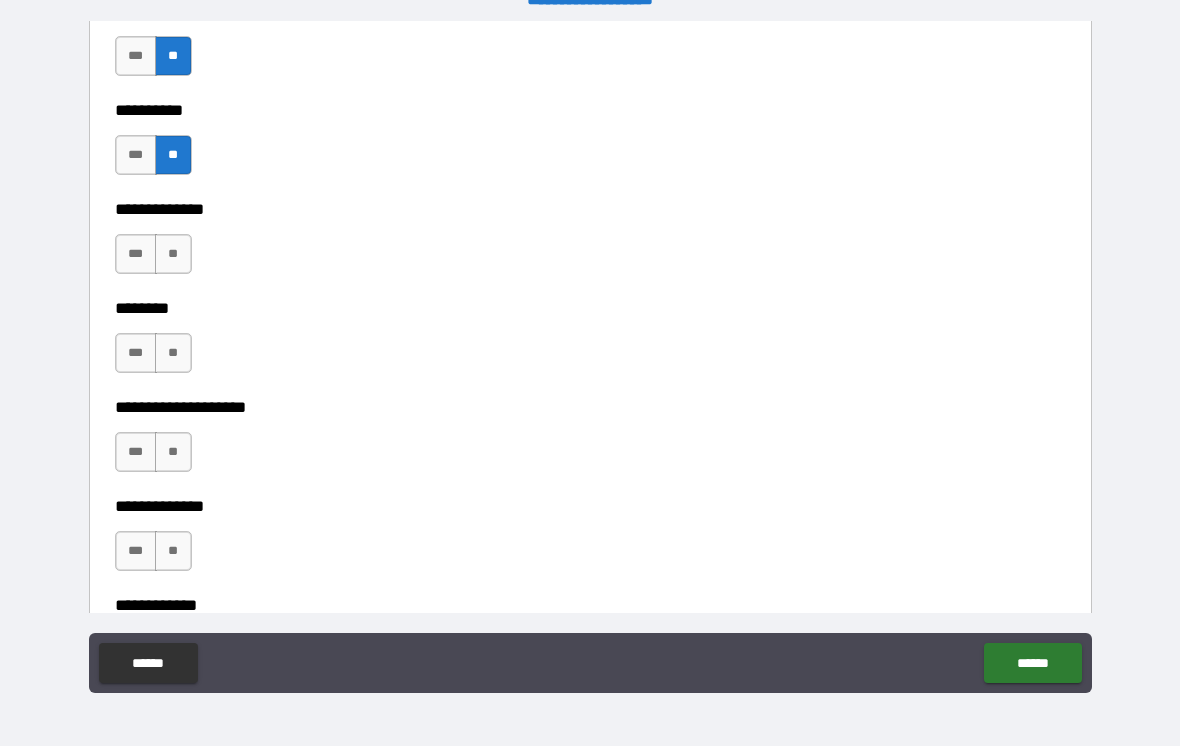 click on "**" at bounding box center (173, 254) 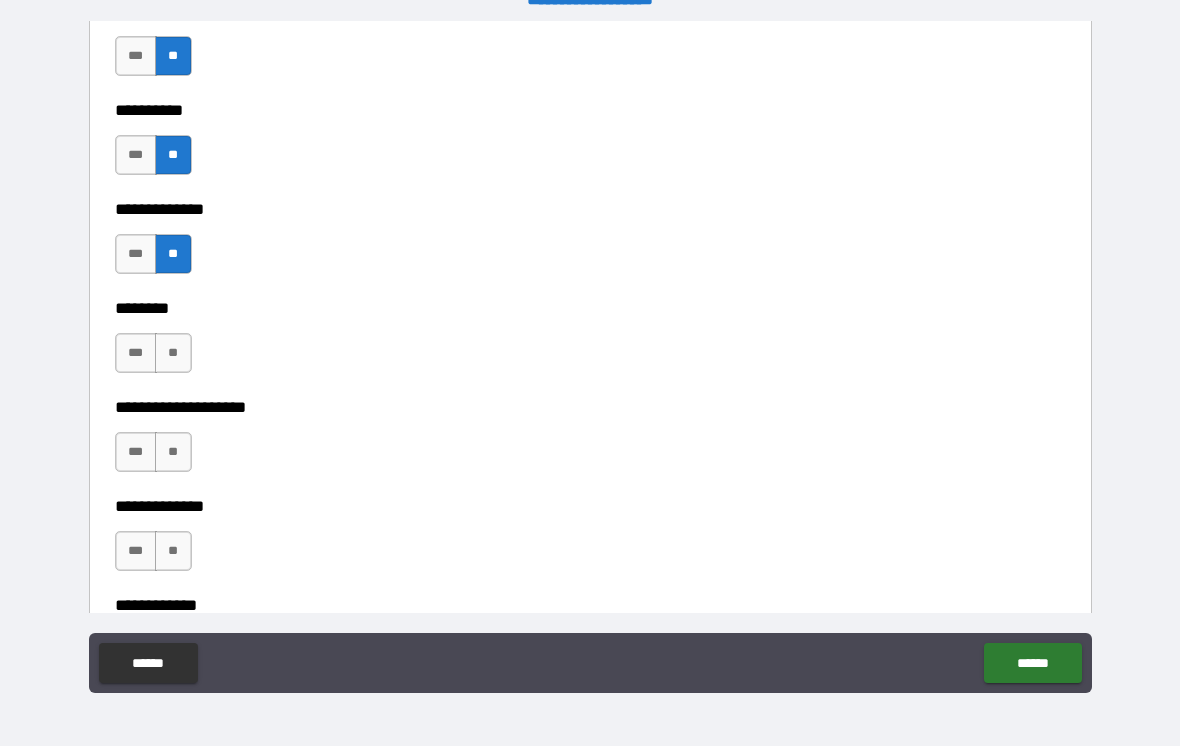 click on "**" at bounding box center [173, 353] 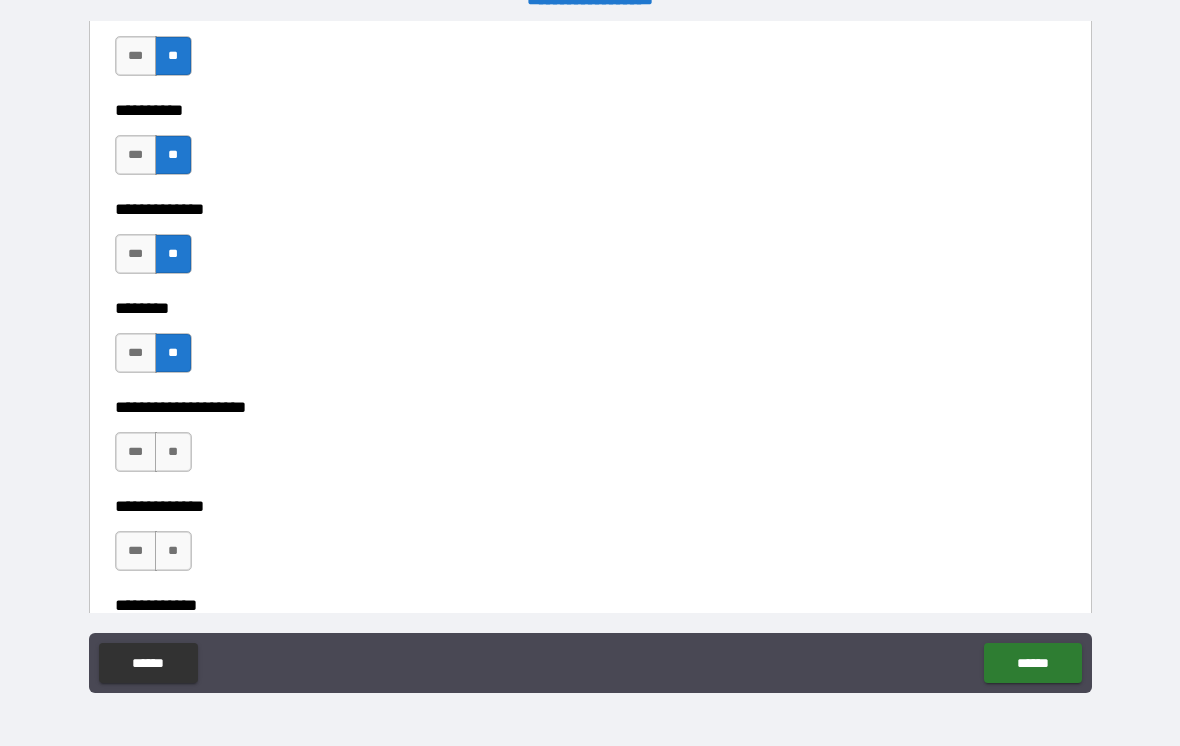 click on "**" at bounding box center [173, 452] 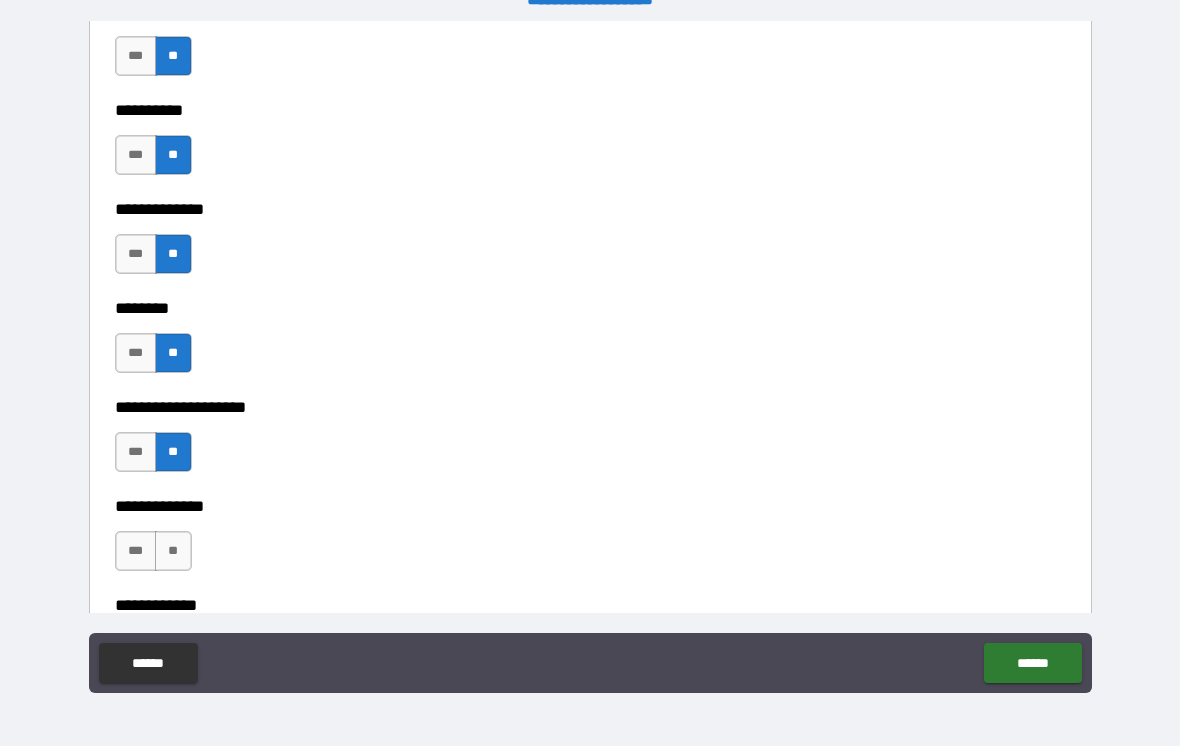 click on "**" at bounding box center (173, 551) 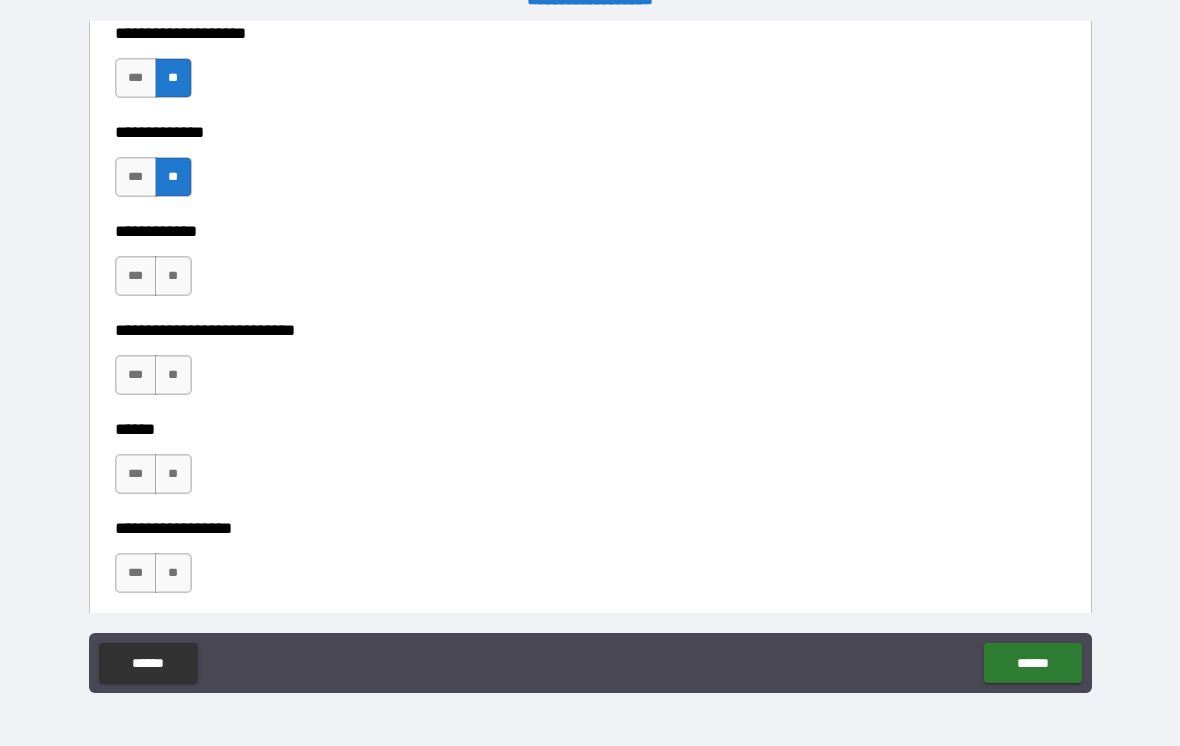 scroll, scrollTop: 8959, scrollLeft: 0, axis: vertical 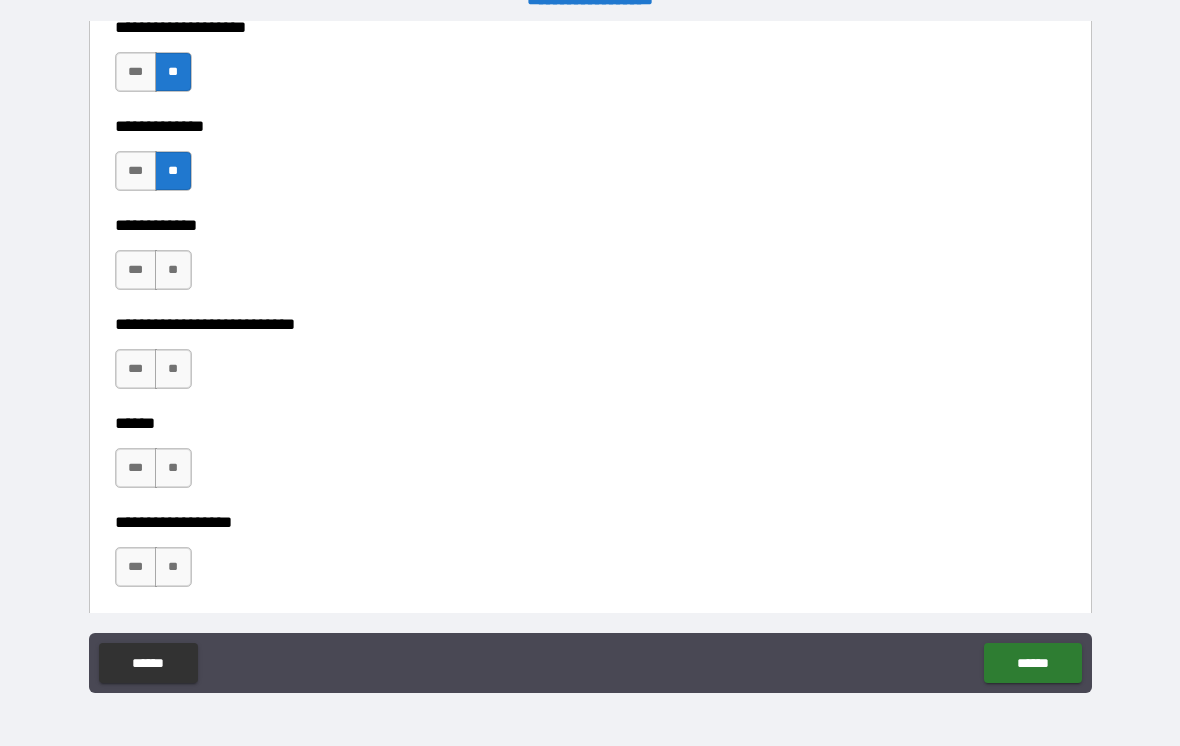 click on "**" at bounding box center [173, 270] 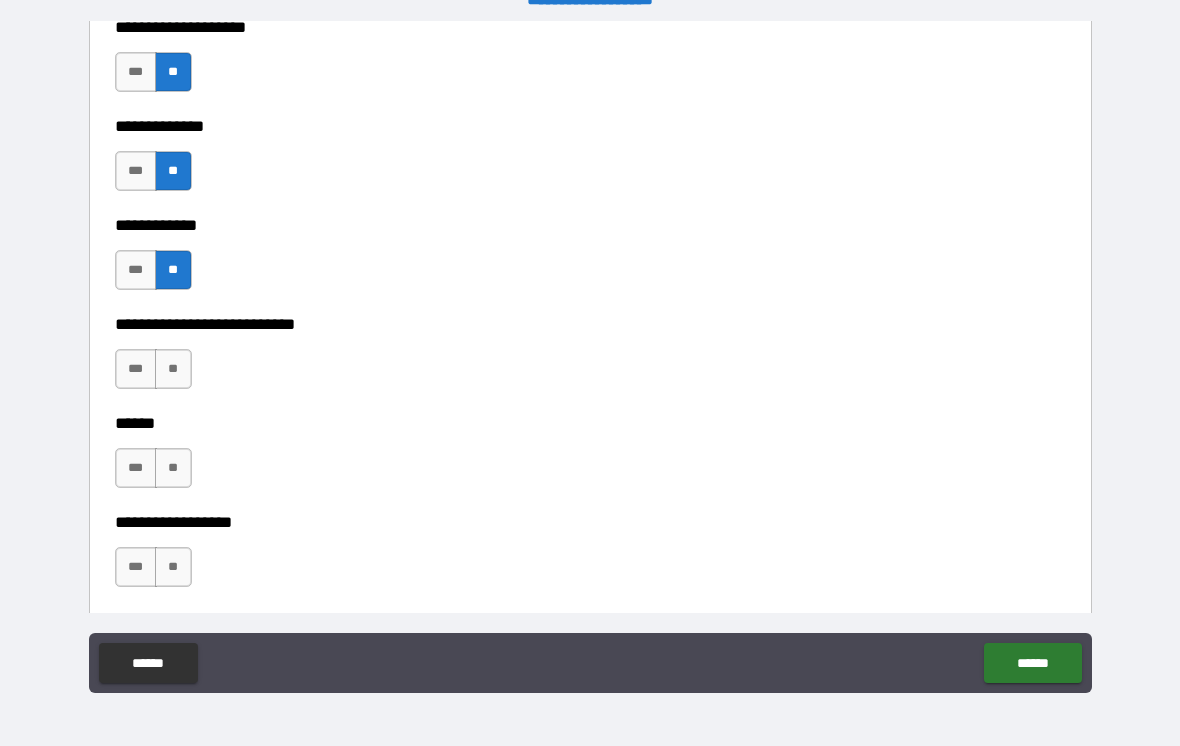 click on "**" at bounding box center (173, 369) 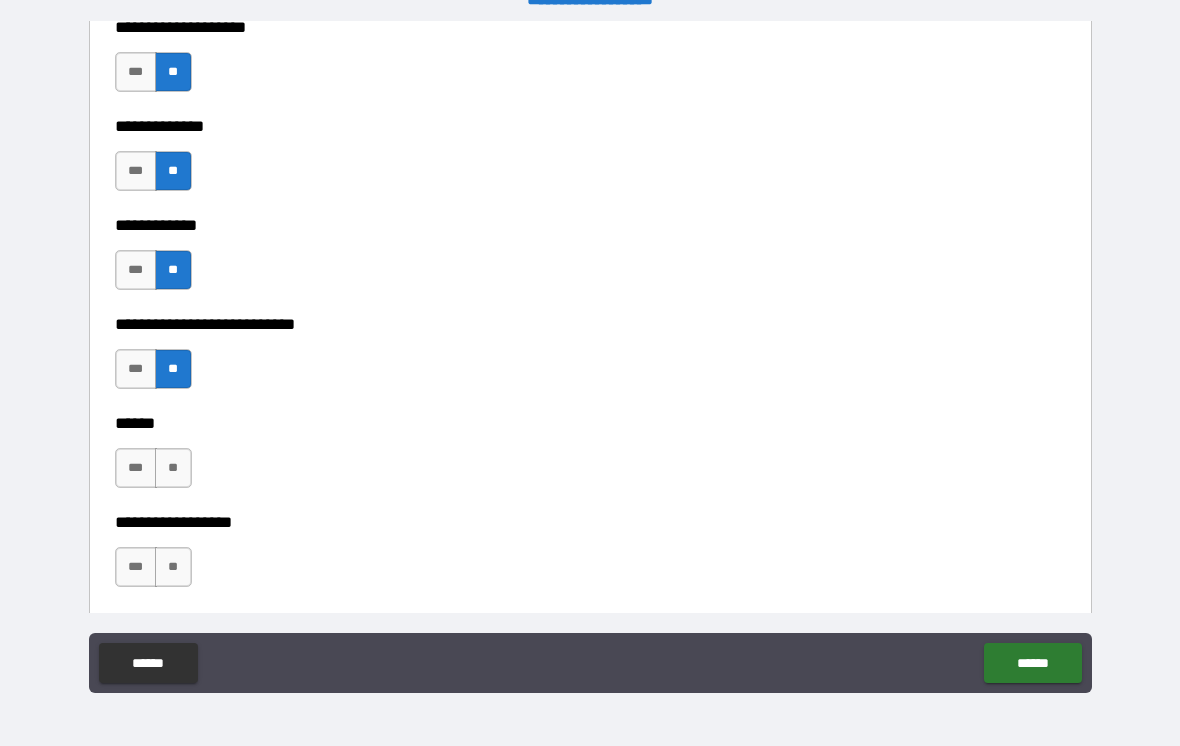 click on "**" at bounding box center (173, 468) 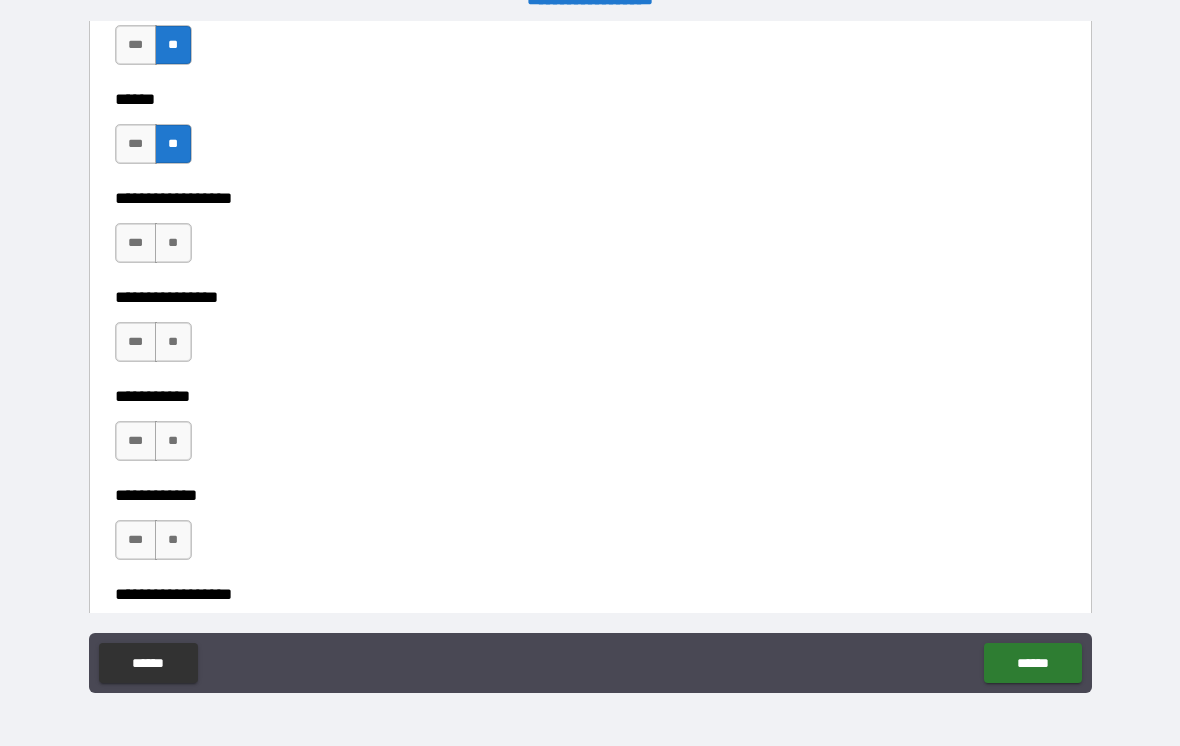 scroll, scrollTop: 9293, scrollLeft: 0, axis: vertical 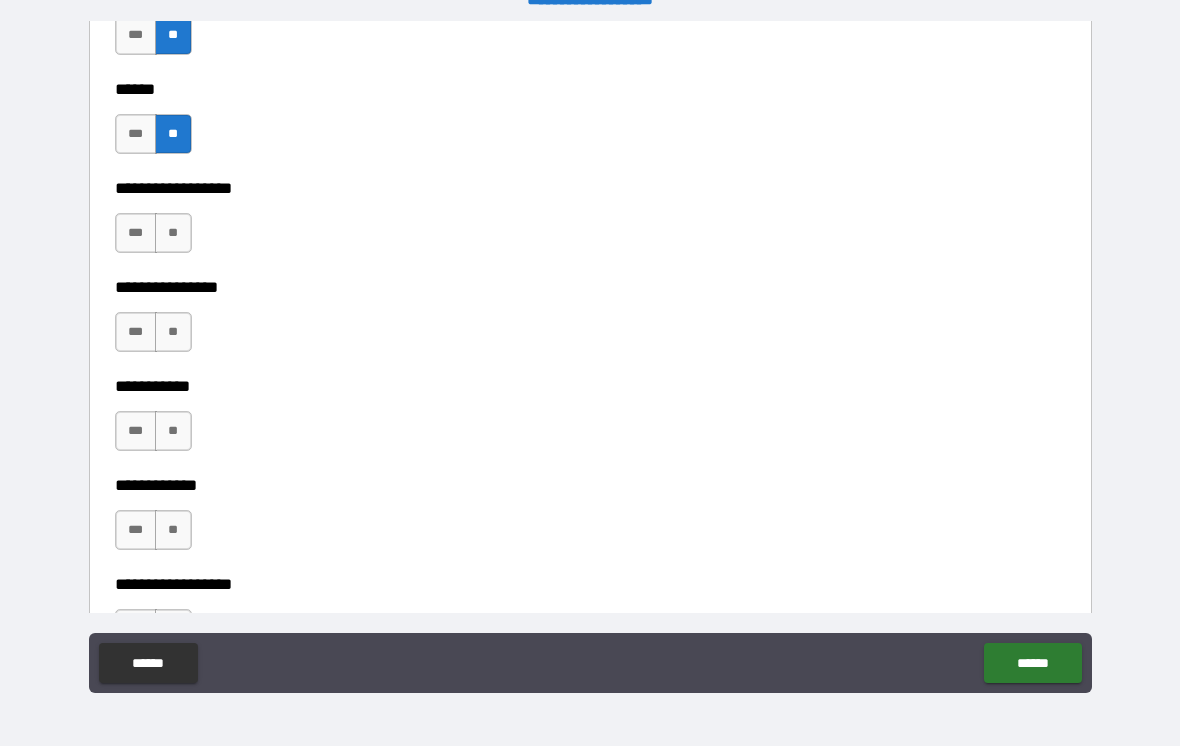click on "**" at bounding box center (173, 233) 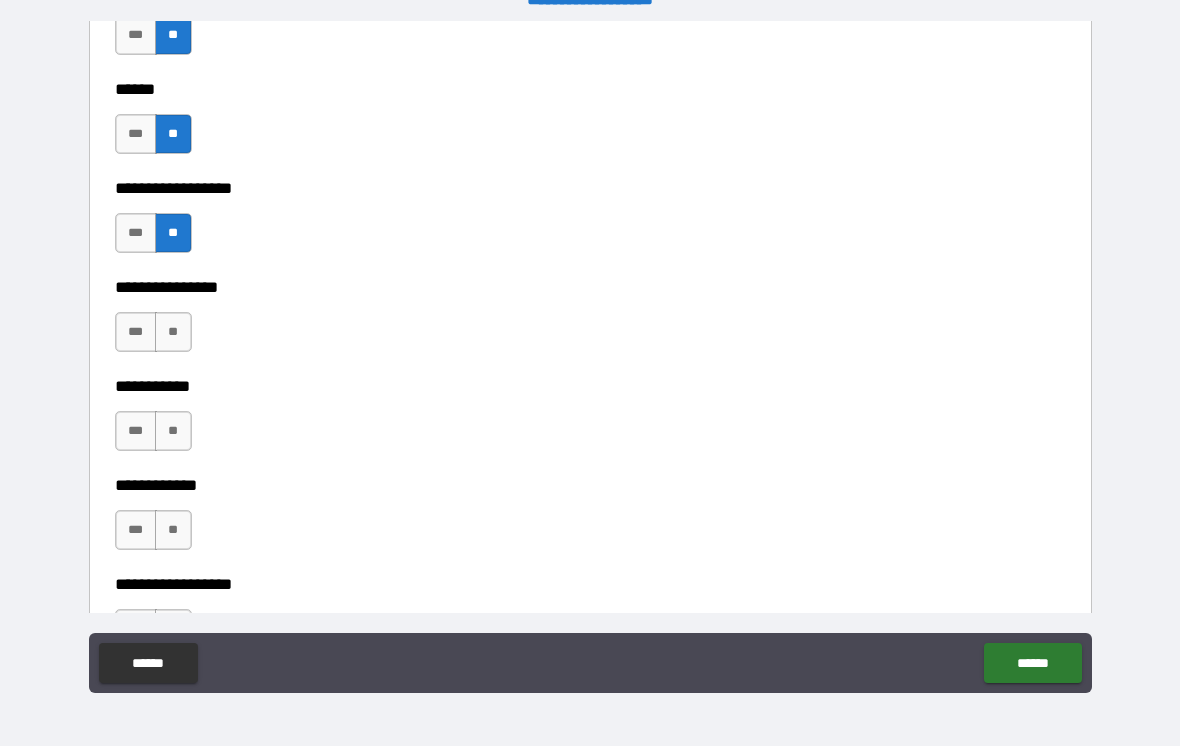 click on "**" at bounding box center (173, 332) 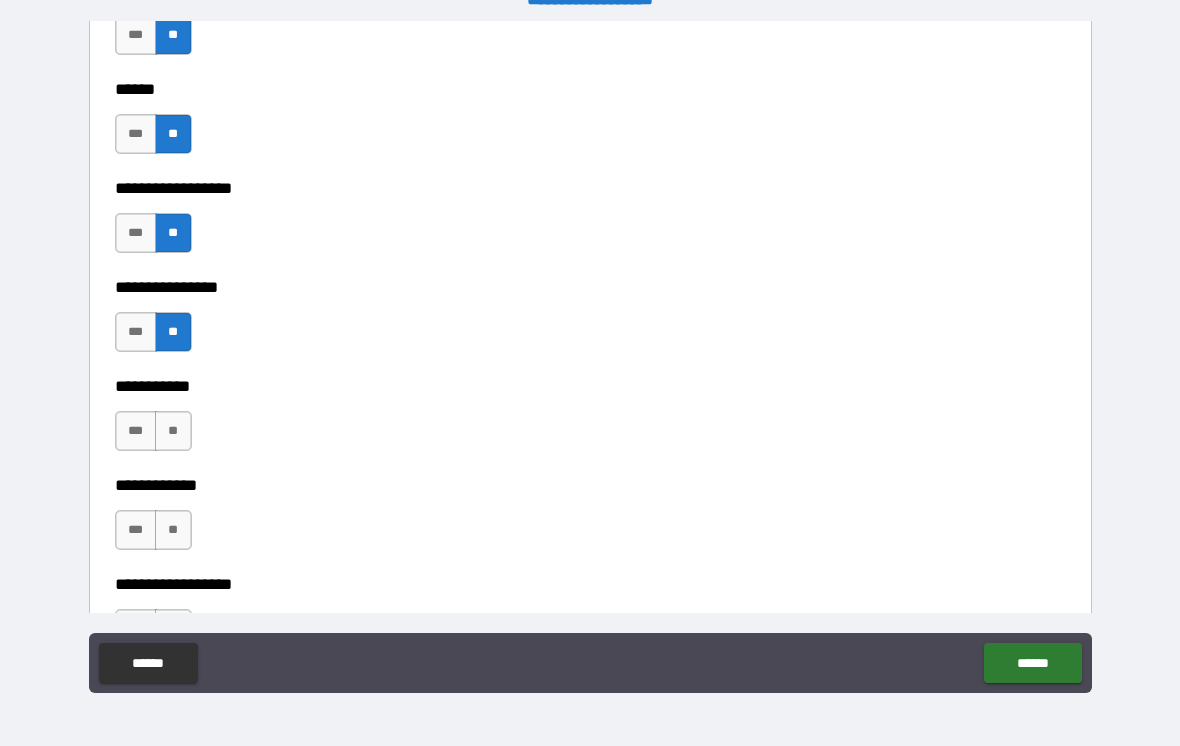 click on "**" at bounding box center [173, 431] 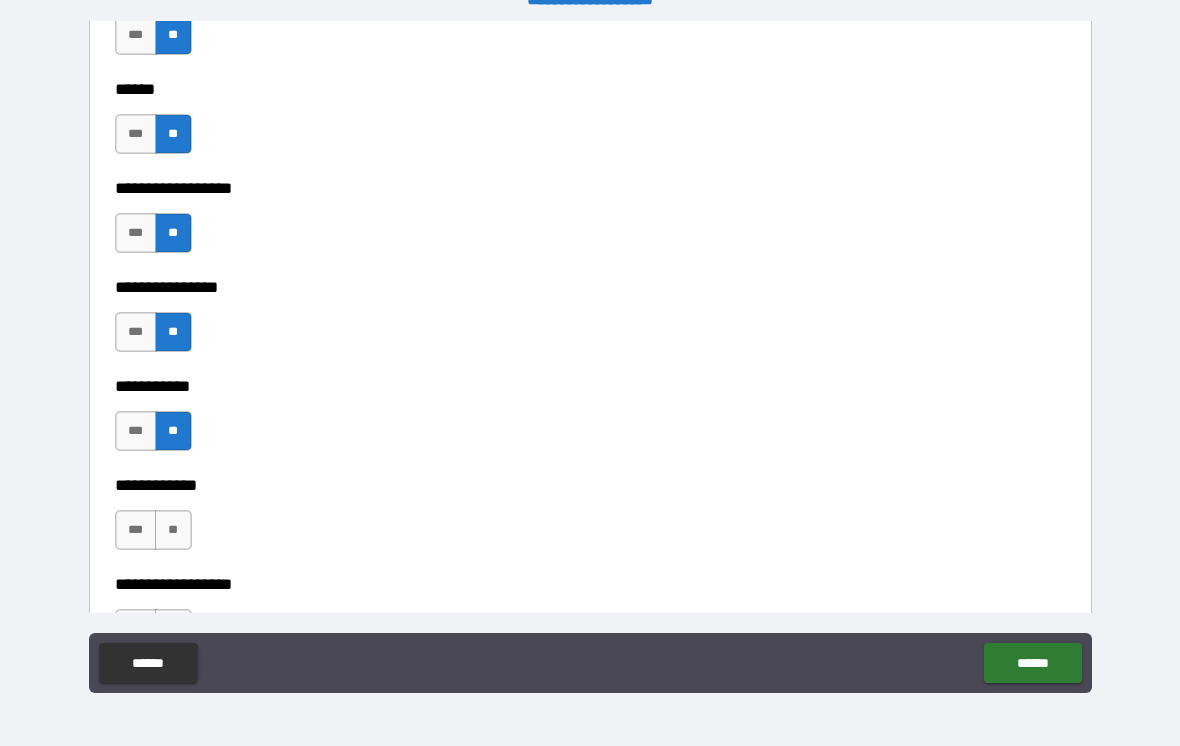 click on "**" at bounding box center (173, 530) 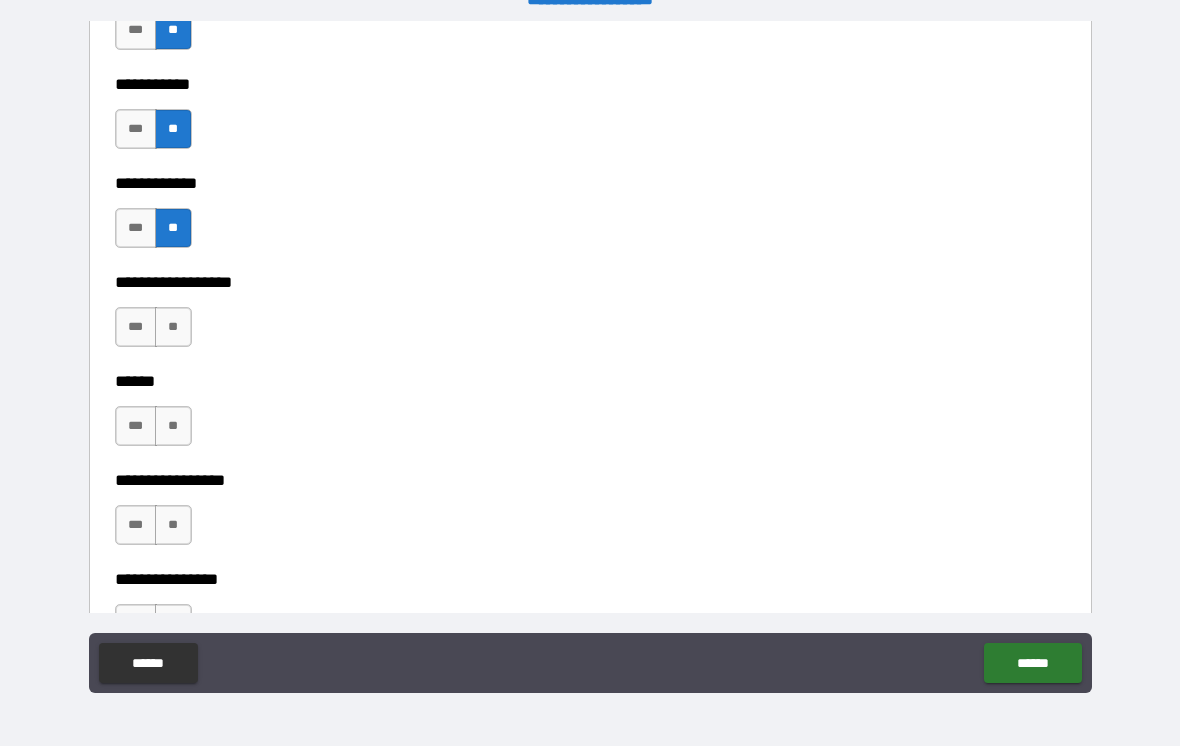 scroll, scrollTop: 9617, scrollLeft: 0, axis: vertical 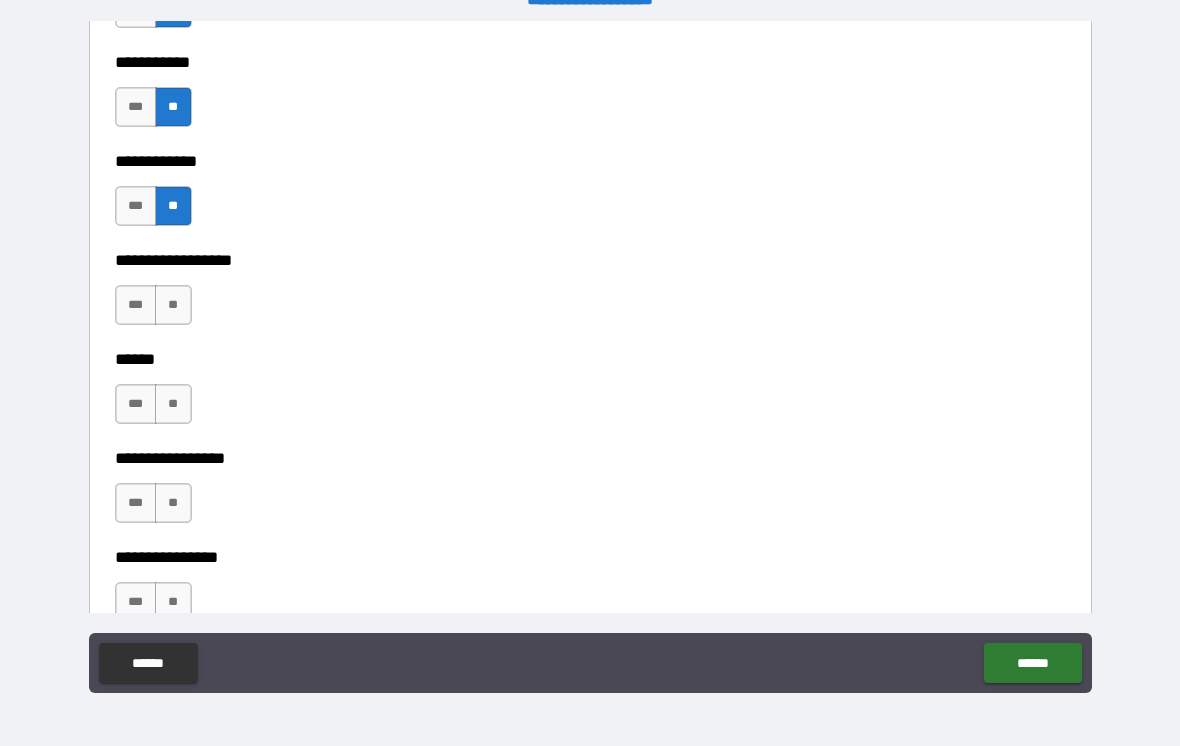 click on "**" at bounding box center (173, 305) 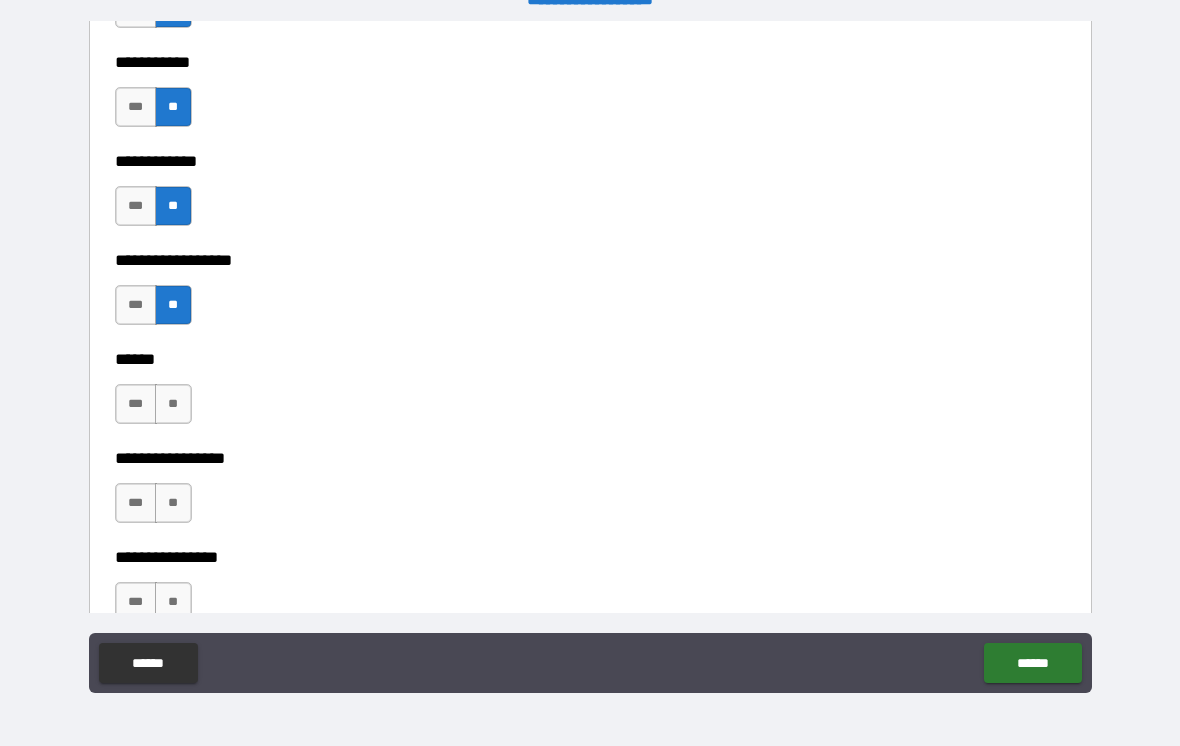 click on "**" at bounding box center [173, 404] 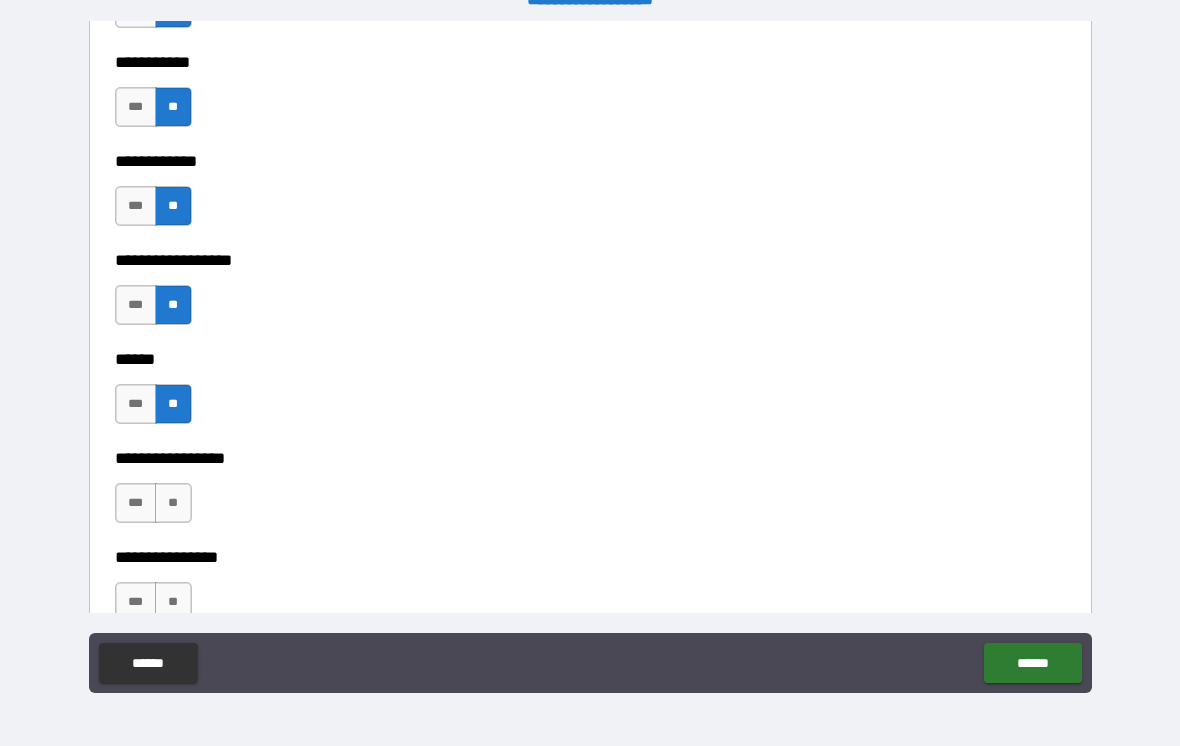 click on "**" at bounding box center [173, 503] 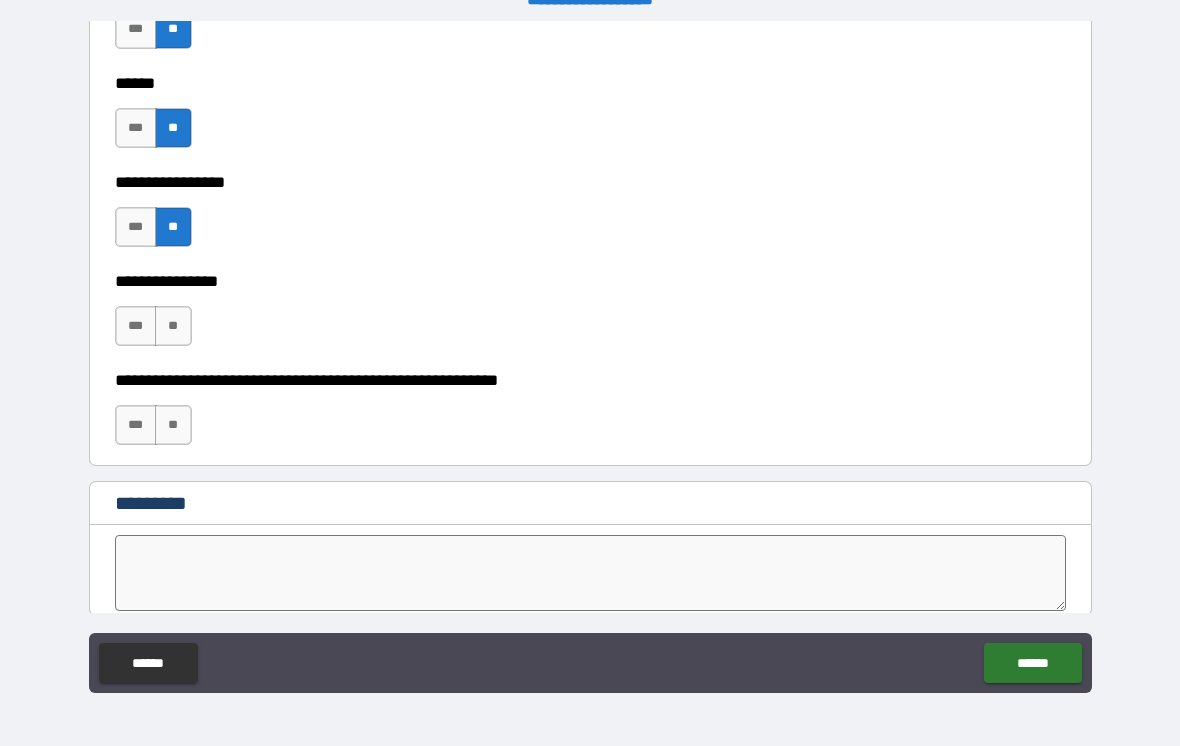 scroll, scrollTop: 9899, scrollLeft: 0, axis: vertical 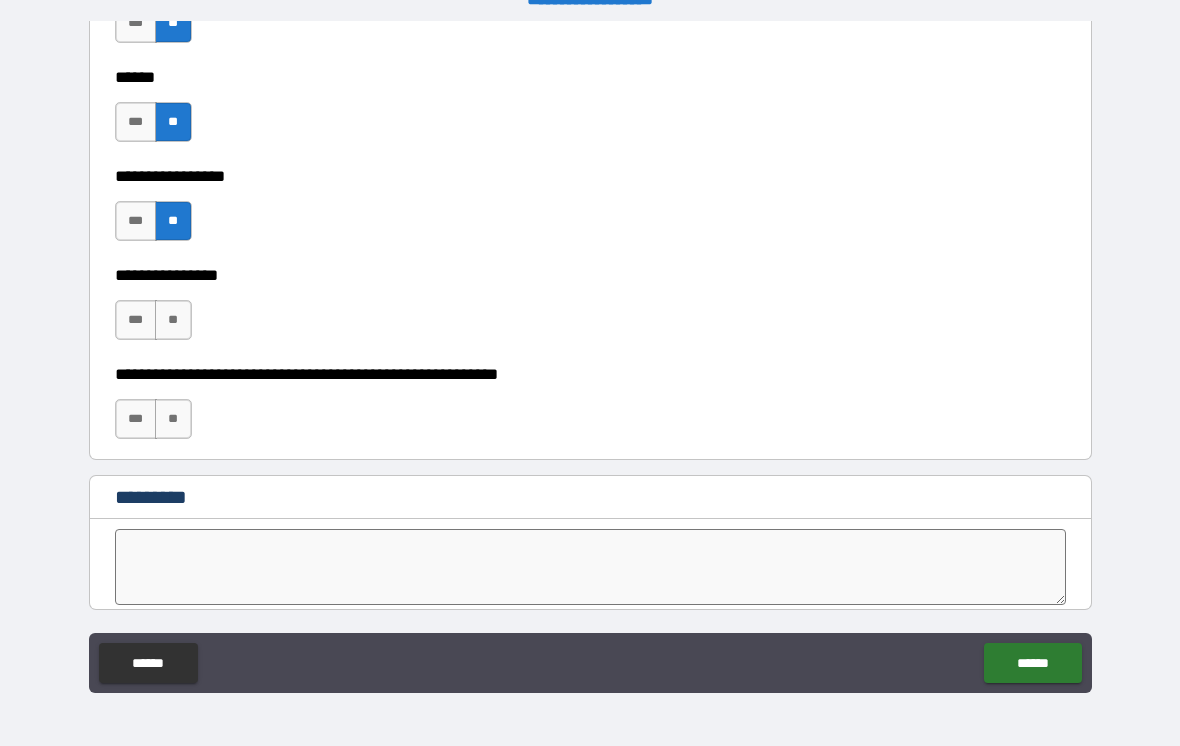 click on "**" at bounding box center (173, 320) 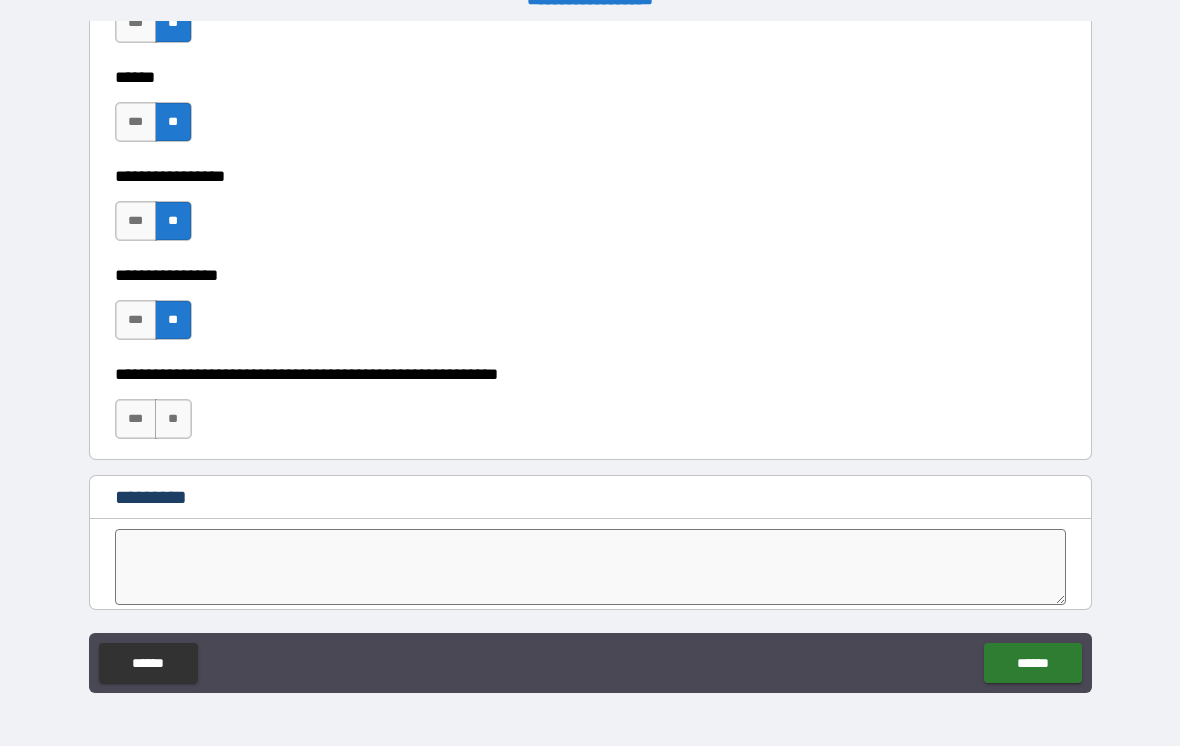click on "***" at bounding box center (136, 320) 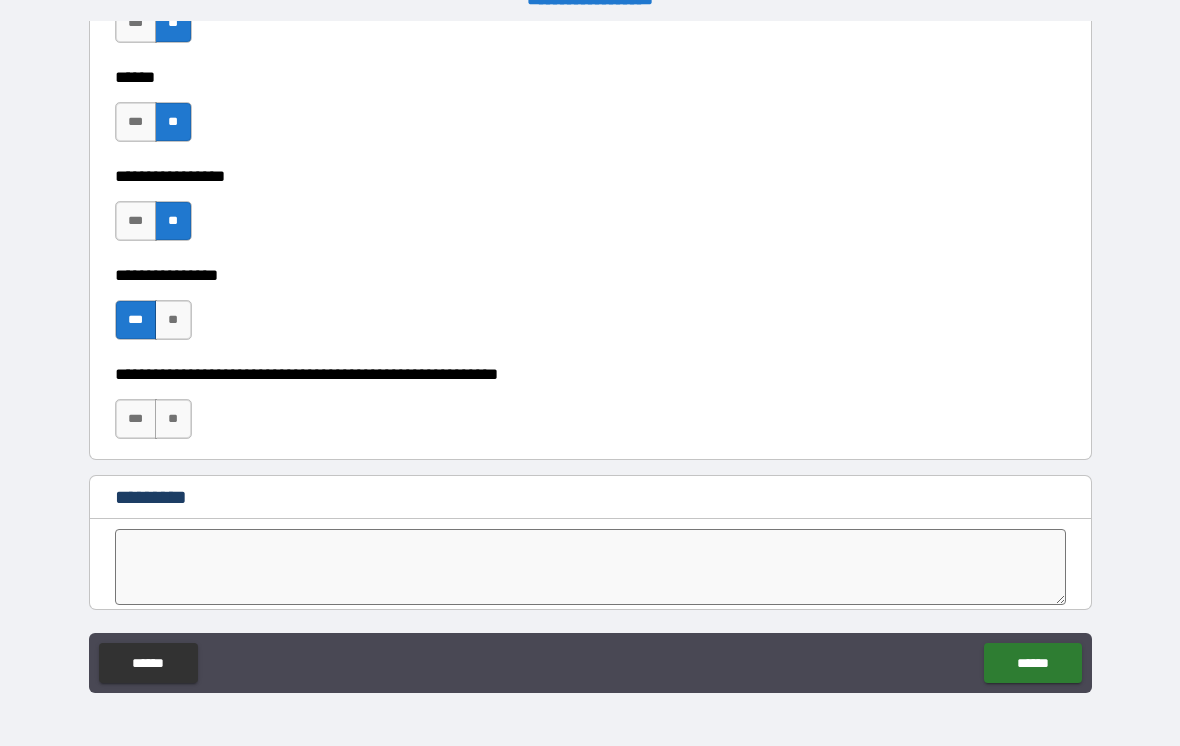 click on "**" at bounding box center (173, 419) 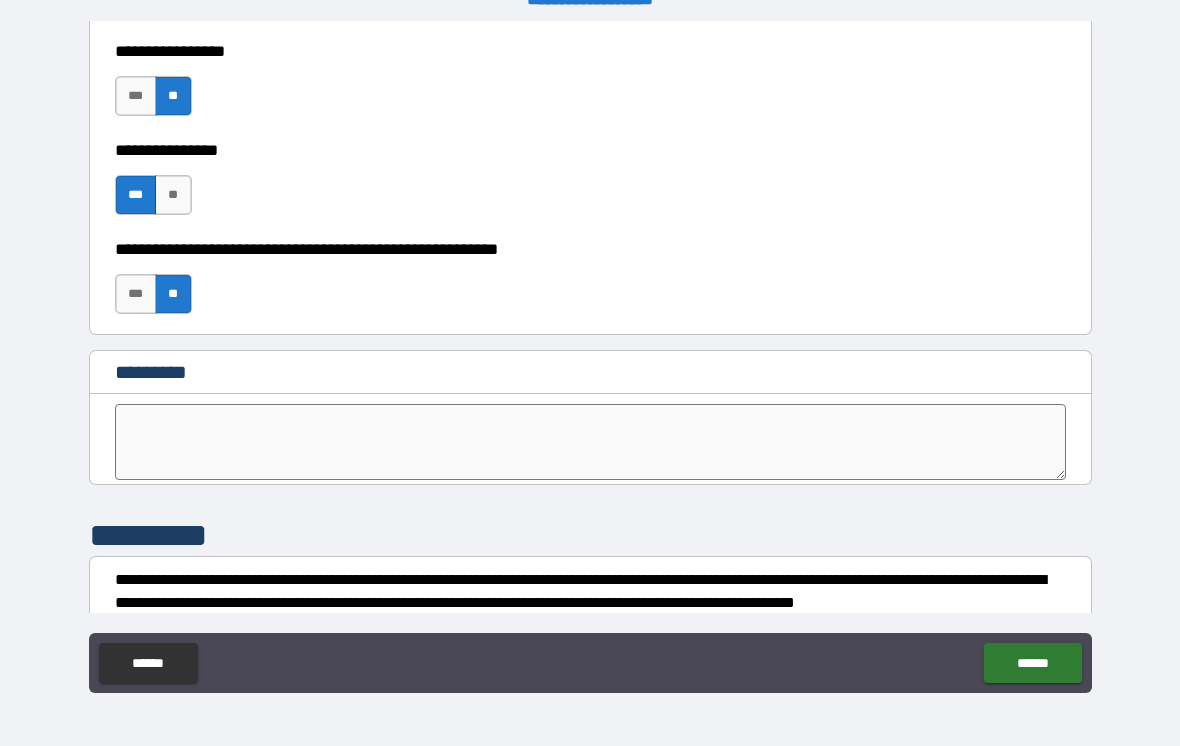scroll, scrollTop: 10026, scrollLeft: 0, axis: vertical 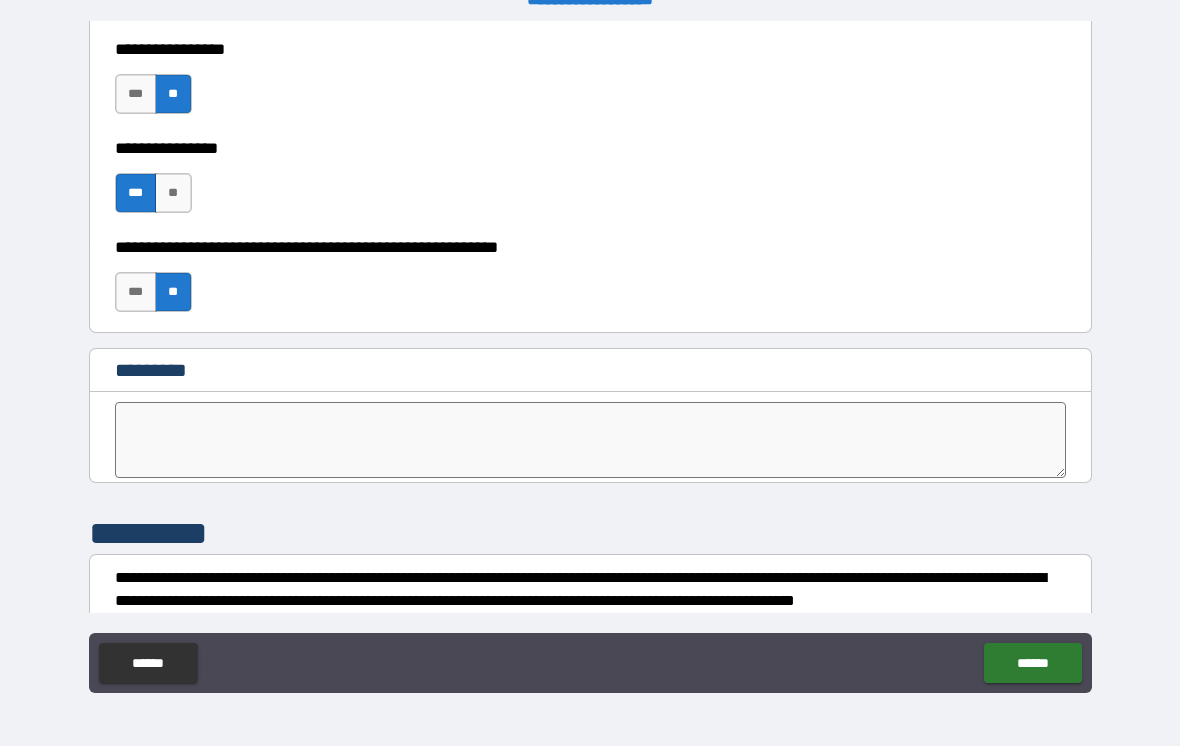 click at bounding box center [591, 440] 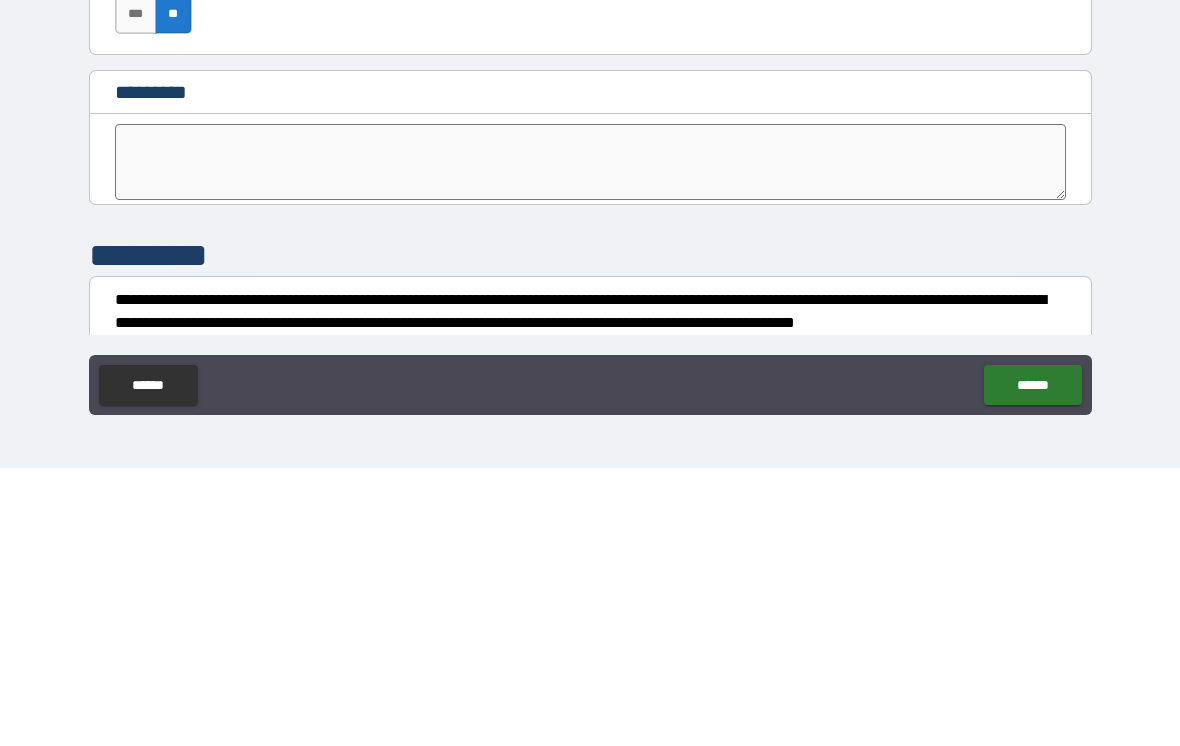 type on "*" 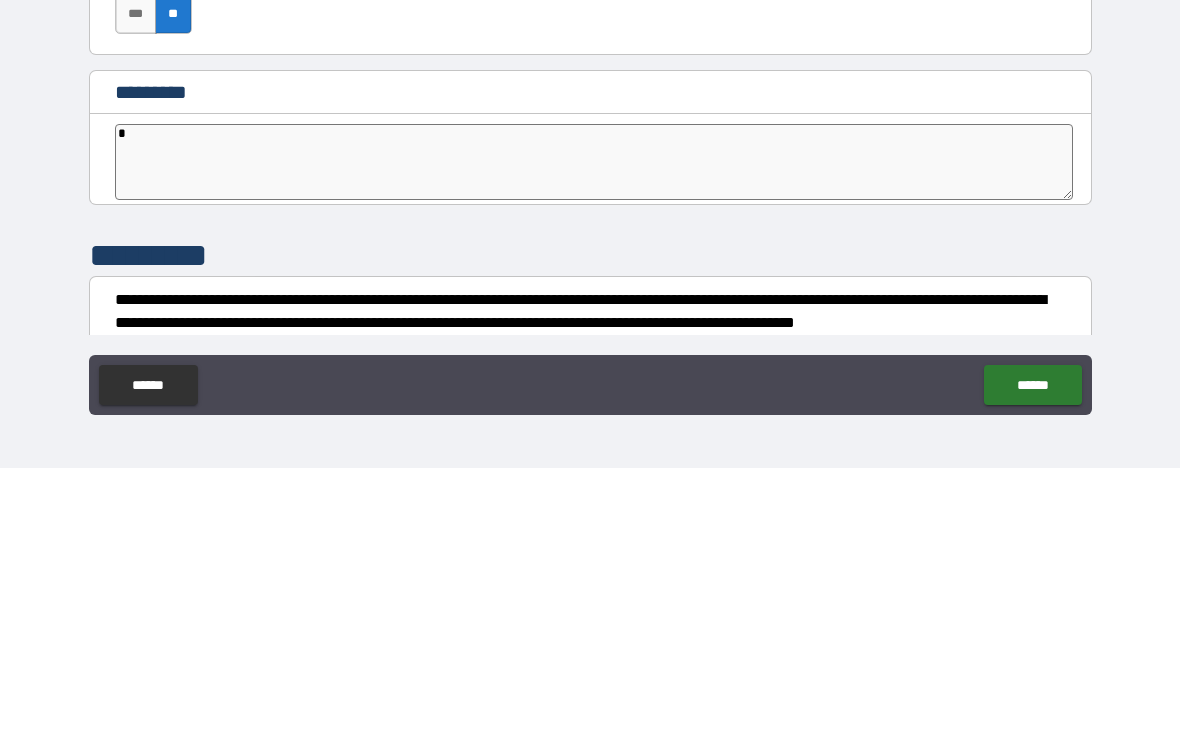 type on "*" 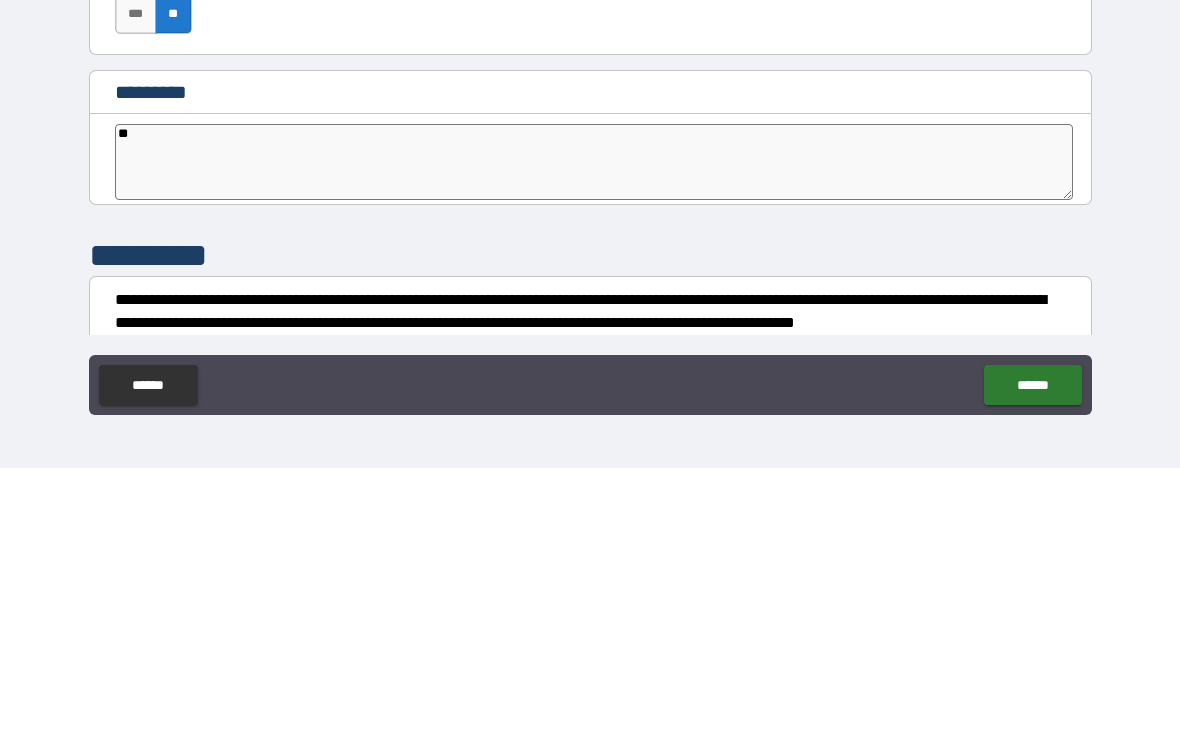 type on "*" 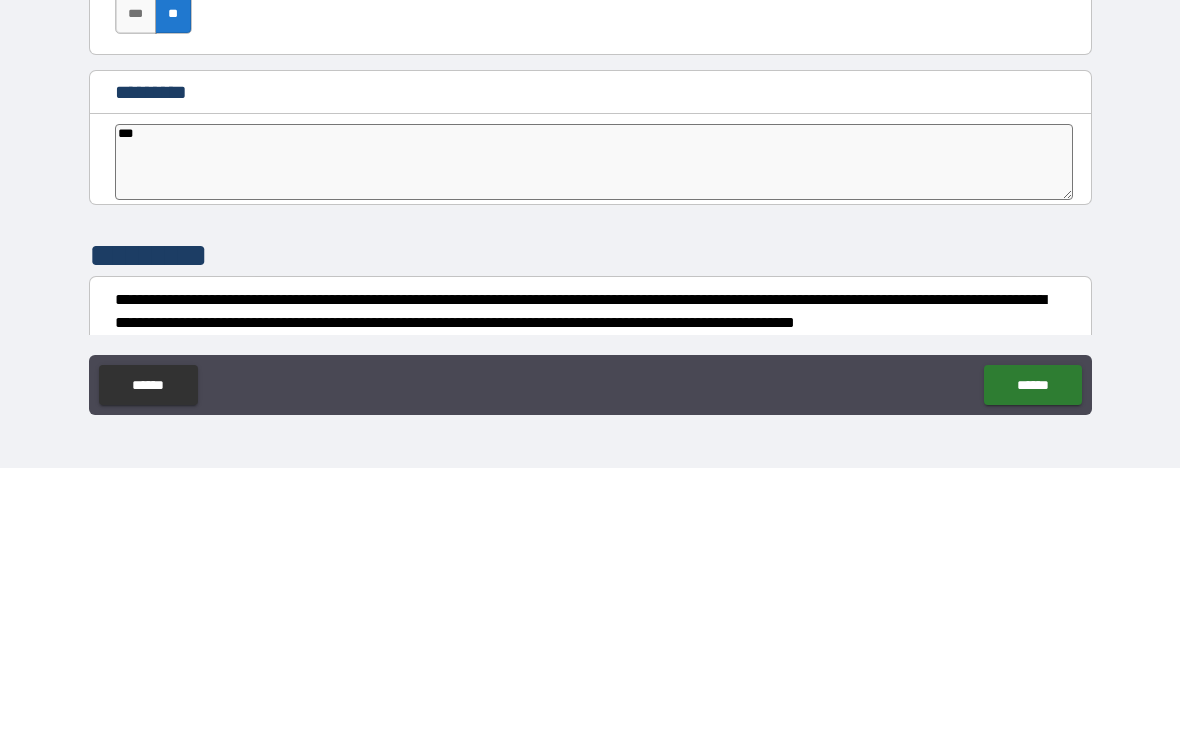 type on "*" 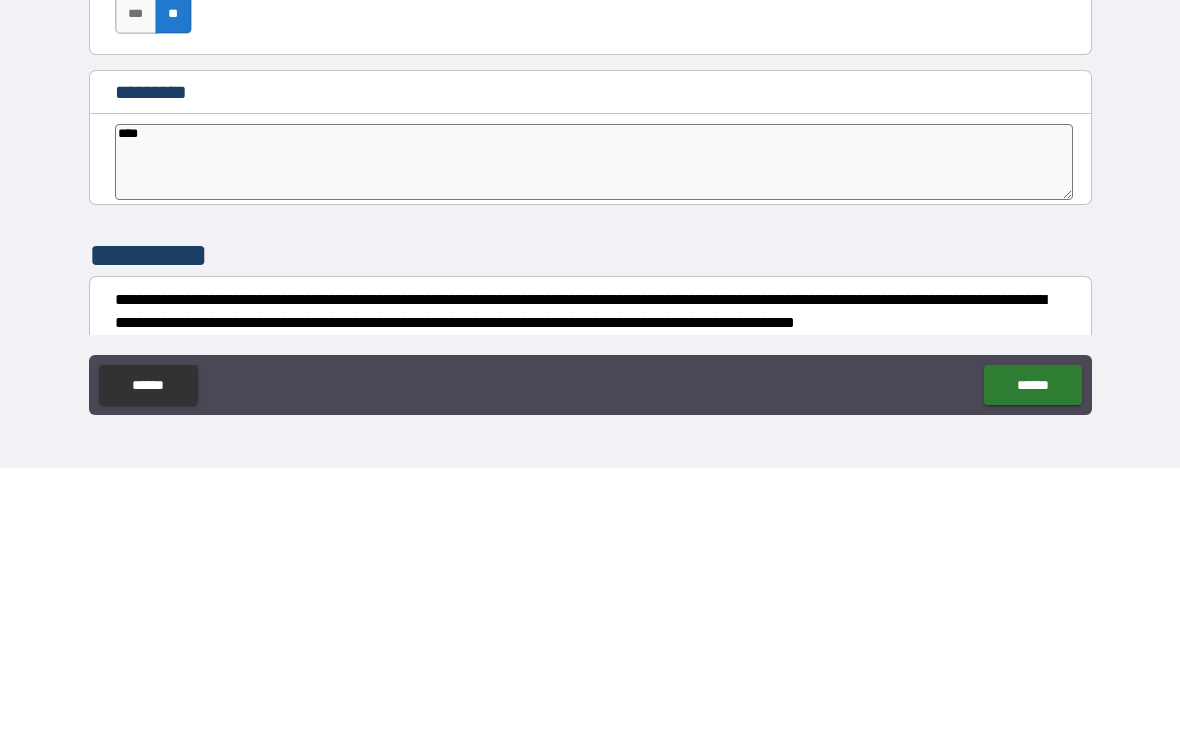 type on "*" 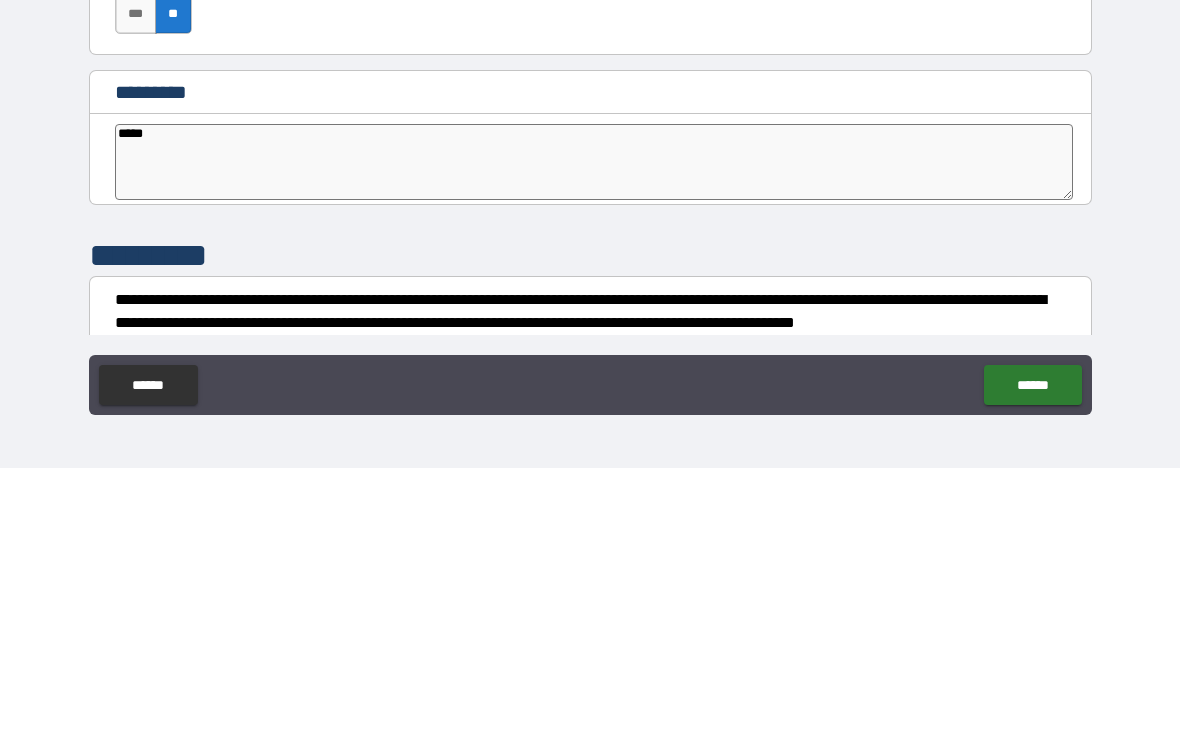 type on "*" 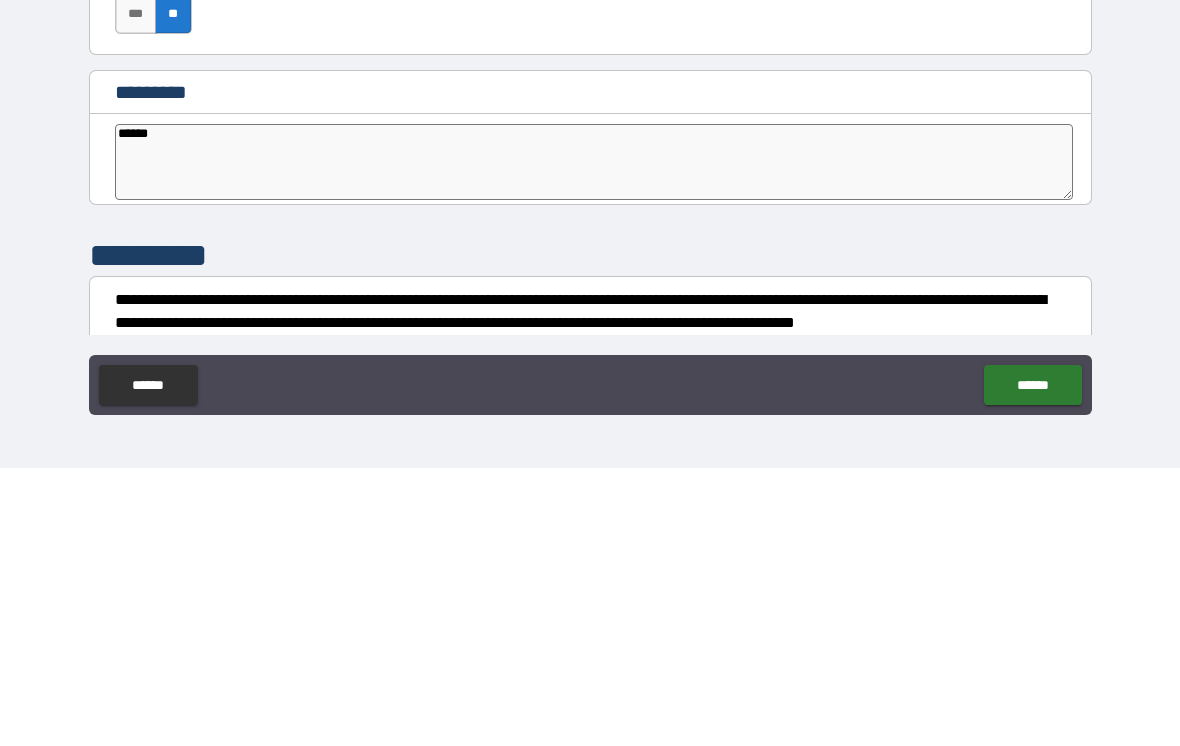 type on "*" 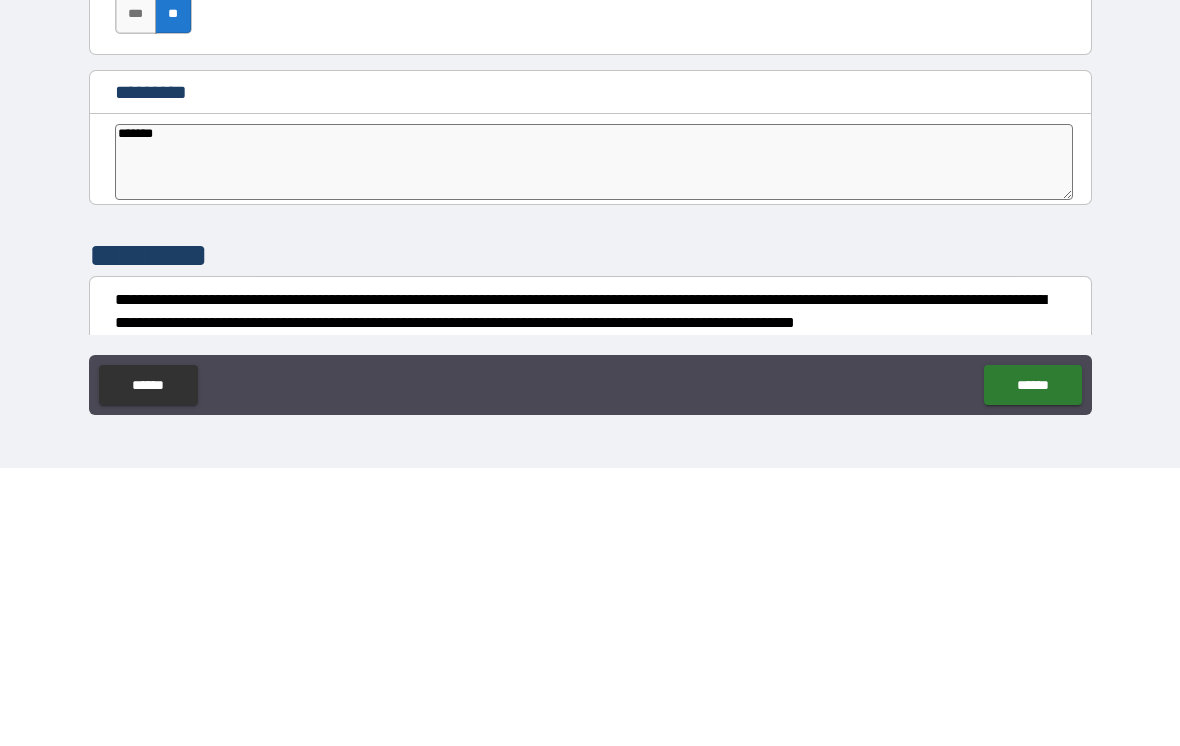 type on "*" 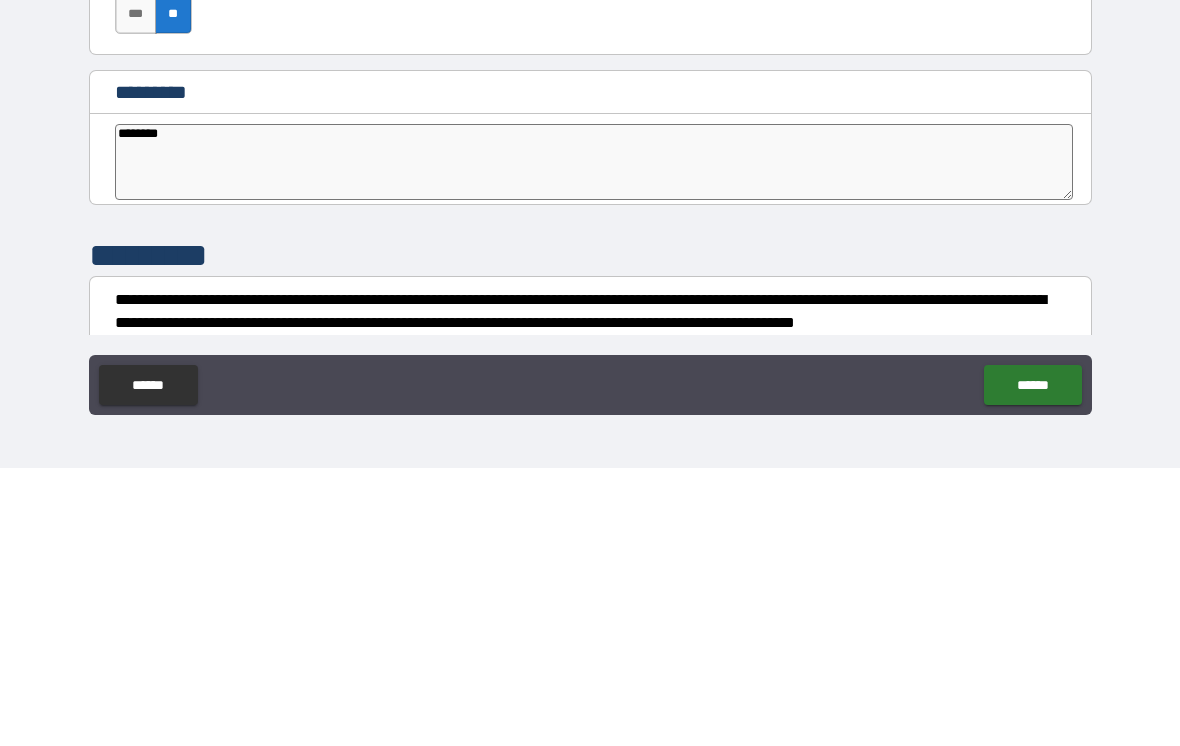 type on "*" 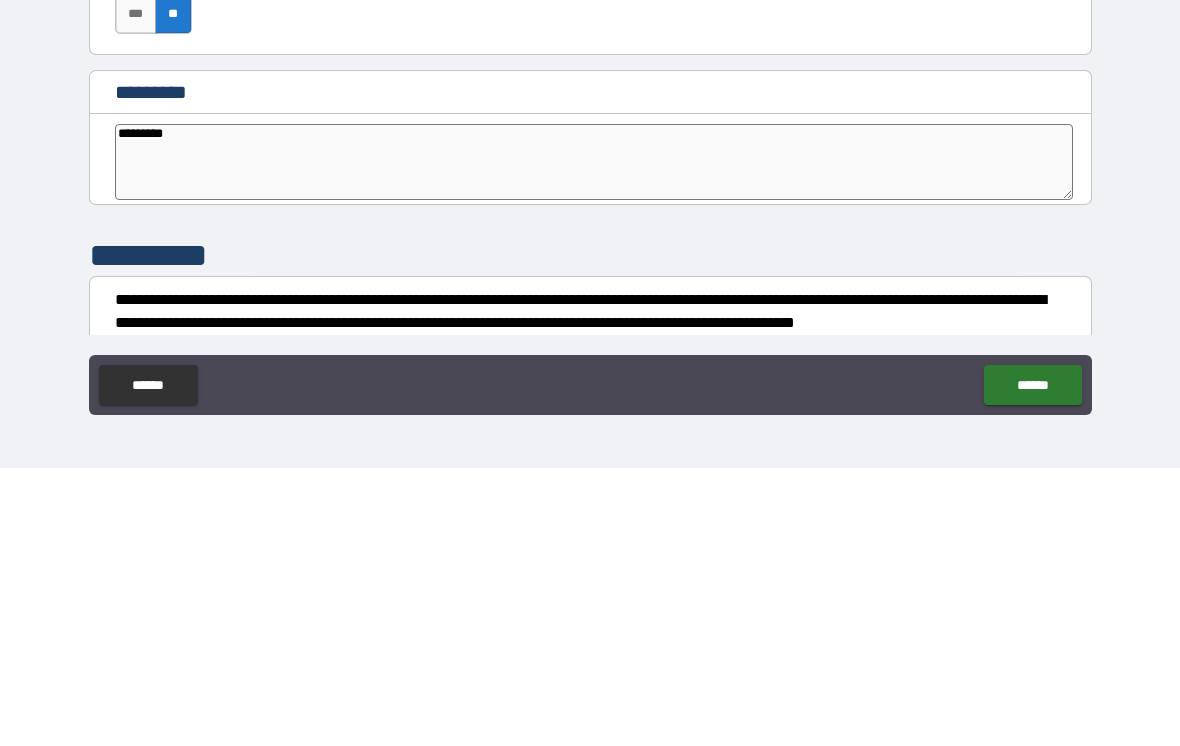 type on "*" 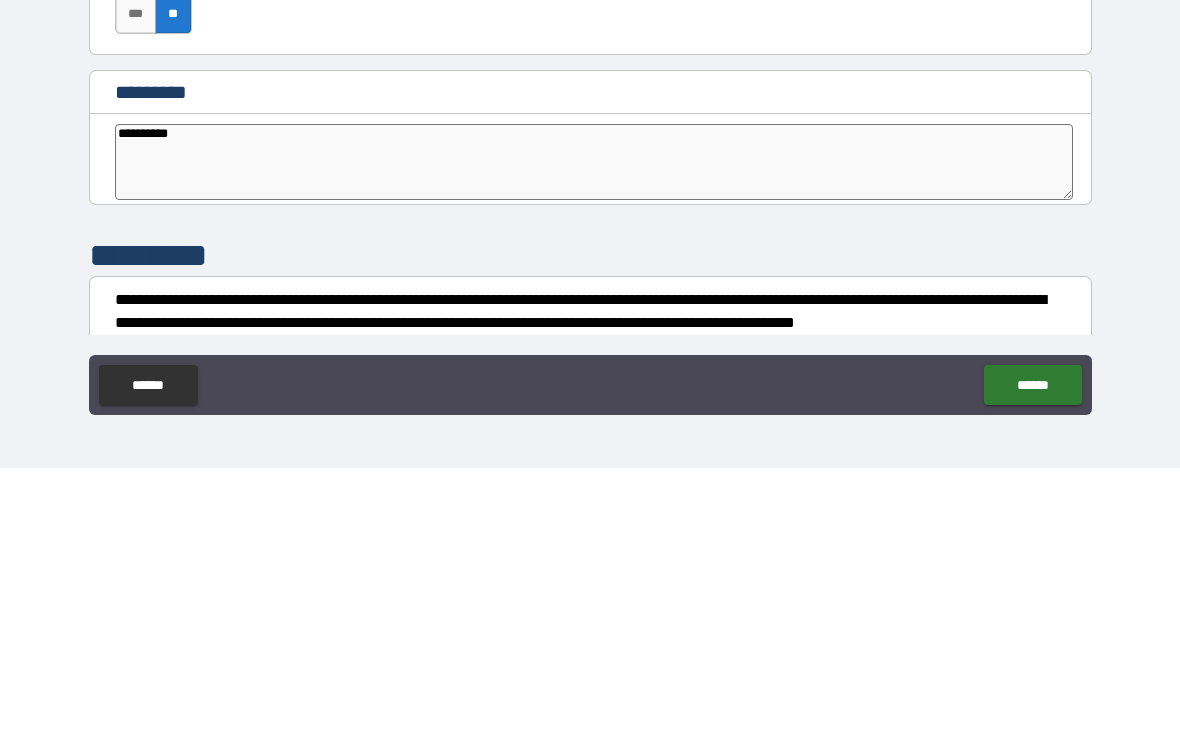 type on "*" 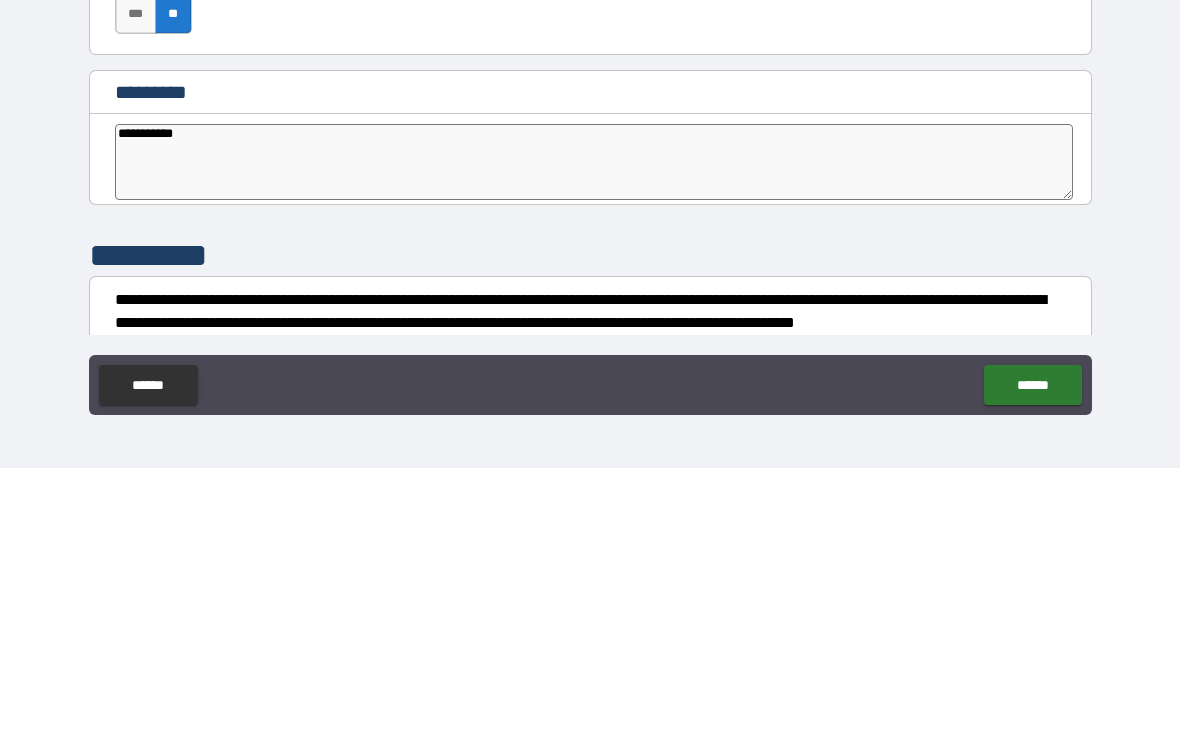type on "*" 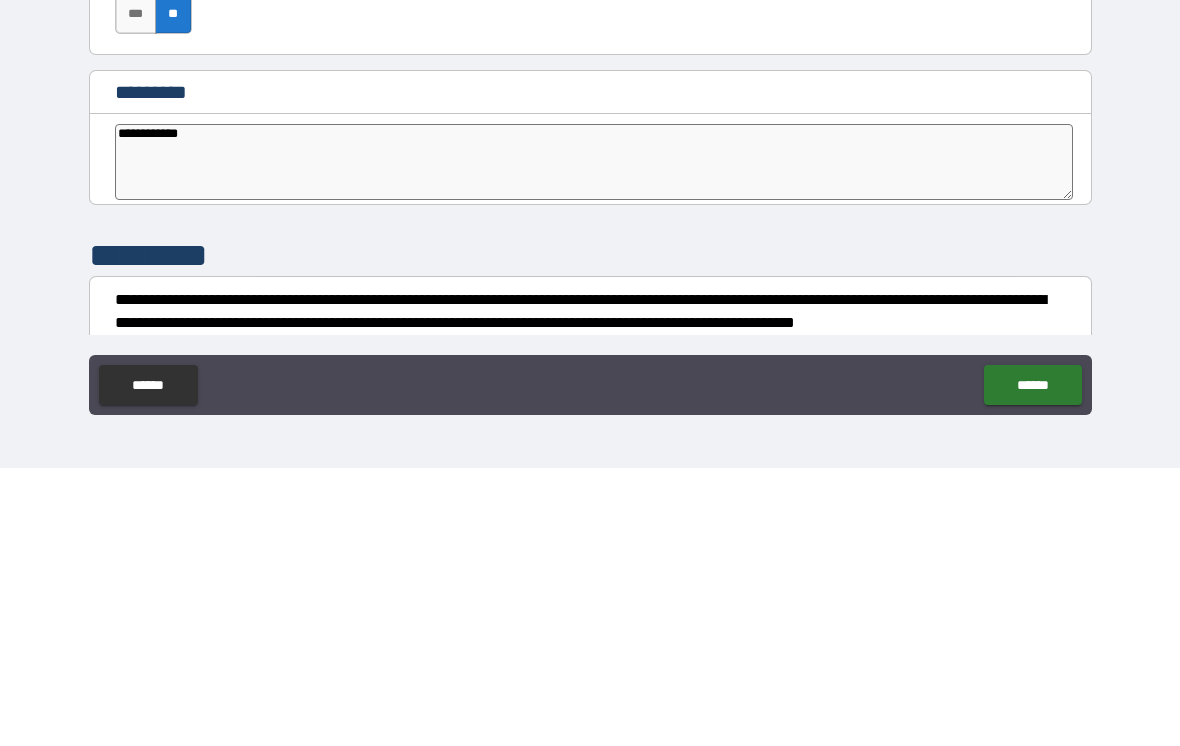 type on "*" 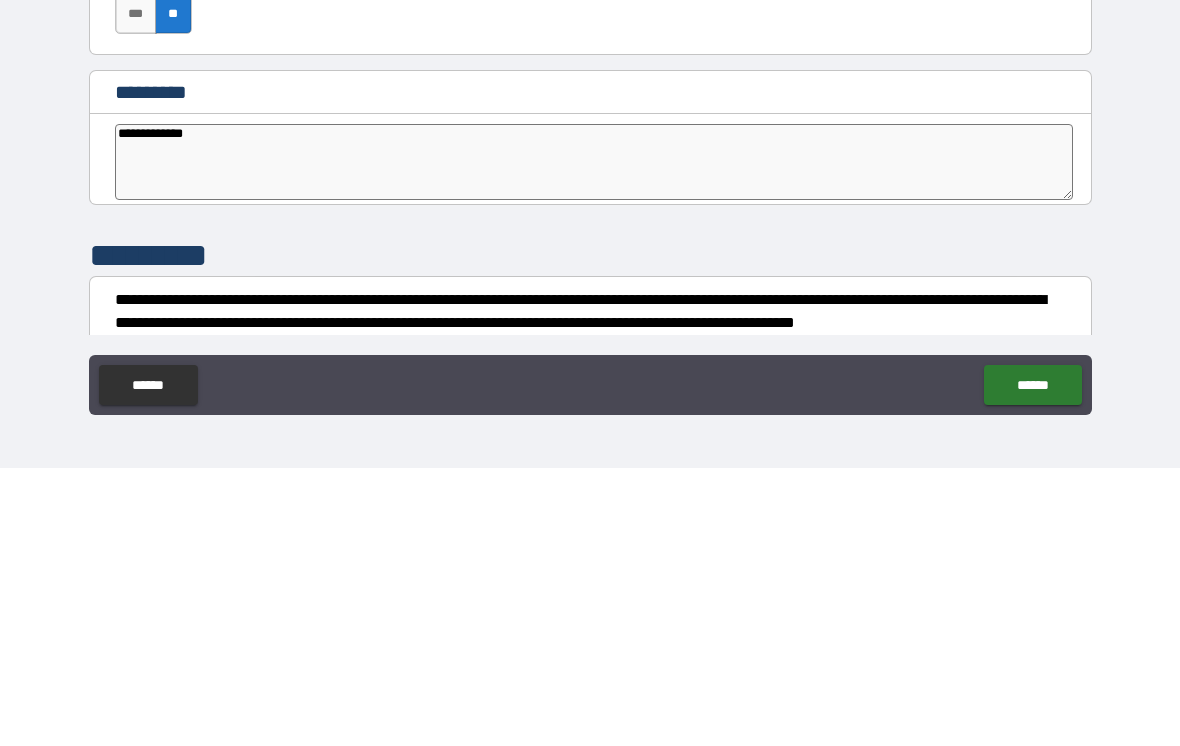 type on "*" 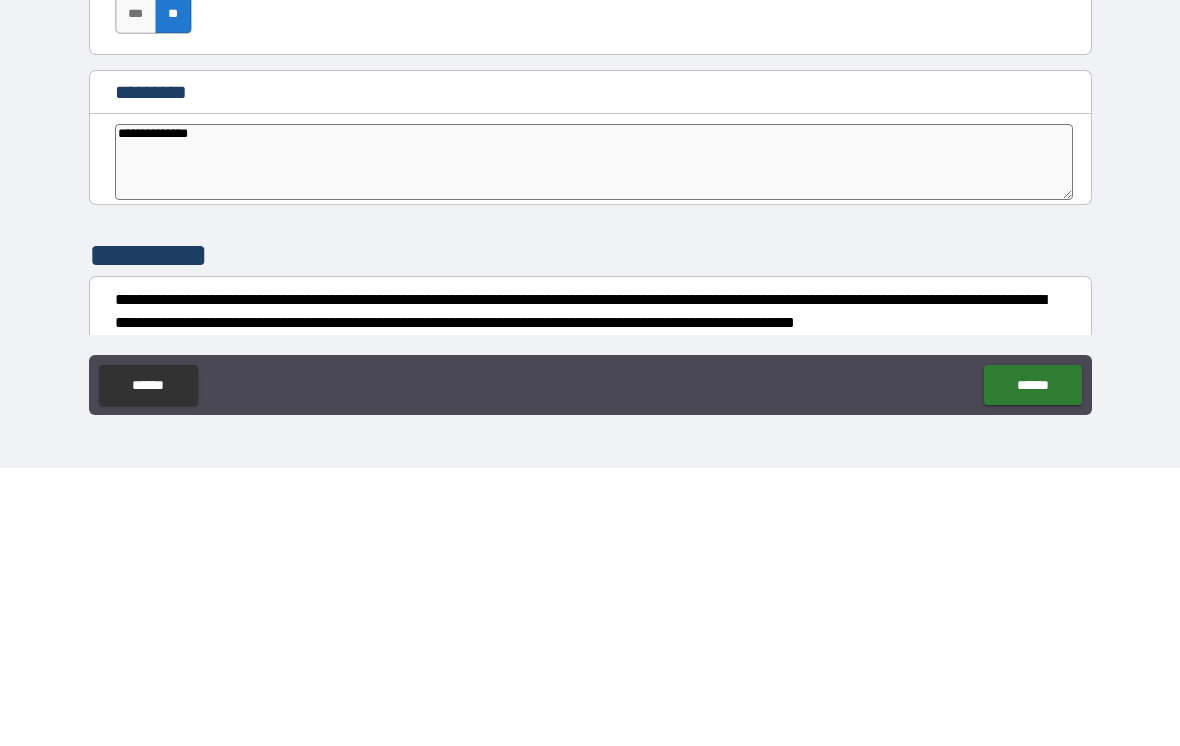 type on "*" 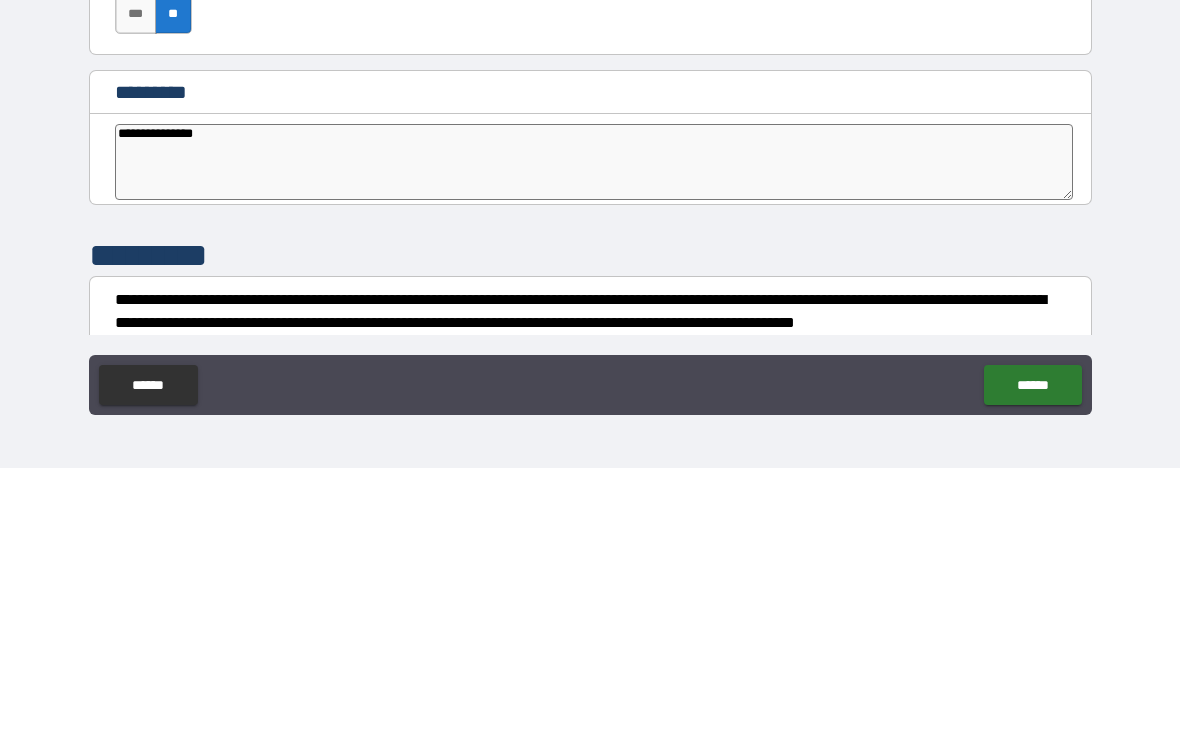 type on "*" 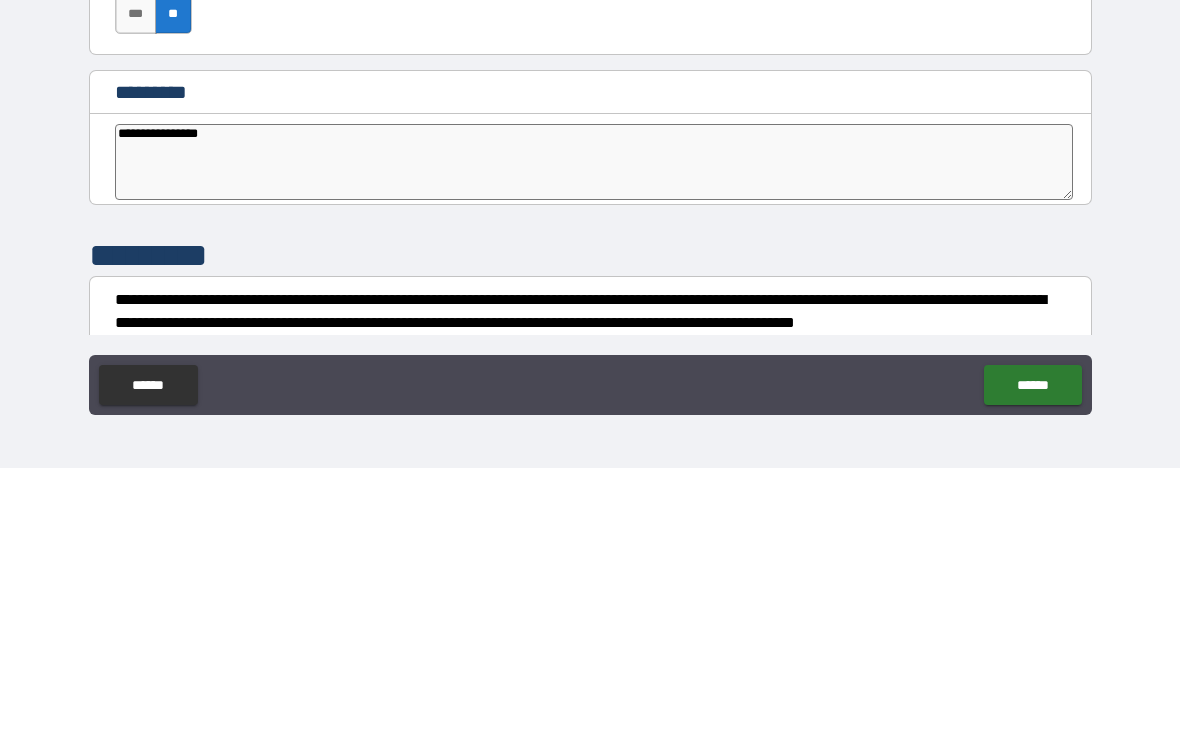 type on "*" 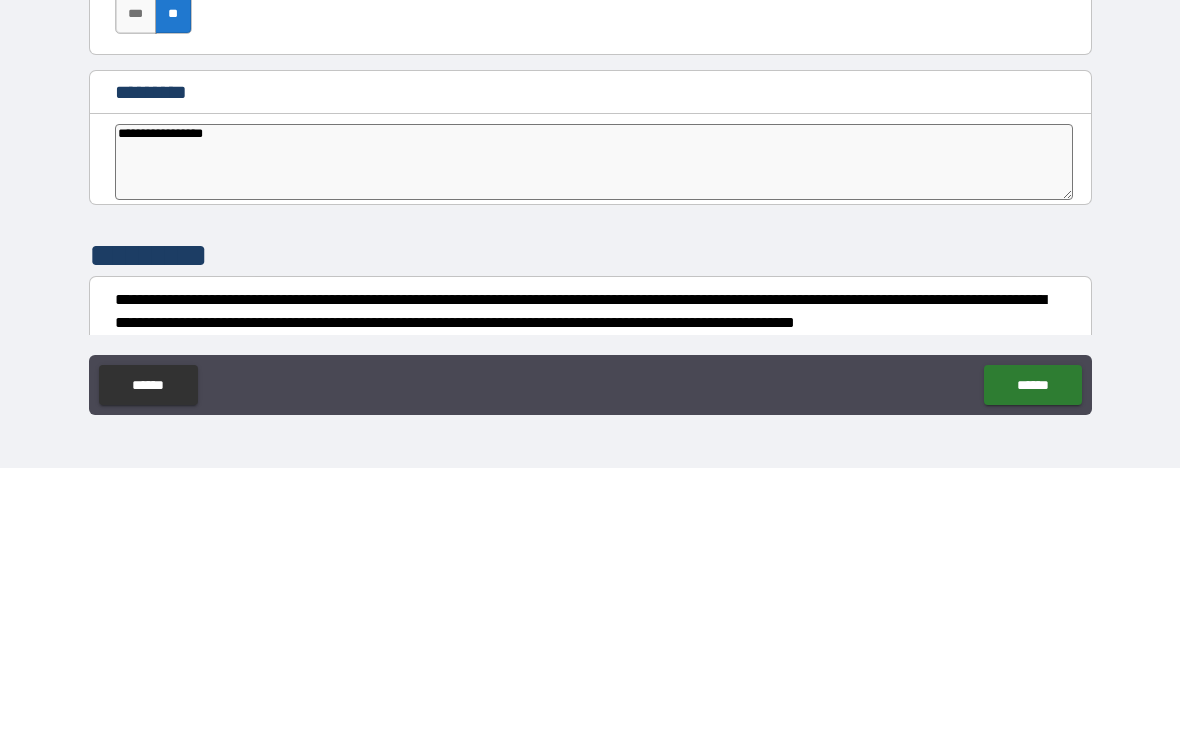 type on "*" 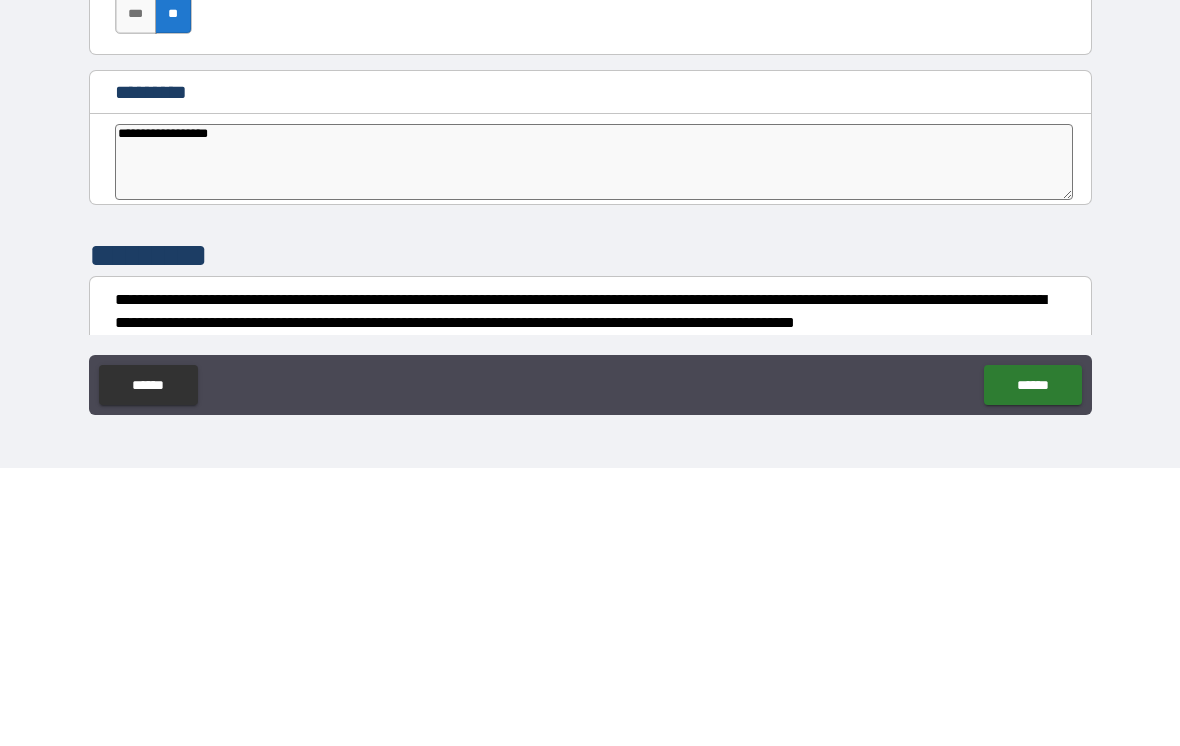 type on "*" 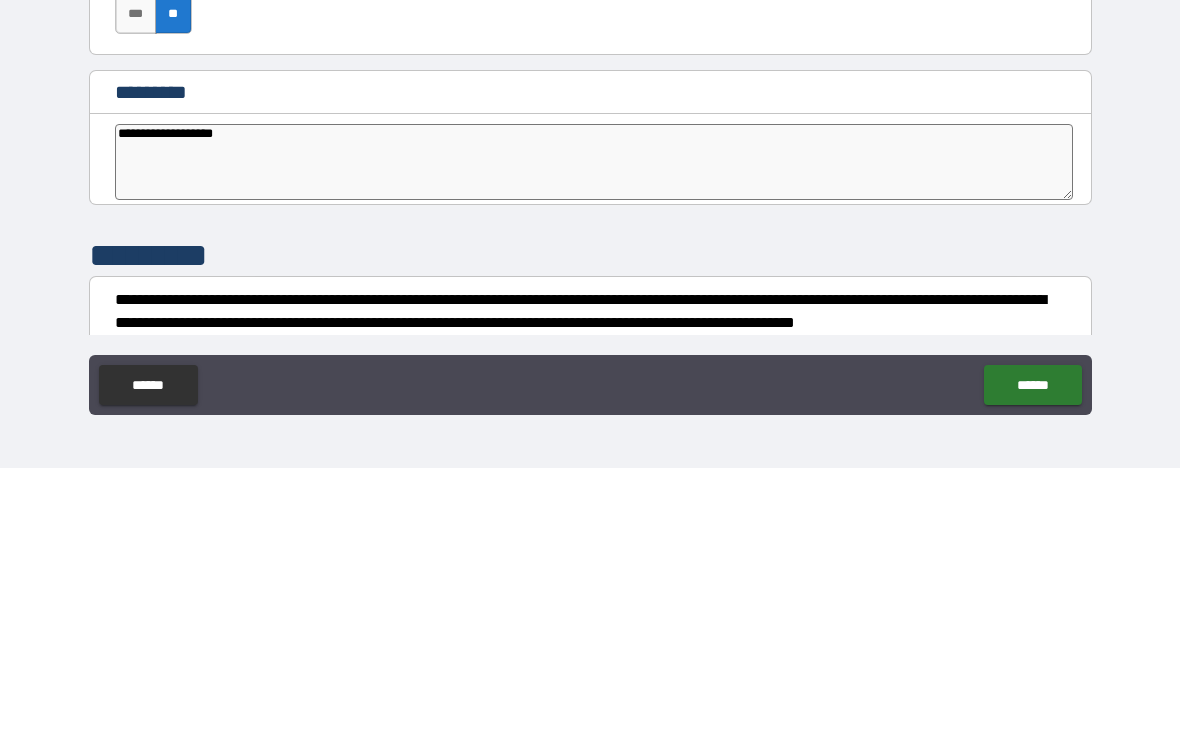 type on "*" 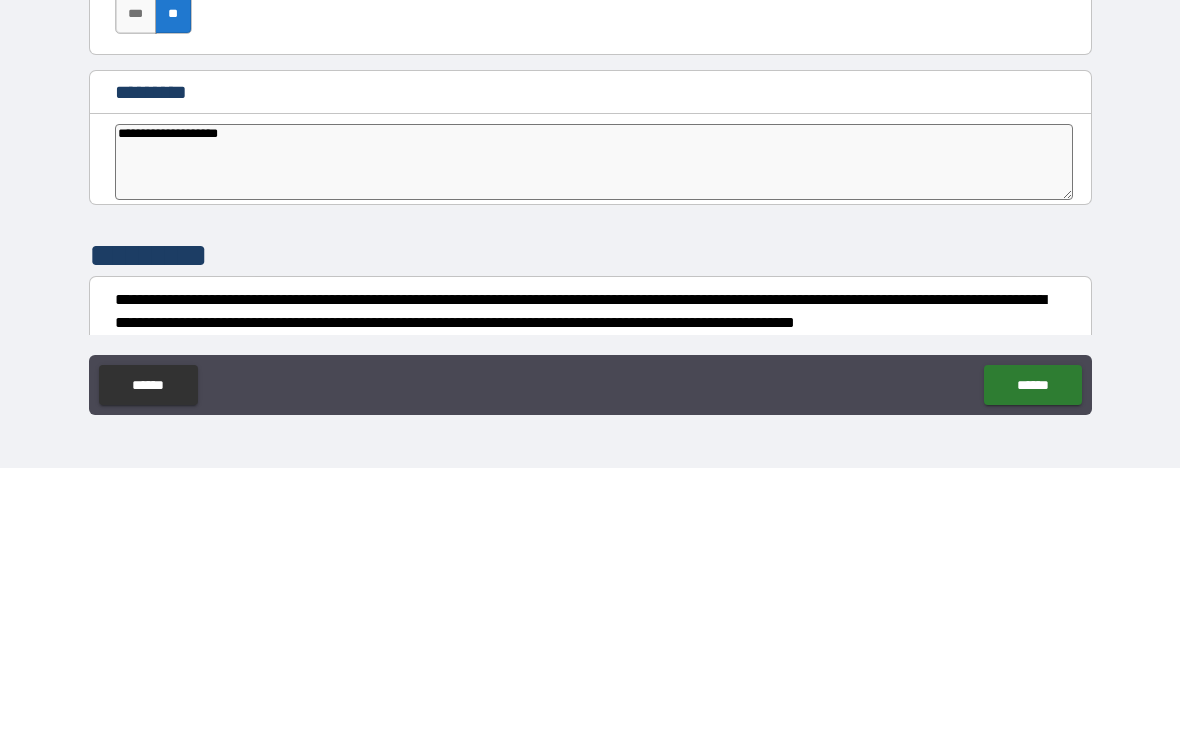 type on "*" 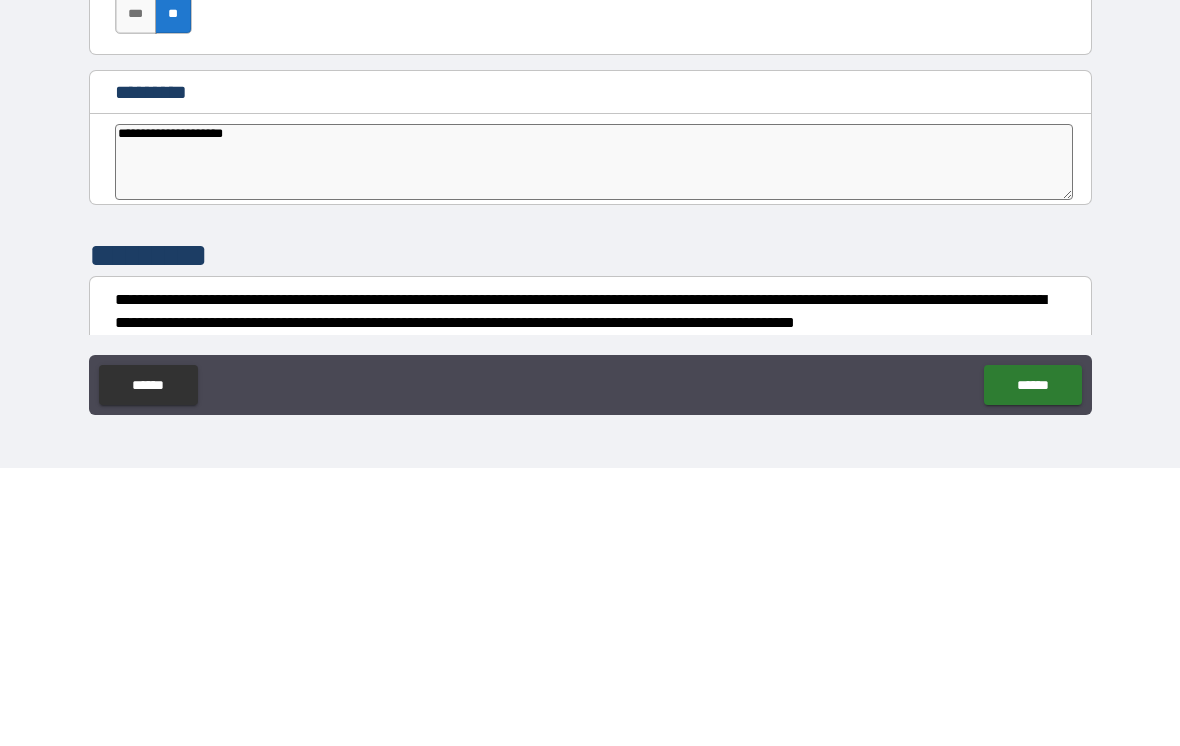 type on "*" 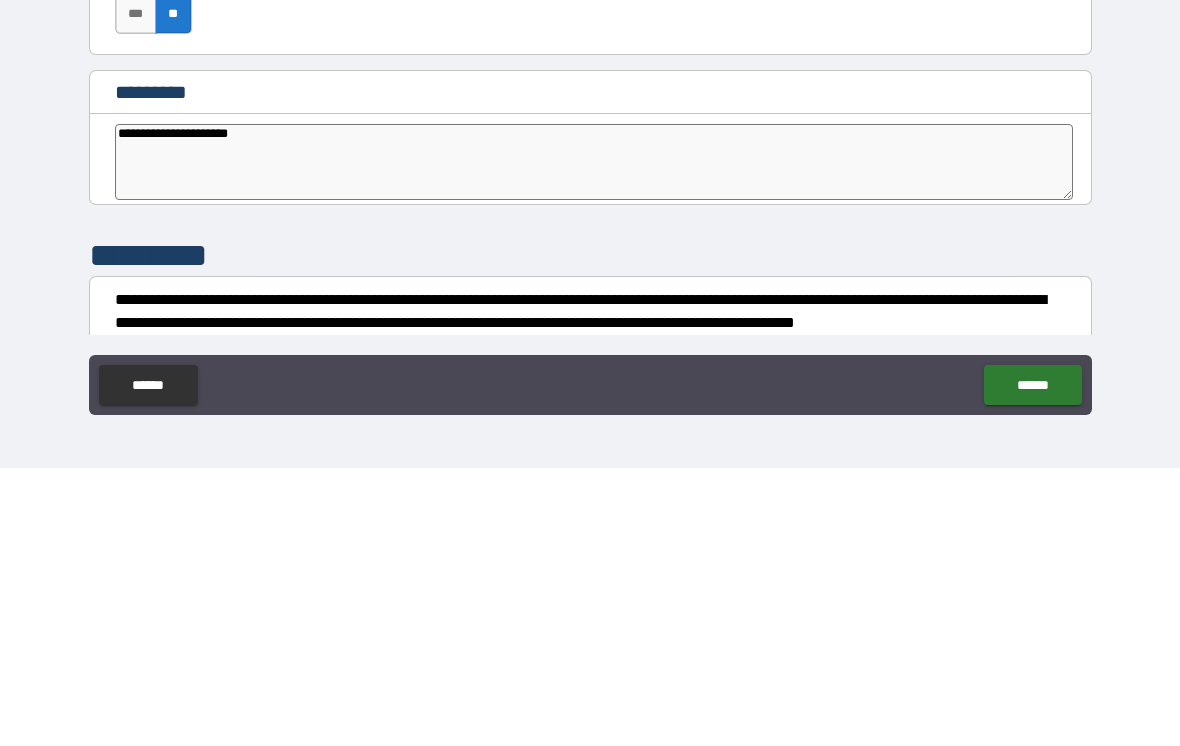type on "*" 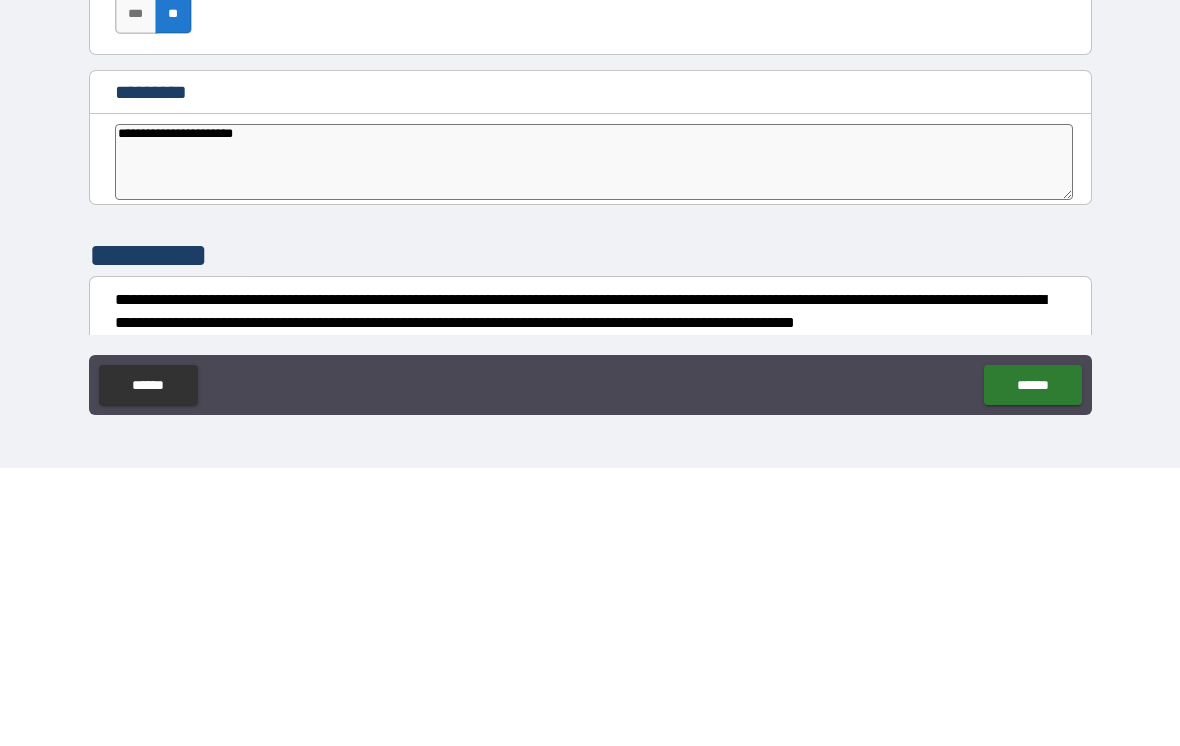 type on "*" 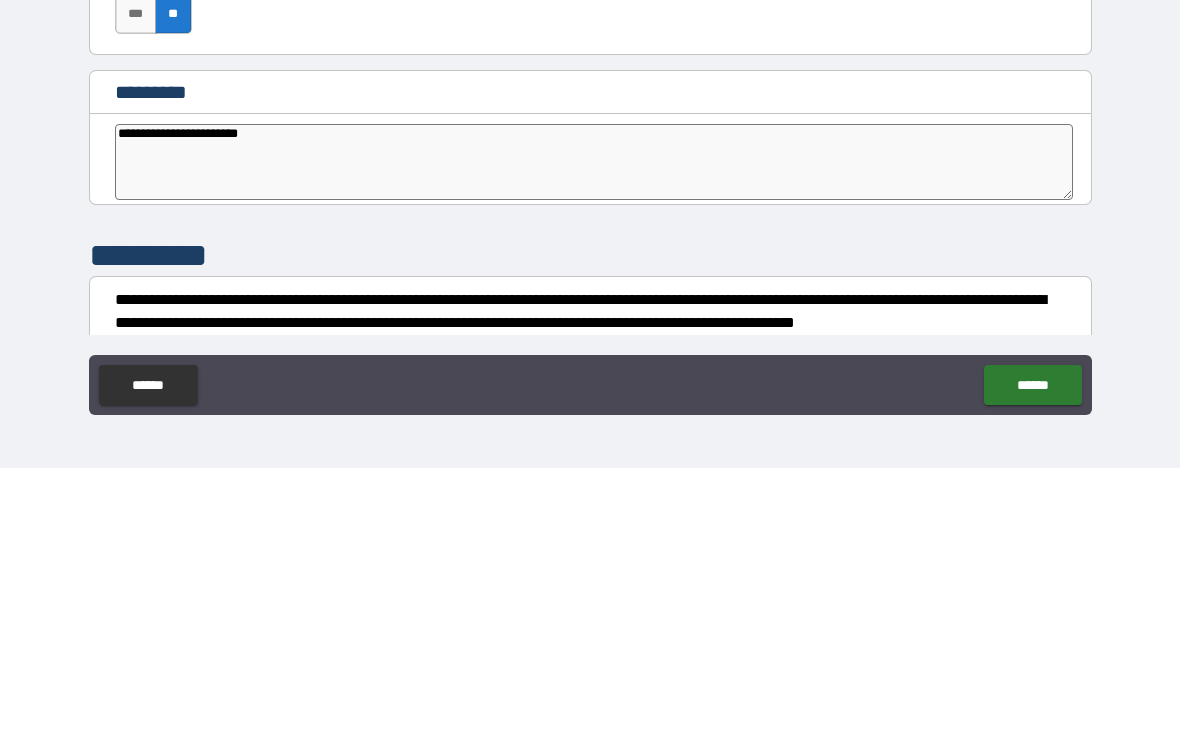 type on "*" 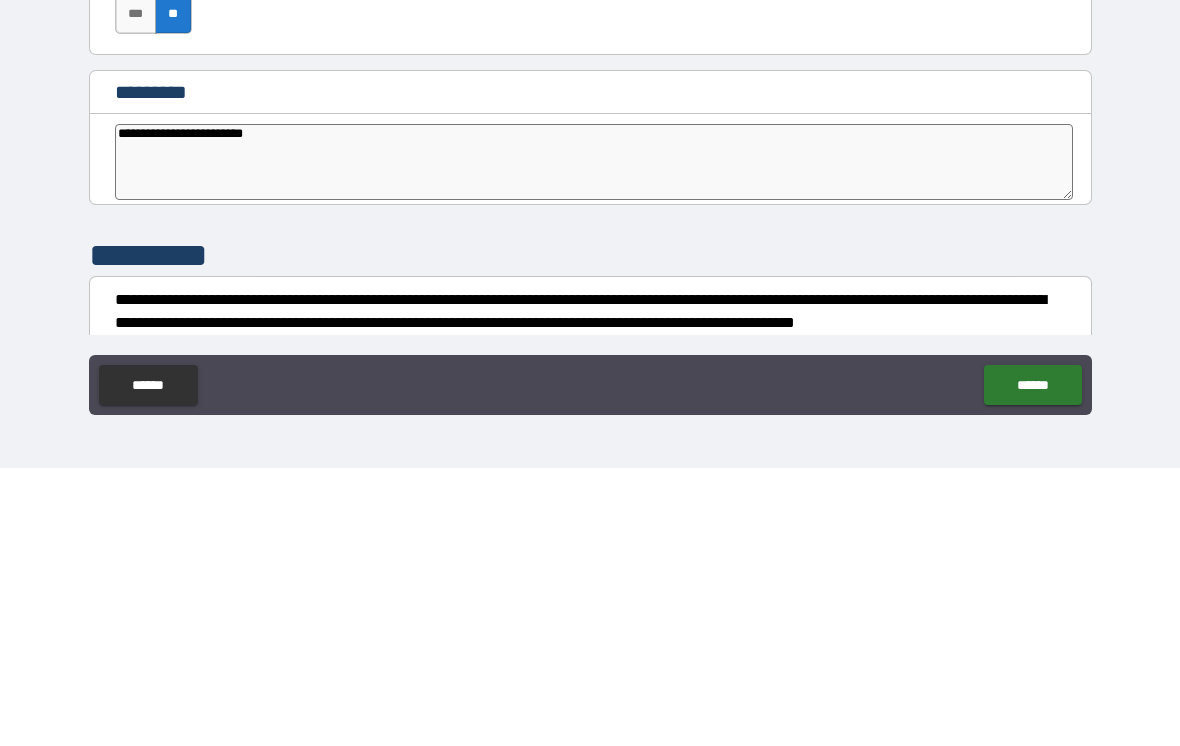 type on "**********" 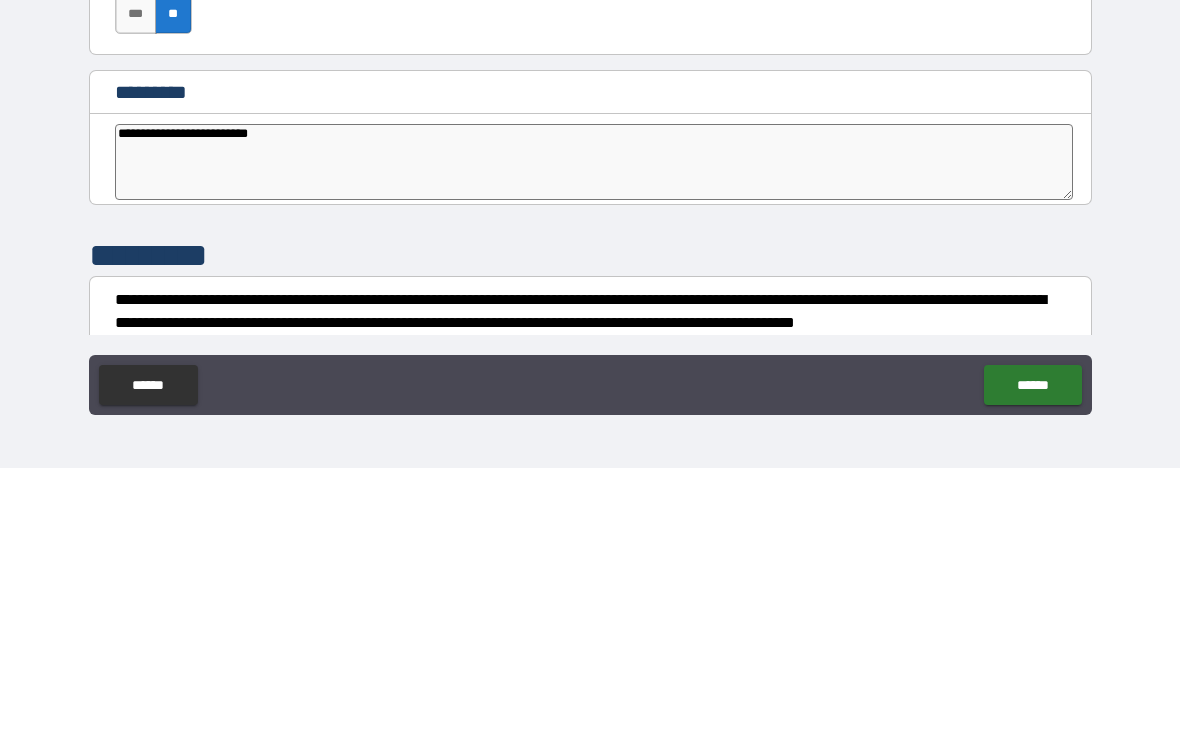 type on "*" 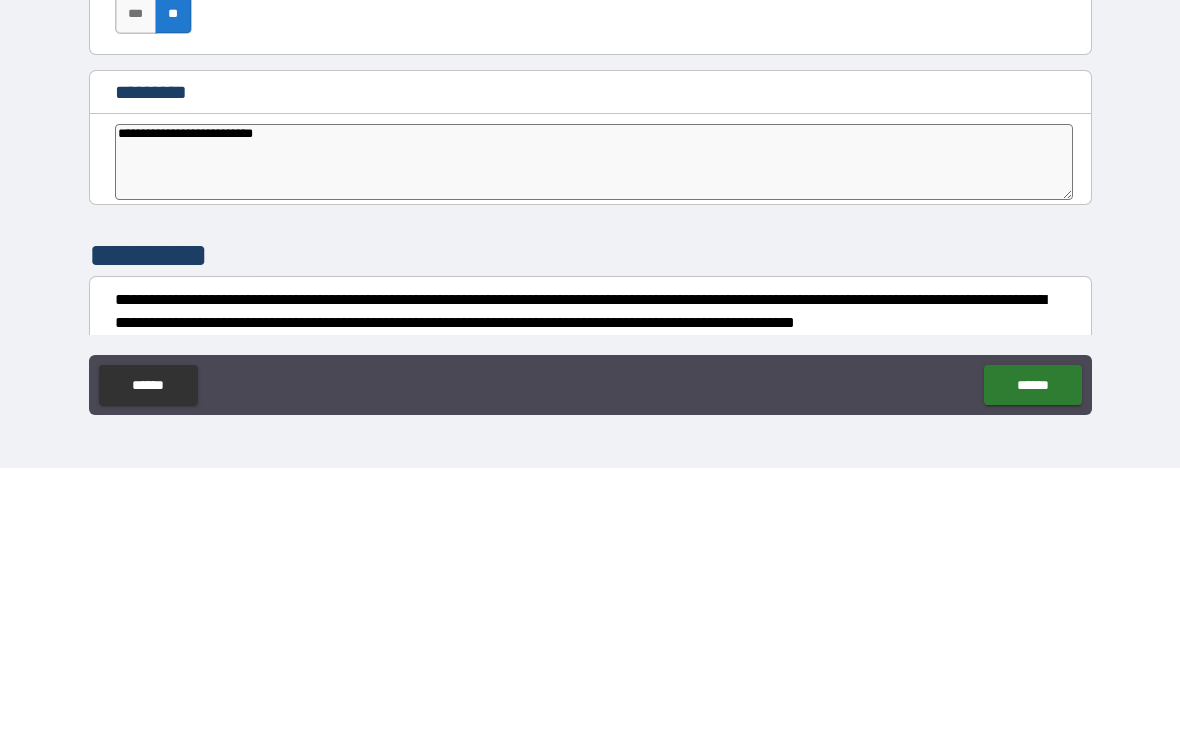 type on "*" 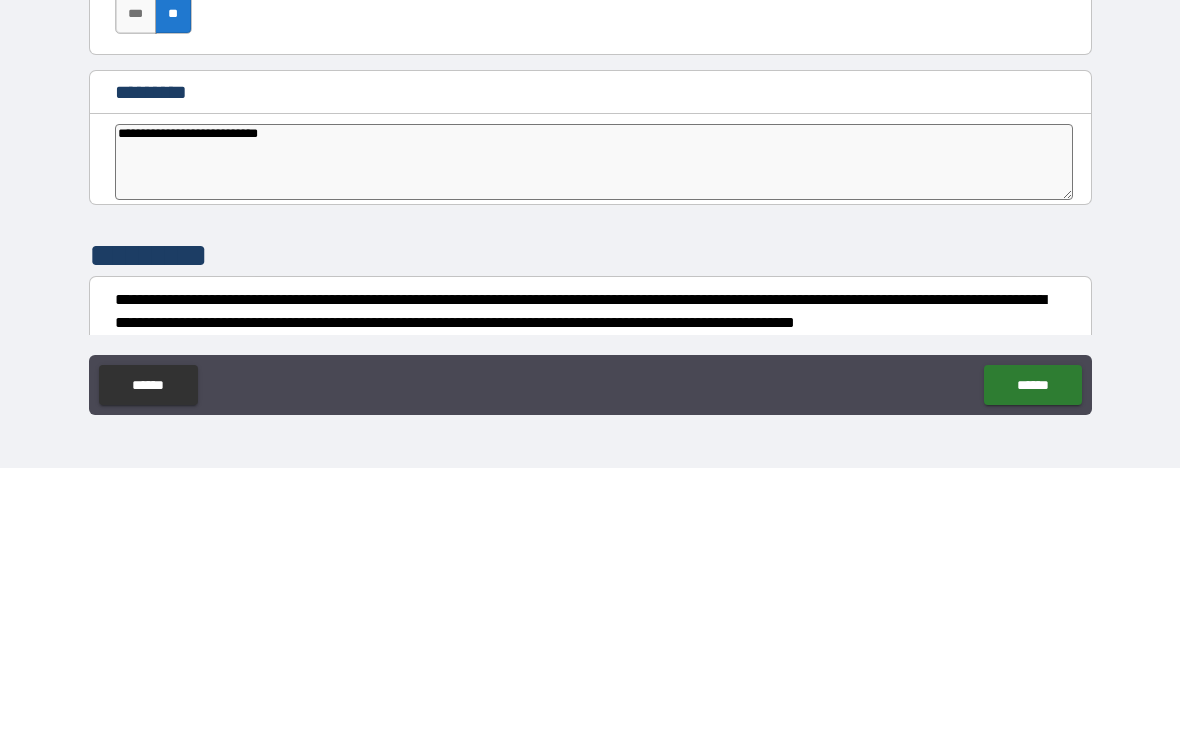 type on "*" 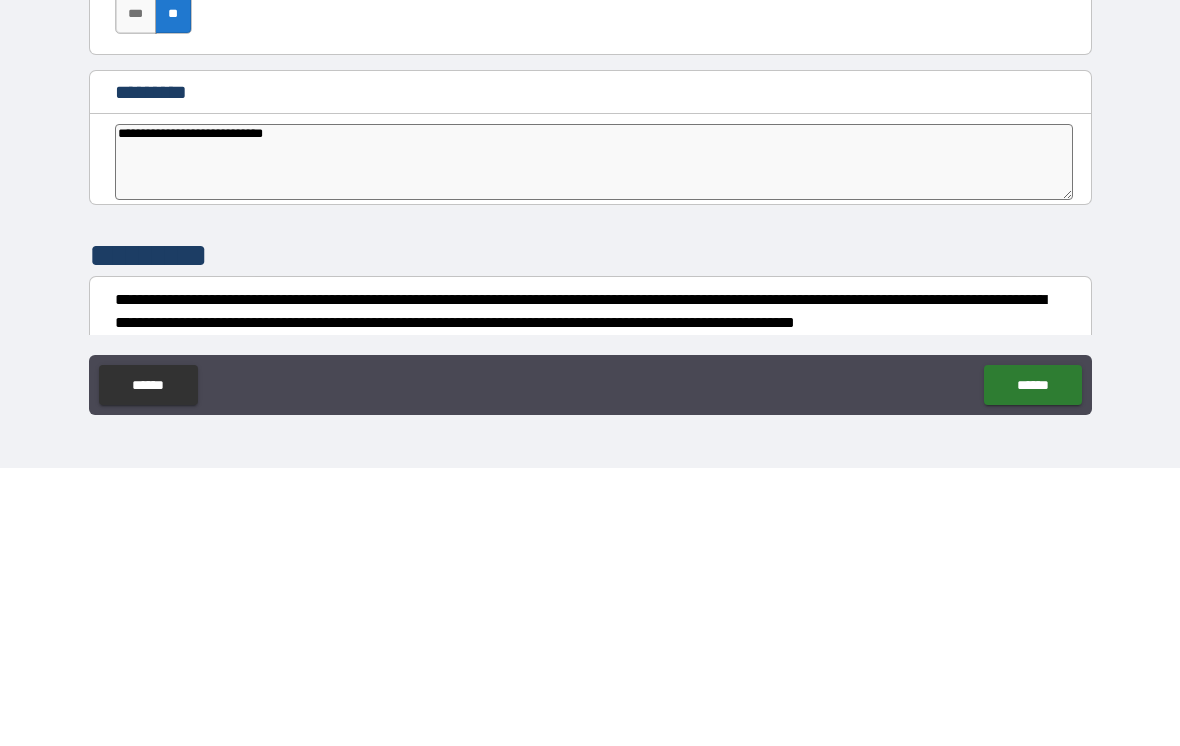 type on "**********" 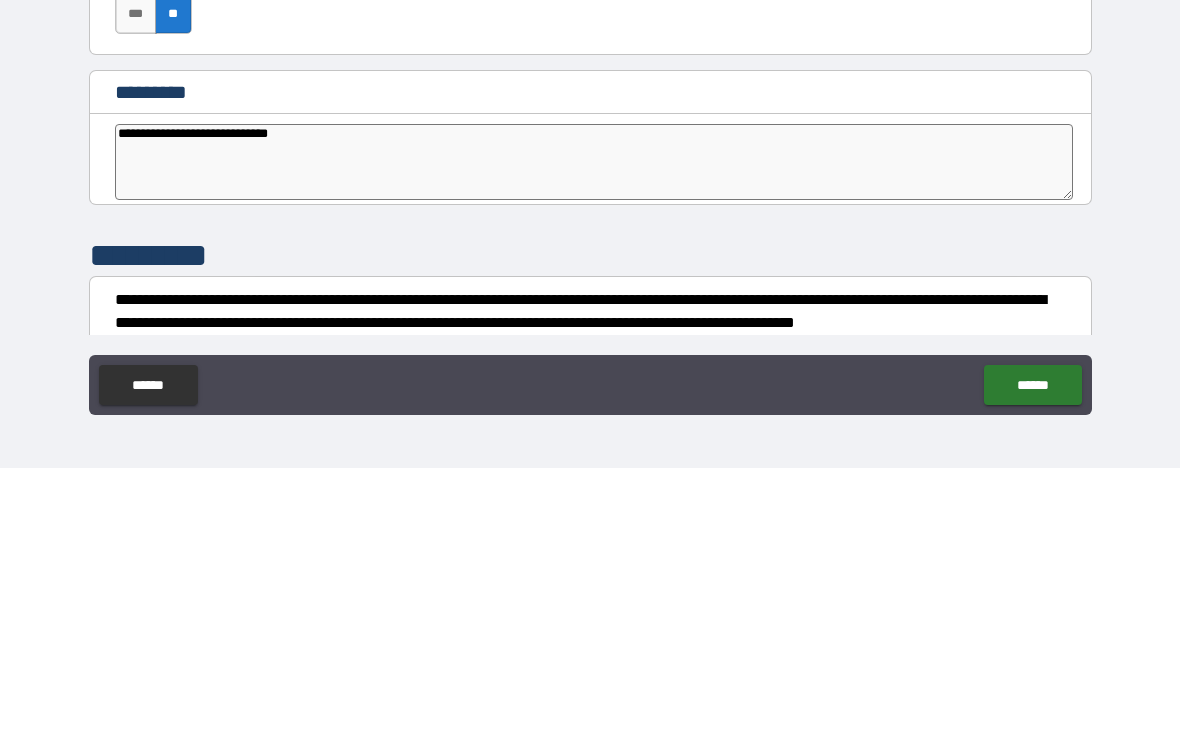 type on "*" 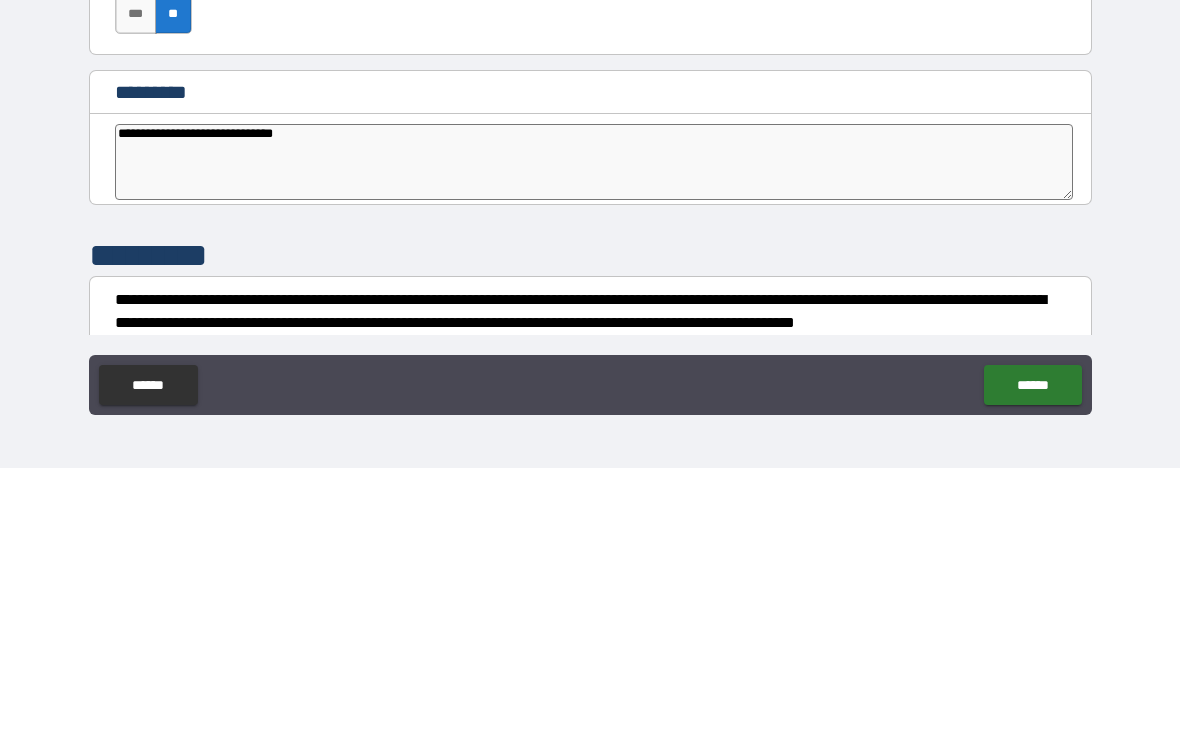 type on "*" 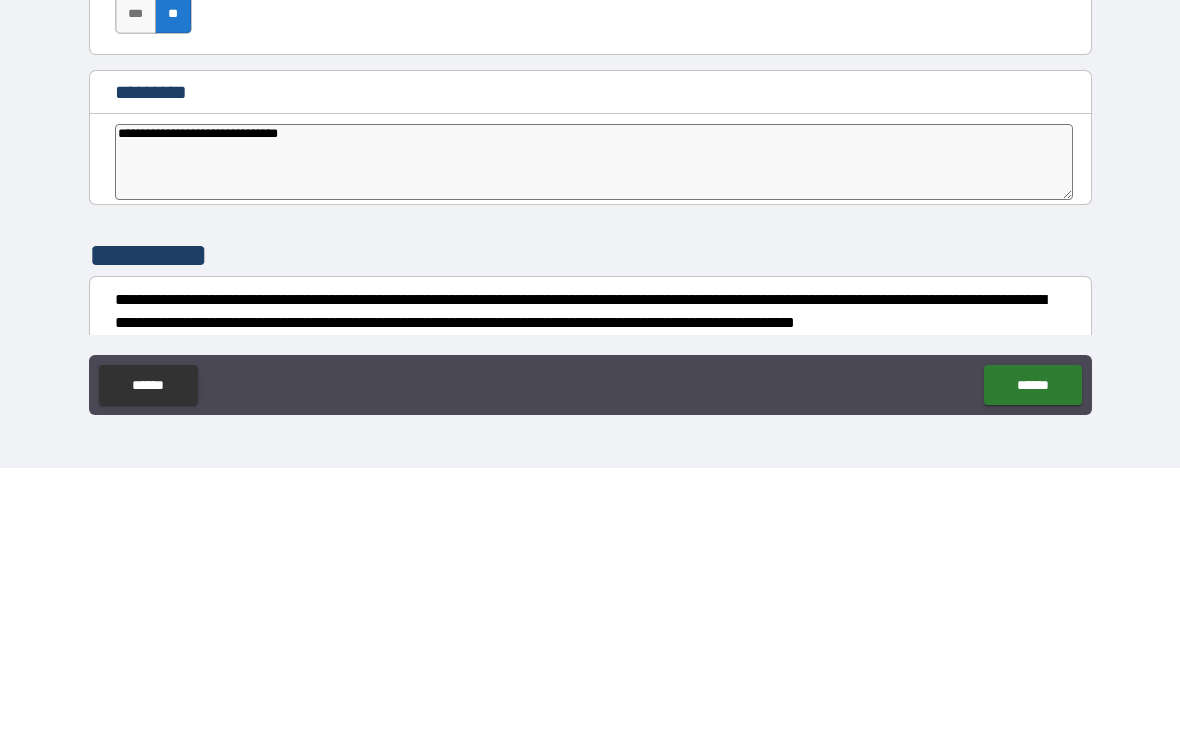 type on "*" 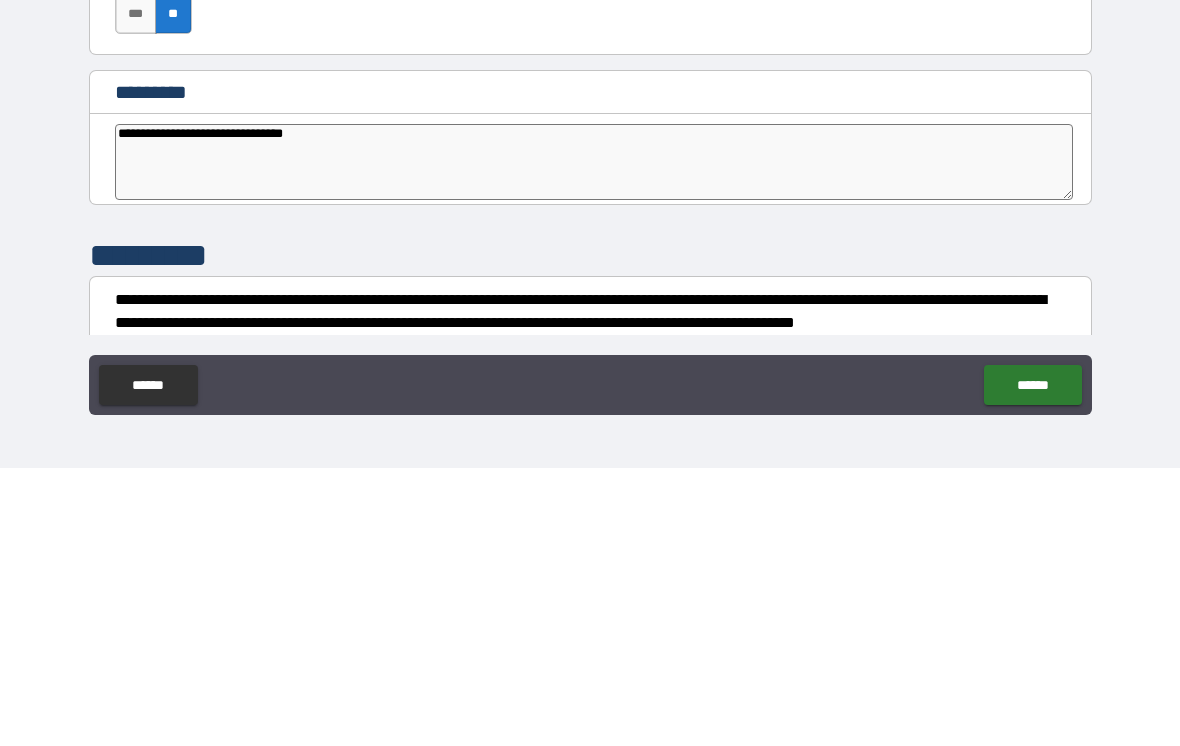 type on "*" 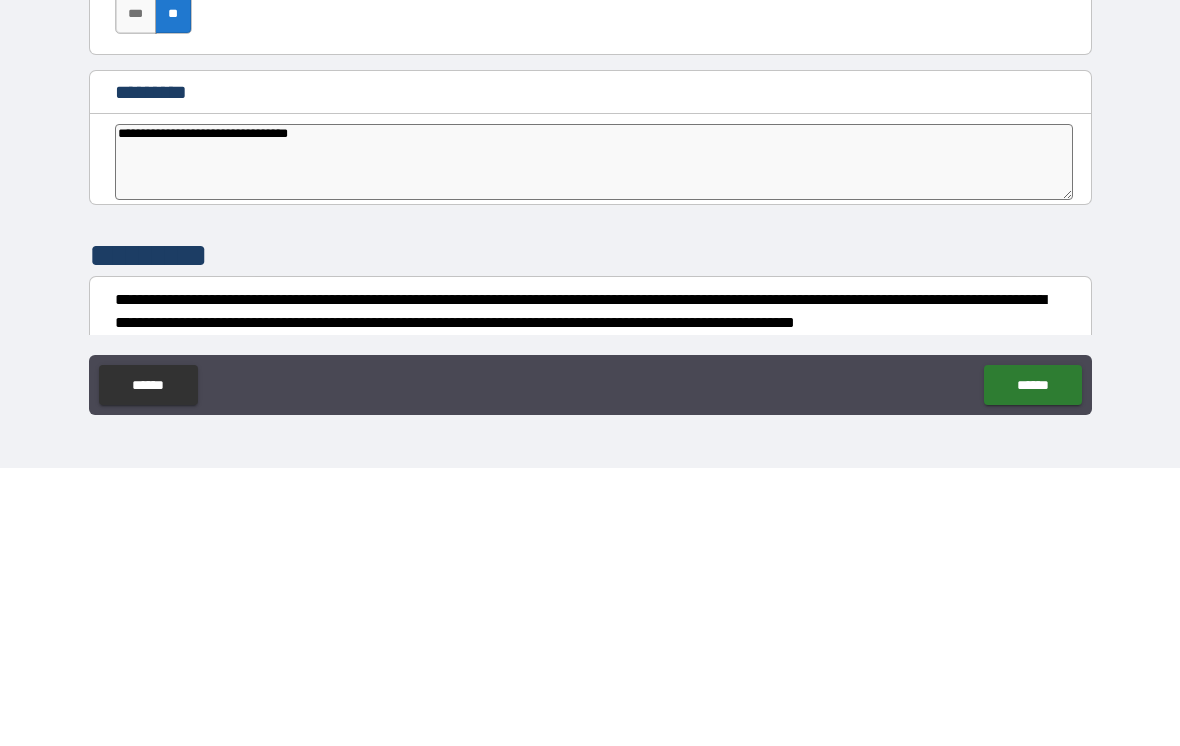 type on "*" 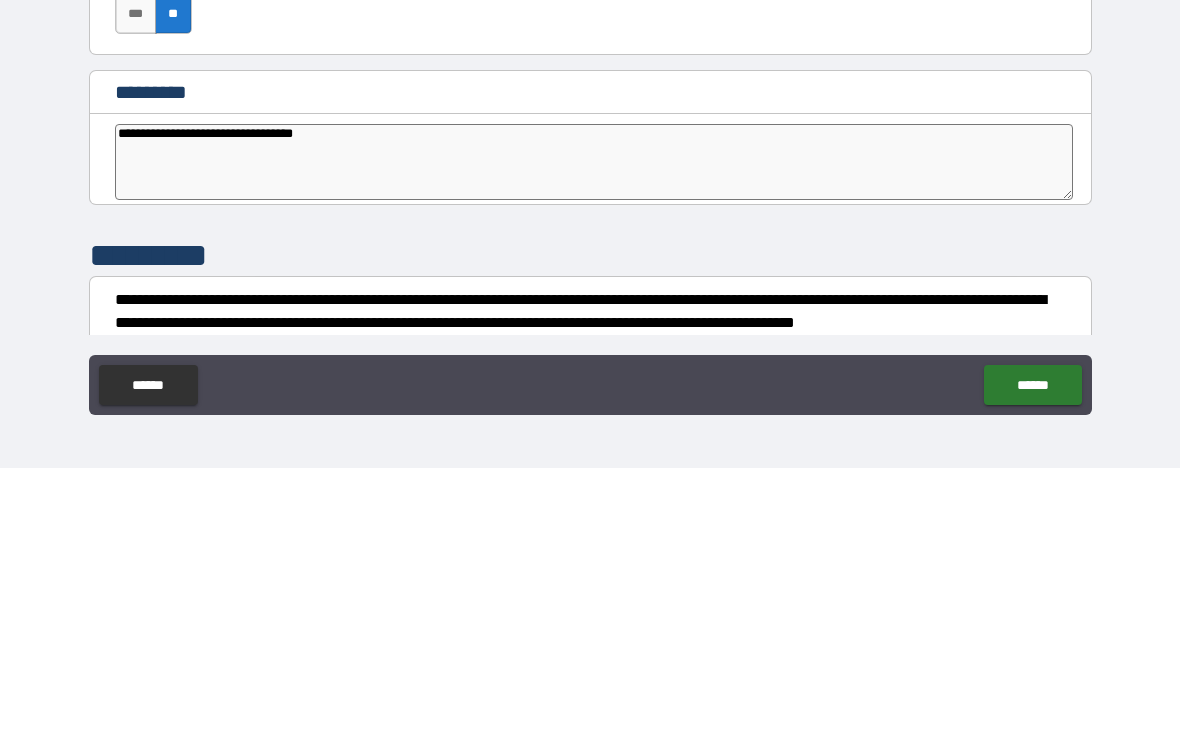 type on "*" 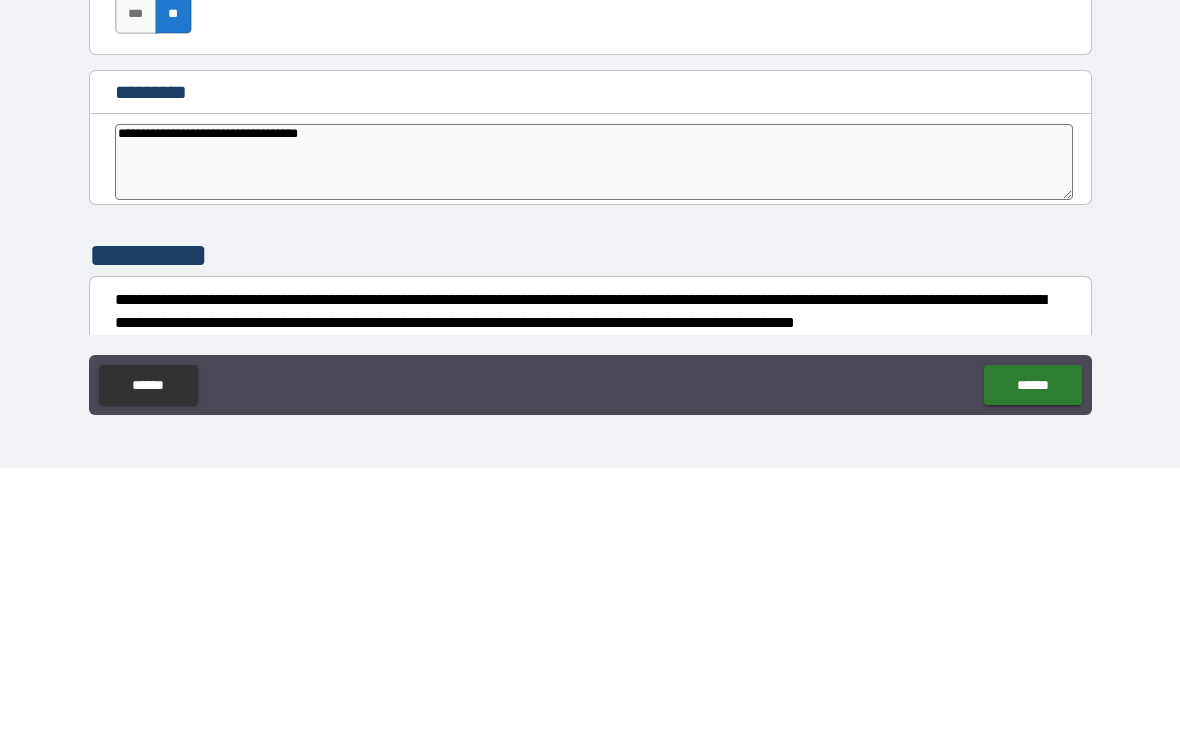 type on "*" 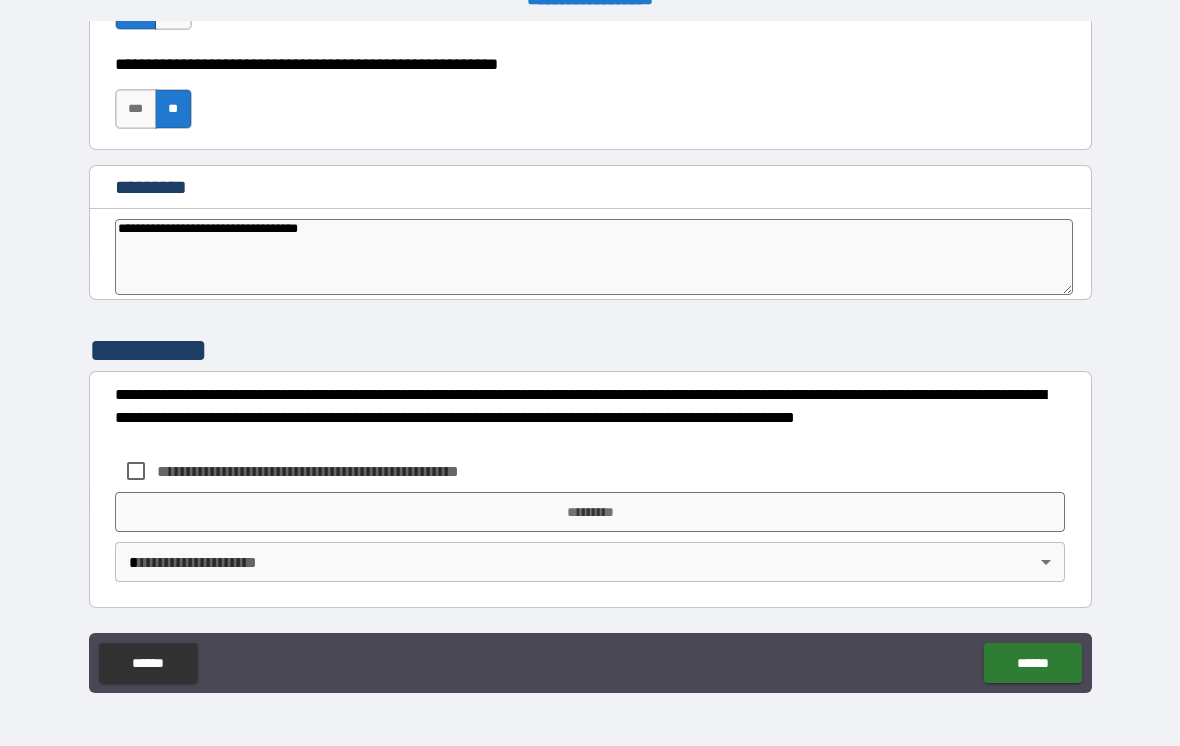 scroll, scrollTop: 10209, scrollLeft: 0, axis: vertical 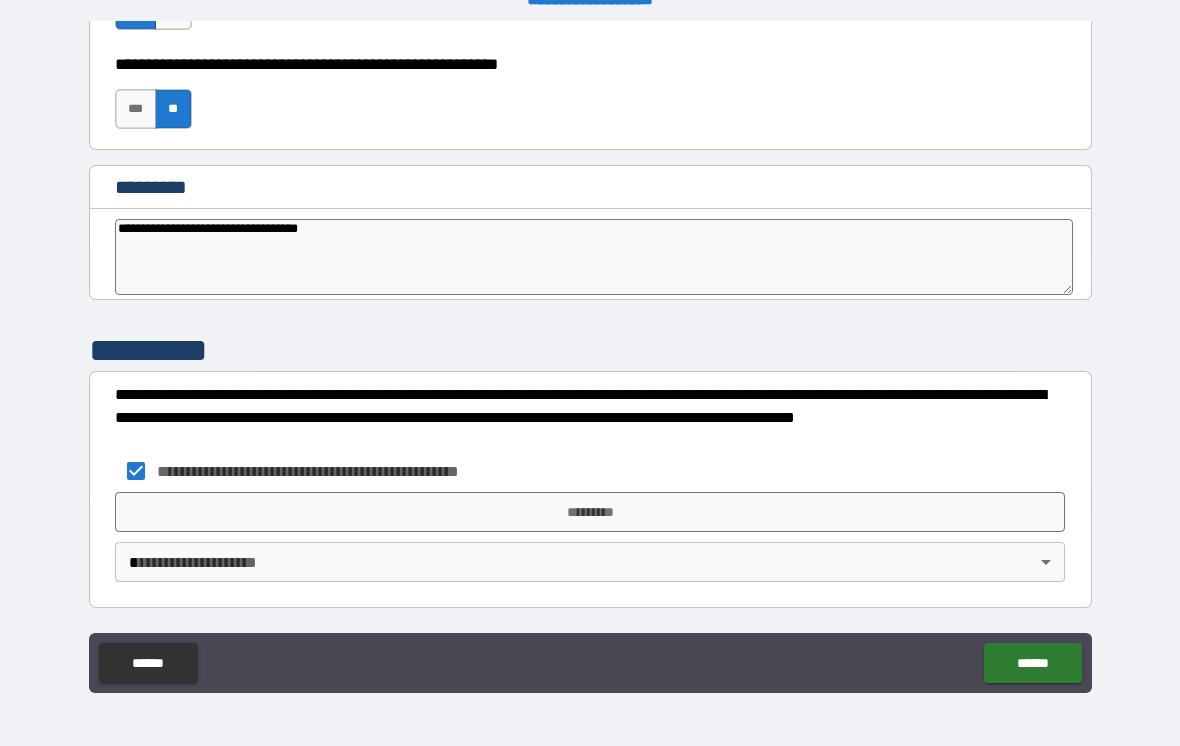 click on "*********" at bounding box center [590, 512] 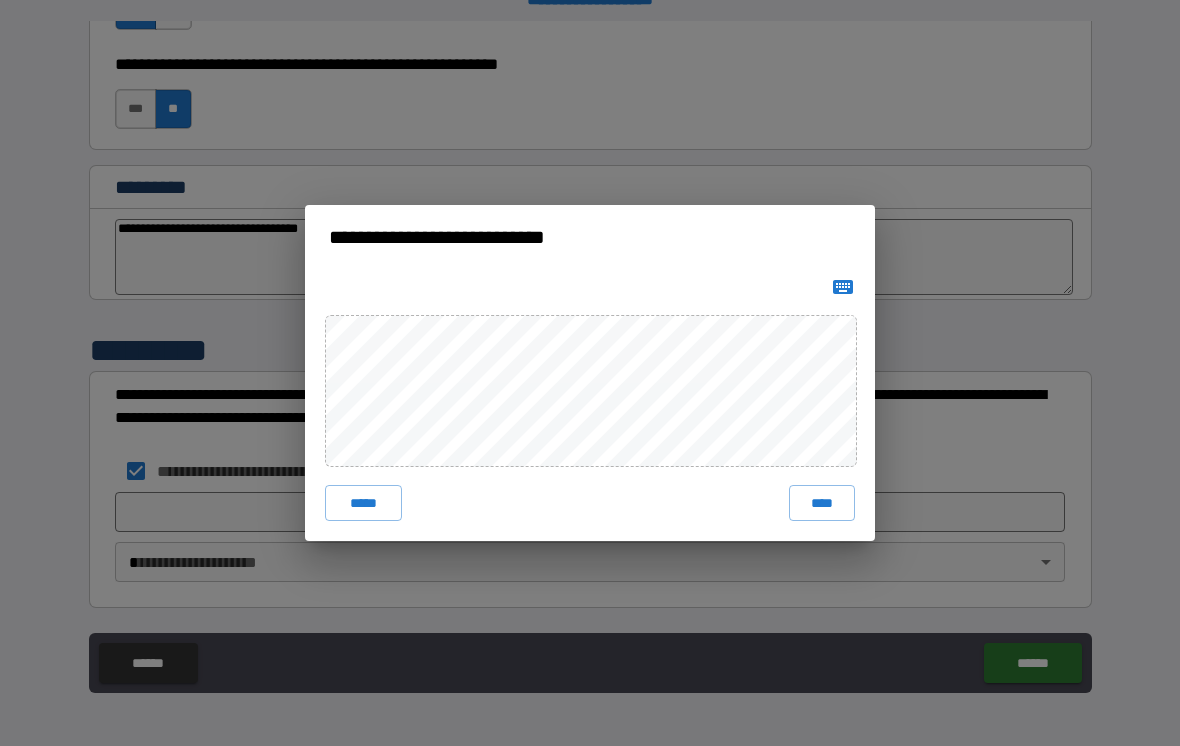 click on "****" at bounding box center [822, 503] 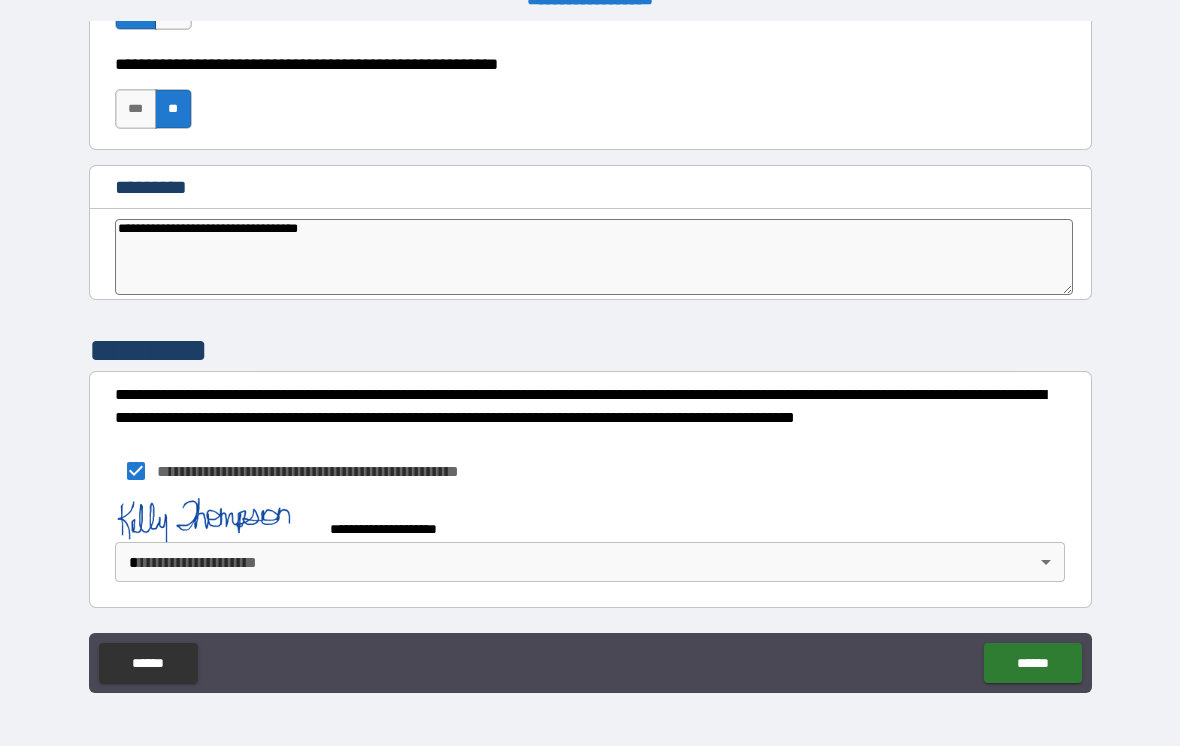 scroll, scrollTop: 10199, scrollLeft: 0, axis: vertical 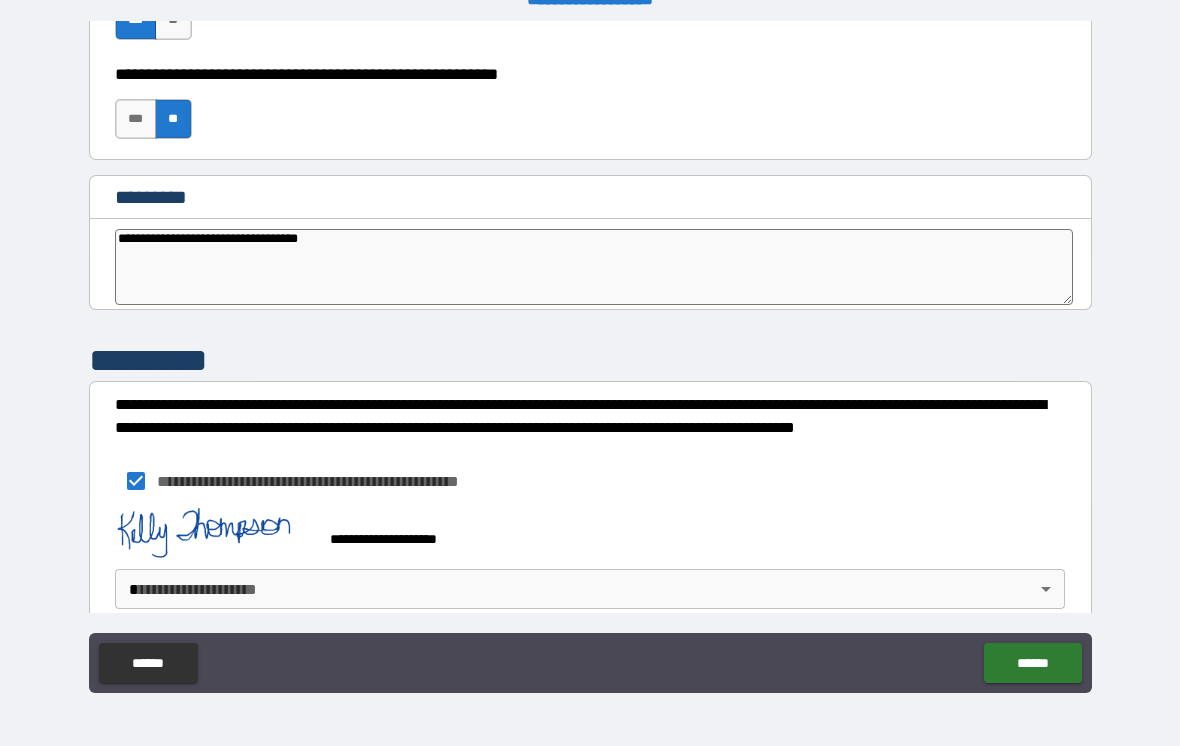click on "**********" at bounding box center [590, 357] 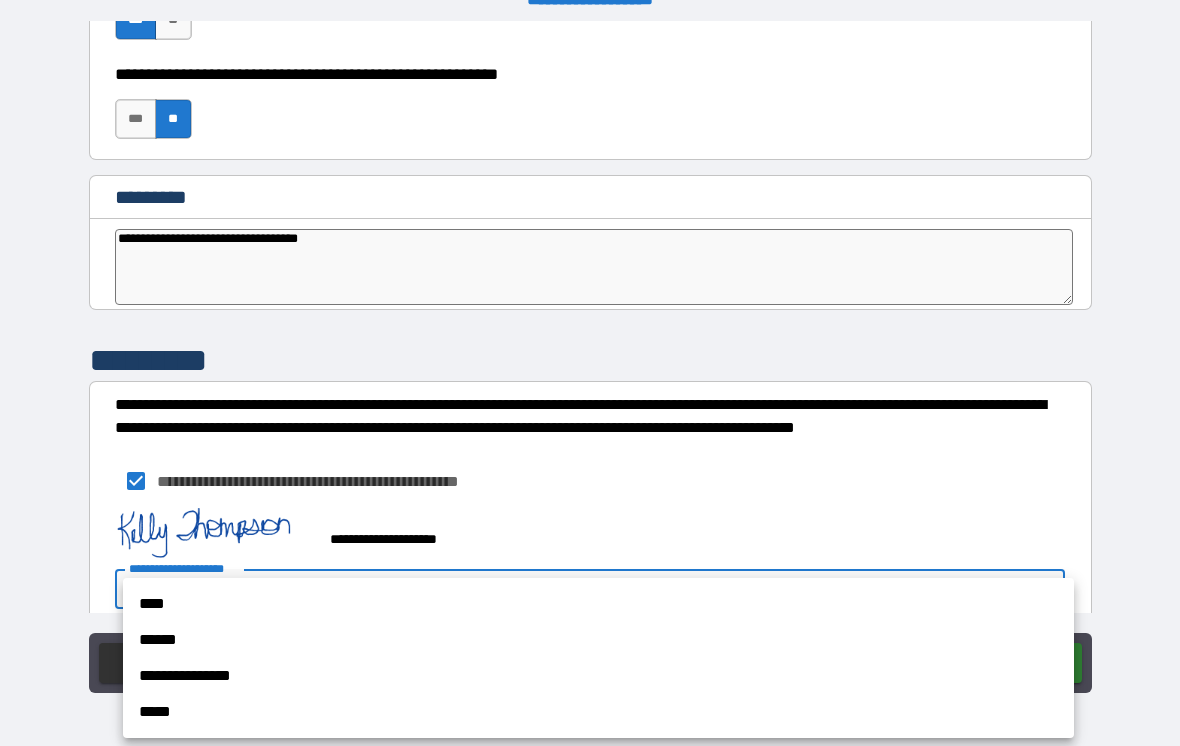 click on "**********" at bounding box center (598, 676) 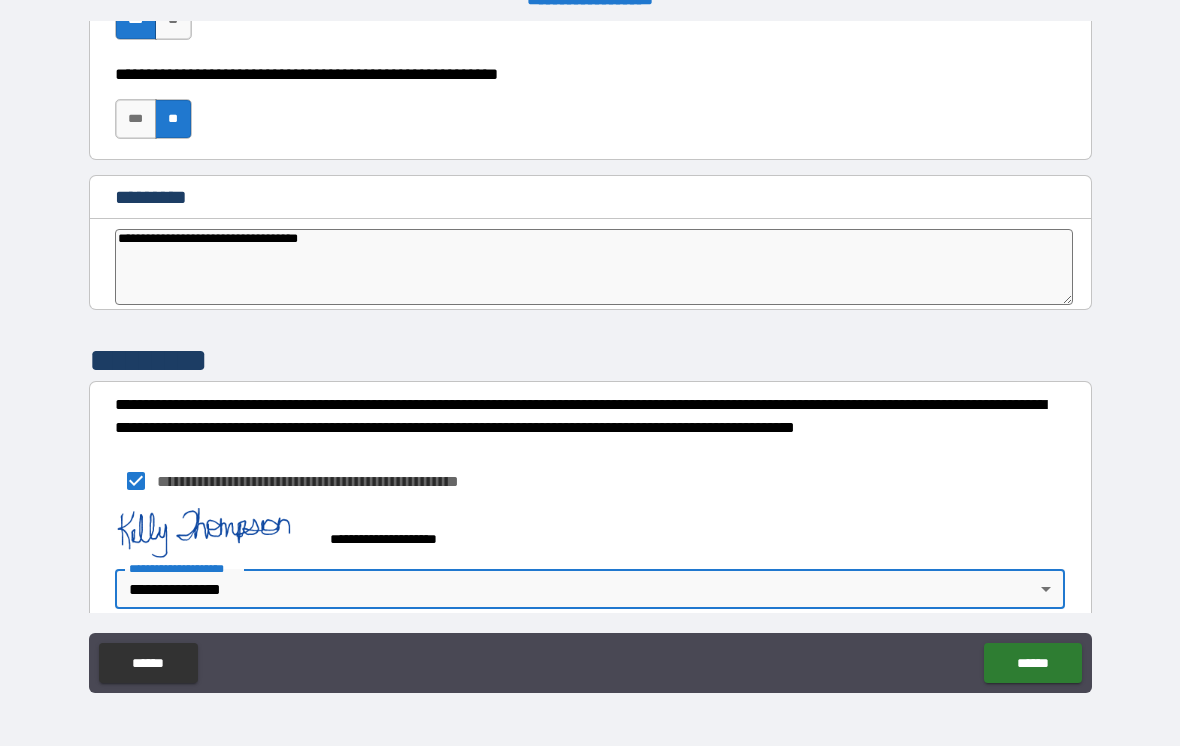 type on "*" 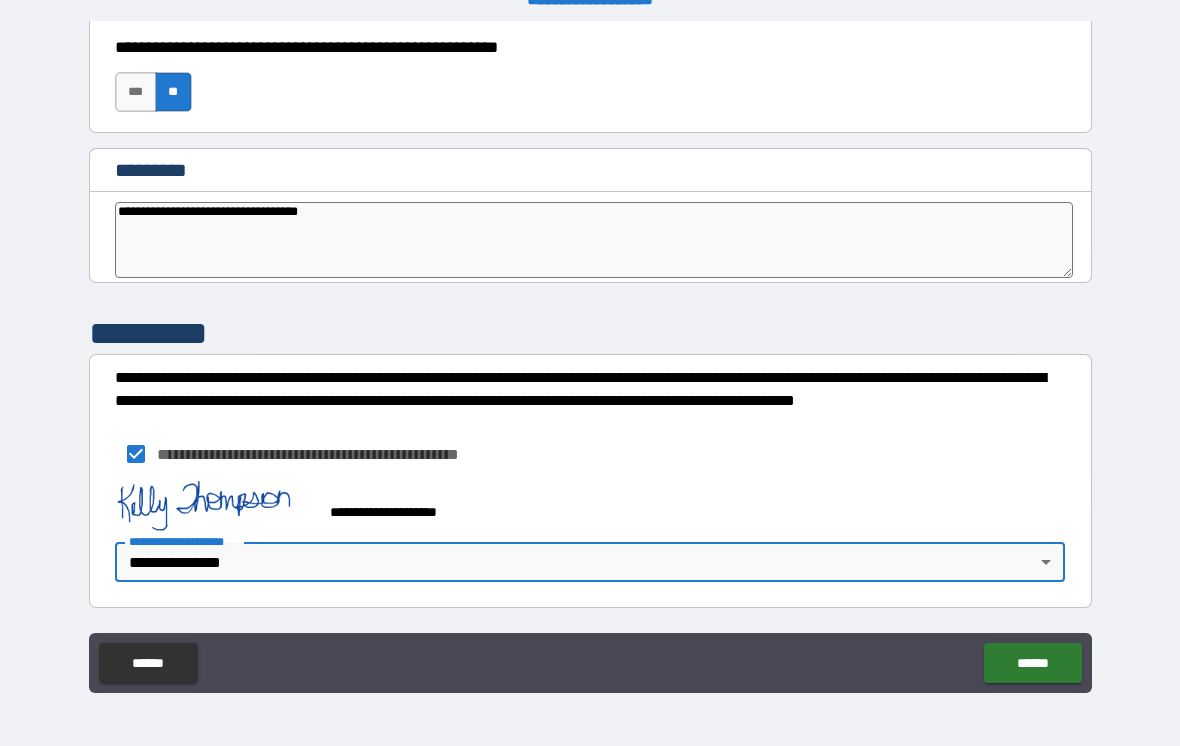 scroll, scrollTop: 10226, scrollLeft: 0, axis: vertical 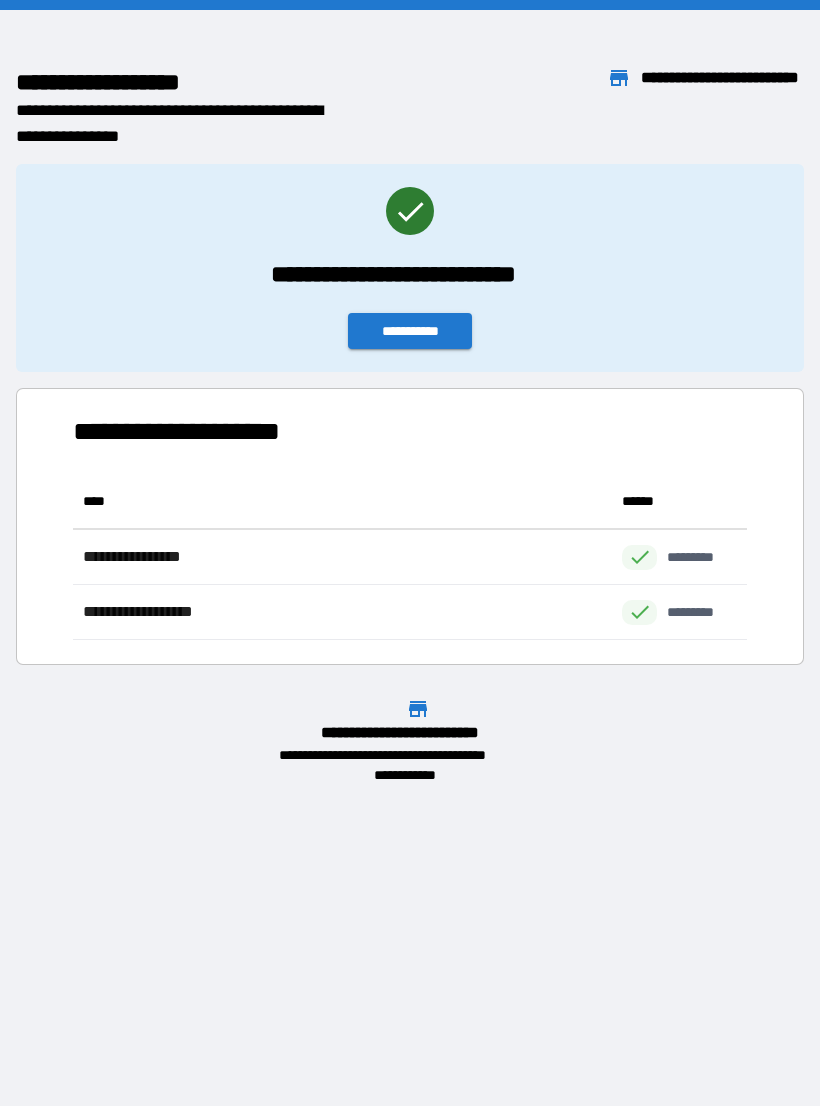 click on "**********" at bounding box center [410, 331] 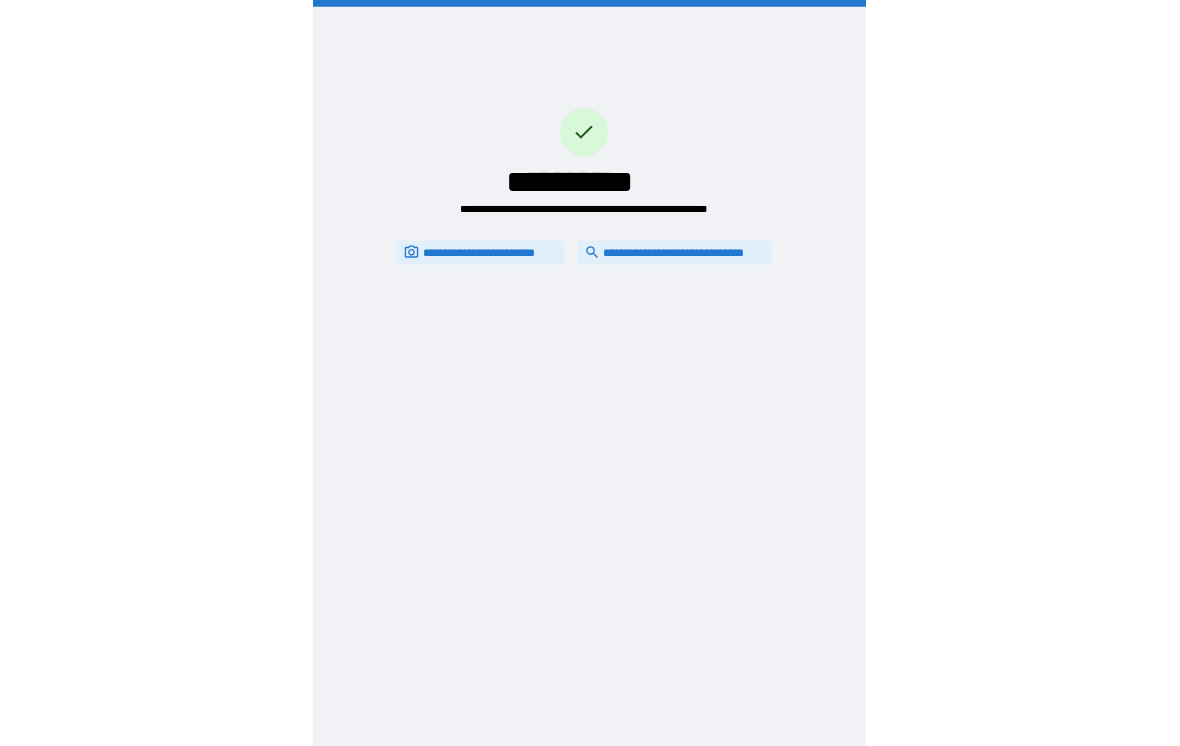 scroll, scrollTop: 31, scrollLeft: 0, axis: vertical 